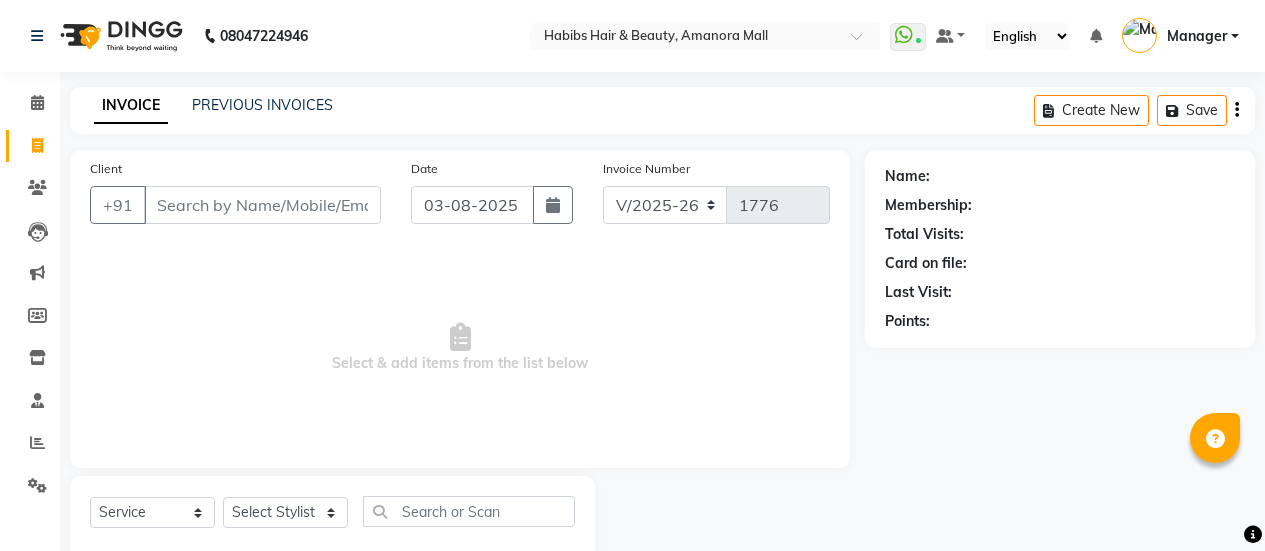 select on "5399" 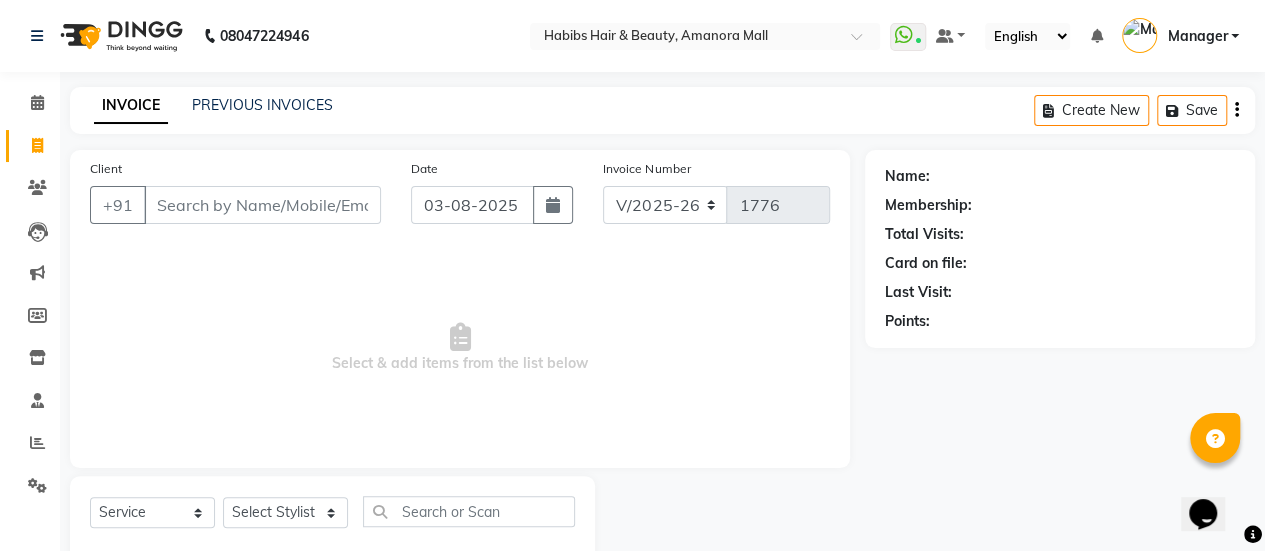 scroll, scrollTop: 0, scrollLeft: 0, axis: both 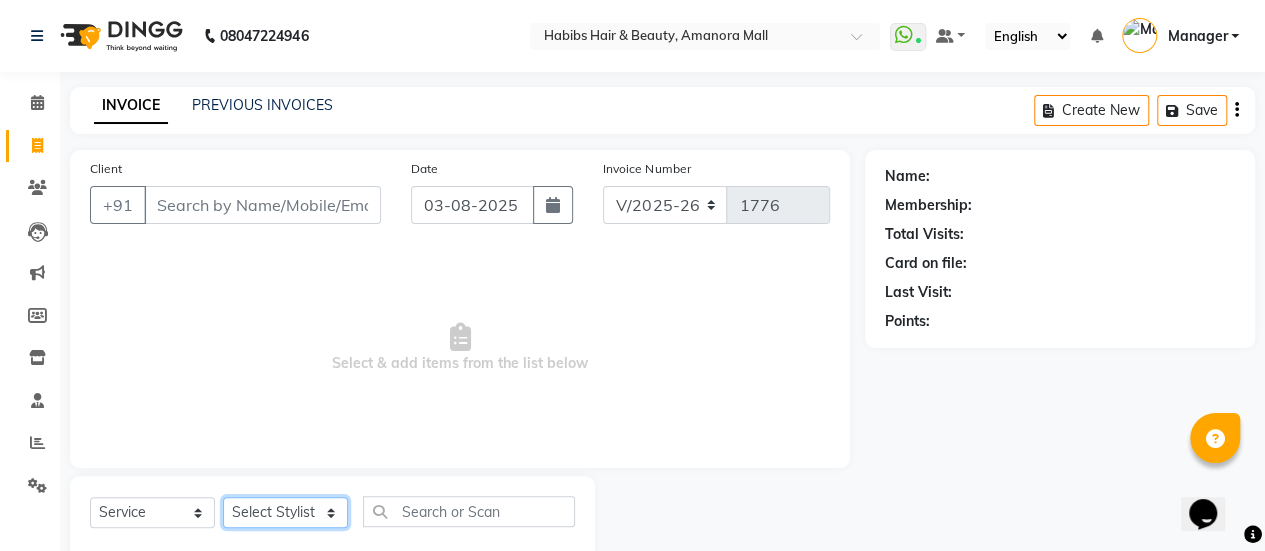 click on "Select Stylist [FIRST] [FIRST] [FIRST] [FIRST] [FIRST] [FIRST] [FIRST] [FIRST] [FIRST] Manager [FIRST] [FIRST] [FIRST] [FIRST] [FIRST] [FIRST] [FIRST] [FIRST]" 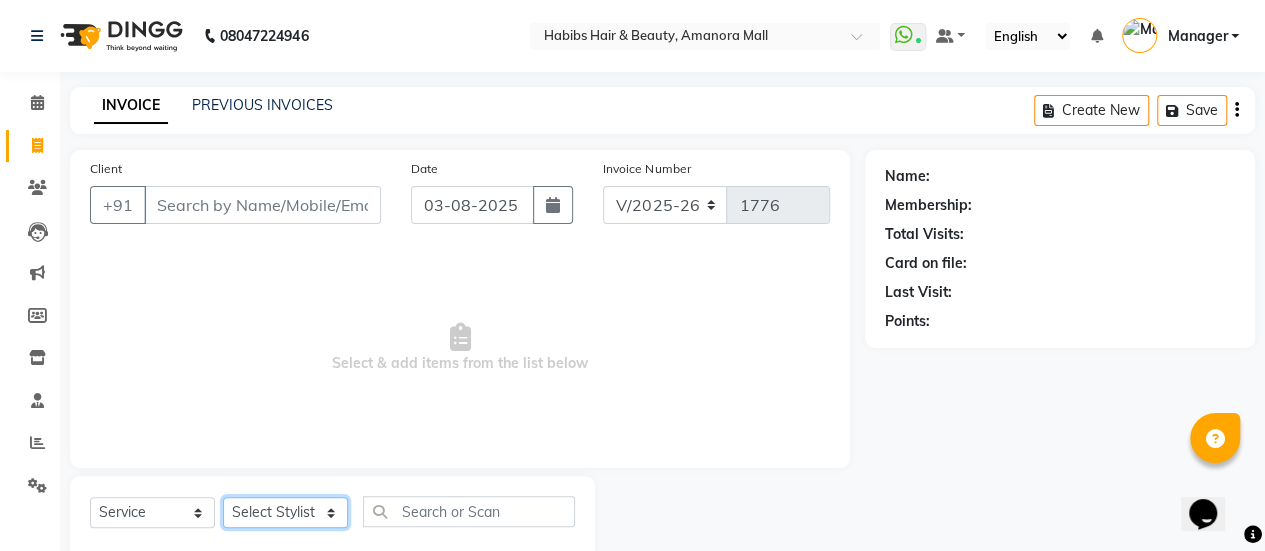 select on "78237" 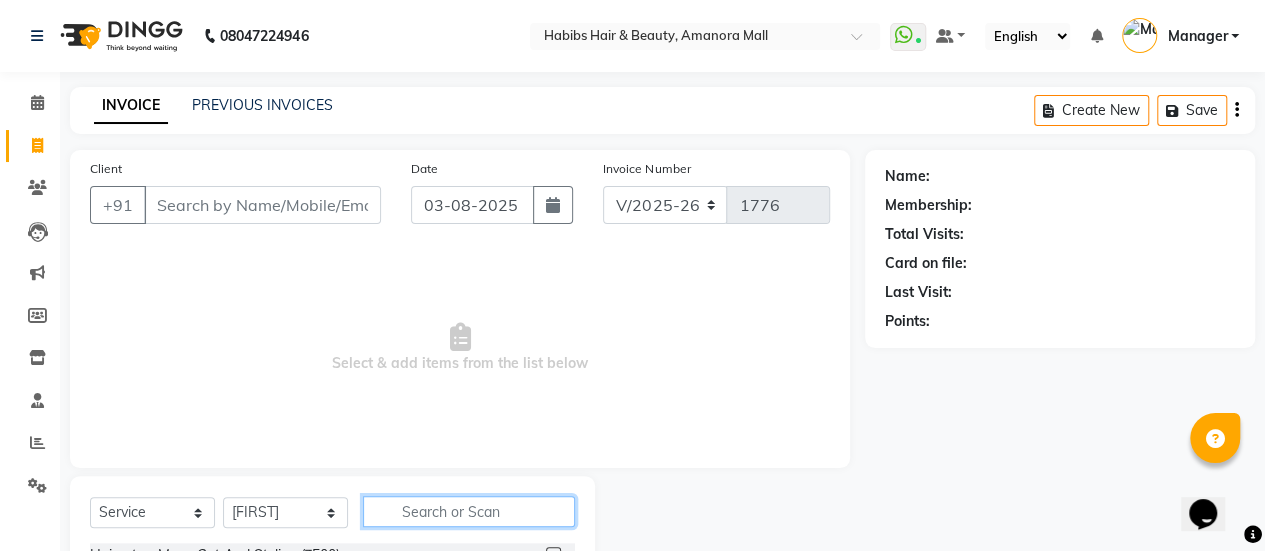 click 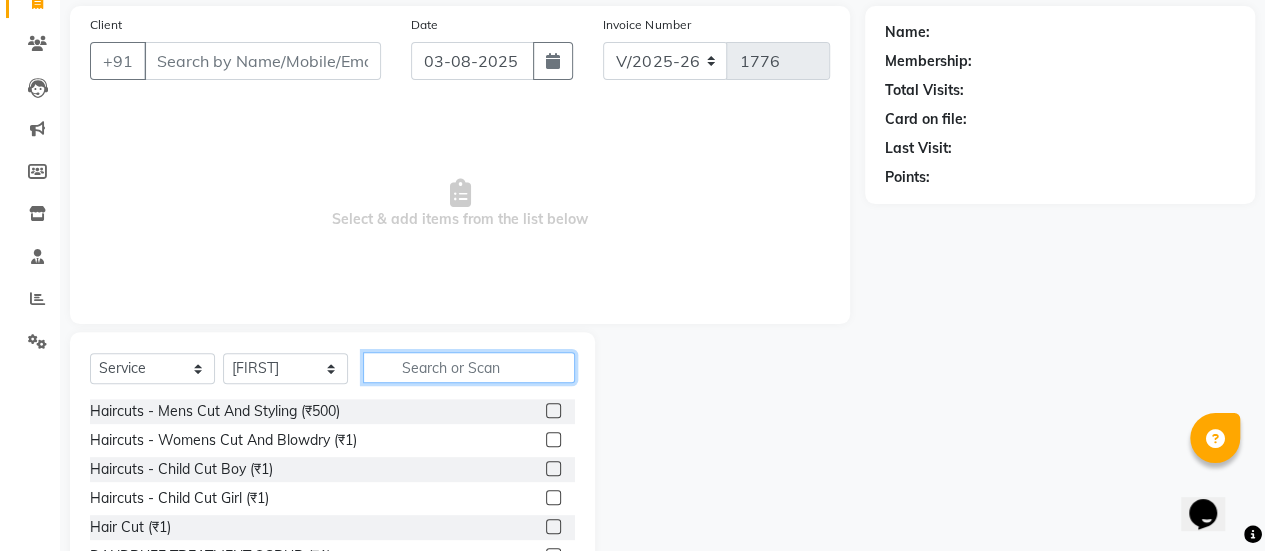 scroll, scrollTop: 146, scrollLeft: 0, axis: vertical 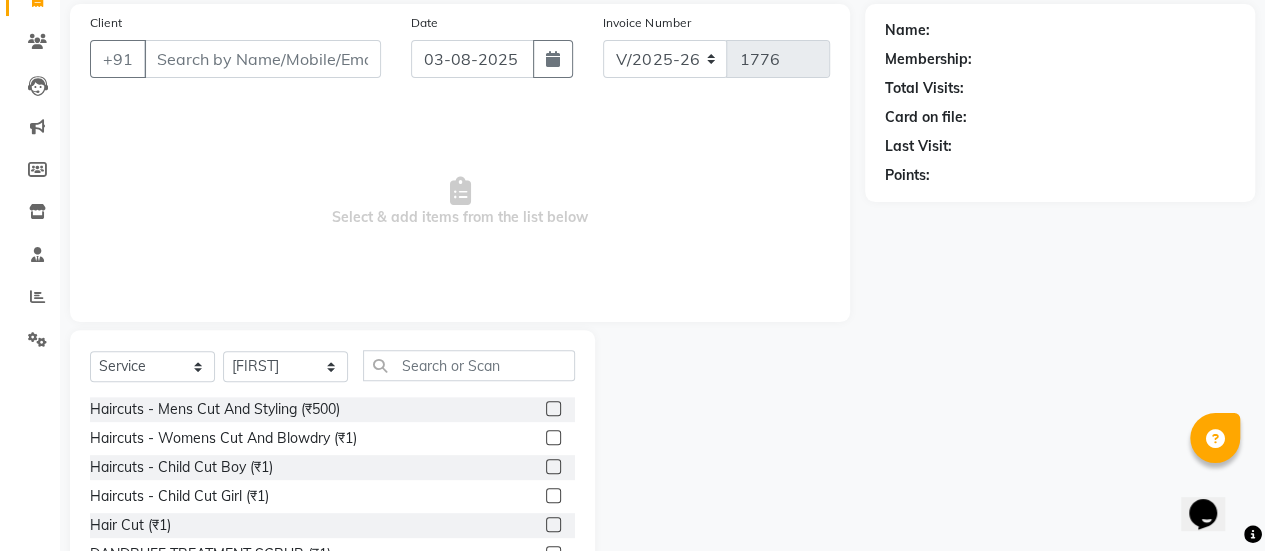 click 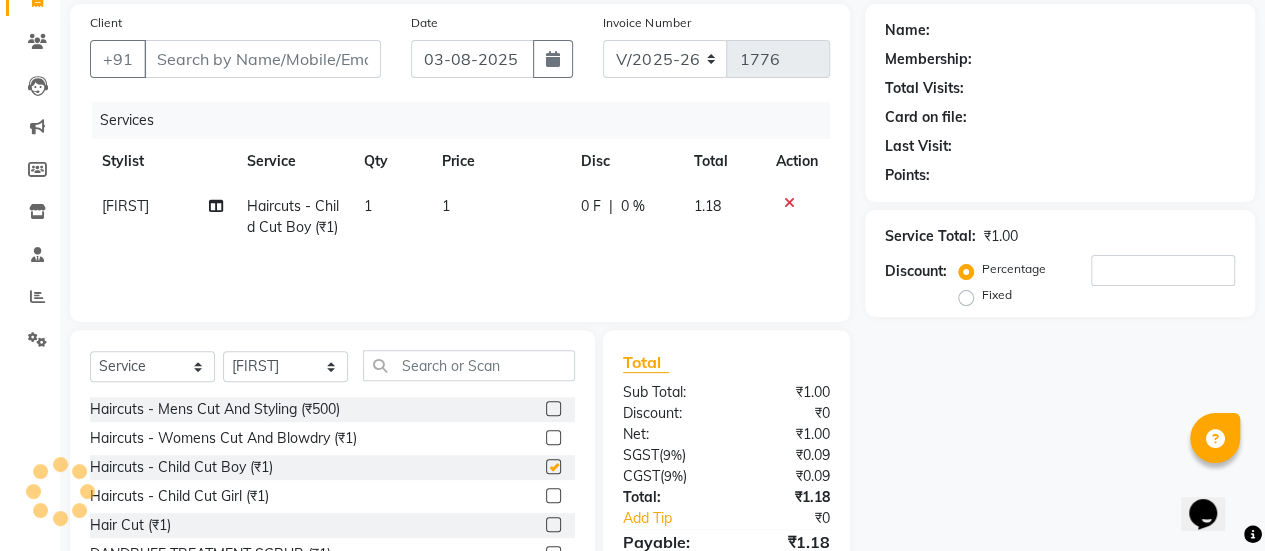 checkbox on "false" 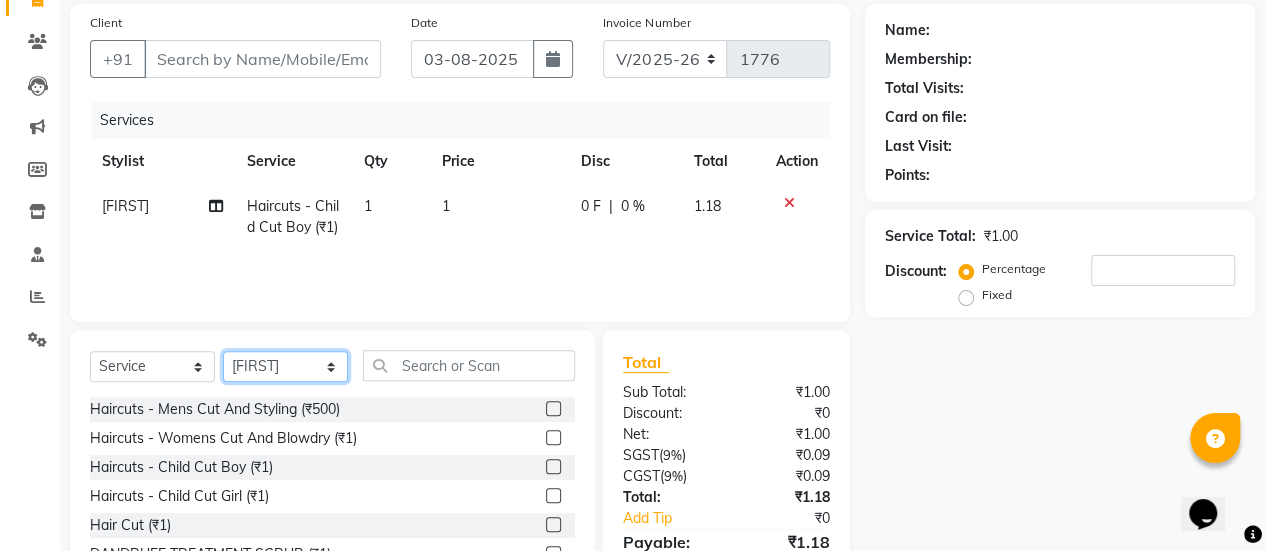 click on "Select Stylist [FIRST] [FIRST] [FIRST] [FIRST] [FIRST] [FIRST] [FIRST] [FIRST] [FIRST] Manager [FIRST] [FIRST] [FIRST] [FIRST] [FIRST] [FIRST] [FIRST] [FIRST]" 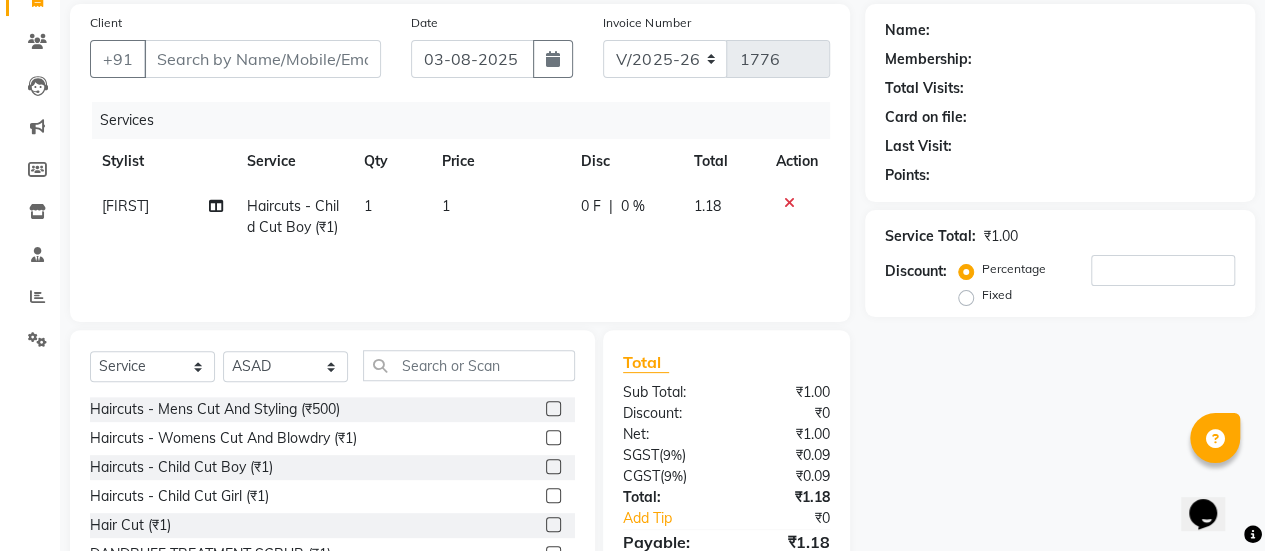 click 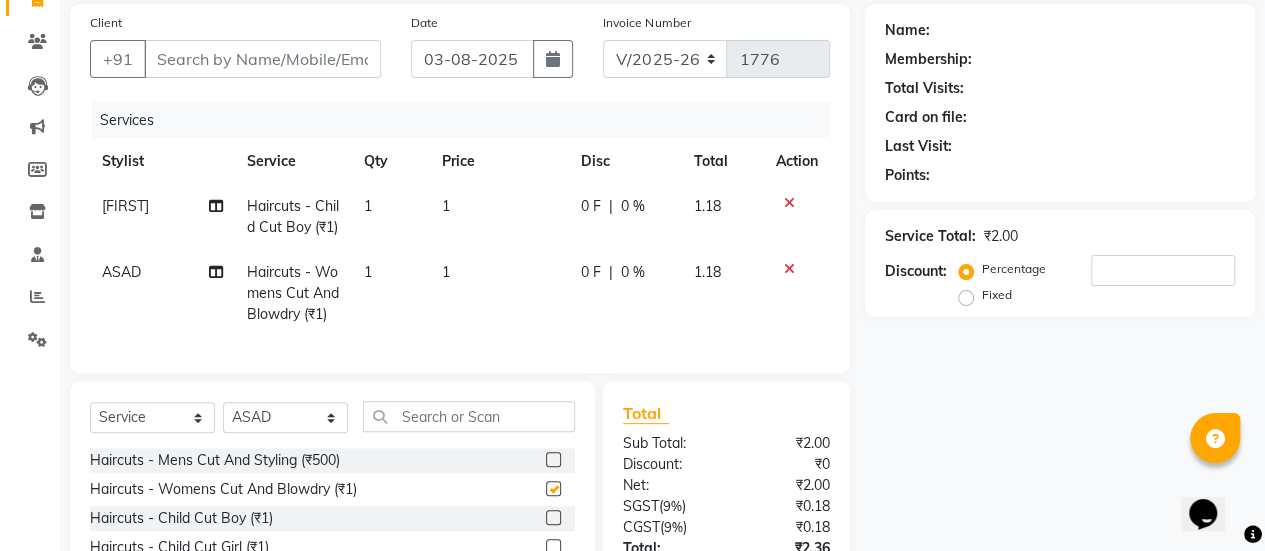 checkbox on "false" 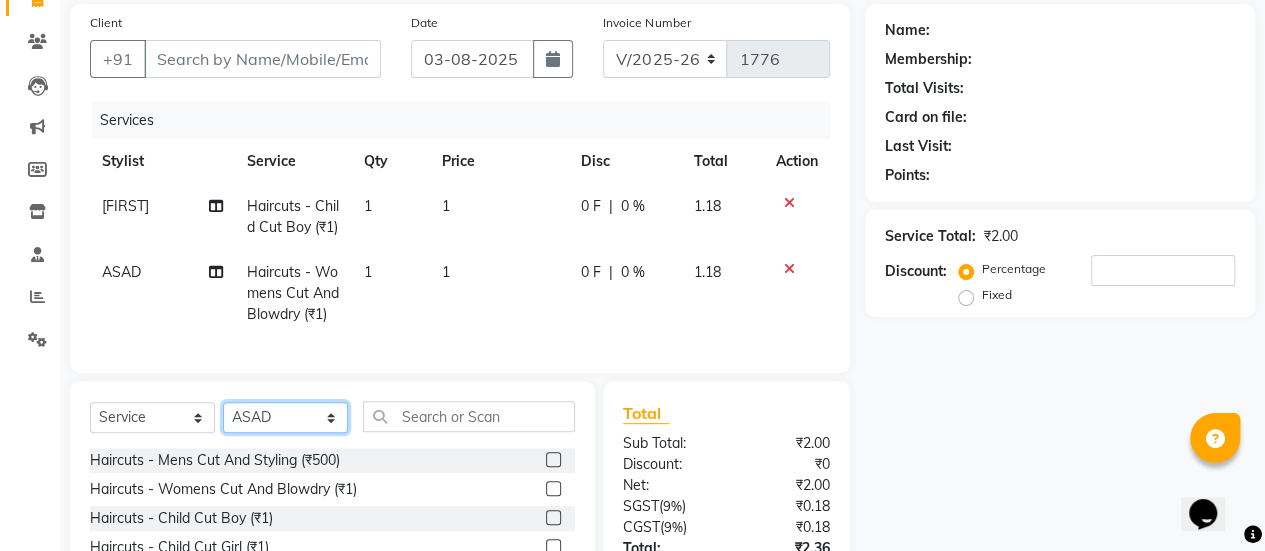 click on "Select Stylist [FIRST] [FIRST] [FIRST] [FIRST] [FIRST] [FIRST] [FIRST] [FIRST] [FIRST] Manager [FIRST] [FIRST] [FIRST] [FIRST] [FIRST] [FIRST] [FIRST] [FIRST]" 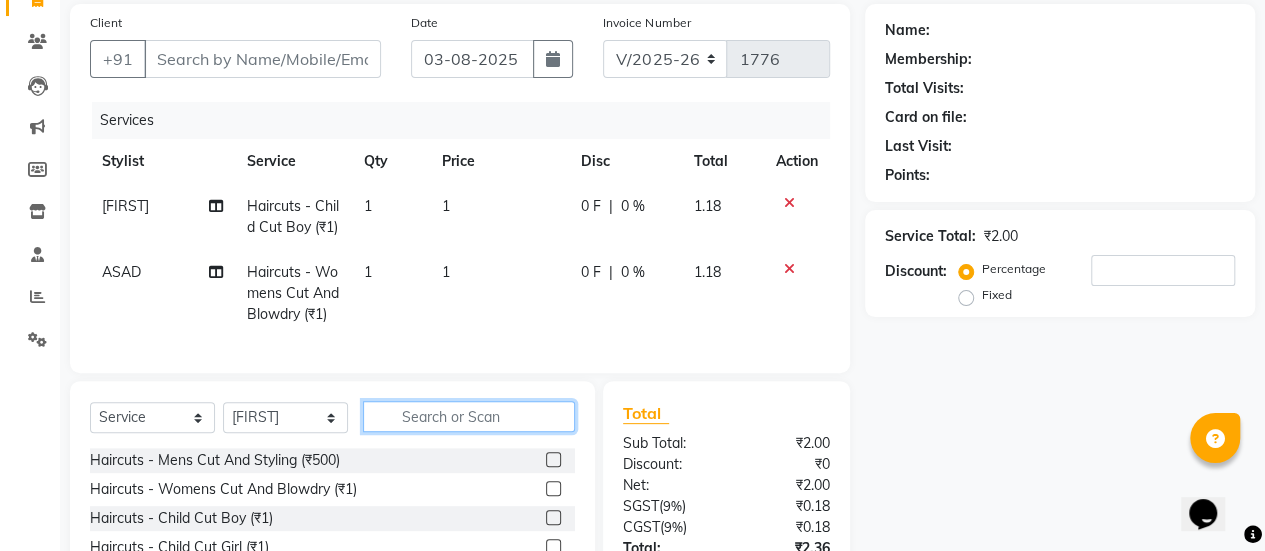 click 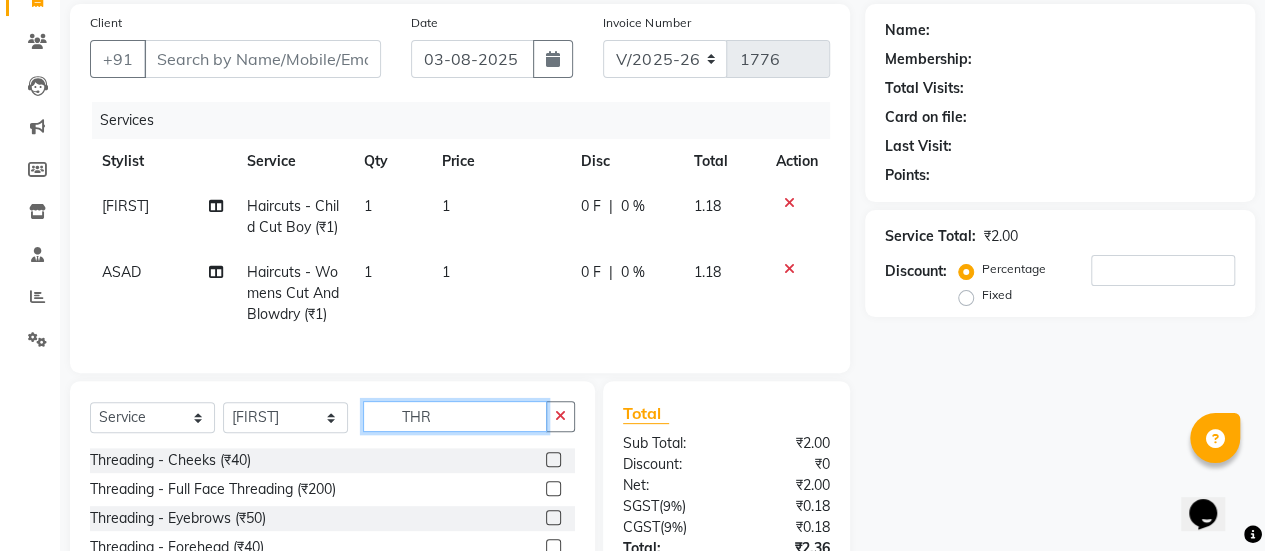 scroll, scrollTop: 357, scrollLeft: 0, axis: vertical 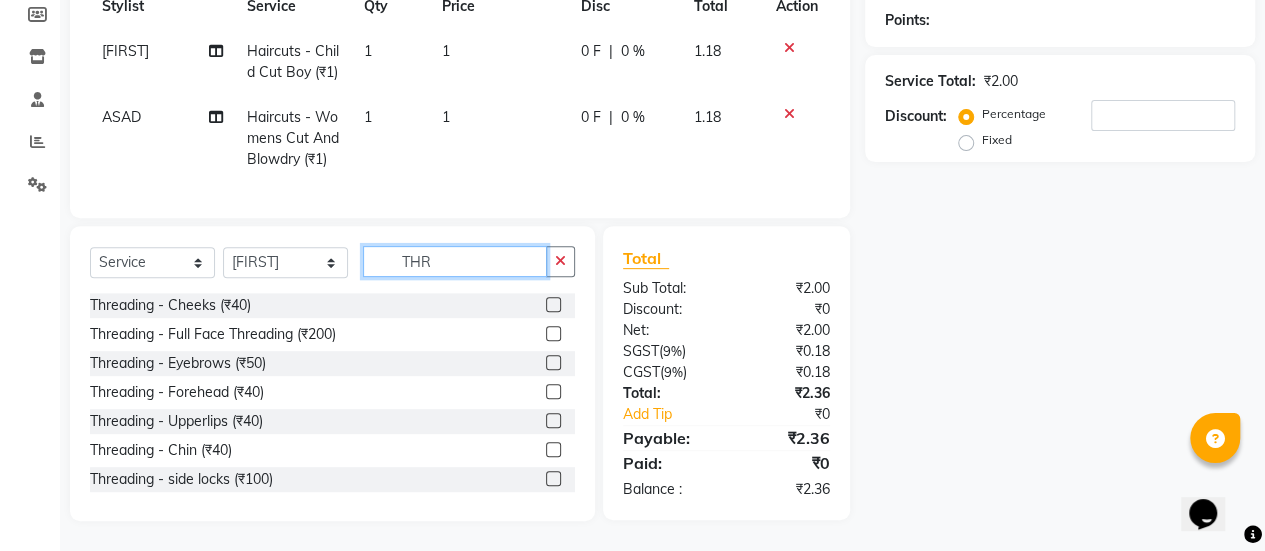 type on "THR" 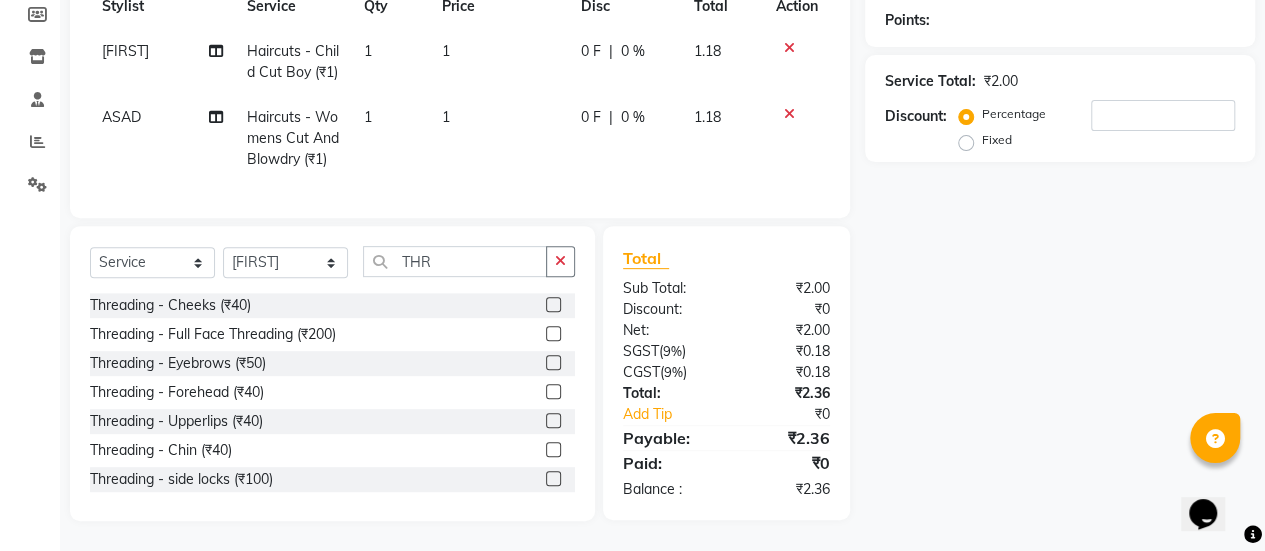 click 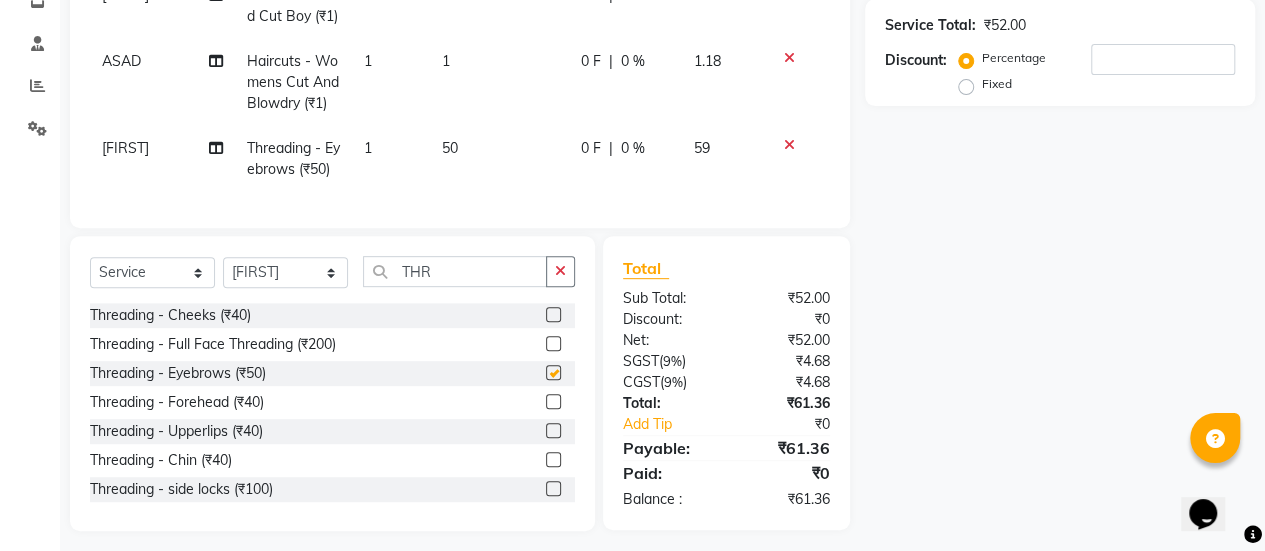 checkbox on "false" 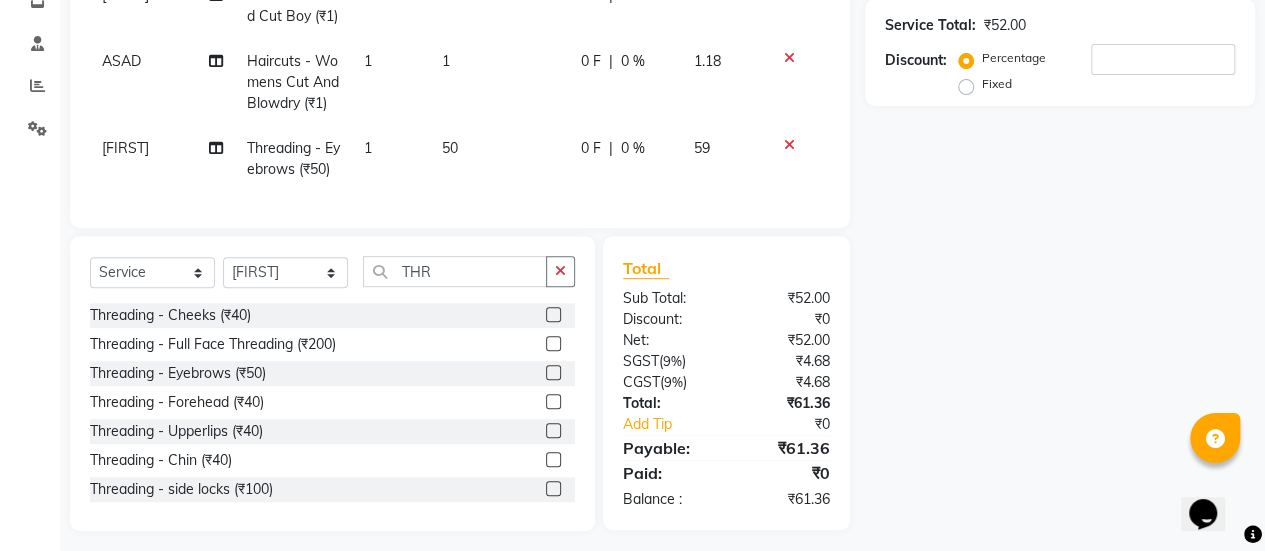 click on "50" 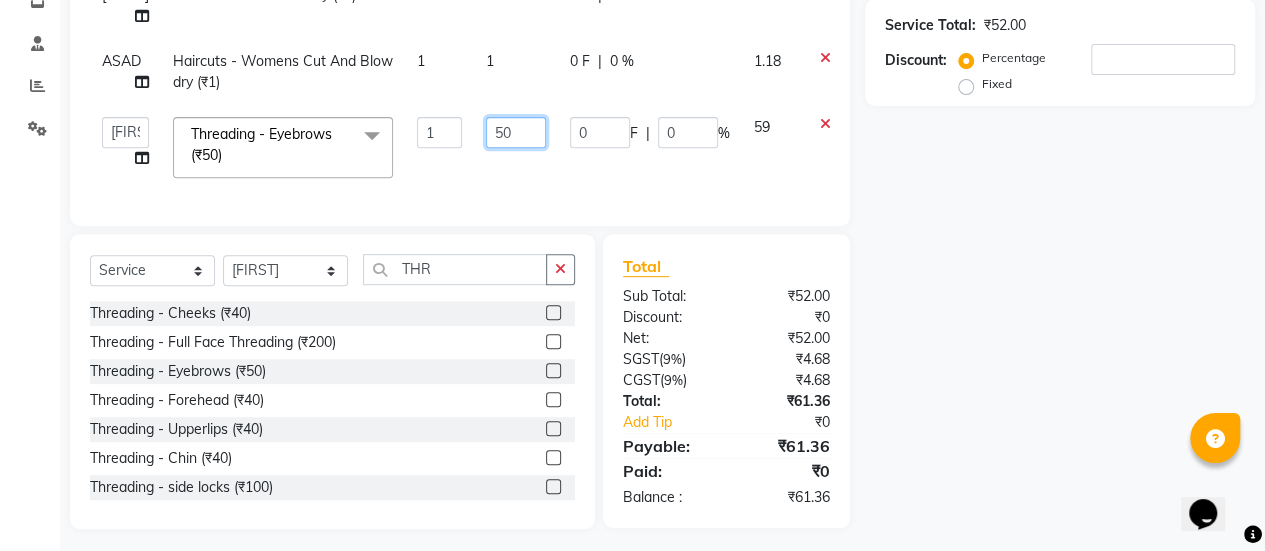 click on "50" 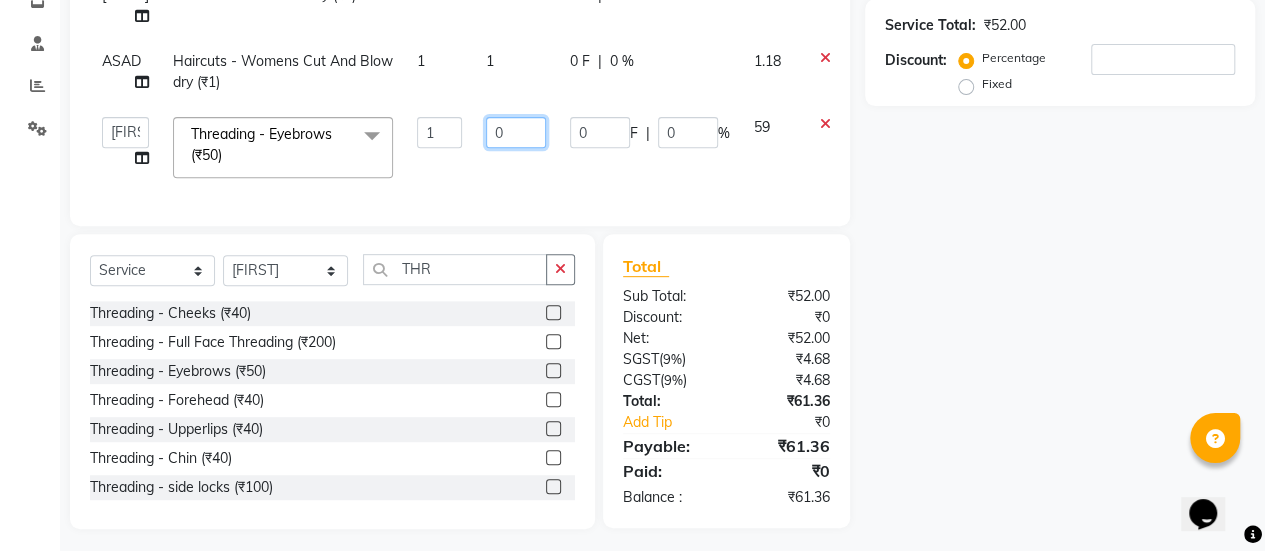 type on "80" 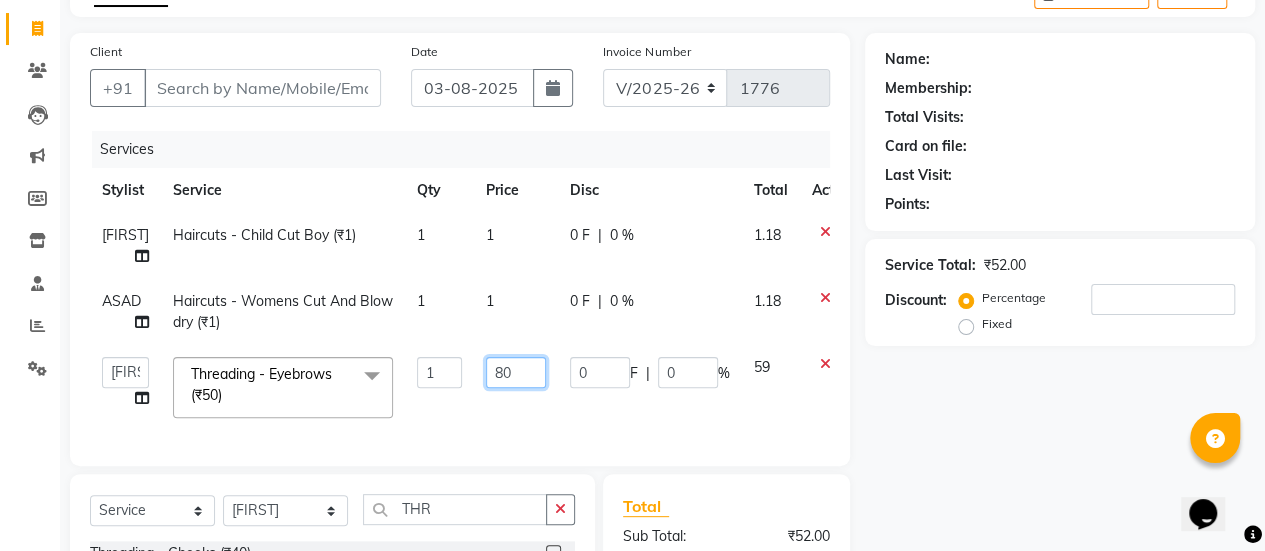 scroll, scrollTop: 107, scrollLeft: 0, axis: vertical 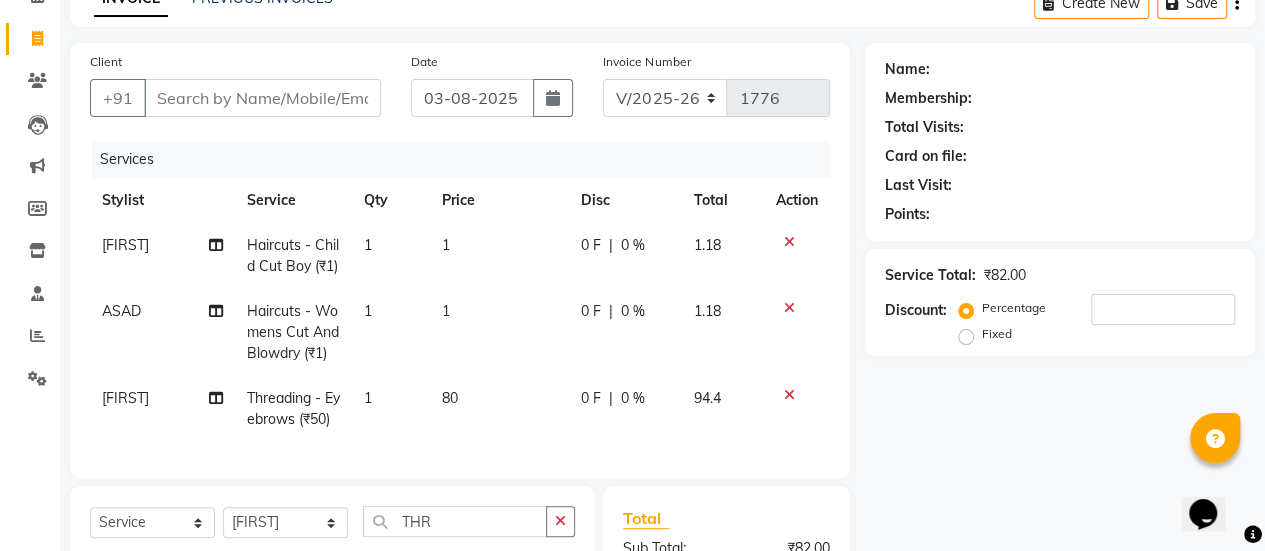 click on "1" 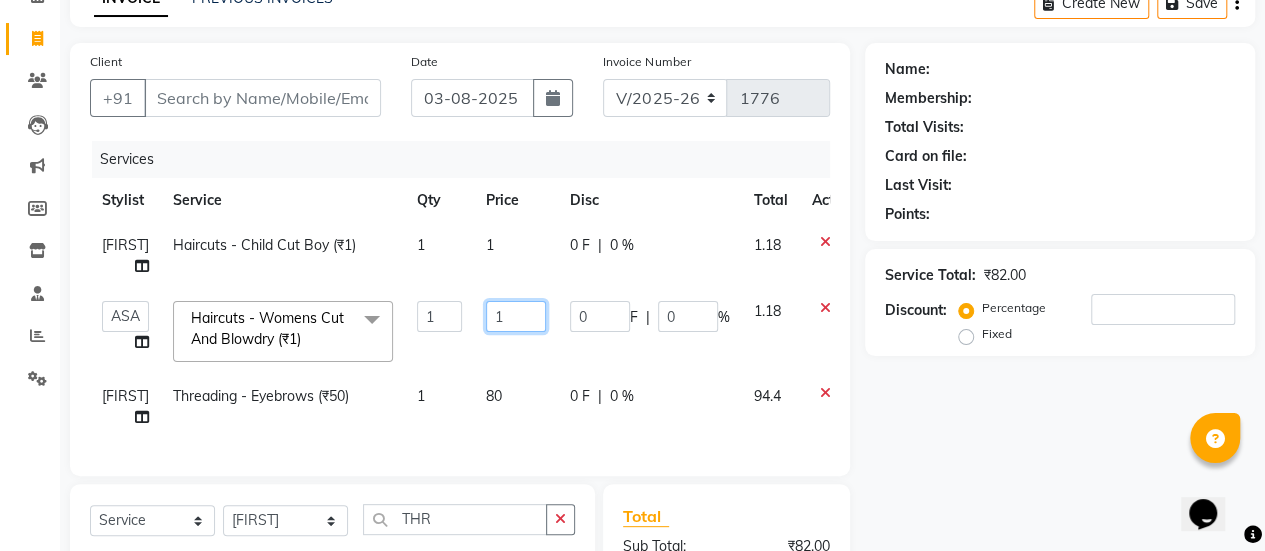 click on "1" 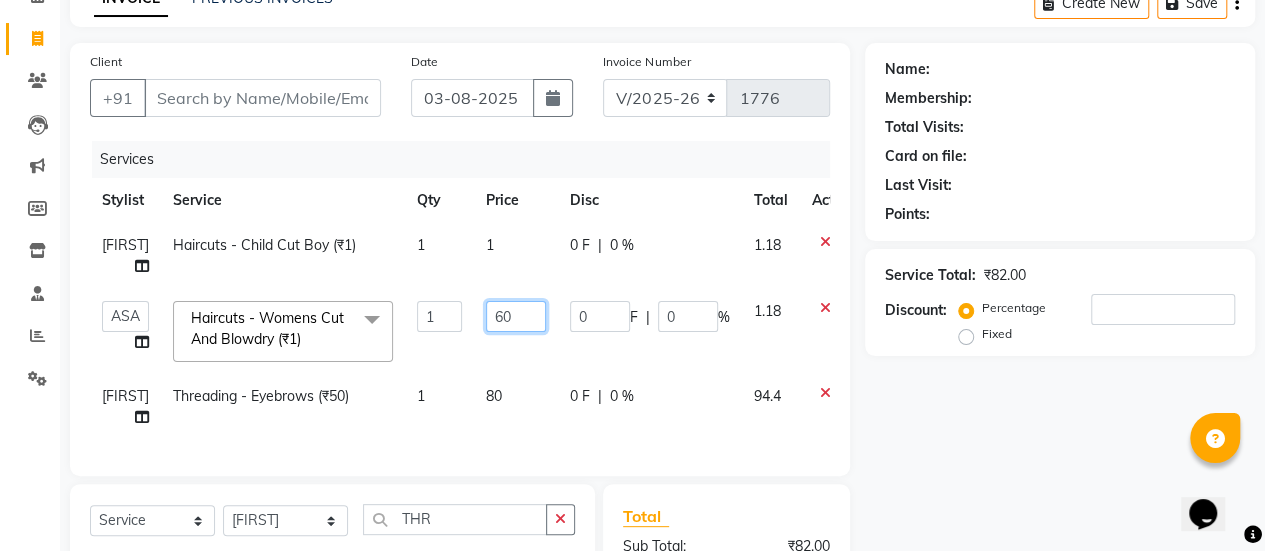 type on "600" 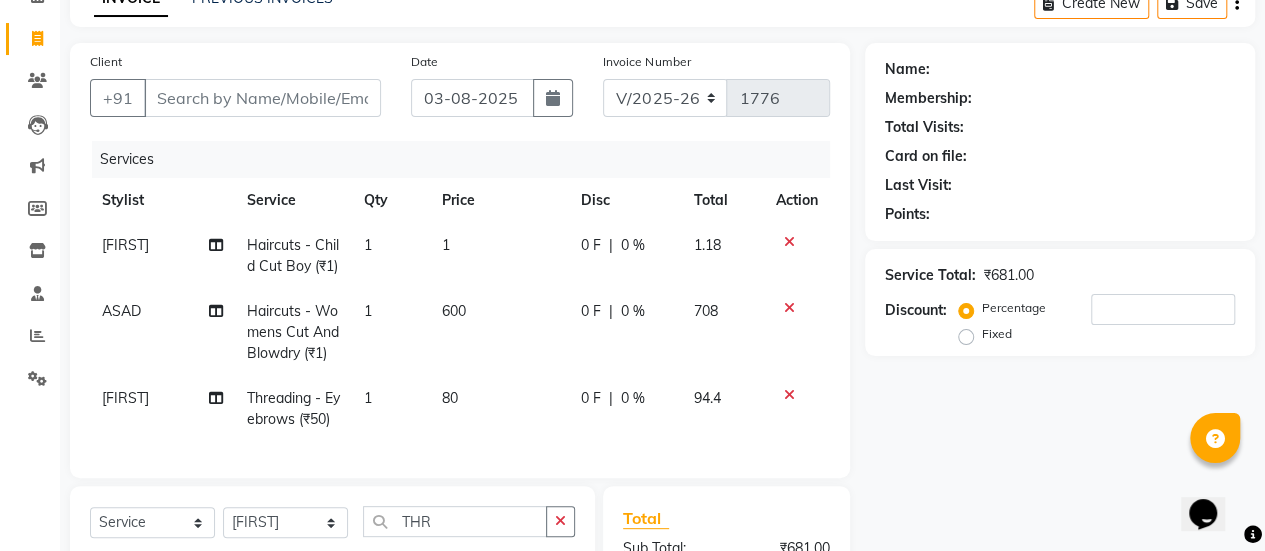 click on "1" 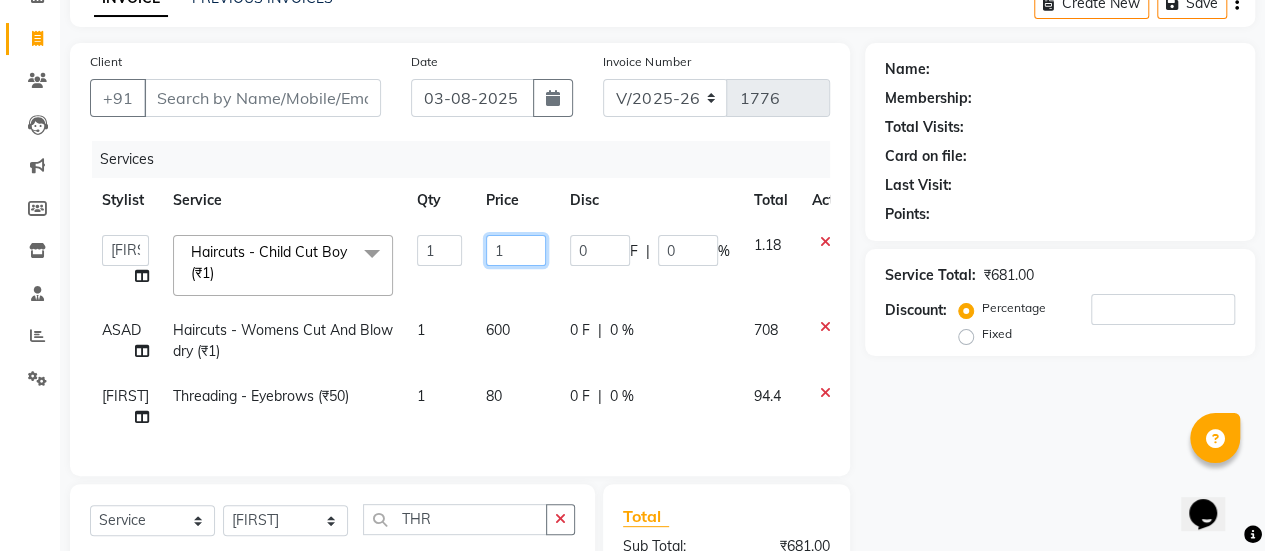 click on "1" 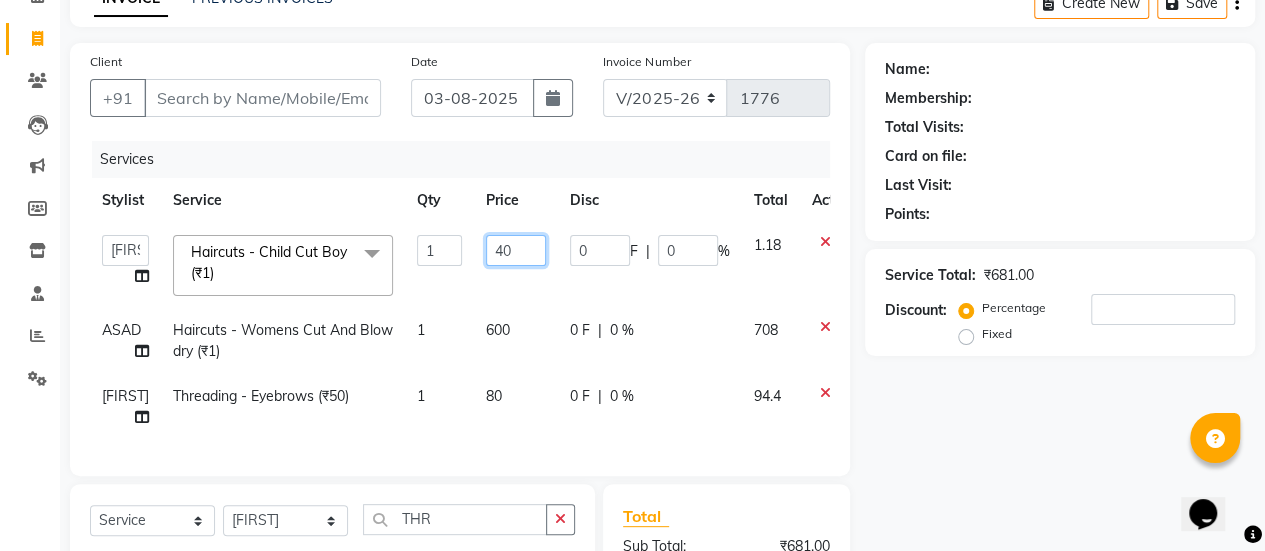 type on "400" 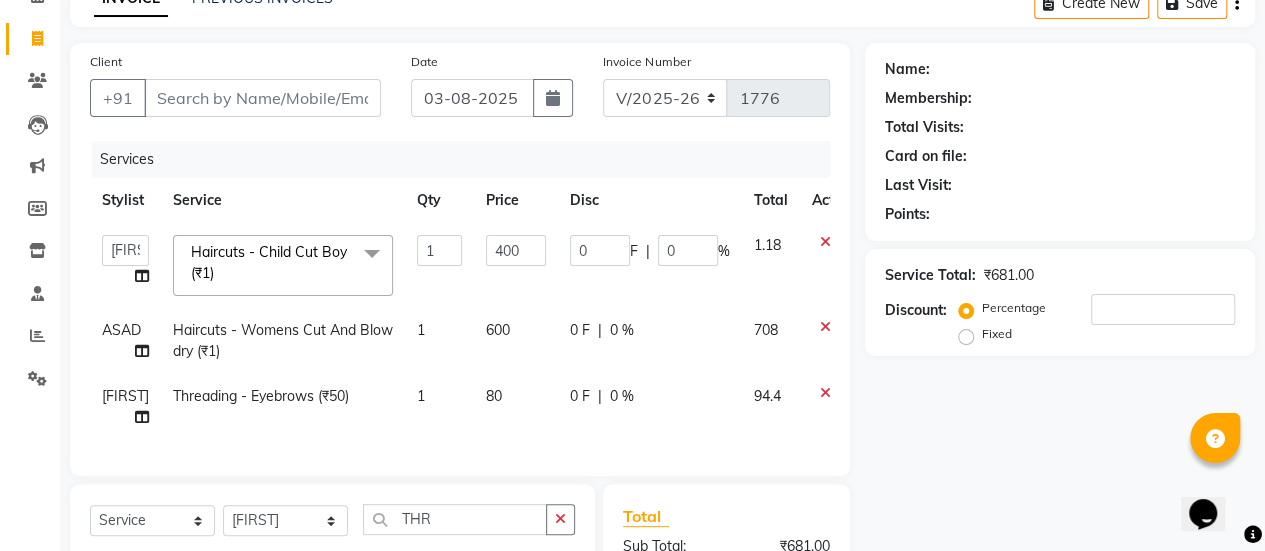 click on "Services Stylist Service Qty Price Disc Total Action [FIRST] [FIRST] [FIRST] [FIRST] [FIRST] [FIRST] [FIRST] [FIRST] [FIRST] Manager [FIRST] [FIRST] [FIRST] [FIRST] [FIRST] [FIRST] [FIRST] [FIRST] Haircuts - Child Cut Boy (₹1) x Haircuts - Mens Cut And Styling (₹500) Haircuts - Womens Cut And Blowdry (₹1) Haircuts - Child Cut Boy (₹1) Haircuts - Child Cut Girl (₹1) Hair Cut (₹1) DANDRUFF TREATMENT SCRUB (₹1) FLIX CUT (₹1) HAIR CUT & BEARD TRIM (₹1) CHILD CUT GIRL (₹1) SIGNATURE FACIAL (₹6500) BACK POLISH (₹1) HAND POLISH (₹2500) NAIL CUT & FILE (₹250) Demo (₹1200) FULL BODY POLISHING (₹5000) HYDRA FACIAL (₹1) D TAN FEET (₹1) FULL HAND D TAN (₹1) KERATIN (₹1) BOTOX (₹1) HIGHT LIGHT CROWN (₹1) GLOBAL MENS (₹1) NANOPIASTY (₹1) WAXING (₹1) MEKUP WOMENS (₹1) MEKUP MENS (₹1) SARI DRAPING (₹1) HAIR STYLE (₹1) O3+ FACE WASH (₹1) O3+ VITAMIN C SERUM (₹1) Blowdry - Wash And Blast Dry (₹300) Root touchup (₹1500) 1 0" 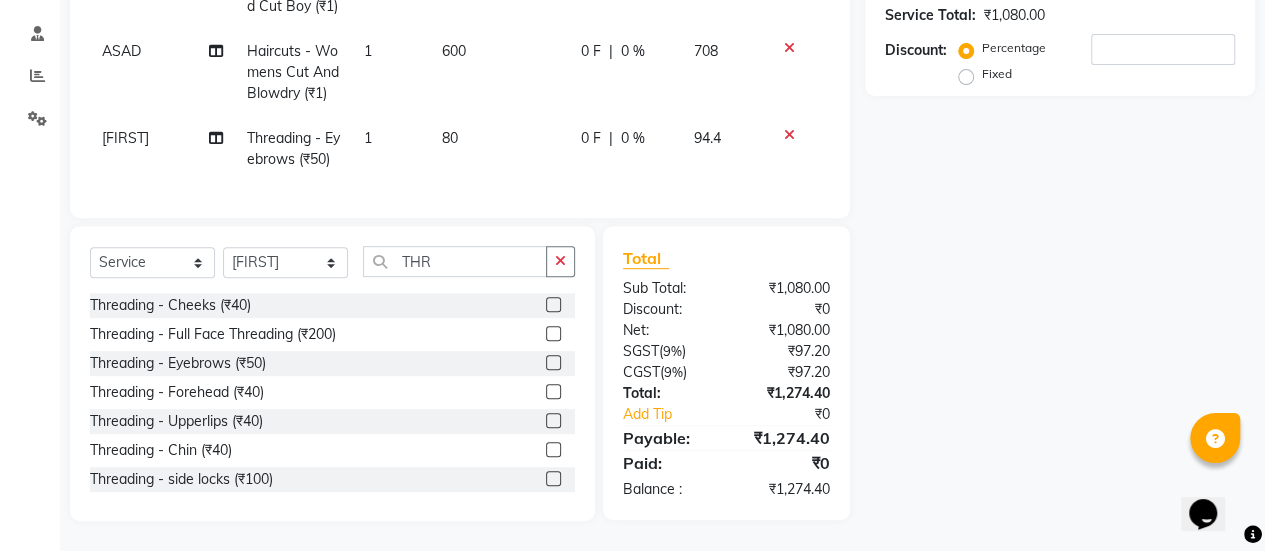 scroll, scrollTop: 0, scrollLeft: 0, axis: both 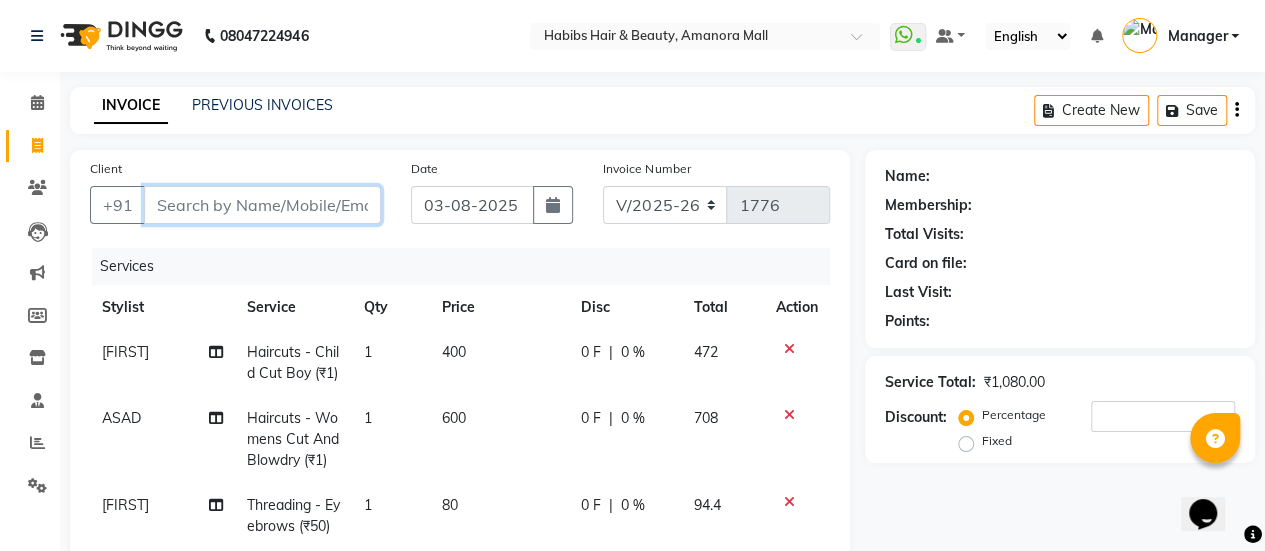 click on "Client" at bounding box center (262, 205) 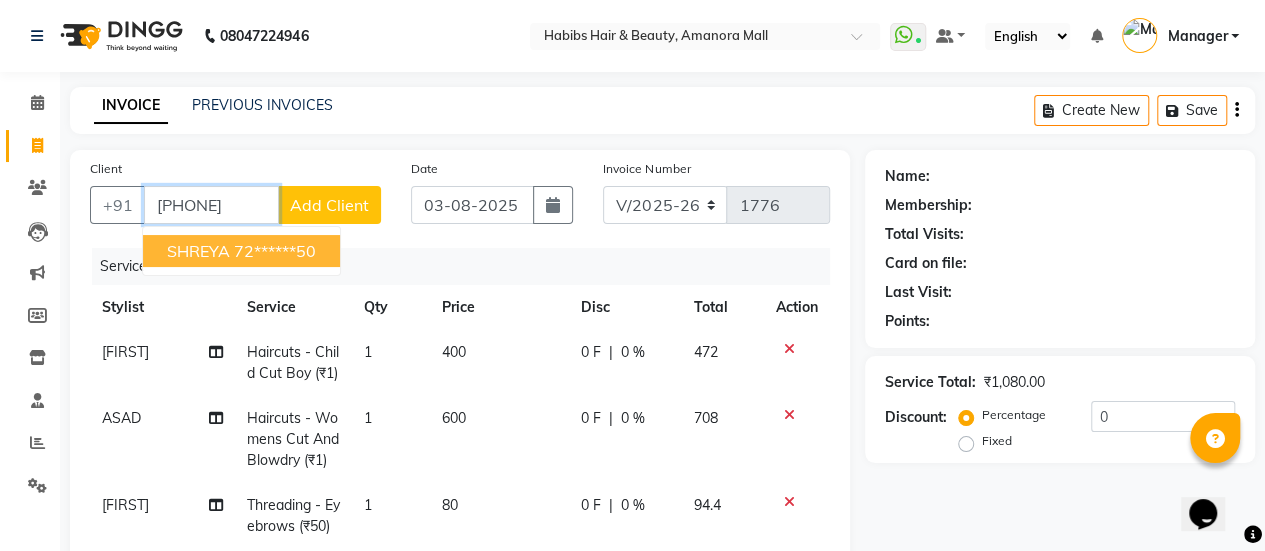 click on "72******50" at bounding box center (275, 251) 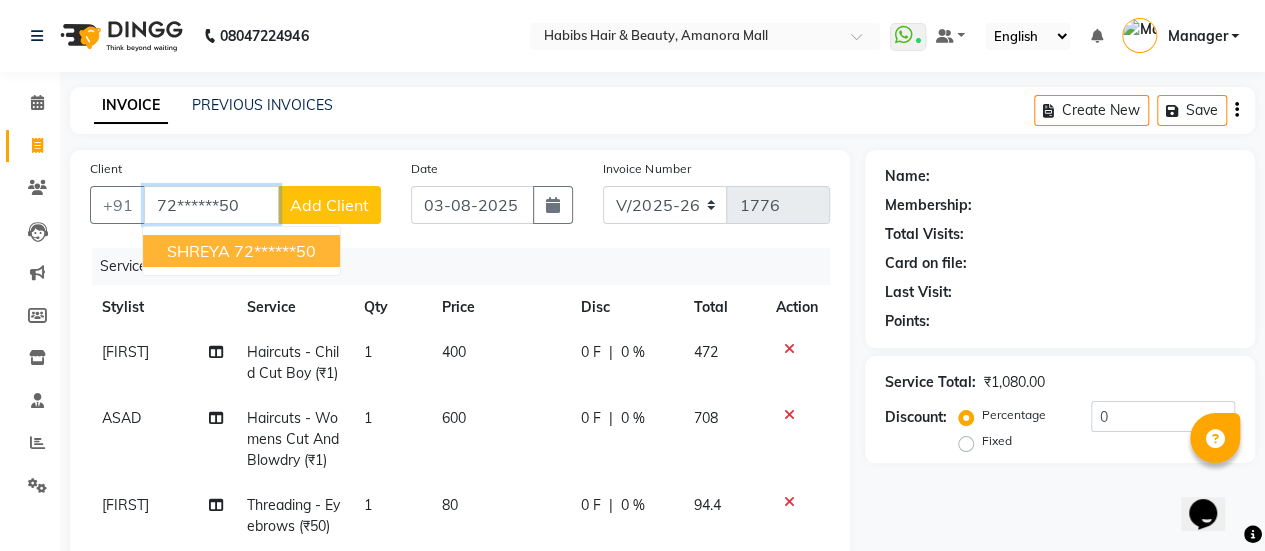 type on "72******50" 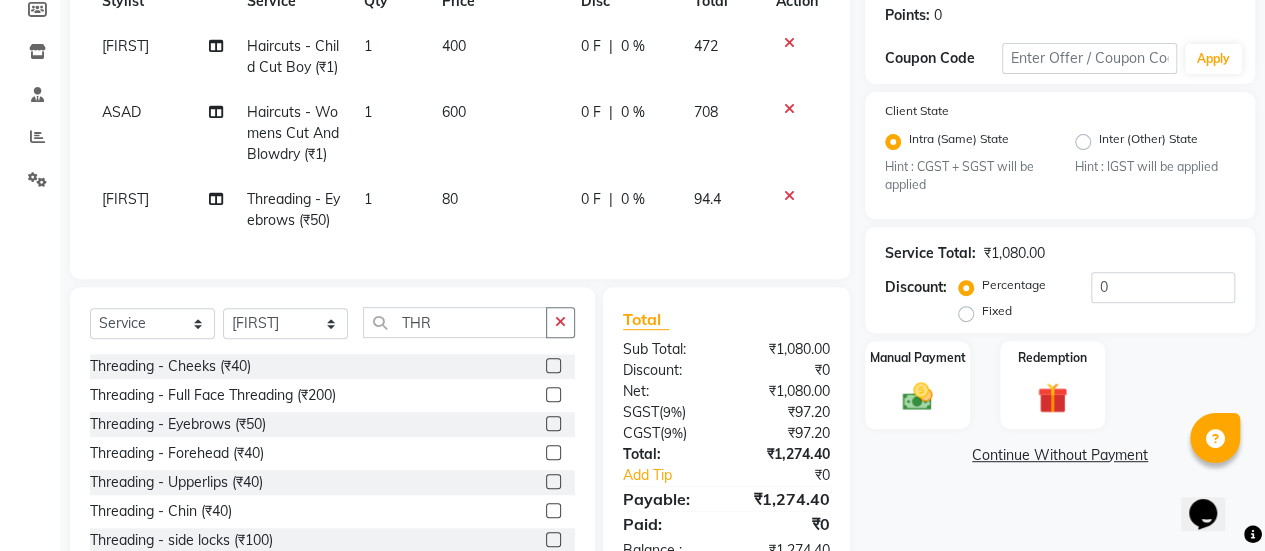 scroll, scrollTop: 444, scrollLeft: 0, axis: vertical 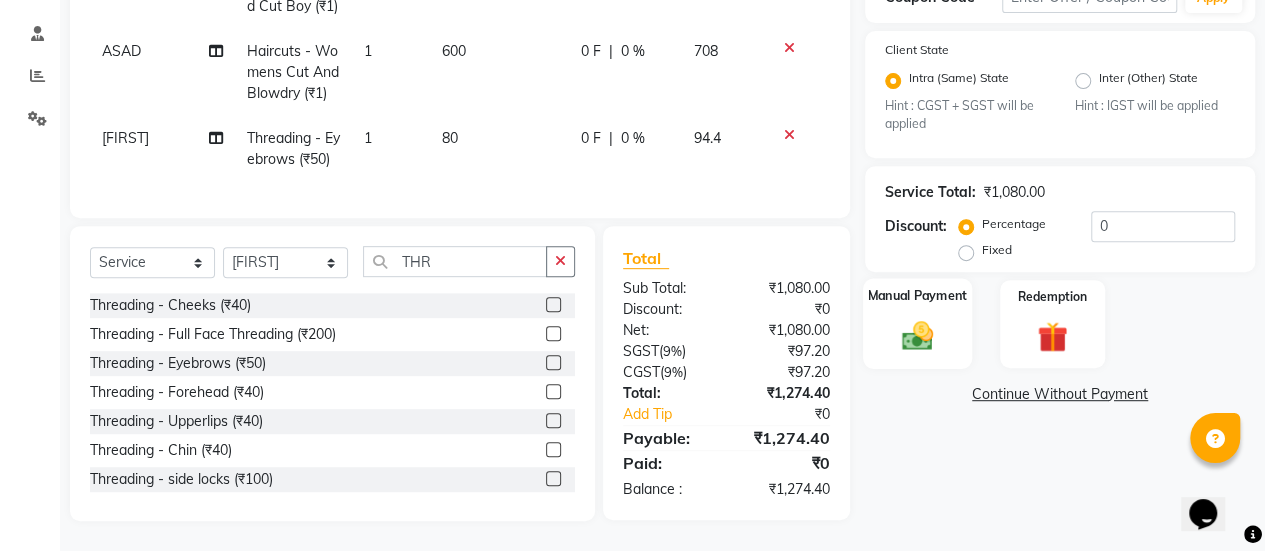 click 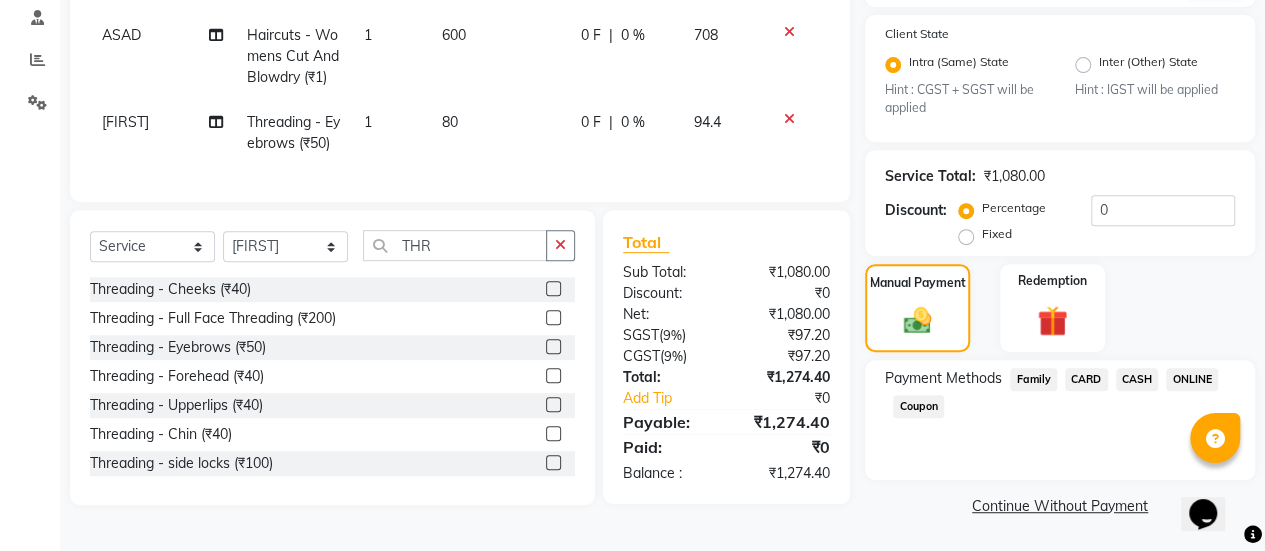 click on "ONLINE" 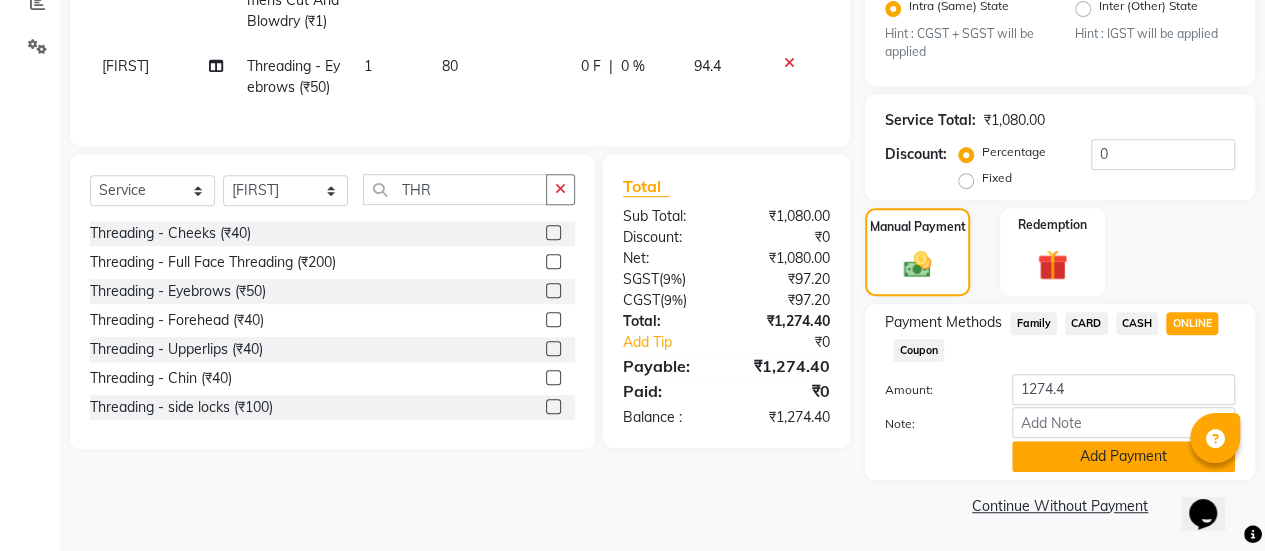click on "Add Payment" 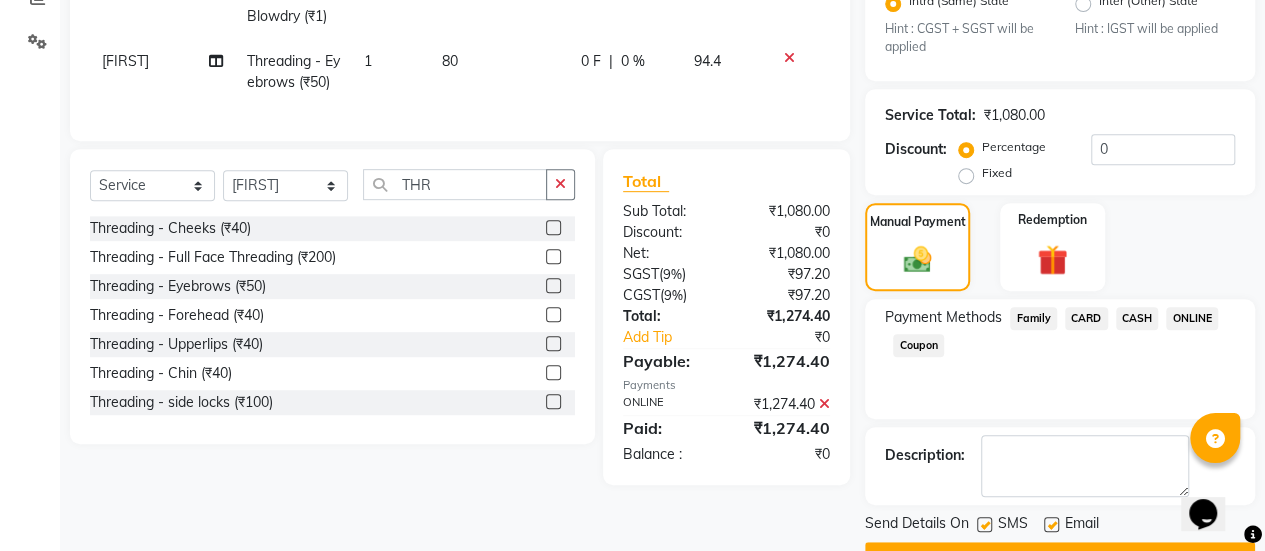 scroll, scrollTop: 493, scrollLeft: 0, axis: vertical 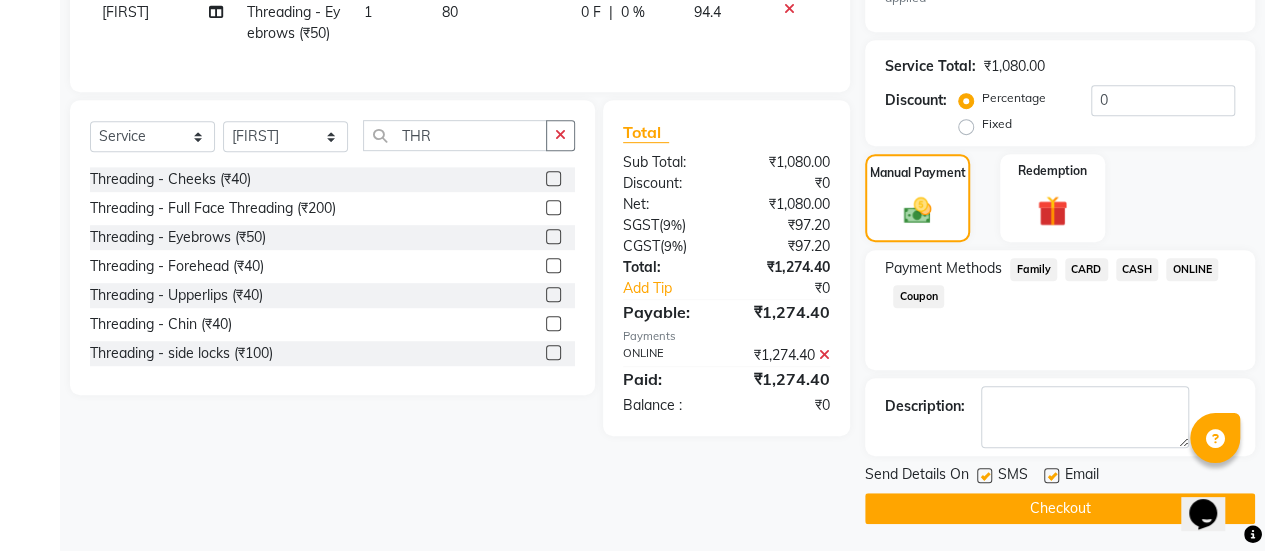 click 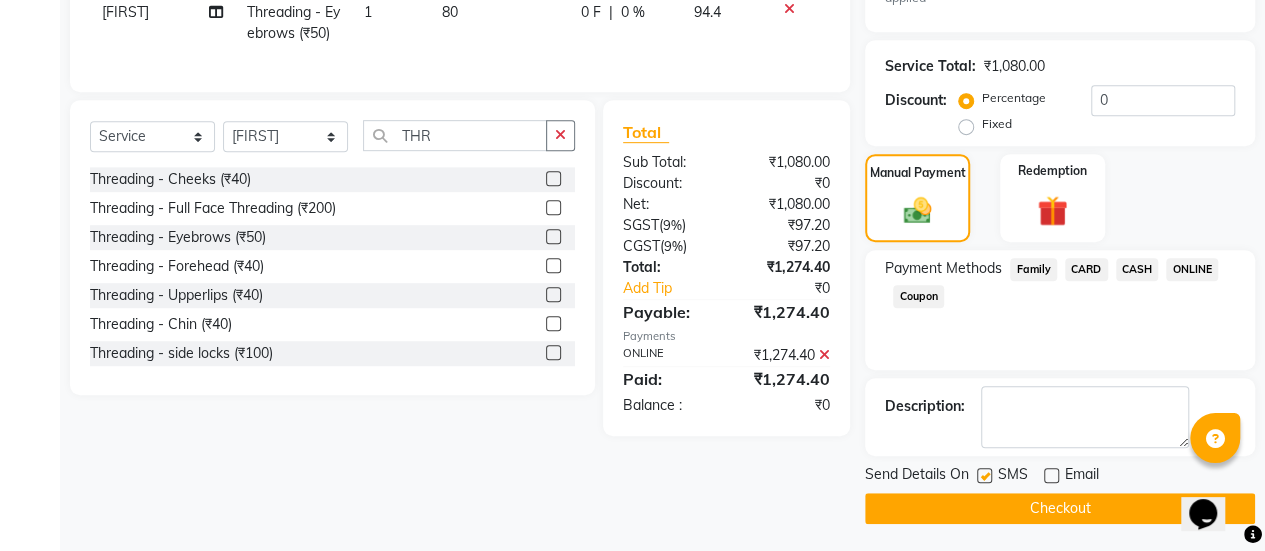 click on "Checkout" 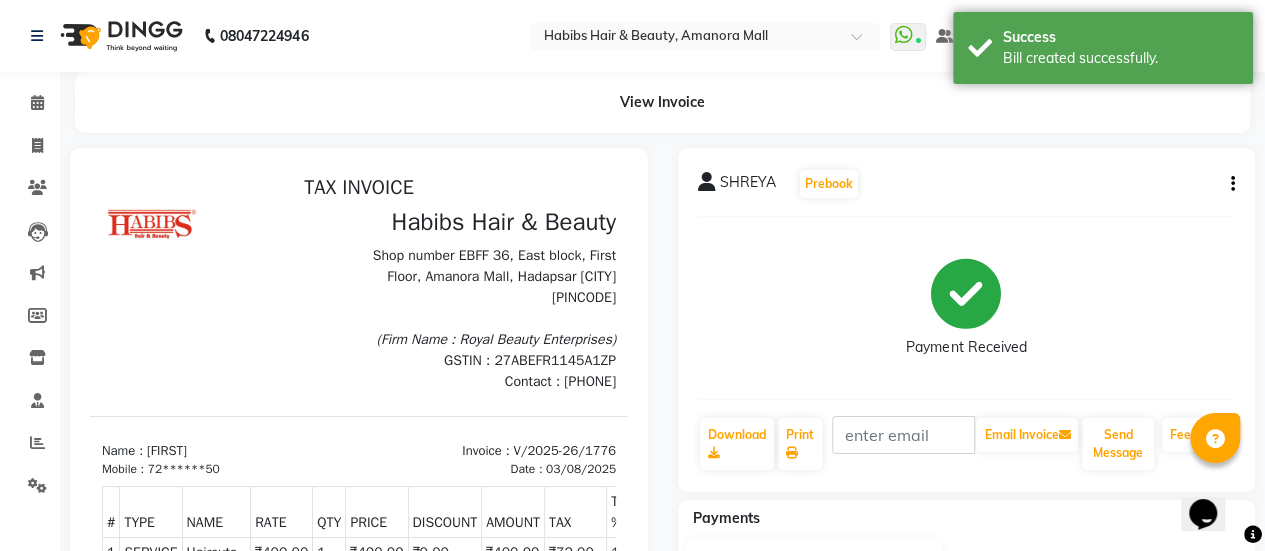 scroll, scrollTop: 0, scrollLeft: 0, axis: both 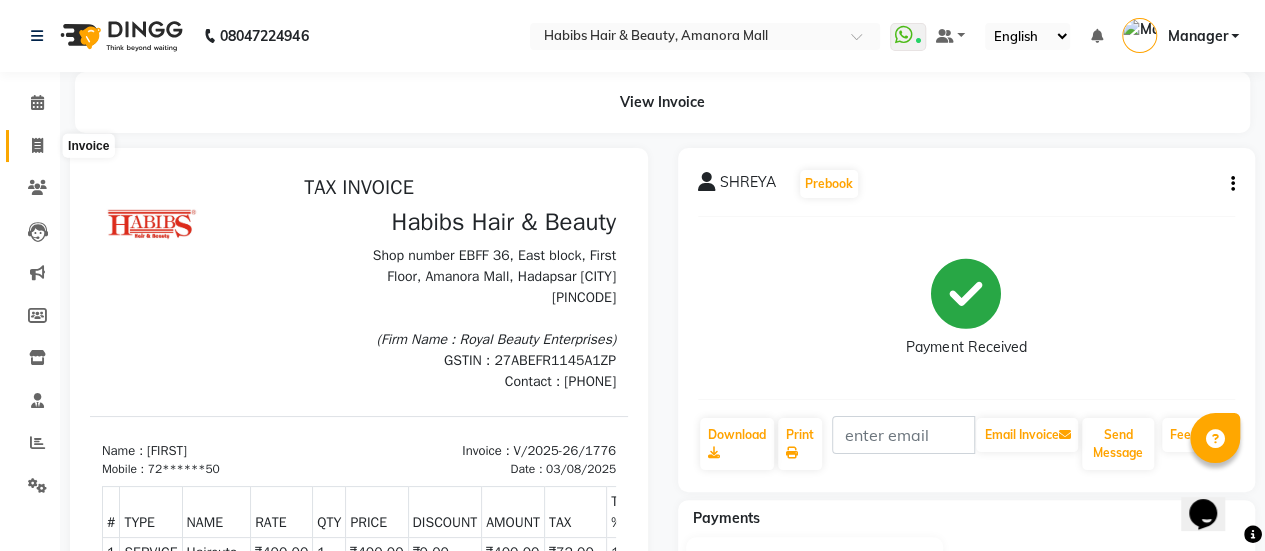 click 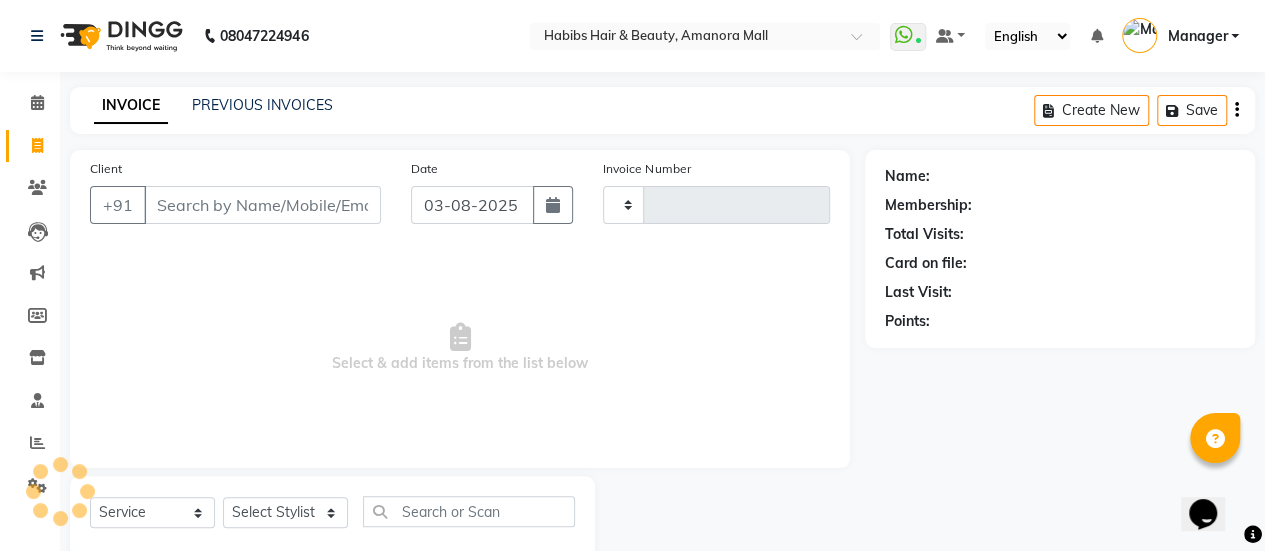 scroll, scrollTop: 49, scrollLeft: 0, axis: vertical 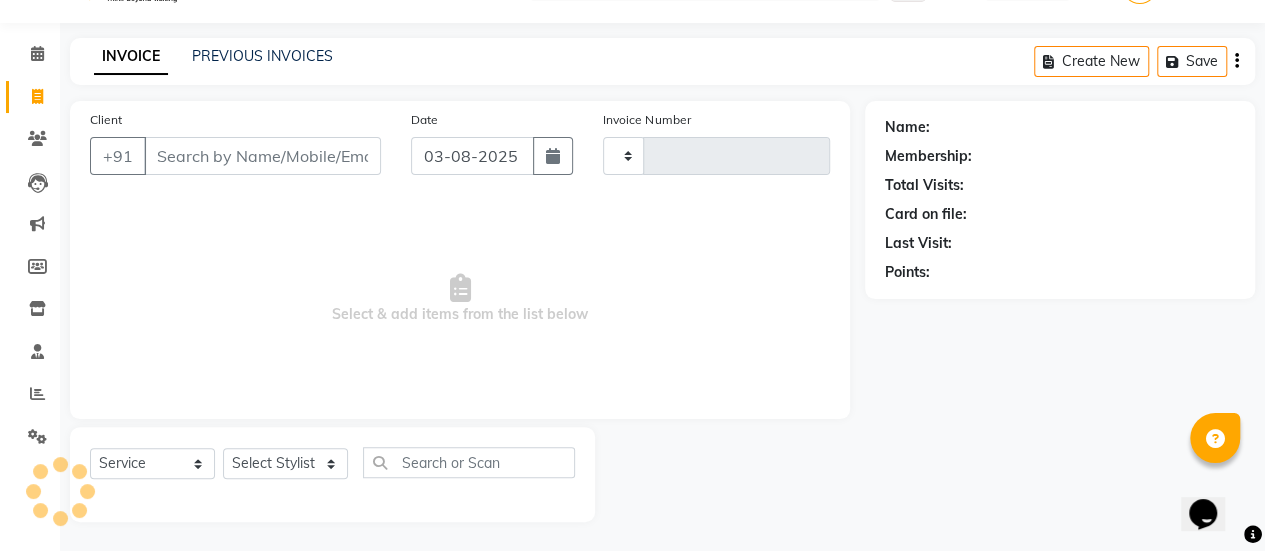 type on "1777" 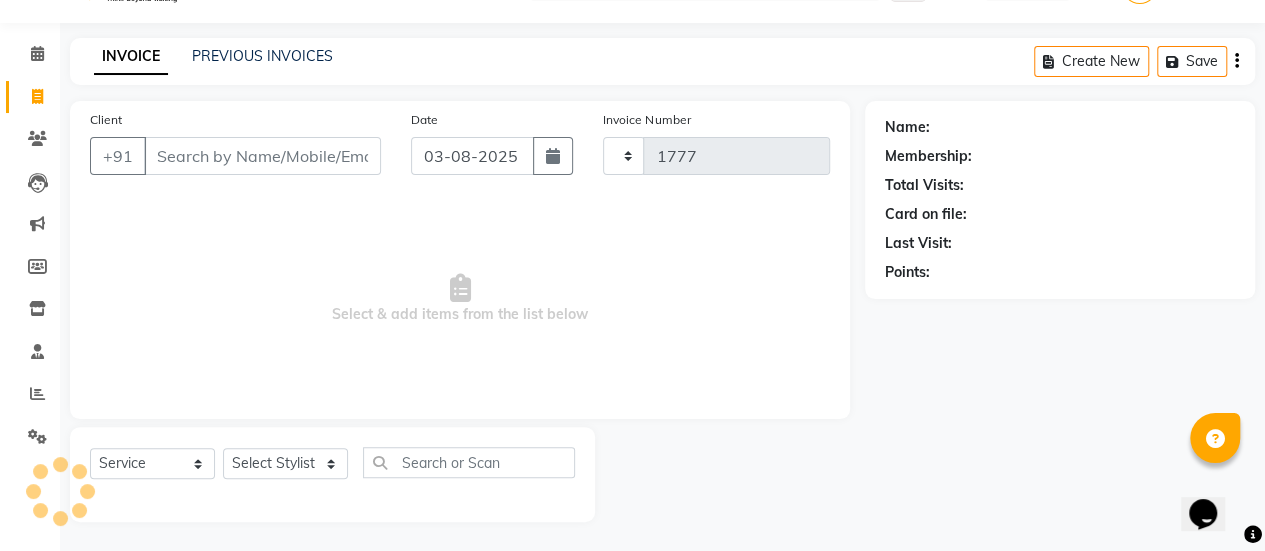 select on "5399" 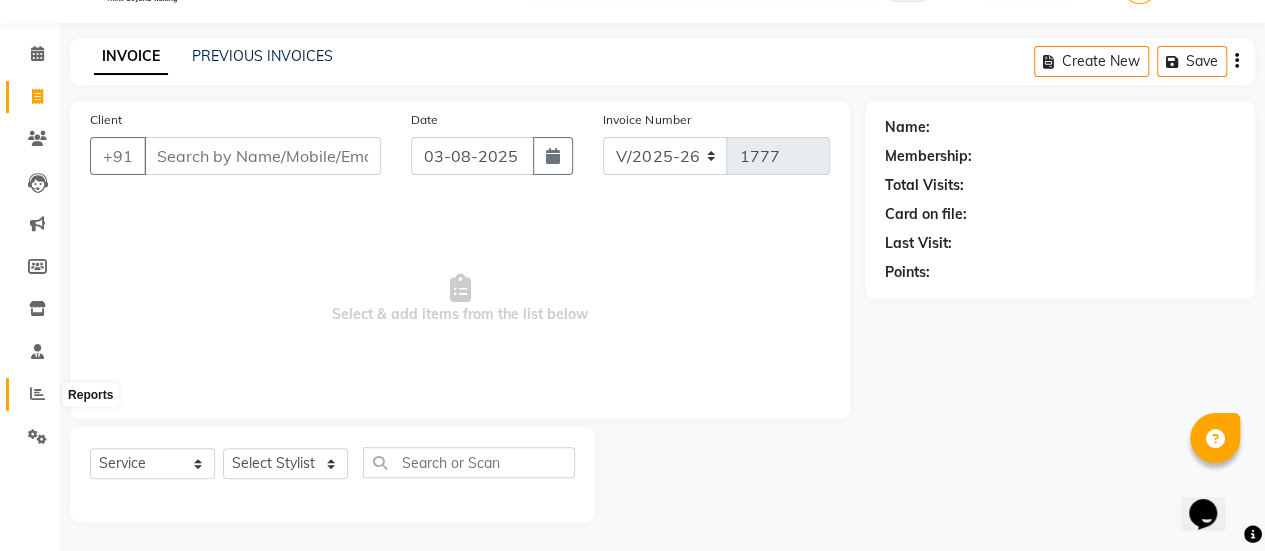 click 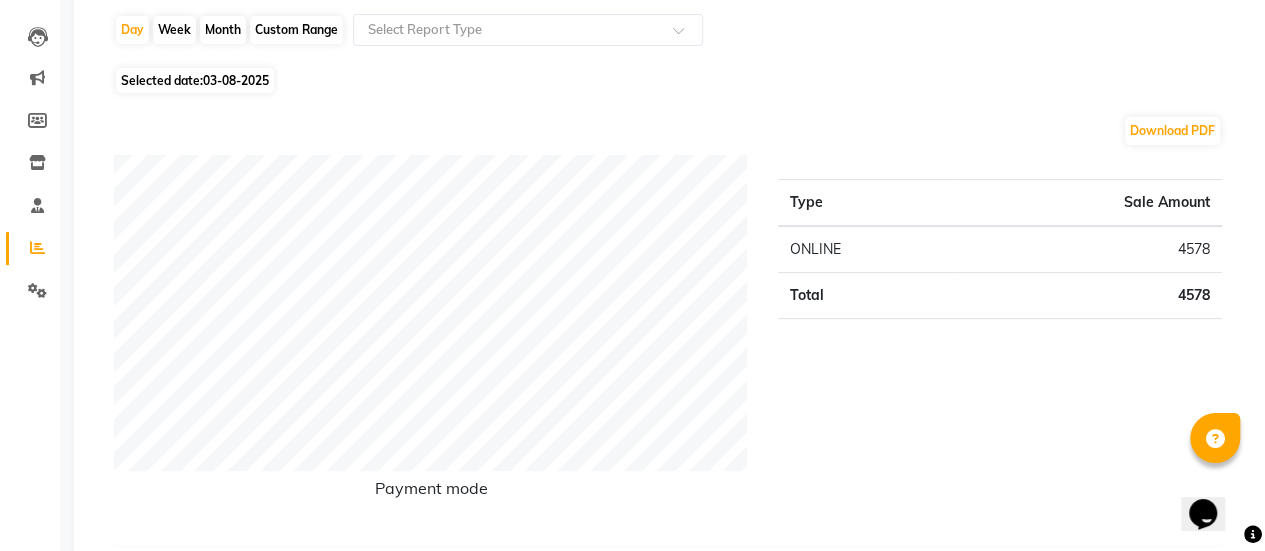 scroll, scrollTop: 0, scrollLeft: 0, axis: both 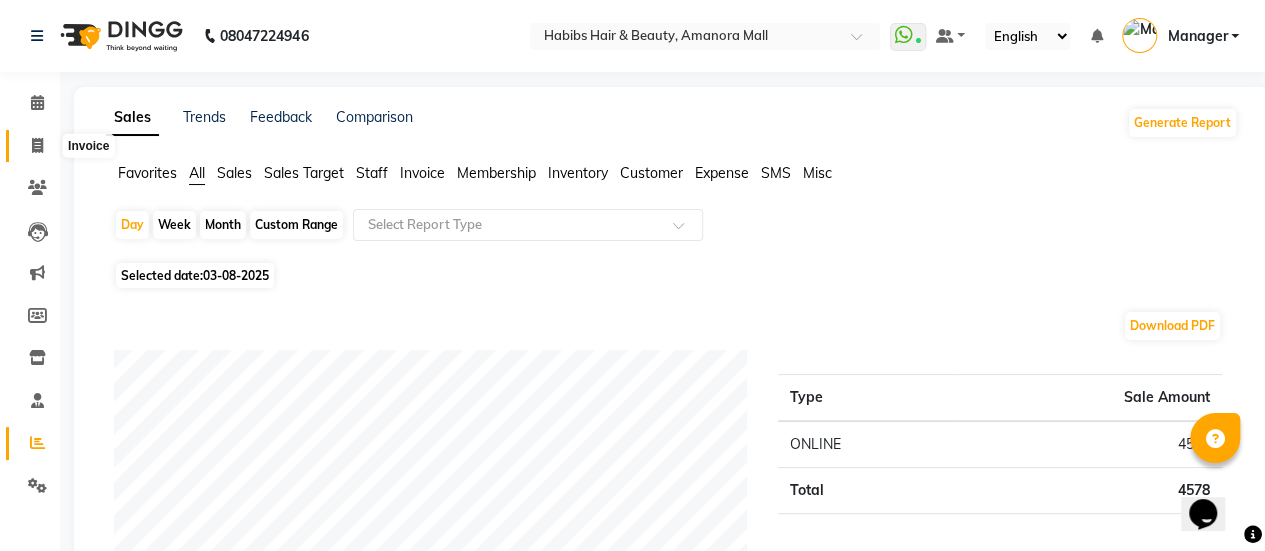 click 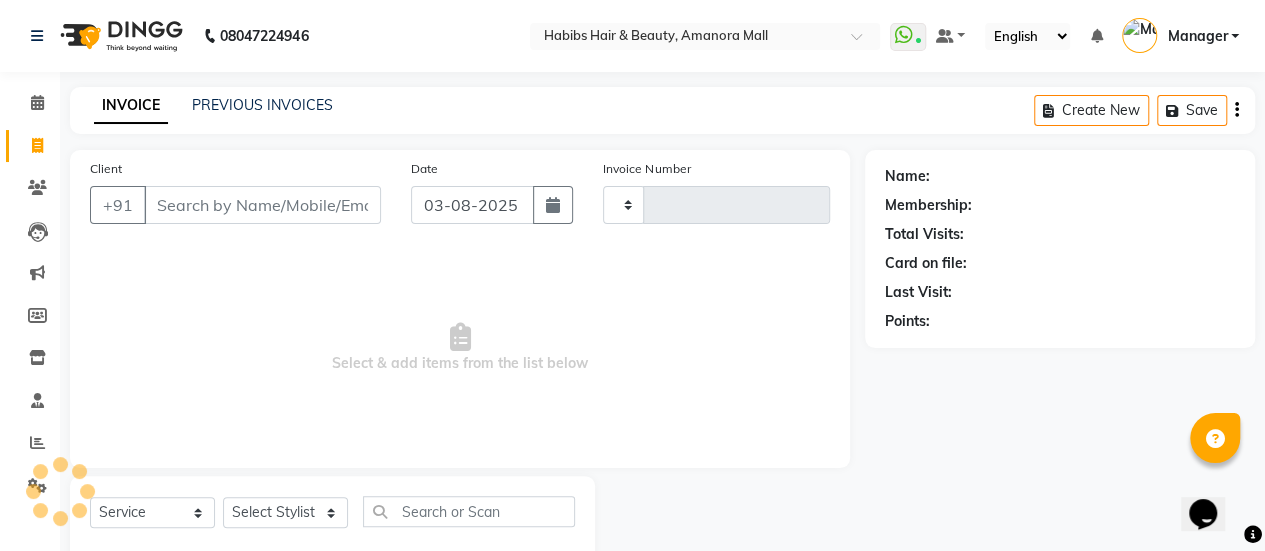scroll, scrollTop: 49, scrollLeft: 0, axis: vertical 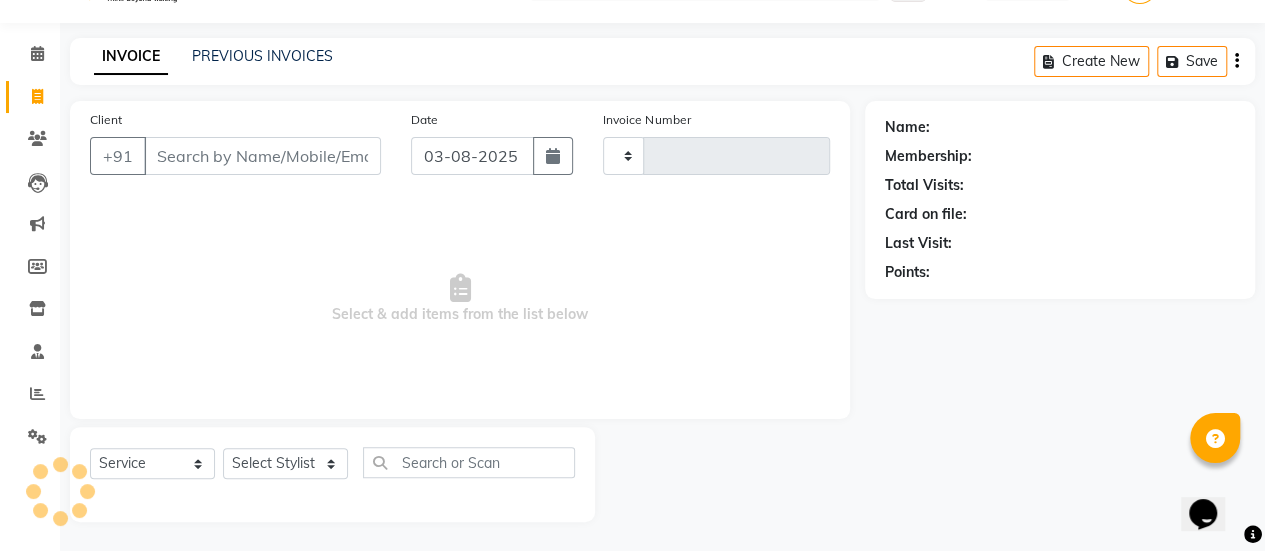 type on "1777" 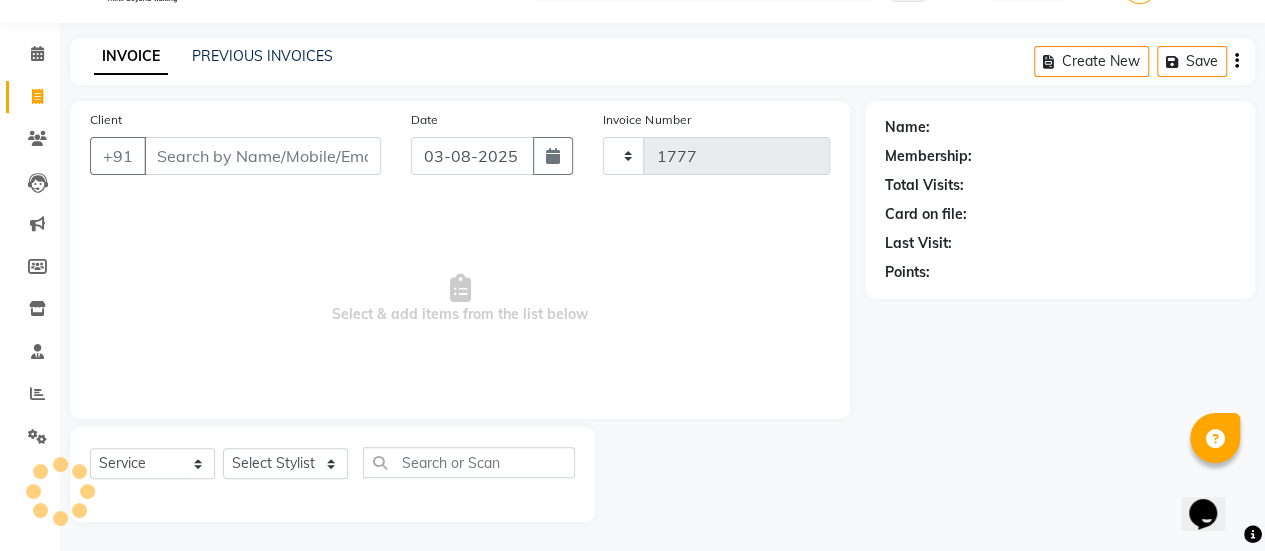 select on "5399" 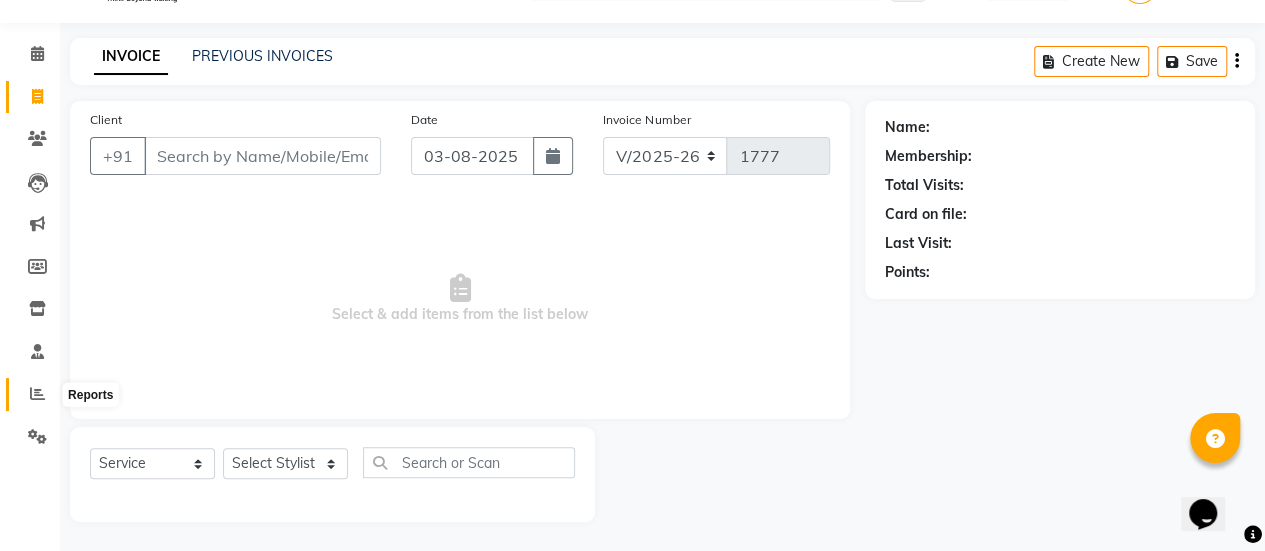 click 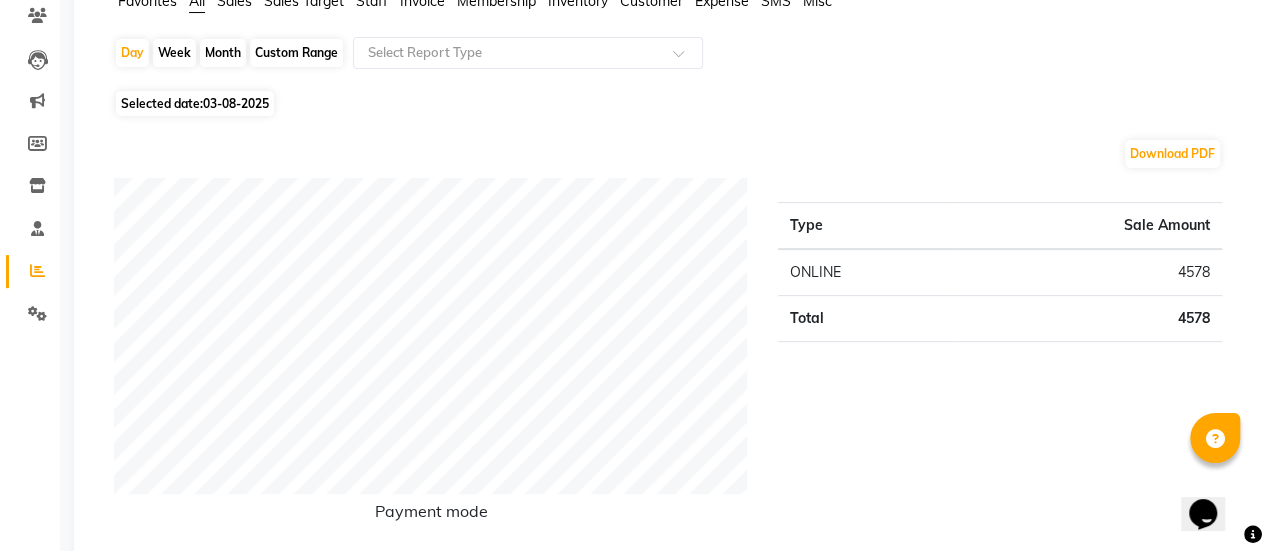 scroll, scrollTop: 0, scrollLeft: 0, axis: both 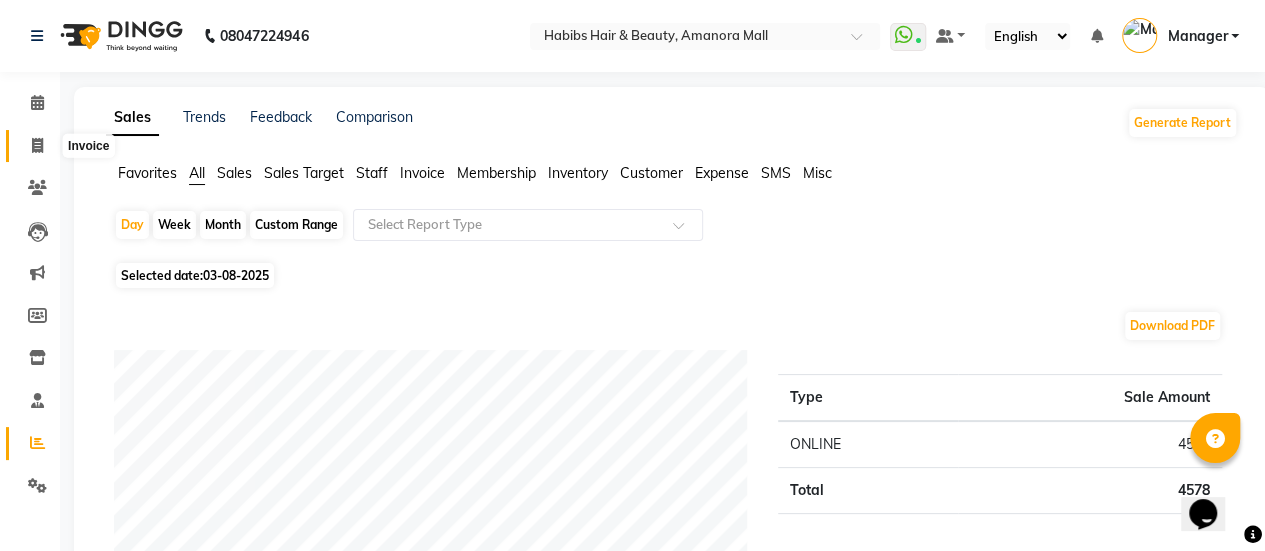 click 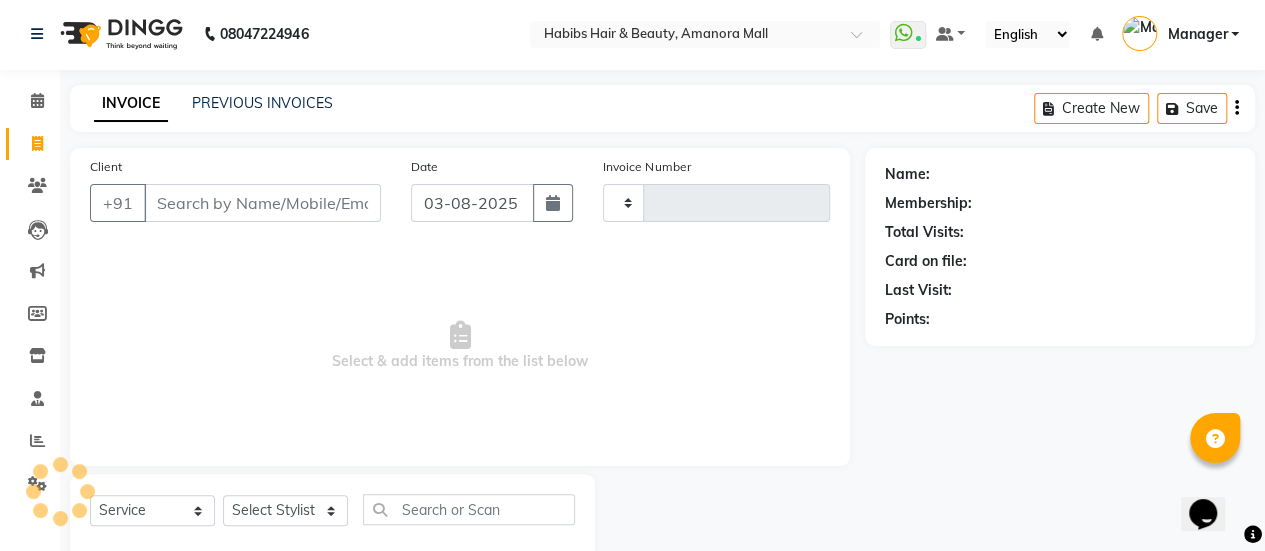 type on "1777" 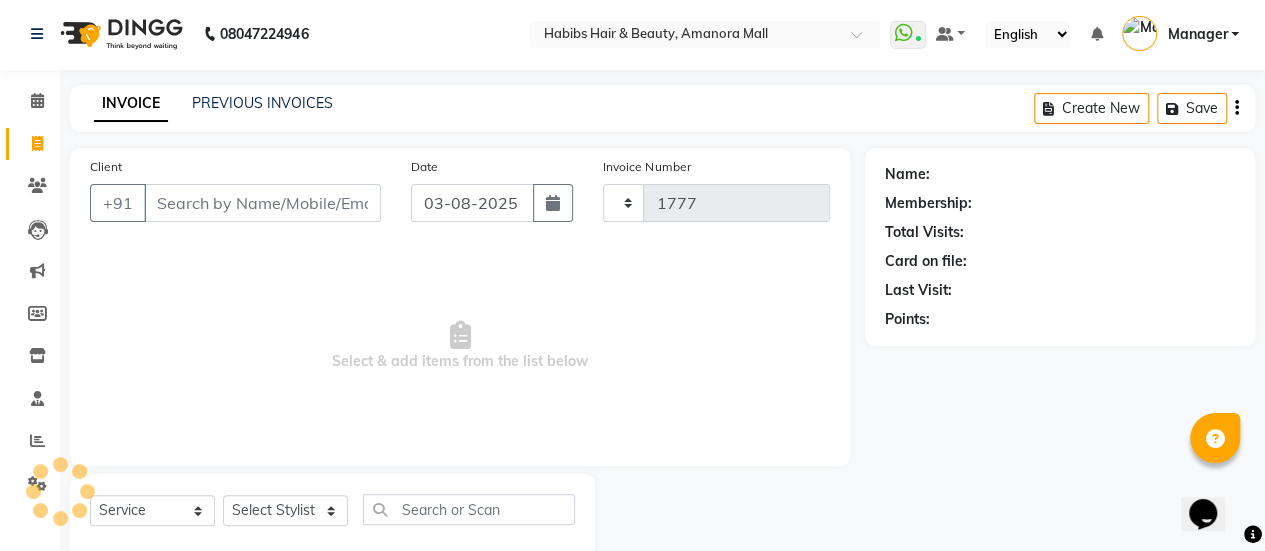 select on "5399" 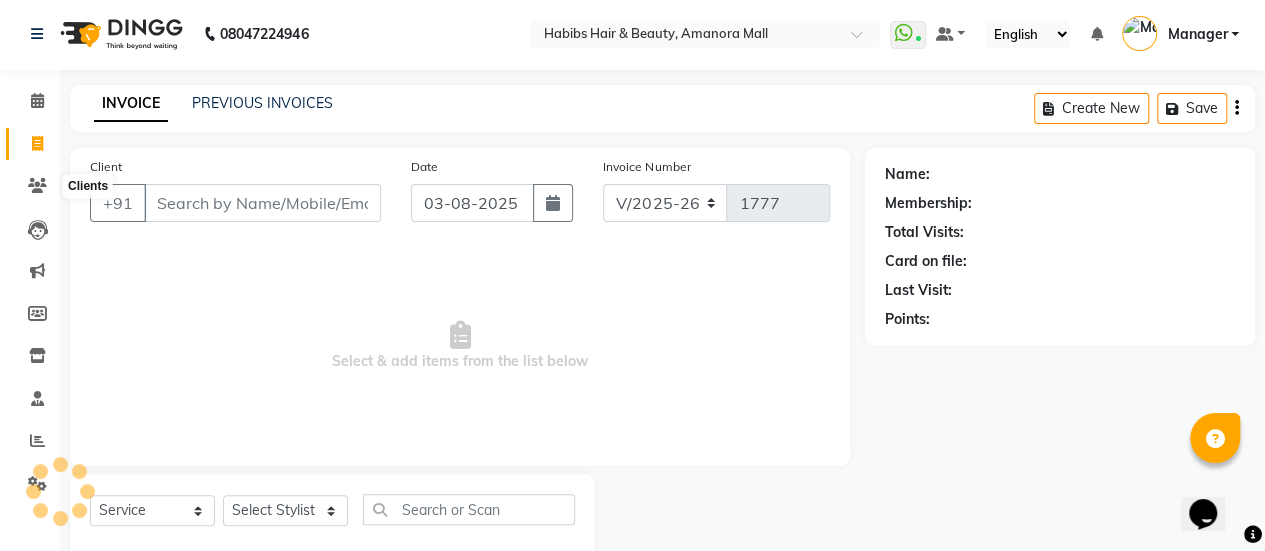 scroll, scrollTop: 49, scrollLeft: 0, axis: vertical 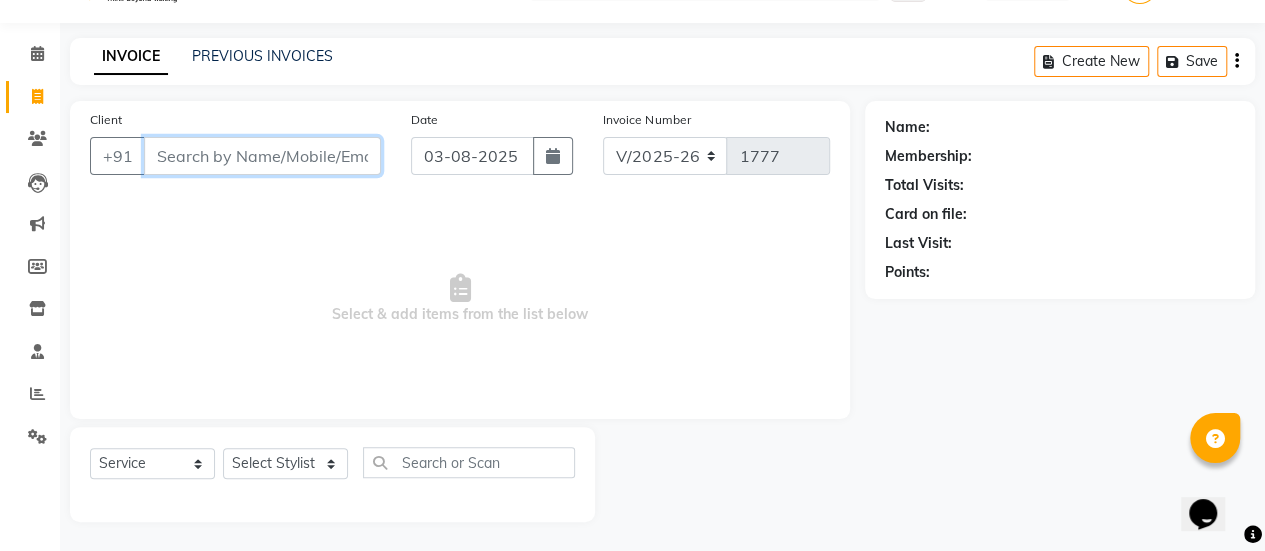 click on "Client" at bounding box center (262, 156) 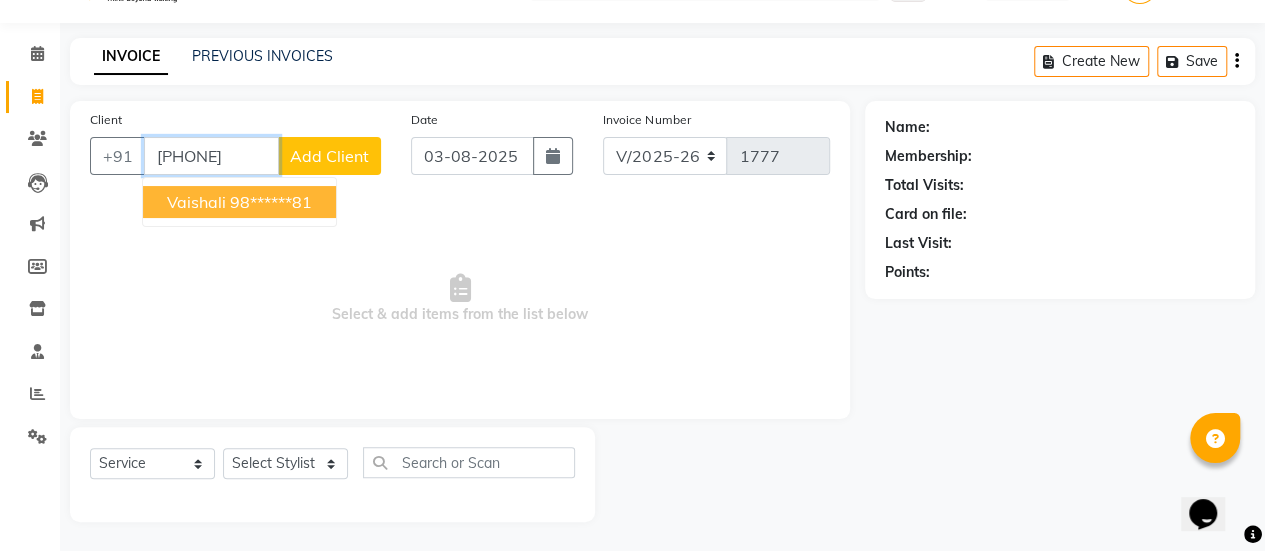 click on "Vaishali" at bounding box center (196, 202) 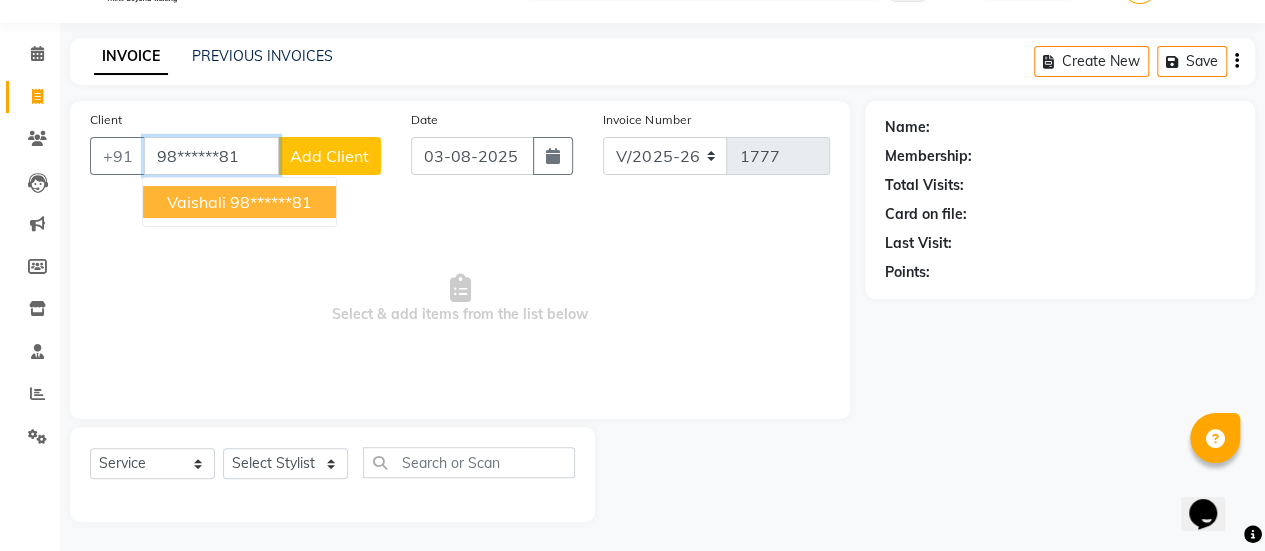 type on "98******81" 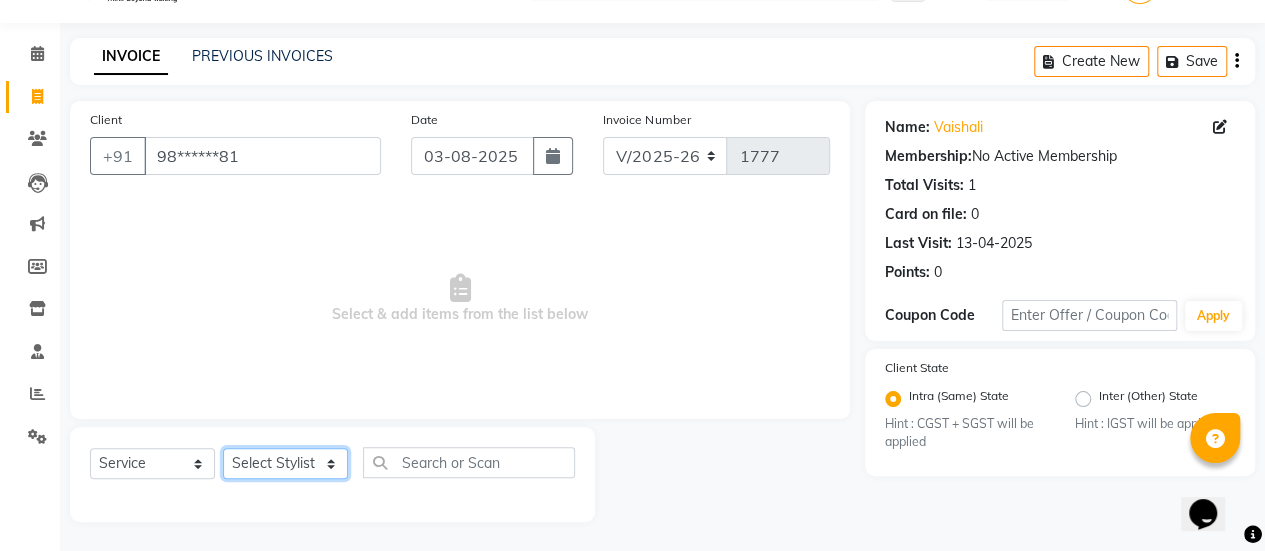 click on "Select Stylist [FIRST] [FIRST] [FIRST] [FIRST] [FIRST] [FIRST] [FIRST] [FIRST] [FIRST] Manager [FIRST] [FIRST] [FIRST] [FIRST] [FIRST] [FIRST] [FIRST] [FIRST]" 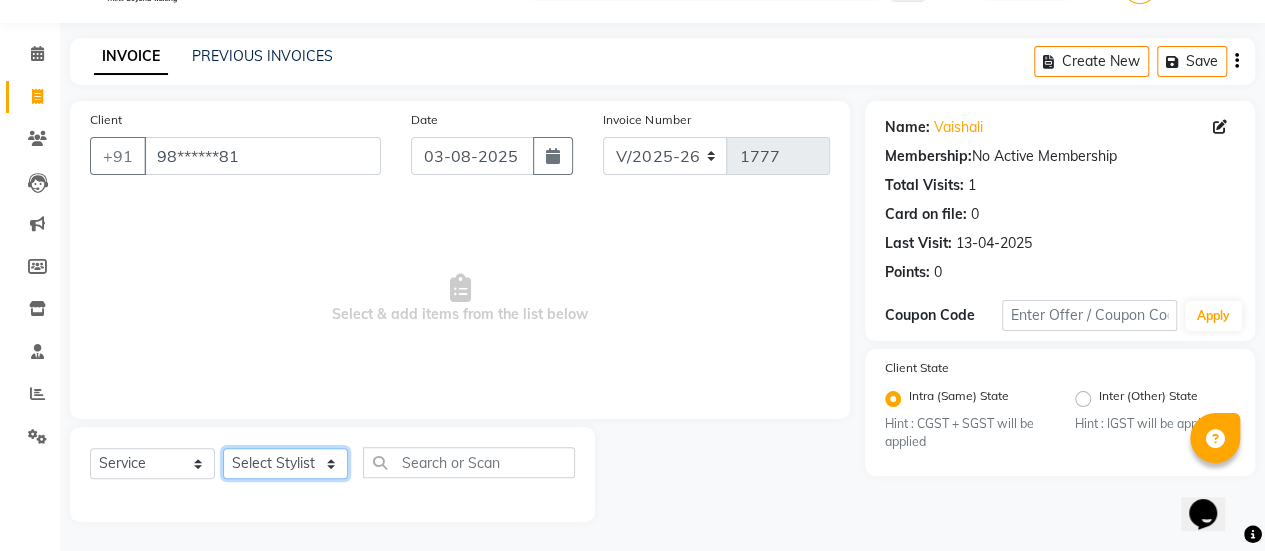 select on "78237" 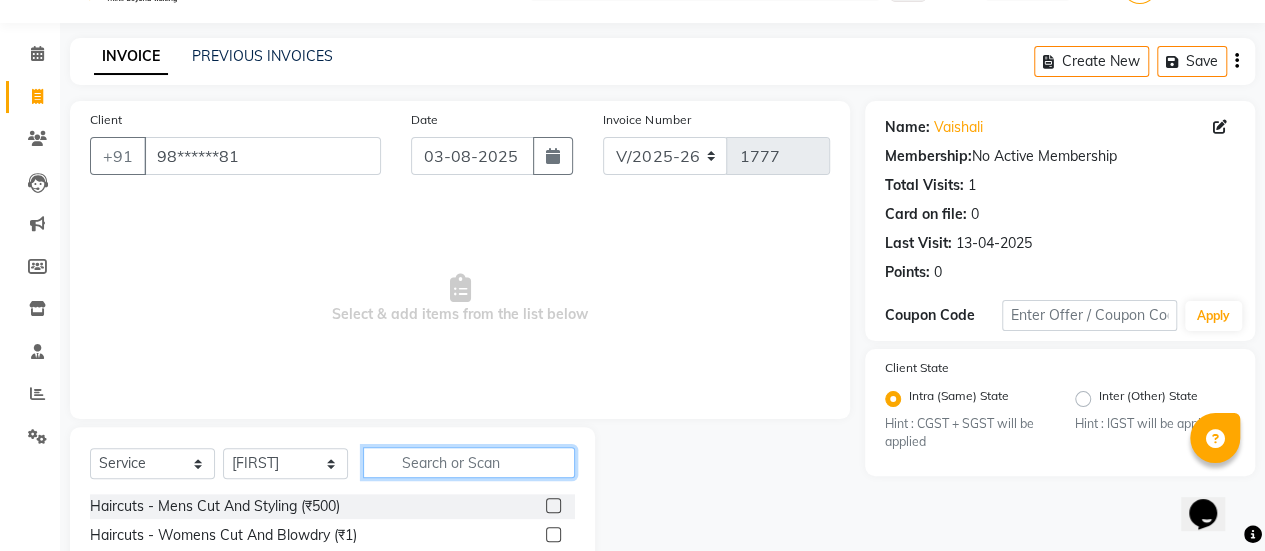 click 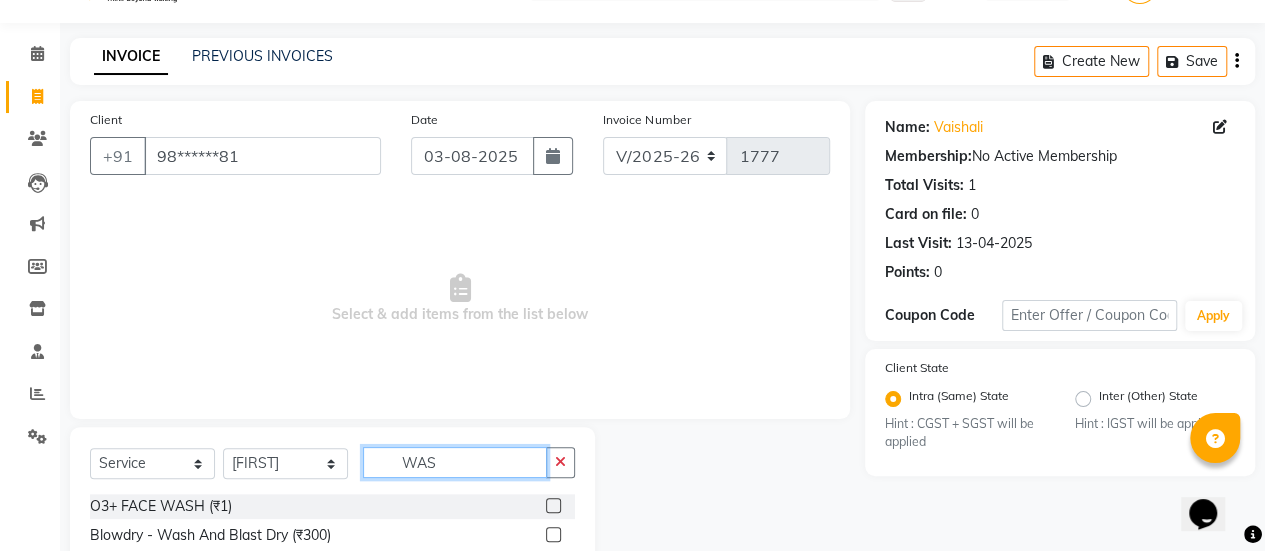 scroll, scrollTop: 223, scrollLeft: 0, axis: vertical 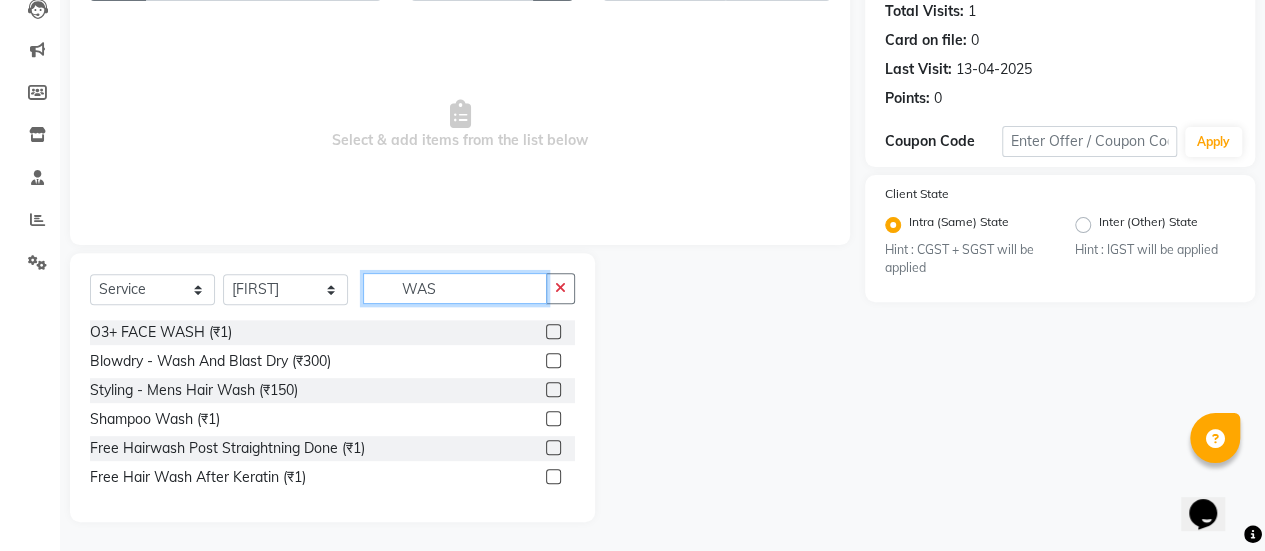 type on "WAS" 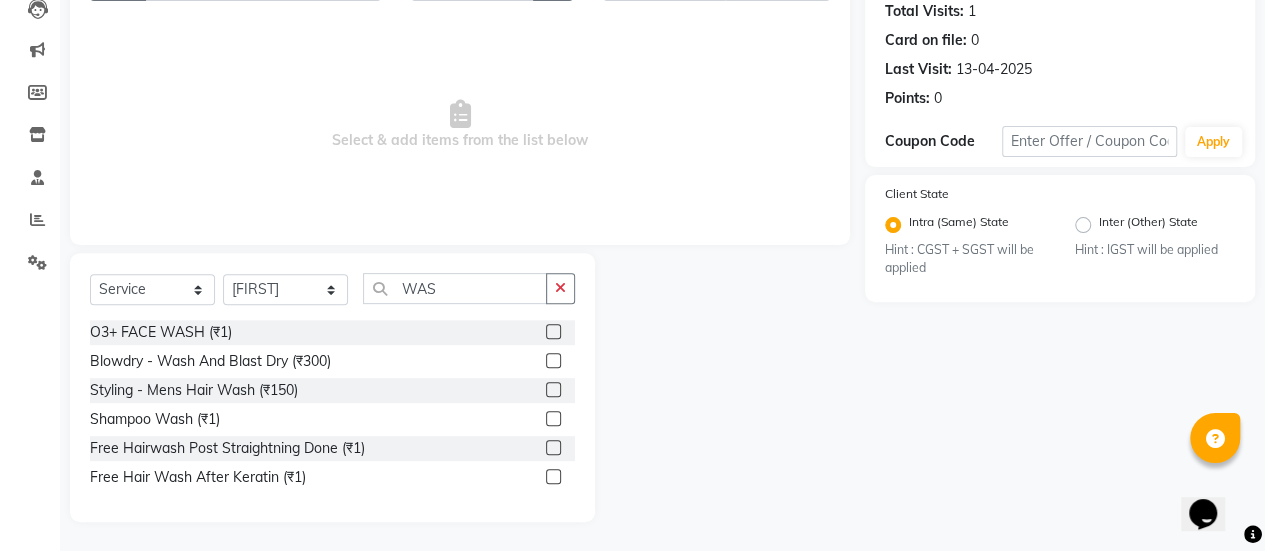 click 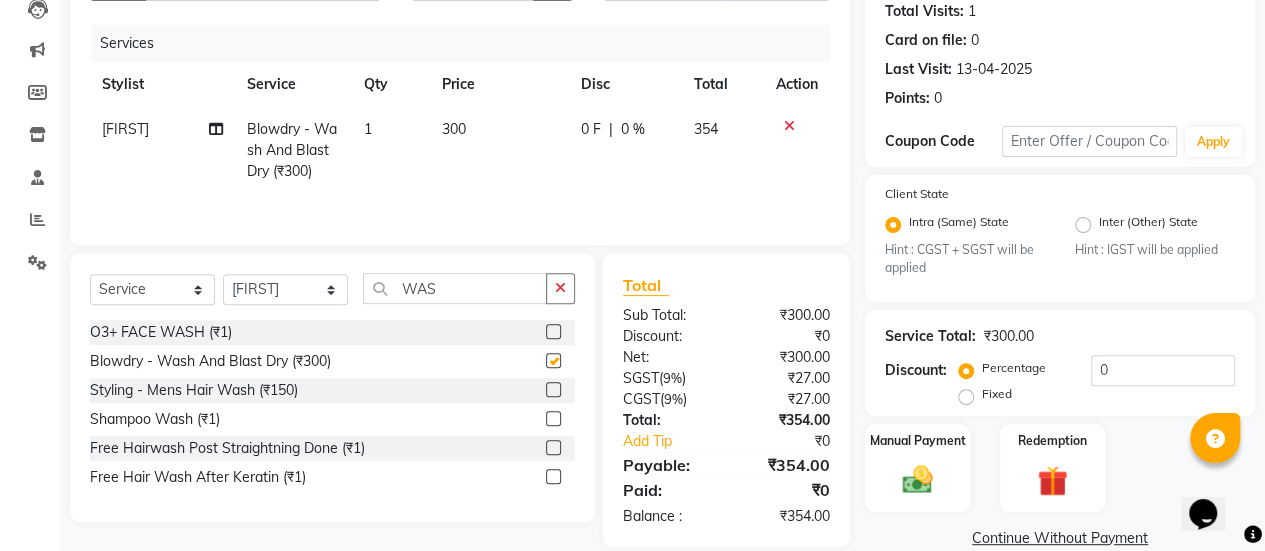 checkbox on "false" 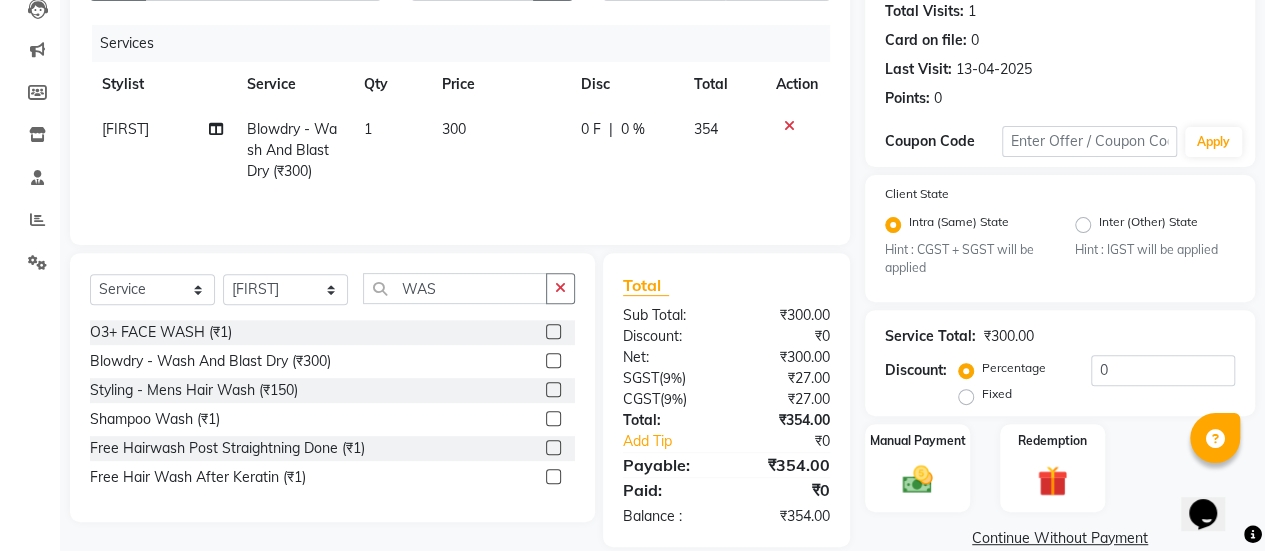 click on "300" 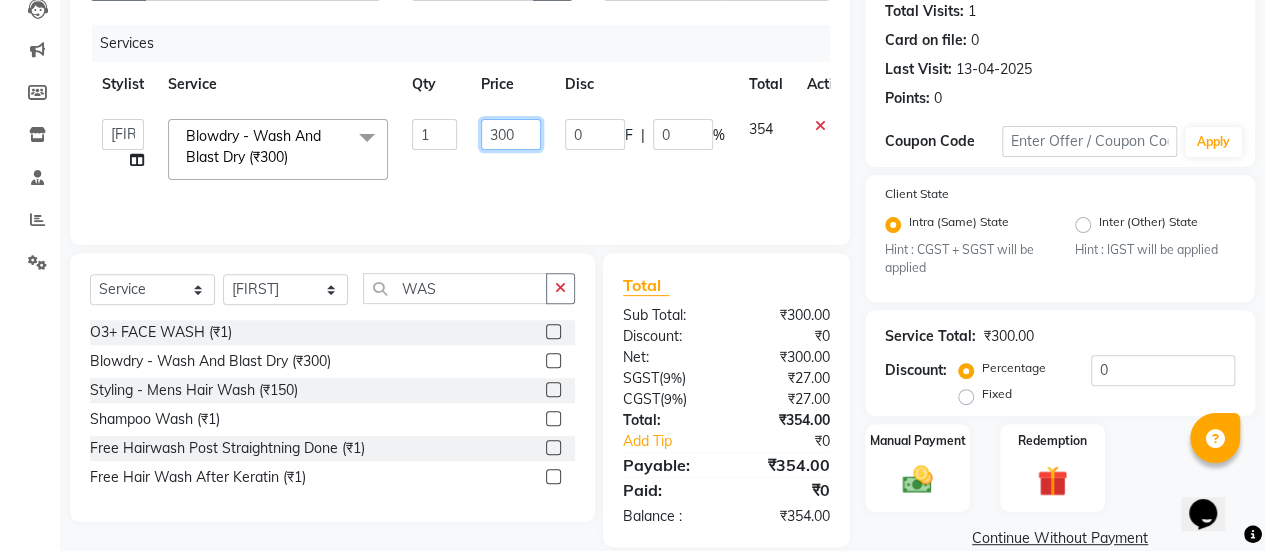 click on "300" 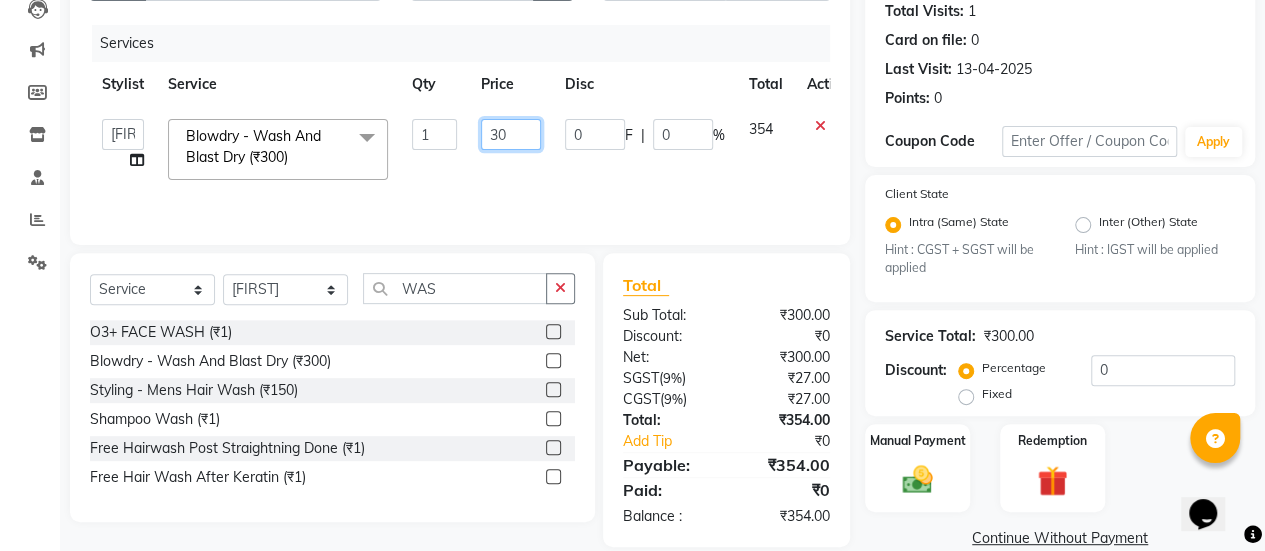 type on "350" 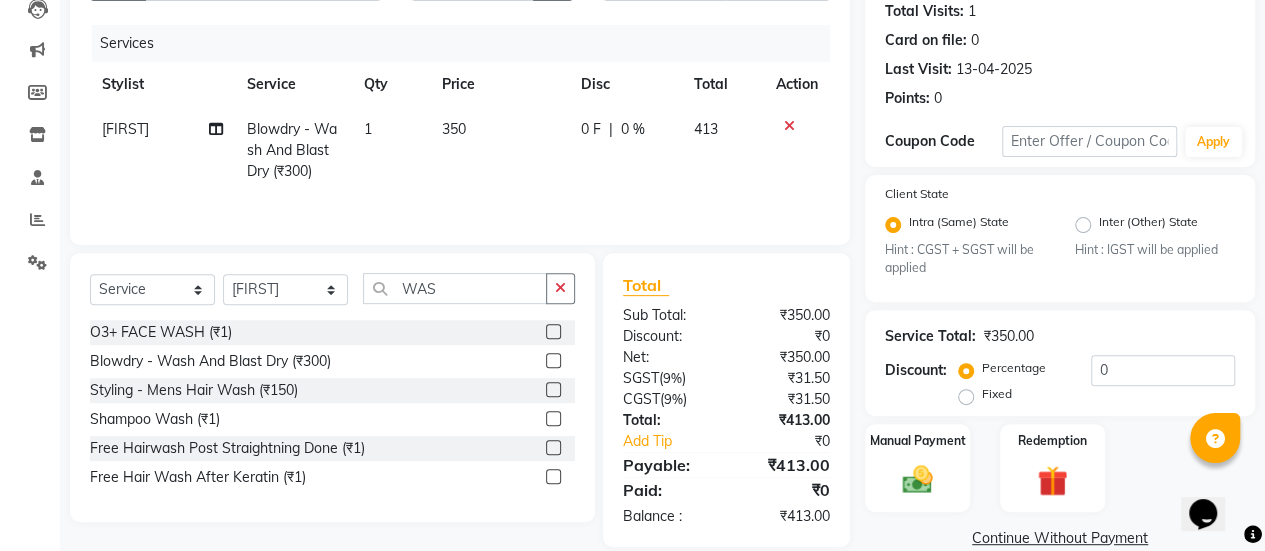 click on "0 F | 0 %" 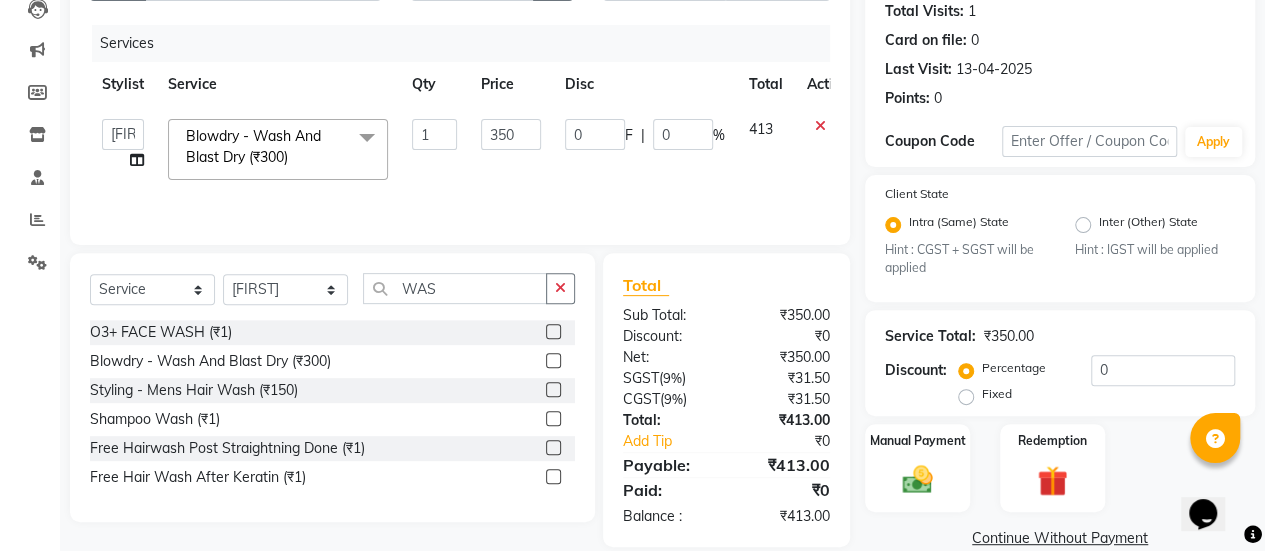 scroll, scrollTop: 254, scrollLeft: 0, axis: vertical 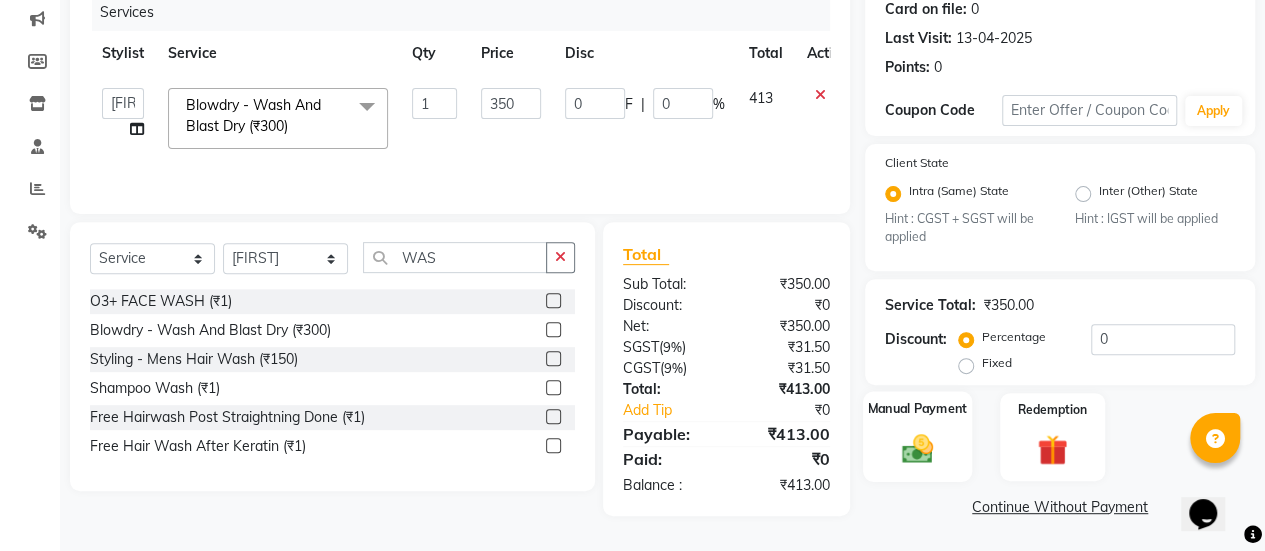 click on "Manual Payment" 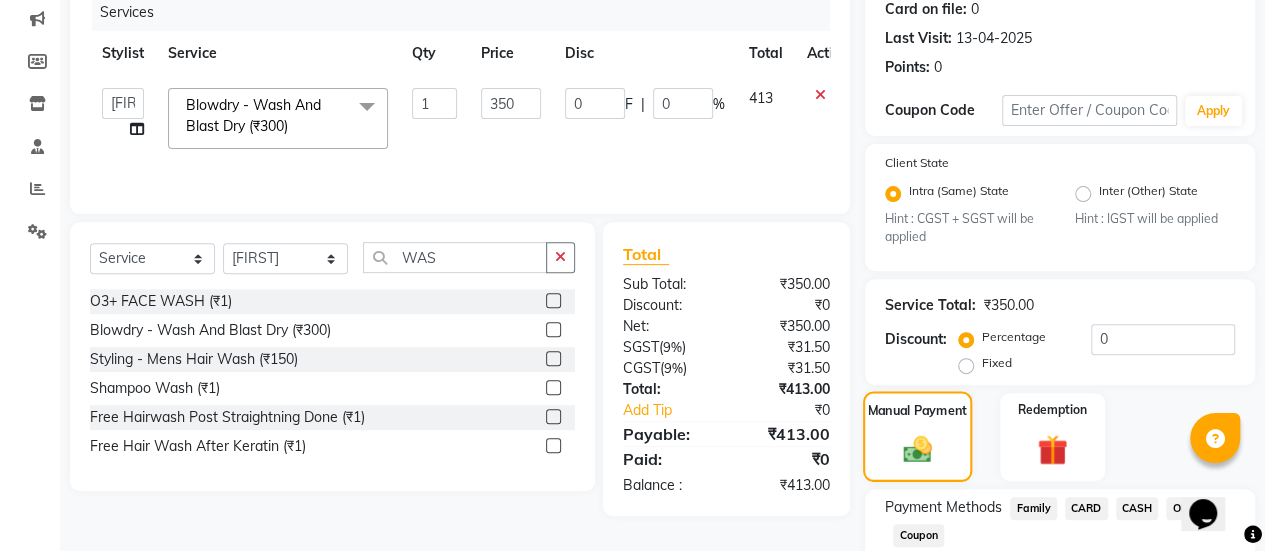 scroll, scrollTop: 382, scrollLeft: 0, axis: vertical 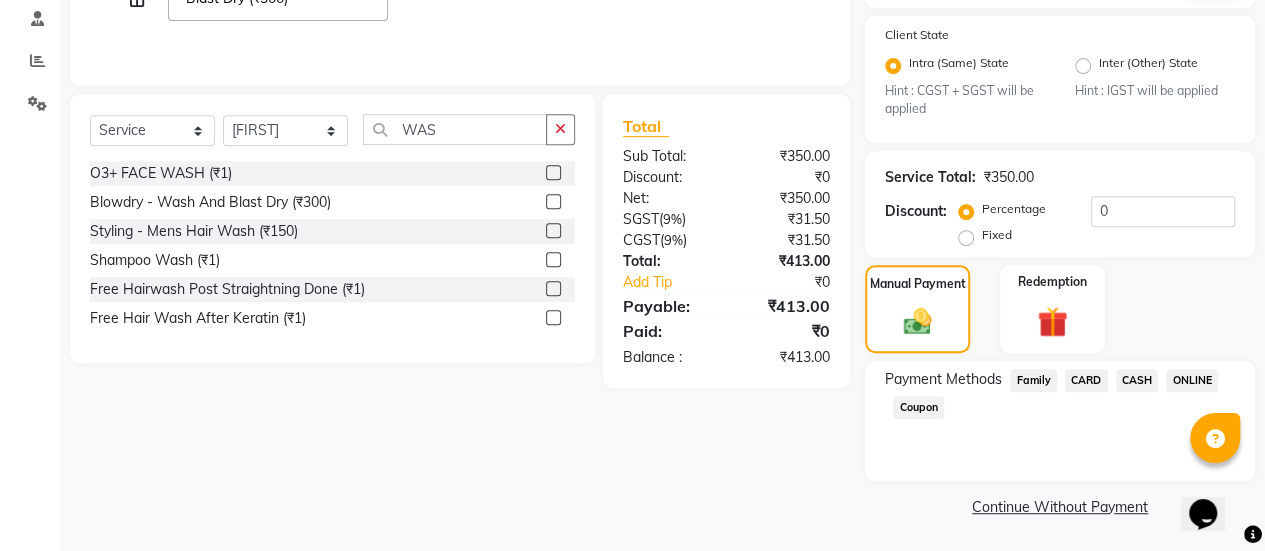 click on "ONLINE" 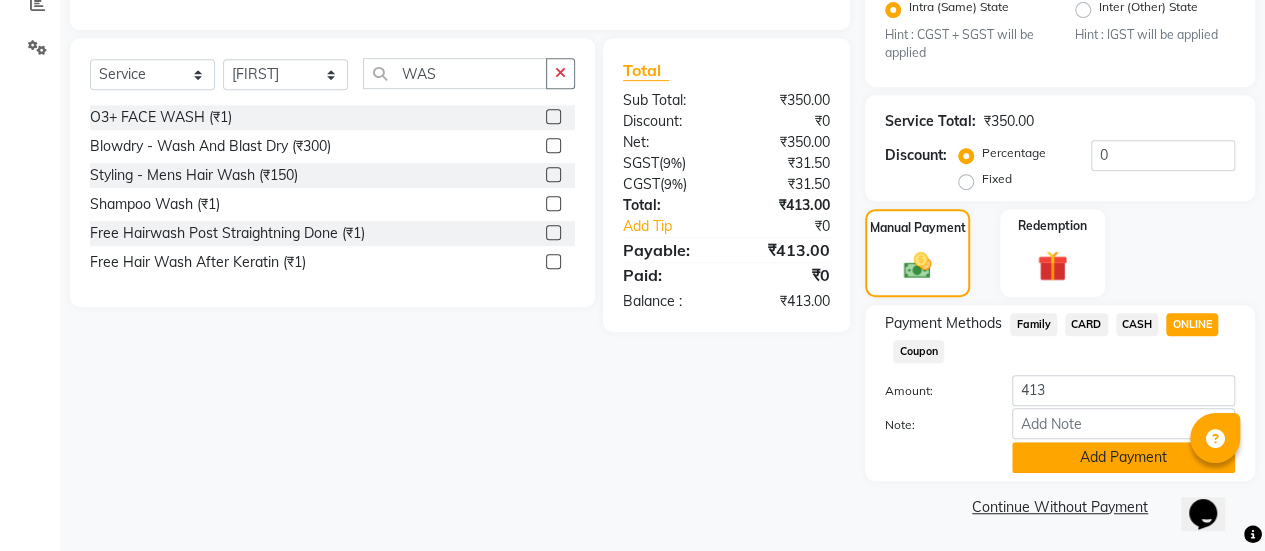 click on "Add Payment" 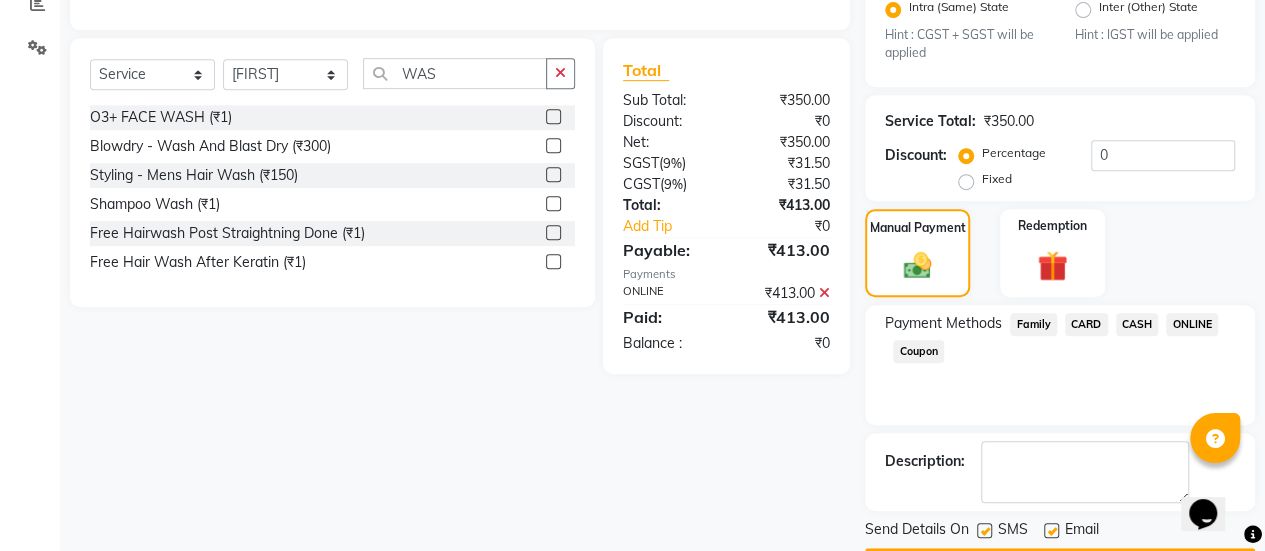 scroll, scrollTop: 493, scrollLeft: 0, axis: vertical 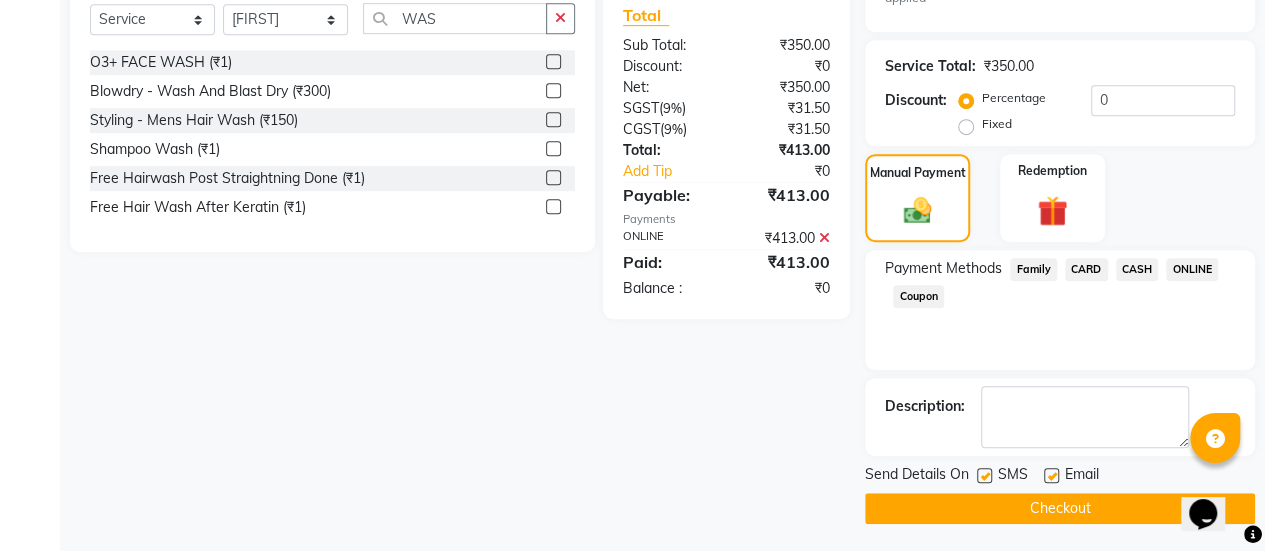 click 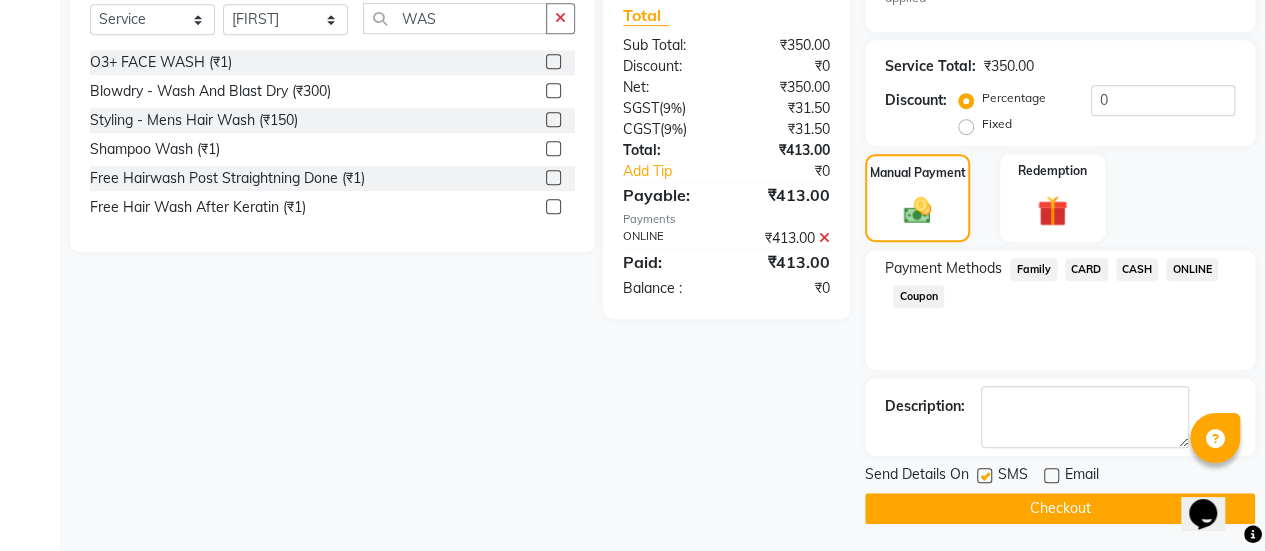 click on "Checkout" 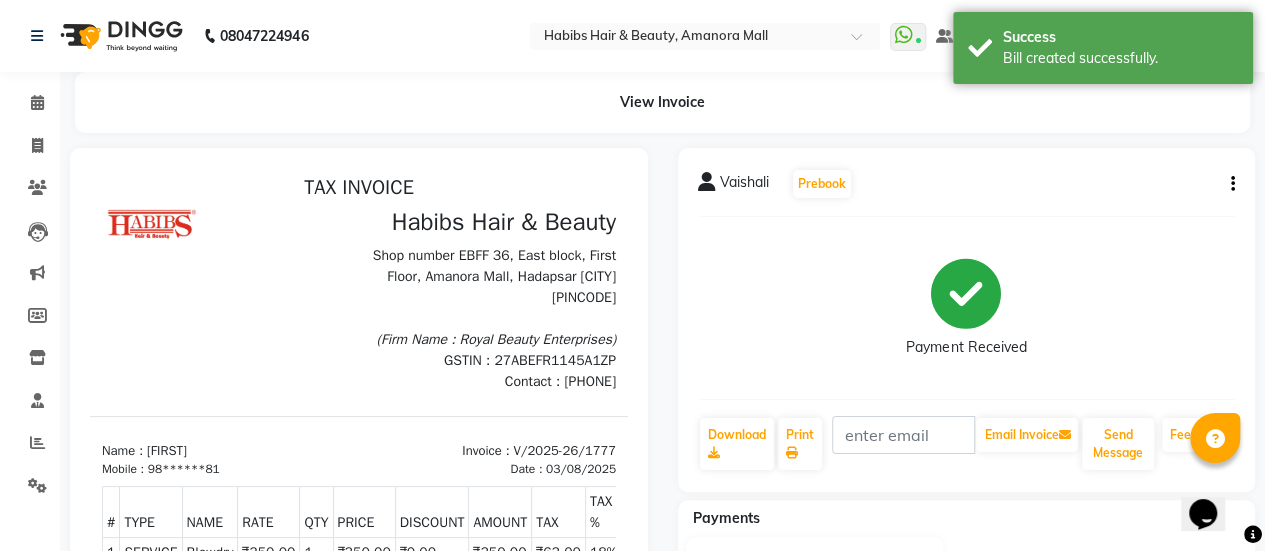 scroll, scrollTop: 0, scrollLeft: 0, axis: both 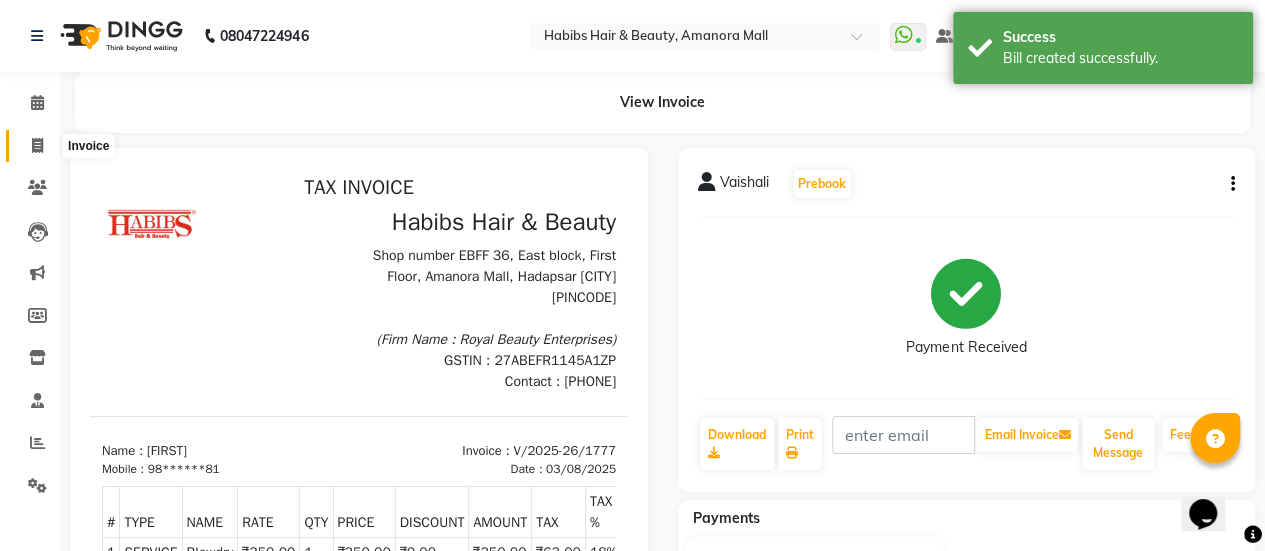 click 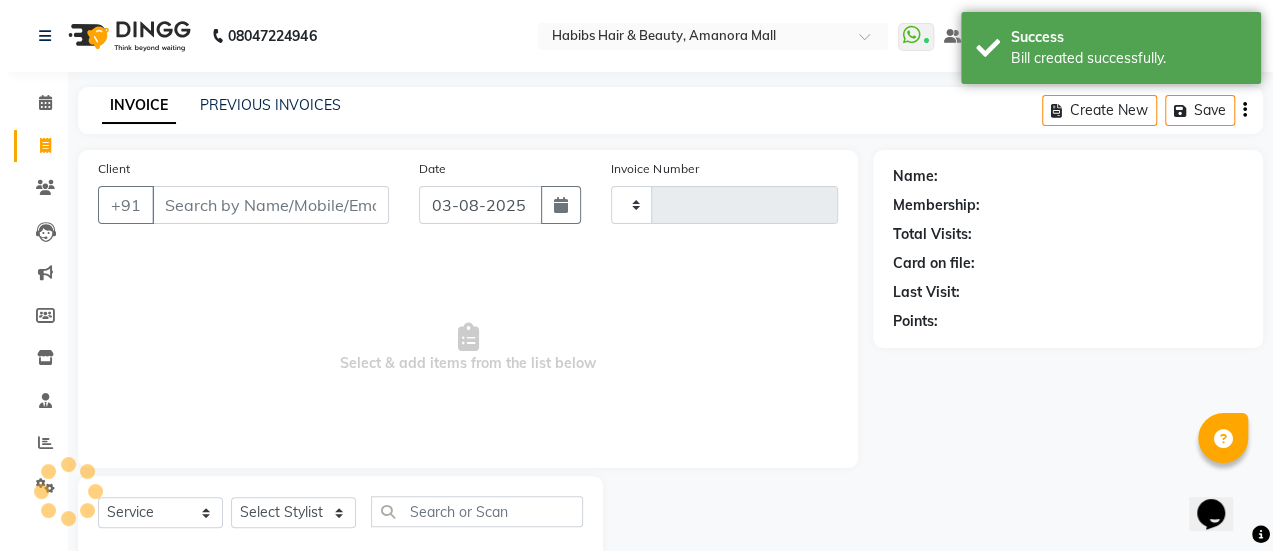 scroll, scrollTop: 49, scrollLeft: 0, axis: vertical 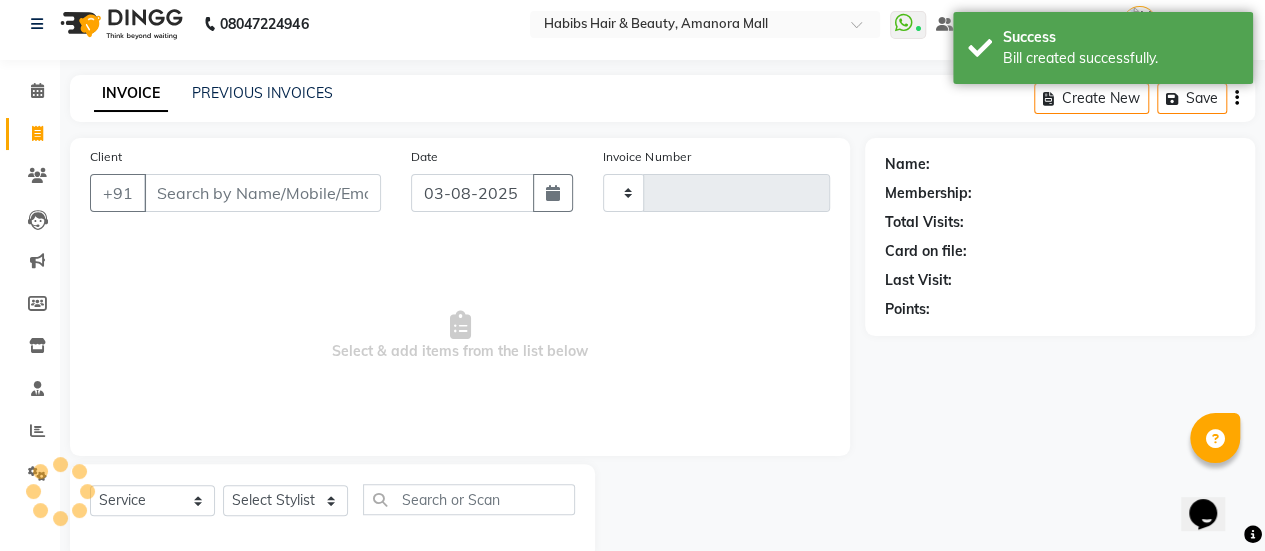type on "1778" 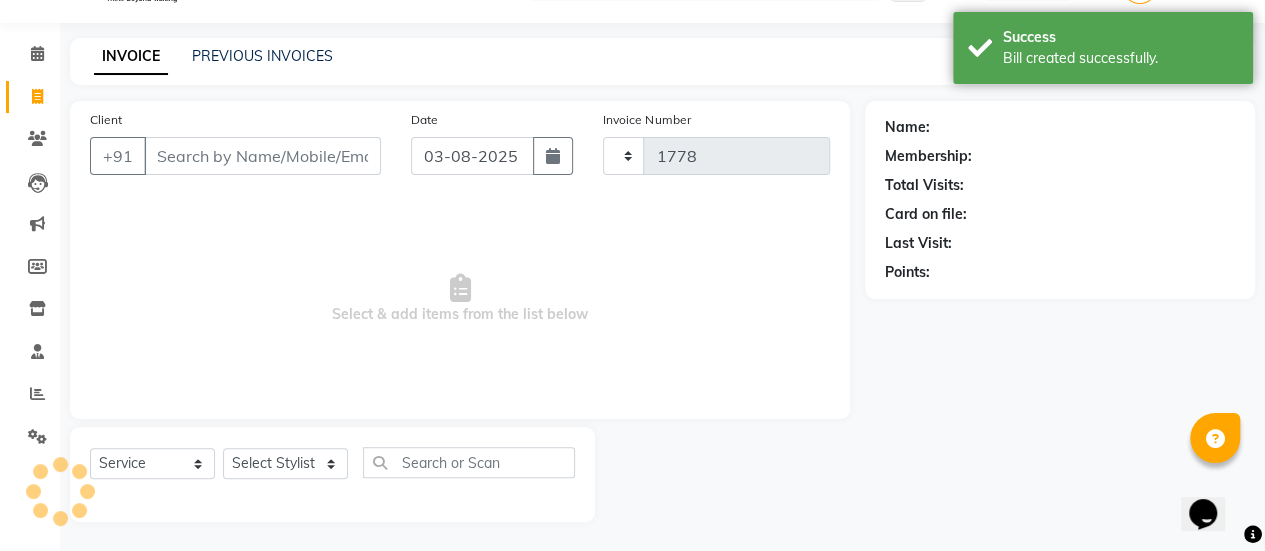 select on "5399" 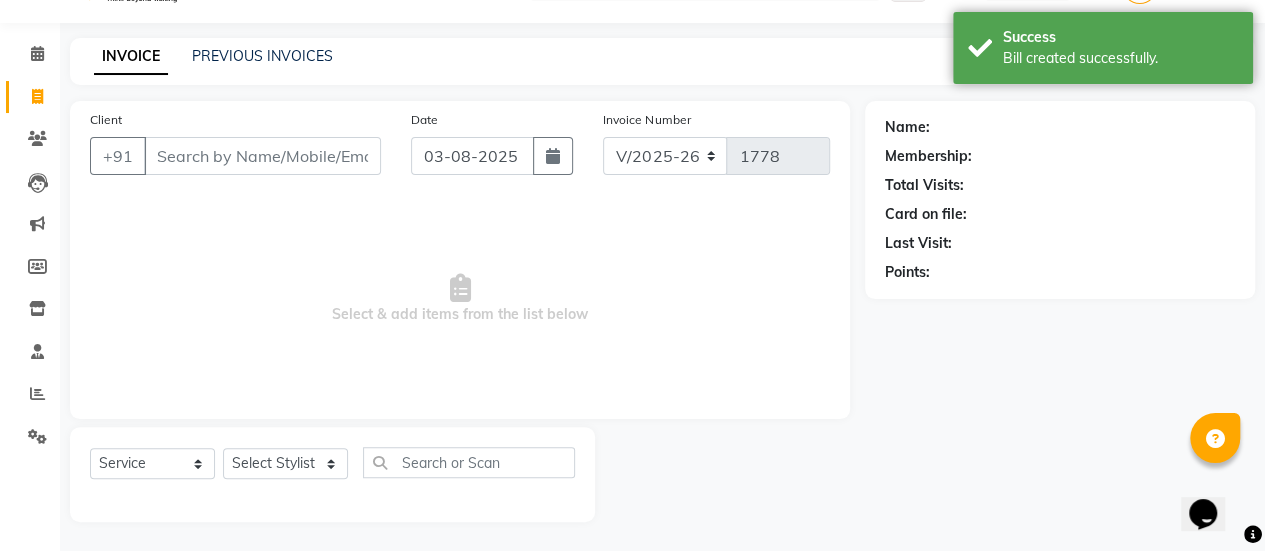 click on "Client" at bounding box center [262, 156] 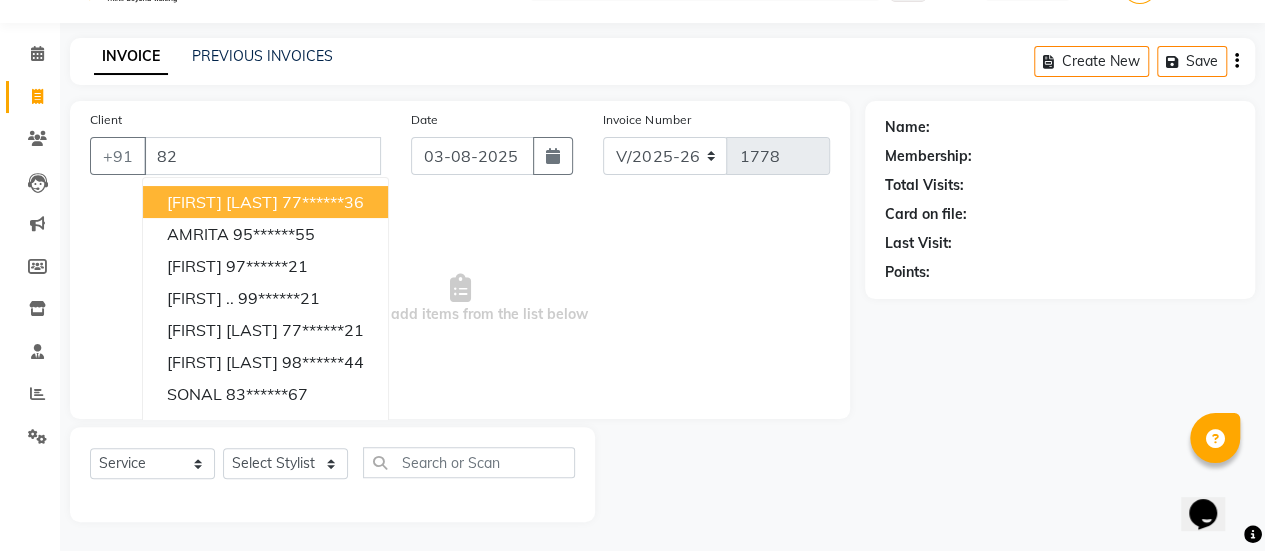 type on "8" 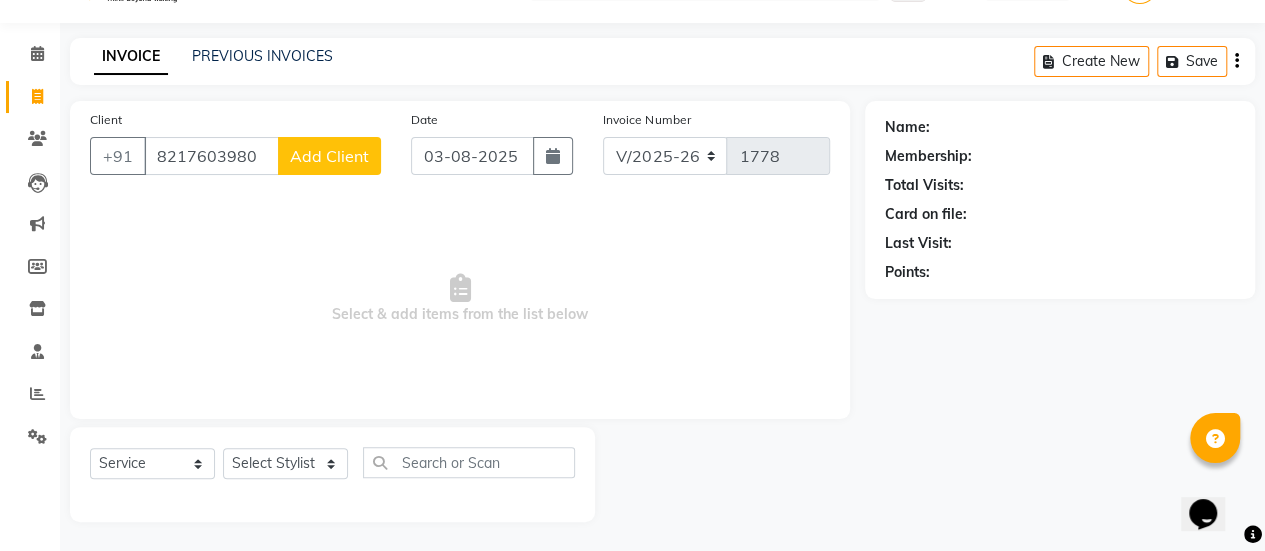type on "8217603980" 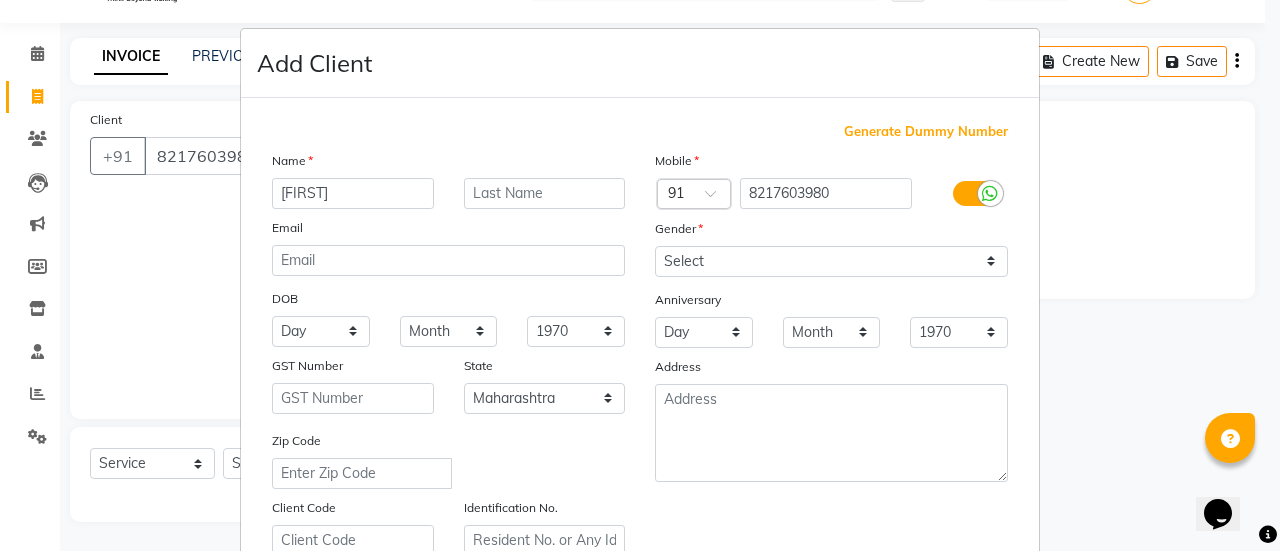 type on "[FIRST]" 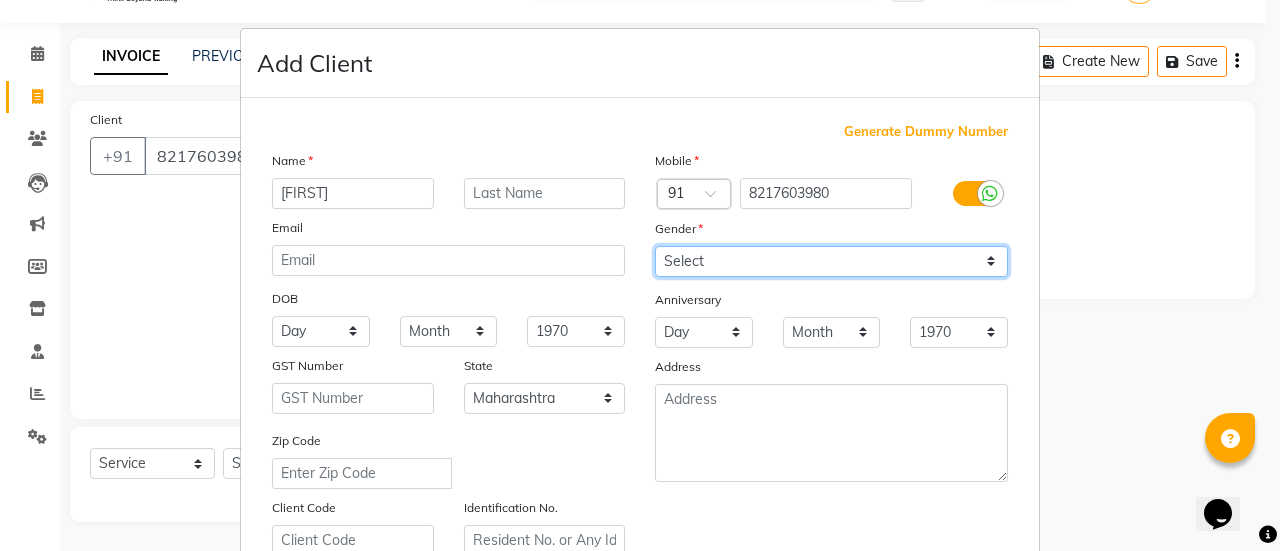 click on "Select Male Female Other Prefer Not To Say" at bounding box center (831, 261) 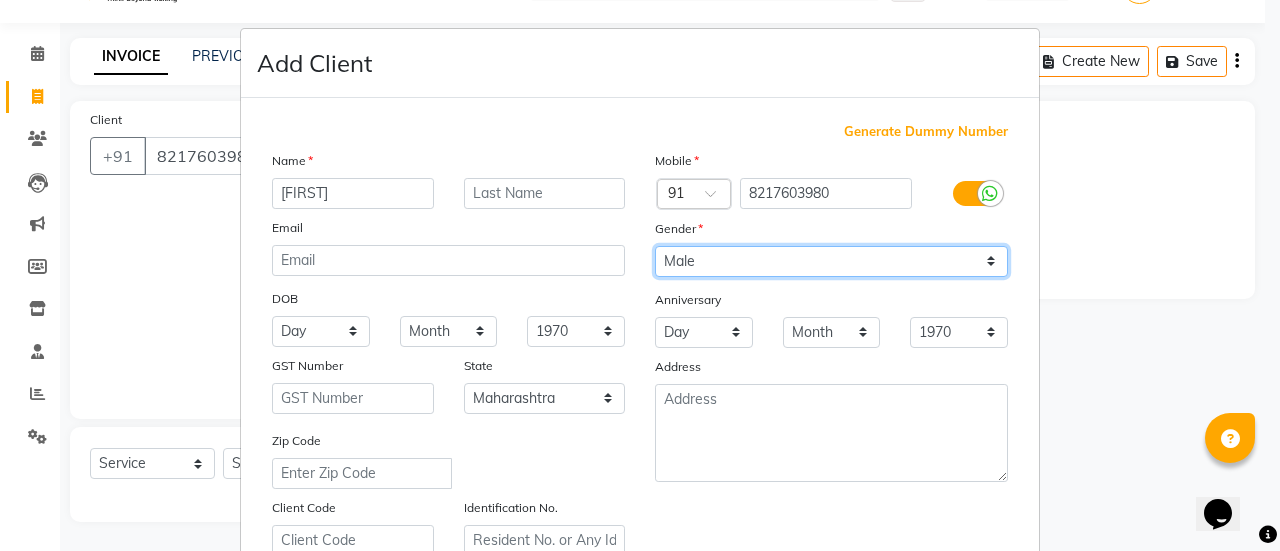 click on "Select Male Female Other Prefer Not To Say" at bounding box center (831, 261) 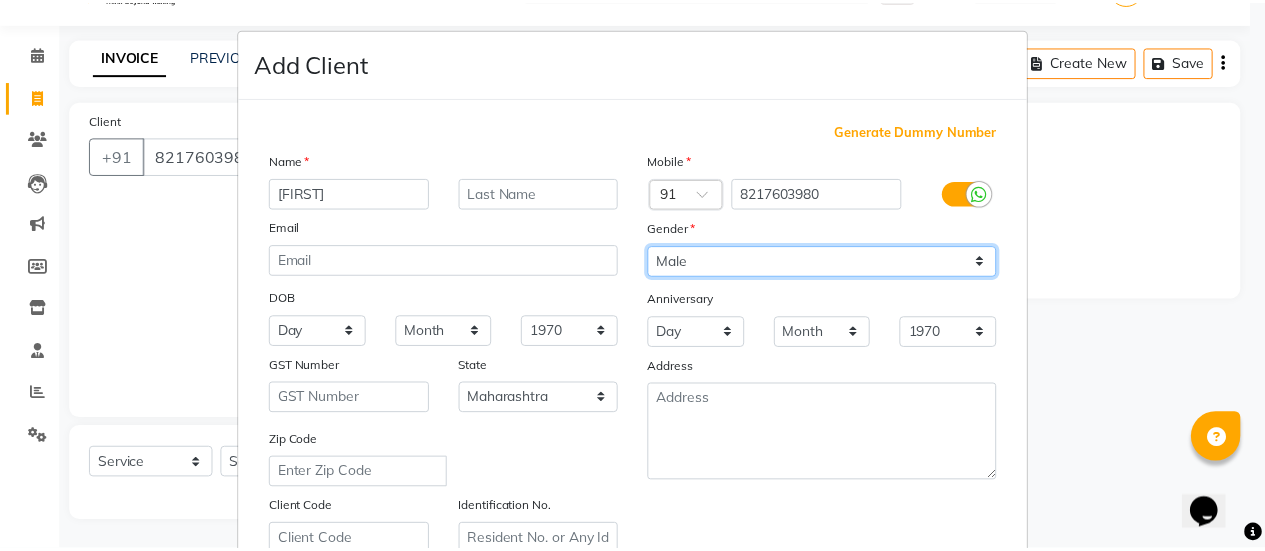 scroll, scrollTop: 368, scrollLeft: 0, axis: vertical 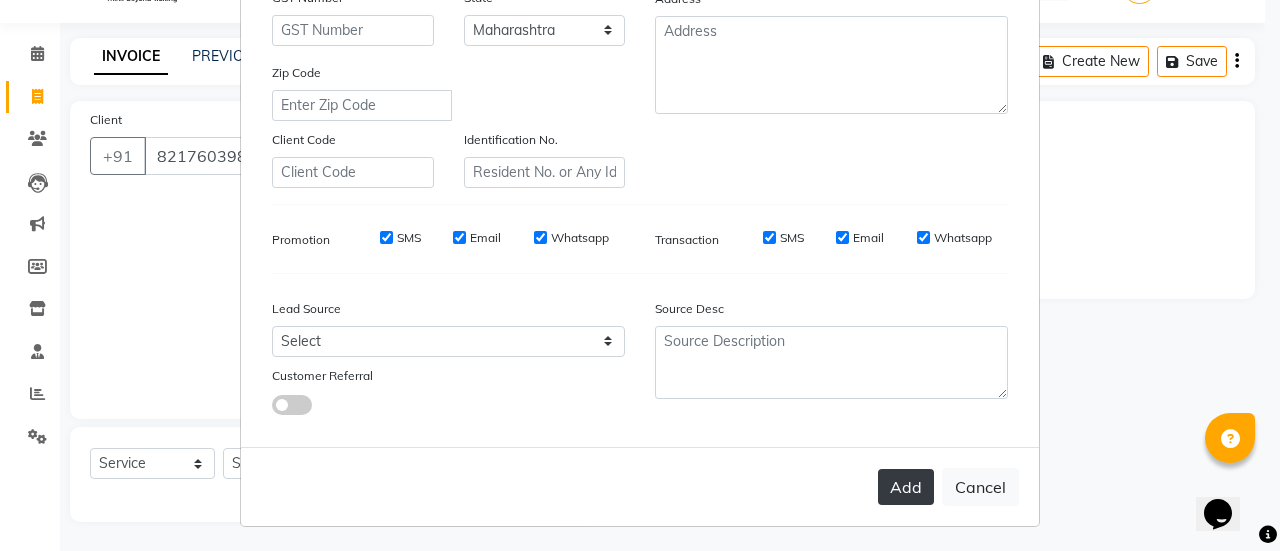 click on "Add" at bounding box center [906, 487] 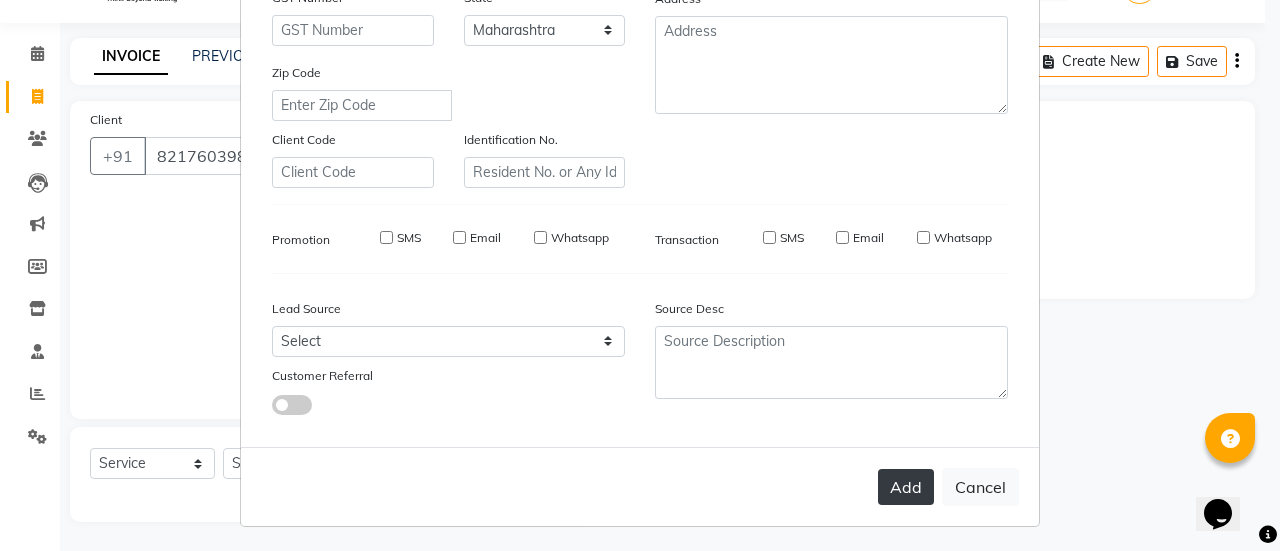 type on "82******80" 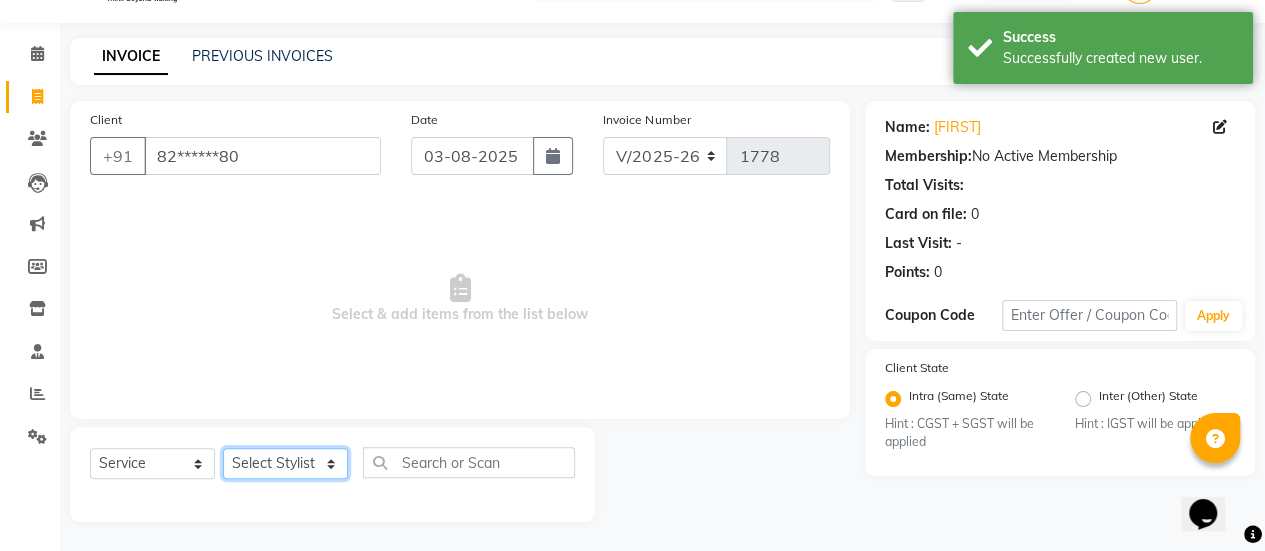 click on "Select Stylist [FIRST] [FIRST] [FIRST] [FIRST] [FIRST] [FIRST] [FIRST] [FIRST] [FIRST] Manager [FIRST] [FIRST] [FIRST] [FIRST] [FIRST] [FIRST] [FIRST] [FIRST]" 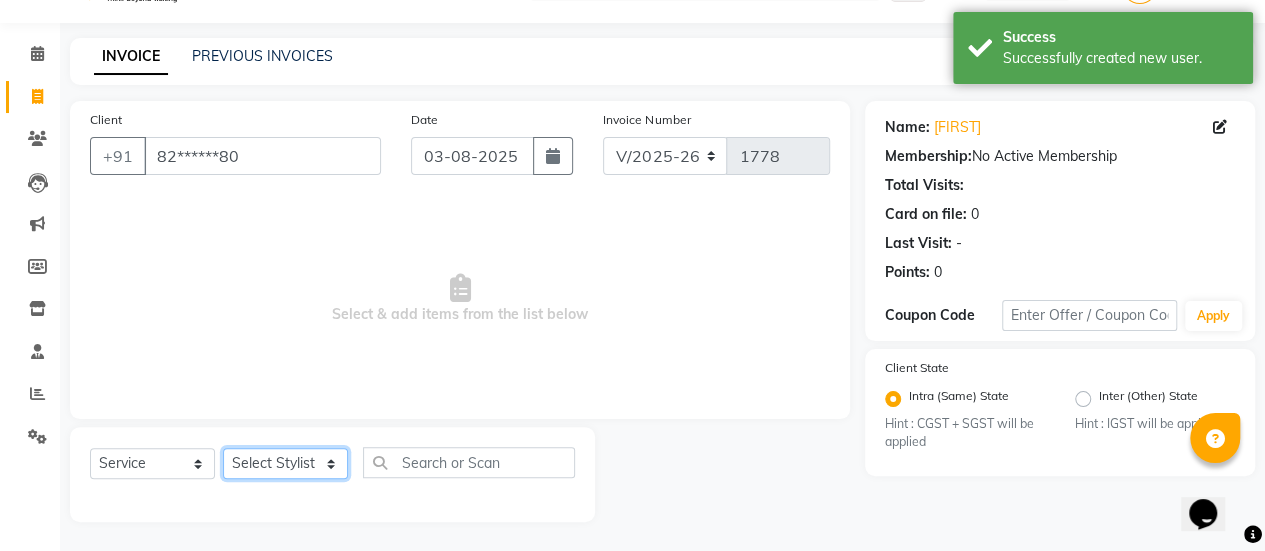 select on "69985" 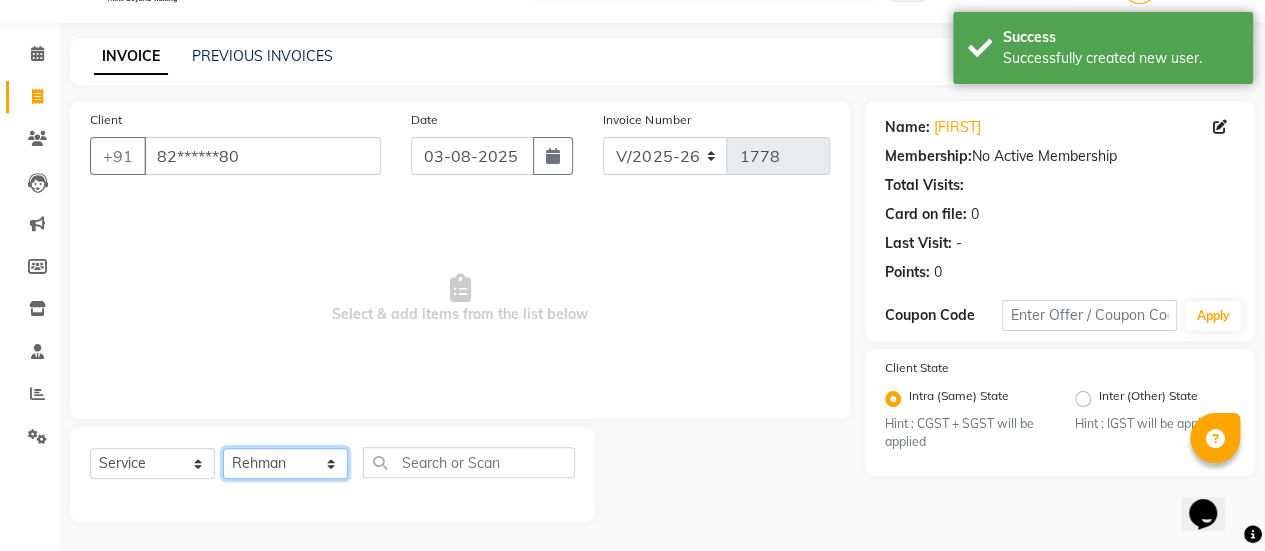click on "Select Stylist [FIRST] [FIRST] [FIRST] [FIRST] [FIRST] [FIRST] [FIRST] [FIRST] [FIRST] Manager [FIRST] [FIRST] [FIRST] [FIRST] [FIRST] [FIRST] [FIRST] [FIRST]" 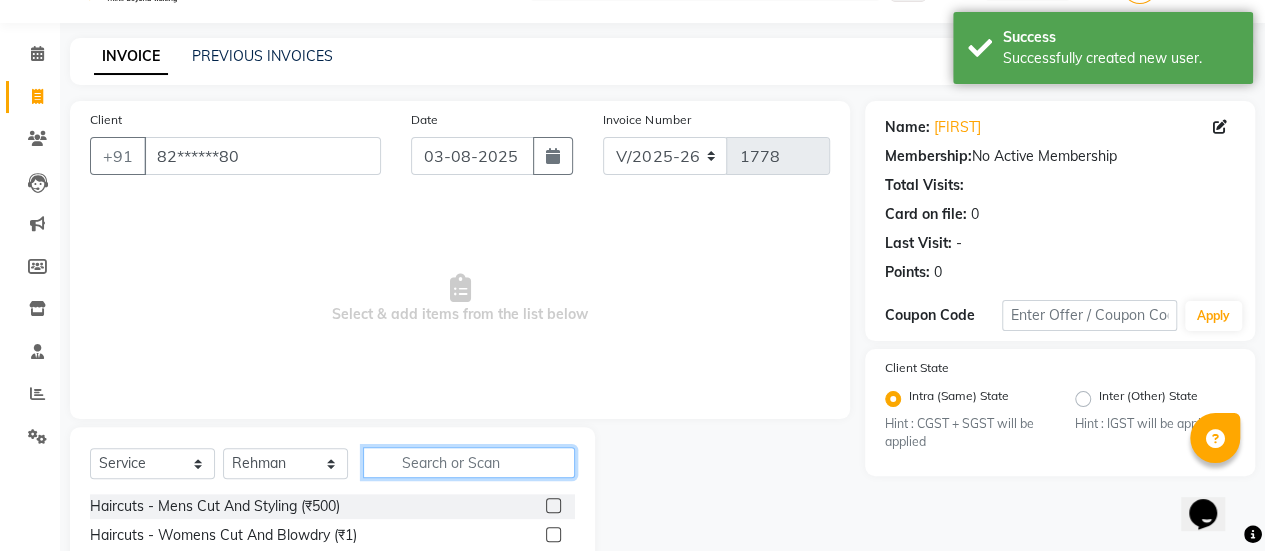 click 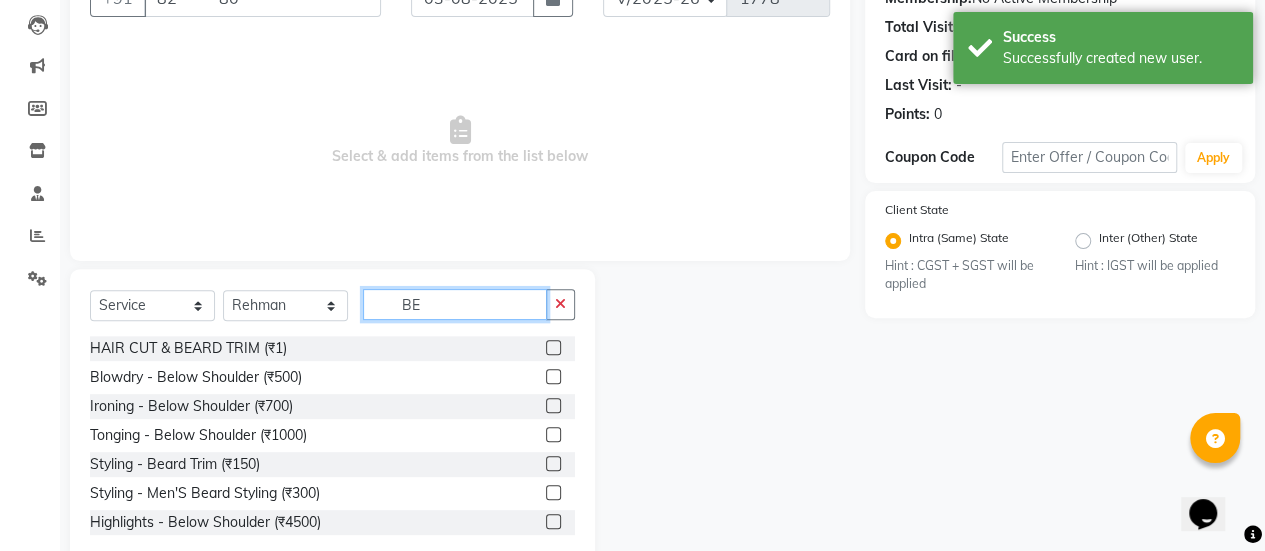 scroll, scrollTop: 211, scrollLeft: 0, axis: vertical 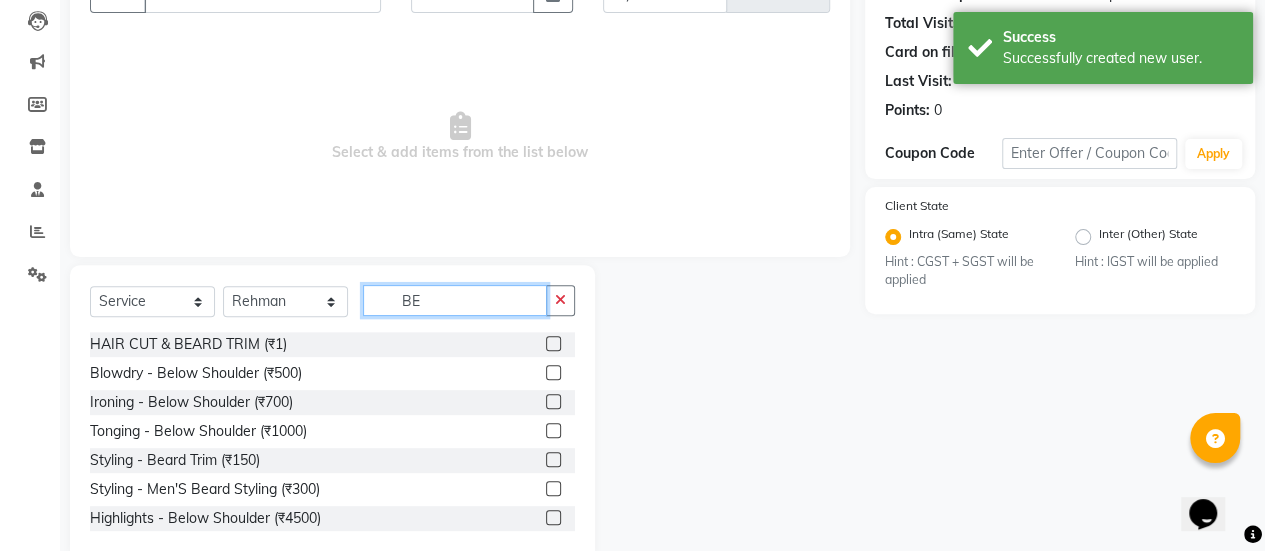 type on "BE" 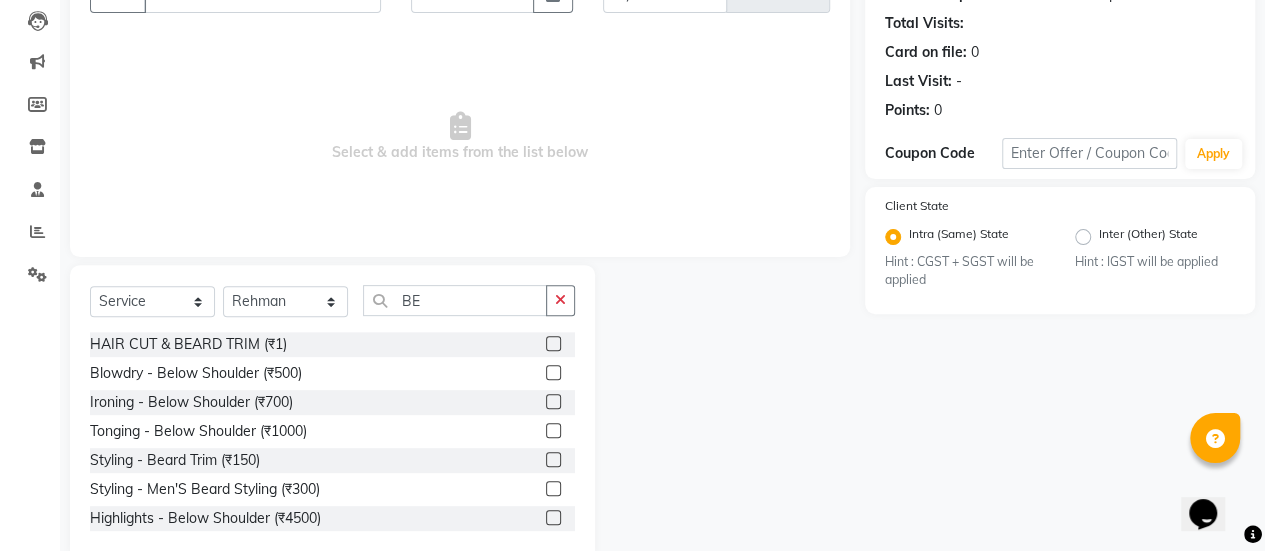 click 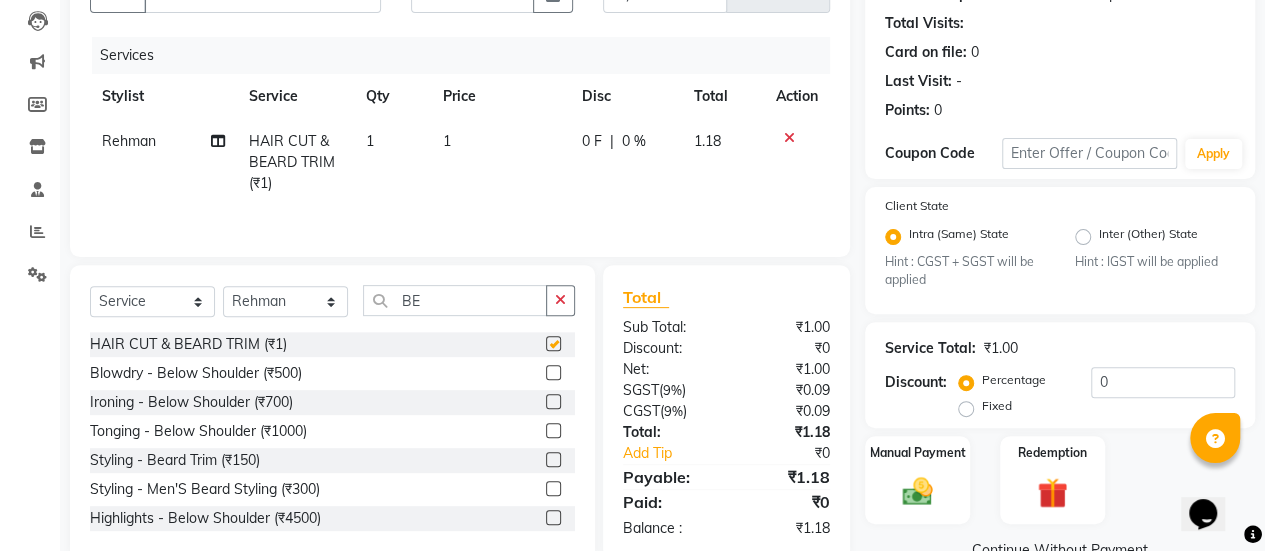 checkbox on "false" 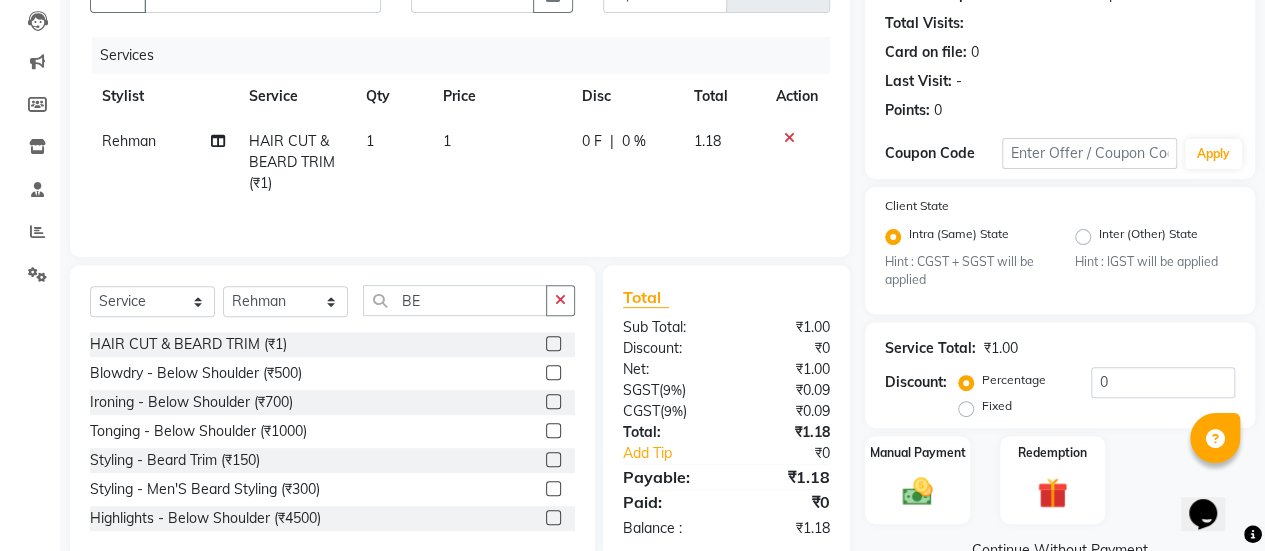 click on "1" 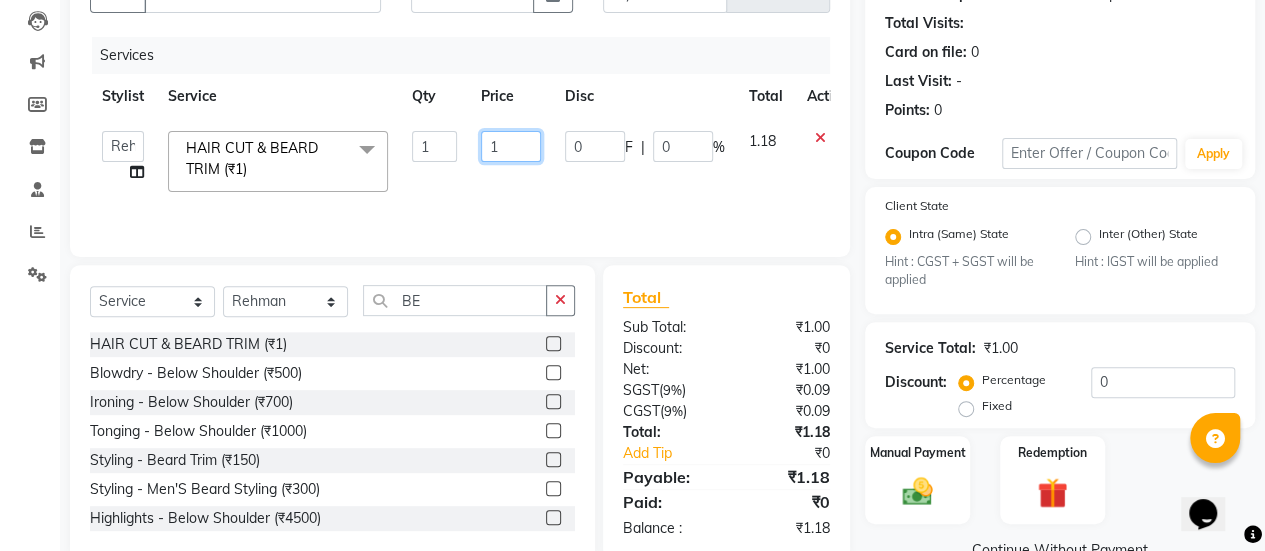 click on "1" 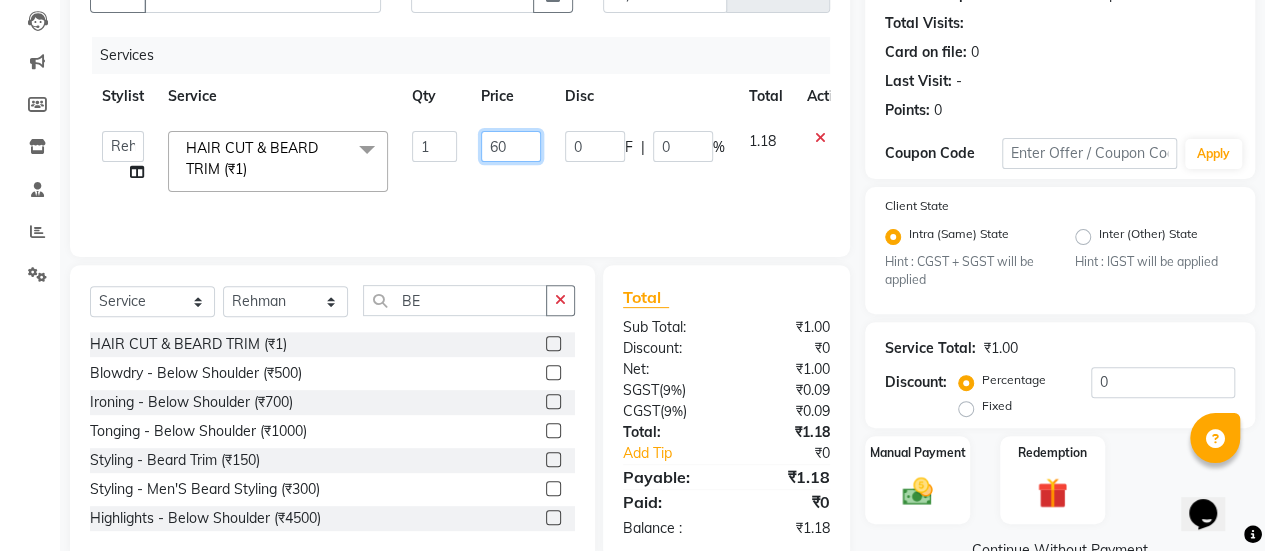 type on "600" 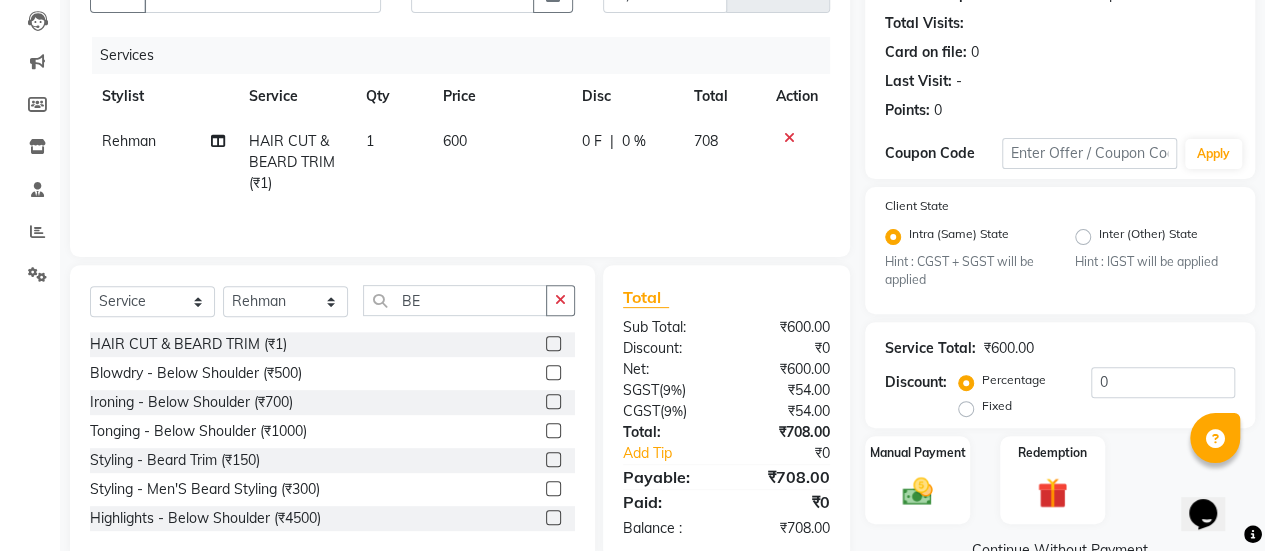 click on "0 F | 0 %" 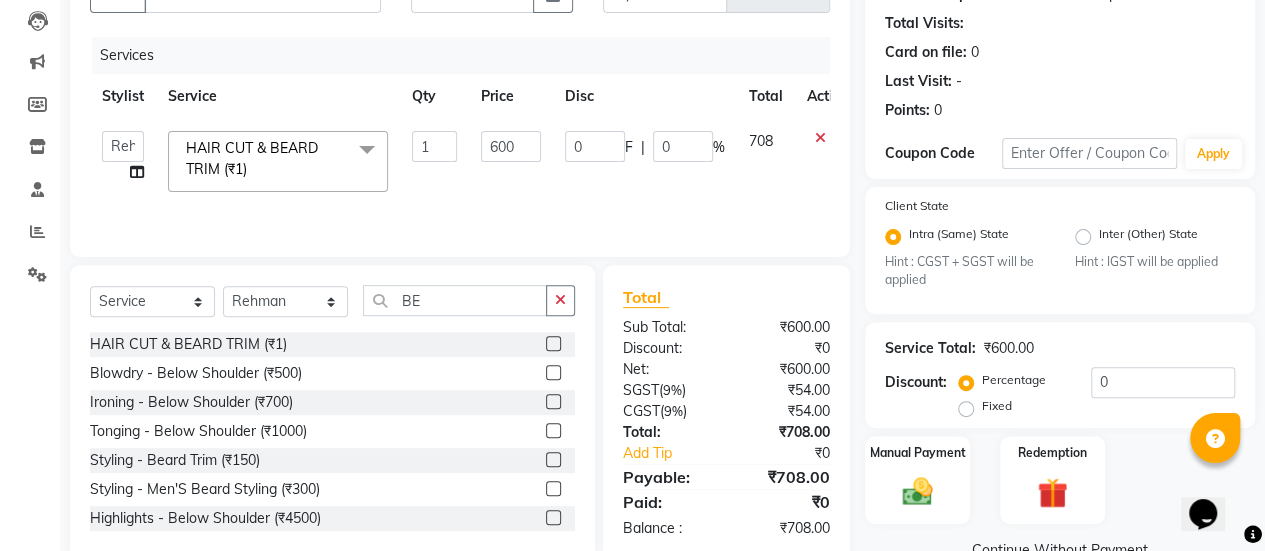 scroll, scrollTop: 254, scrollLeft: 0, axis: vertical 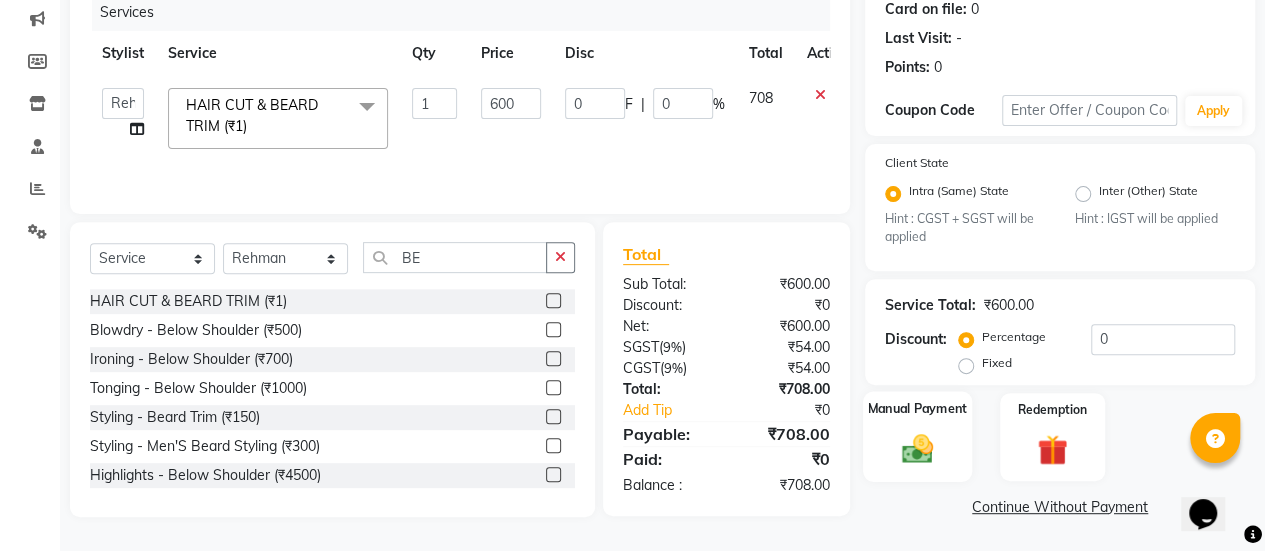 click on "Manual Payment" 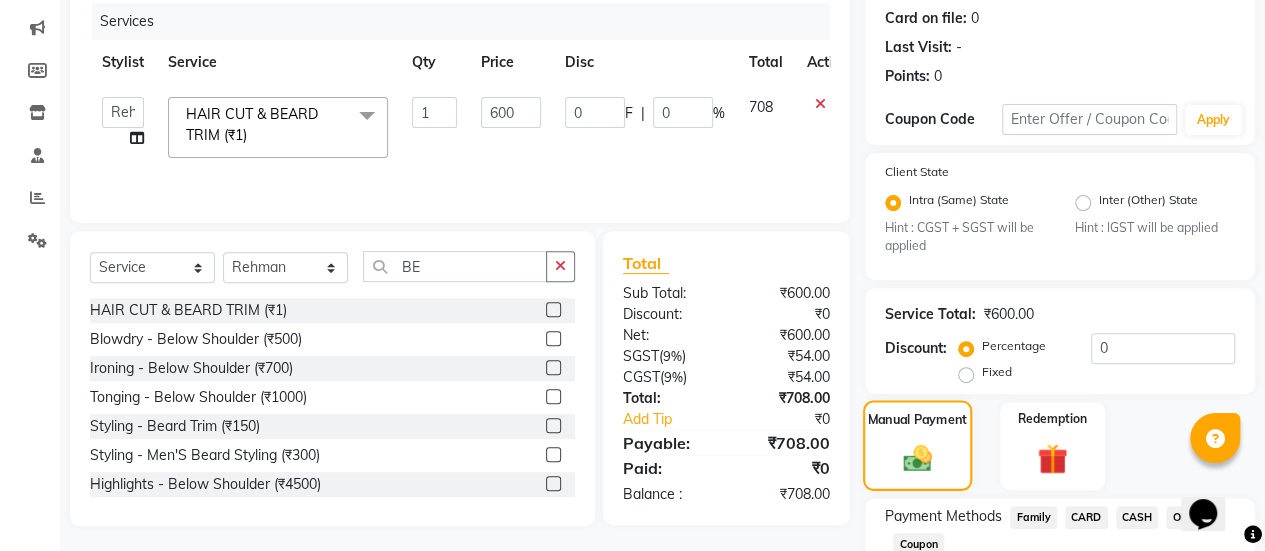 scroll, scrollTop: 197, scrollLeft: 0, axis: vertical 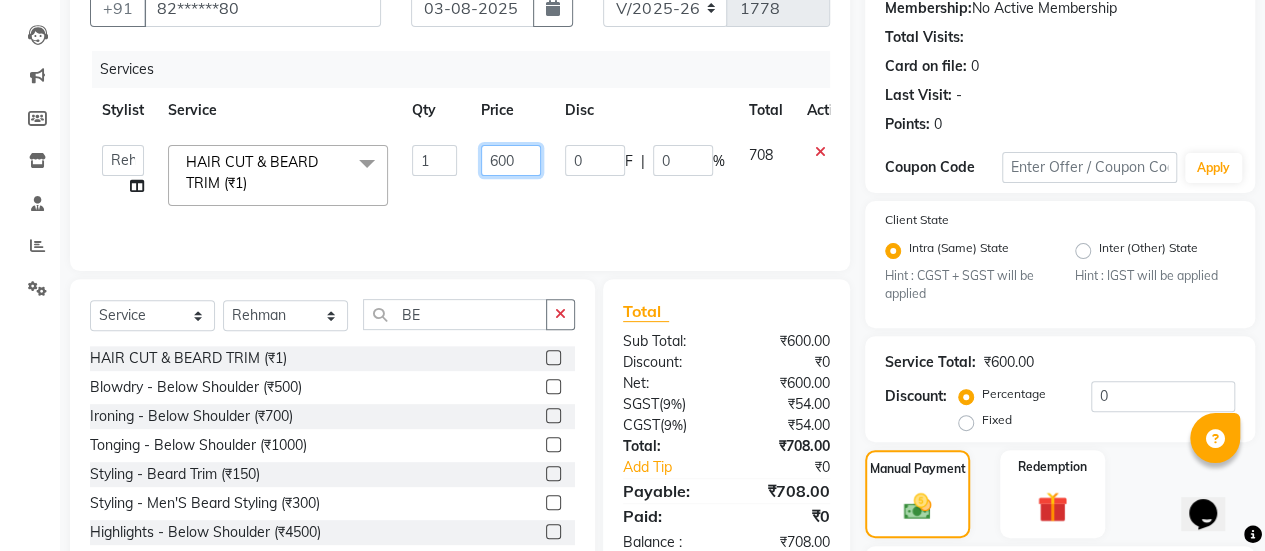 click on "600" 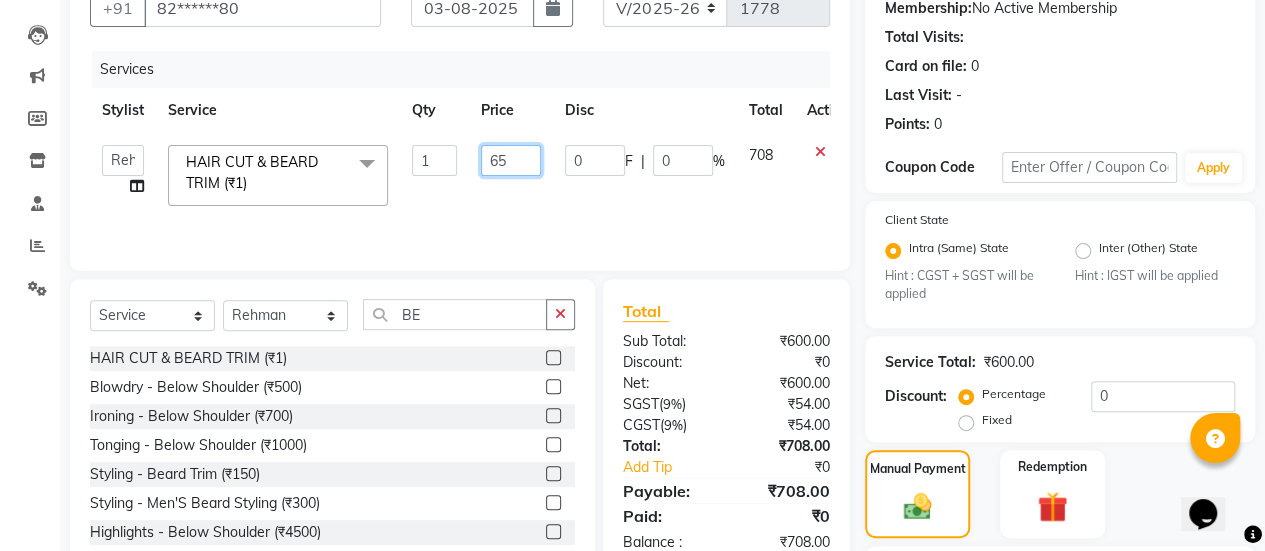 type on "650" 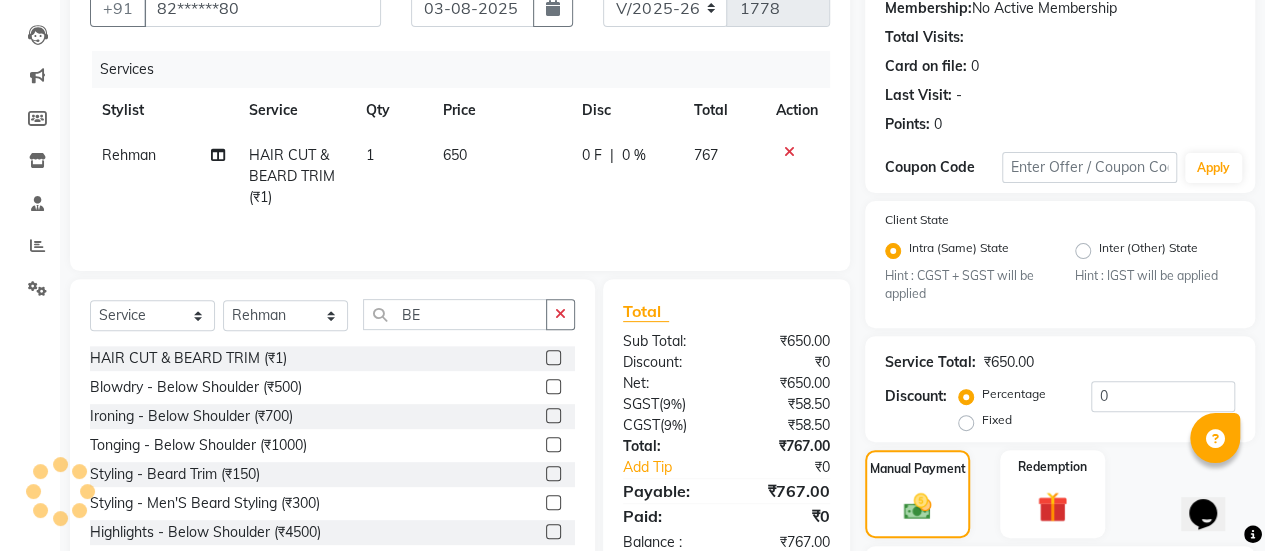 click on "[FIRST] HAIR CUT & BEARD TRIM (₹1) 1 650 0 F | 0 % 767" 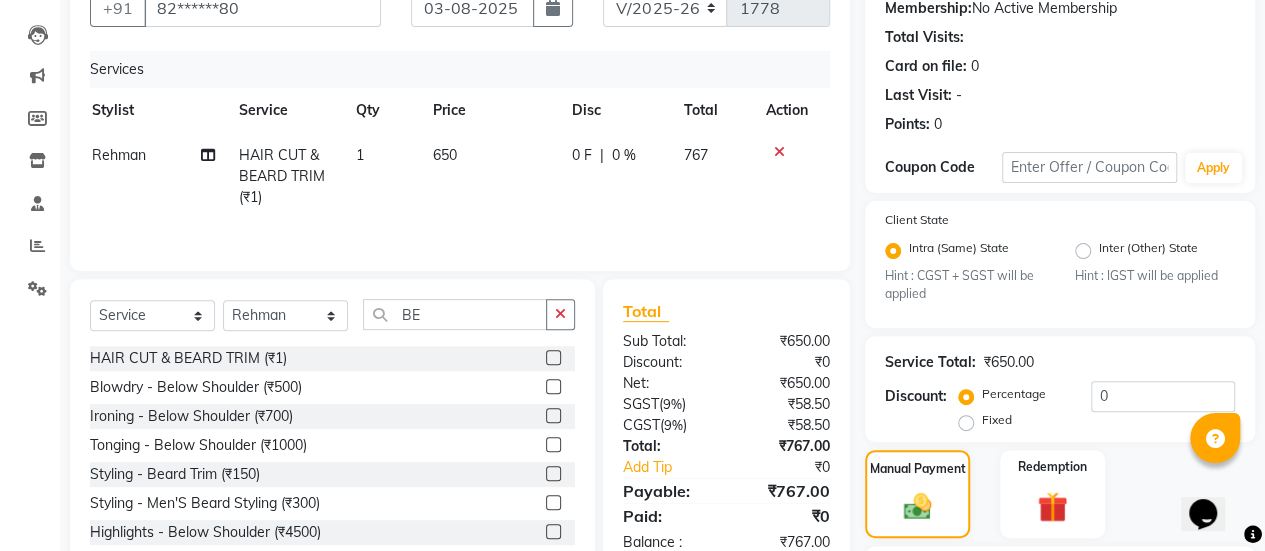 scroll, scrollTop: 0, scrollLeft: 12, axis: horizontal 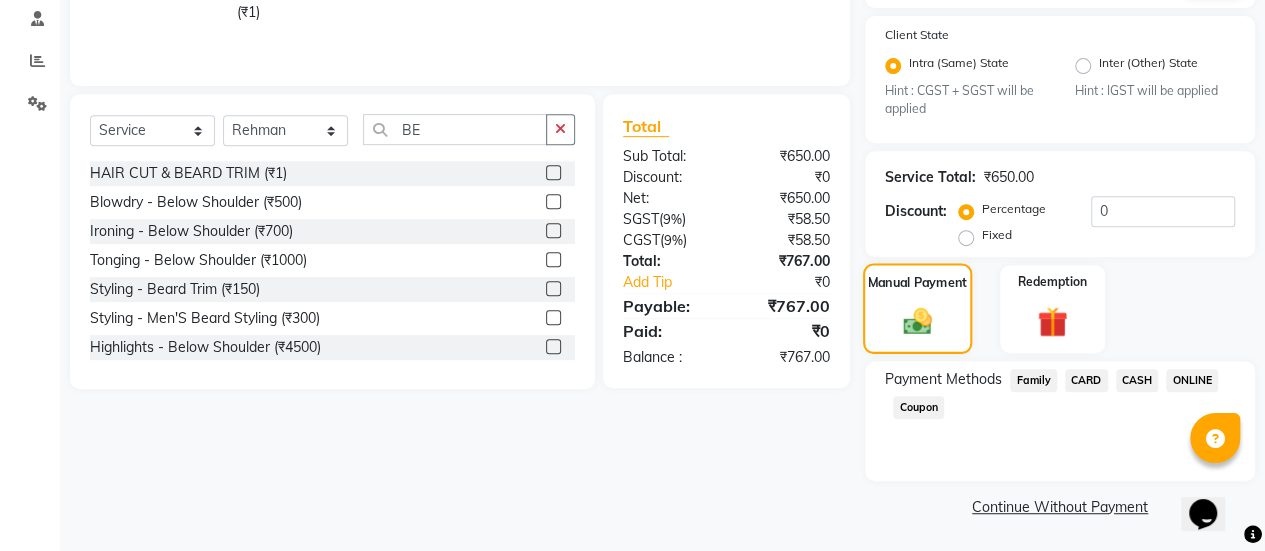 click on "Manual Payment" 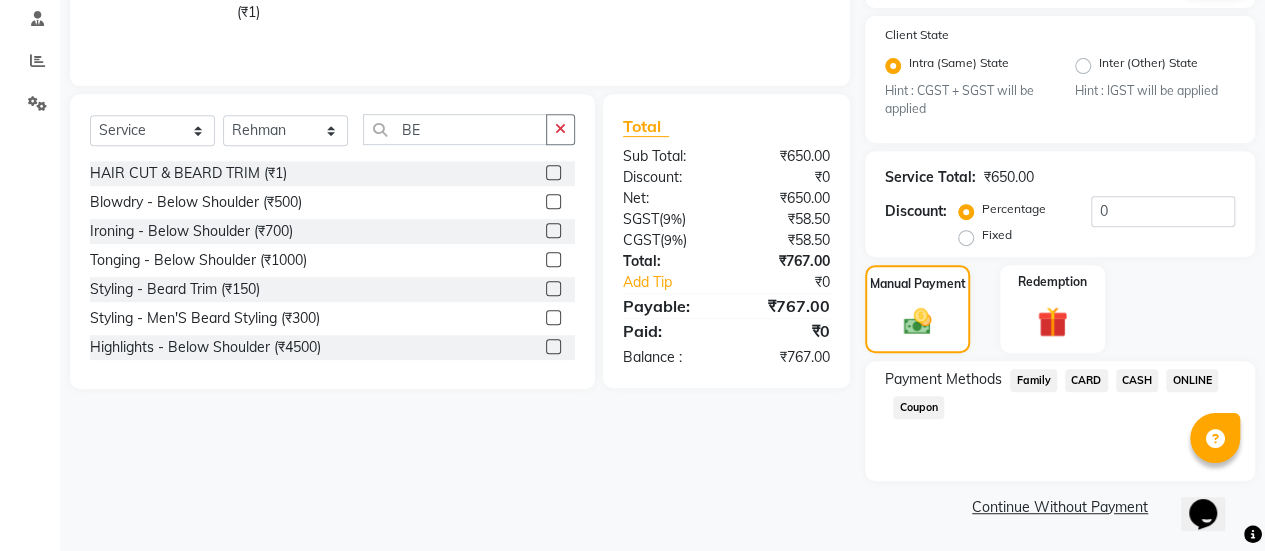 click on "ONLINE" 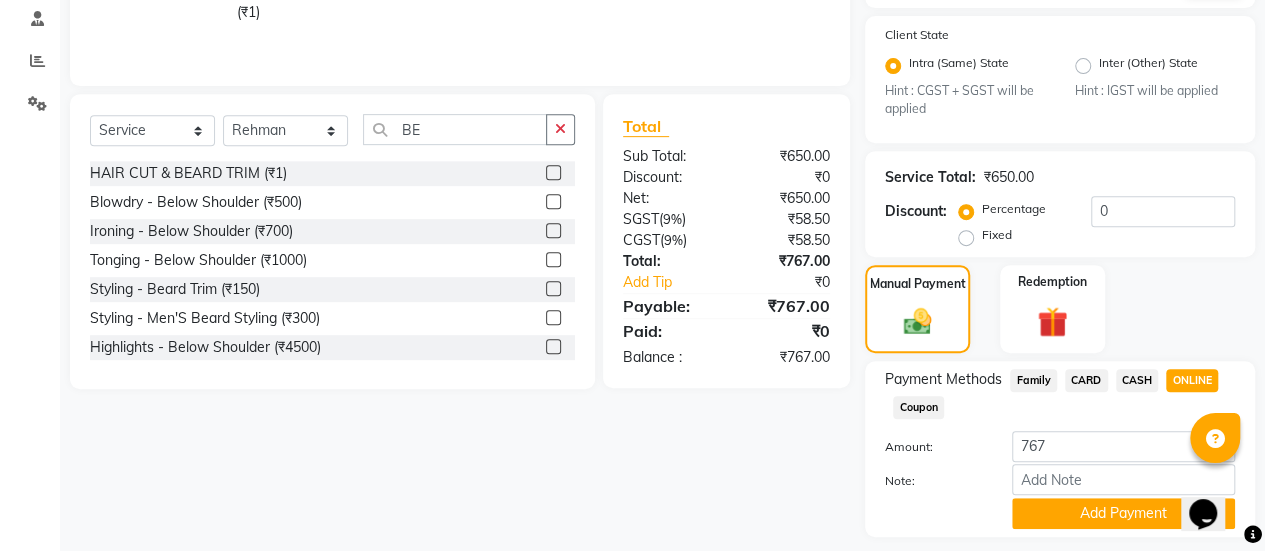 scroll, scrollTop: 438, scrollLeft: 0, axis: vertical 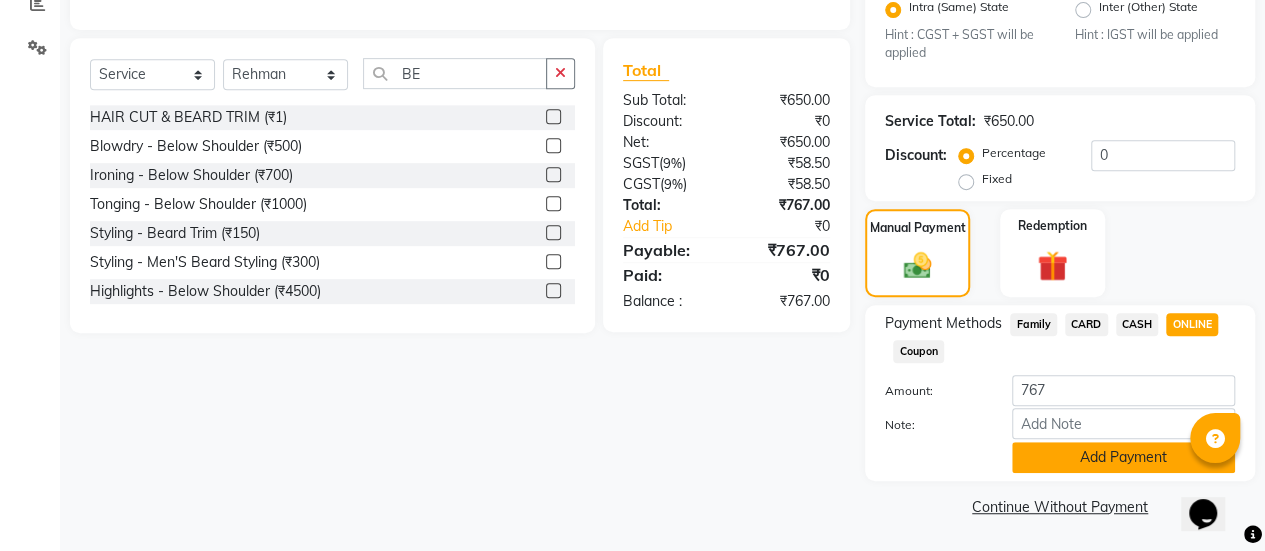 click on "Add Payment" 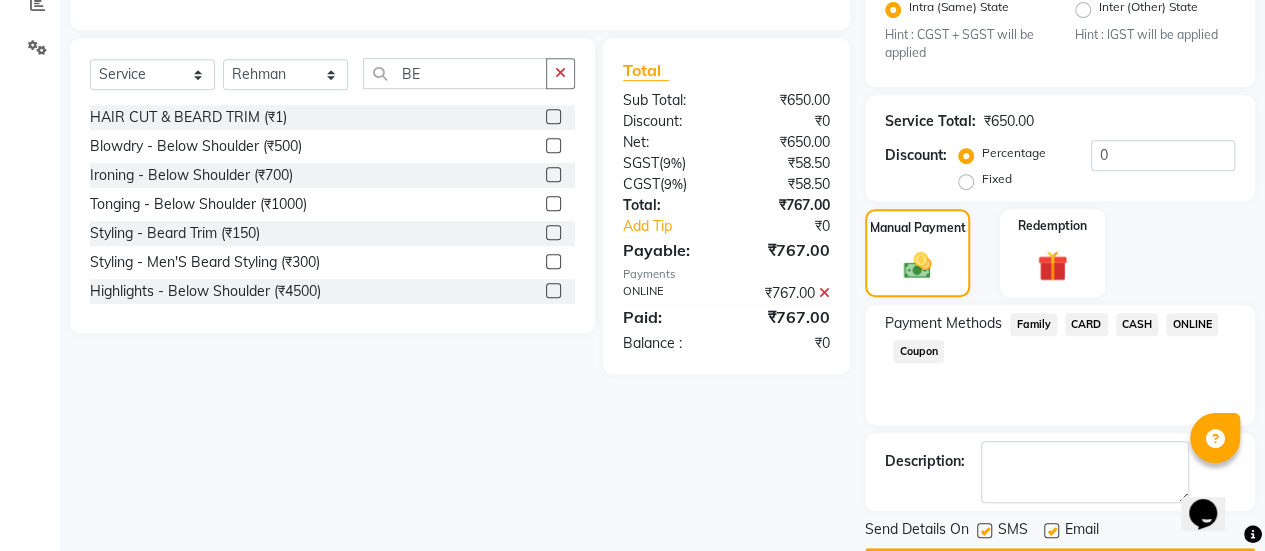 scroll, scrollTop: 493, scrollLeft: 0, axis: vertical 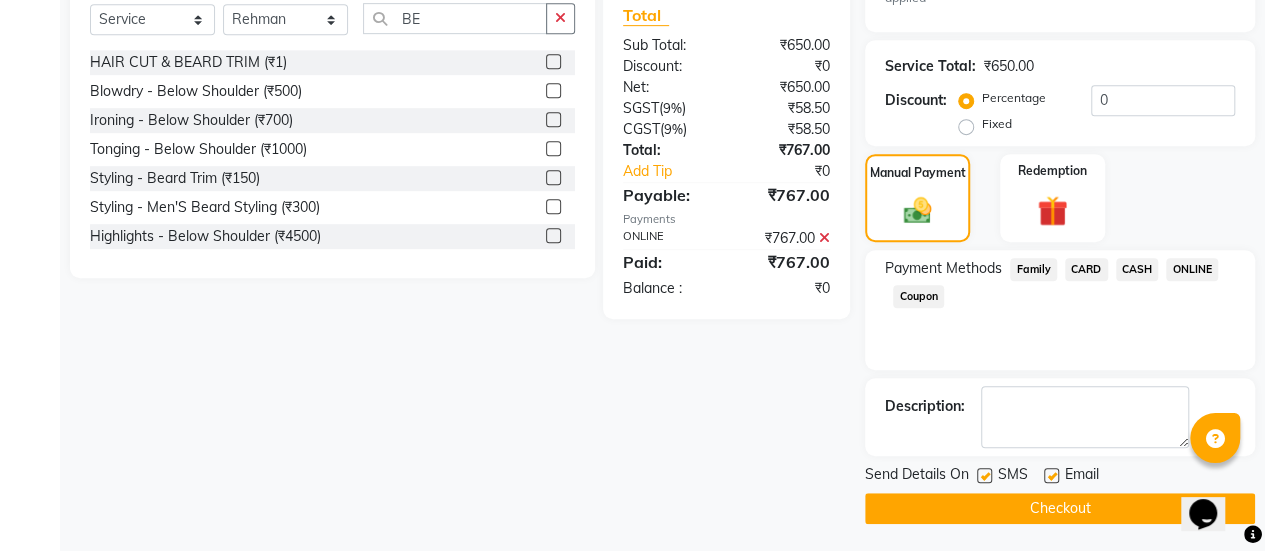 click 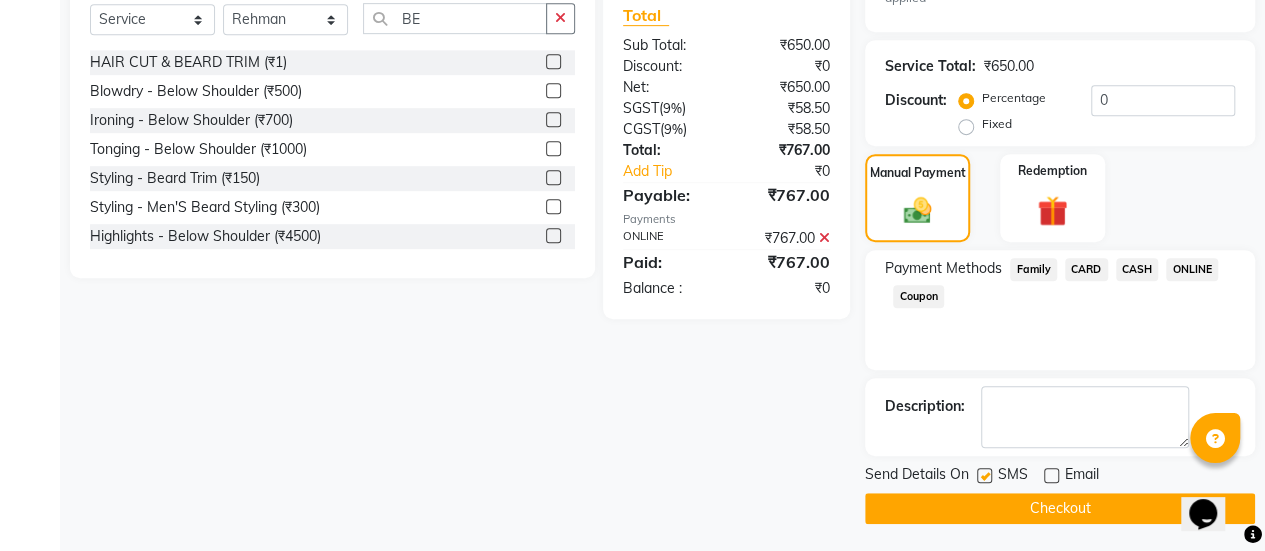 click on "Checkout" 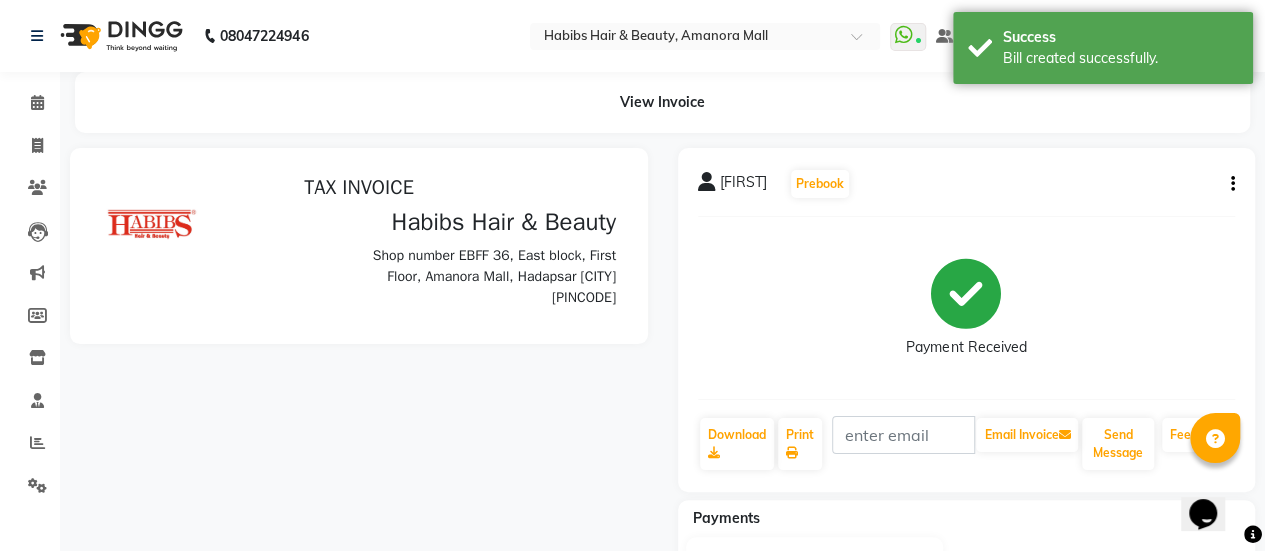 scroll, scrollTop: 0, scrollLeft: 0, axis: both 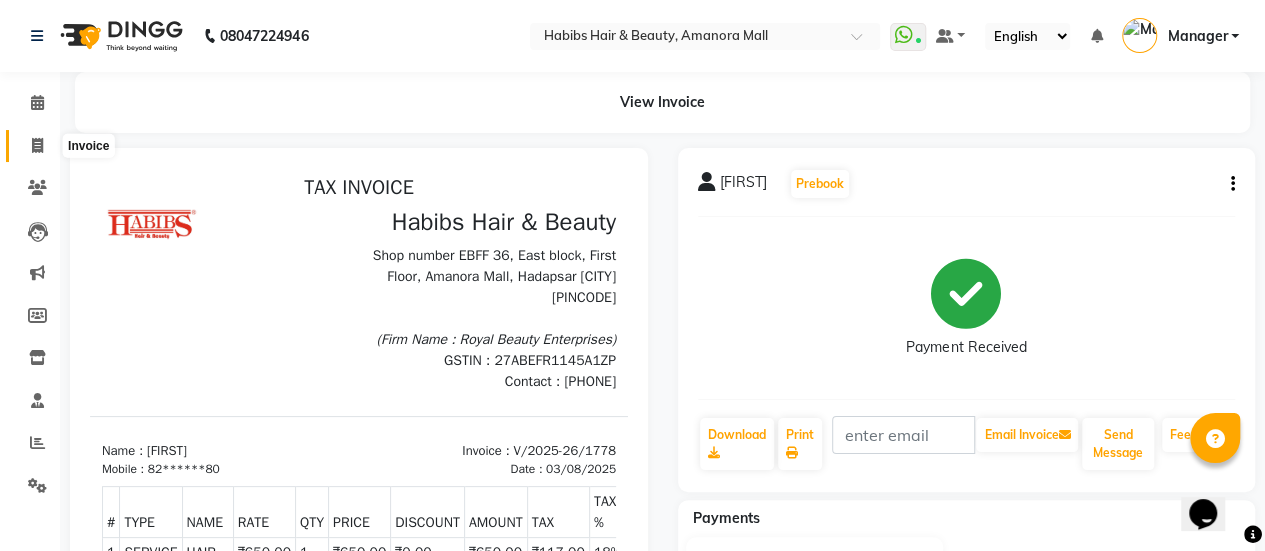 click 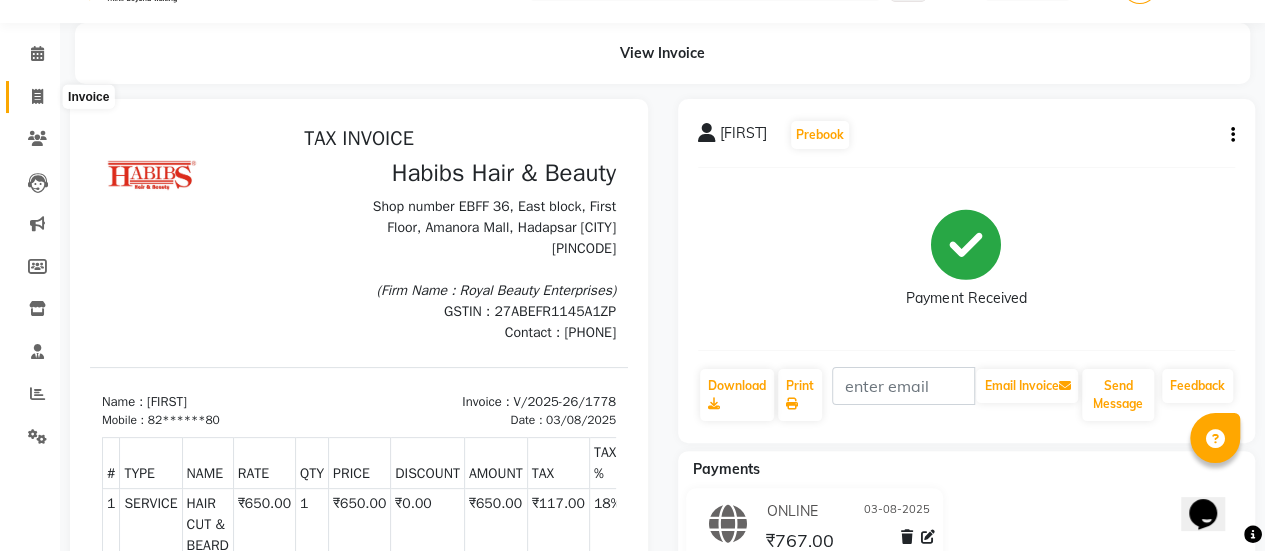 select on "5399" 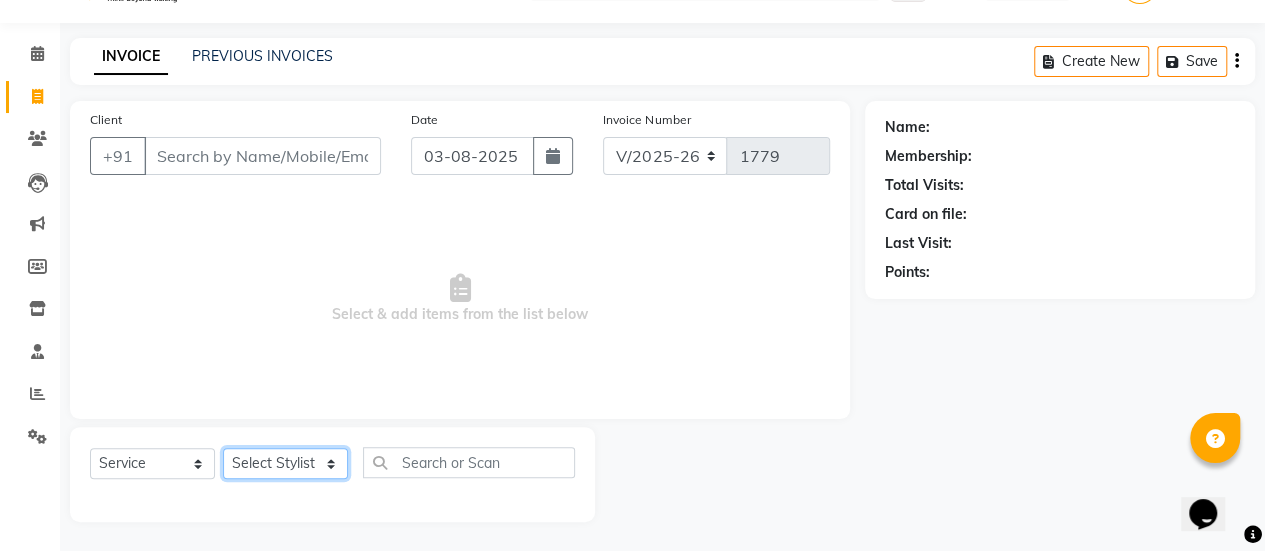 click on "Select Stylist [FIRST] [FIRST] [FIRST] [FIRST] [FIRST] [FIRST] [FIRST] [FIRST] [FIRST] Manager [FIRST] [FIRST] [FIRST] [FIRST] [FIRST] [FIRST] [FIRST] [FIRST]" 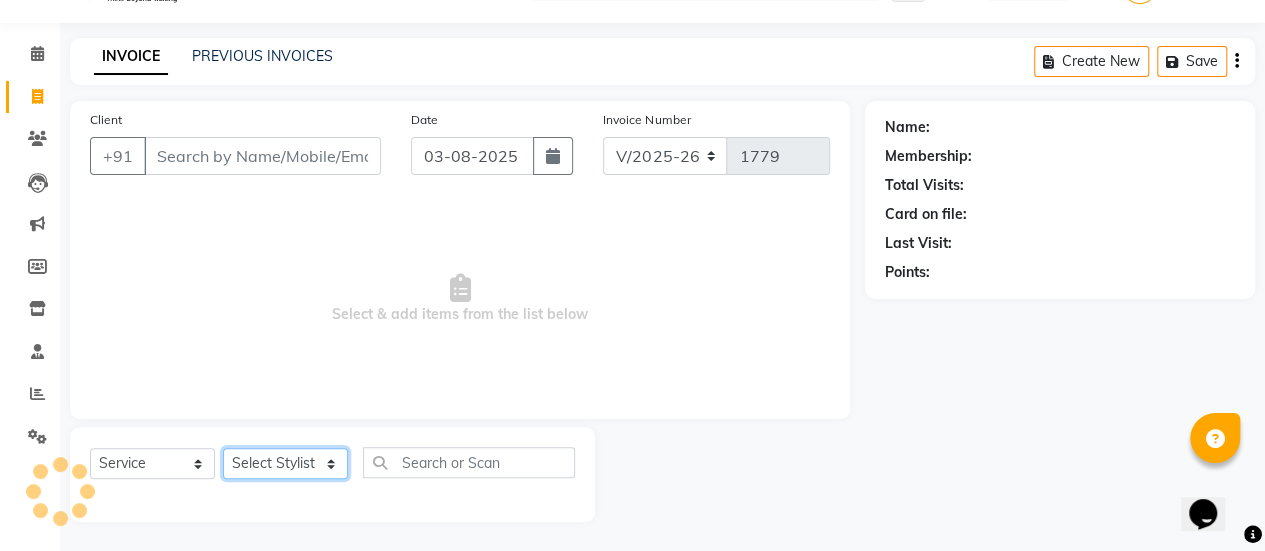 select on "36311" 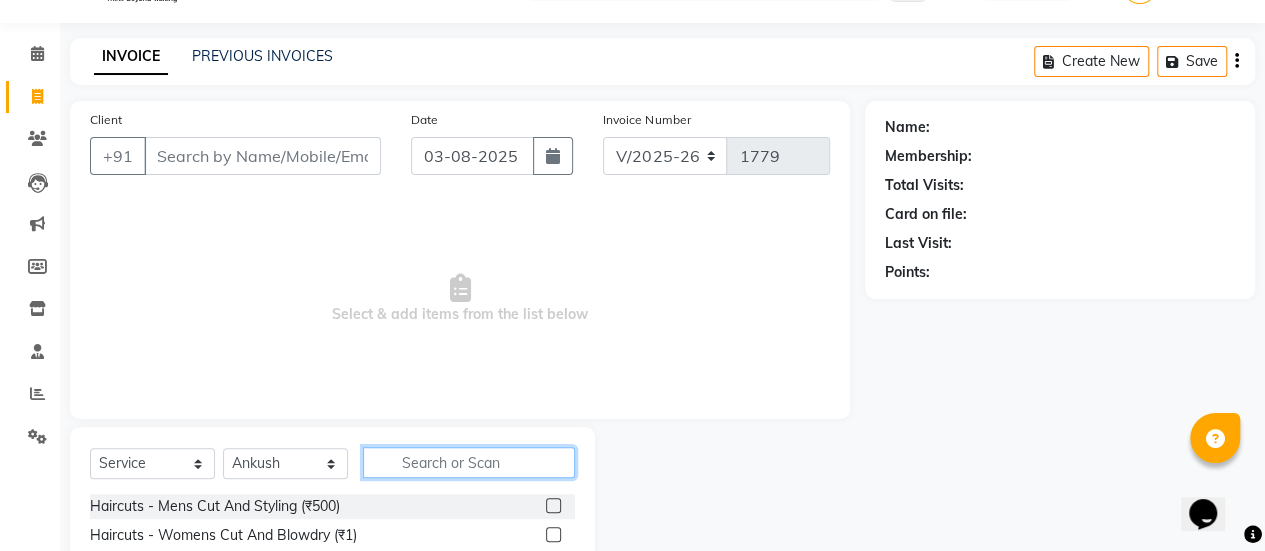 click 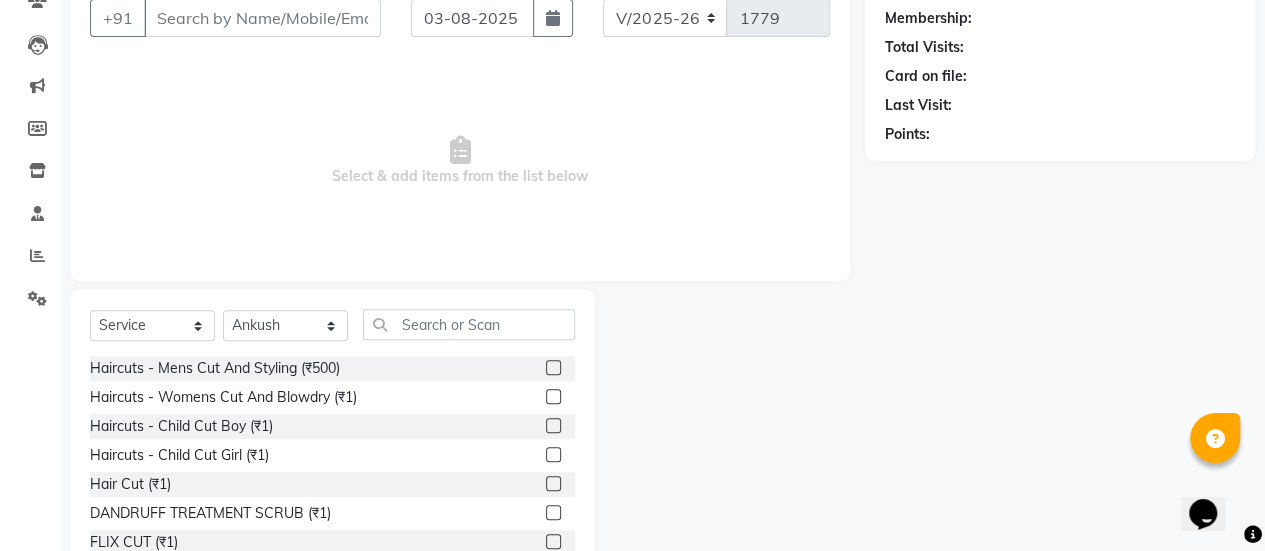 click 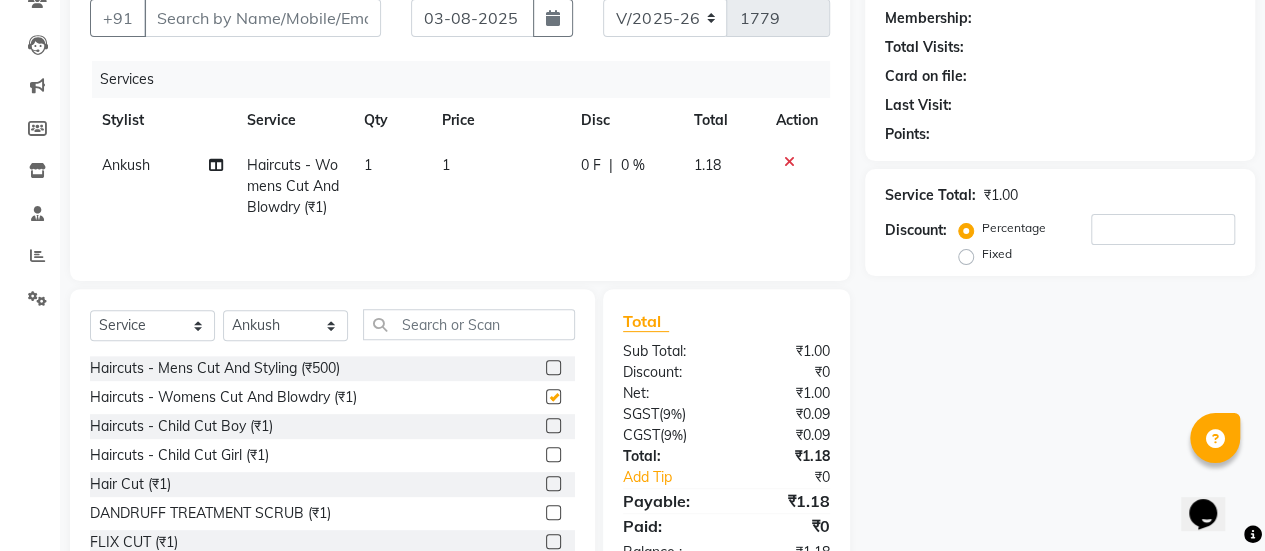 checkbox on "false" 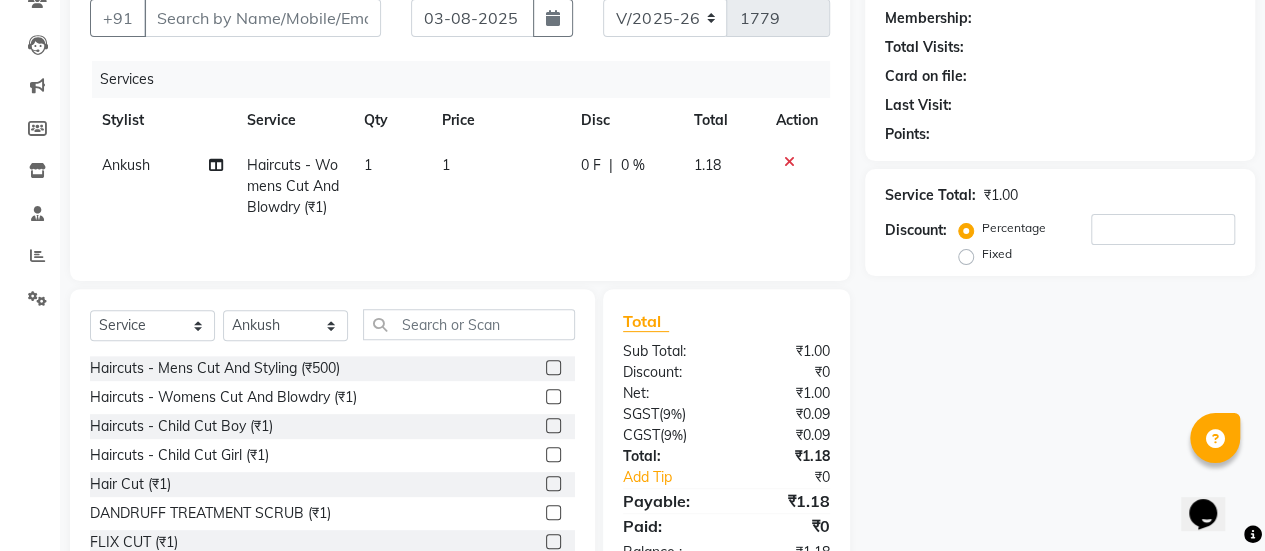 click on "1" 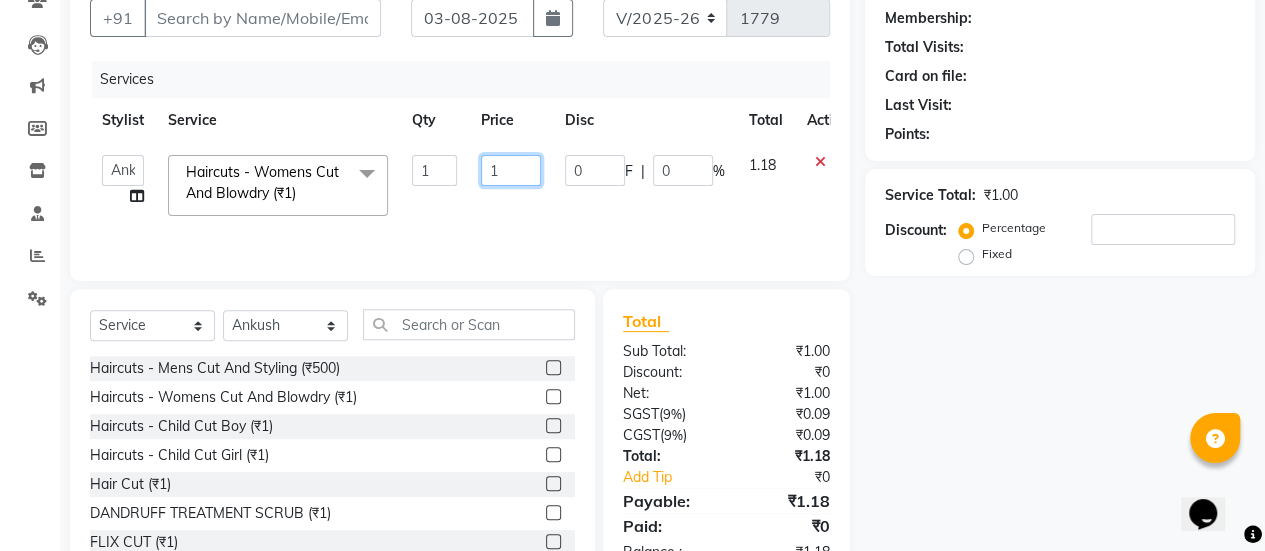 click on "1" 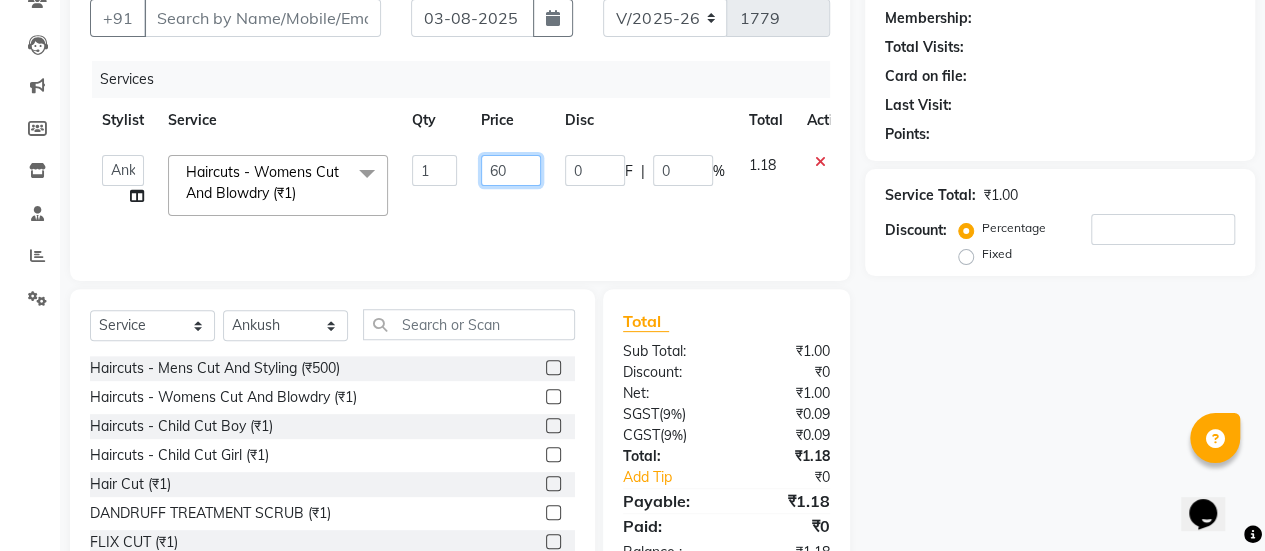 type on "600" 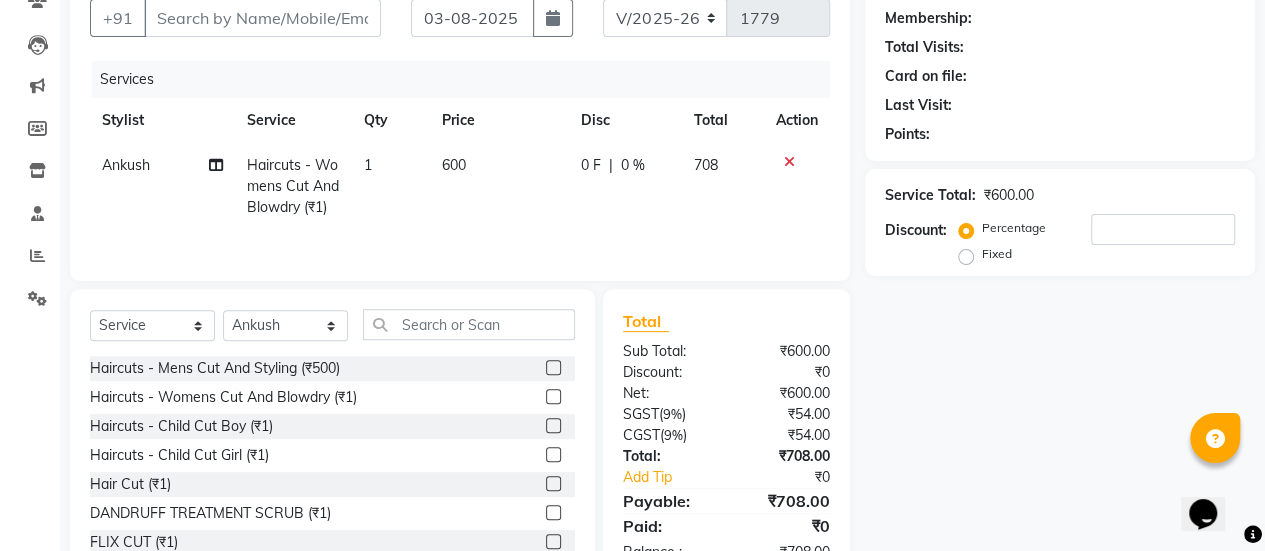 click on "0 F | 0 %" 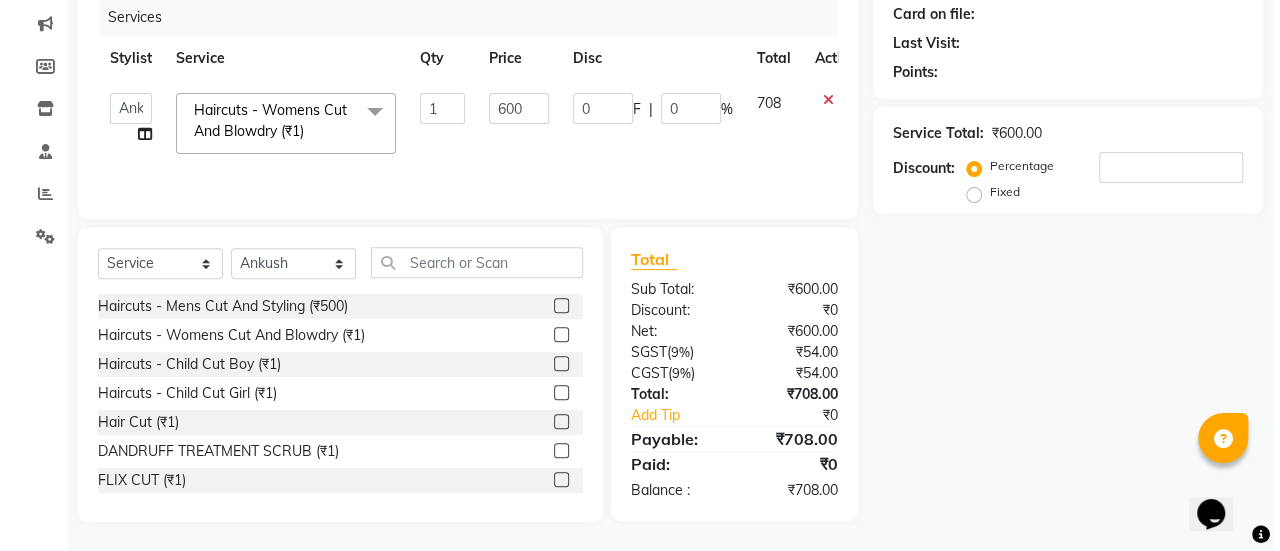 scroll, scrollTop: 0, scrollLeft: 0, axis: both 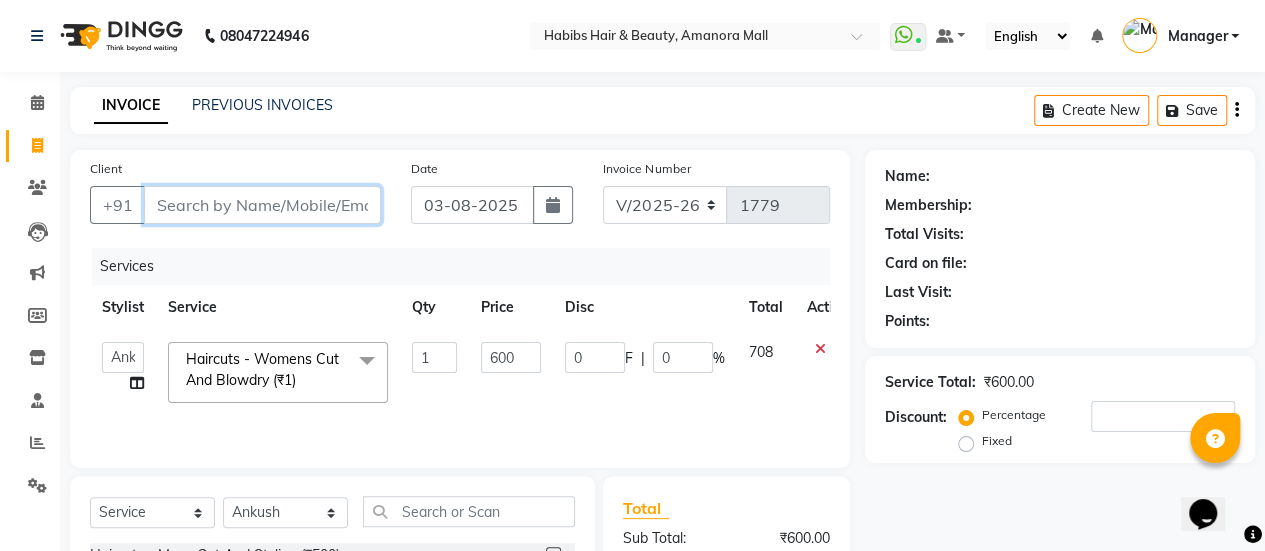 click on "Client" at bounding box center (262, 205) 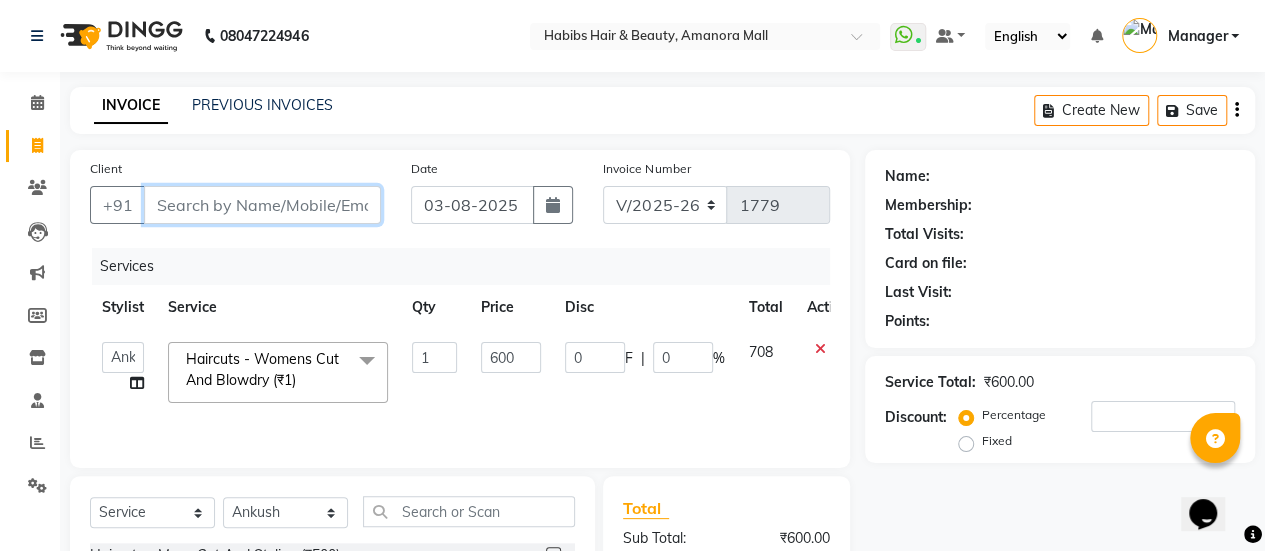 type on "8" 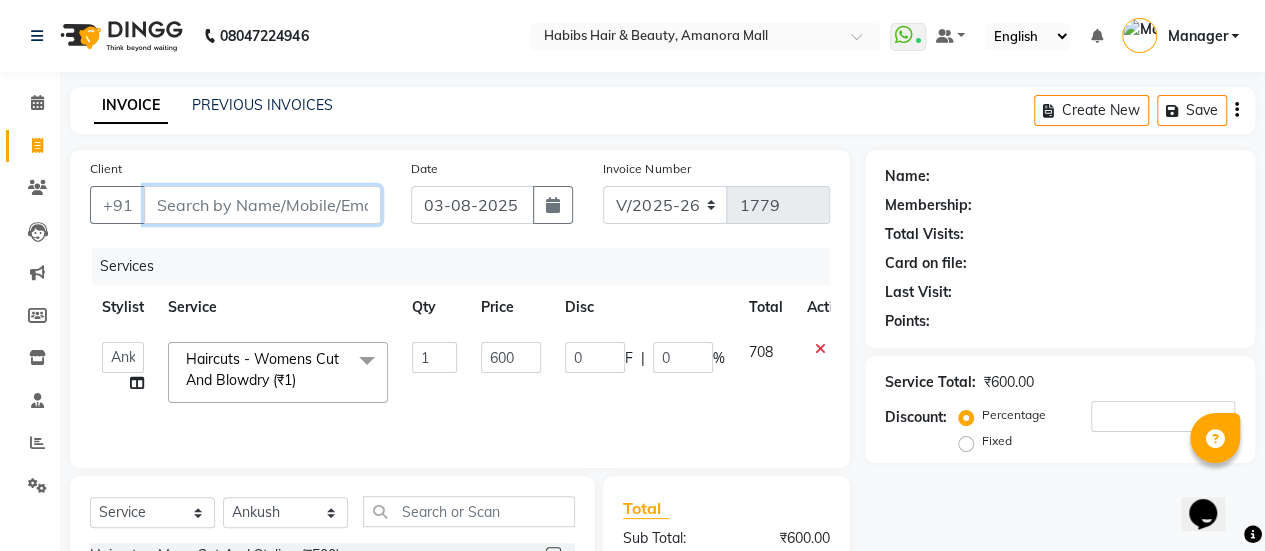 type on "0" 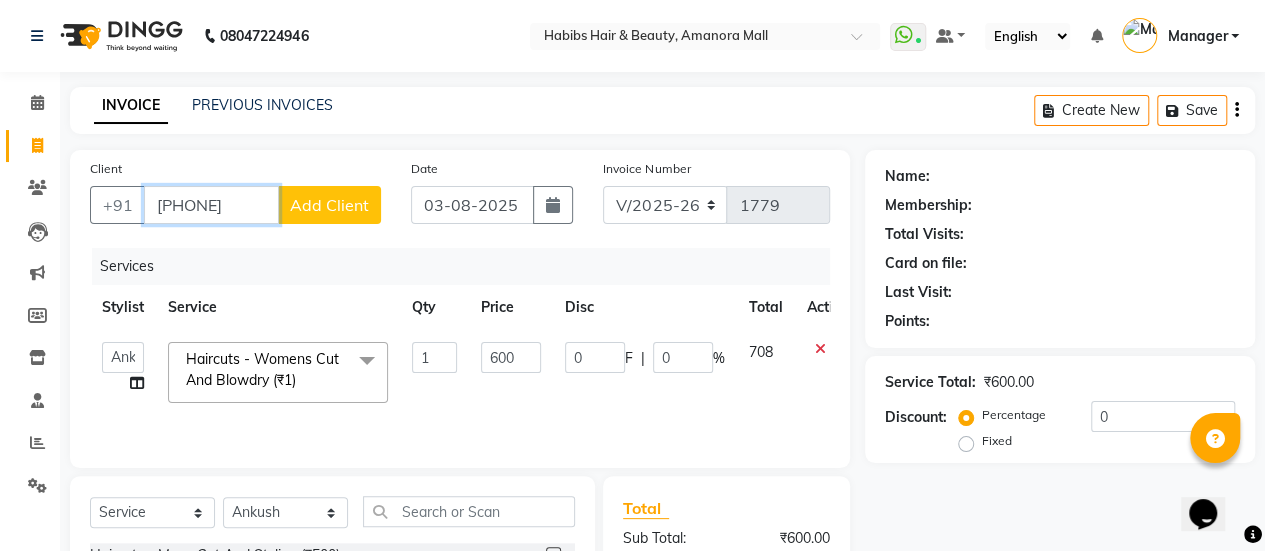 type on "[PHONE]" 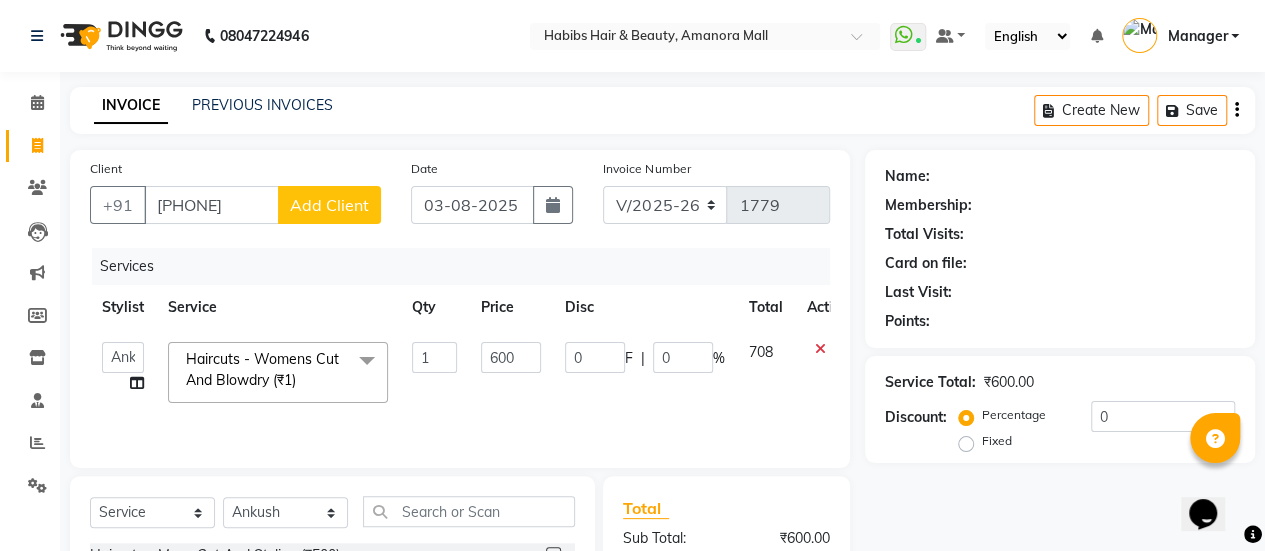 click on "Add Client" 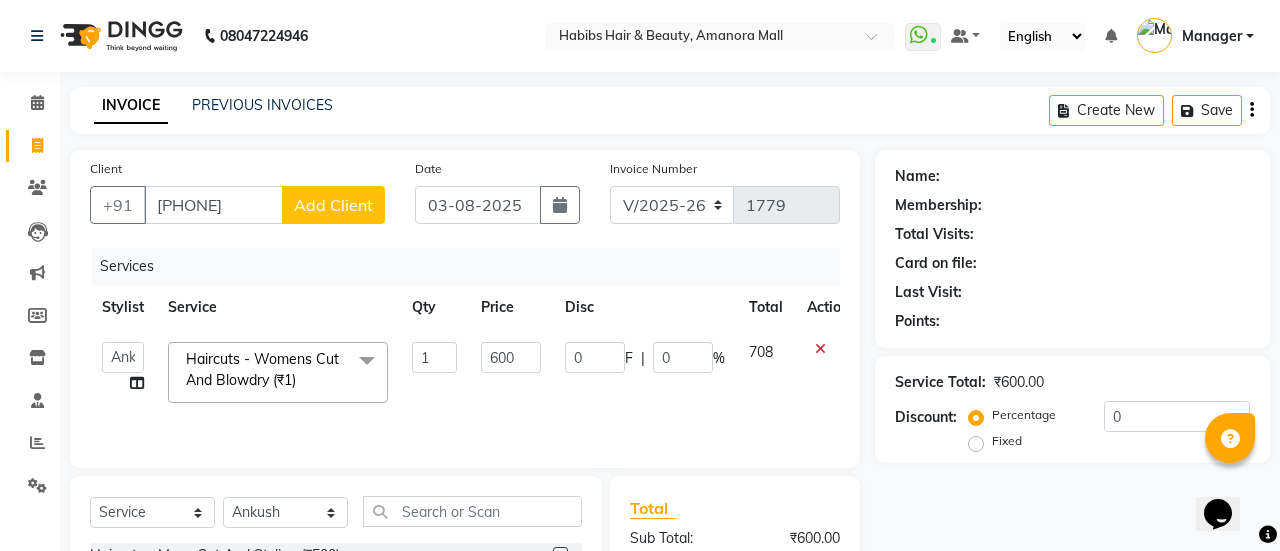 select on "22" 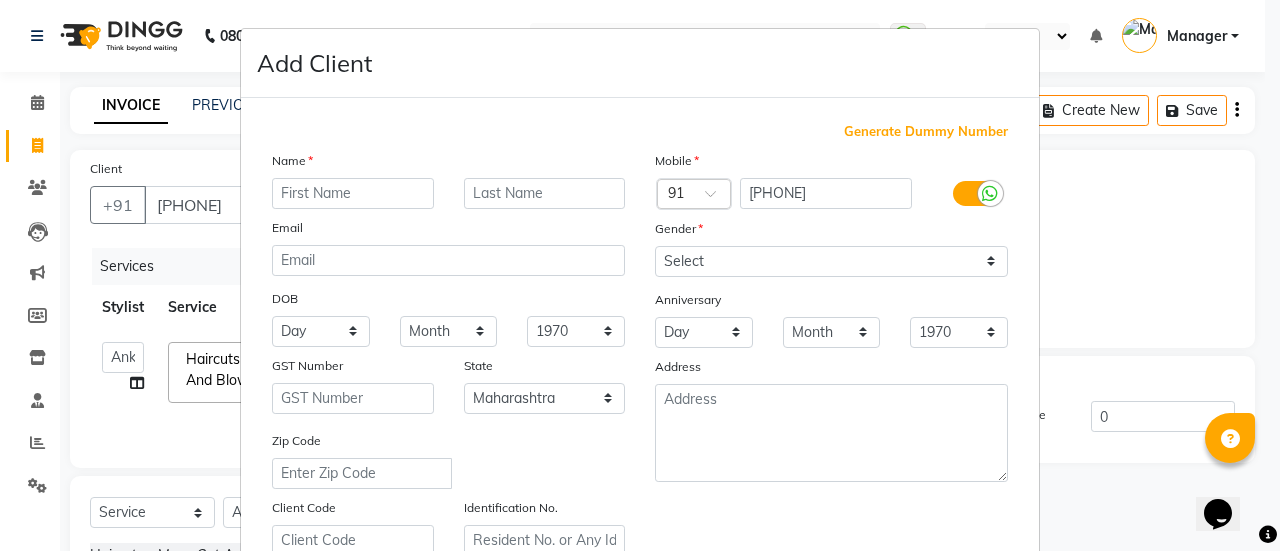scroll, scrollTop: 368, scrollLeft: 0, axis: vertical 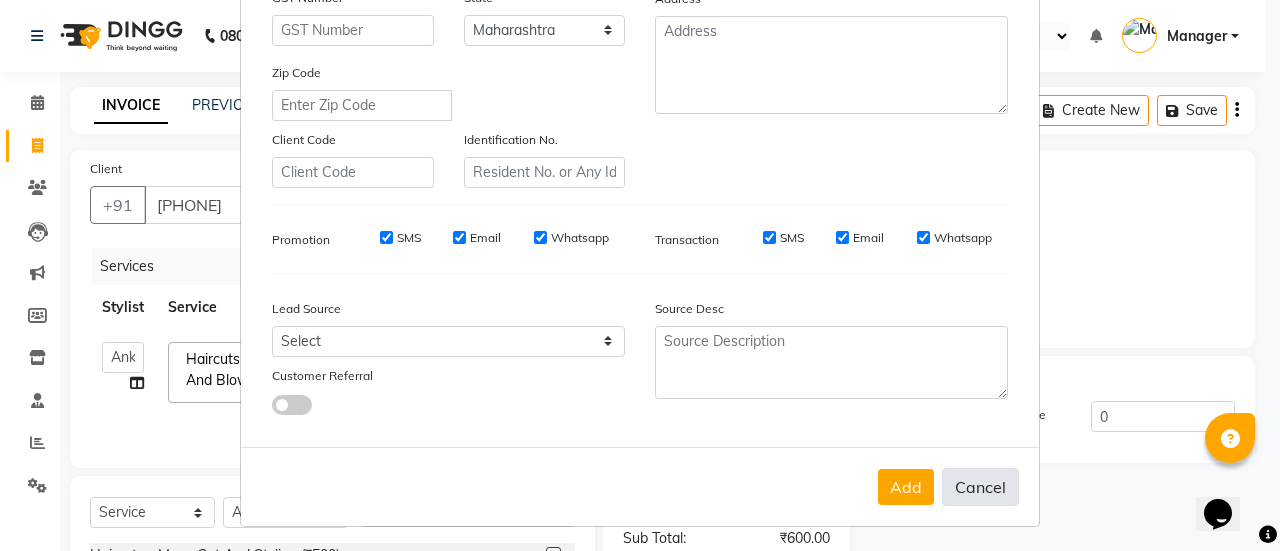 click on "Cancel" at bounding box center (980, 487) 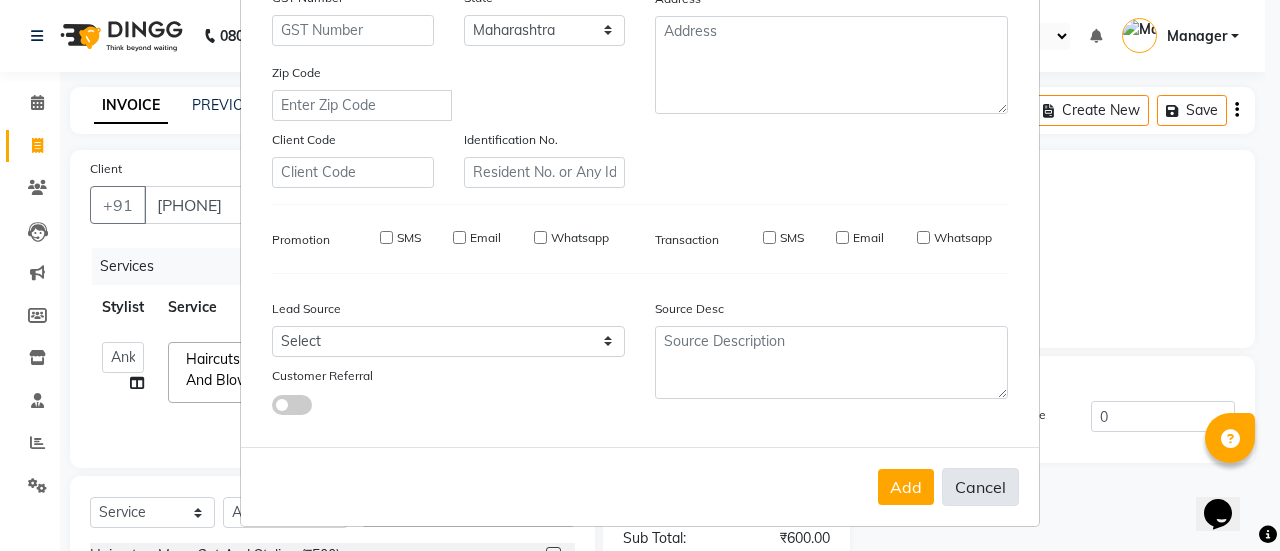 select 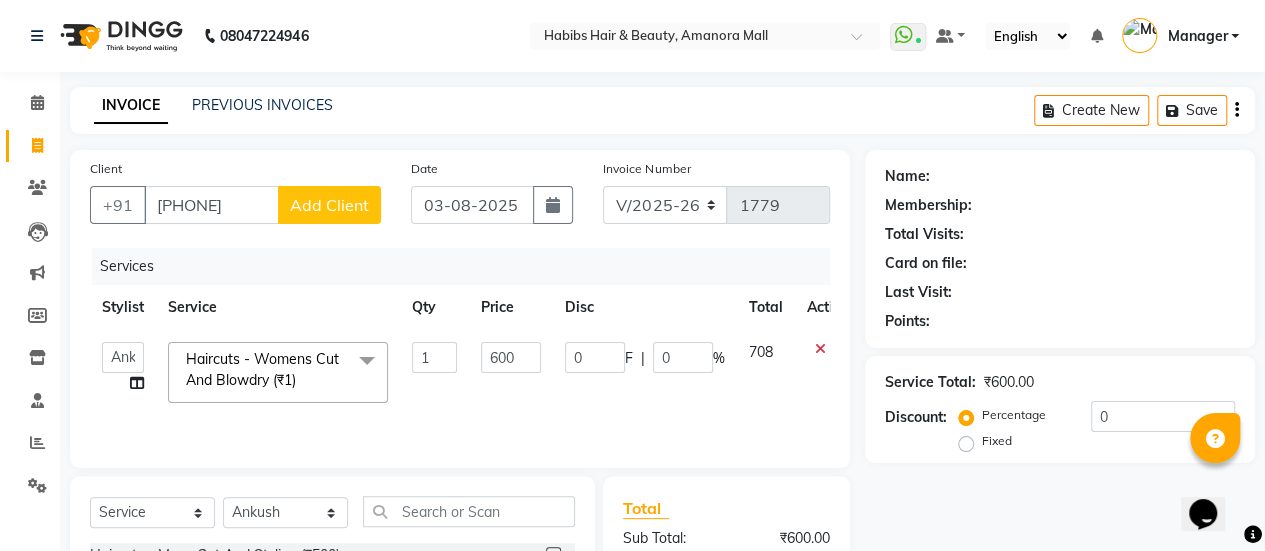 click on "Add Client" 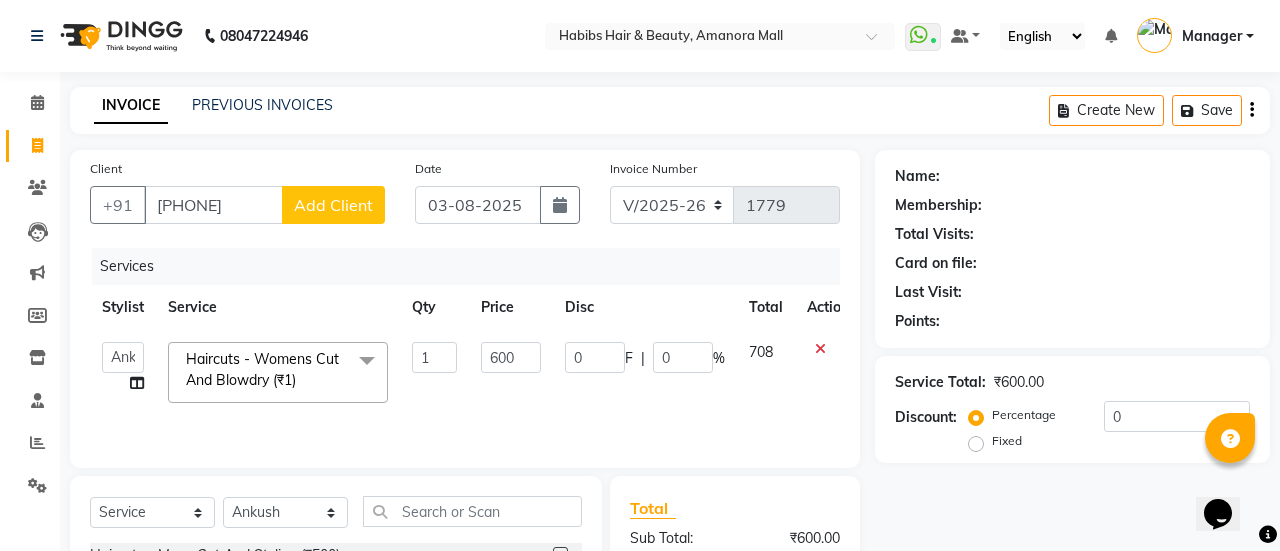 select on "22" 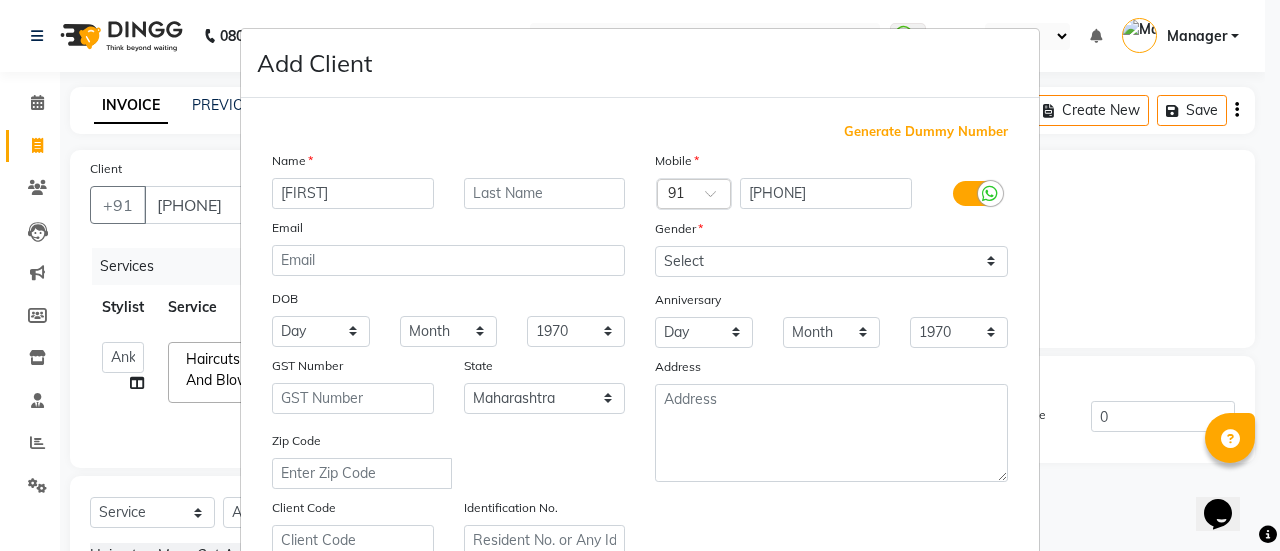 type on "[FIRST]" 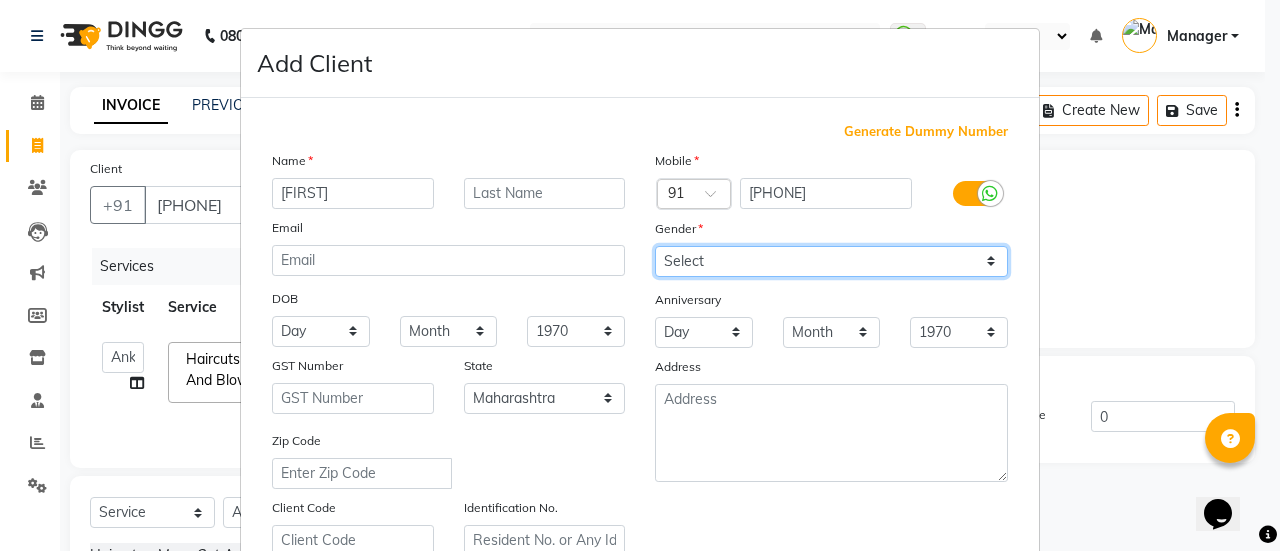 click on "Select Male Female Other Prefer Not To Say" at bounding box center [831, 261] 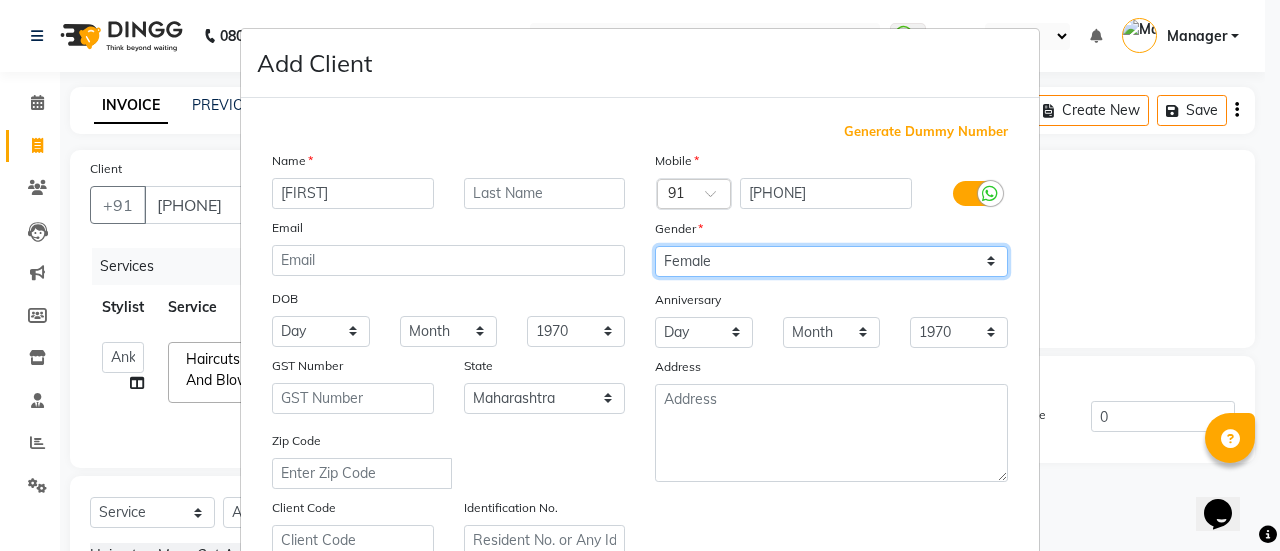 click on "Select Male Female Other Prefer Not To Say" at bounding box center (831, 261) 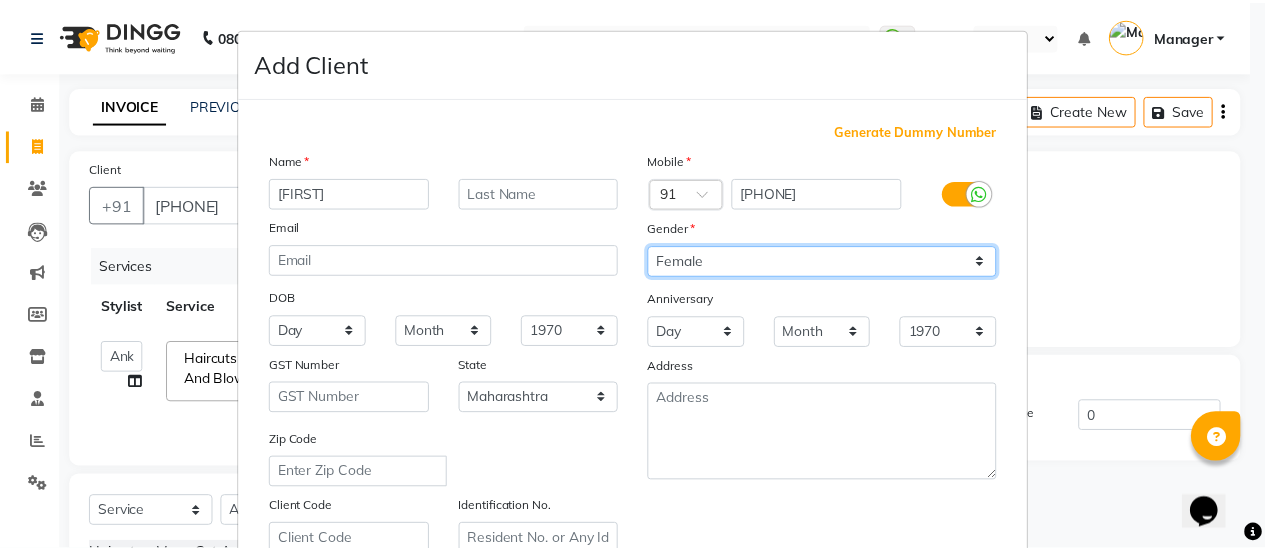 scroll, scrollTop: 368, scrollLeft: 0, axis: vertical 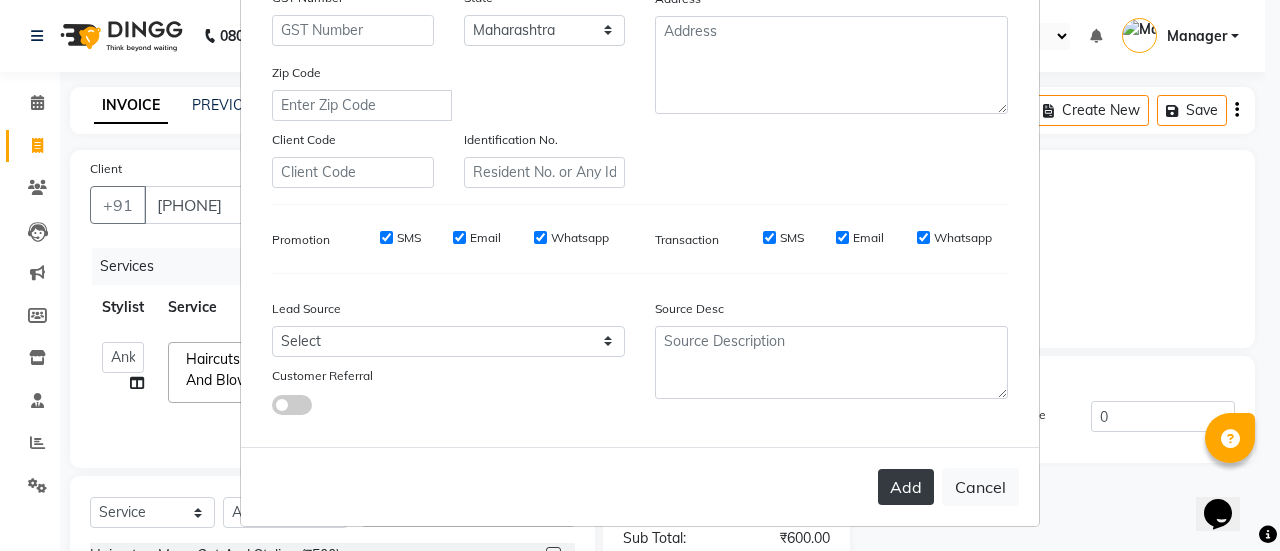 click on "Add" at bounding box center [906, 487] 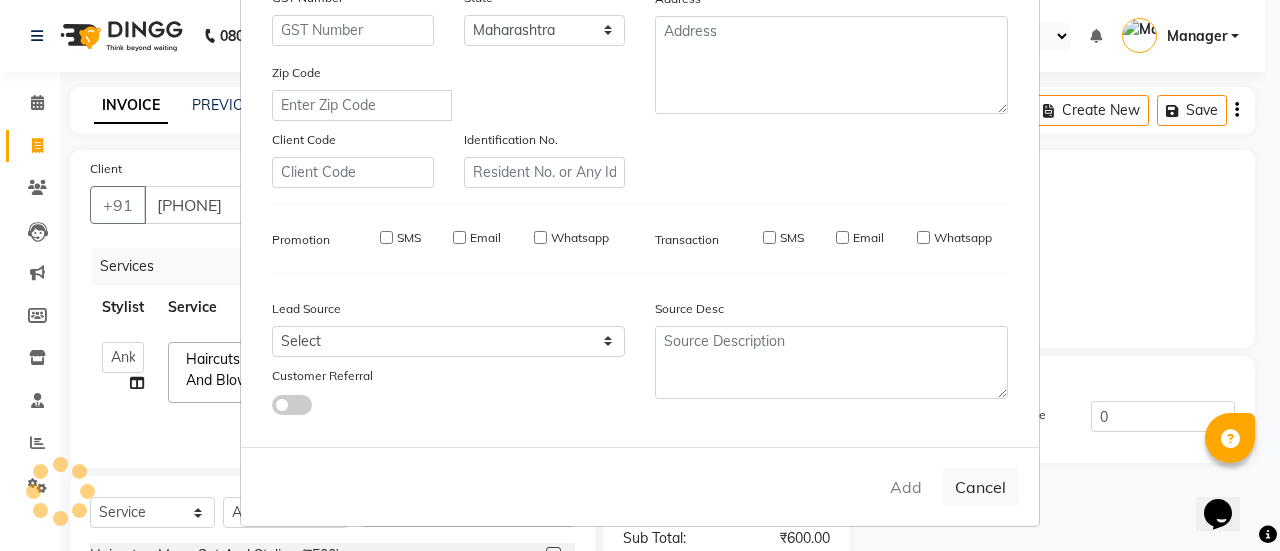 type on "89******72" 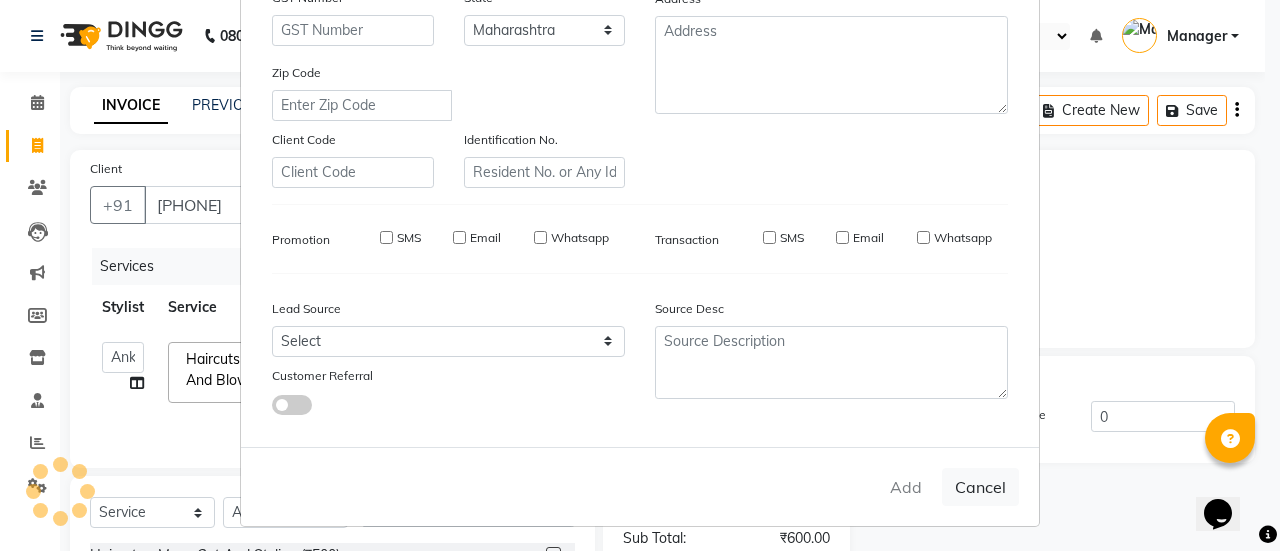 checkbox on "false" 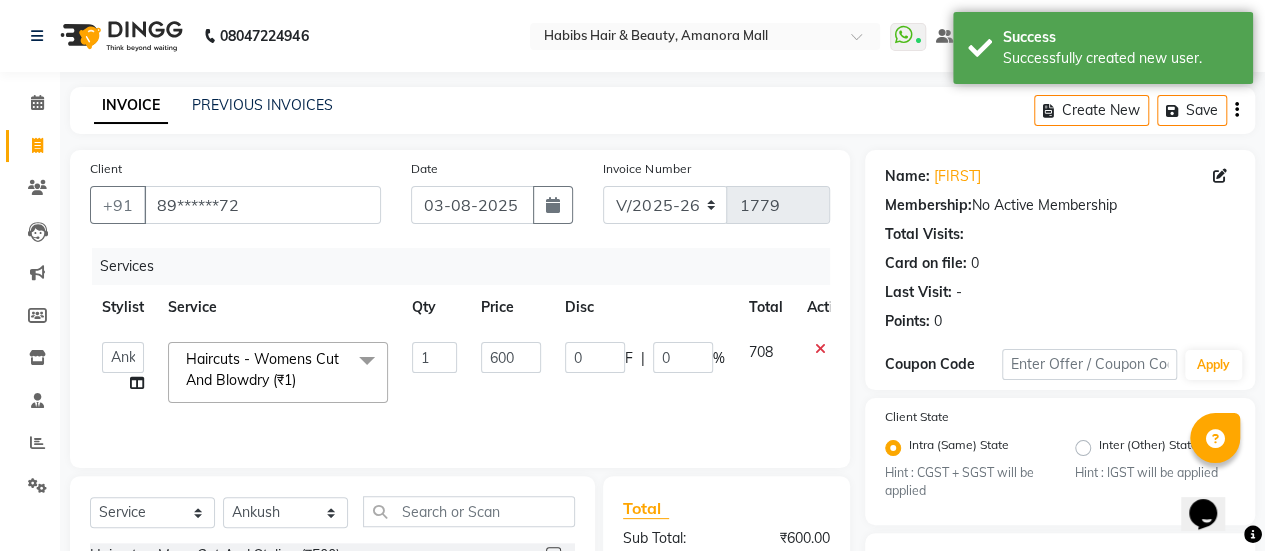 scroll, scrollTop: 254, scrollLeft: 0, axis: vertical 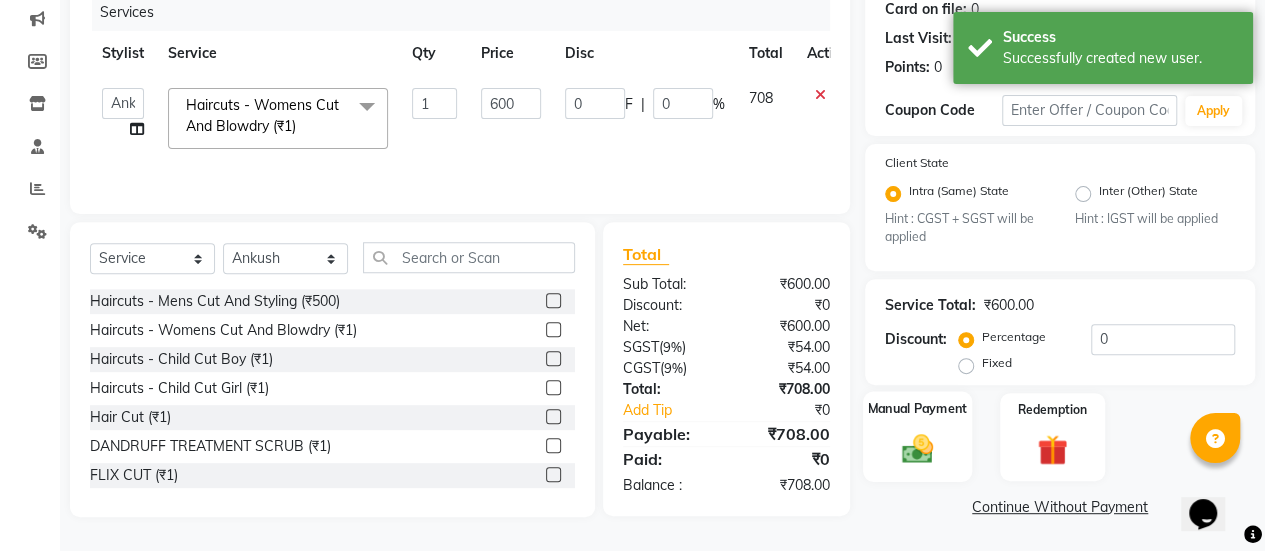 click 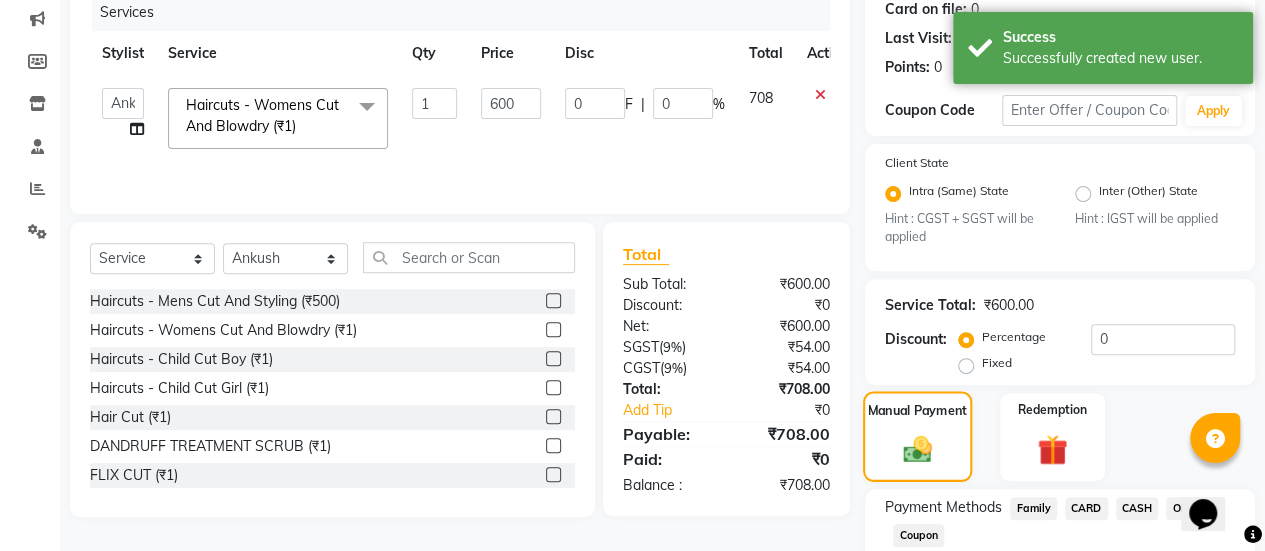scroll, scrollTop: 382, scrollLeft: 0, axis: vertical 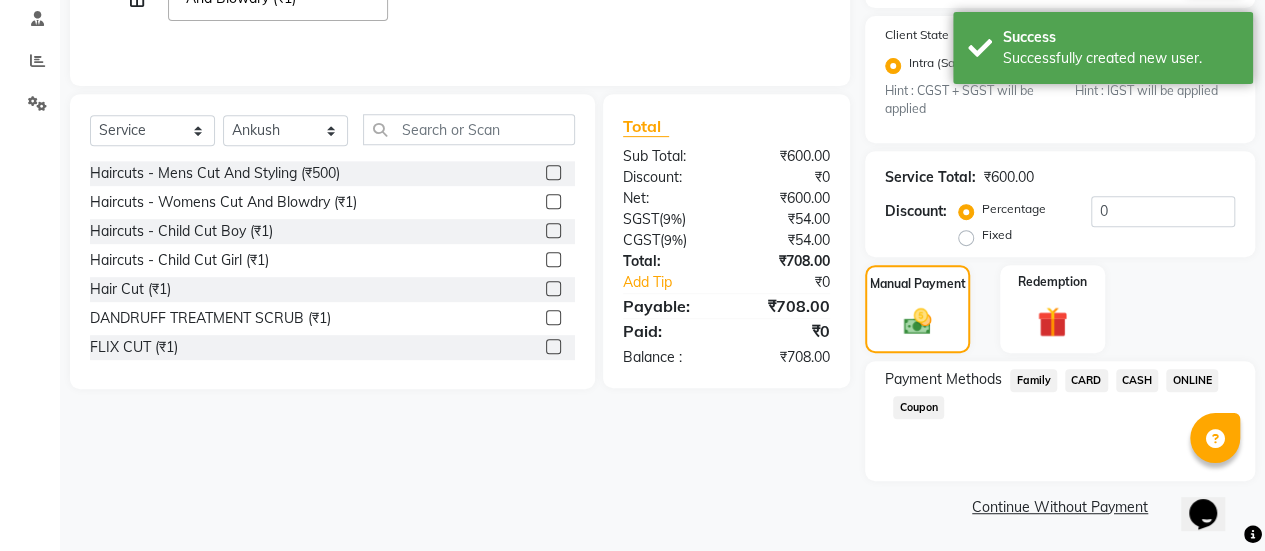 click on "ONLINE" 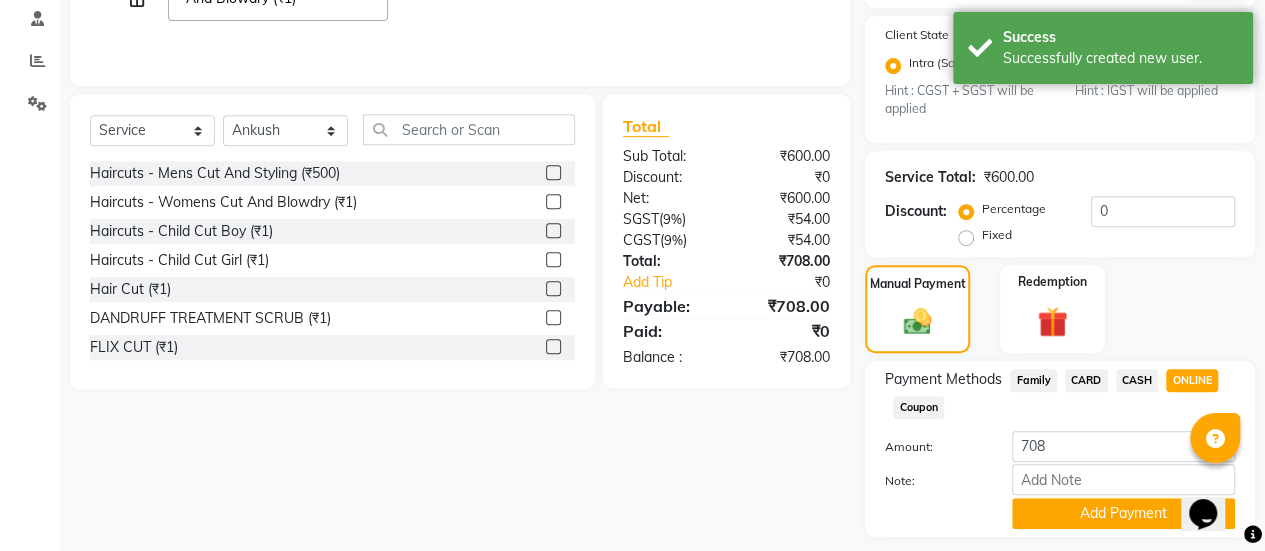 scroll, scrollTop: 438, scrollLeft: 0, axis: vertical 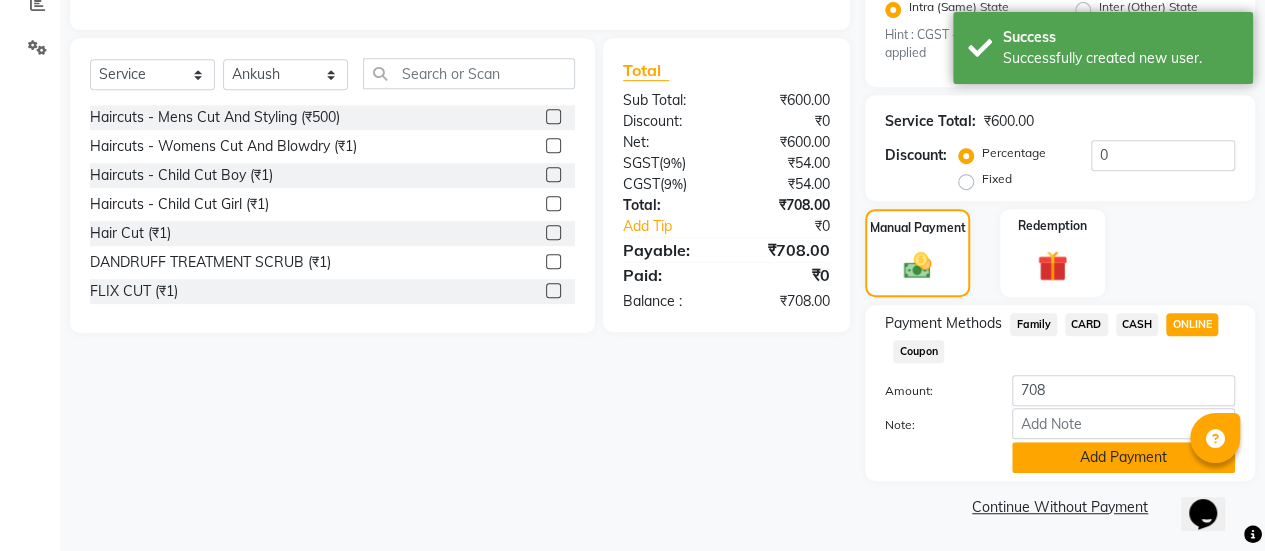 click on "Add Payment" 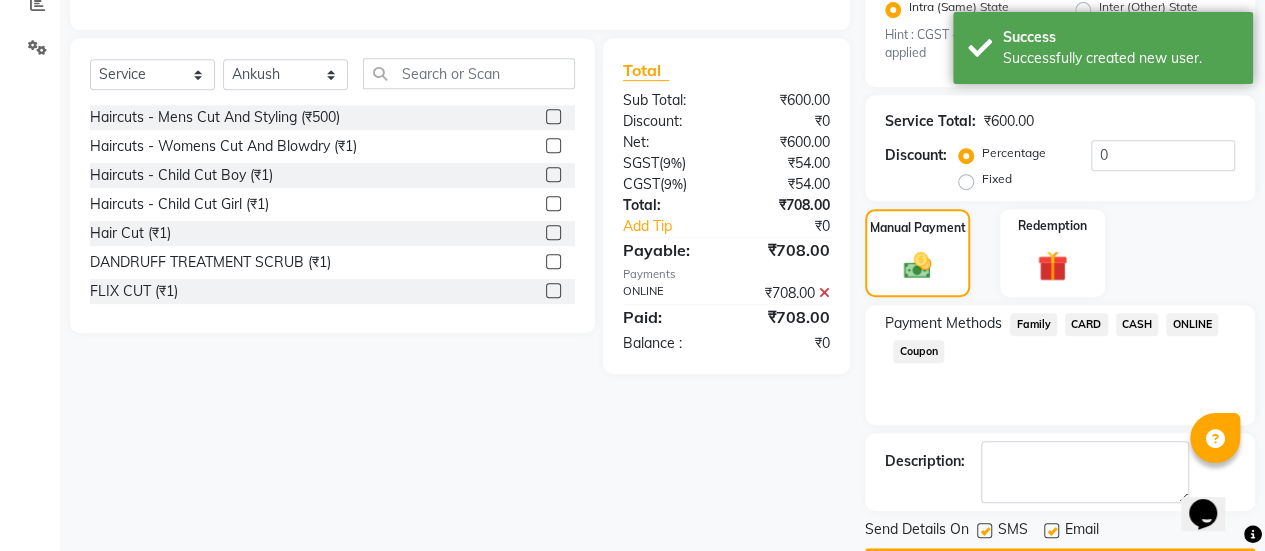 scroll, scrollTop: 493, scrollLeft: 0, axis: vertical 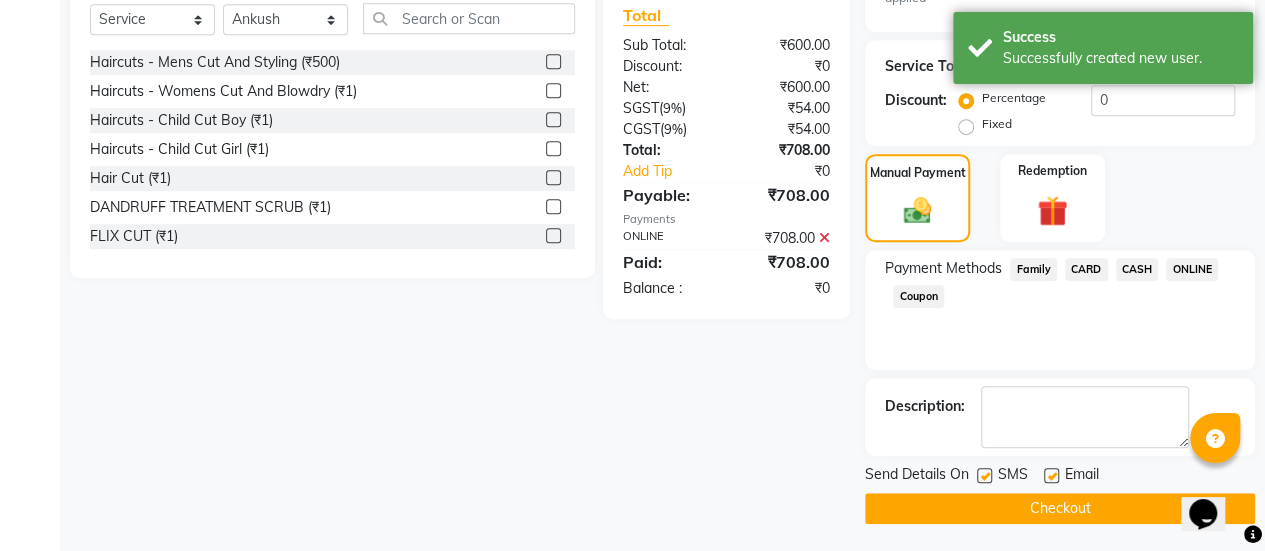click 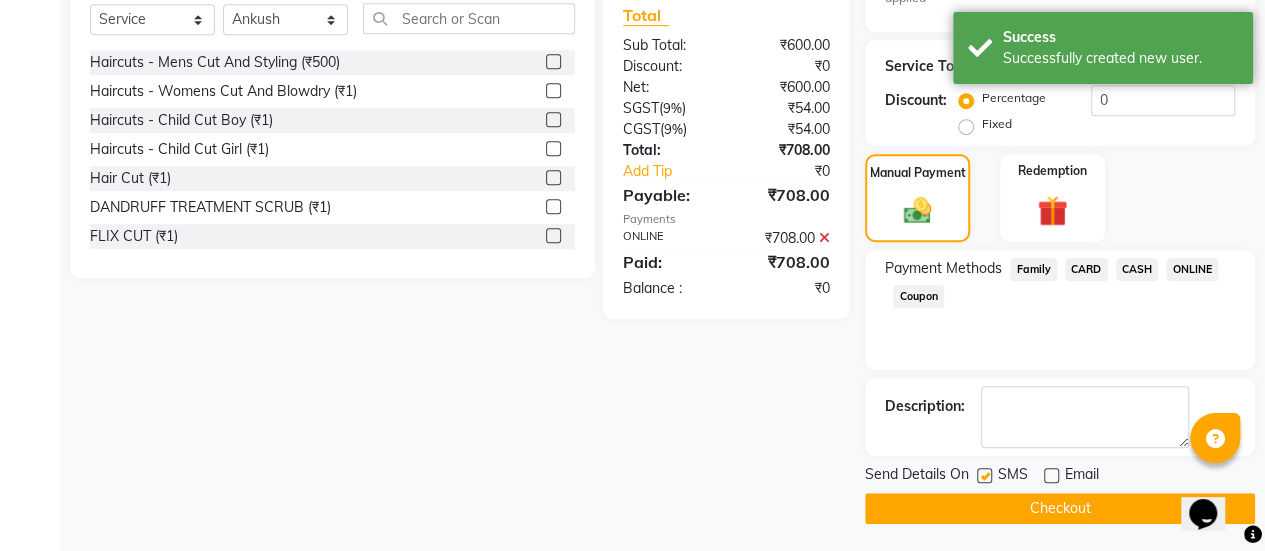 click on "Checkout" 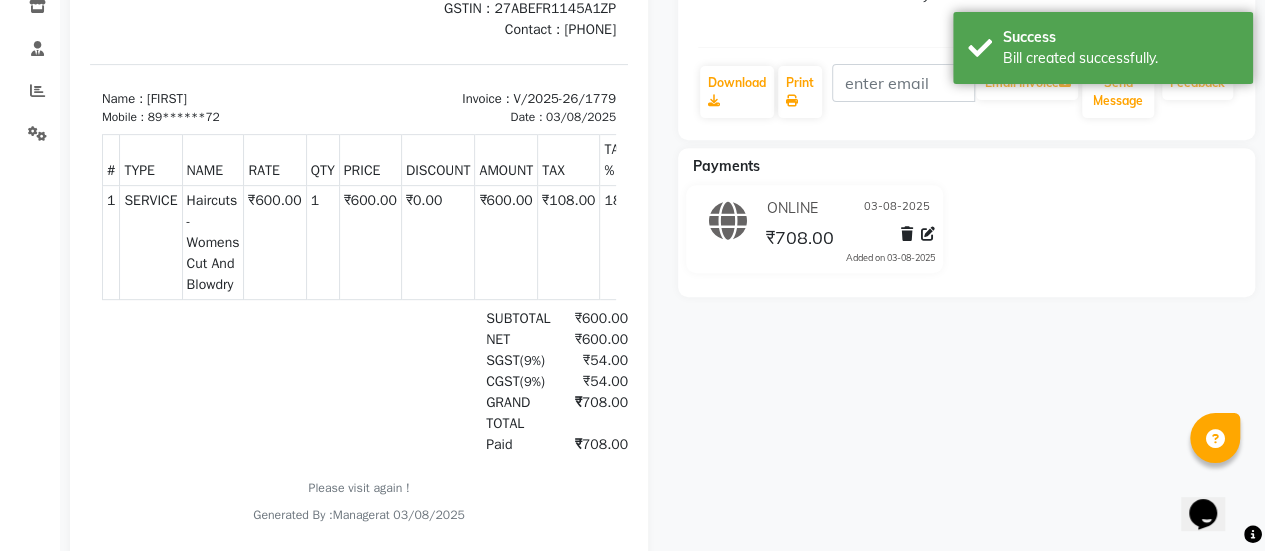 scroll, scrollTop: 0, scrollLeft: 0, axis: both 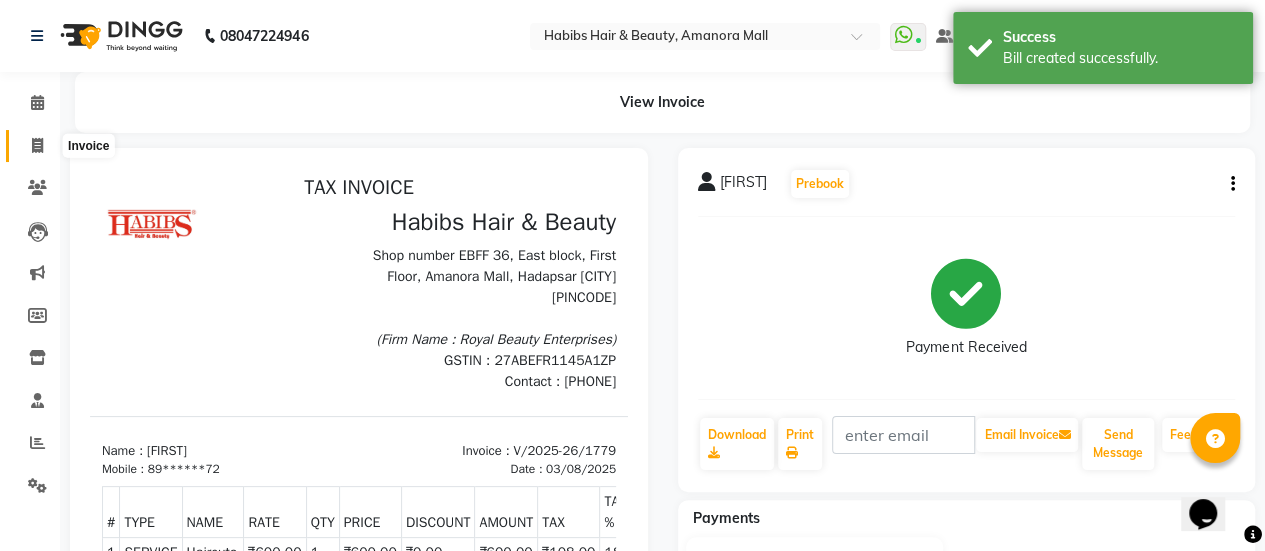 click 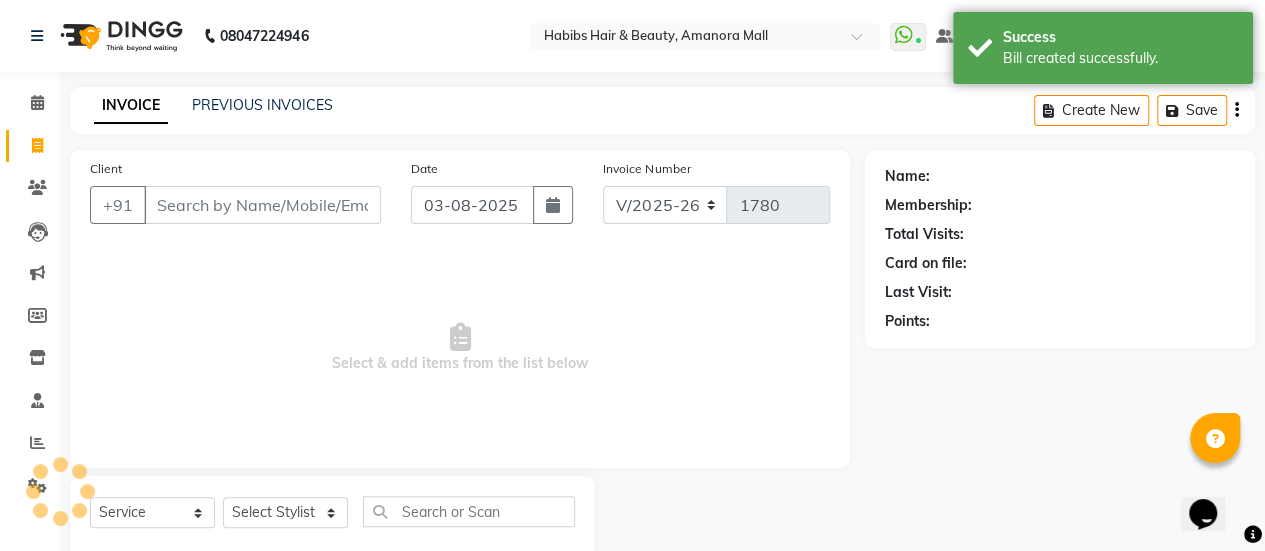 scroll, scrollTop: 49, scrollLeft: 0, axis: vertical 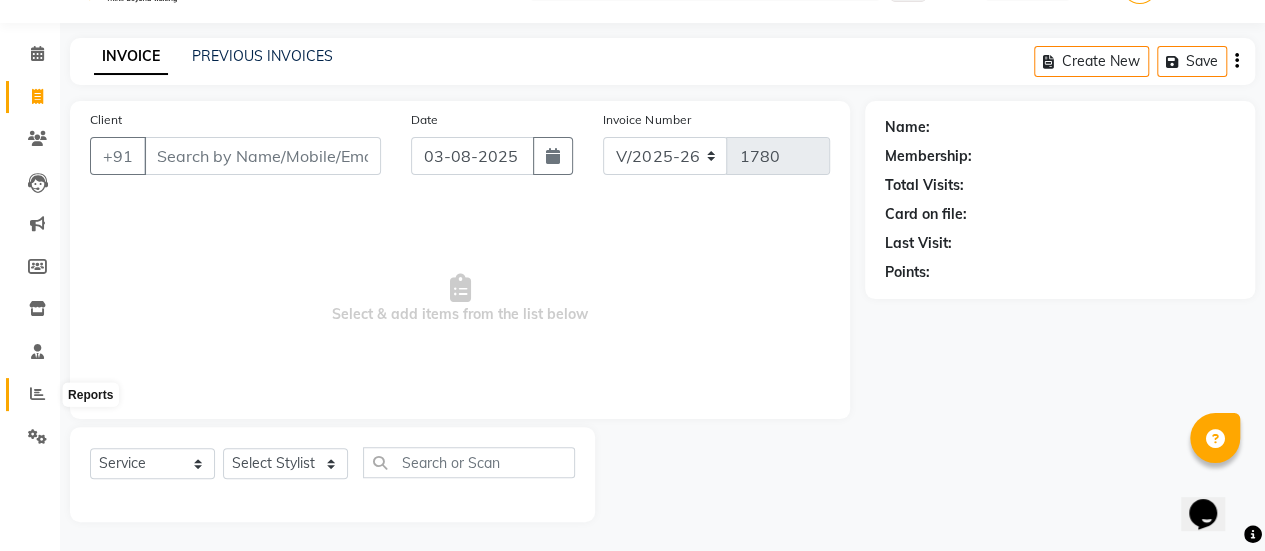 click 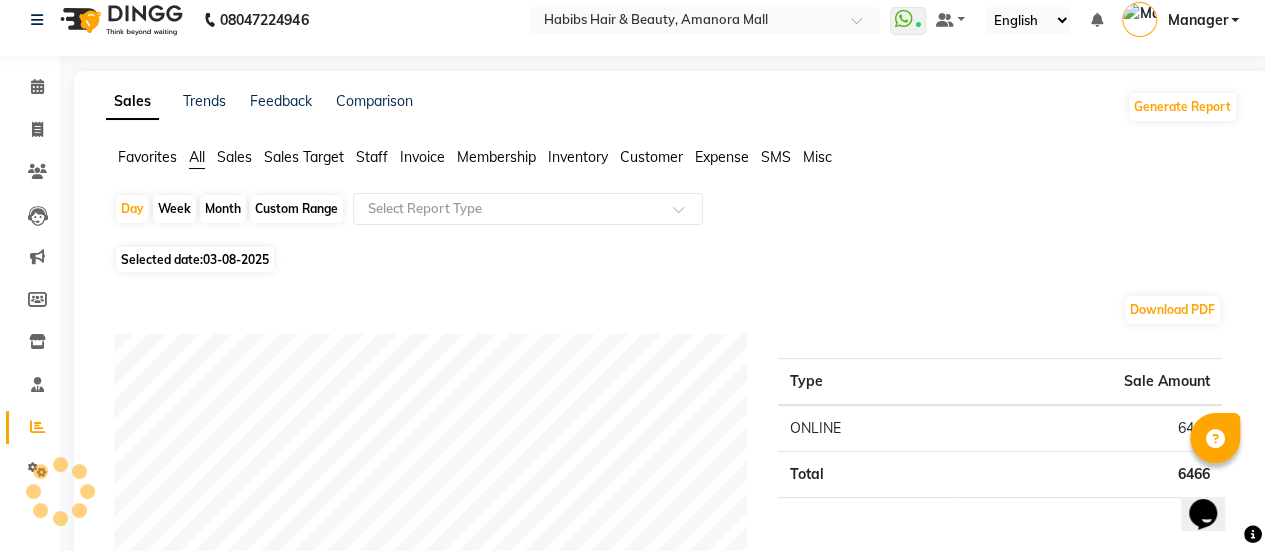 scroll, scrollTop: 0, scrollLeft: 0, axis: both 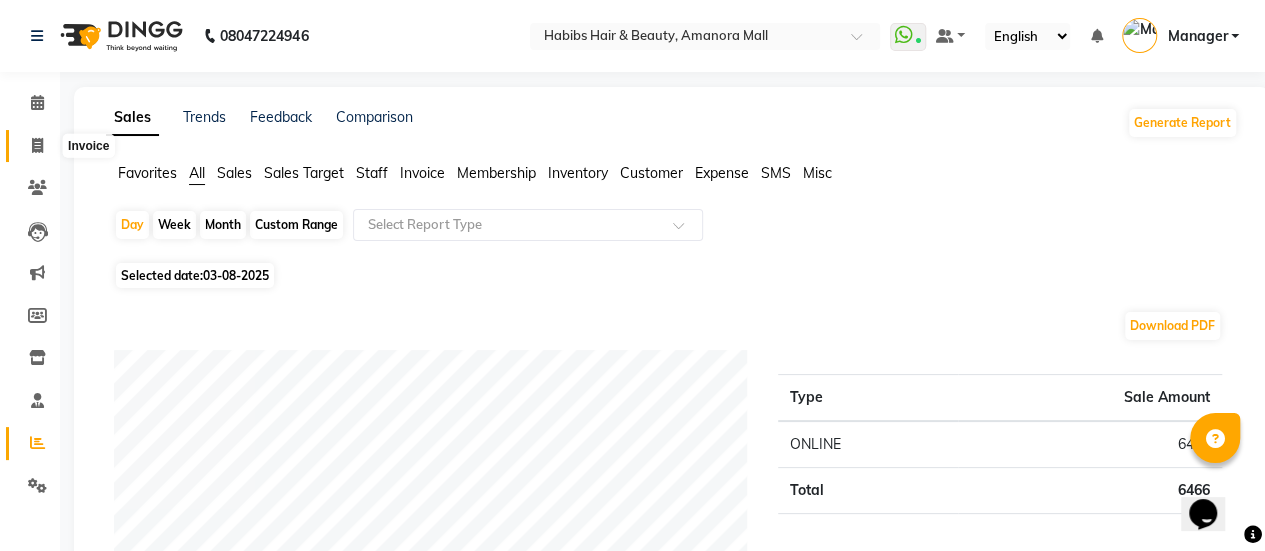 click 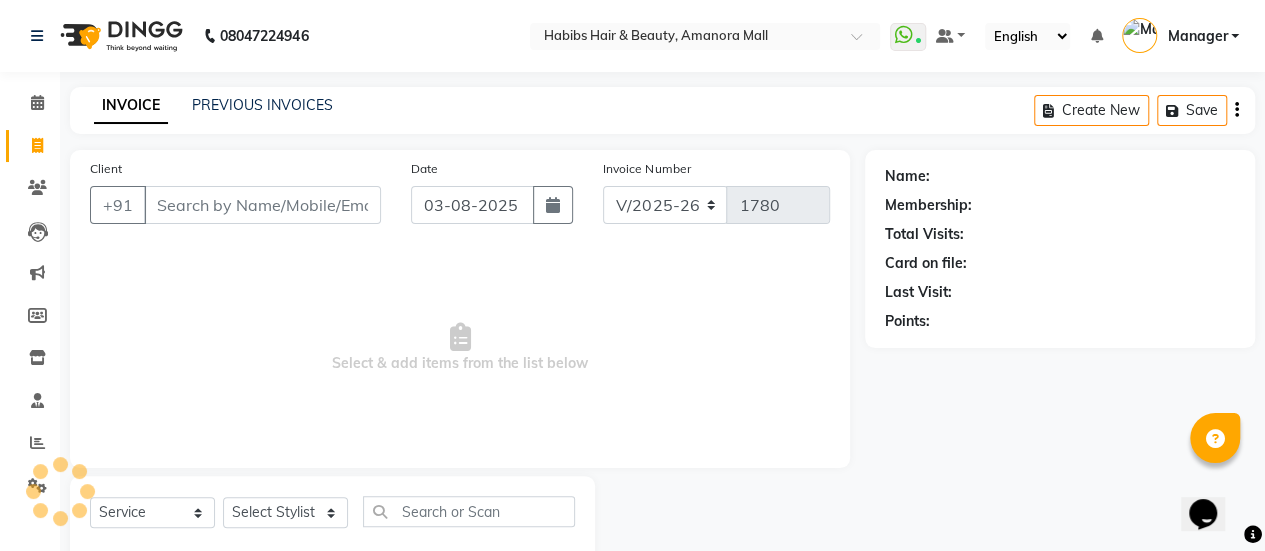 scroll, scrollTop: 49, scrollLeft: 0, axis: vertical 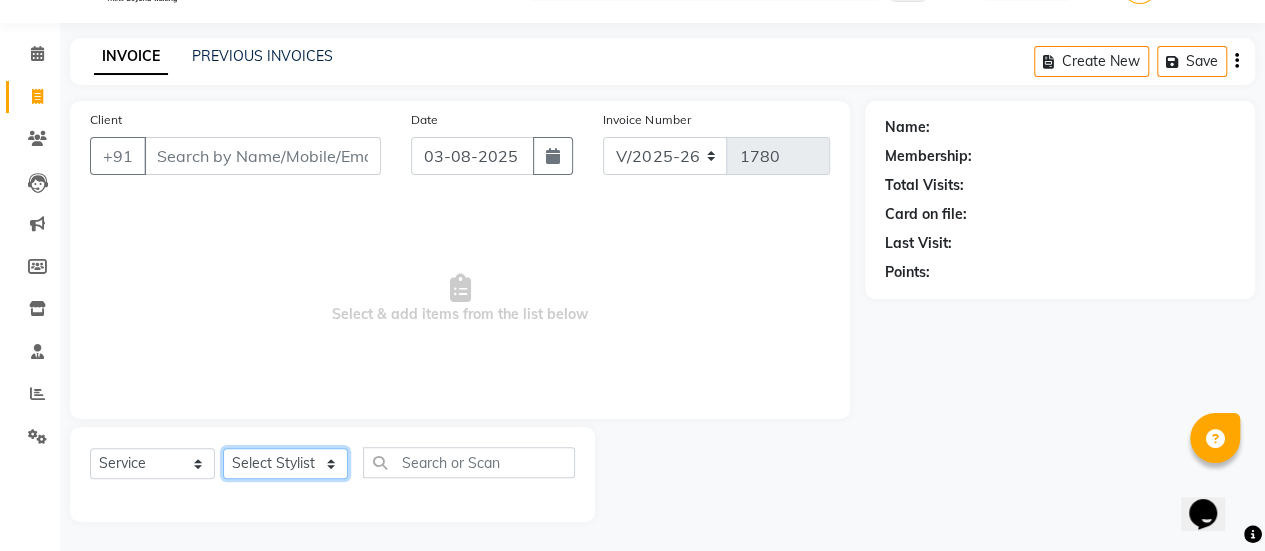click on "Select Stylist [FIRST] [FIRST] [FIRST] [FIRST] [FIRST] [FIRST] [FIRST] [FIRST] [FIRST] Manager [FIRST] [FIRST] [FIRST] [FIRST] [FIRST] [FIRST] [FIRST] [FIRST]" 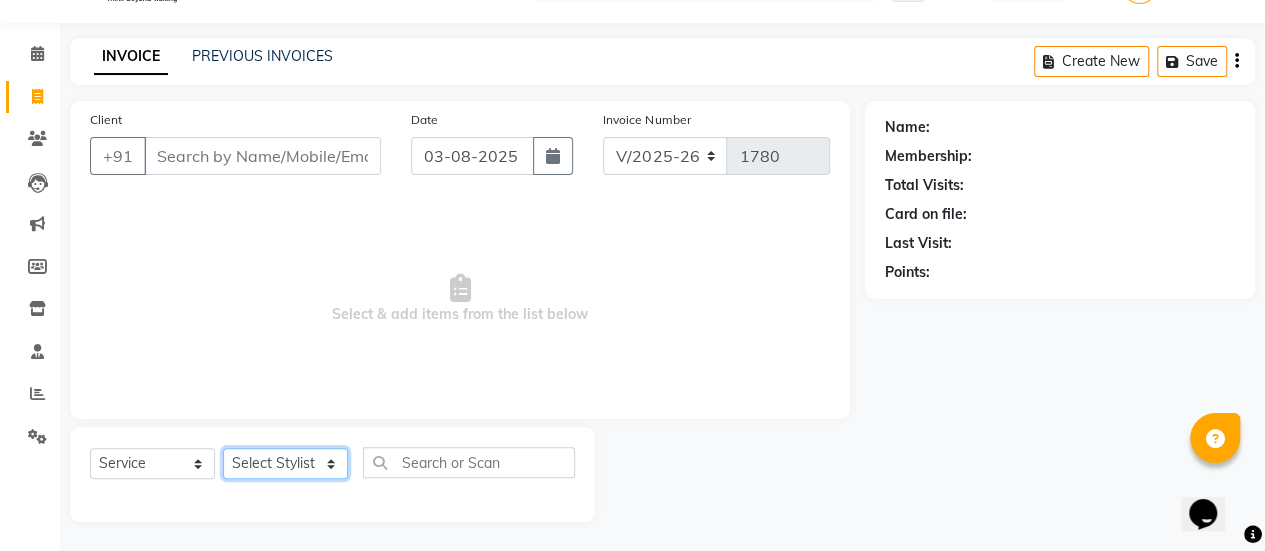 select on "69985" 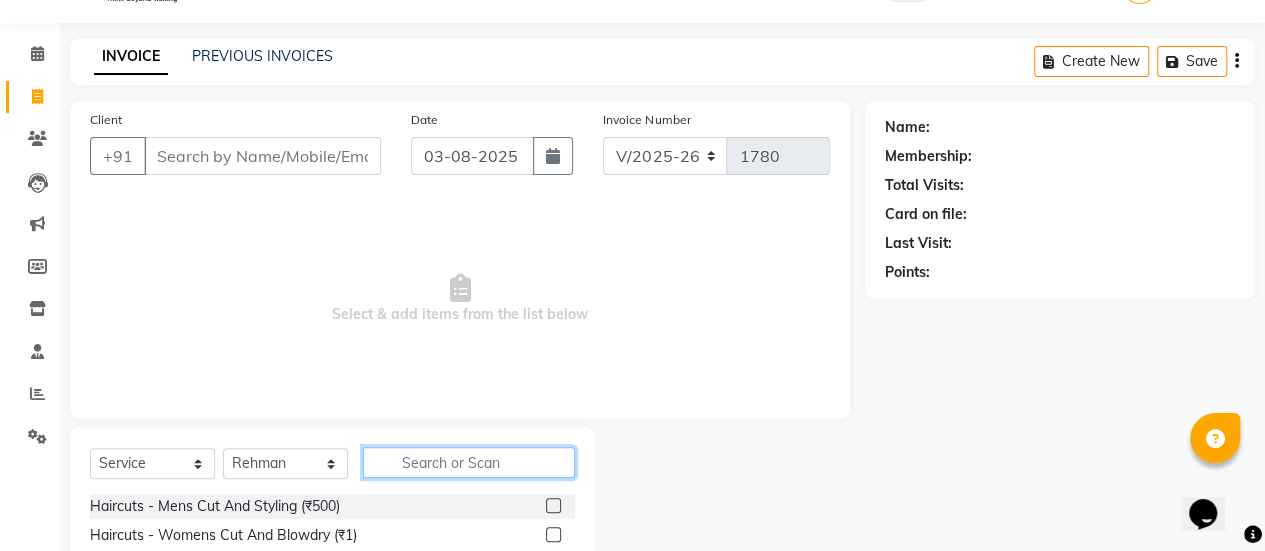 click 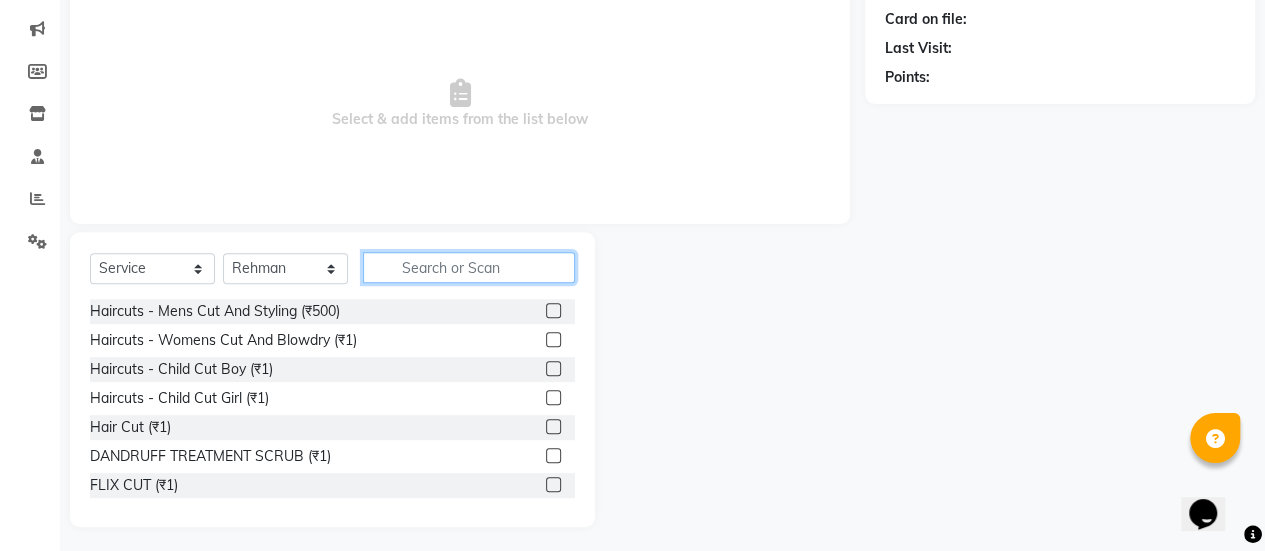 scroll, scrollTop: 249, scrollLeft: 0, axis: vertical 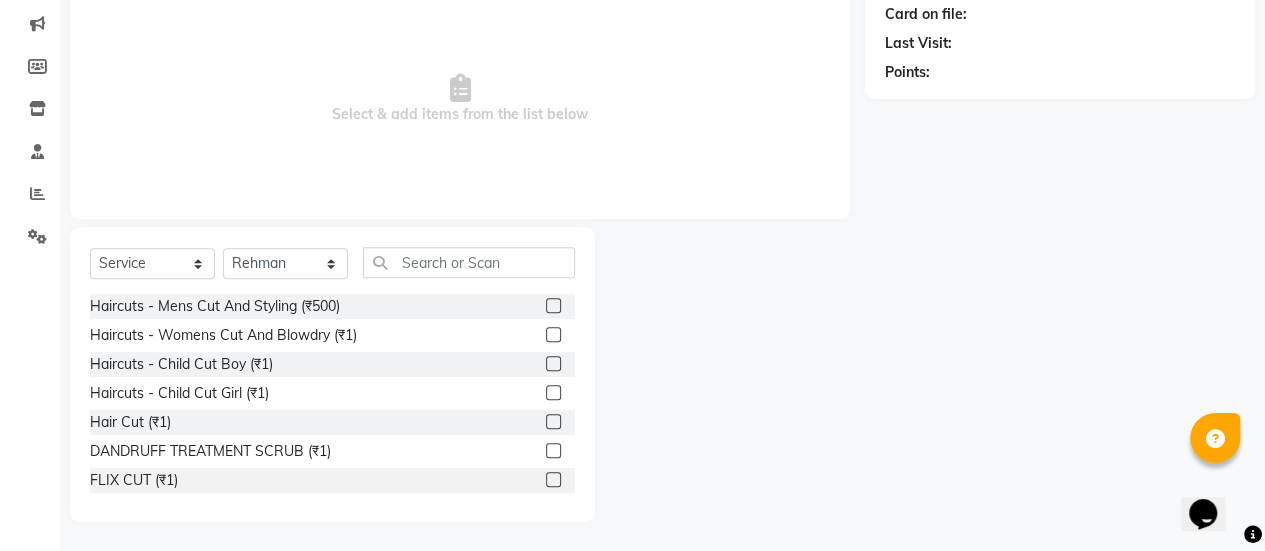 click 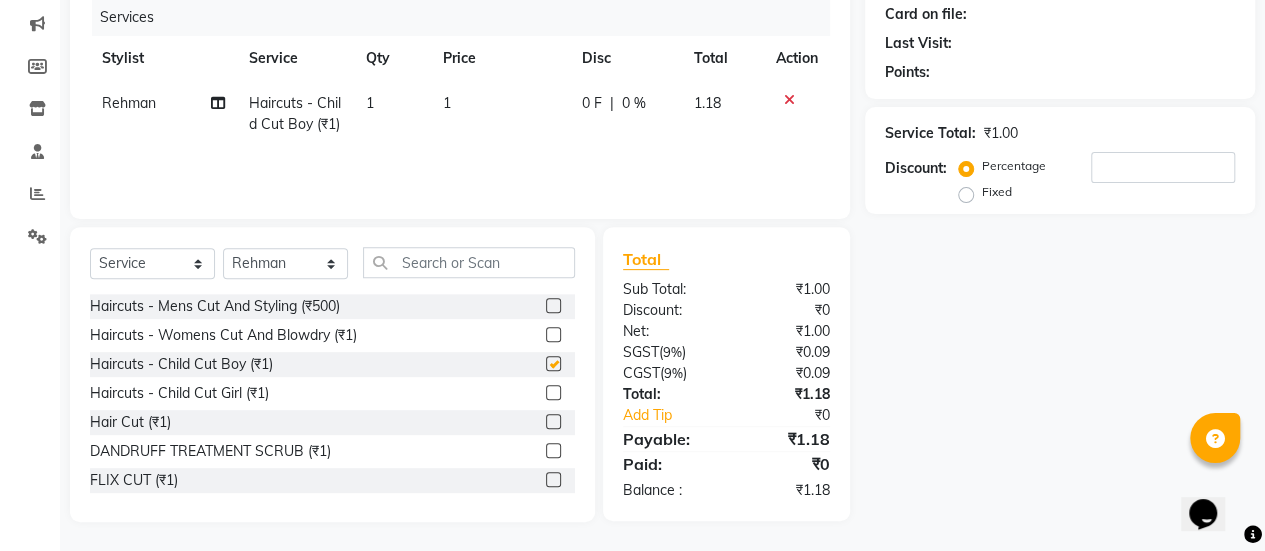 checkbox on "false" 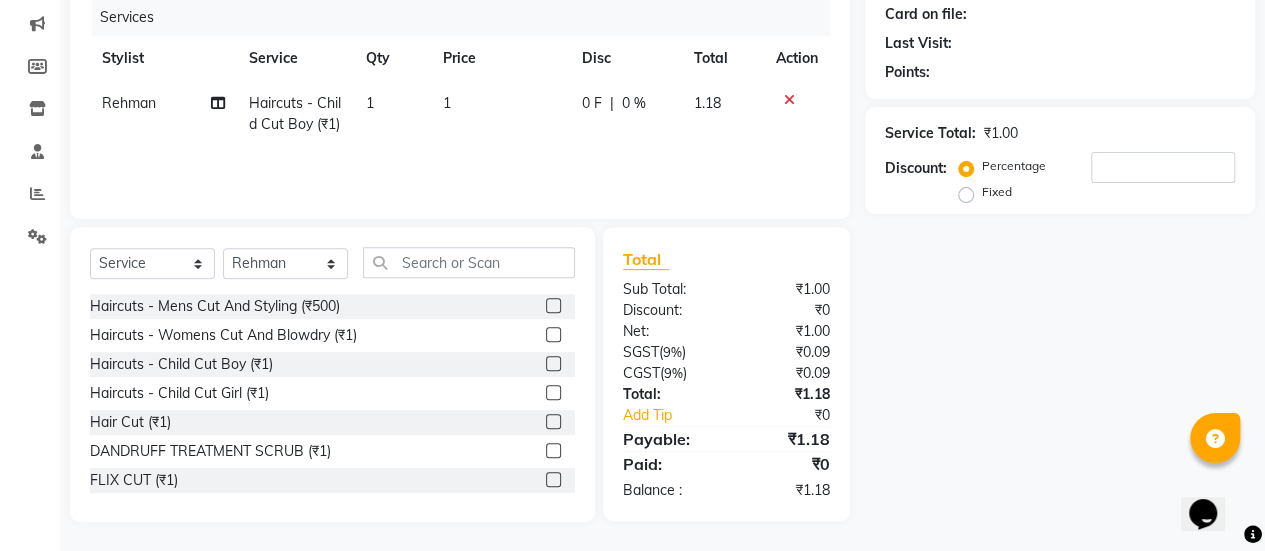 click on "1" 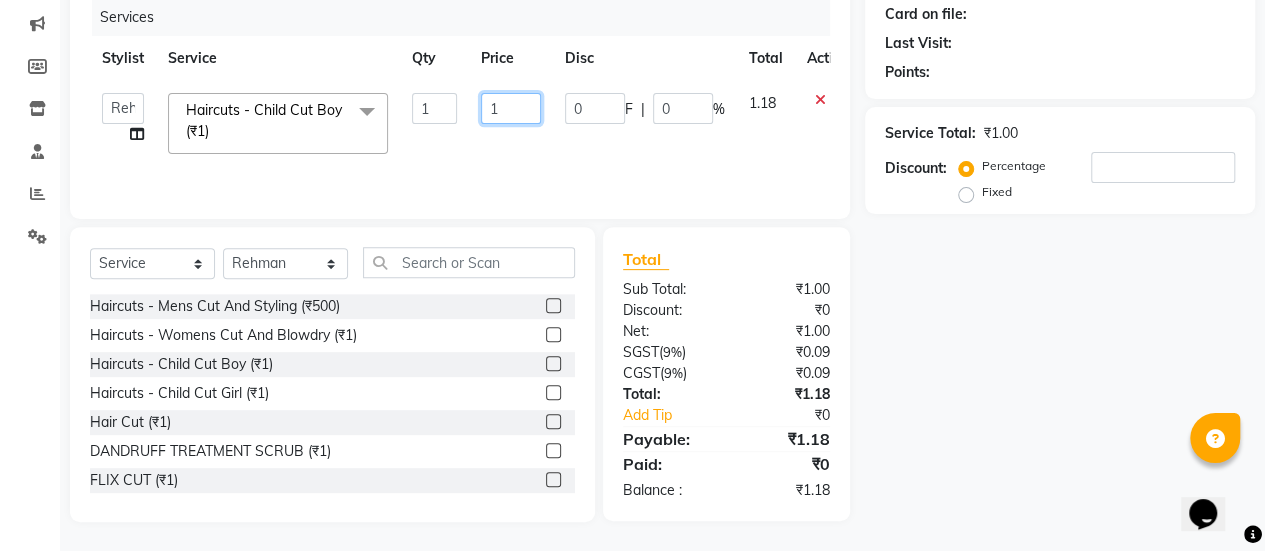 click on "1" 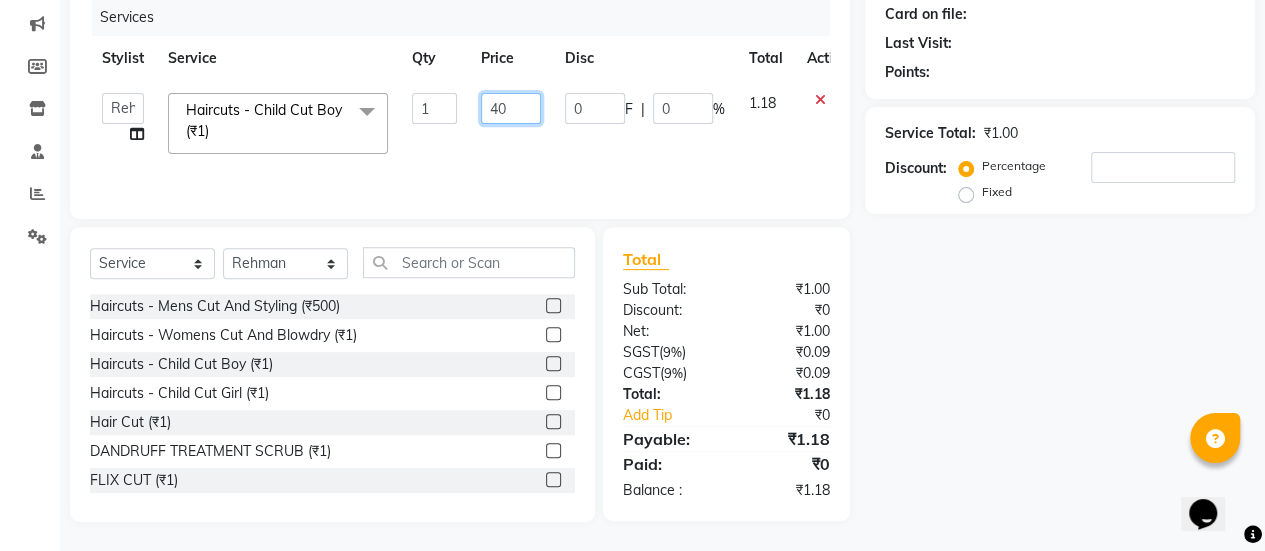 type on "400" 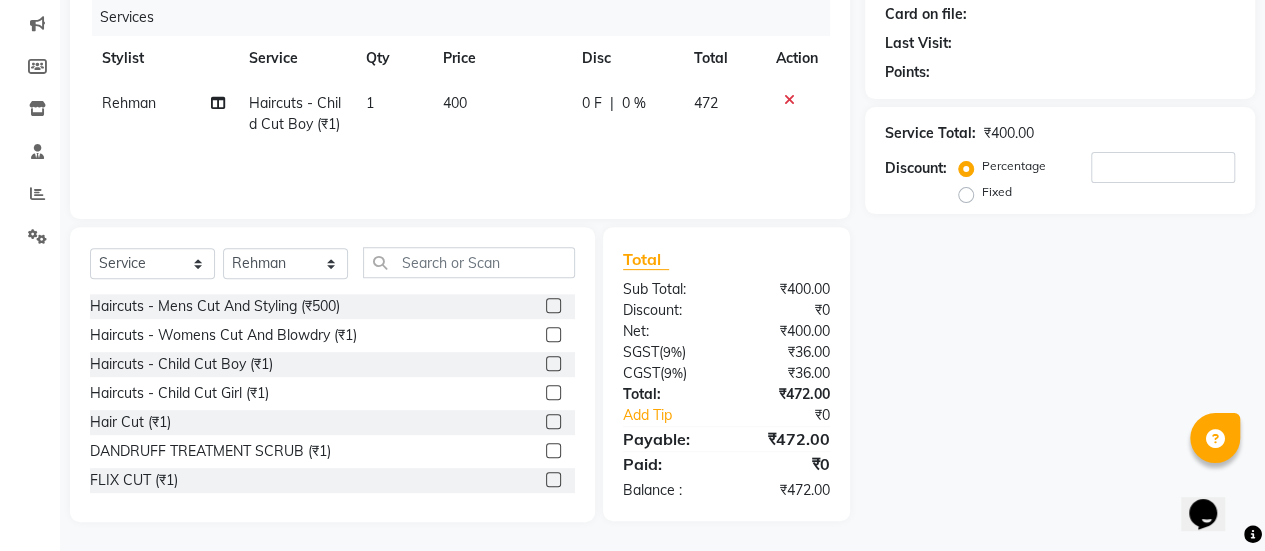 click on "0 F | 0 %" 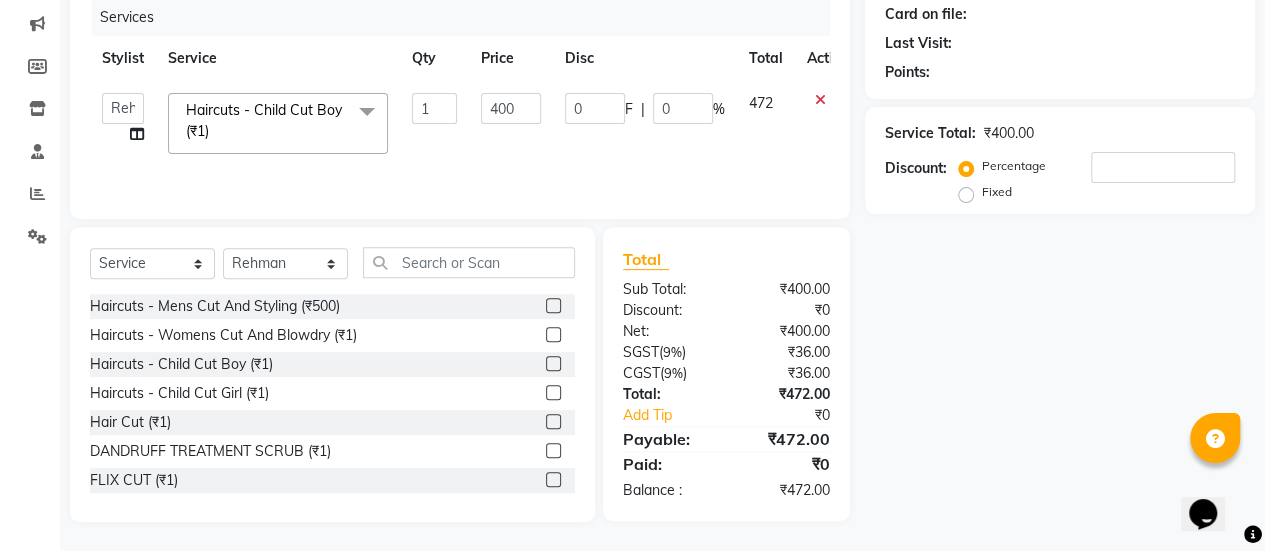 scroll, scrollTop: 0, scrollLeft: 0, axis: both 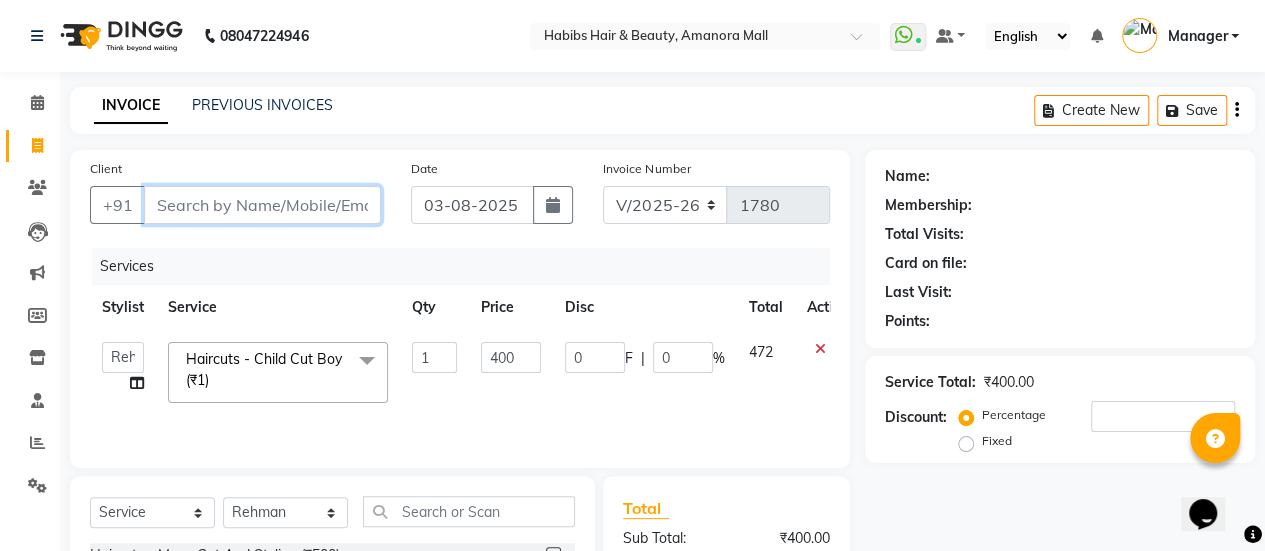 click on "Client" at bounding box center (262, 205) 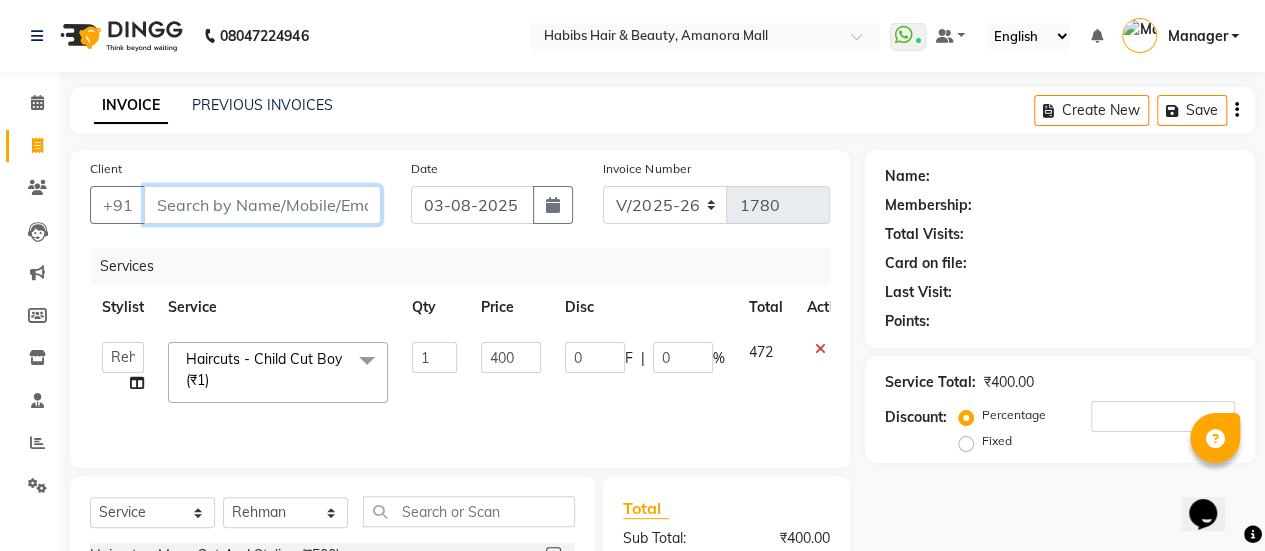 type on "9" 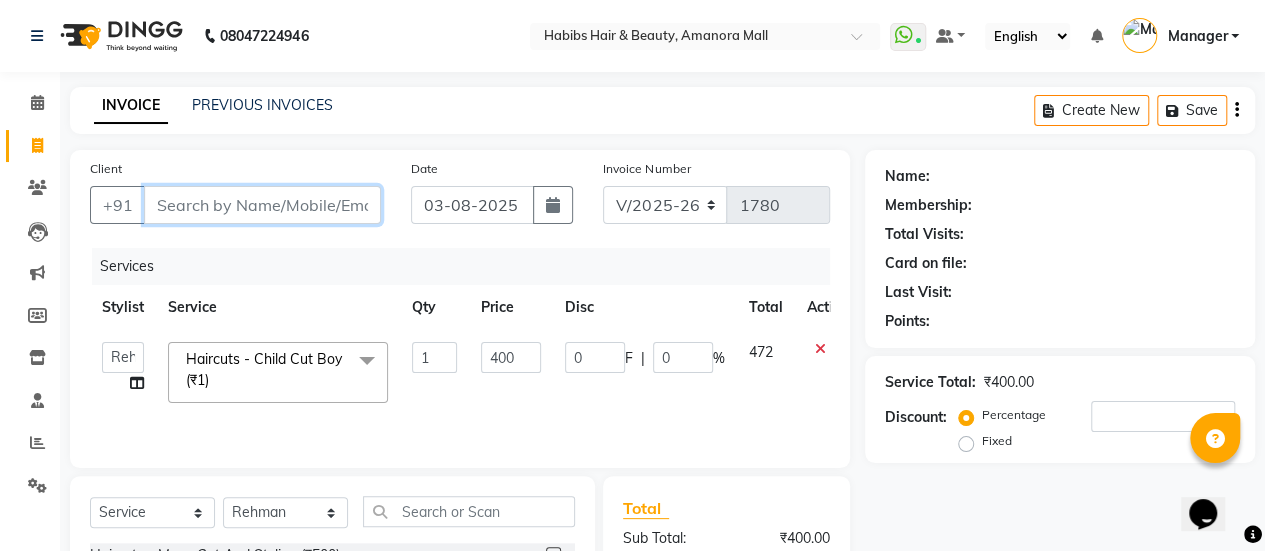 type on "0" 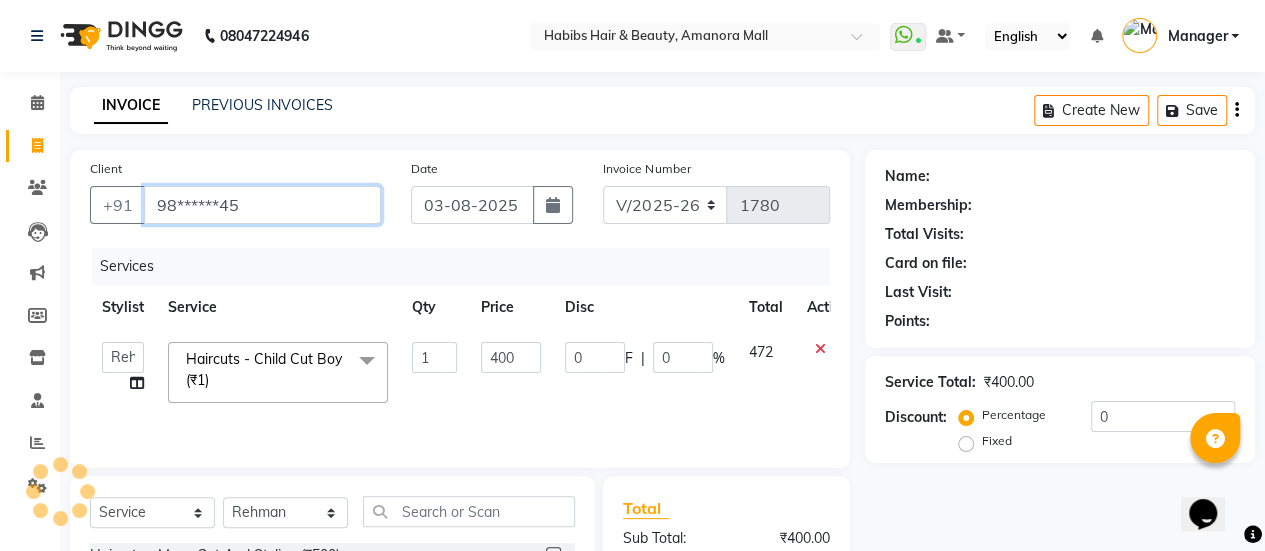 type on "98******45" 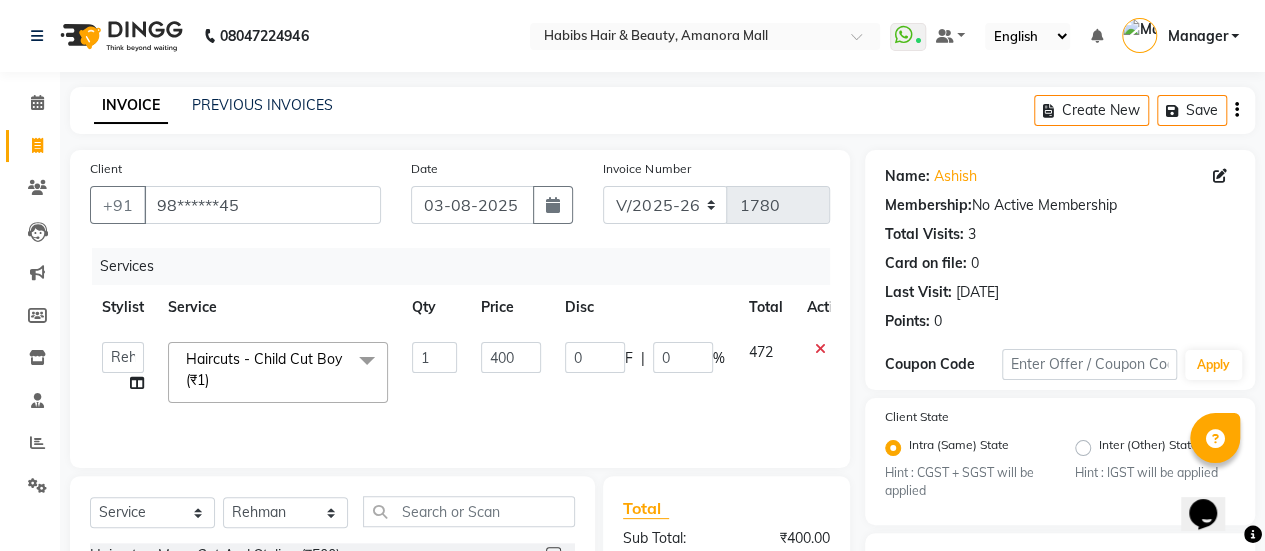 scroll, scrollTop: 0, scrollLeft: 30, axis: horizontal 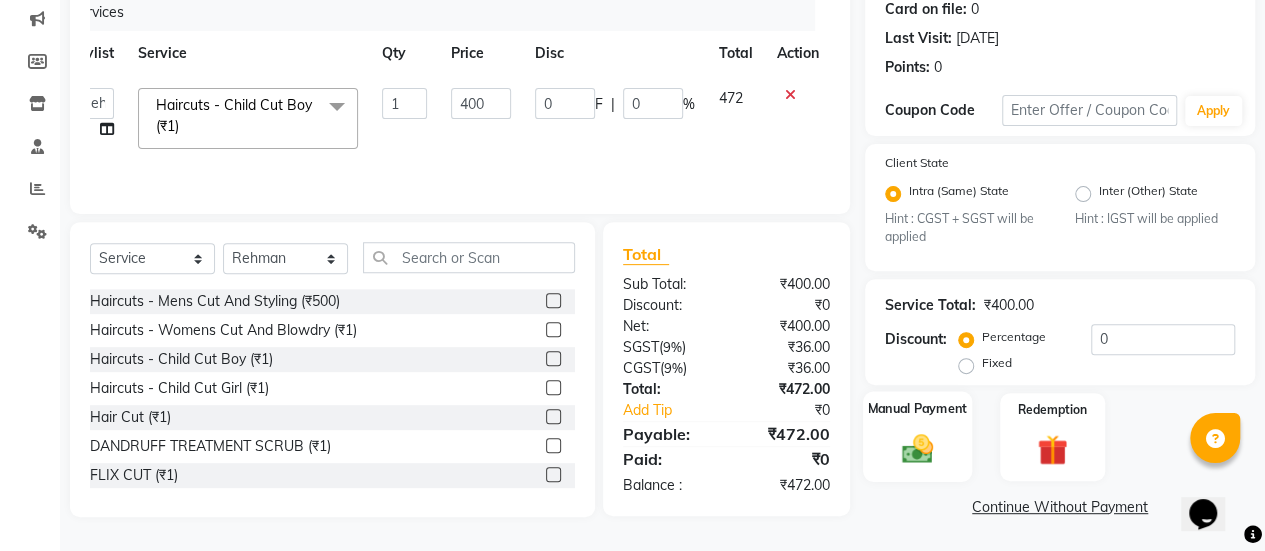 click on "Manual Payment" 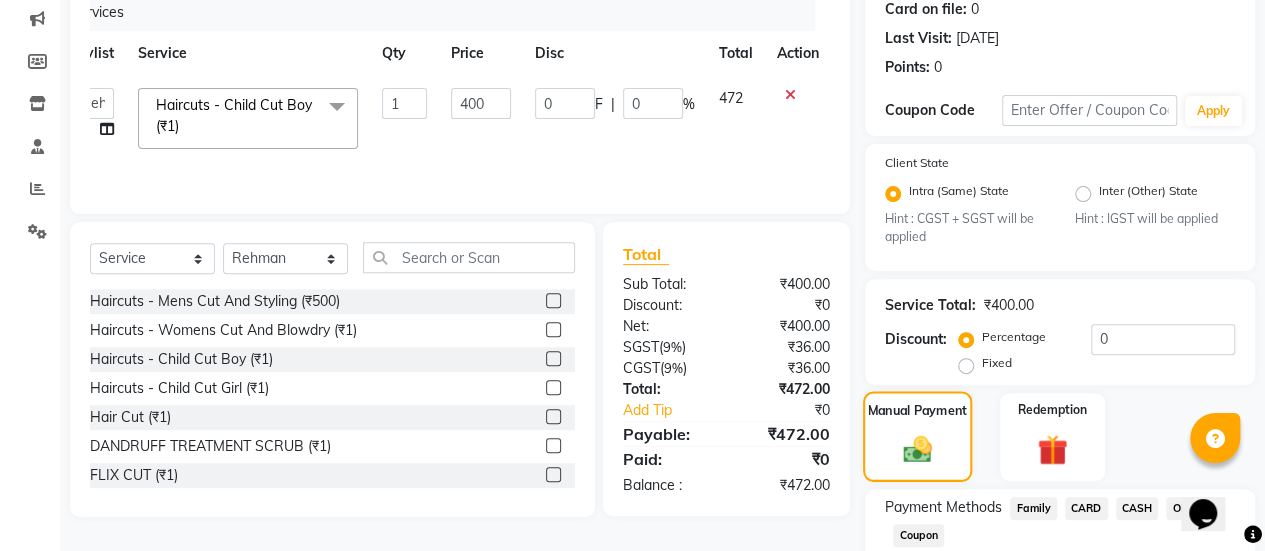scroll, scrollTop: 382, scrollLeft: 0, axis: vertical 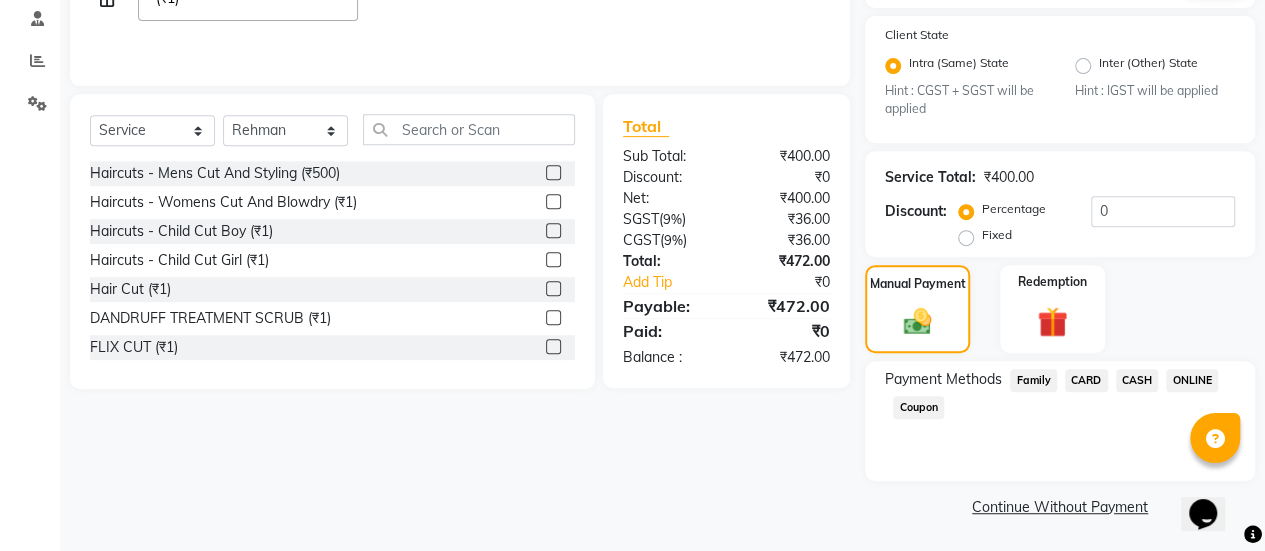 click on "ONLINE" 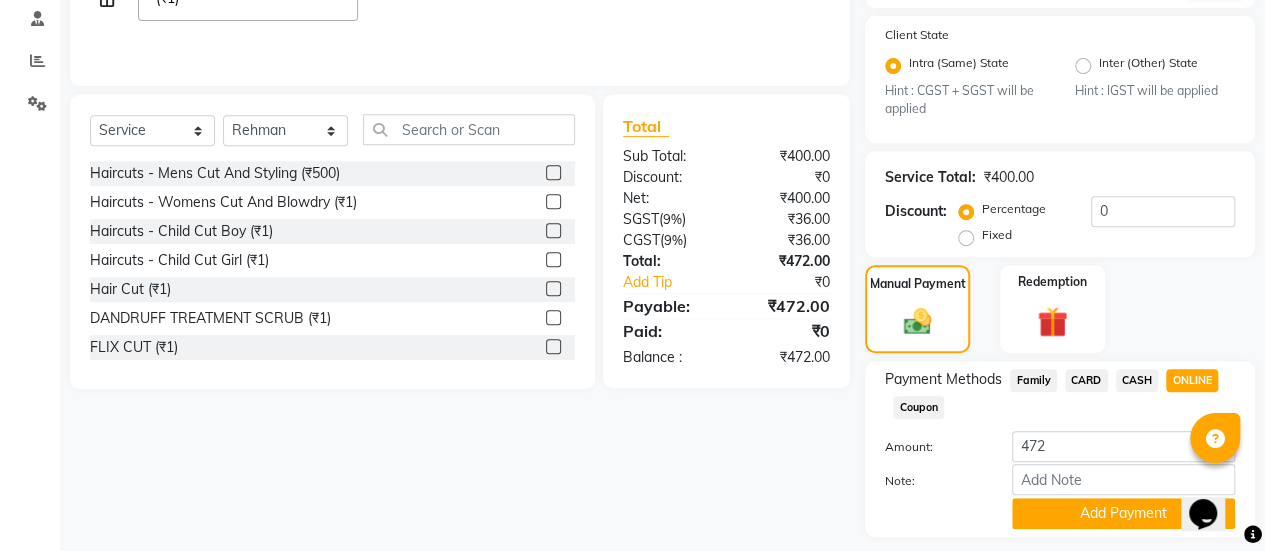 scroll, scrollTop: 438, scrollLeft: 0, axis: vertical 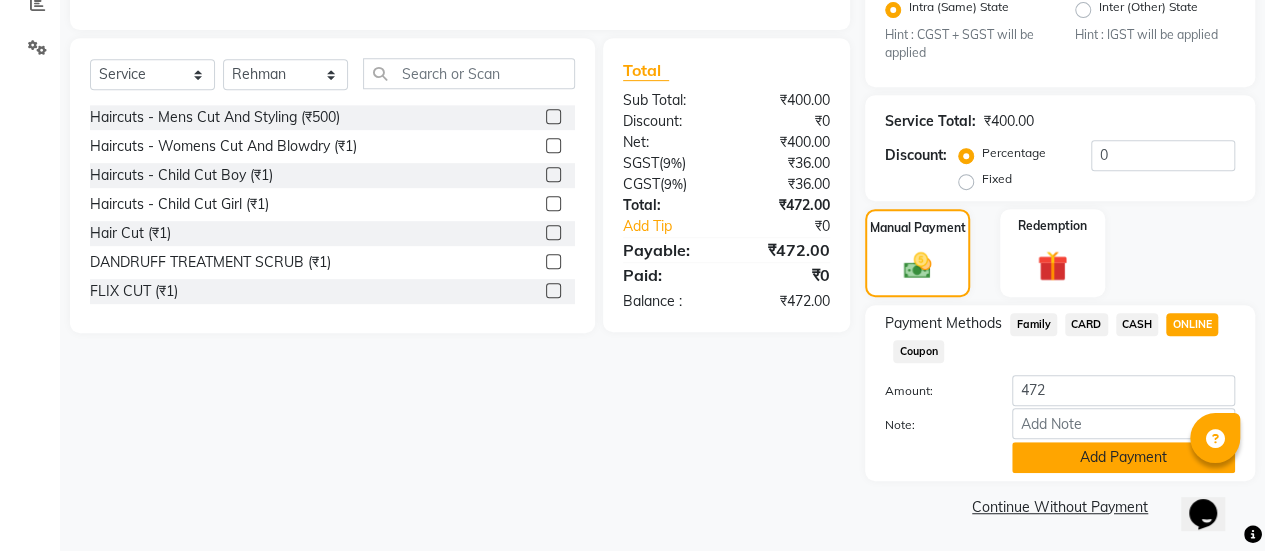 click on "Add Payment" 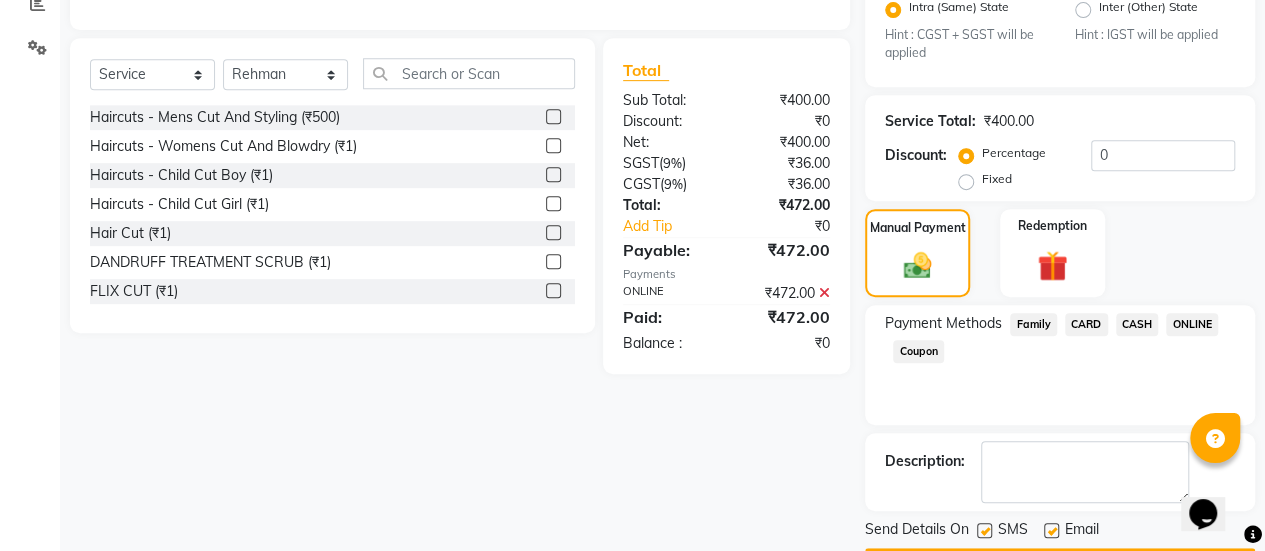 scroll, scrollTop: 493, scrollLeft: 0, axis: vertical 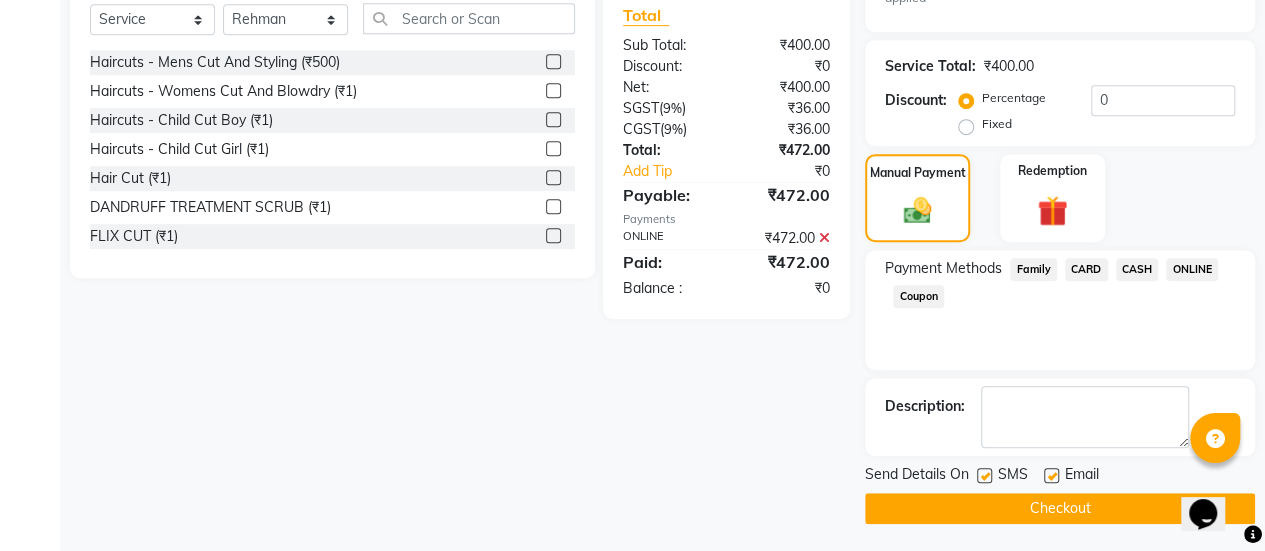 click 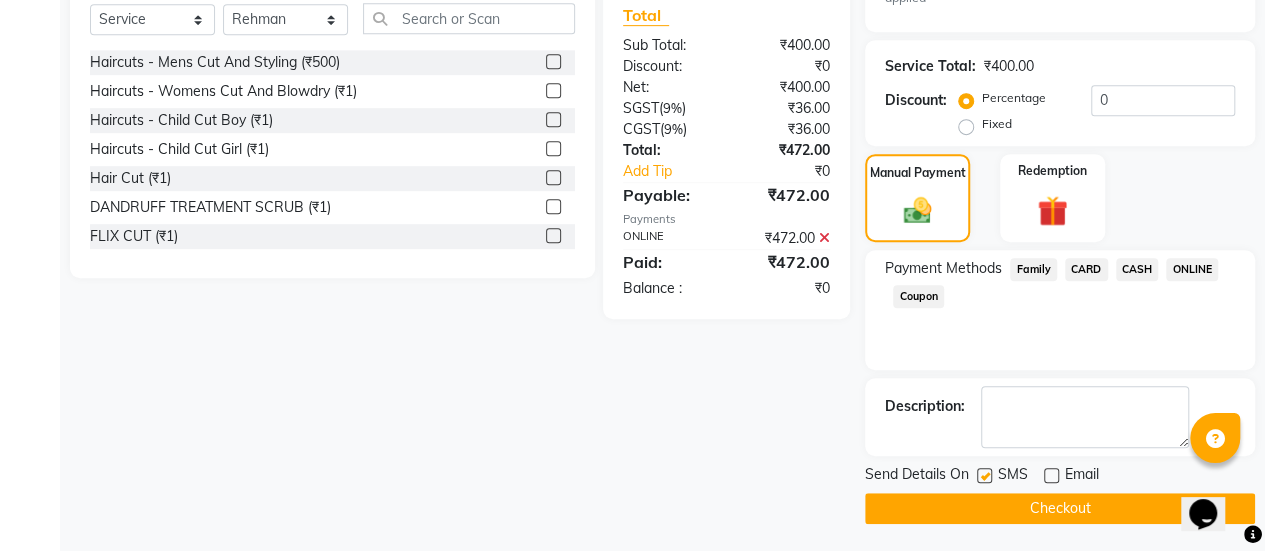click on "Checkout" 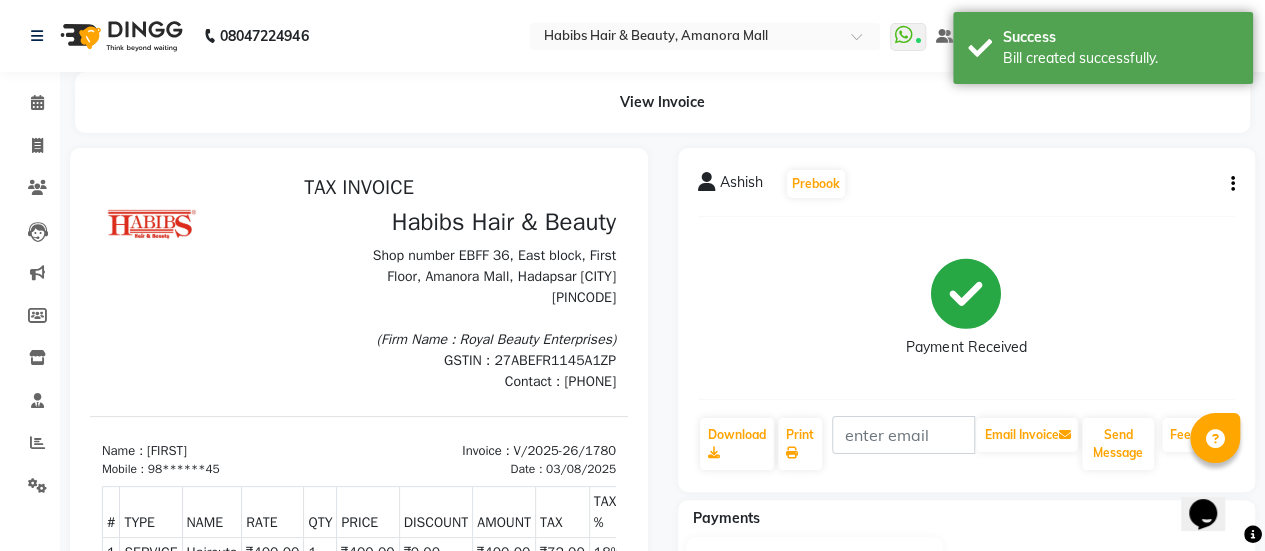 scroll, scrollTop: 0, scrollLeft: 0, axis: both 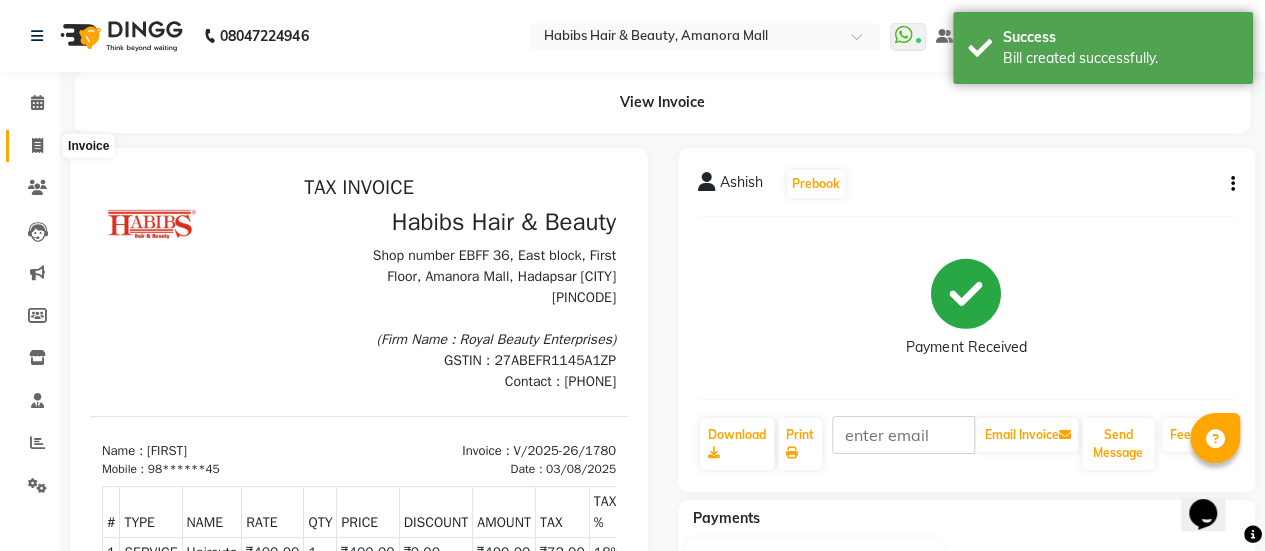 click 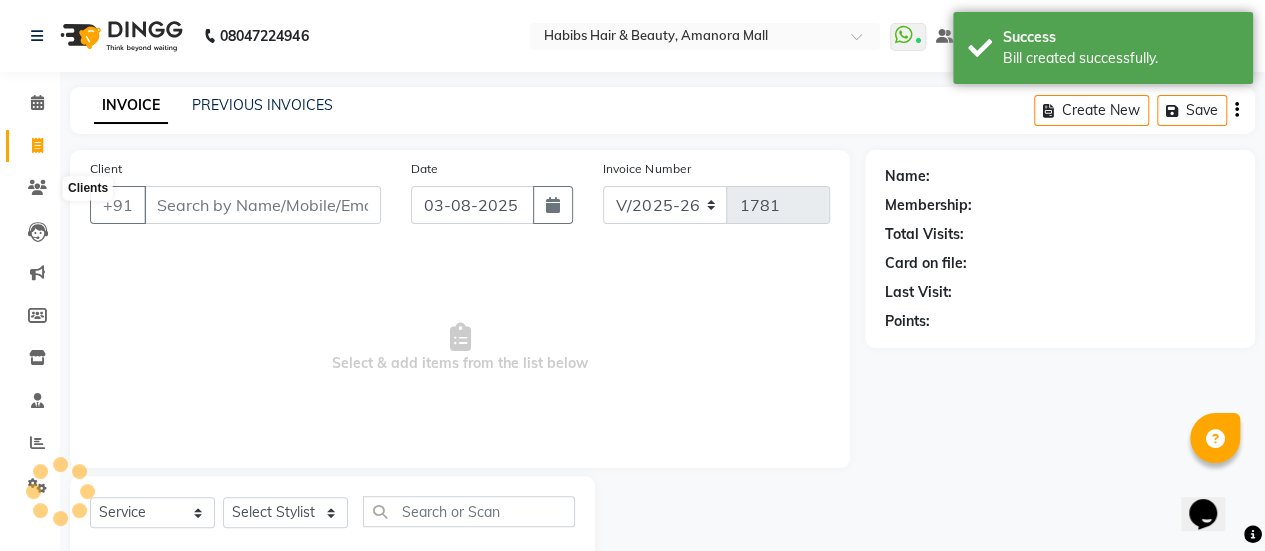 scroll, scrollTop: 49, scrollLeft: 0, axis: vertical 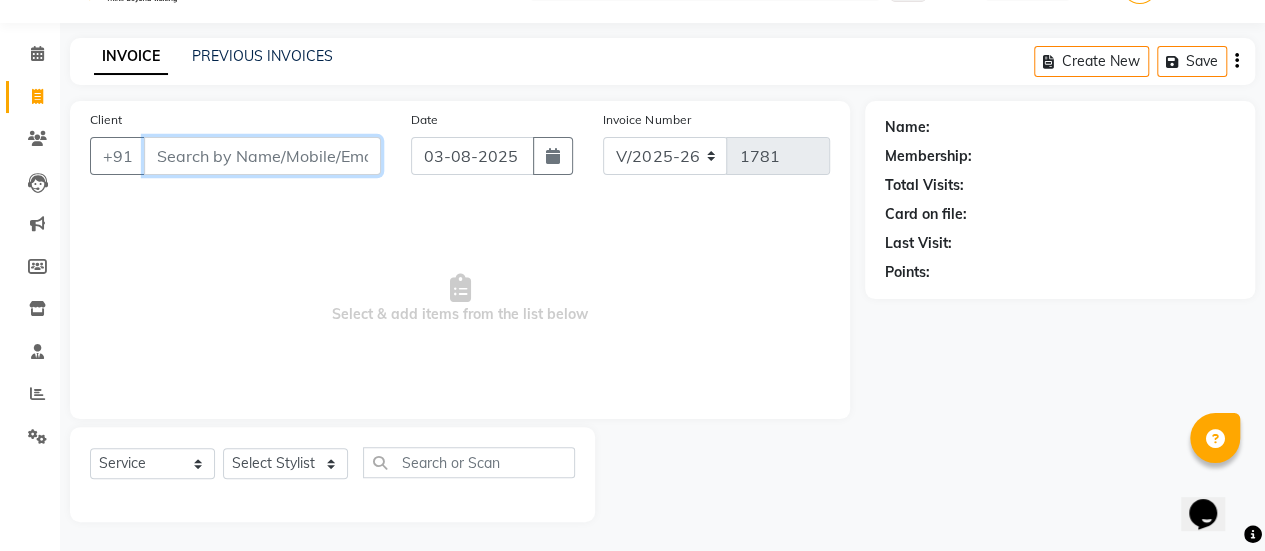 click on "Client" at bounding box center (262, 156) 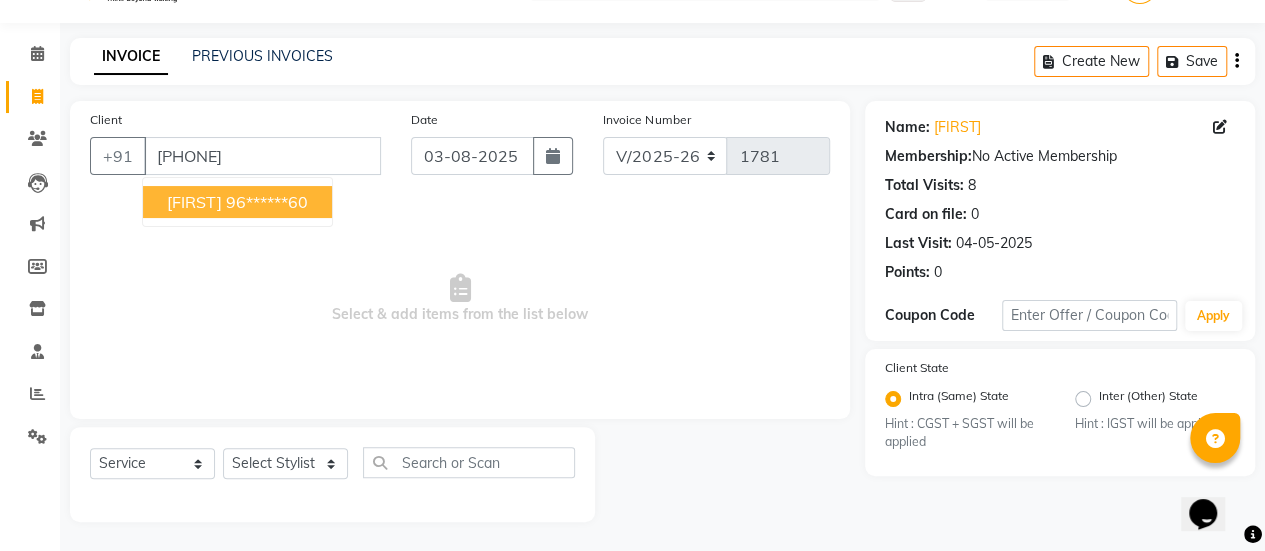 click on "[FIRST]" at bounding box center (194, 202) 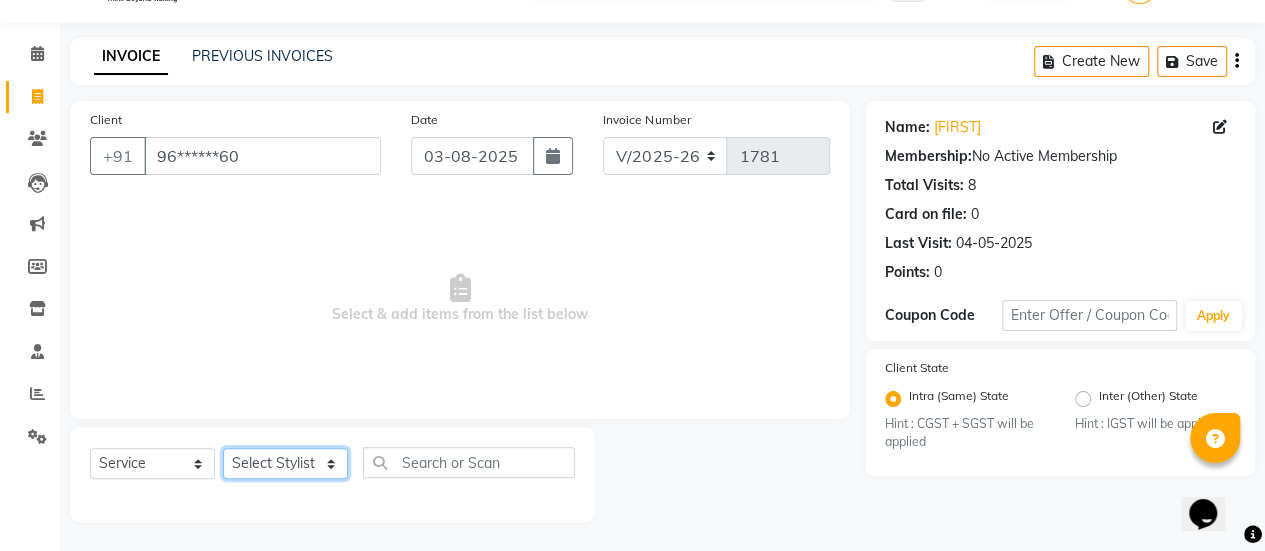 click on "Select Stylist [FIRST] [FIRST] [FIRST] [FIRST] [FIRST] [FIRST] [FIRST] [FIRST] [FIRST] Manager [FIRST] [FIRST] [FIRST] [FIRST] [FIRST] [FIRST] [FIRST] [FIRST]" 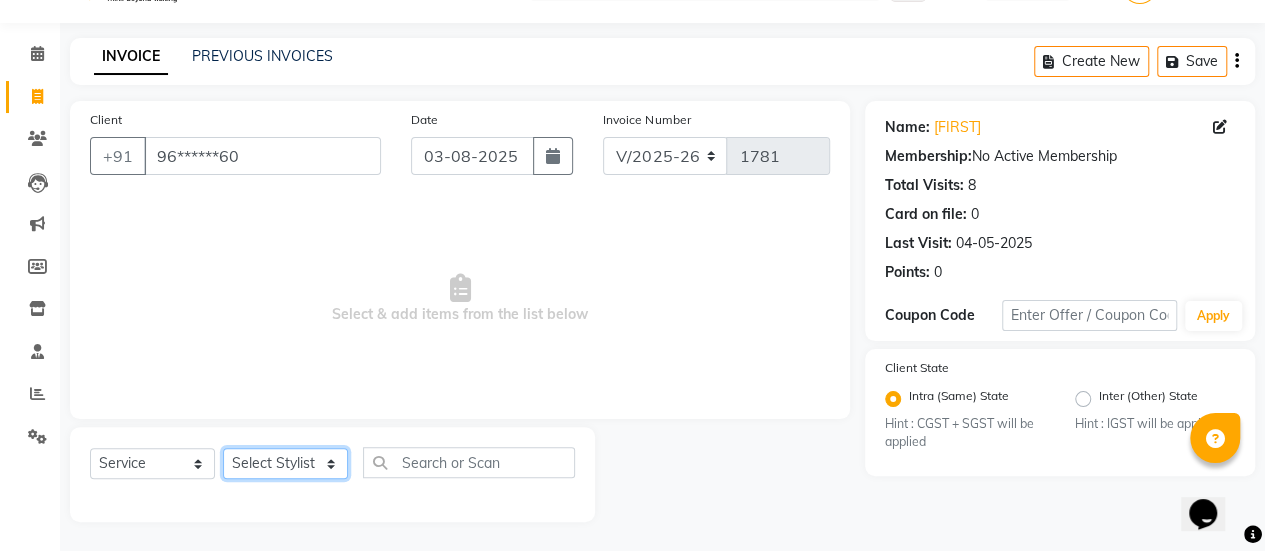 select on "69806" 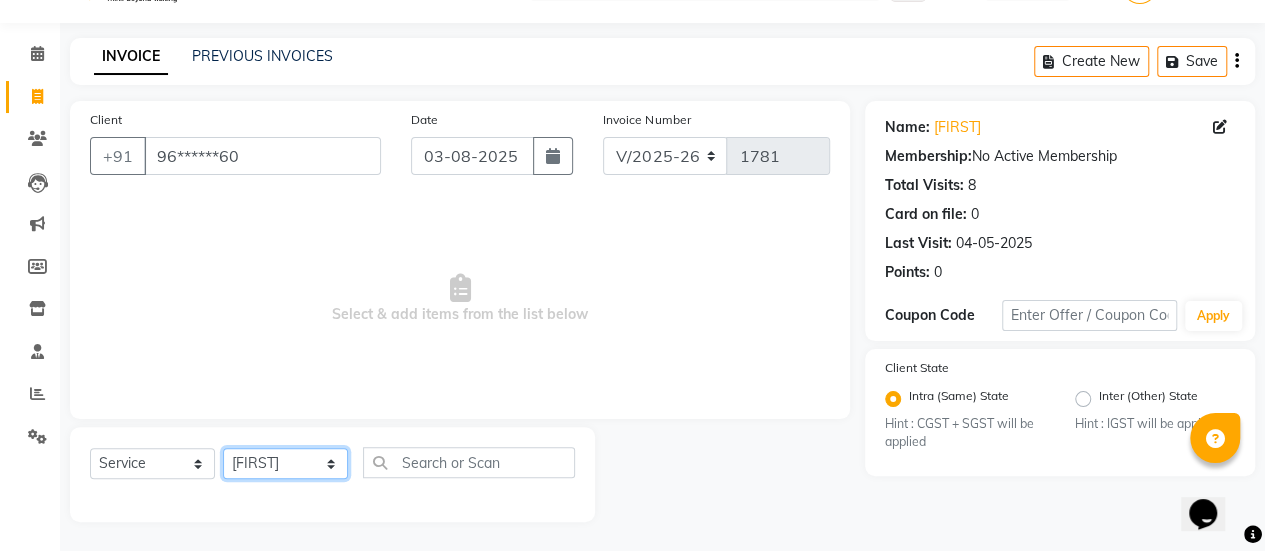 click on "Select Stylist [FIRST] [FIRST] [FIRST] [FIRST] [FIRST] [FIRST] [FIRST] [FIRST] [FIRST] Manager [FIRST] [FIRST] [FIRST] [FIRST] [FIRST] [FIRST] [FIRST] [FIRST]" 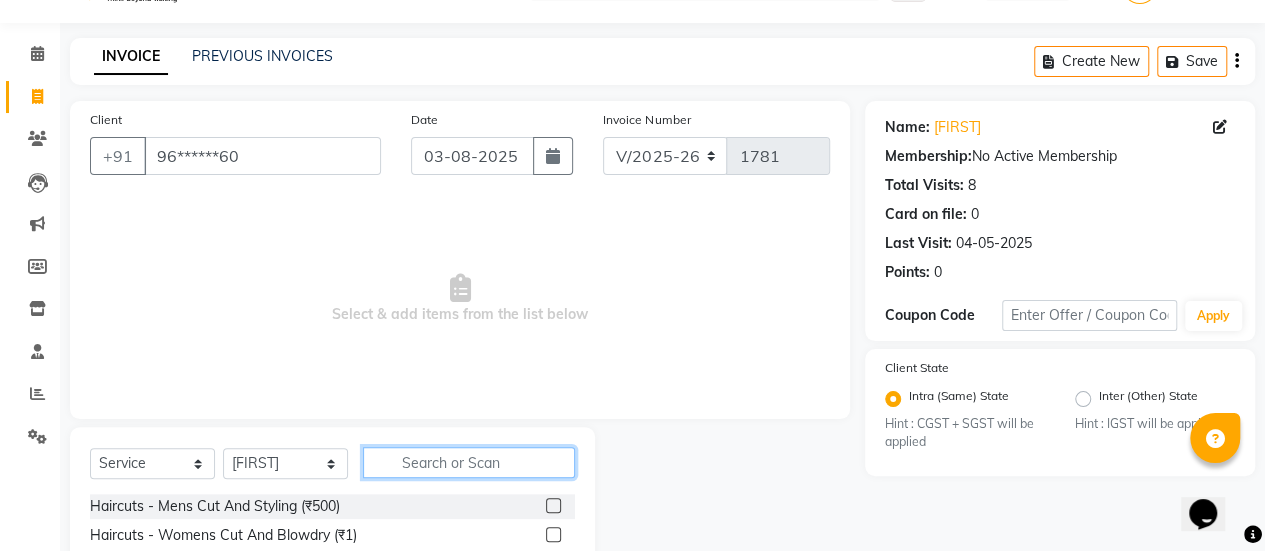click 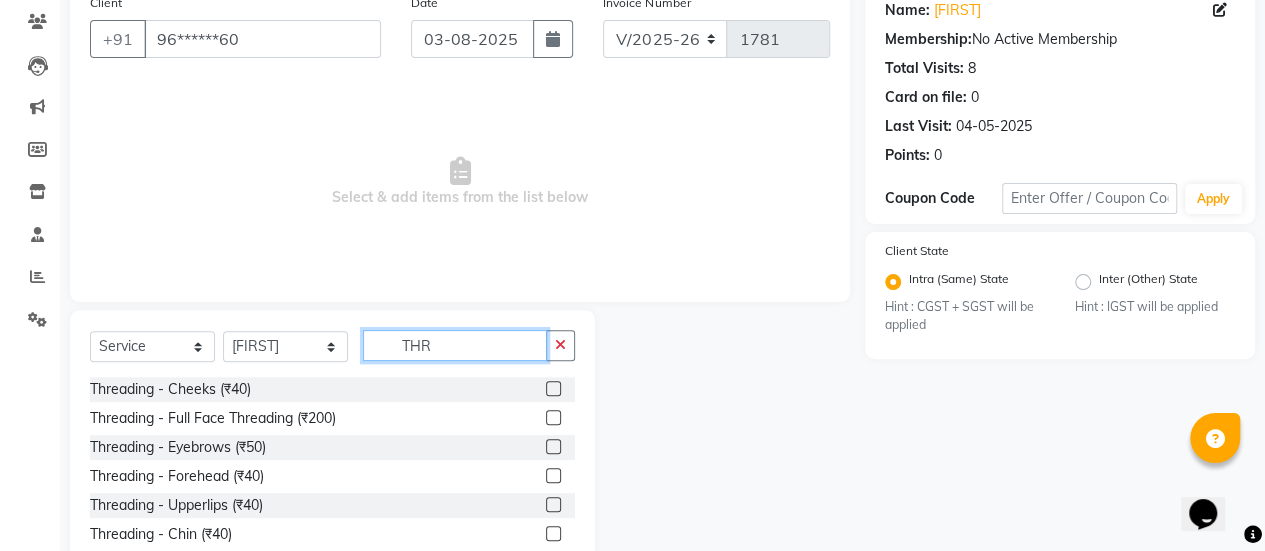 scroll, scrollTop: 168, scrollLeft: 0, axis: vertical 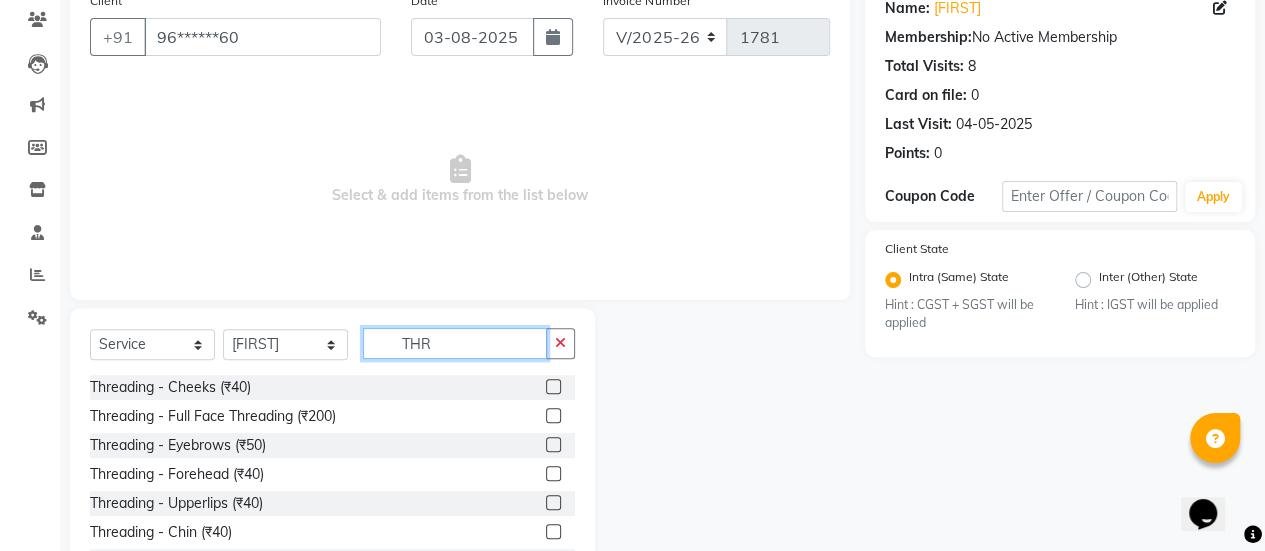 type on "THR" 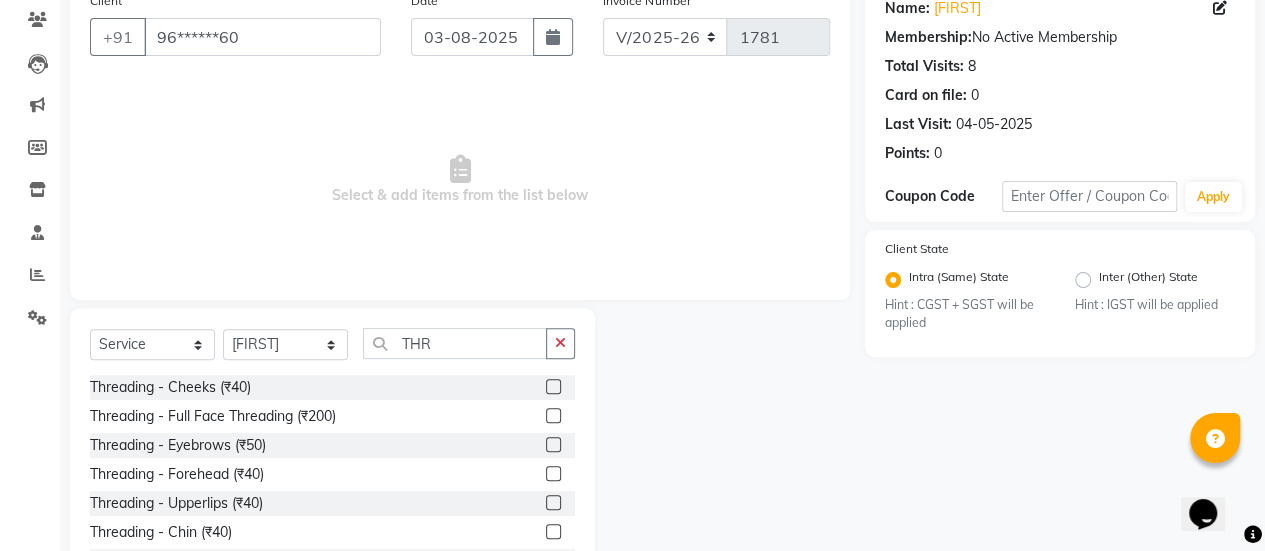 click 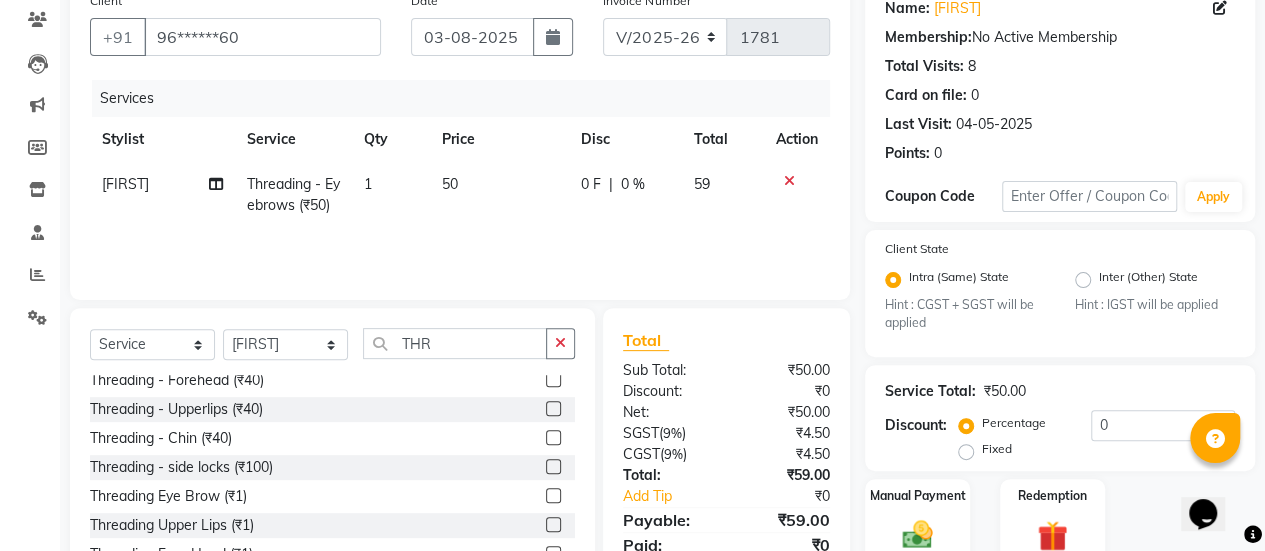 checkbox on "false" 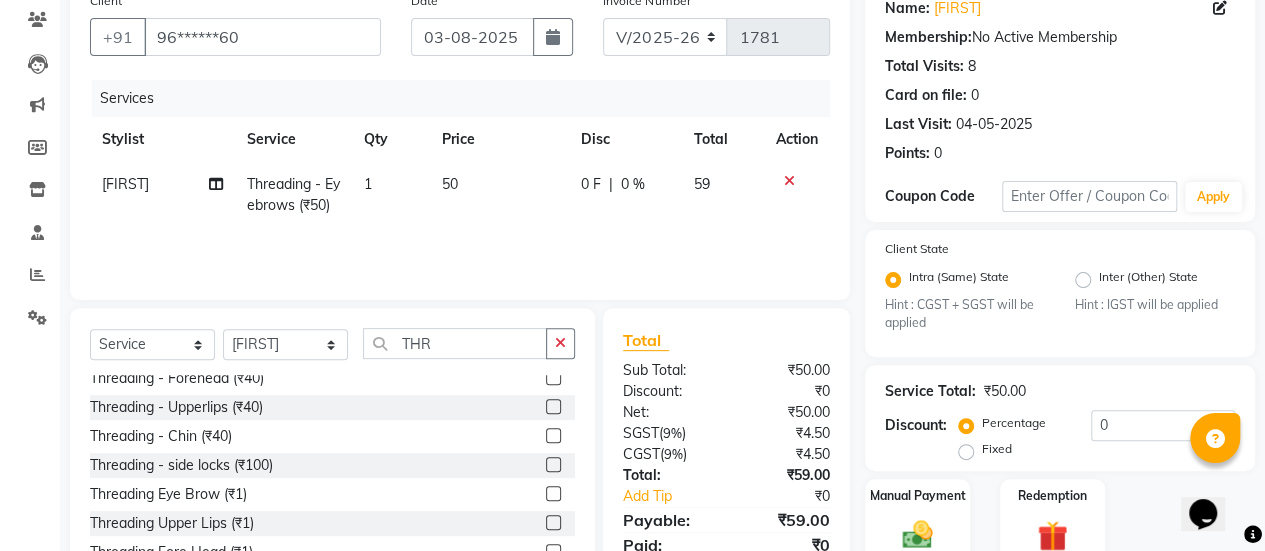 scroll, scrollTop: 20, scrollLeft: 0, axis: vertical 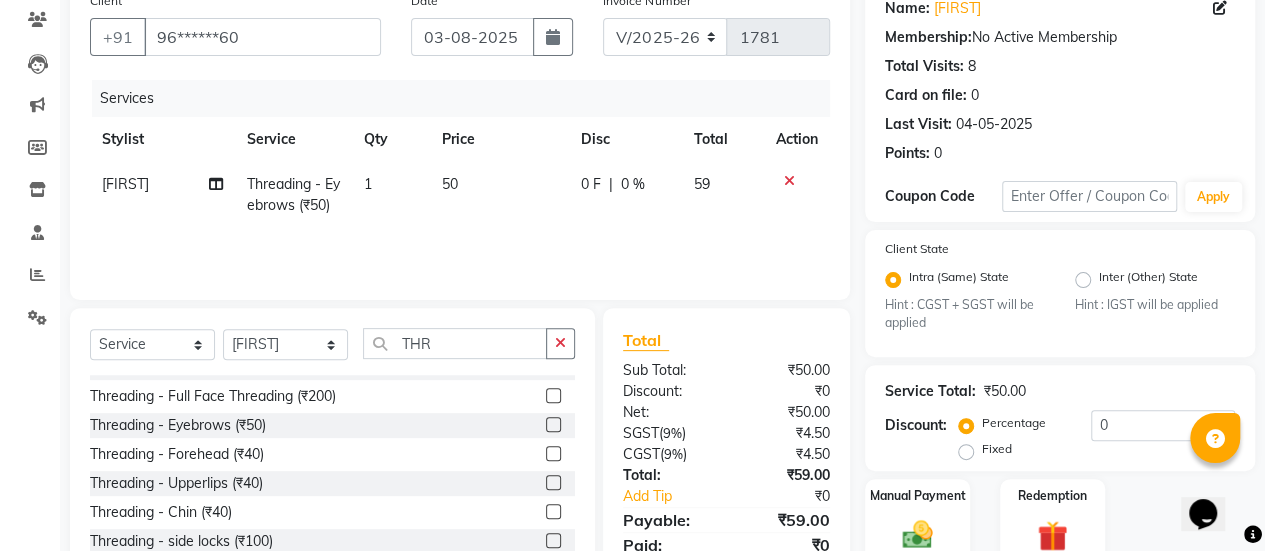 click 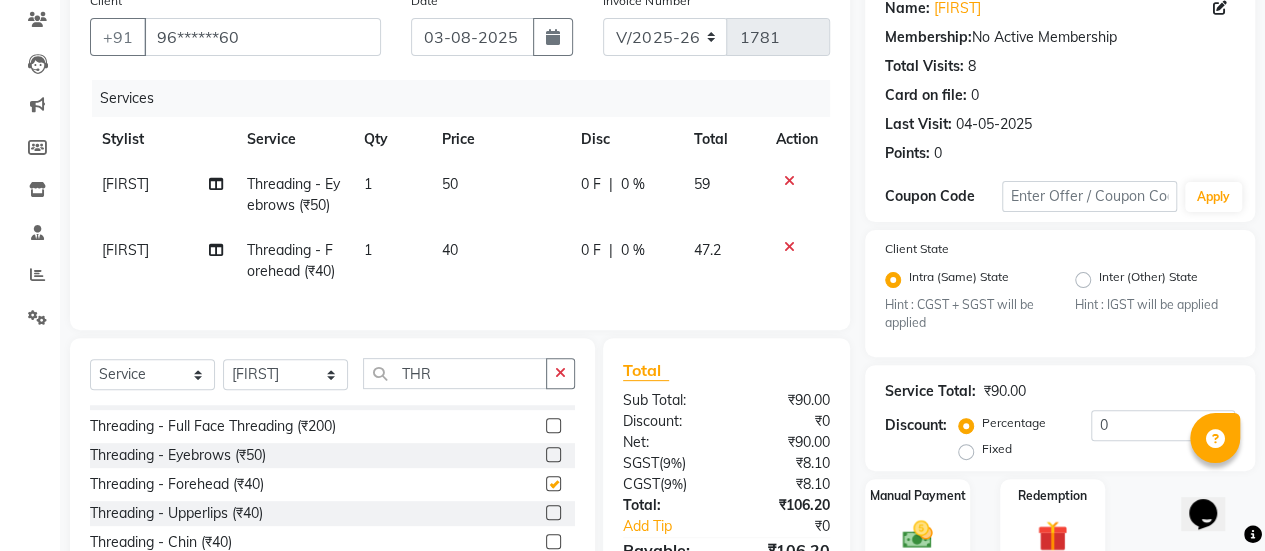 checkbox on "false" 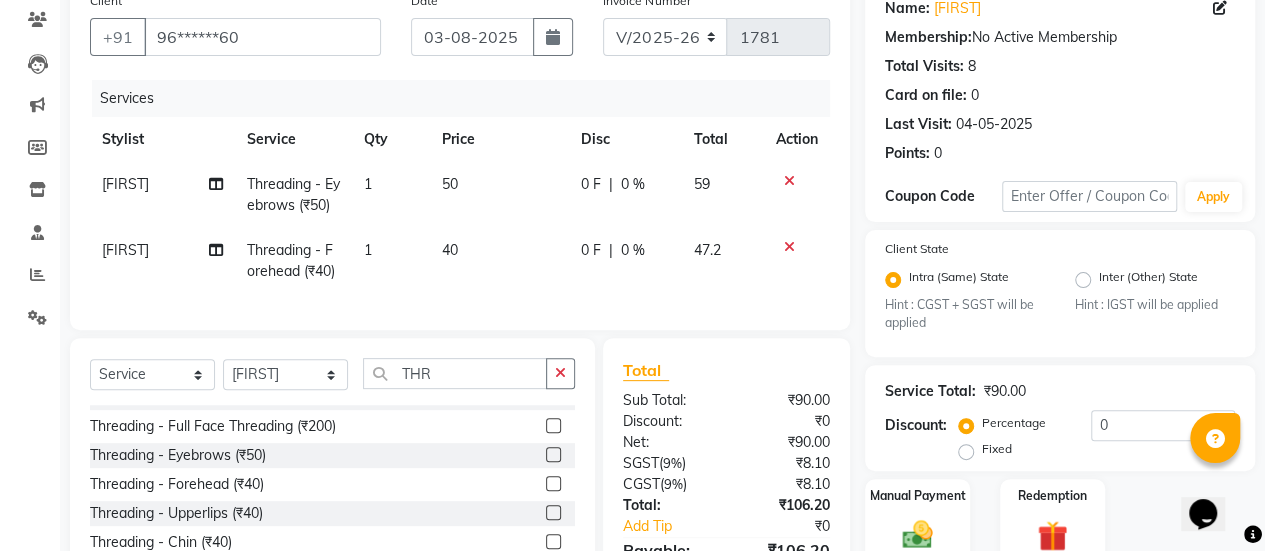 click on "40" 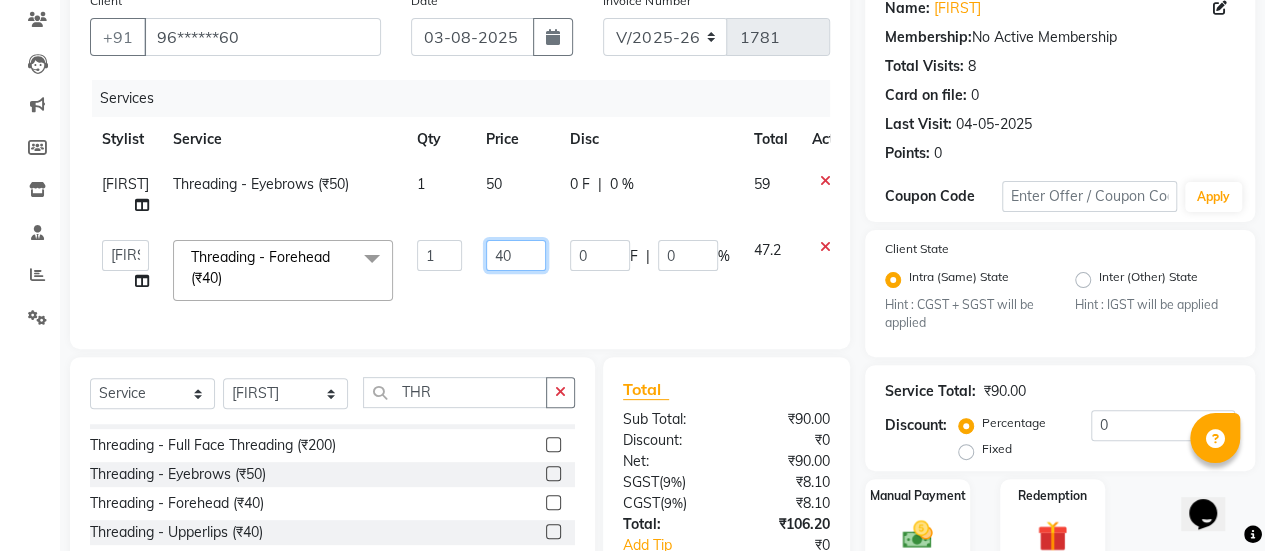 click on "40" 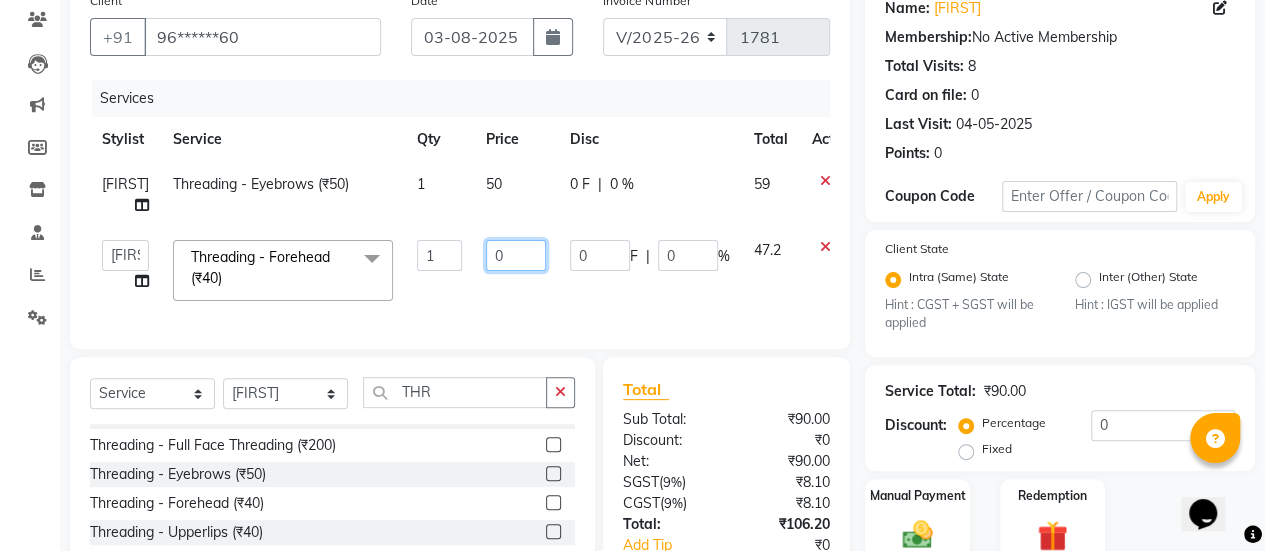 type on "60" 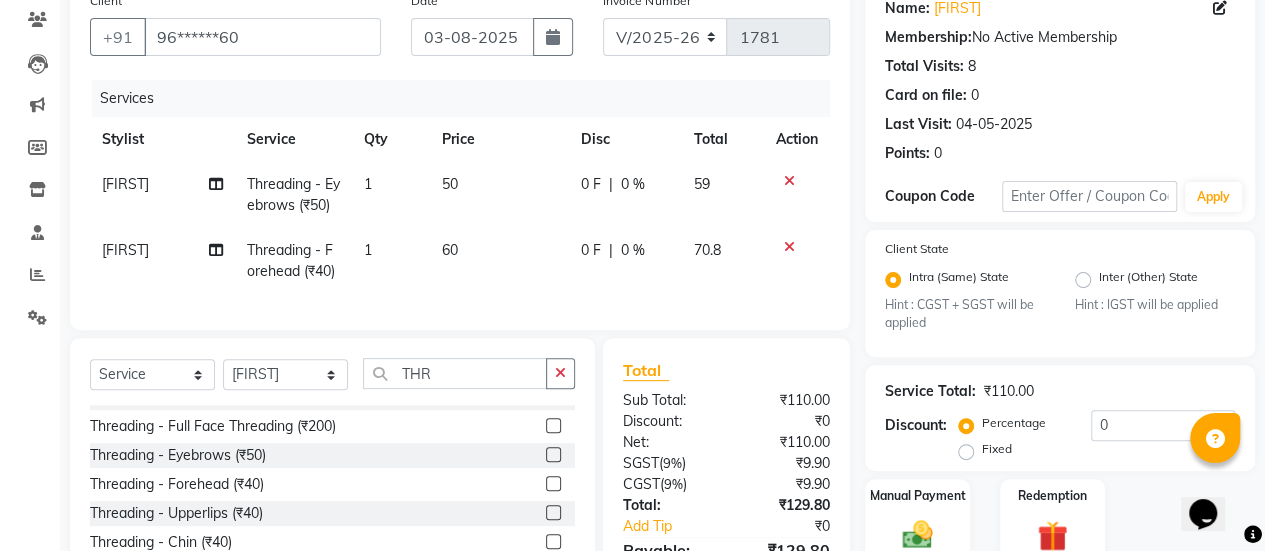 click on "50" 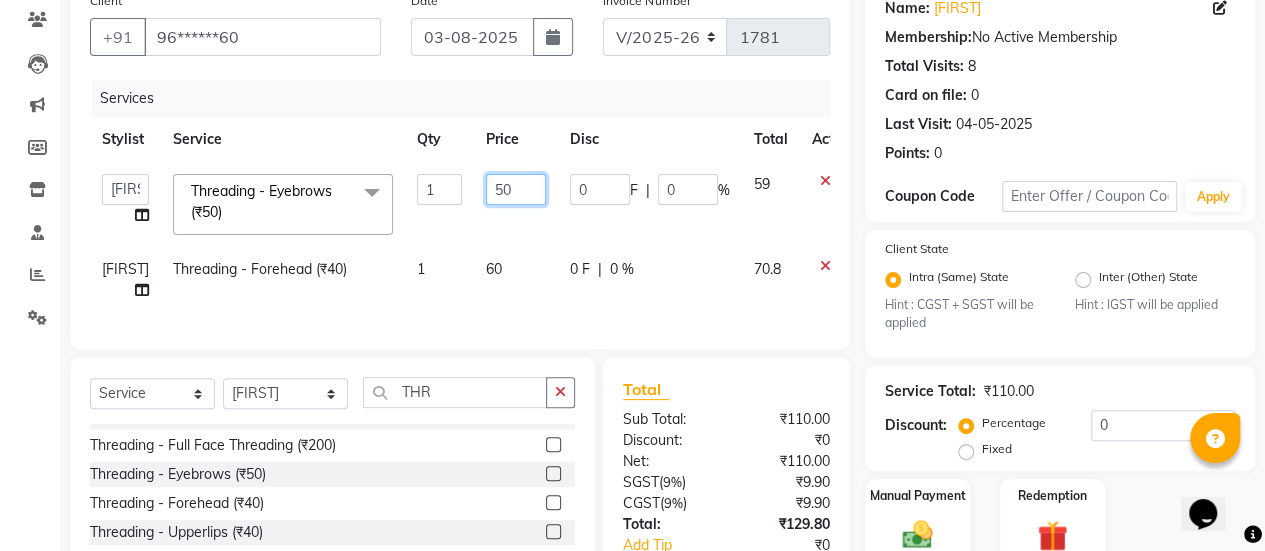 click on "50" 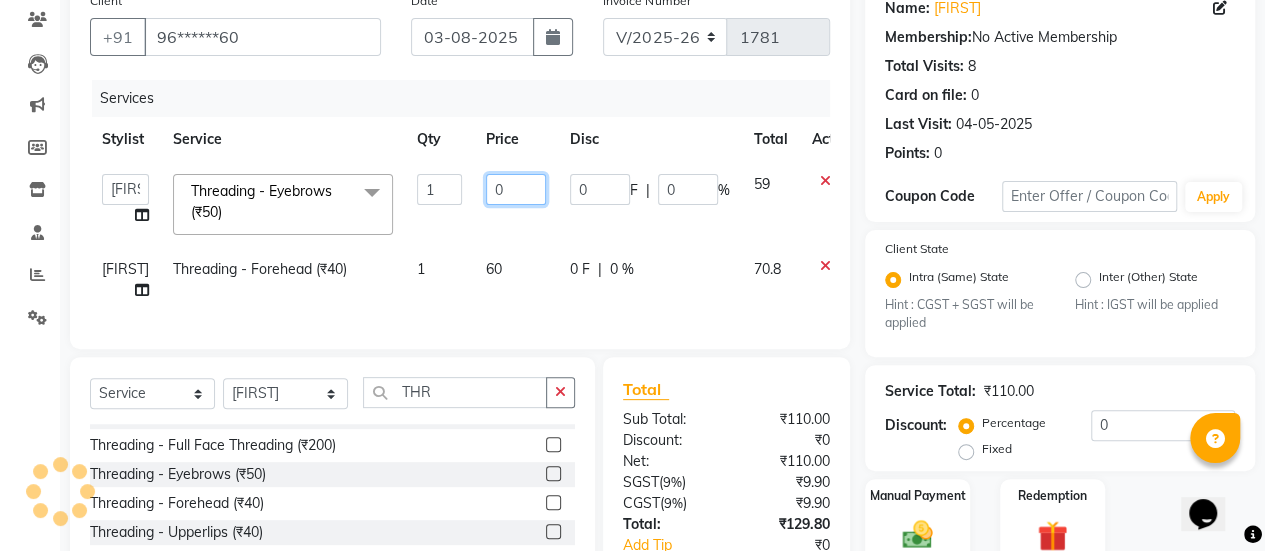 type on "80" 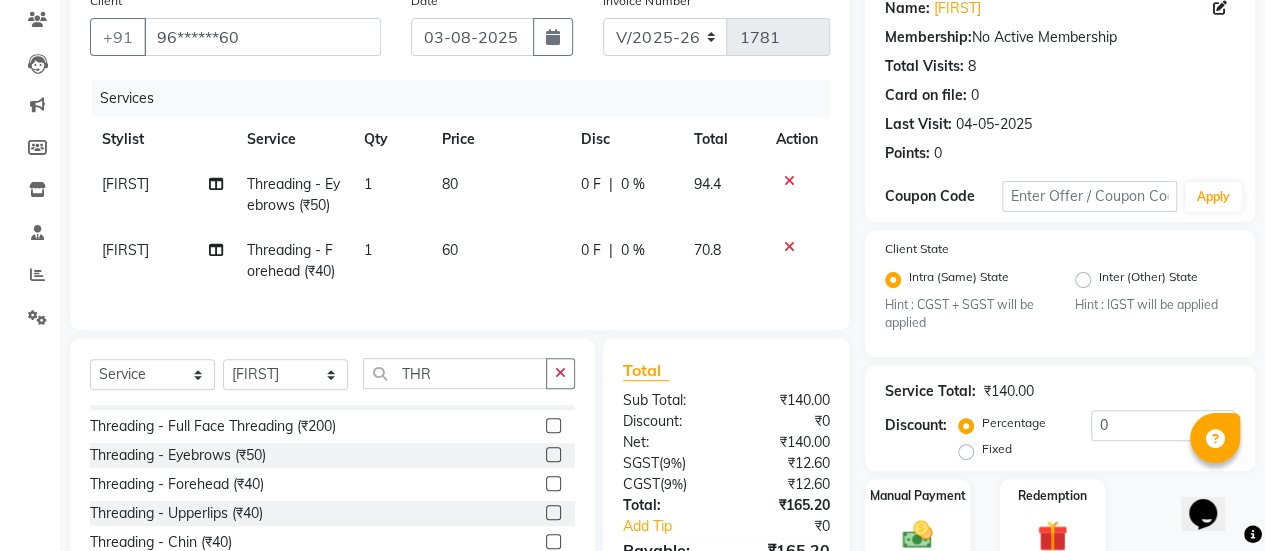 click on "[FIRST] Threading - Forehead (₹40) 1 60 0 F | 0 % 70.8" 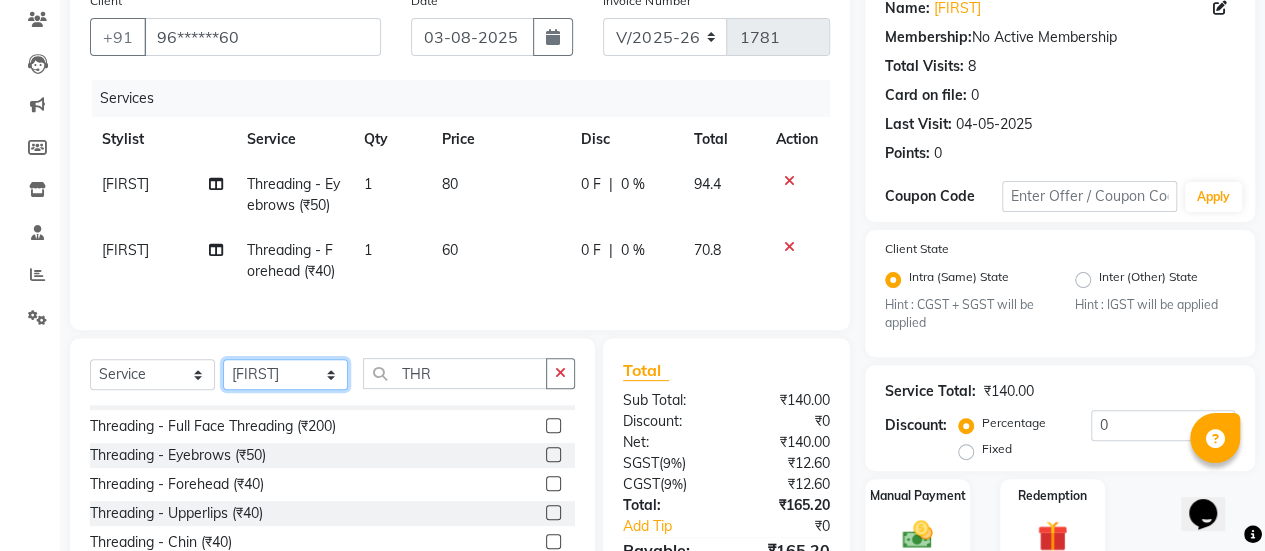 click on "Select Stylist [FIRST] [FIRST] [FIRST] [FIRST] [FIRST] [FIRST] [FIRST] [FIRST] [FIRST] Manager [FIRST] [FIRST] [FIRST] [FIRST] [FIRST] [FIRST] [FIRST] [FIRST]" 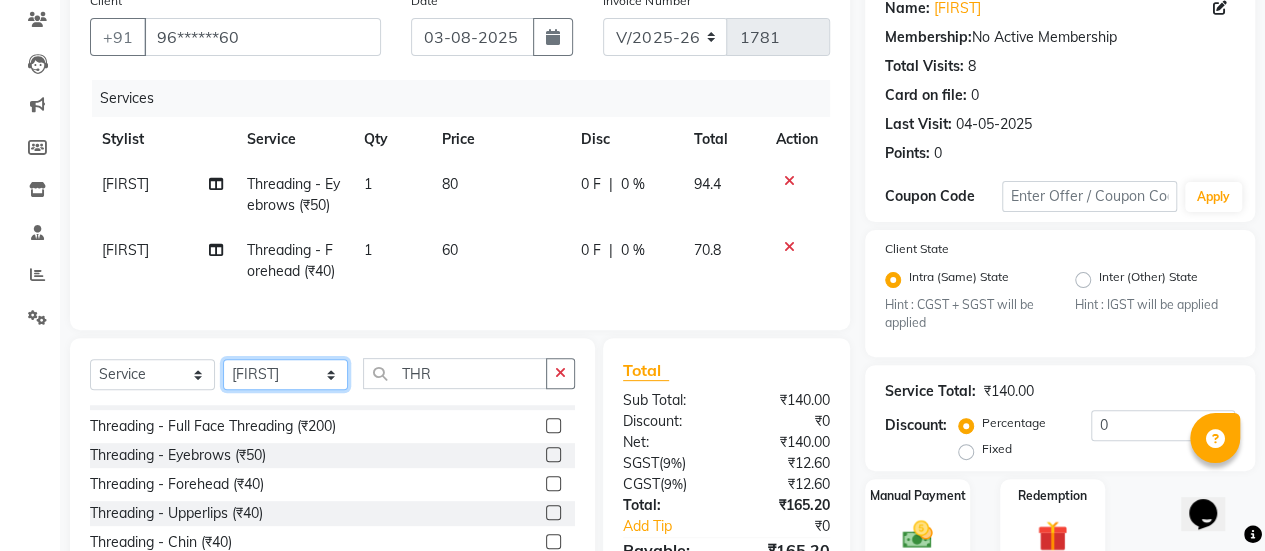 select on "36311" 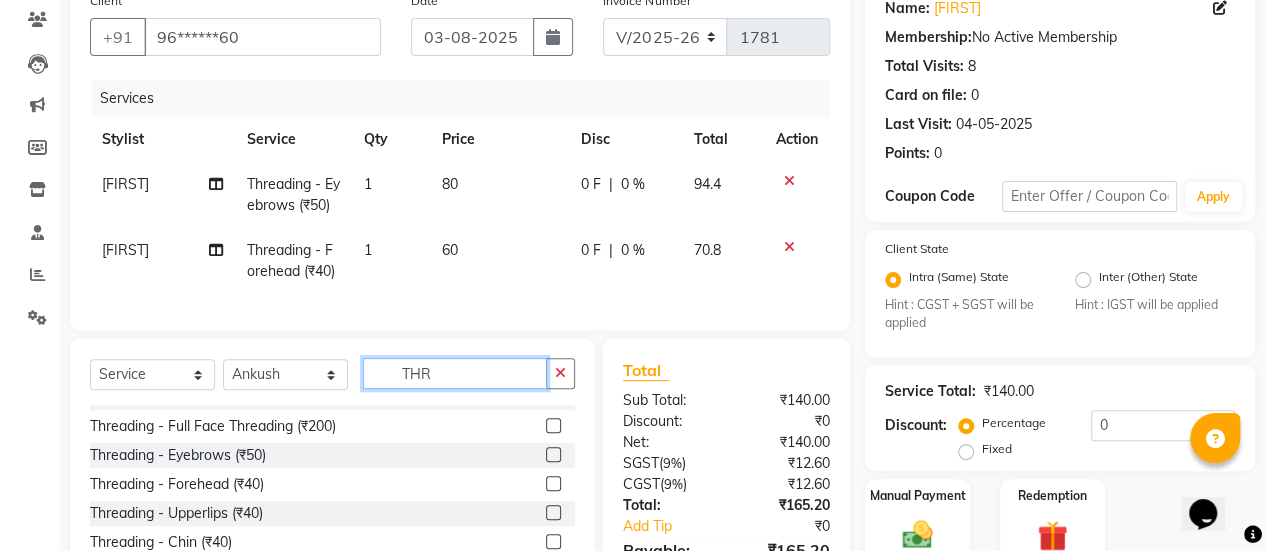 click on "THR" 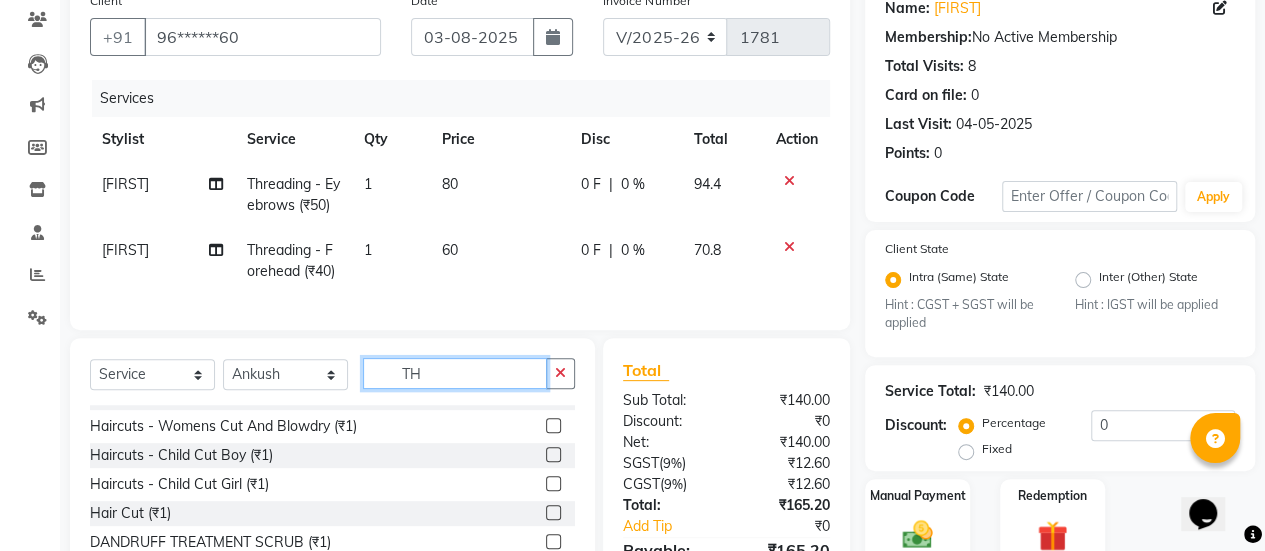 type on "T" 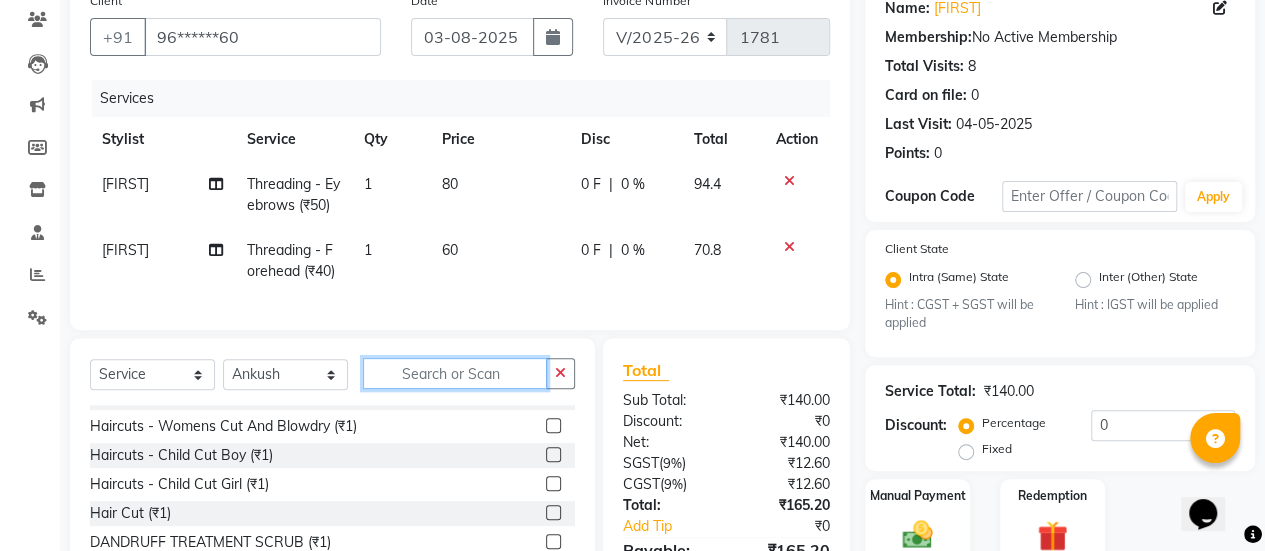scroll, scrollTop: 919, scrollLeft: 0, axis: vertical 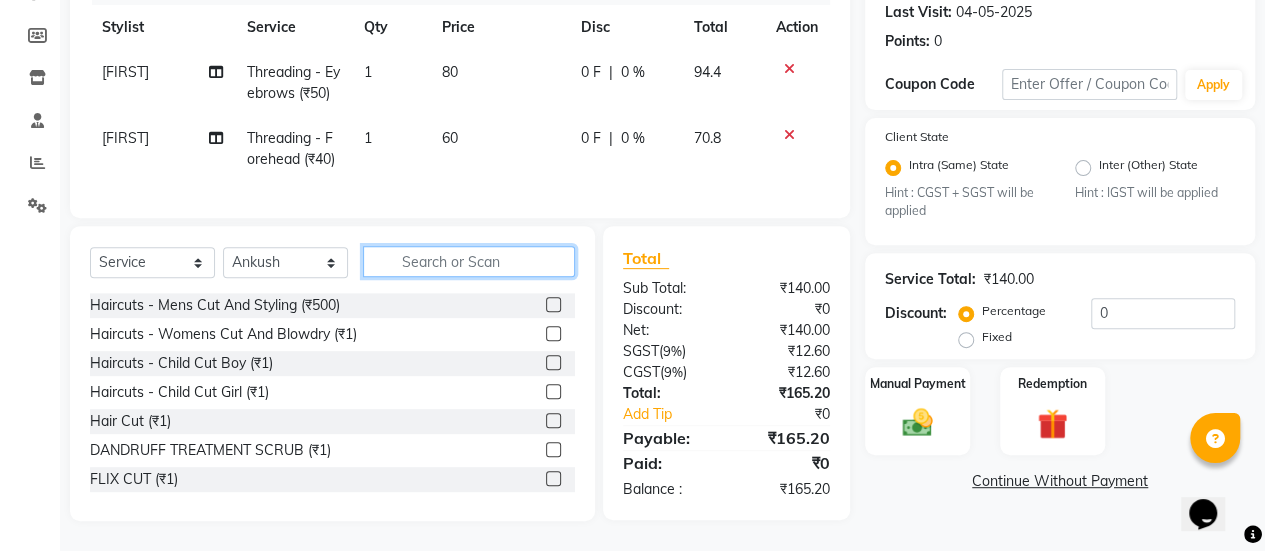 type 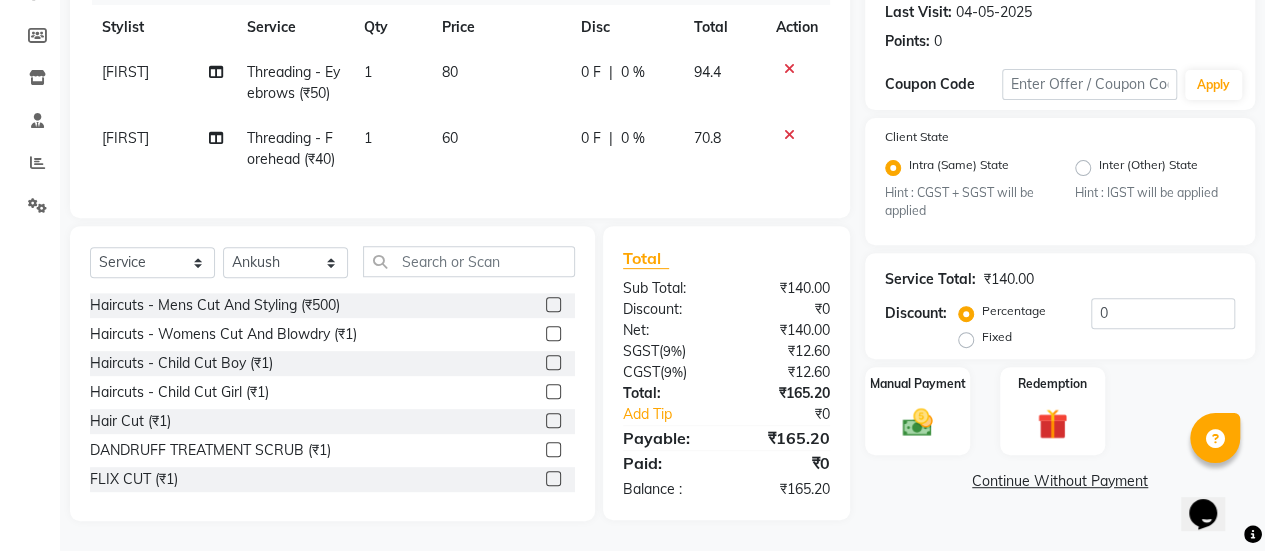 click 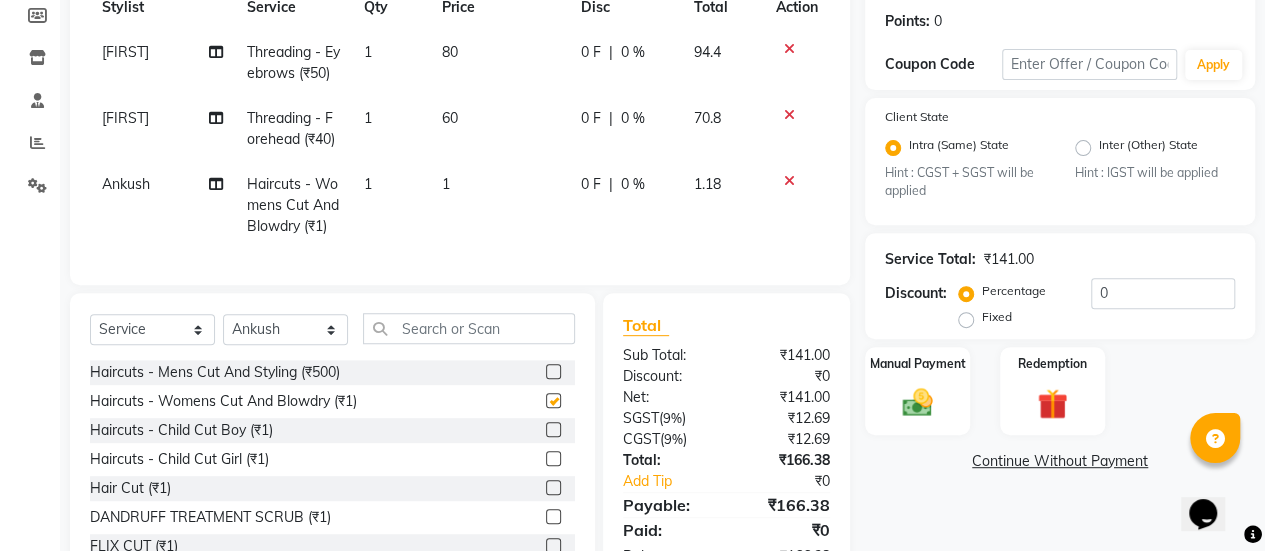 checkbox on "false" 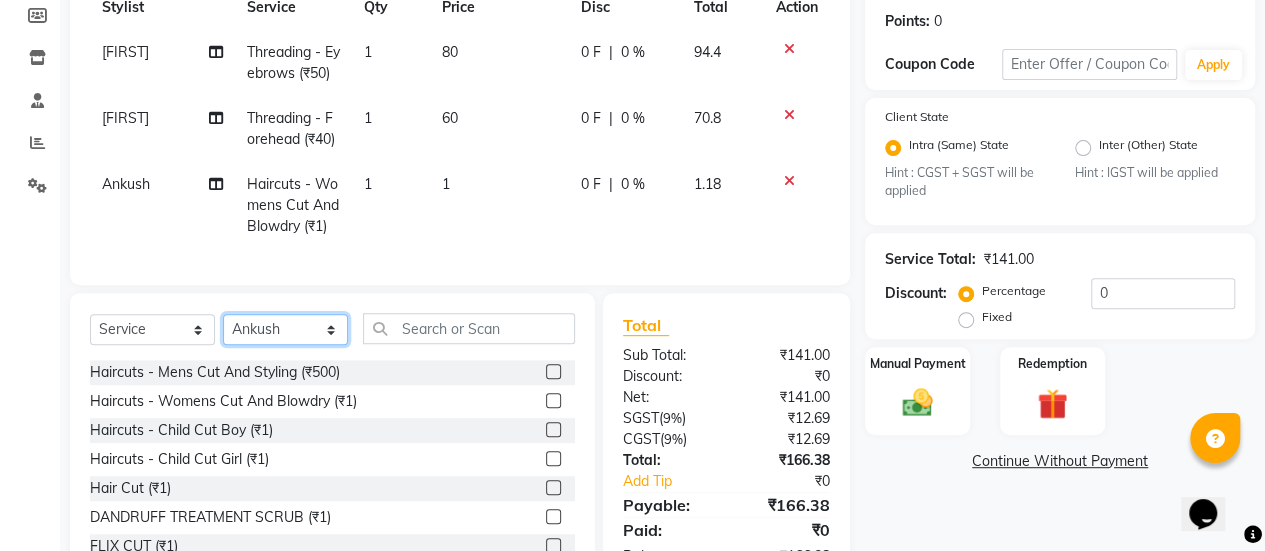 click on "Select Stylist [FIRST] [FIRST] [FIRST] [FIRST] [FIRST] [FIRST] [FIRST] [FIRST] [FIRST] Manager [FIRST] [FIRST] [FIRST] [FIRST] [FIRST] [FIRST] [FIRST] [FIRST]" 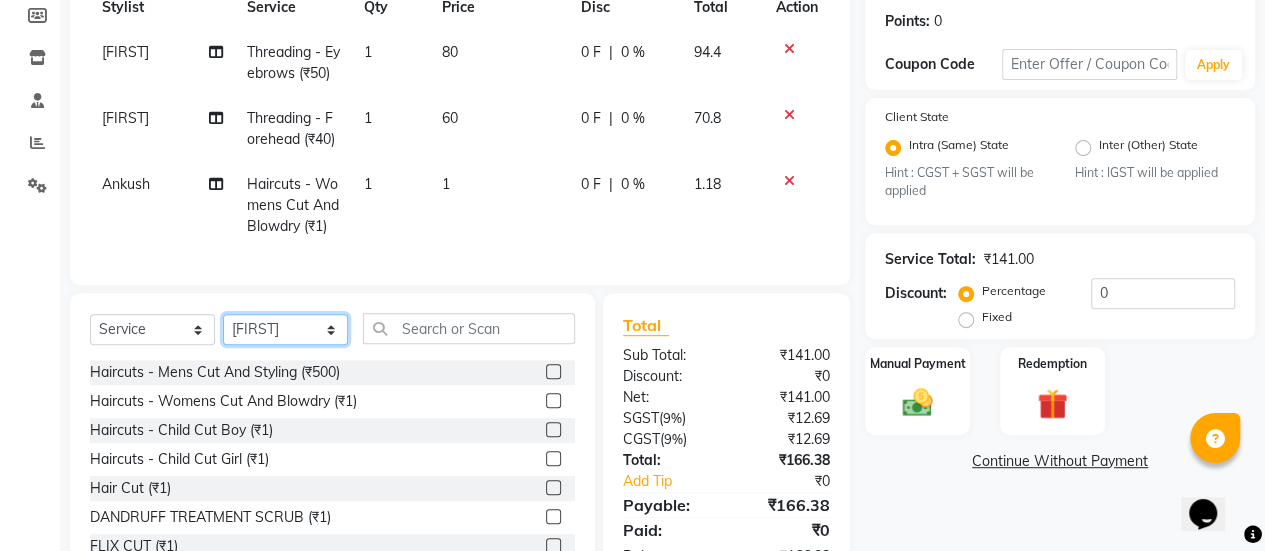 click on "Select Stylist [FIRST] [FIRST] [FIRST] [FIRST] [FIRST] [FIRST] [FIRST] [FIRST] [FIRST] Manager [FIRST] [FIRST] [FIRST] [FIRST] [FIRST] [FIRST] [FIRST] [FIRST]" 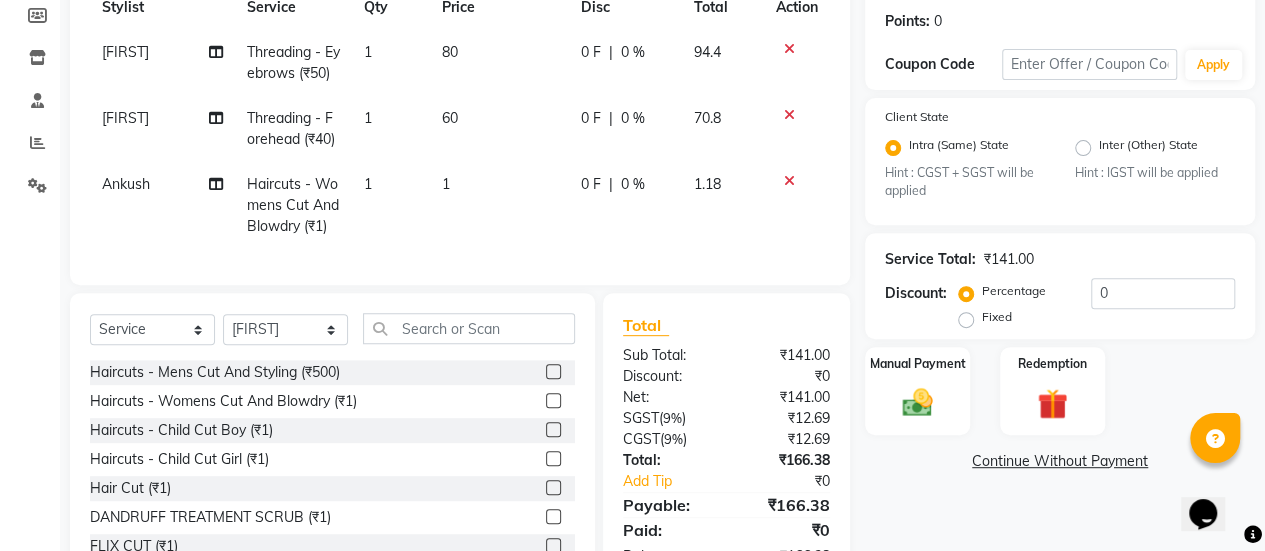 click 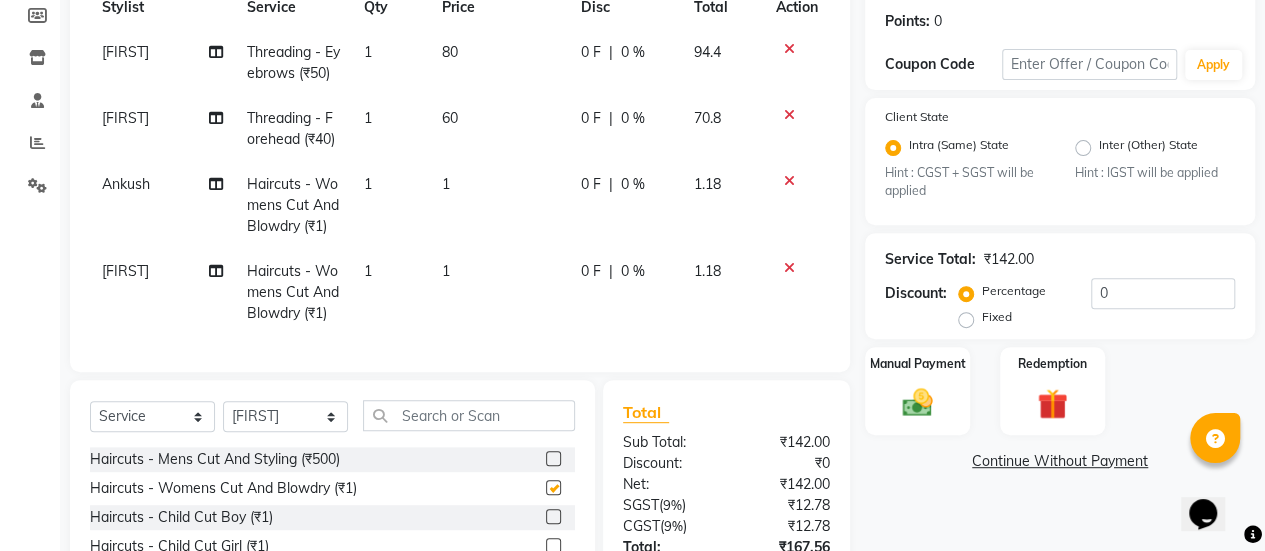 checkbox on "false" 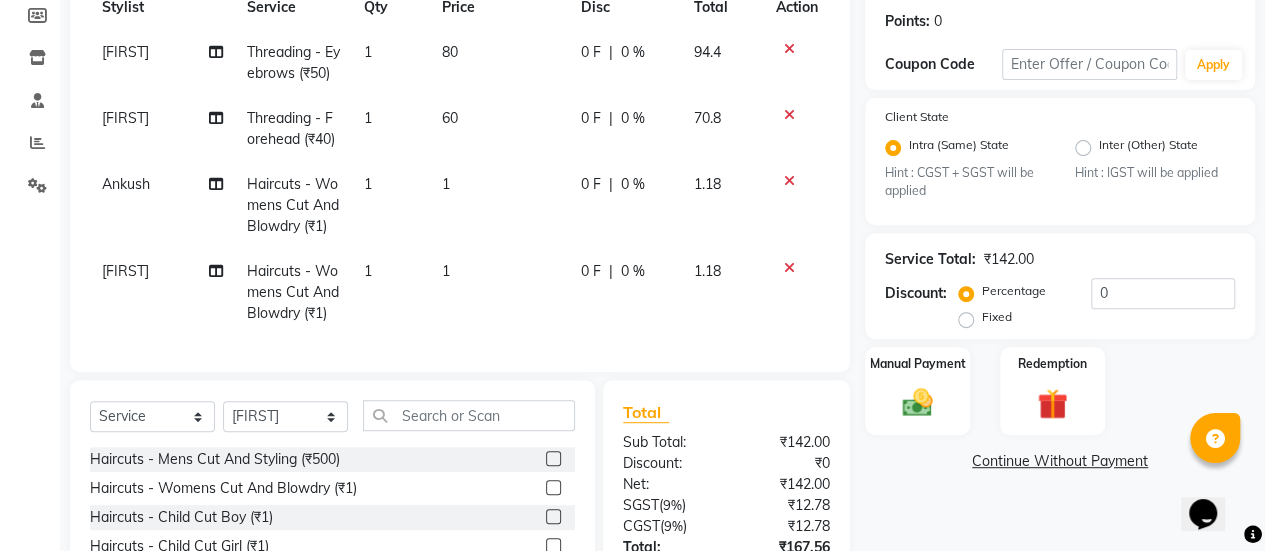 click on "1" 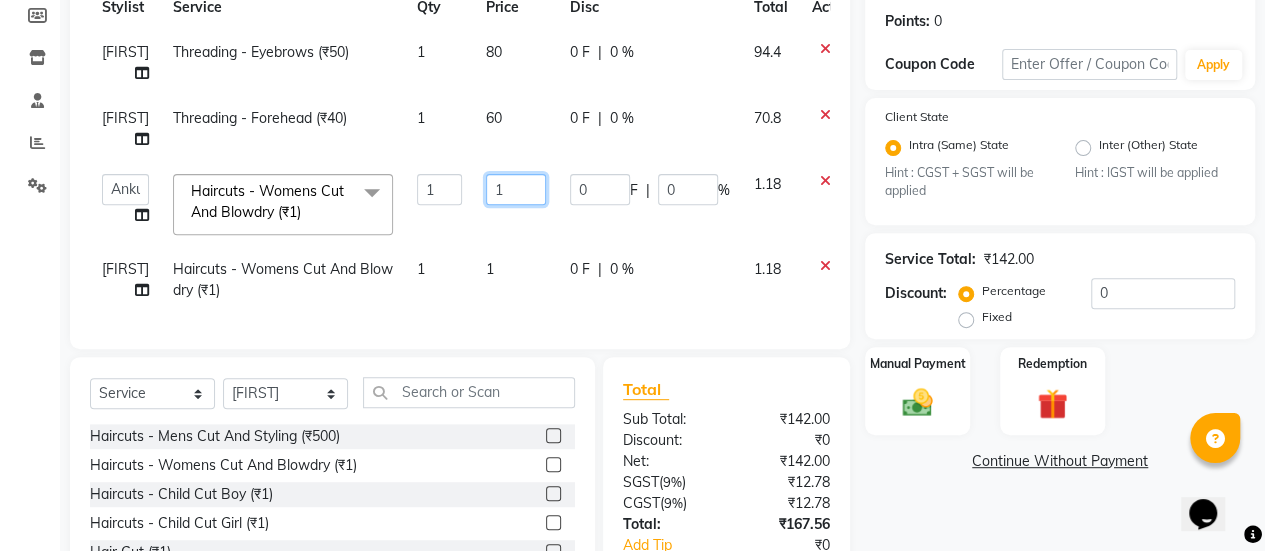 click on "1" 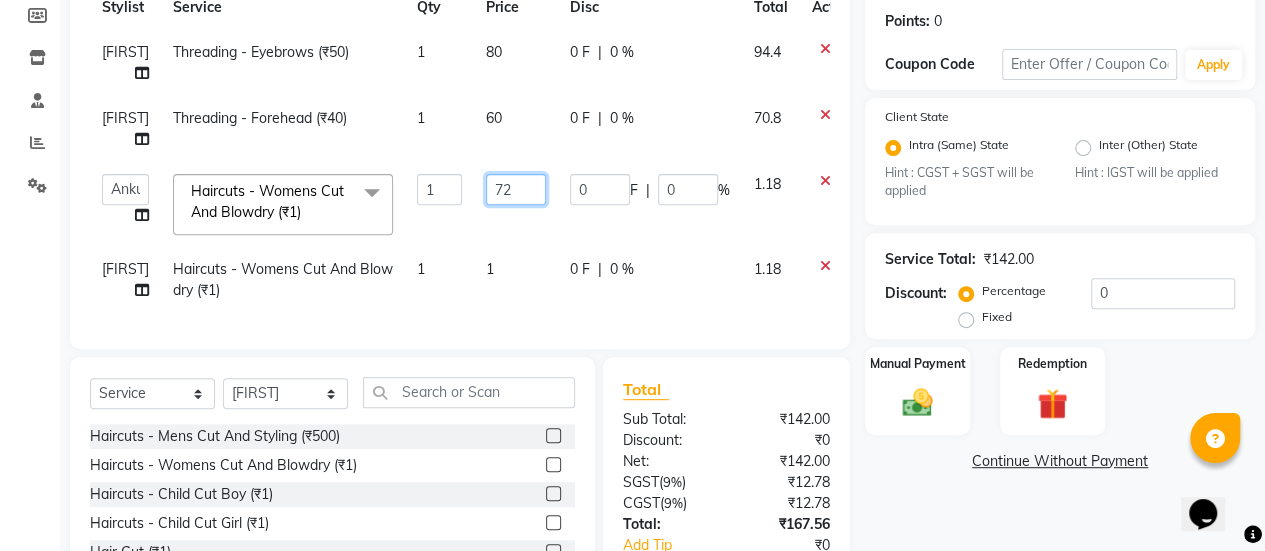 type on "720" 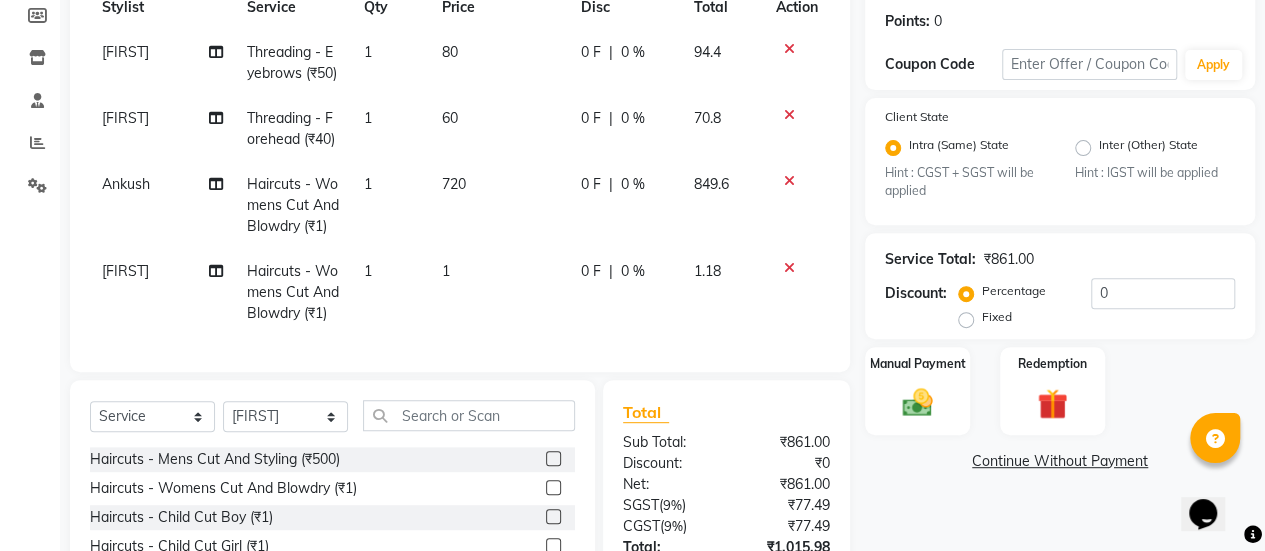 click on "0 %" 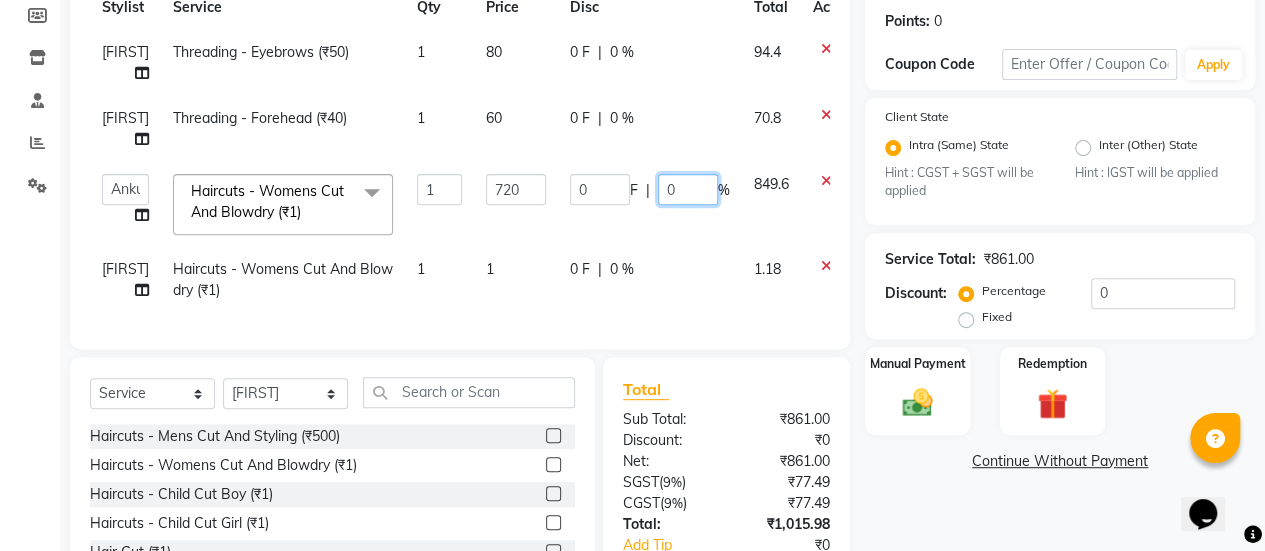 click on "0" 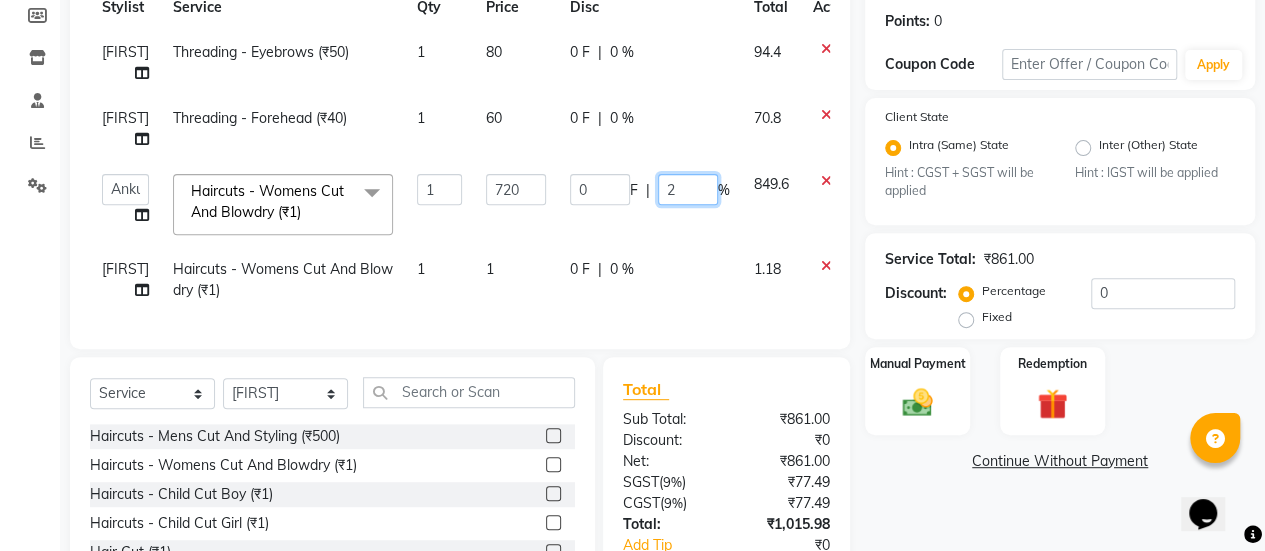 type on "20" 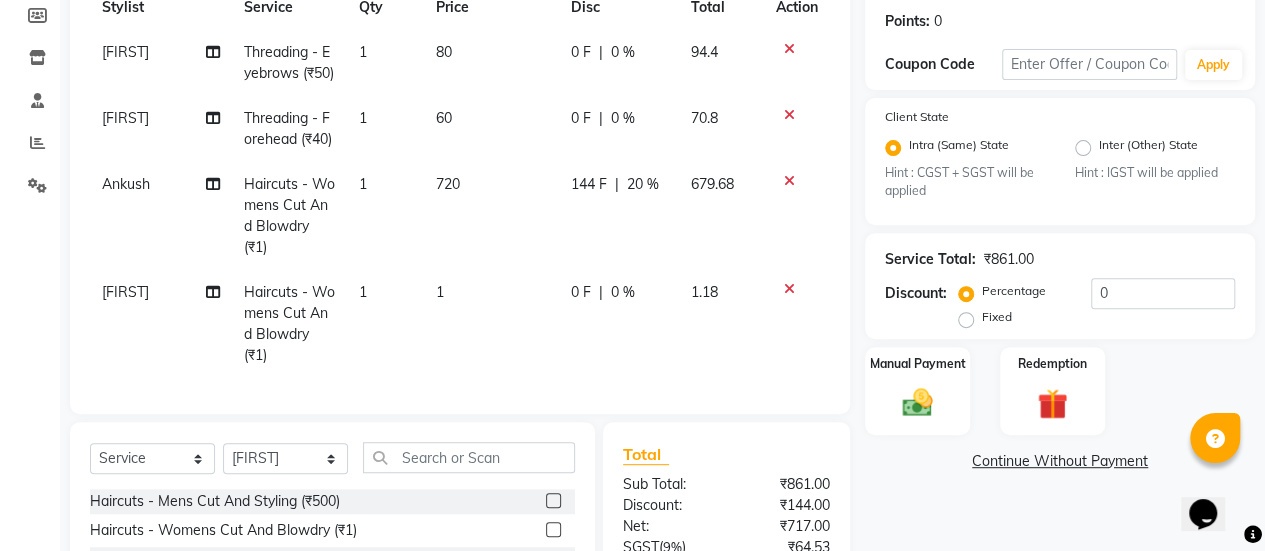 click on "[FIRST] Threading - Eyebrows (₹50) 1 80 0 F | 0 % 94.4 [FIRST] Threading - Forehead (₹40) 1 60 0 F | 0 % 70.8 [FIRST] Haircuts - Womens Cut And Blowdry (₹1) 1 720 144 F | 20 % 679.68 [FIRST] Haircuts - Womens Cut And Blowdry (₹1) 1 1 0 F | 0 % 1.18" 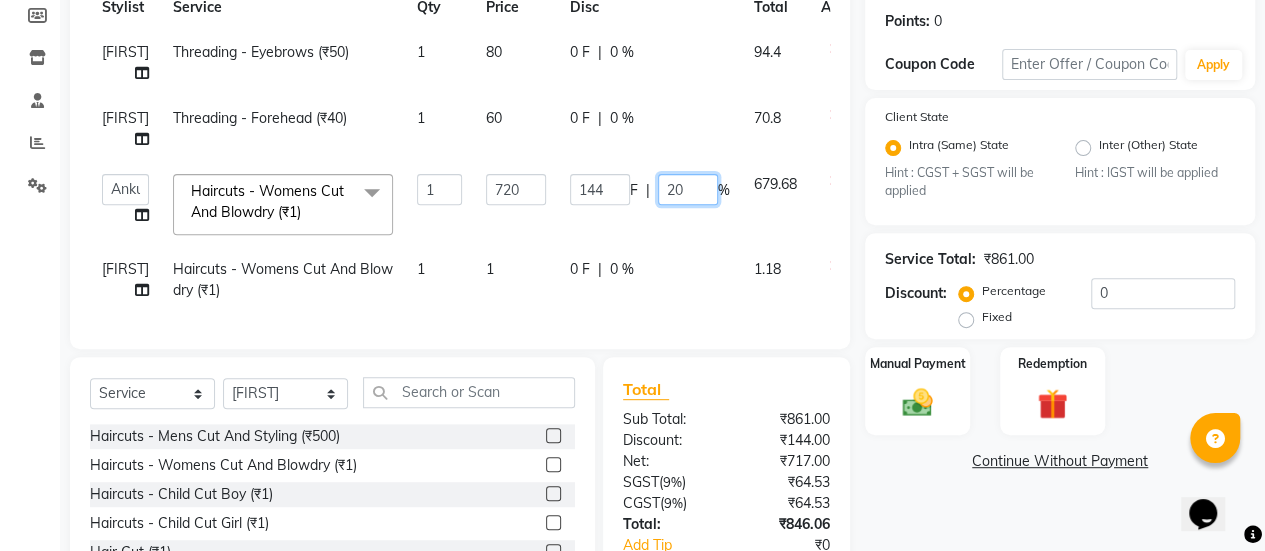 click on "20" 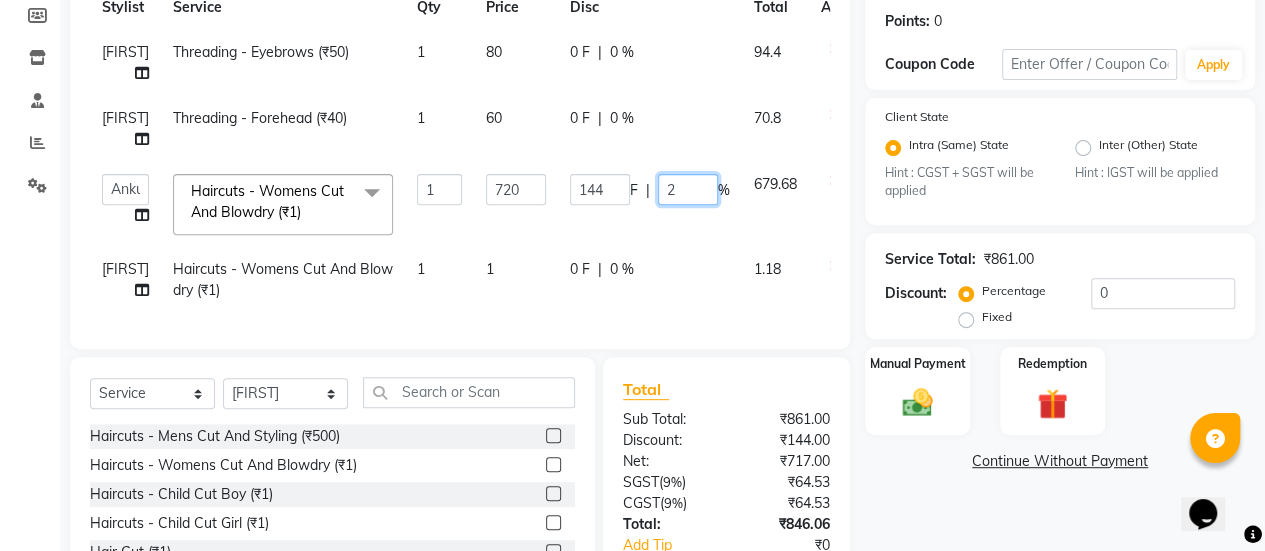 type 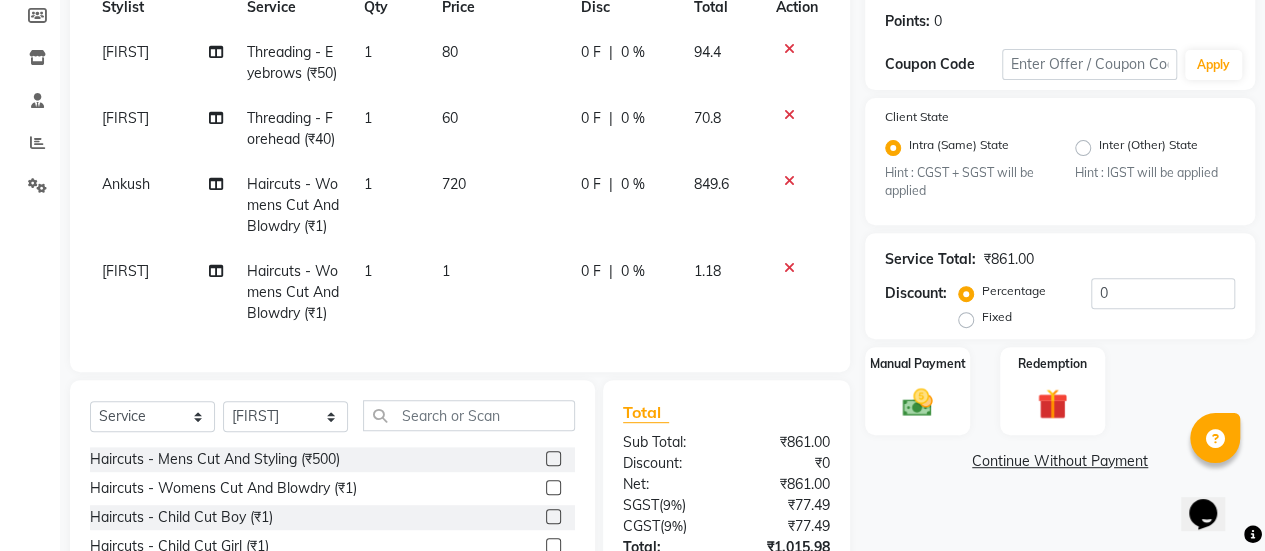 click on "720" 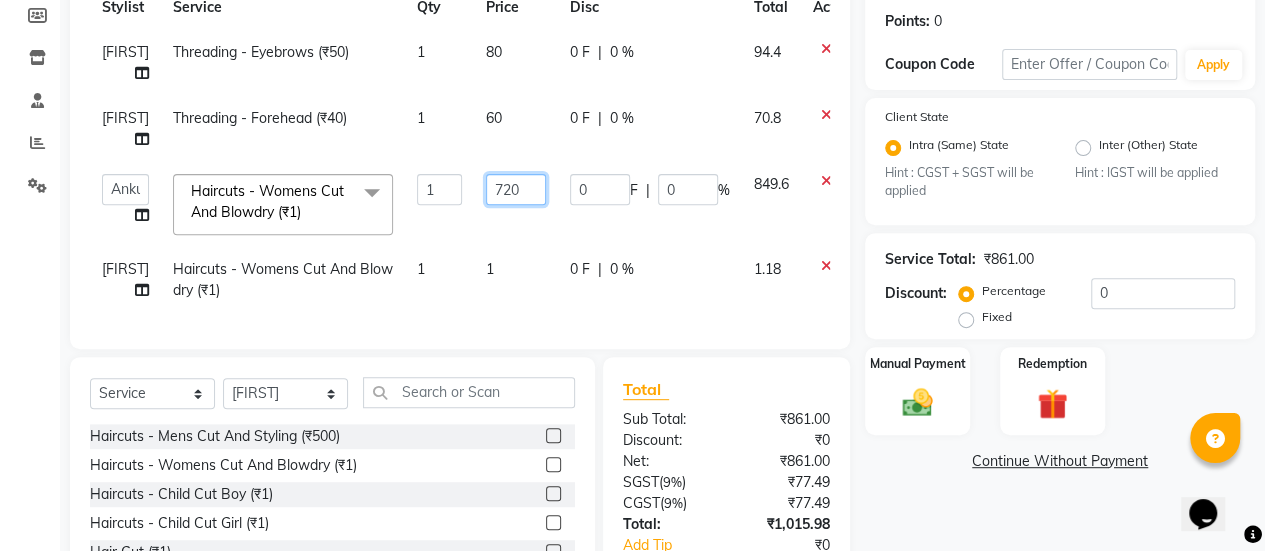 click on "720" 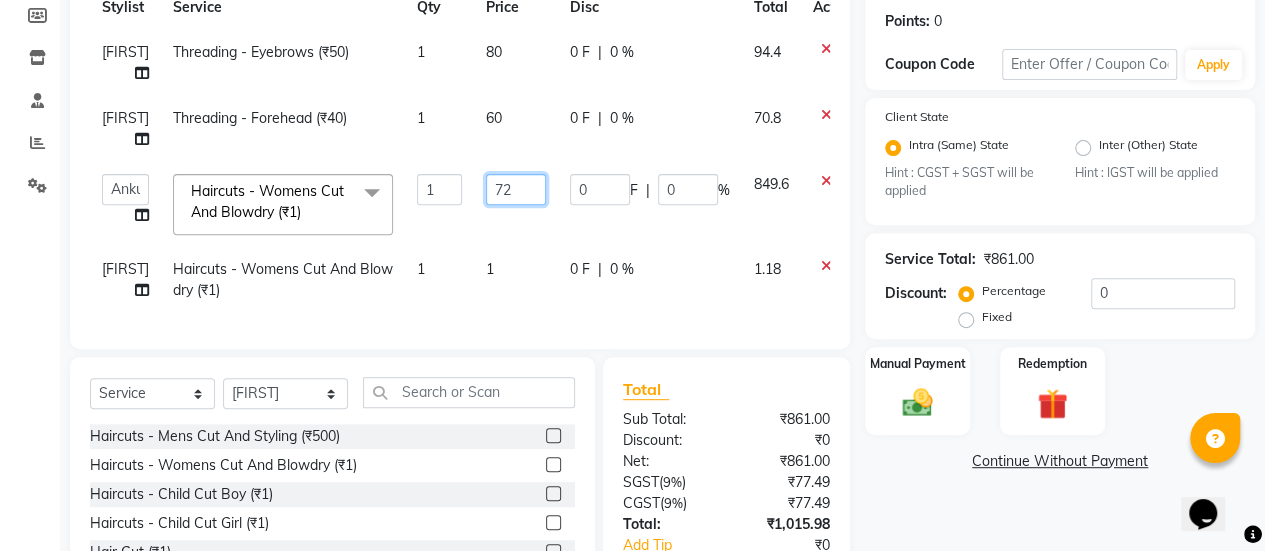 type on "7" 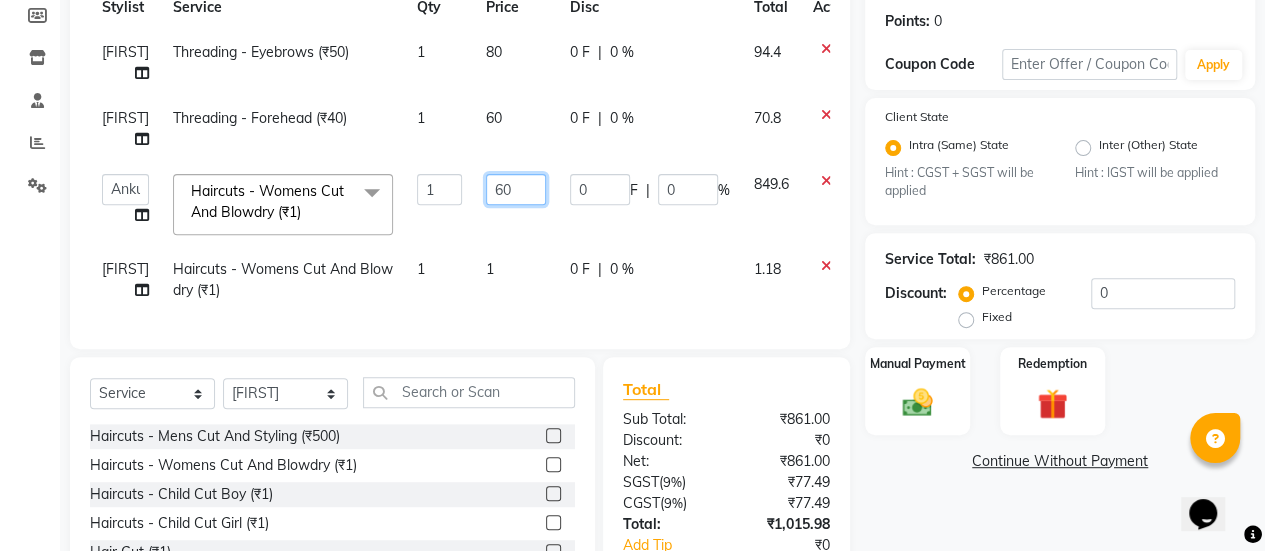 type on "600" 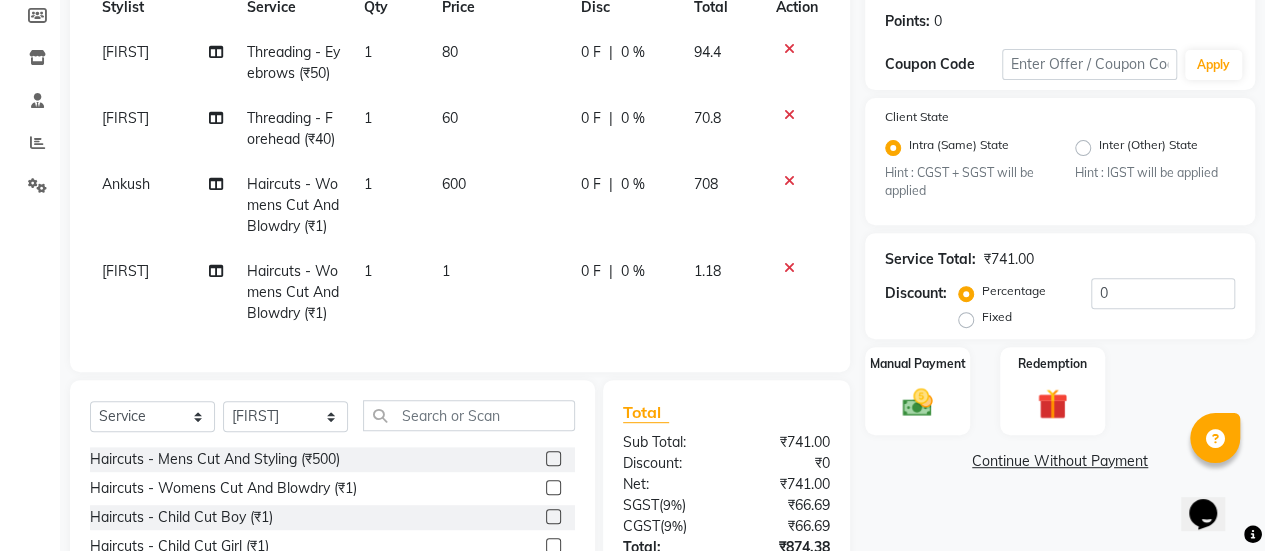 click on "[FIRST] Threading - Eyebrows (₹50) 1 80 0 F | 0 % 94.4 [FIRST] Threading - Forehead (₹40) 1 60 0 F | 0 % 70.8 [FIRST] Haircuts - Womens Cut And Blowdry (₹1) 1 600 0 F | 0 % 708 [FIRST] Haircuts - Womens Cut And Blowdry (₹1) 1 1 0 F | 0 % 1.18" 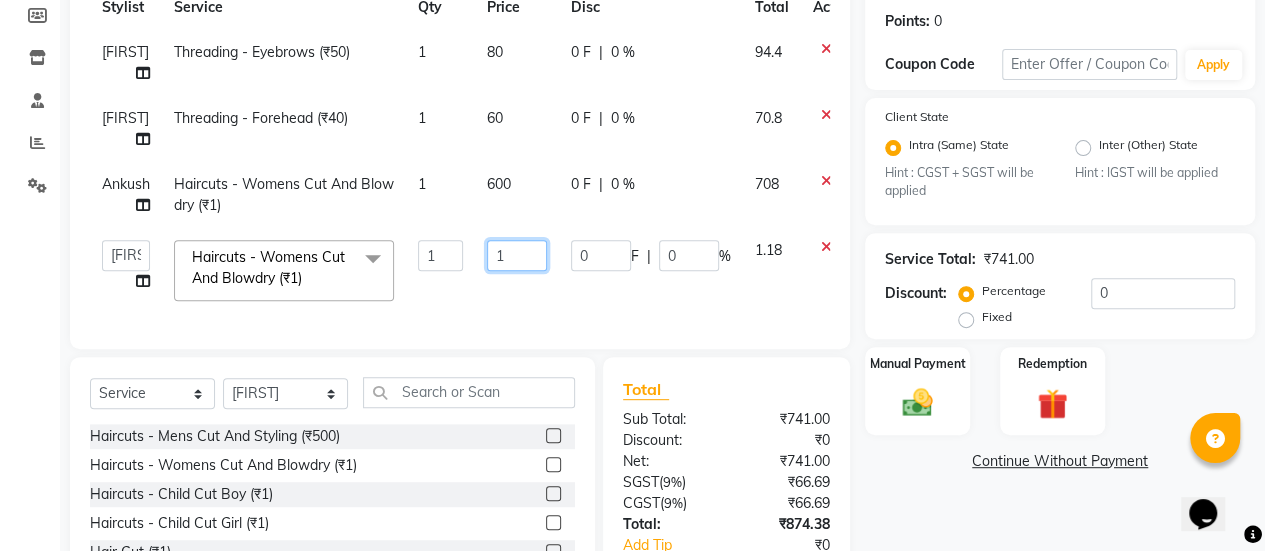 click on "1" 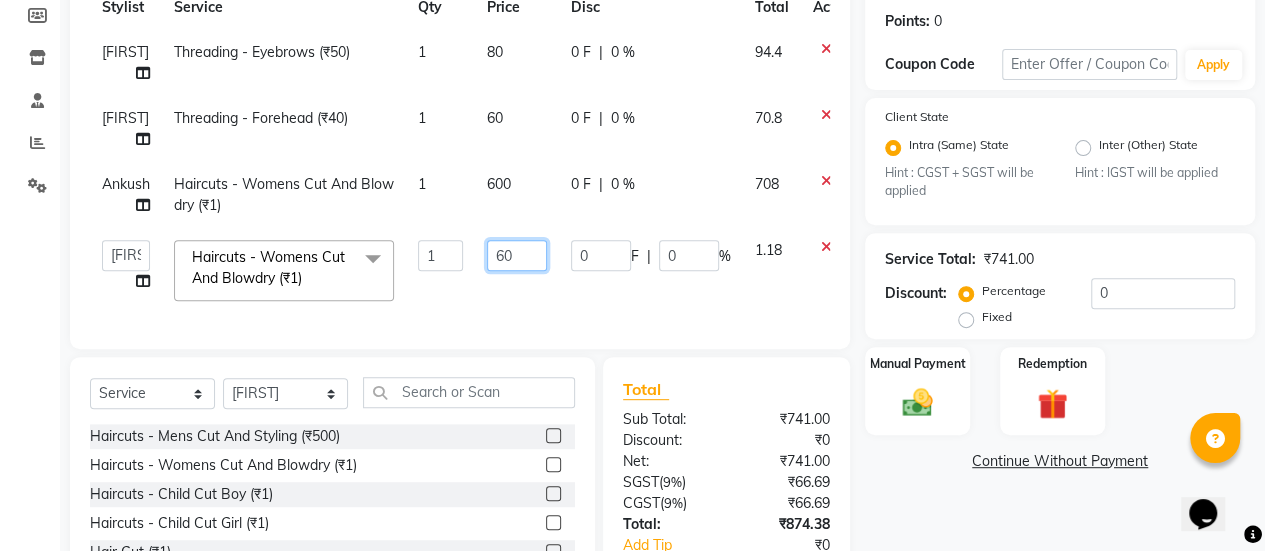 type on "600" 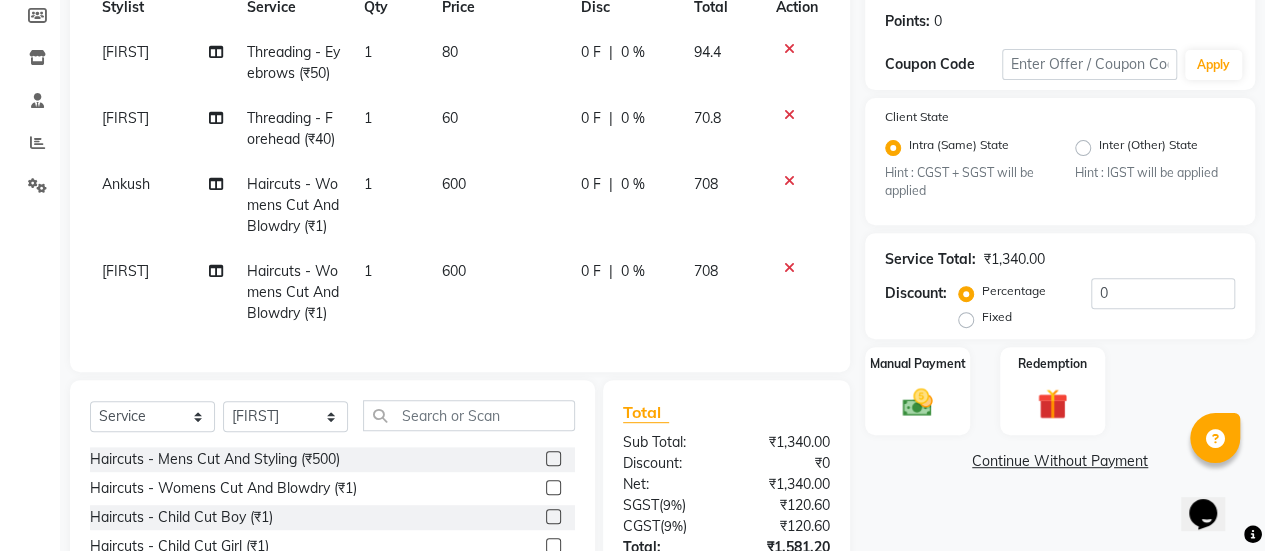 click on "[FIRST] Threading - Eyebrows (₹50) 1 80 0 F | 0 % 94.4 [FIRST] Threading - Forehead (₹40) 1 60 0 F | 0 % 70.8 [FIRST] Haircuts - Womens Cut And Blowdry (₹1) 1 600 0 F | 0 % 708 [FIRST] Haircuts - Womens Cut And Blowdry (₹1) 1 600 0 F | 0 % 708" 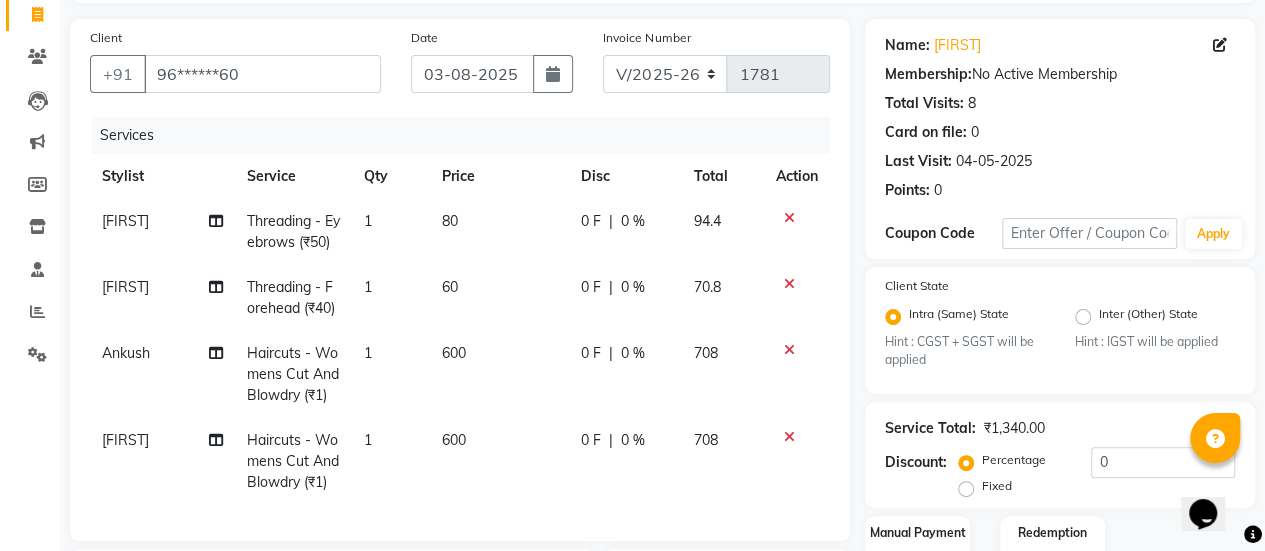scroll, scrollTop: 130, scrollLeft: 0, axis: vertical 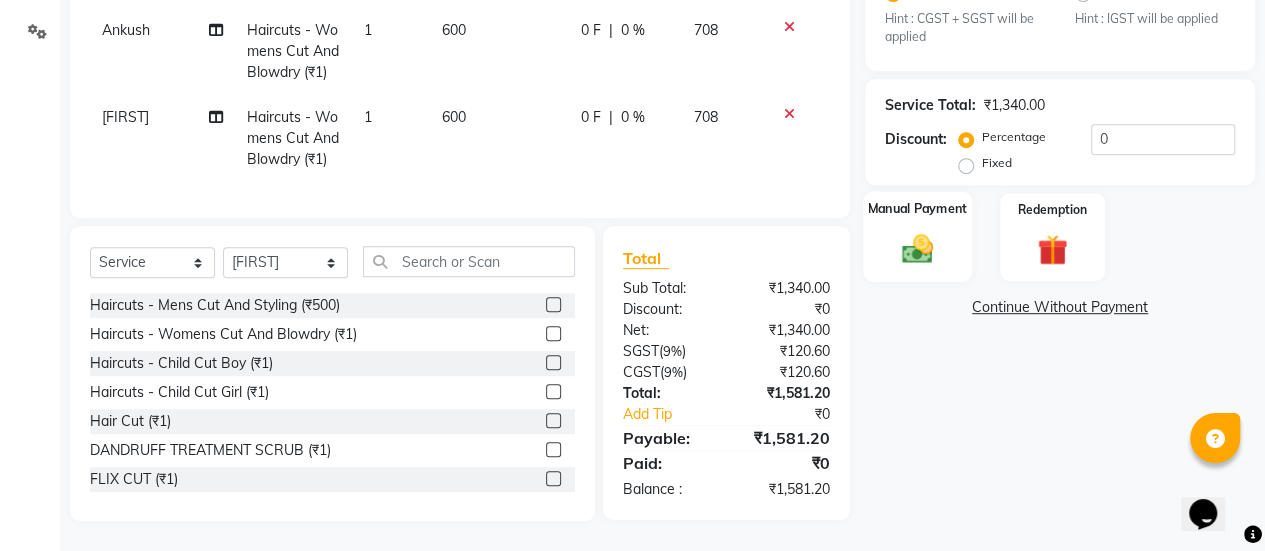 click 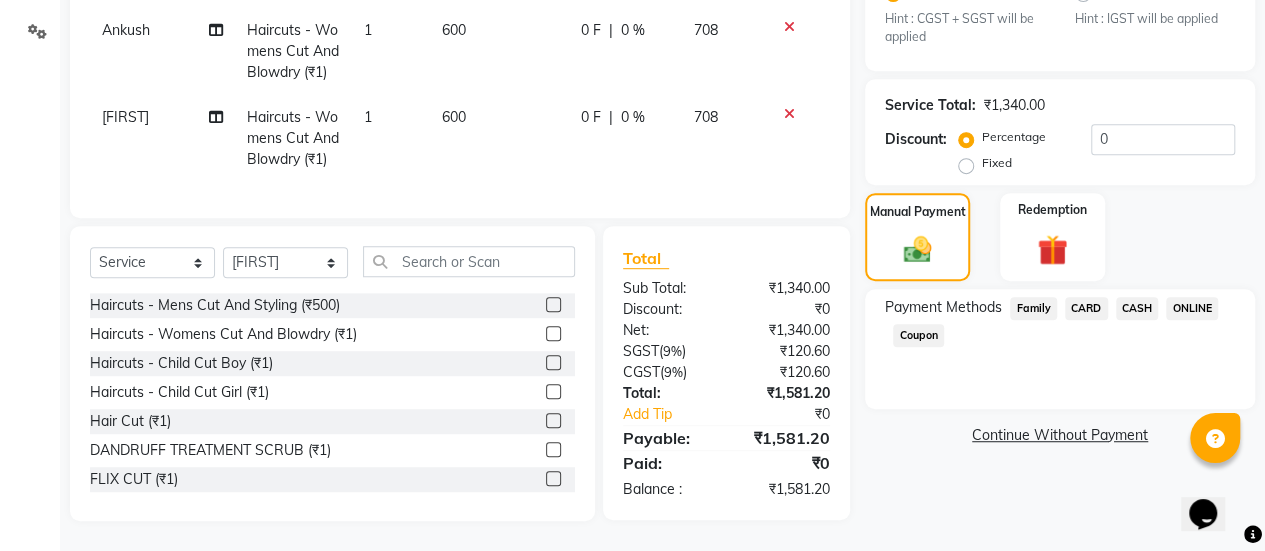 click on "ONLINE" 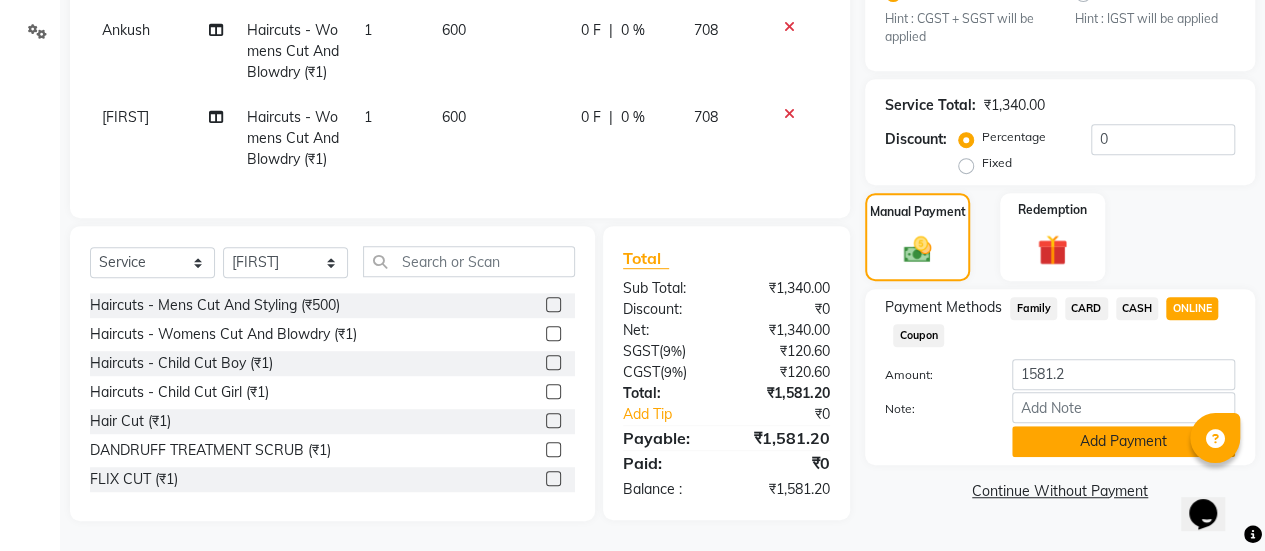 click on "Add Payment" 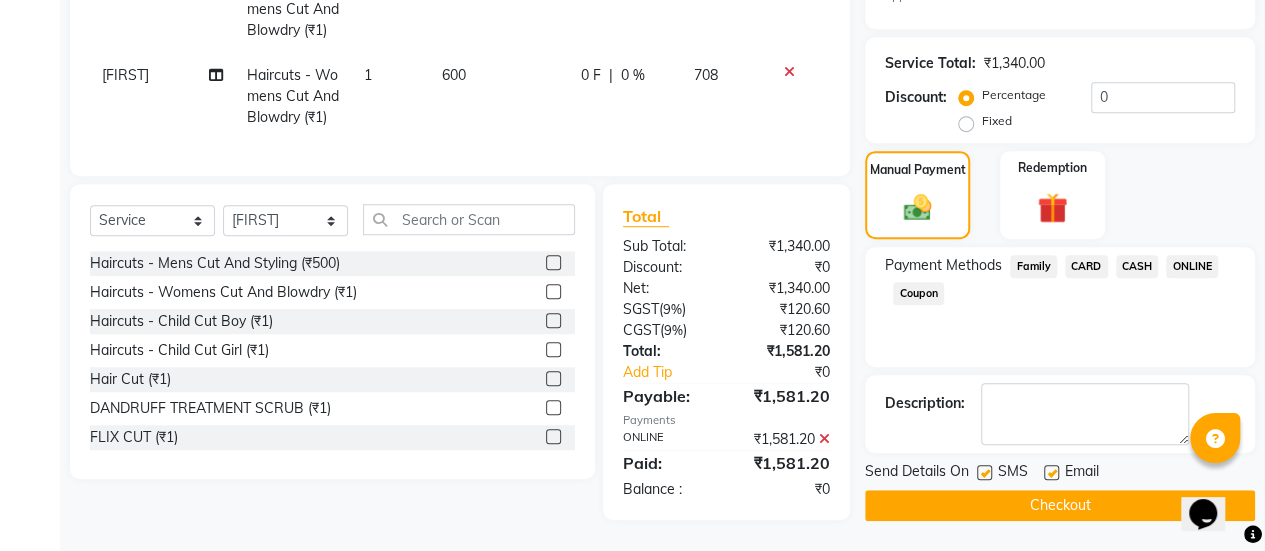 scroll, scrollTop: 589, scrollLeft: 0, axis: vertical 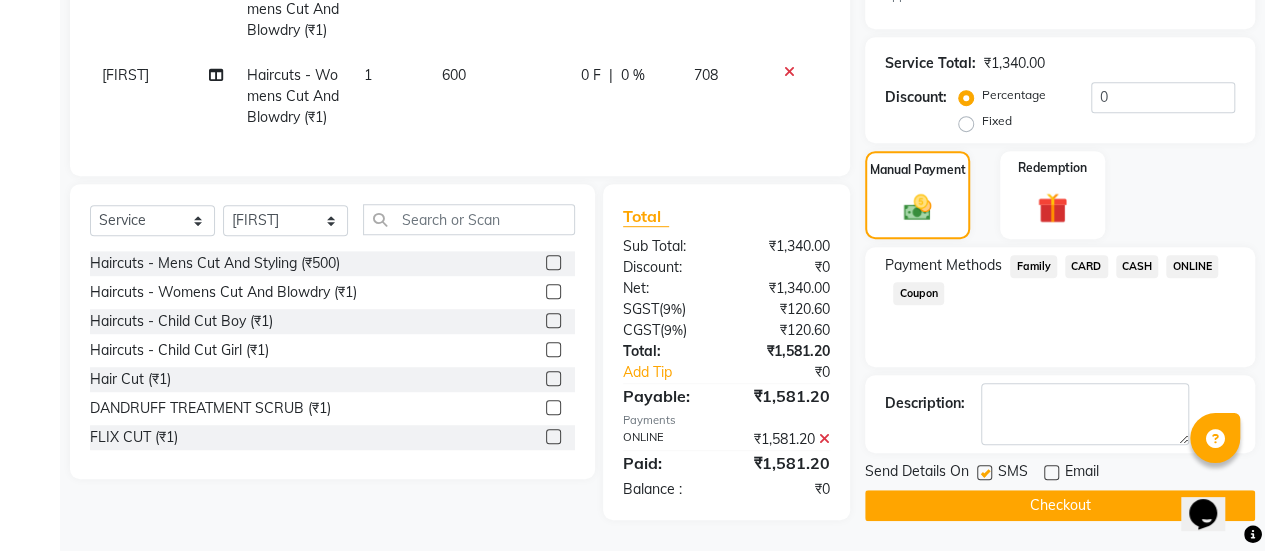 click on "Checkout" 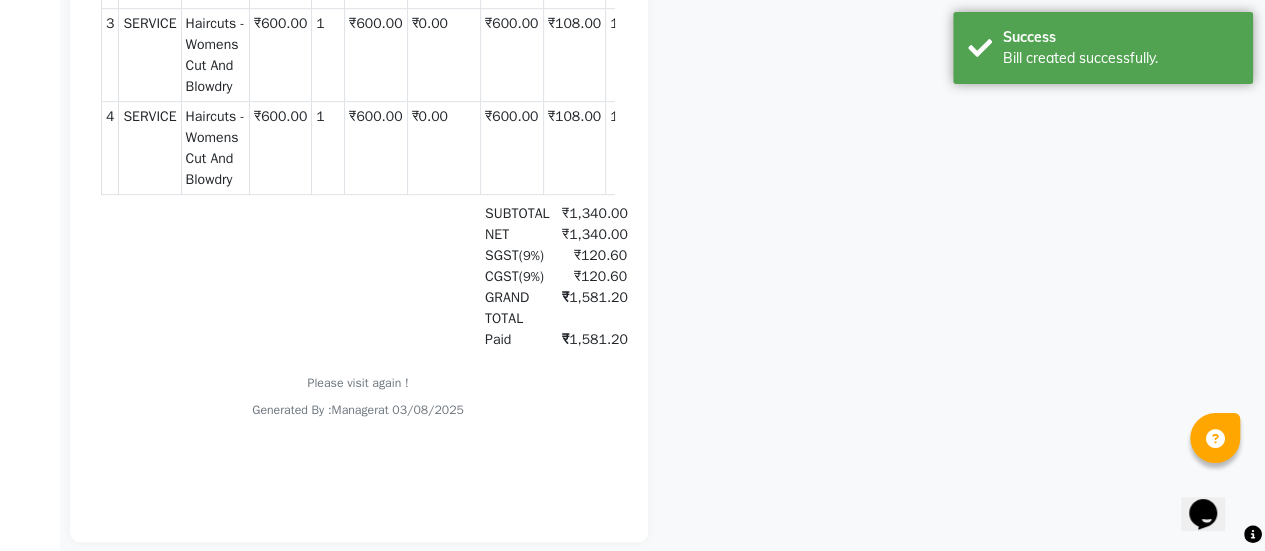 scroll, scrollTop: 0, scrollLeft: 0, axis: both 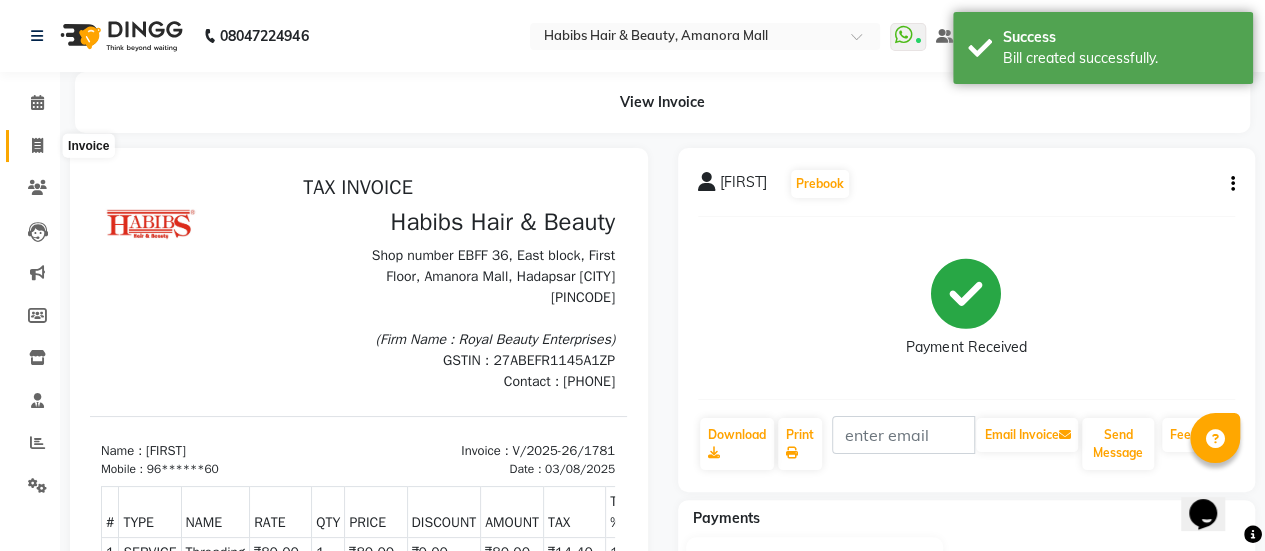 click 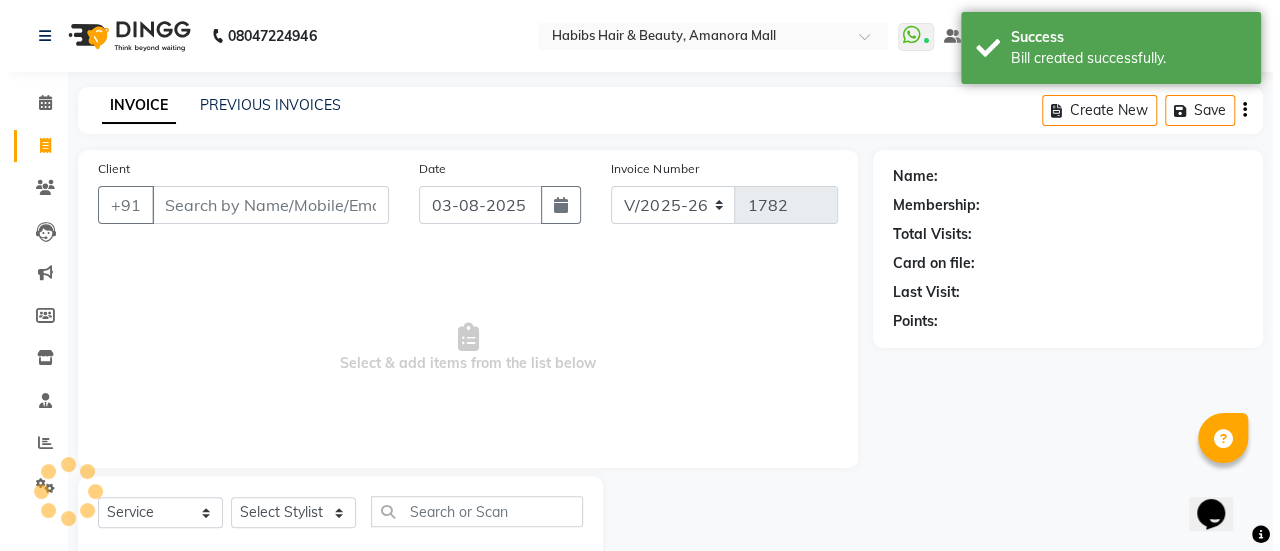 scroll, scrollTop: 49, scrollLeft: 0, axis: vertical 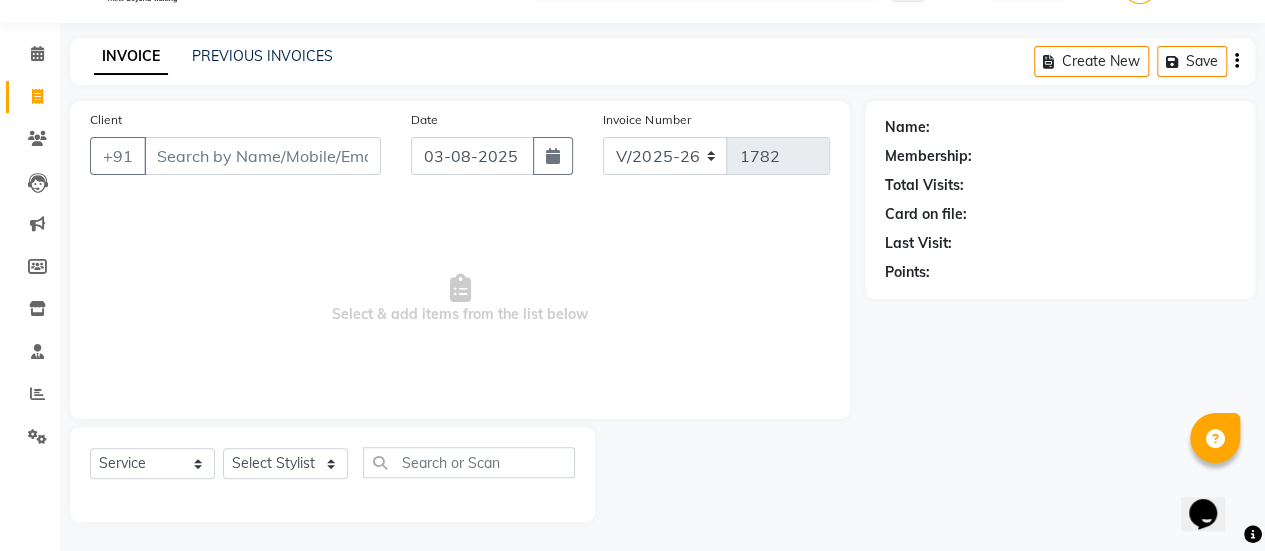 click on "Client" at bounding box center [262, 156] 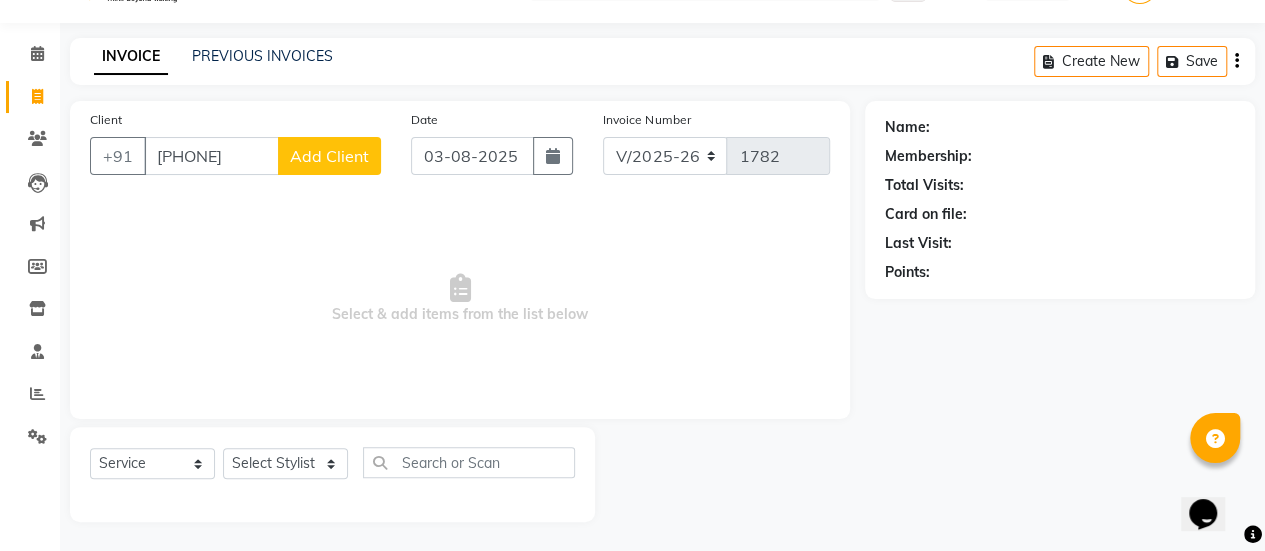 type on "[PHONE]" 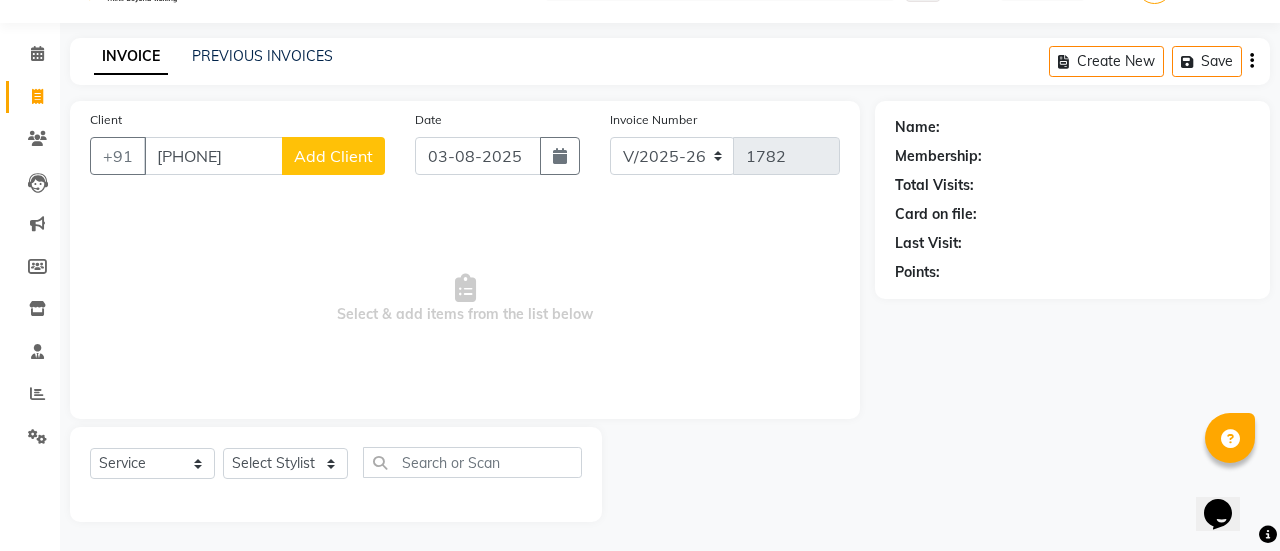 select on "22" 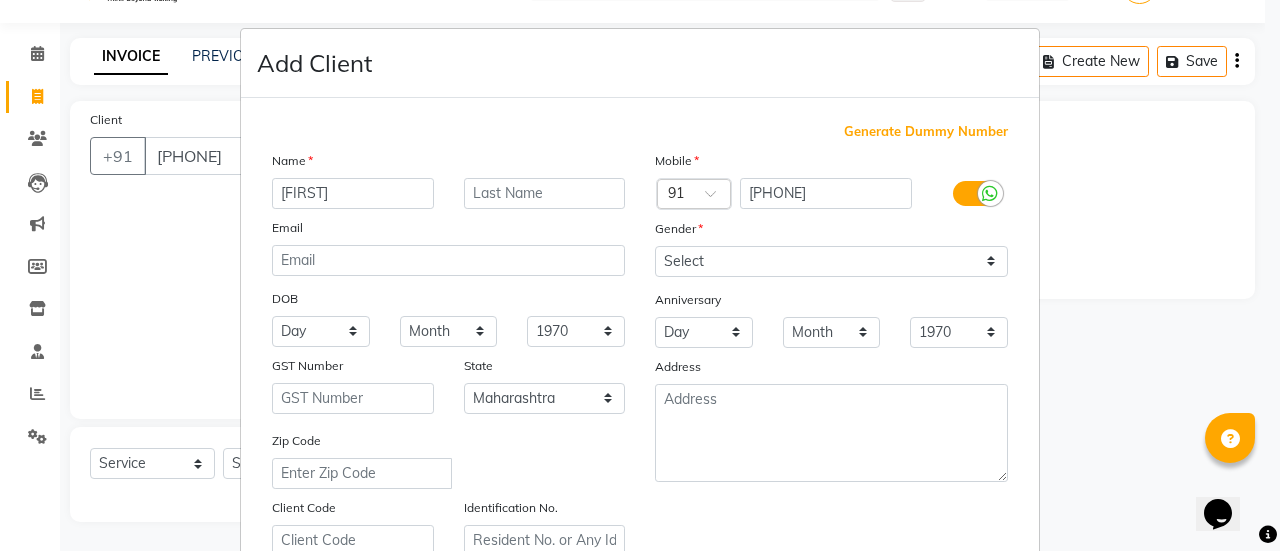 type on "v" 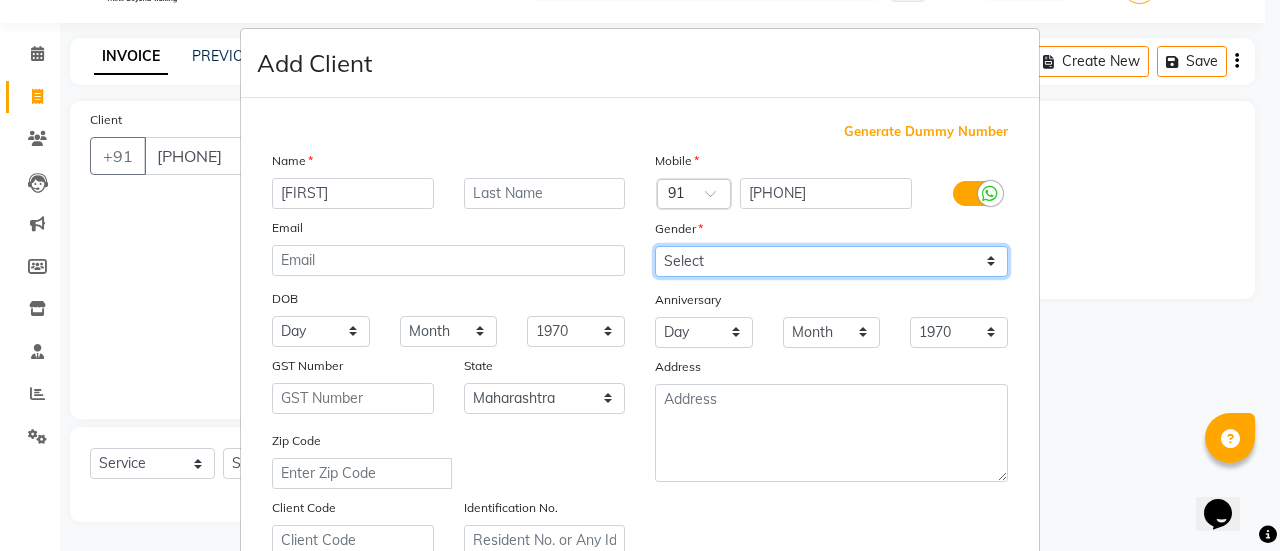 click on "Select Male Female Other Prefer Not To Say" at bounding box center (831, 261) 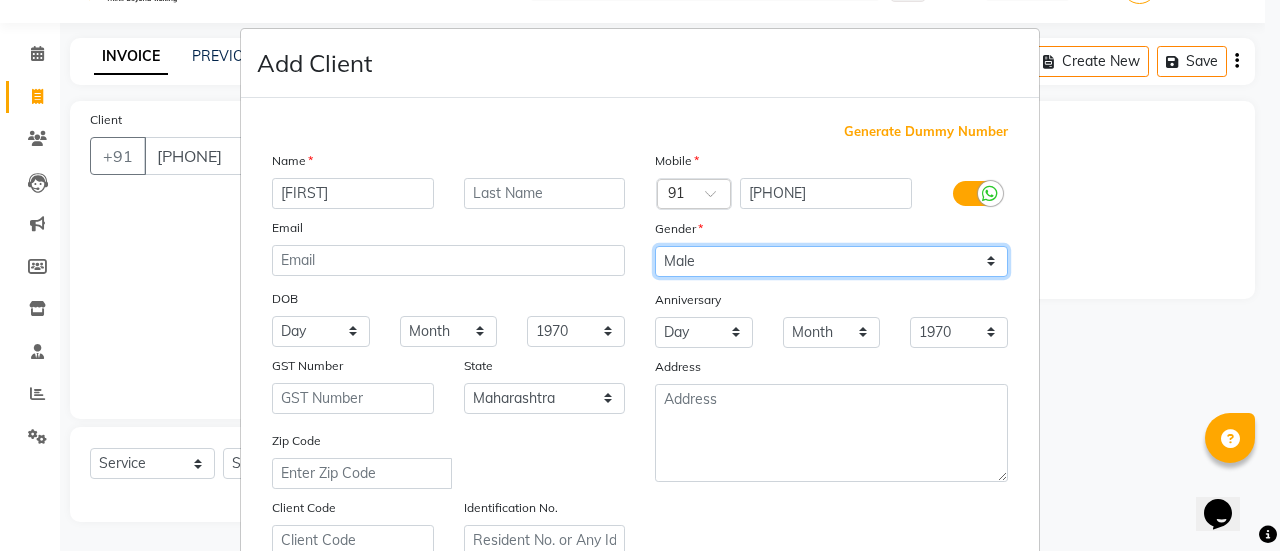 click on "Select Male Female Other Prefer Not To Say" at bounding box center [831, 261] 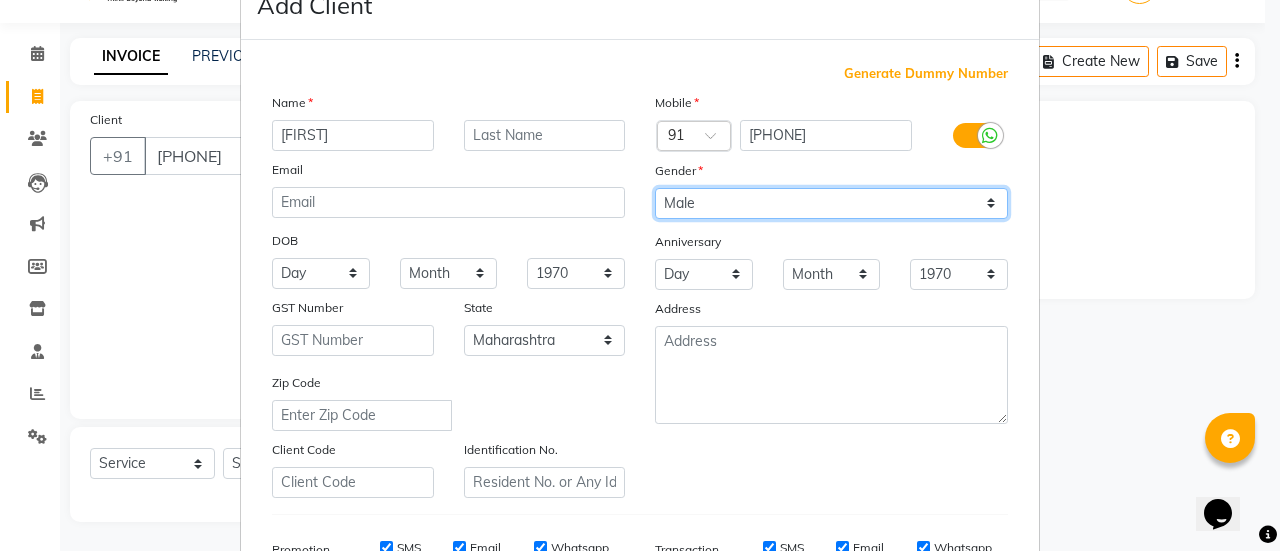 scroll, scrollTop: 56, scrollLeft: 0, axis: vertical 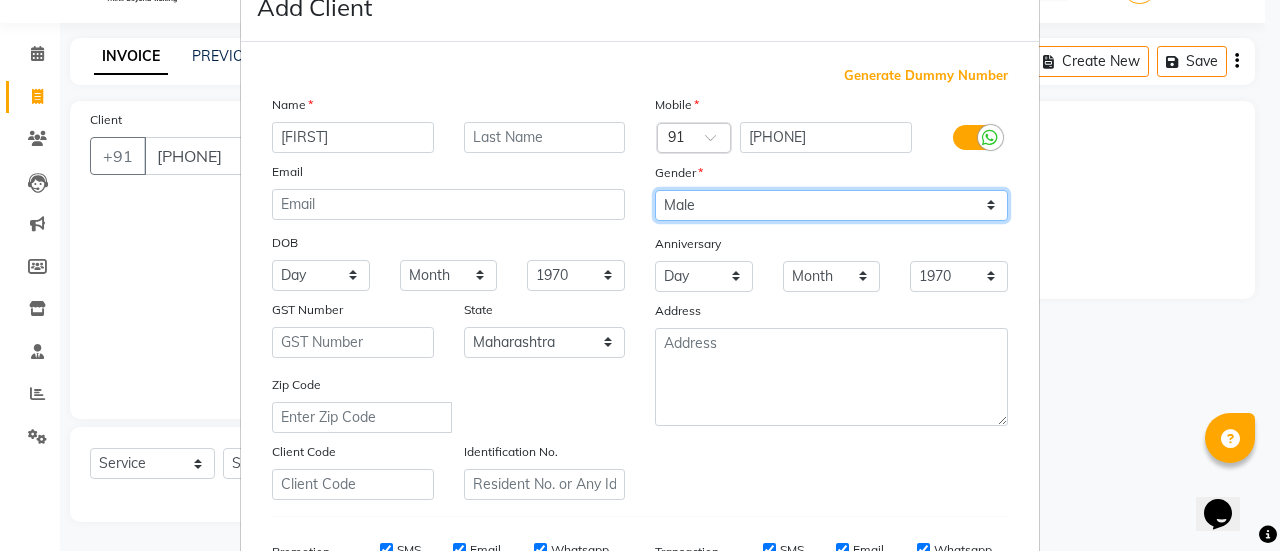 click on "Select Male Female Other Prefer Not To Say" at bounding box center [831, 205] 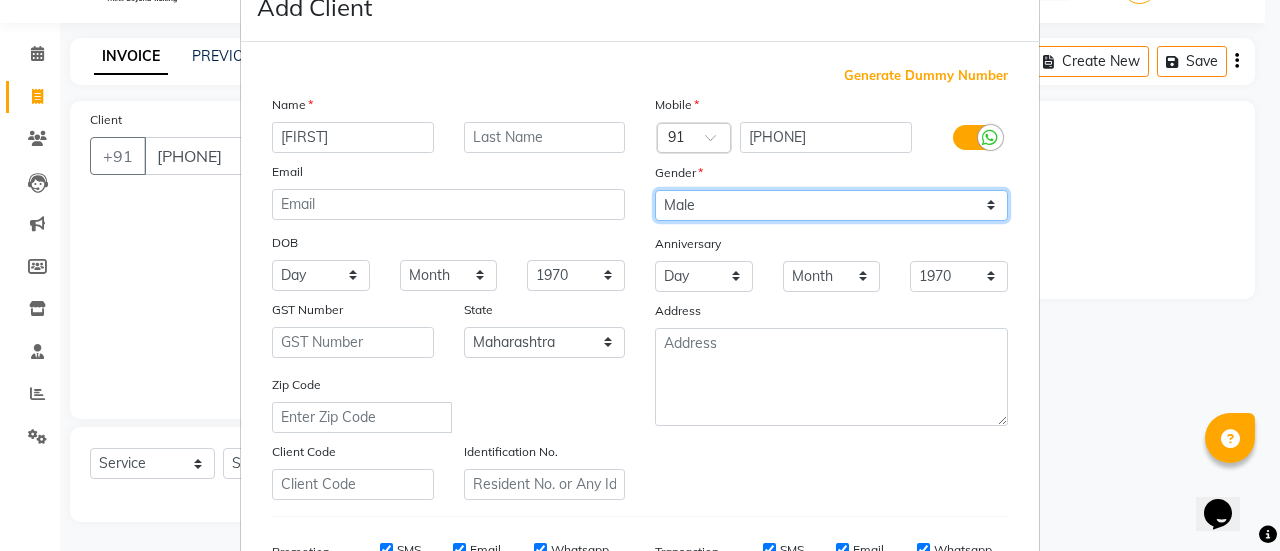 select on "female" 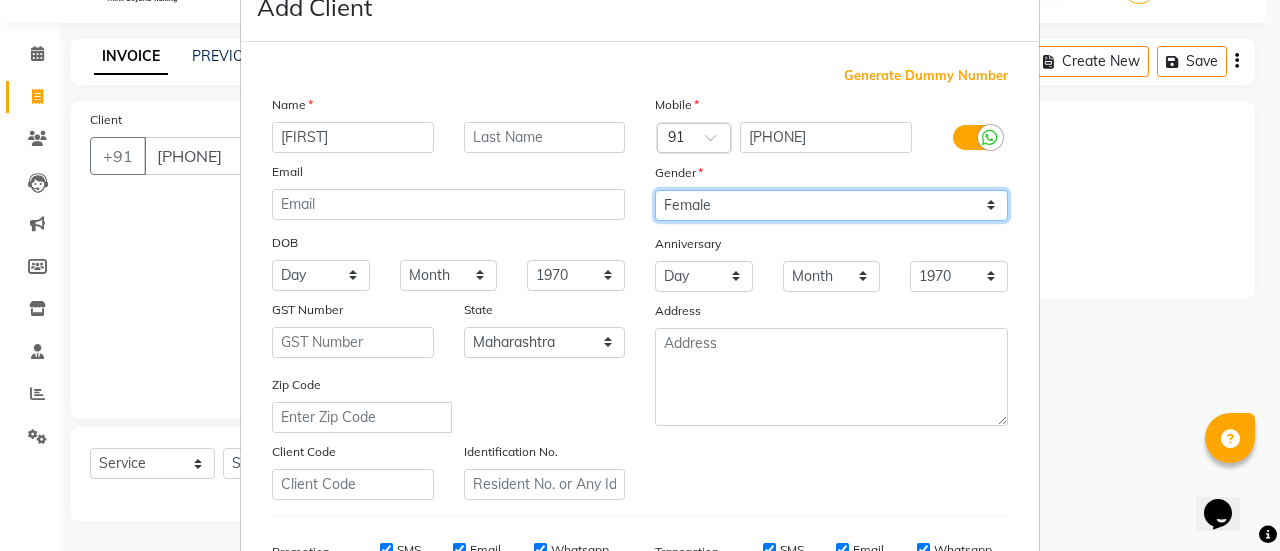 click on "Select Male Female Other Prefer Not To Say" at bounding box center [831, 205] 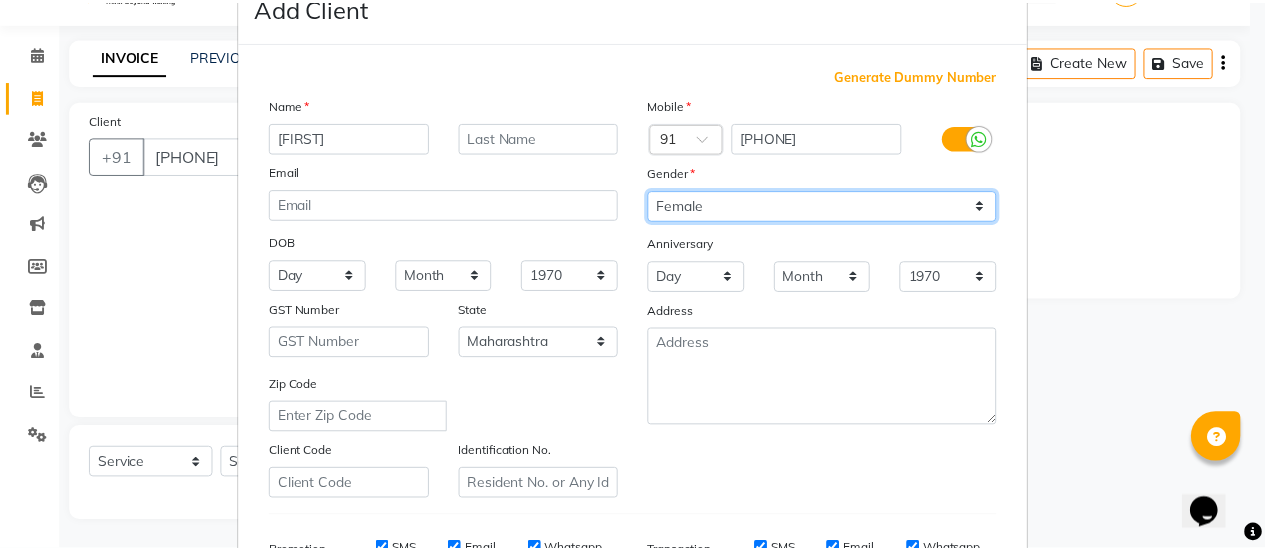 scroll, scrollTop: 368, scrollLeft: 0, axis: vertical 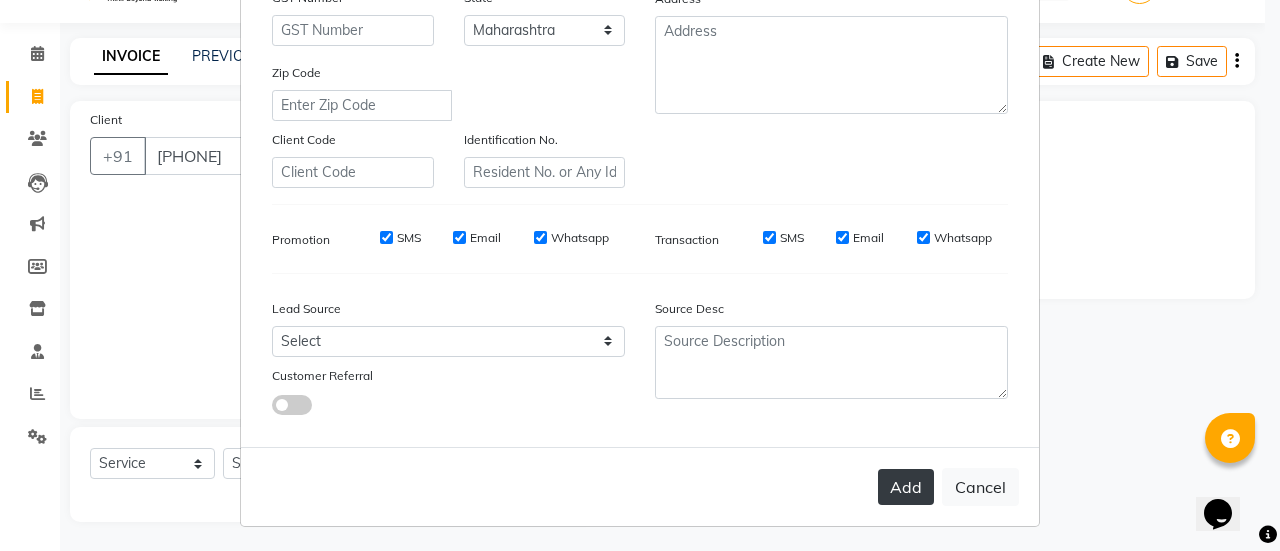 click on "Add" at bounding box center [906, 487] 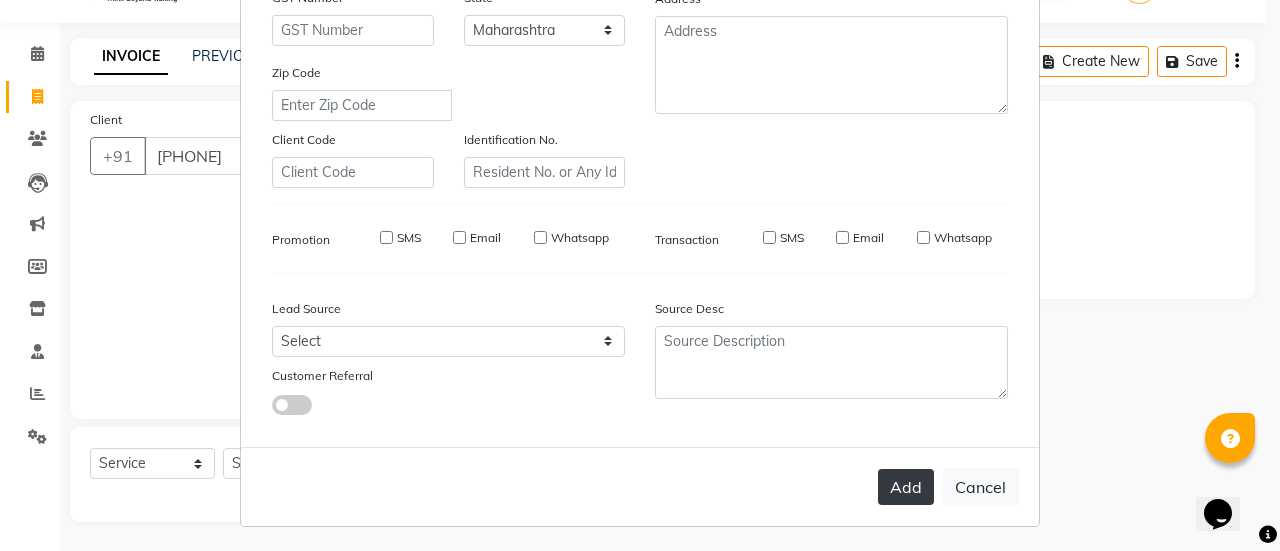 type on "90******94" 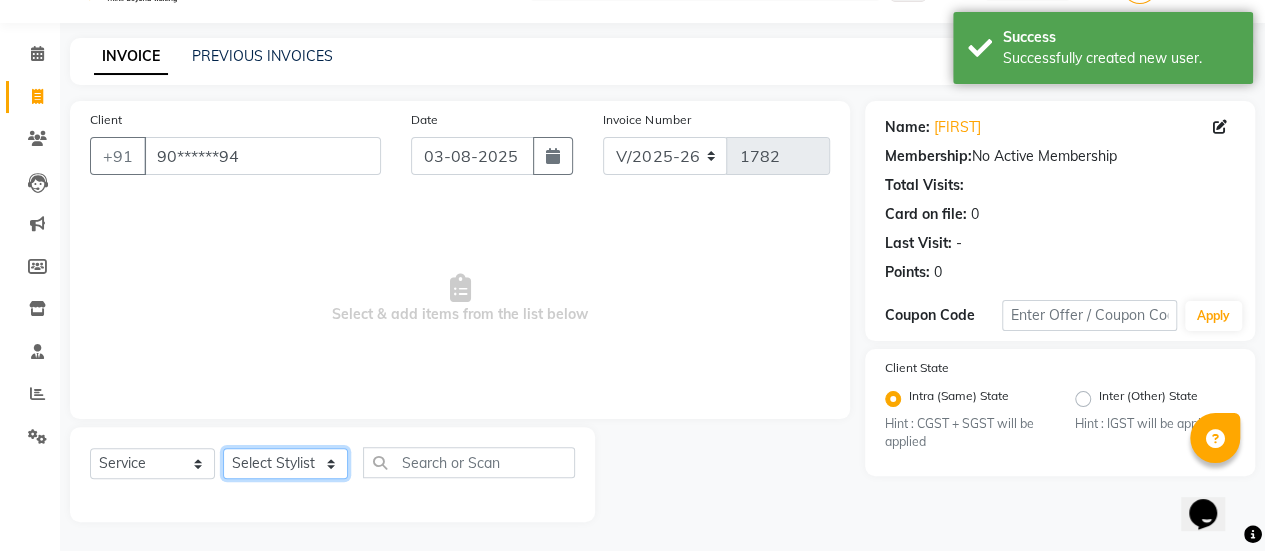 click on "Select Stylist [FIRST] [FIRST] [FIRST] [FIRST] [FIRST] [FIRST] [FIRST] [FIRST] [FIRST] Manager [FIRST] [FIRST] [FIRST] [FIRST] [FIRST] [FIRST] [FIRST] [FIRST]" 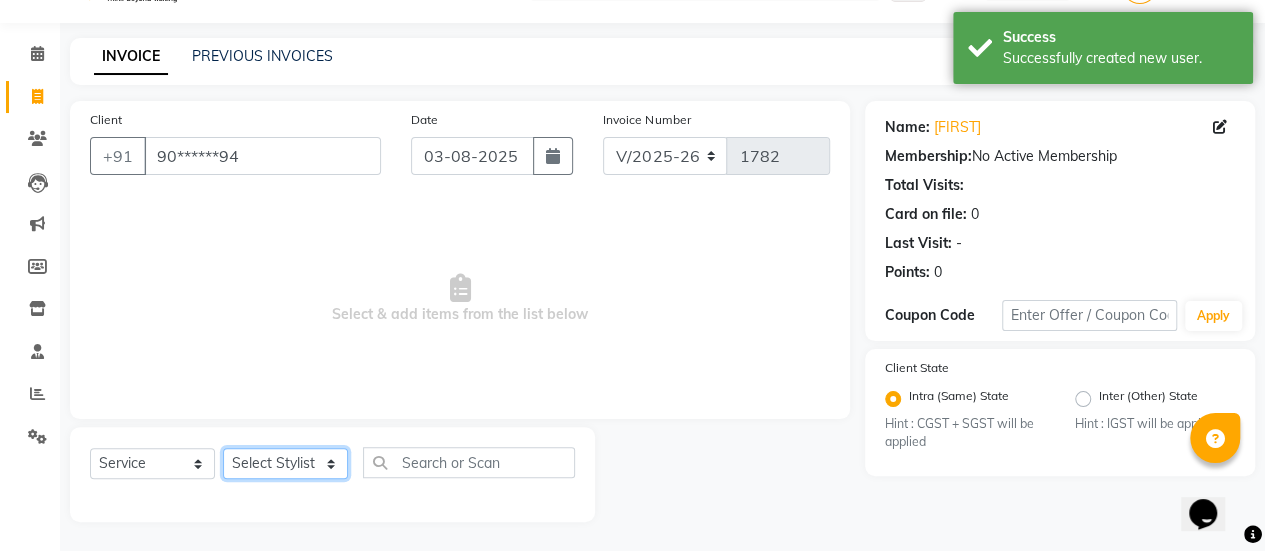 select on "36311" 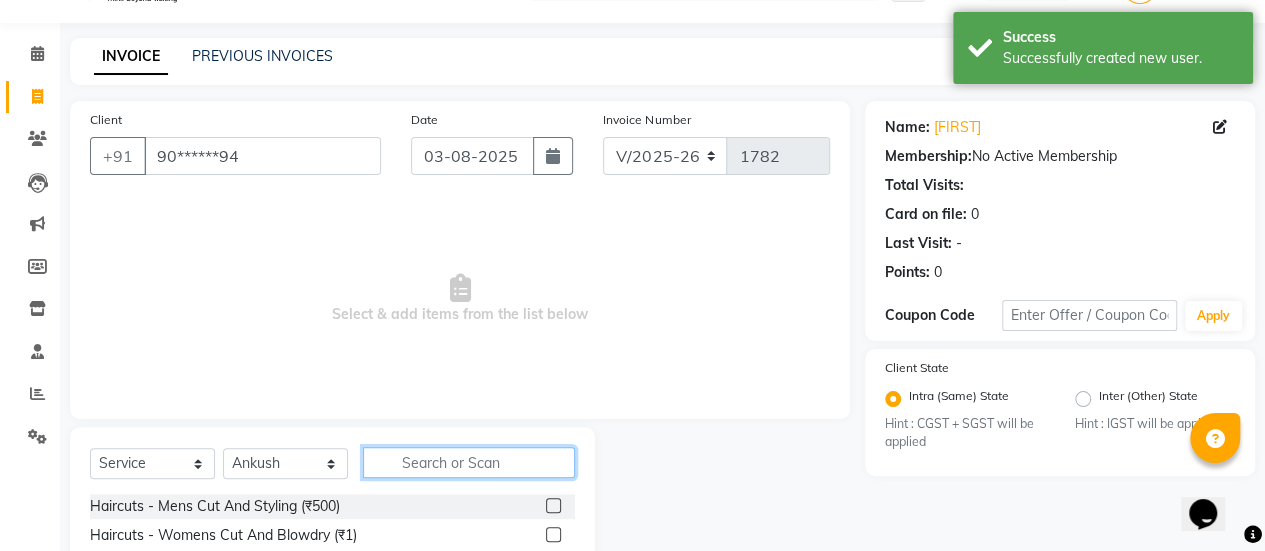 click 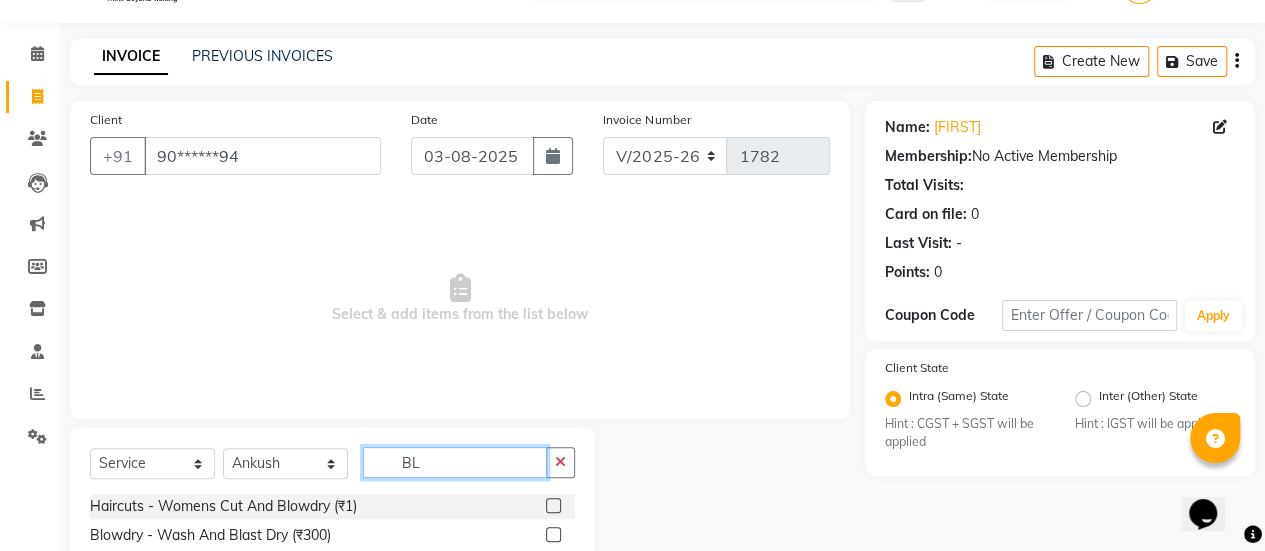 scroll, scrollTop: 249, scrollLeft: 0, axis: vertical 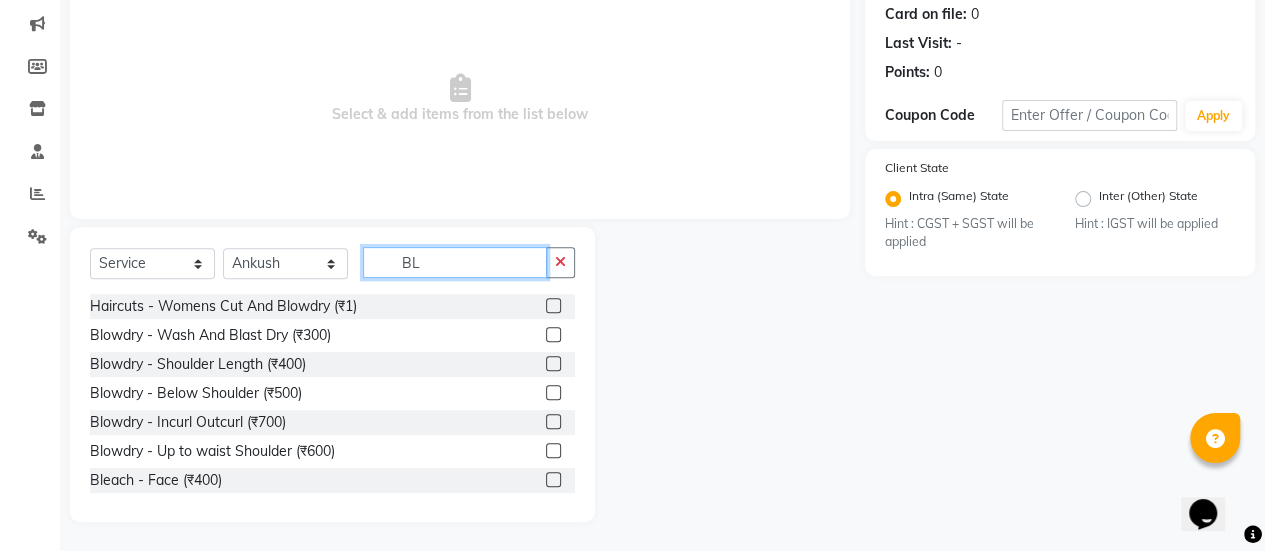 type on "BL" 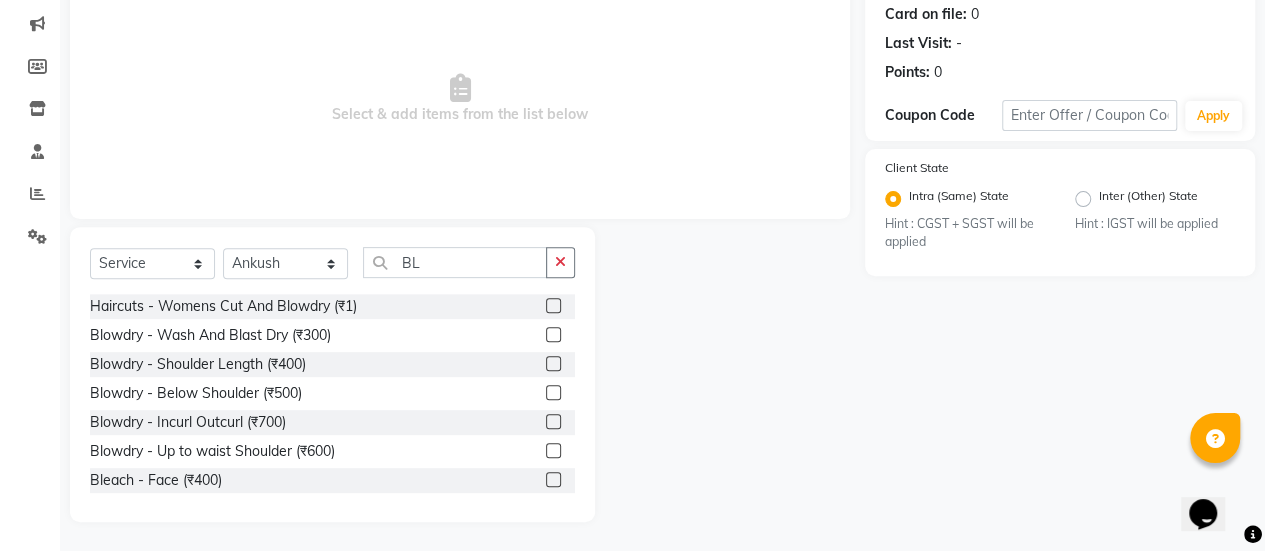 click 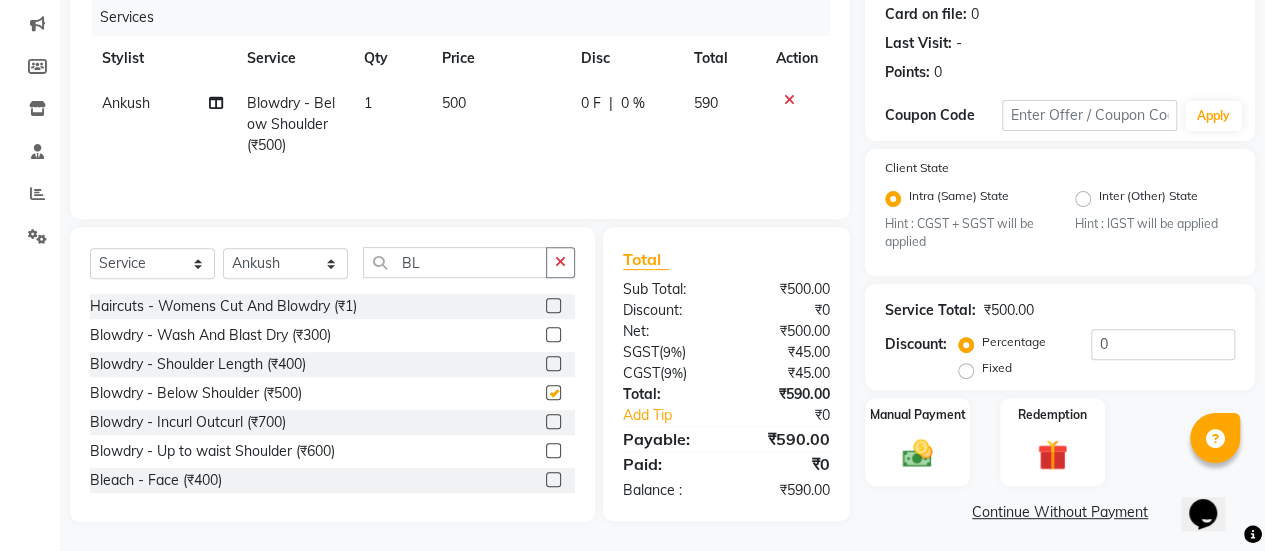 checkbox on "false" 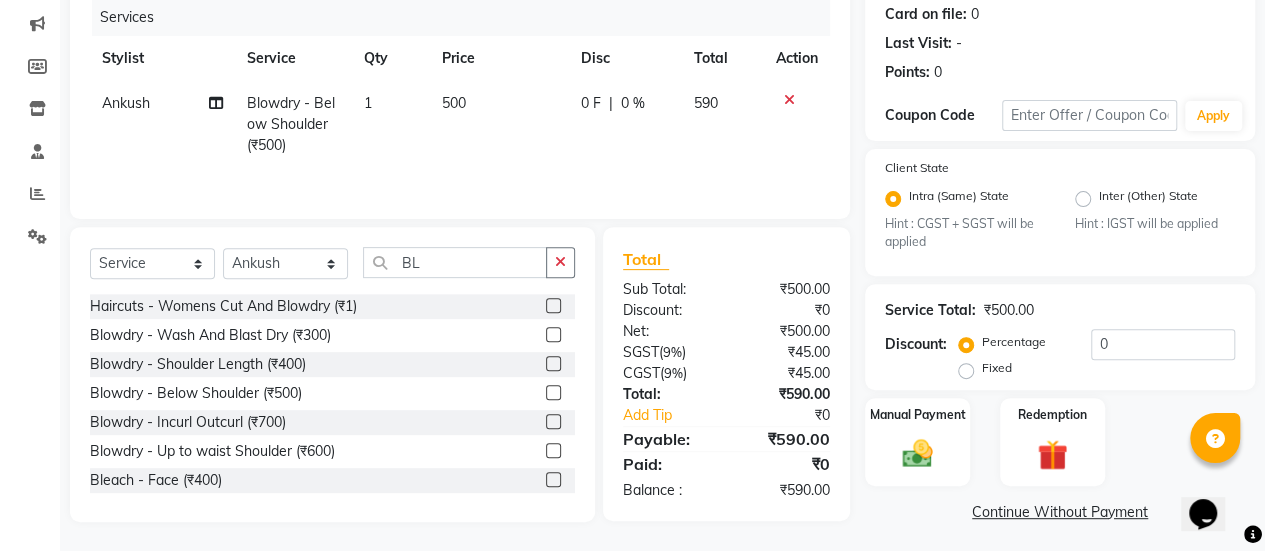 click on "500" 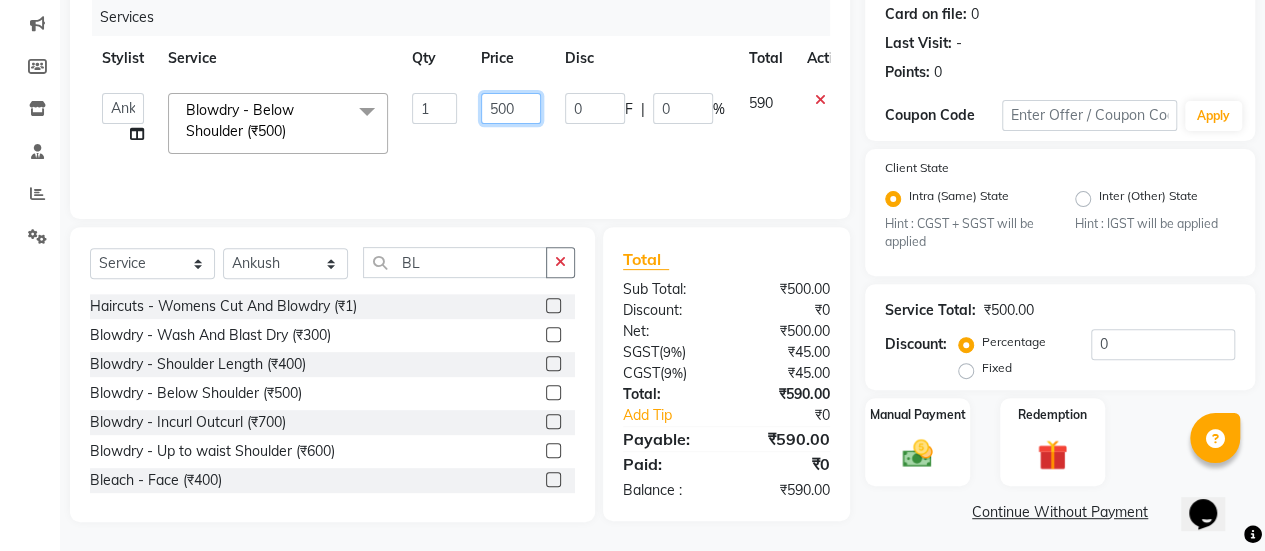 click on "500" 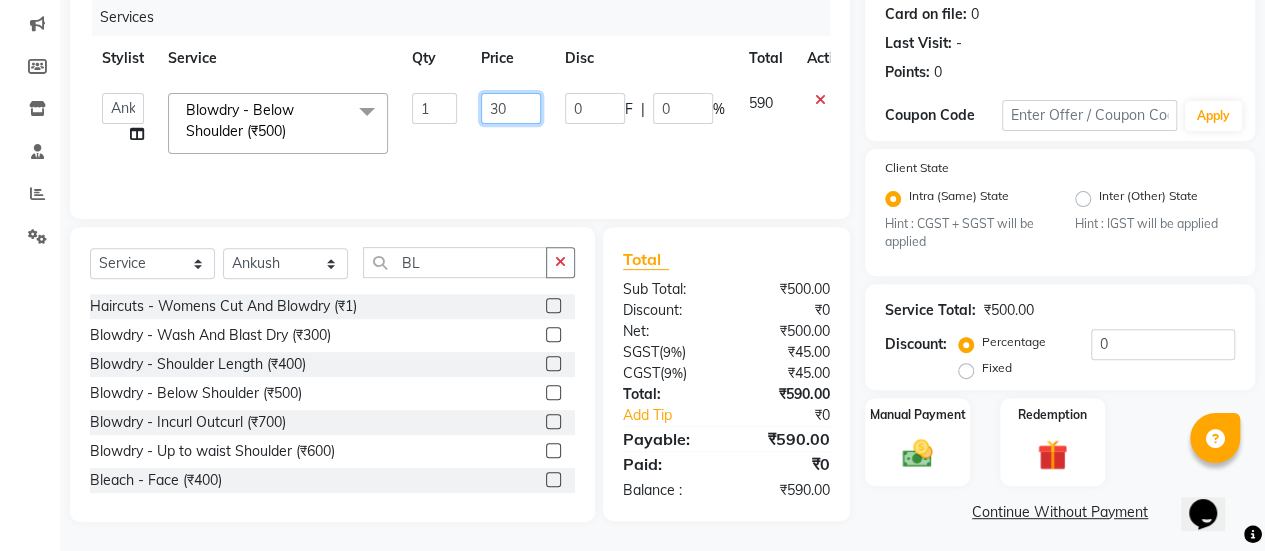 type on "350" 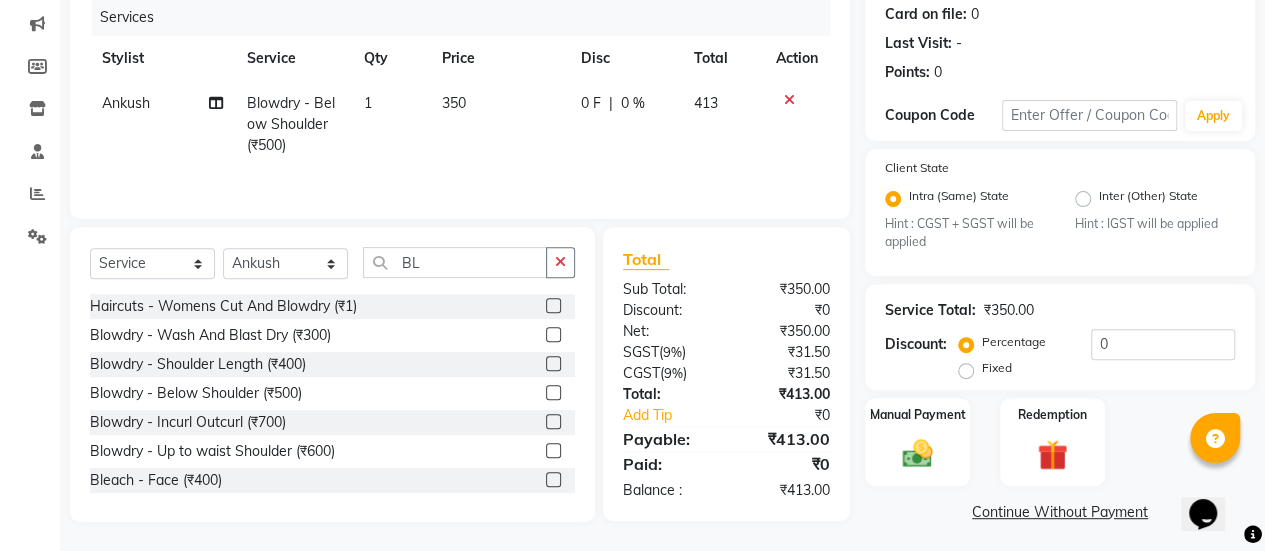 click on "0 F | 0 %" 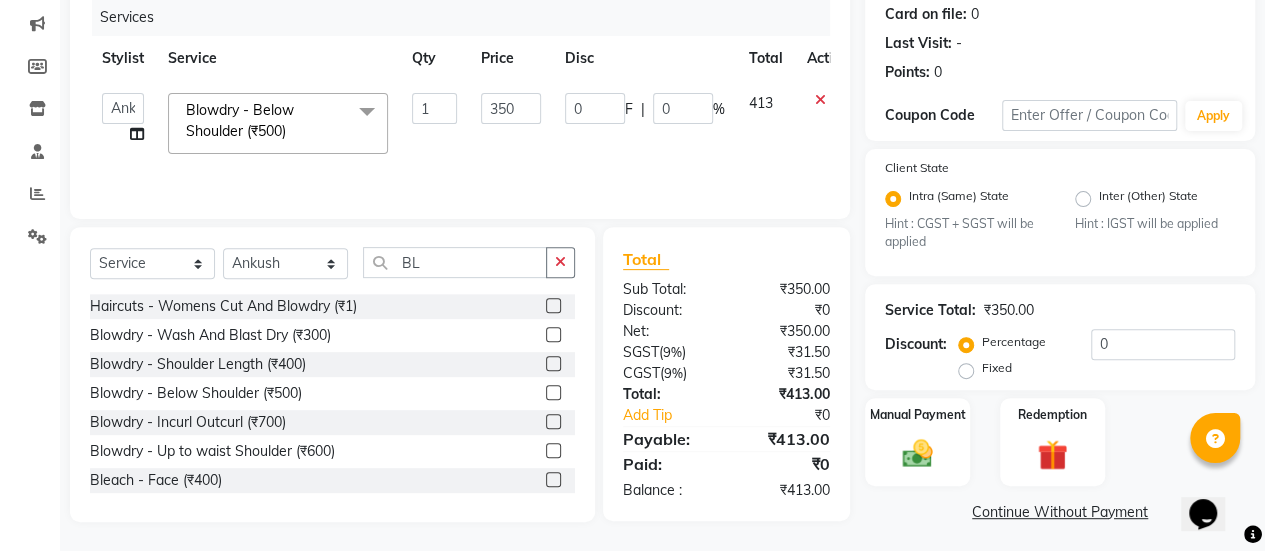 scroll, scrollTop: 254, scrollLeft: 0, axis: vertical 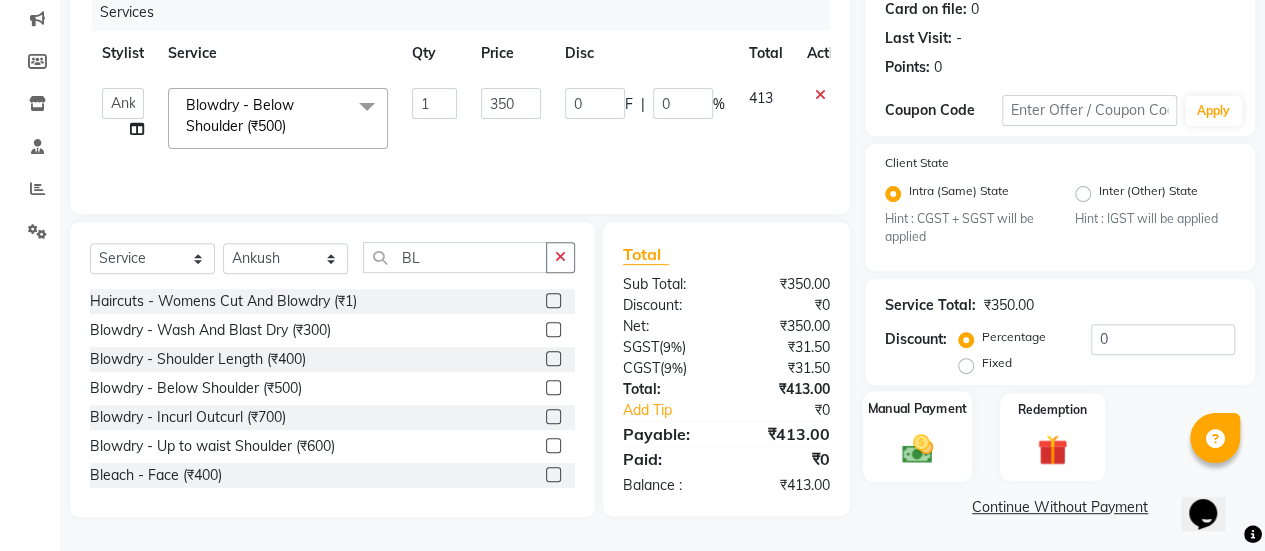 click on "Manual Payment" 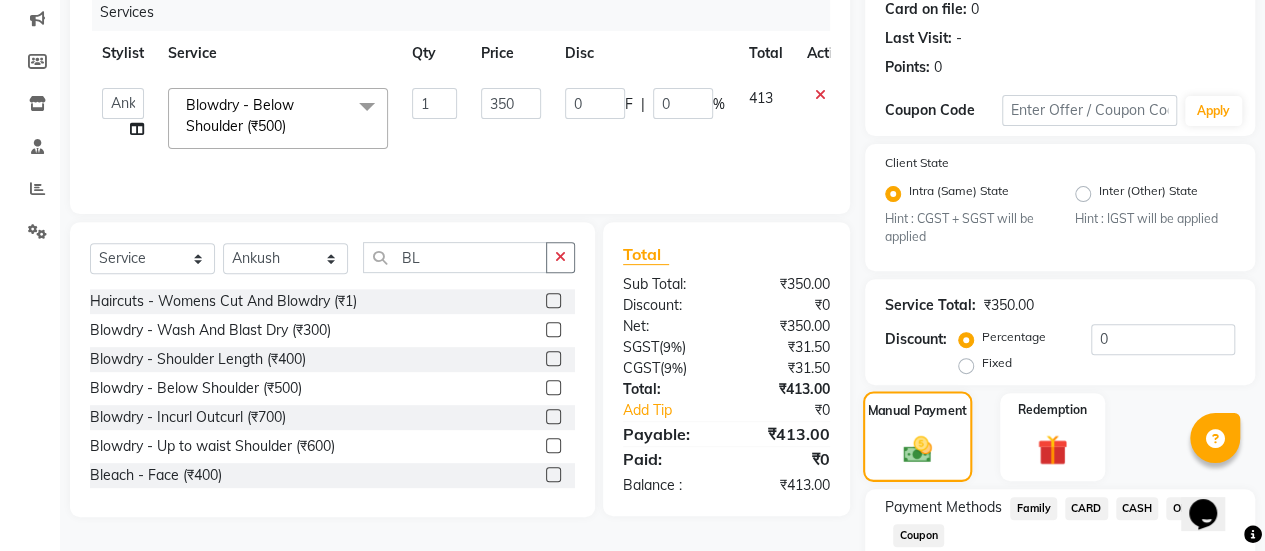scroll, scrollTop: 382, scrollLeft: 0, axis: vertical 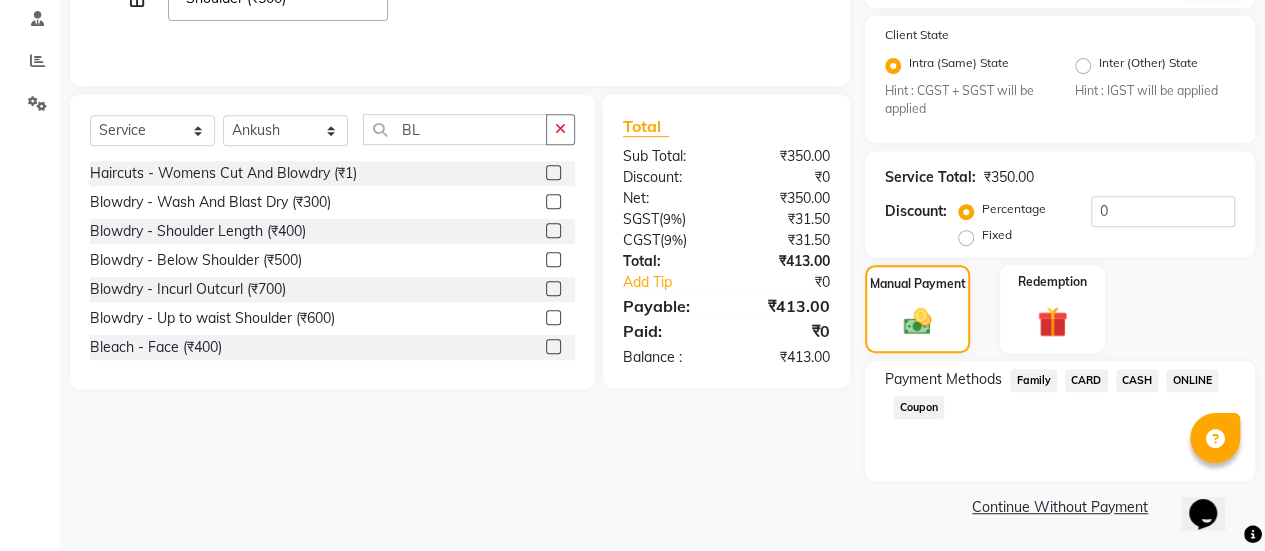click on "CASH" 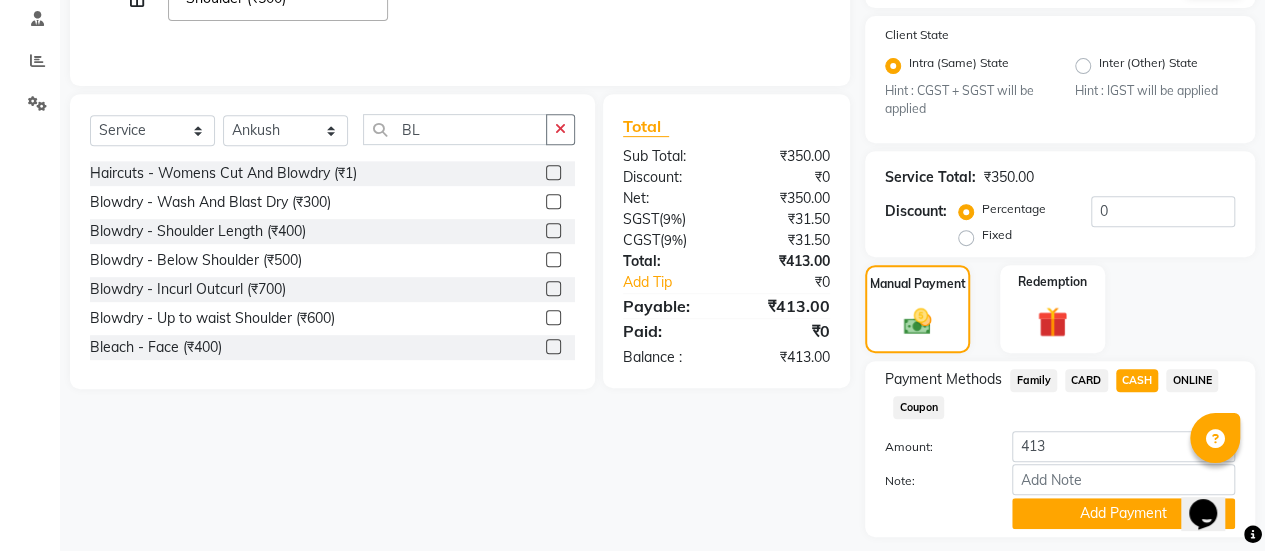 scroll, scrollTop: 438, scrollLeft: 0, axis: vertical 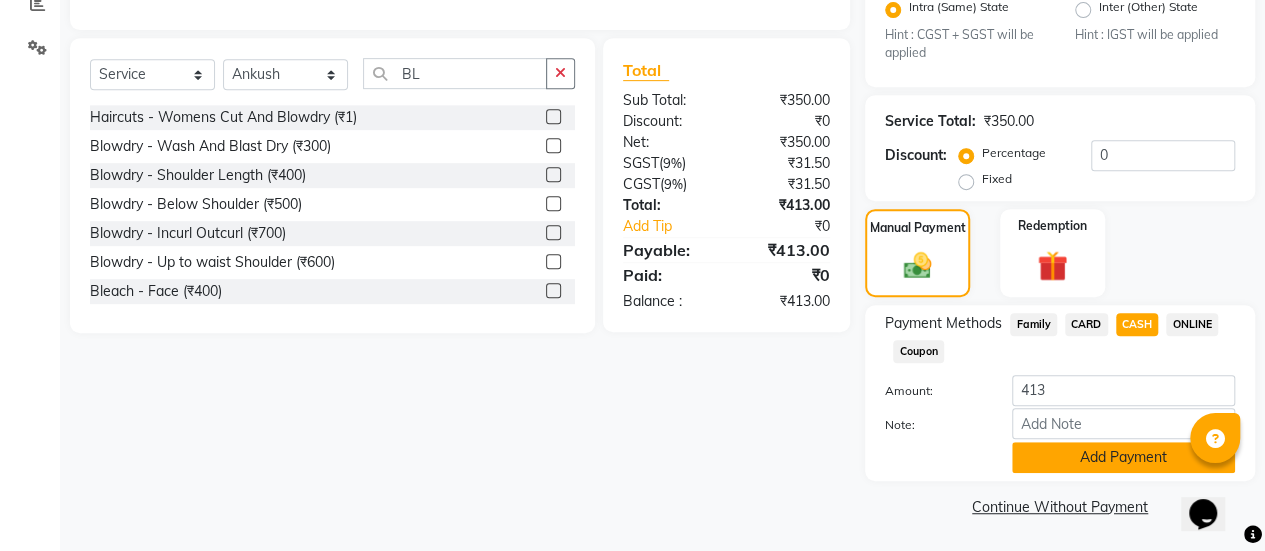 click on "Add Payment" 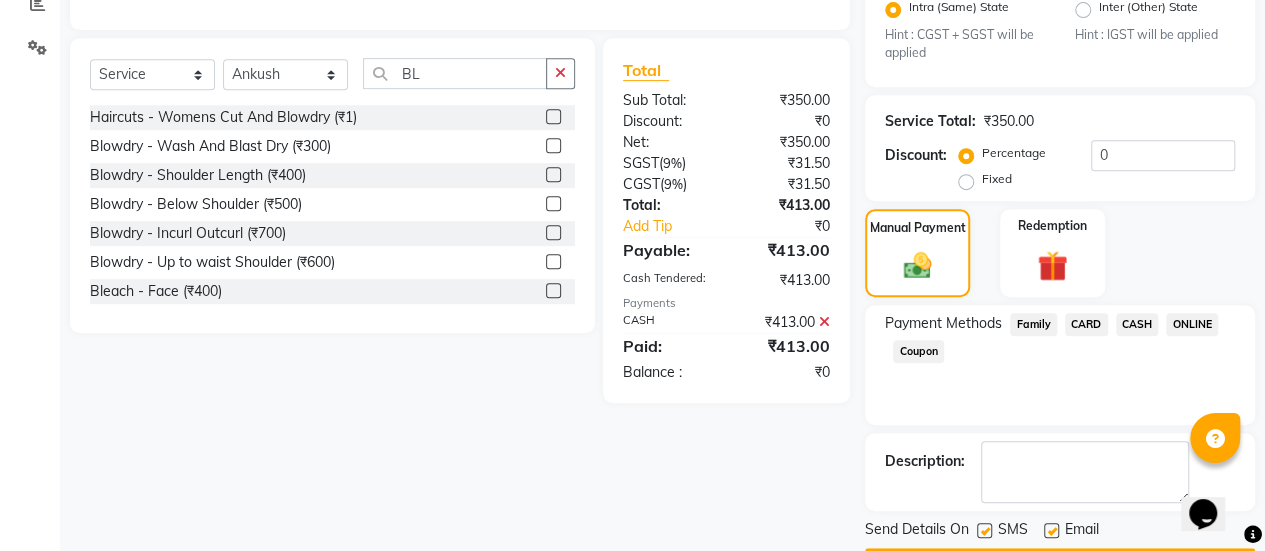 scroll, scrollTop: 493, scrollLeft: 0, axis: vertical 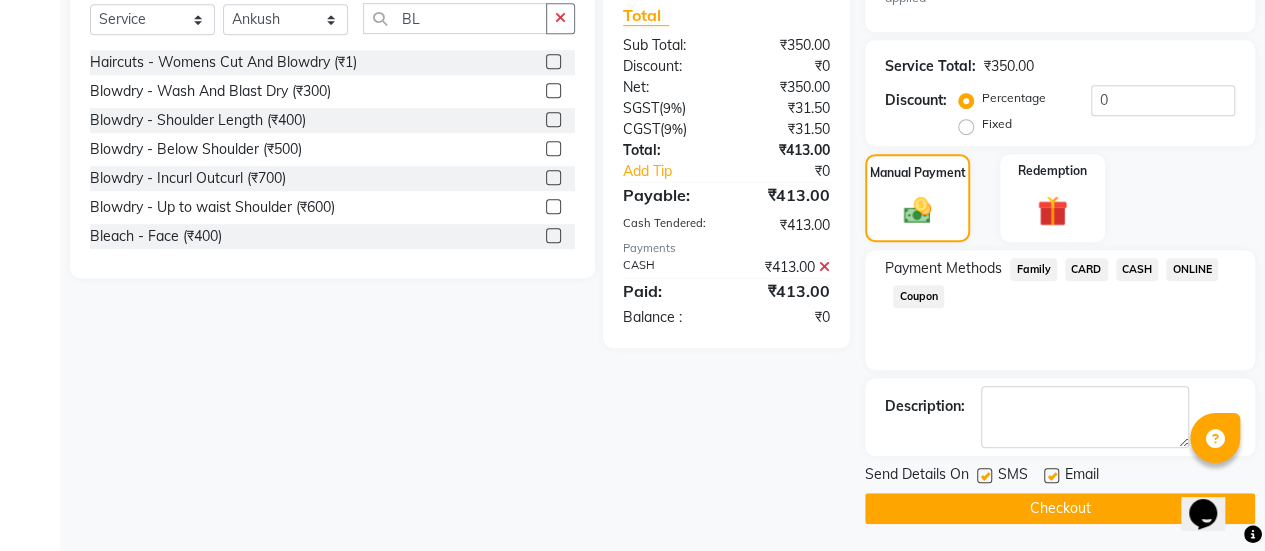click 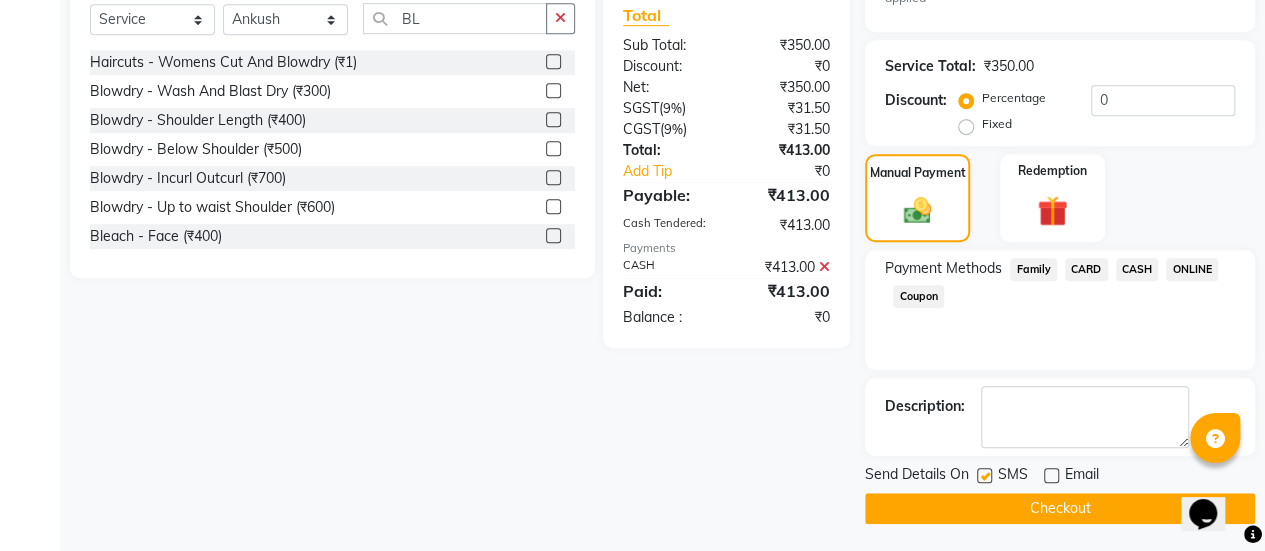 click on "Checkout" 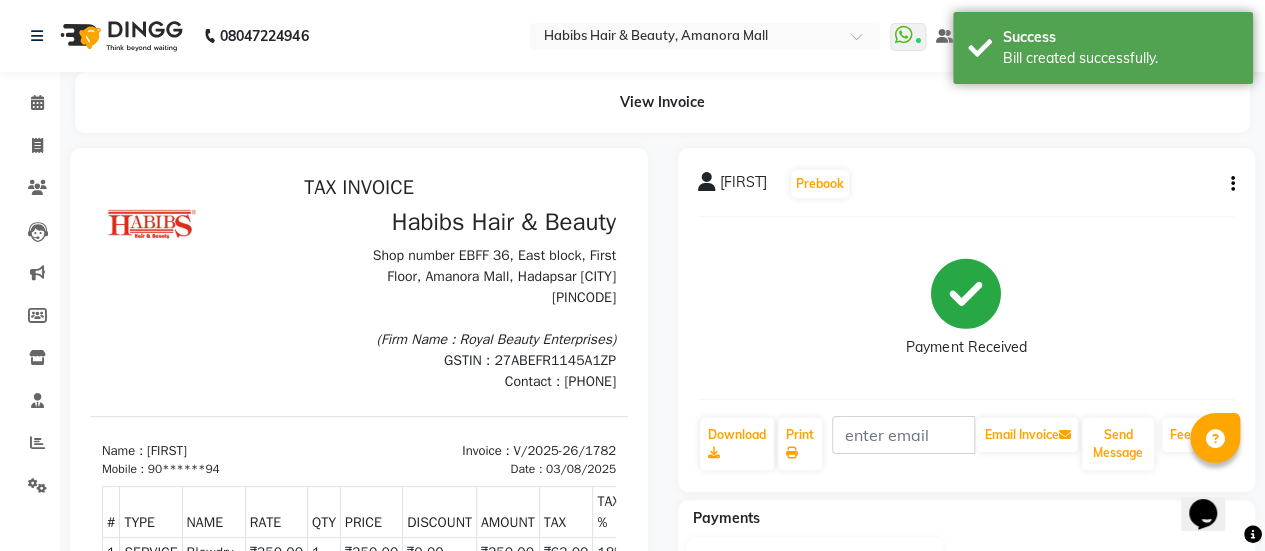 scroll, scrollTop: 0, scrollLeft: 0, axis: both 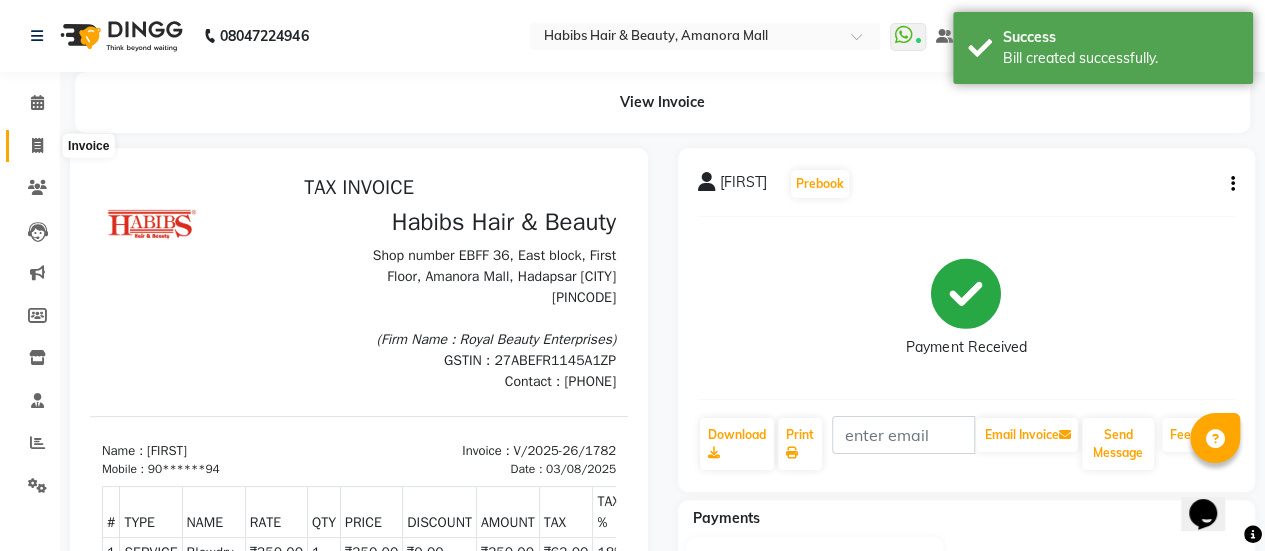 click 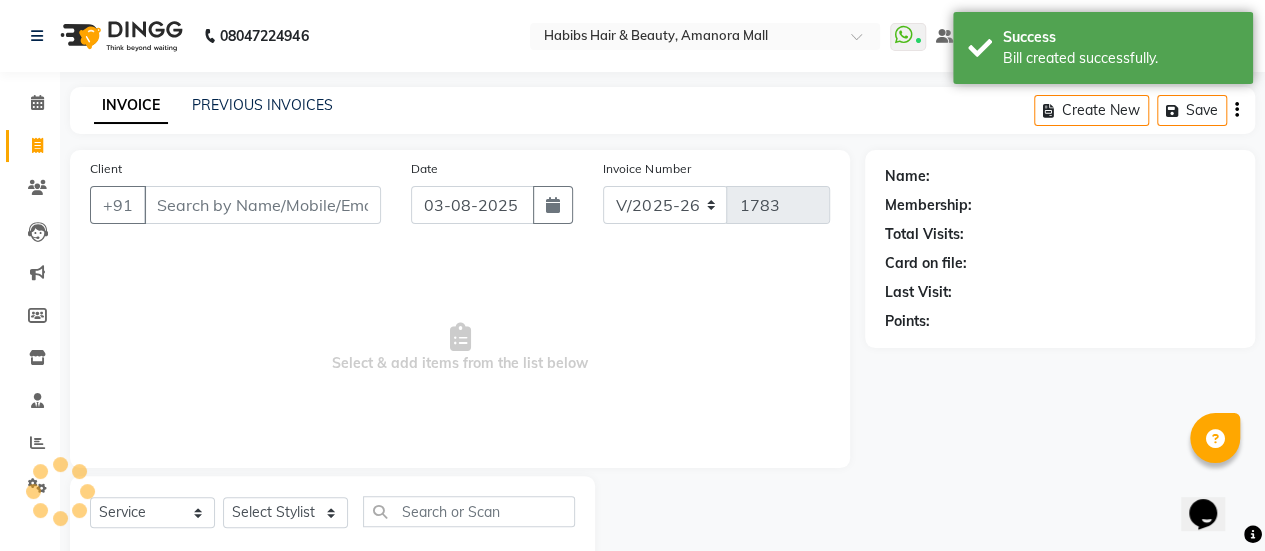 scroll, scrollTop: 49, scrollLeft: 0, axis: vertical 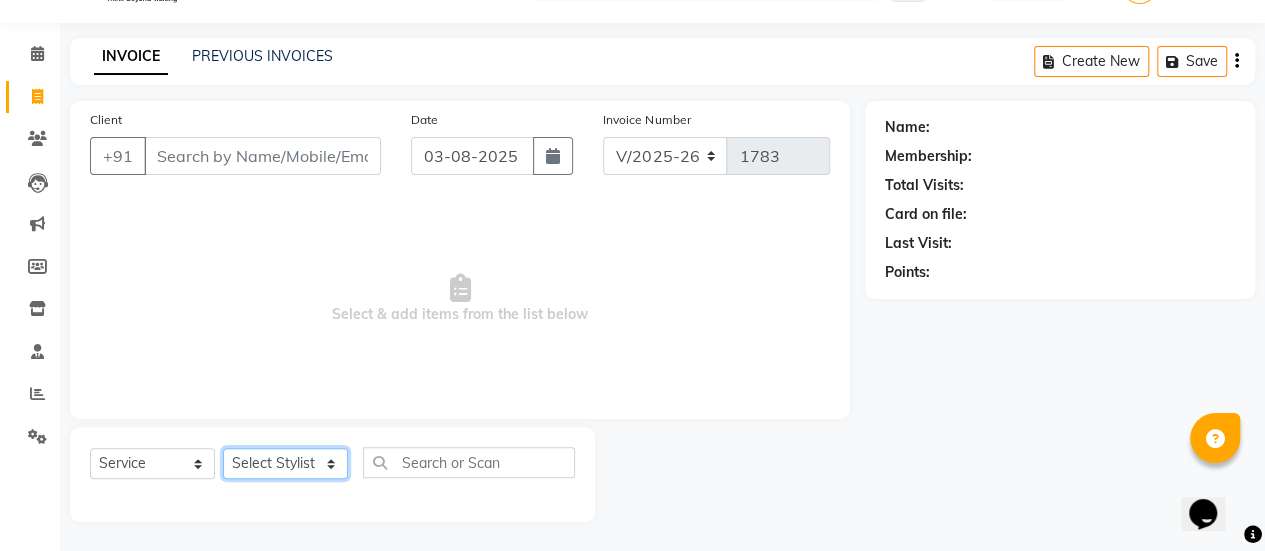 click on "Select Stylist [FIRST] [FIRST] [FIRST] [FIRST] [FIRST] [FIRST] [FIRST] [FIRST] [FIRST] Manager [FIRST] [FIRST] [FIRST] [FIRST] [FIRST] [FIRST] [FIRST] [FIRST]" 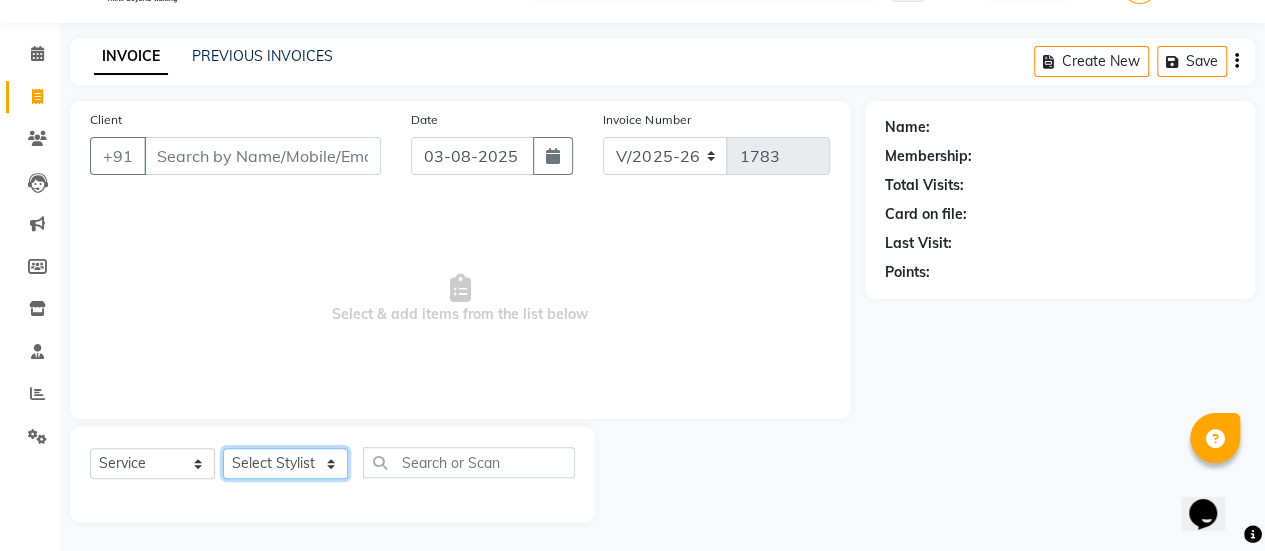select on "51687" 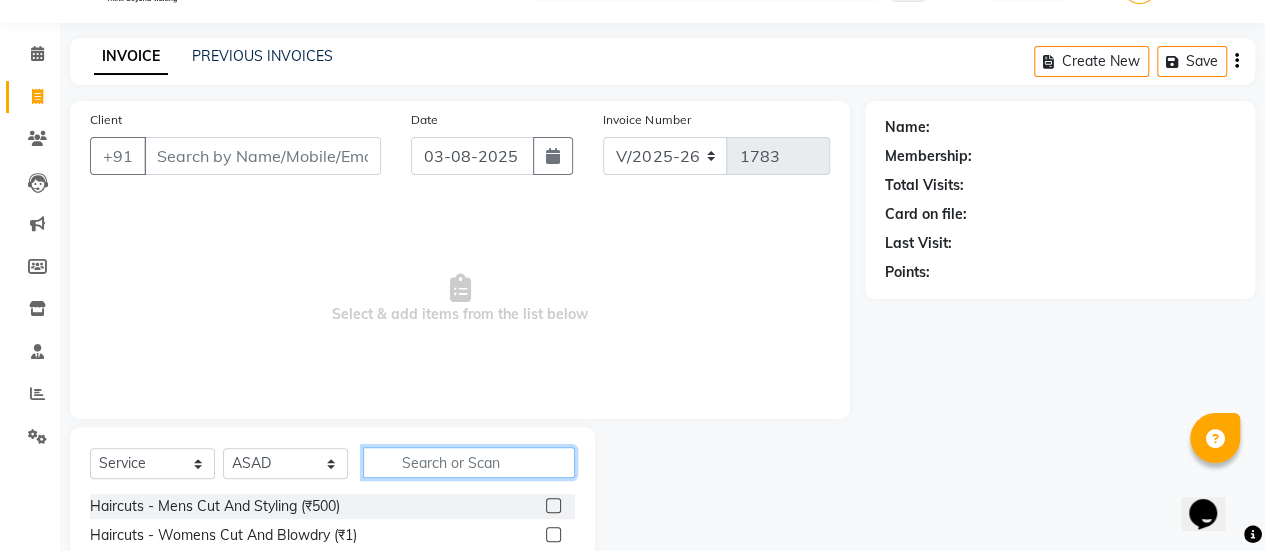 click 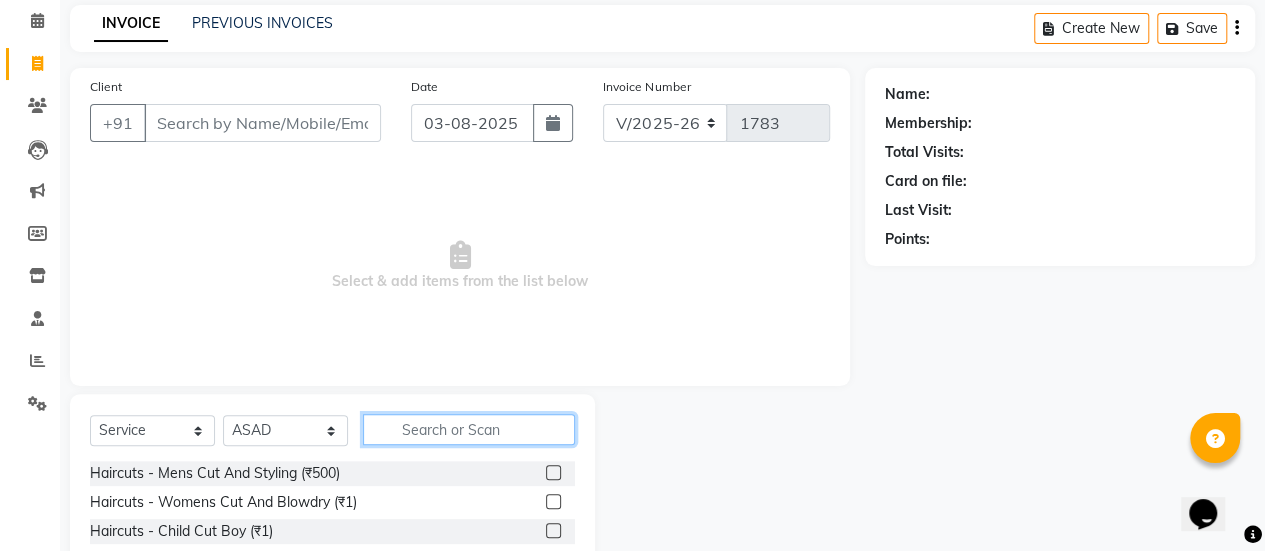scroll, scrollTop: 83, scrollLeft: 0, axis: vertical 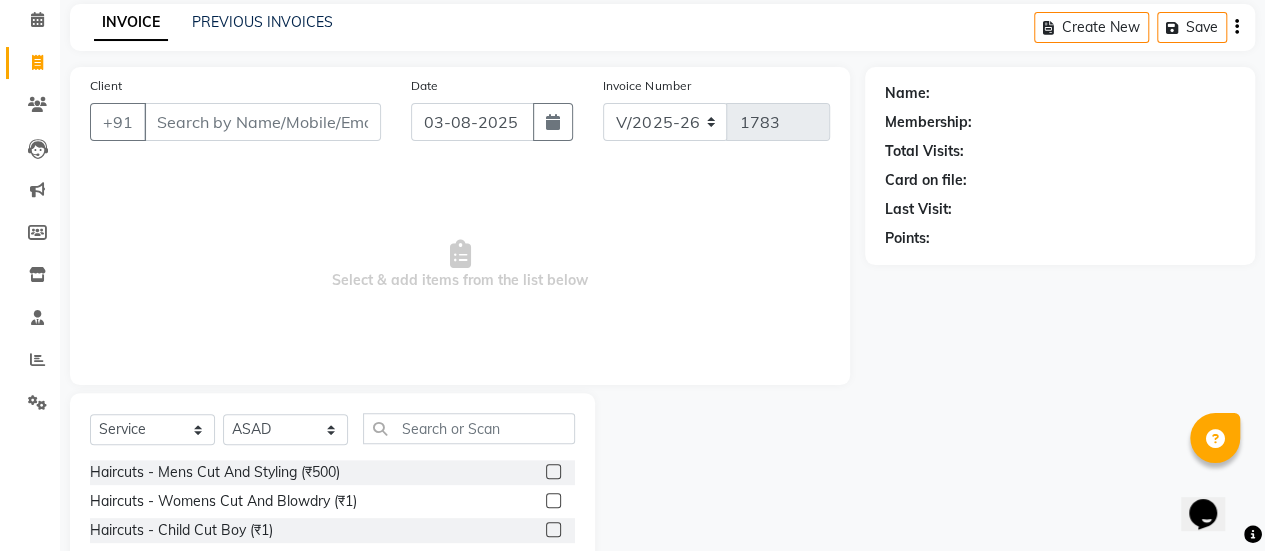 click 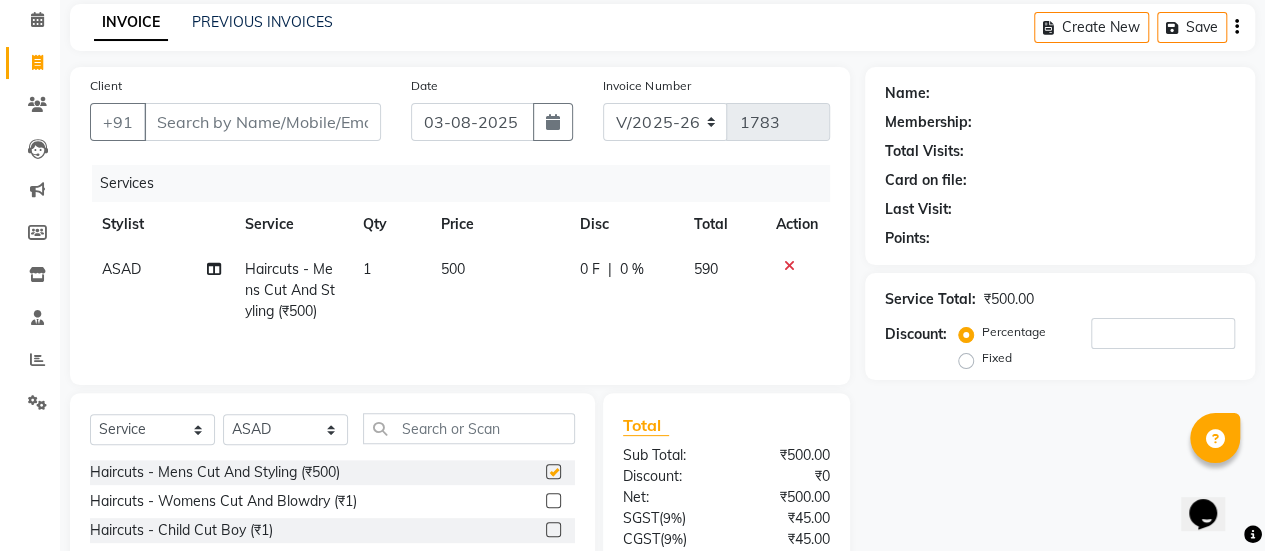checkbox on "false" 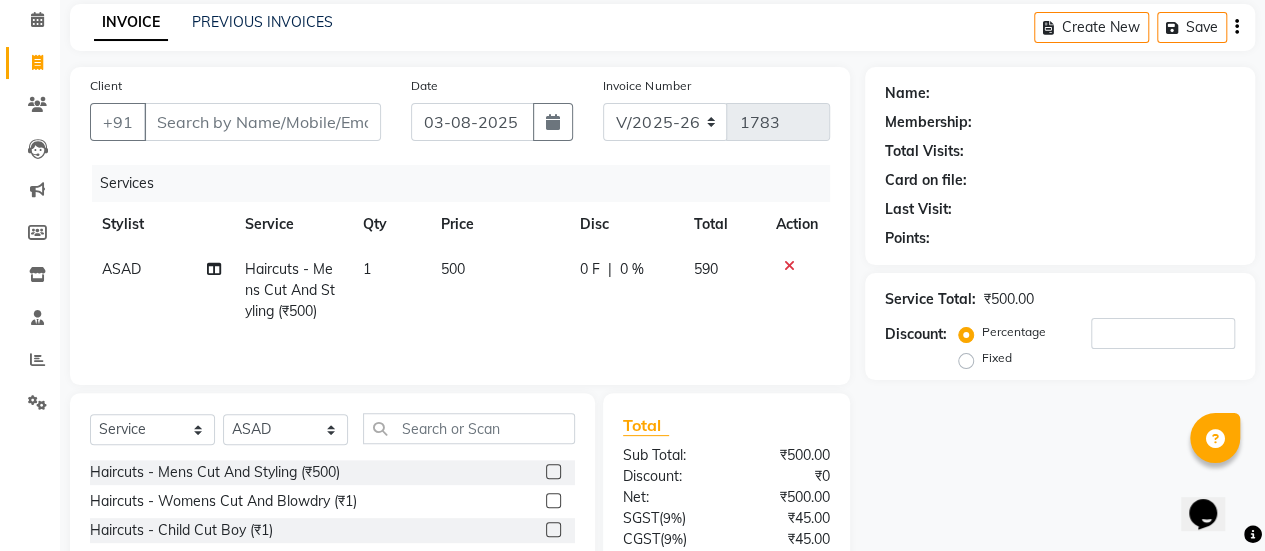 click on "500" 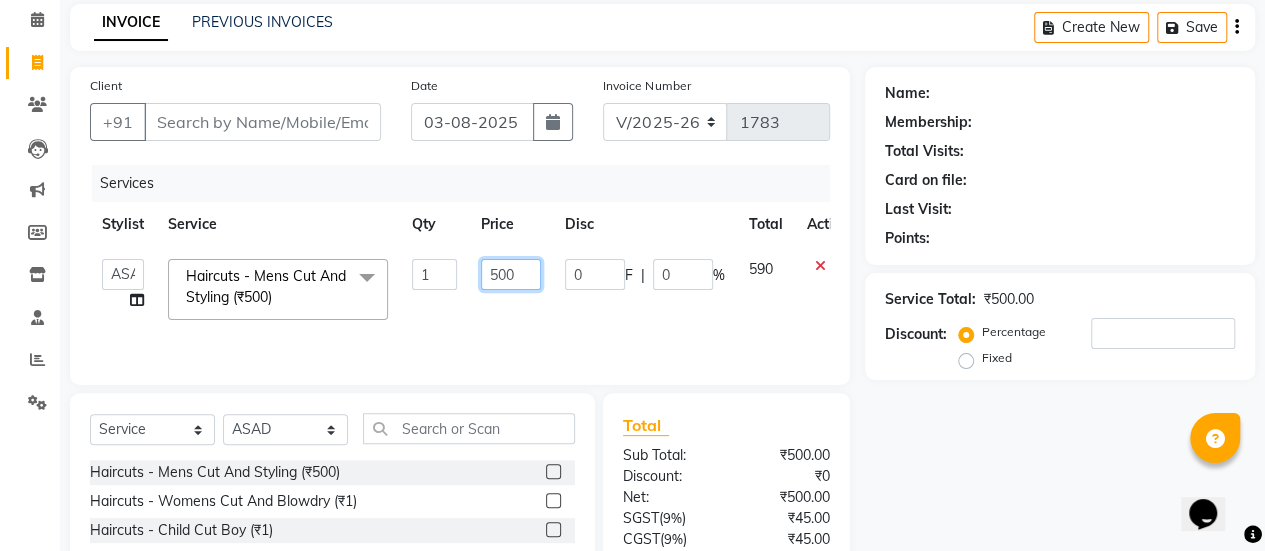 click on "500" 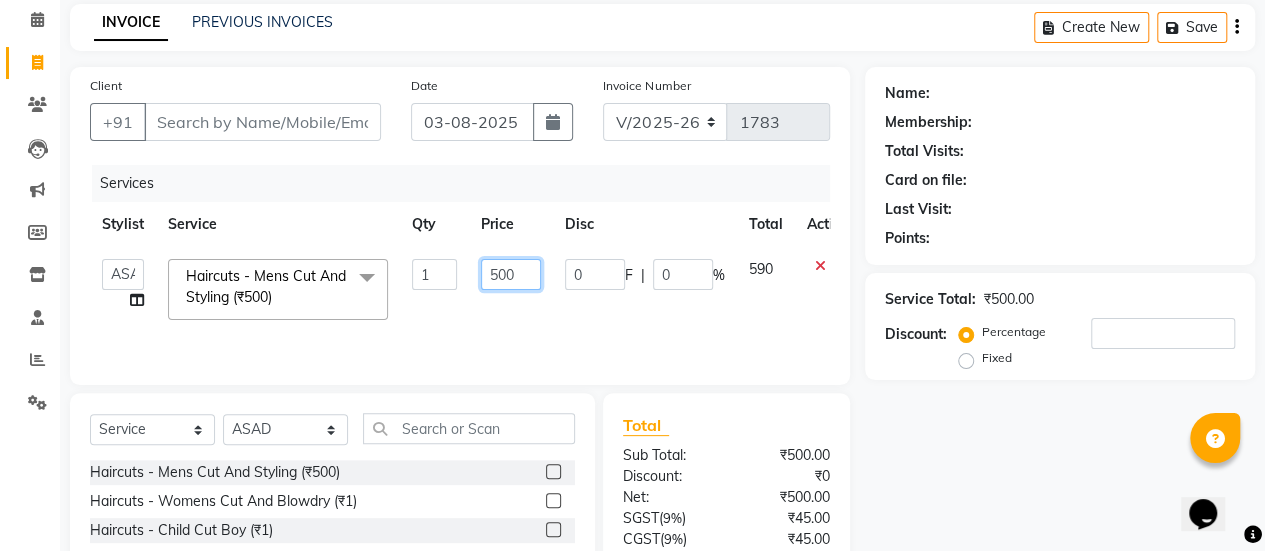 type on "00" 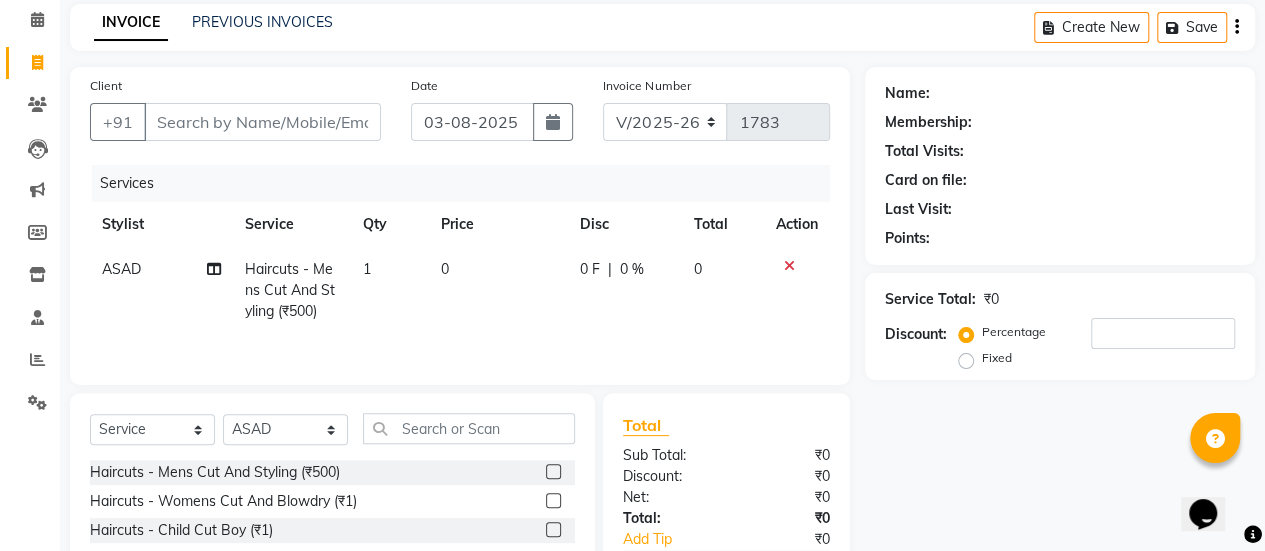 click 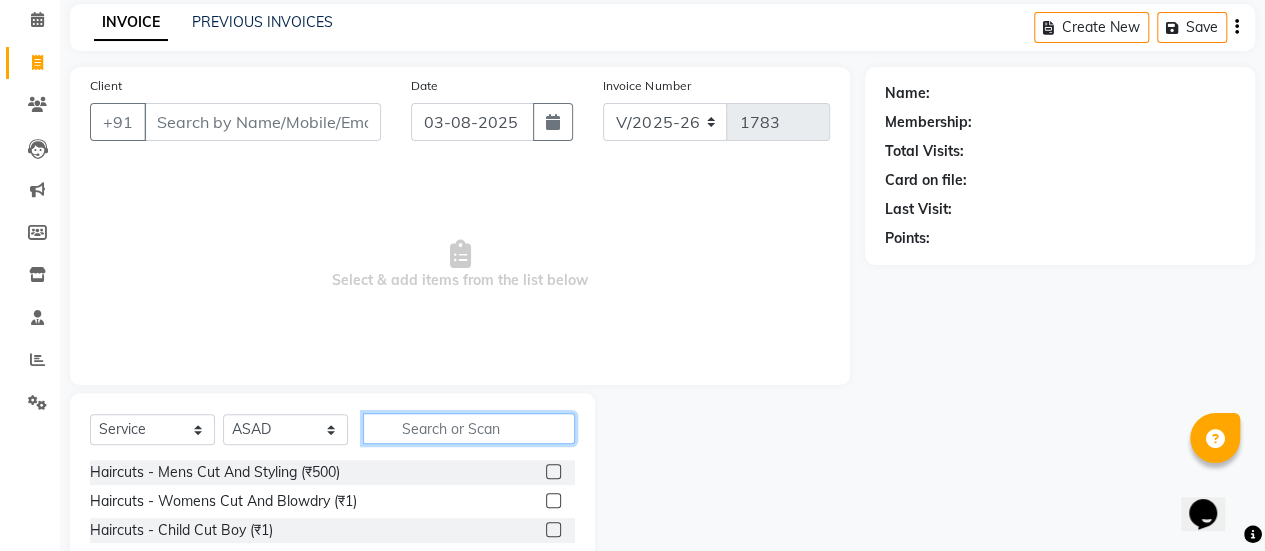 click 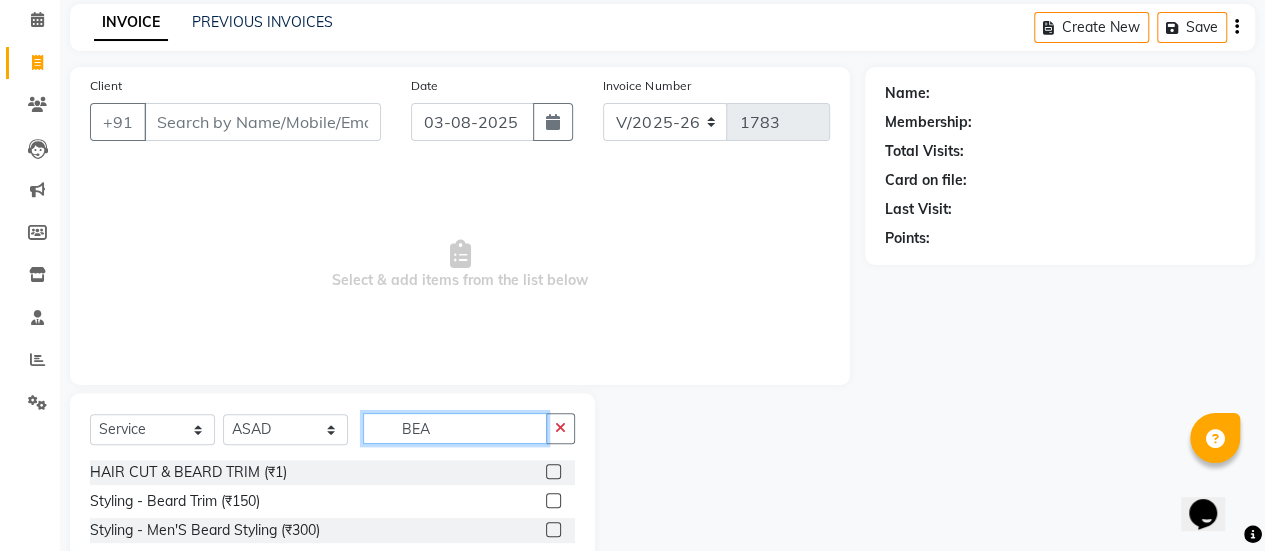 type on "BEA" 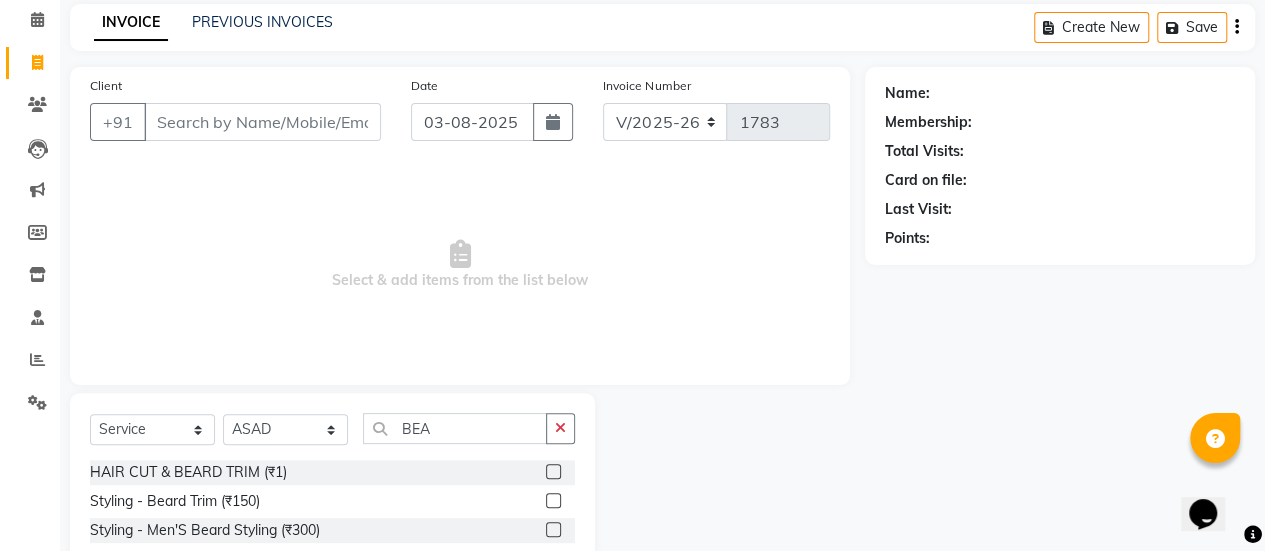 click 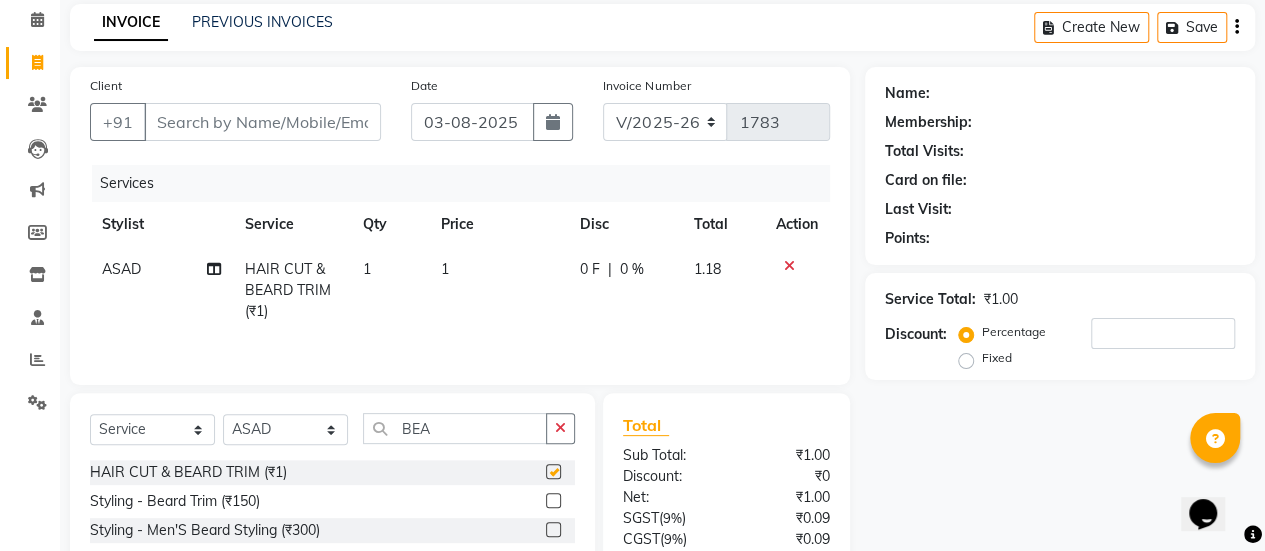 checkbox on "false" 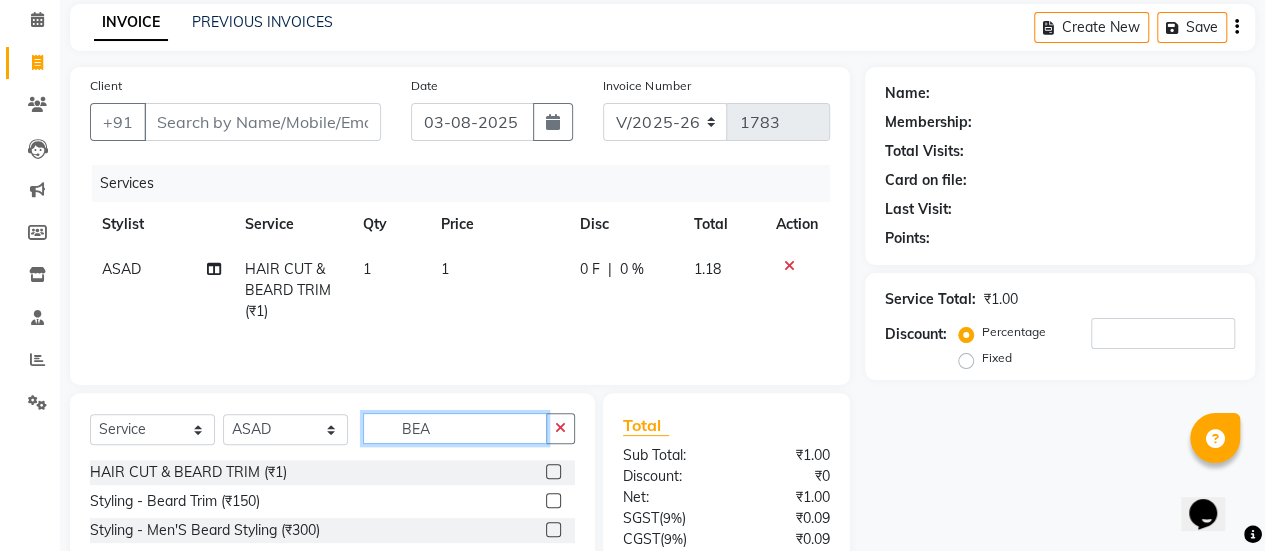 click on "BEA" 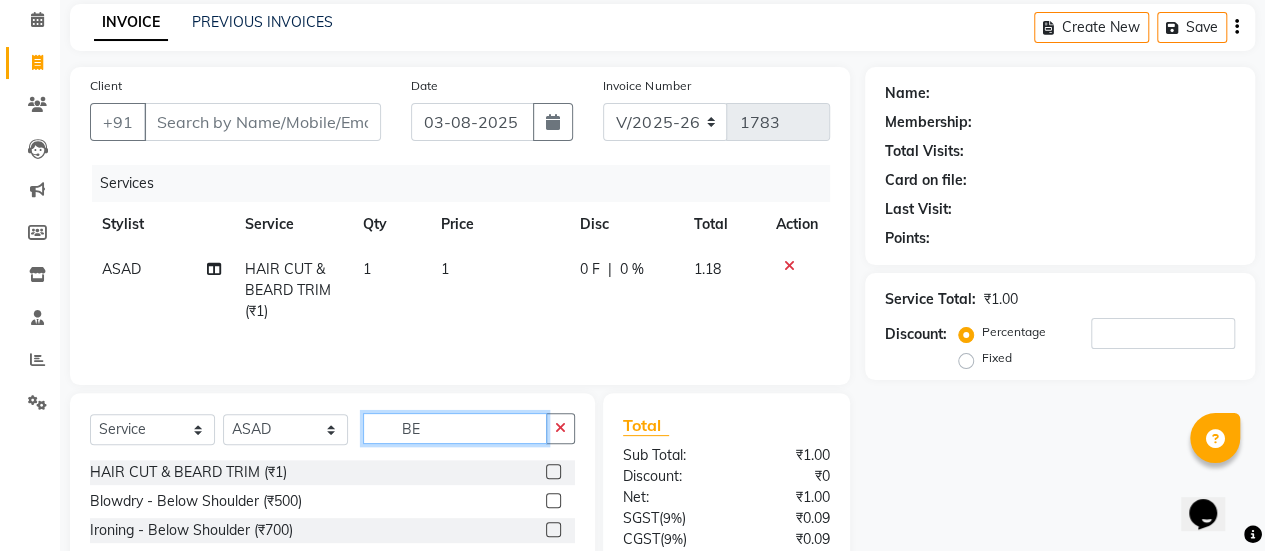 type on "B" 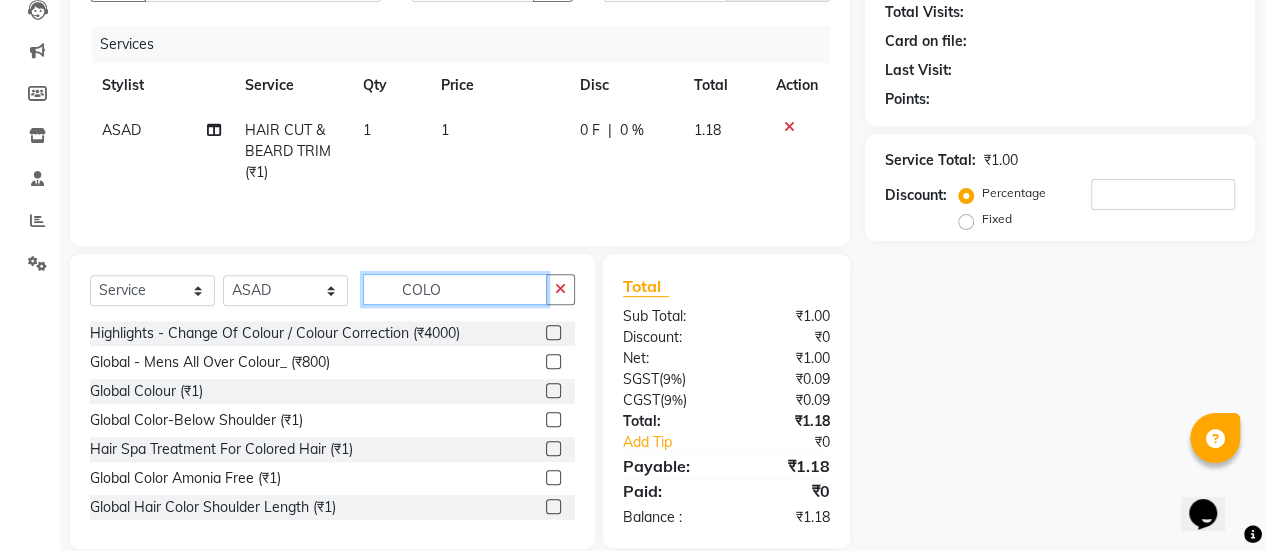 scroll, scrollTop: 223, scrollLeft: 0, axis: vertical 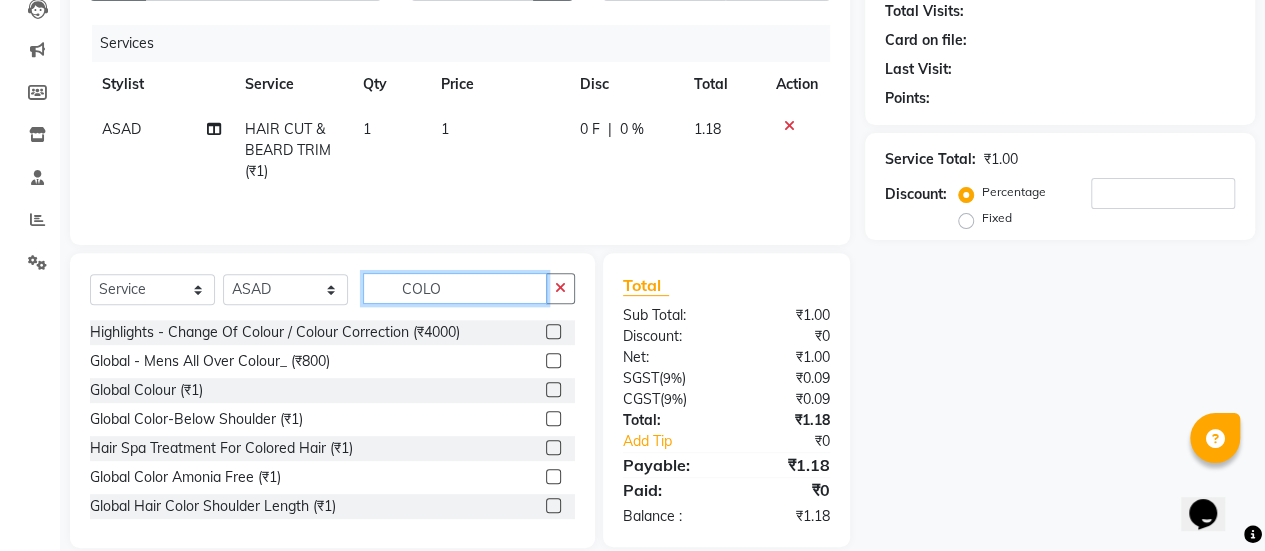 type on "COLO" 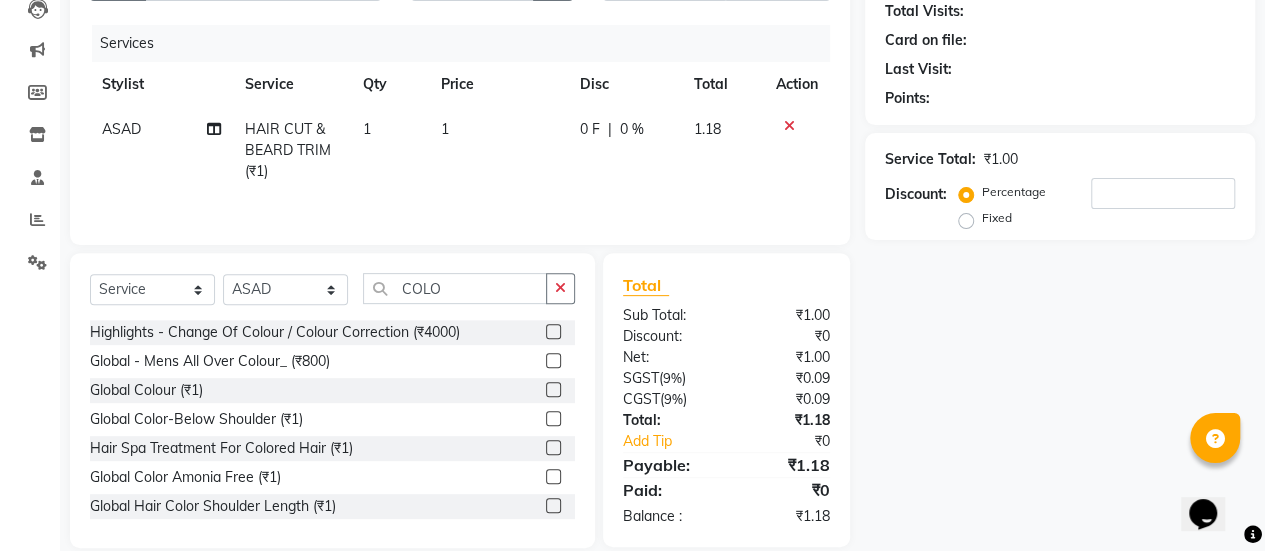 click 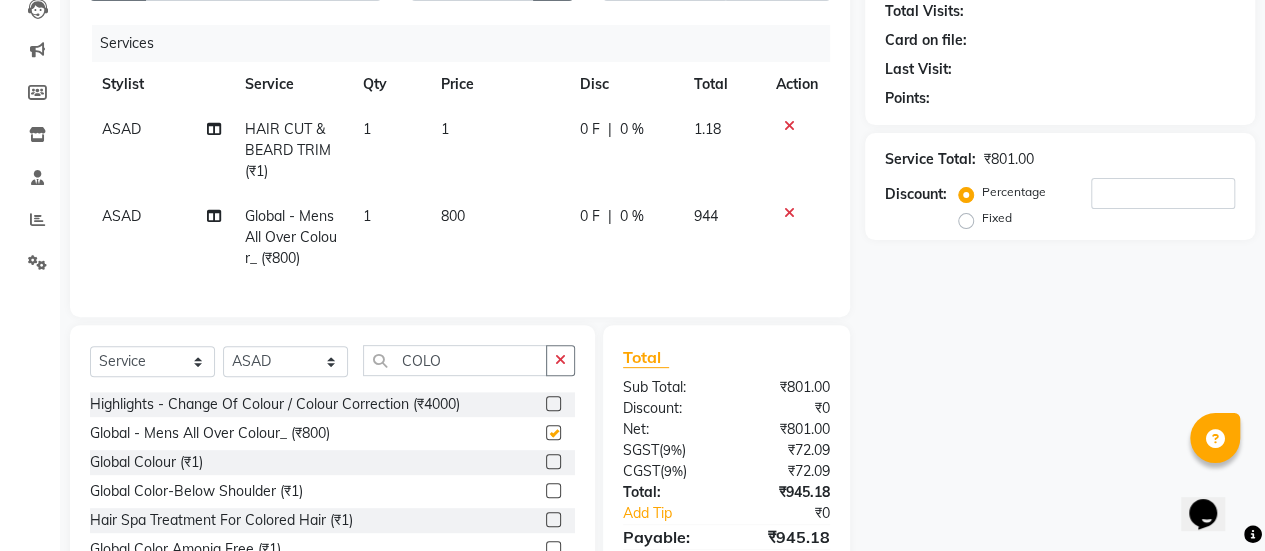 checkbox on "false" 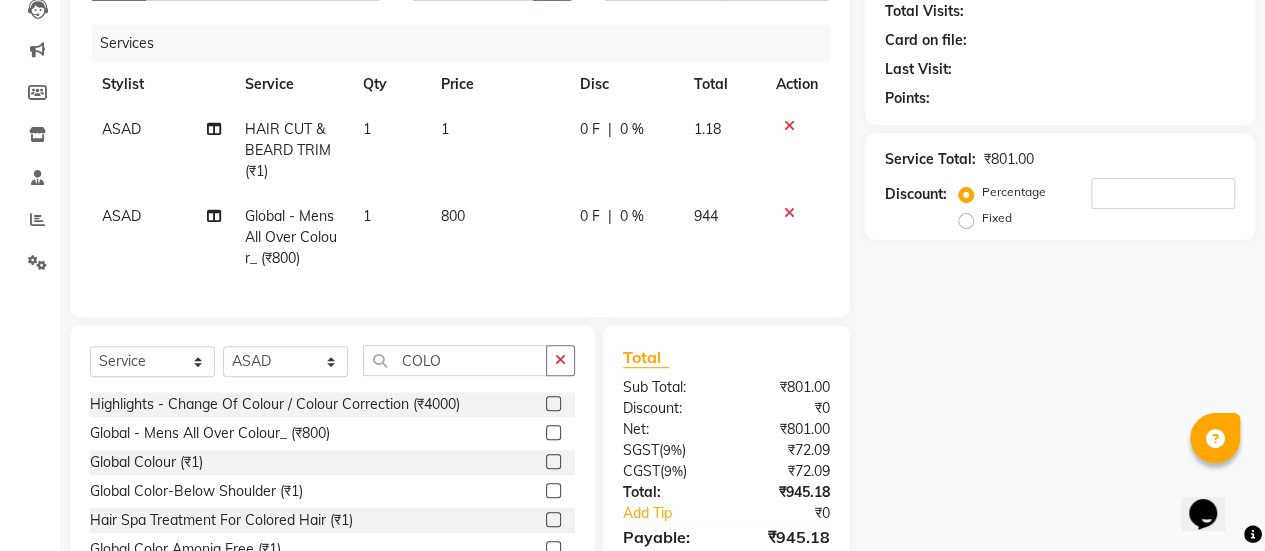 click on "1" 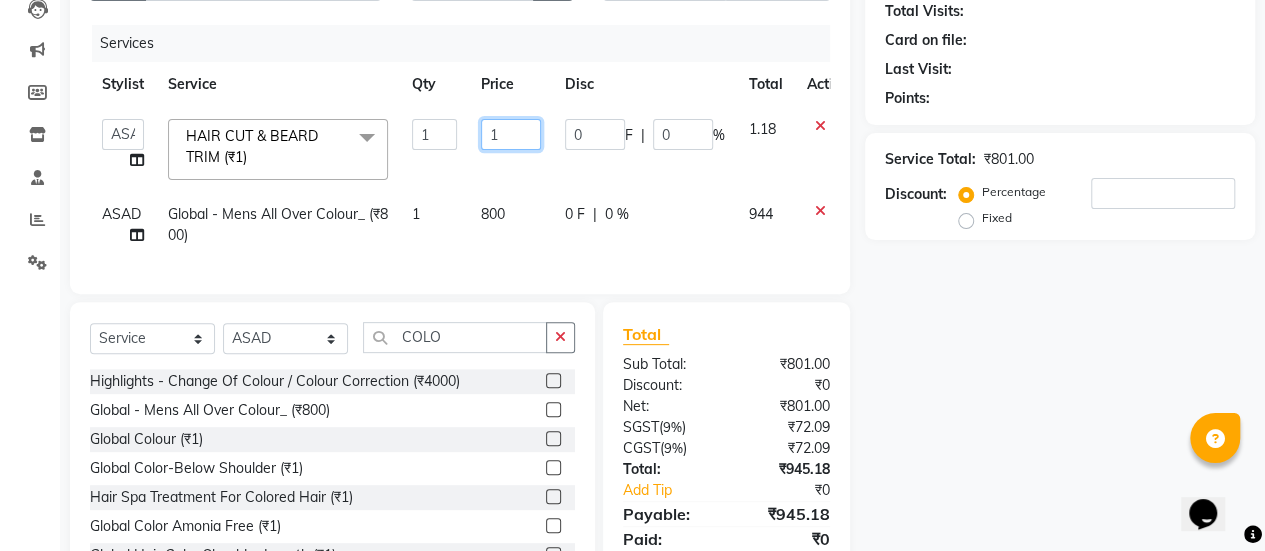 click on "1" 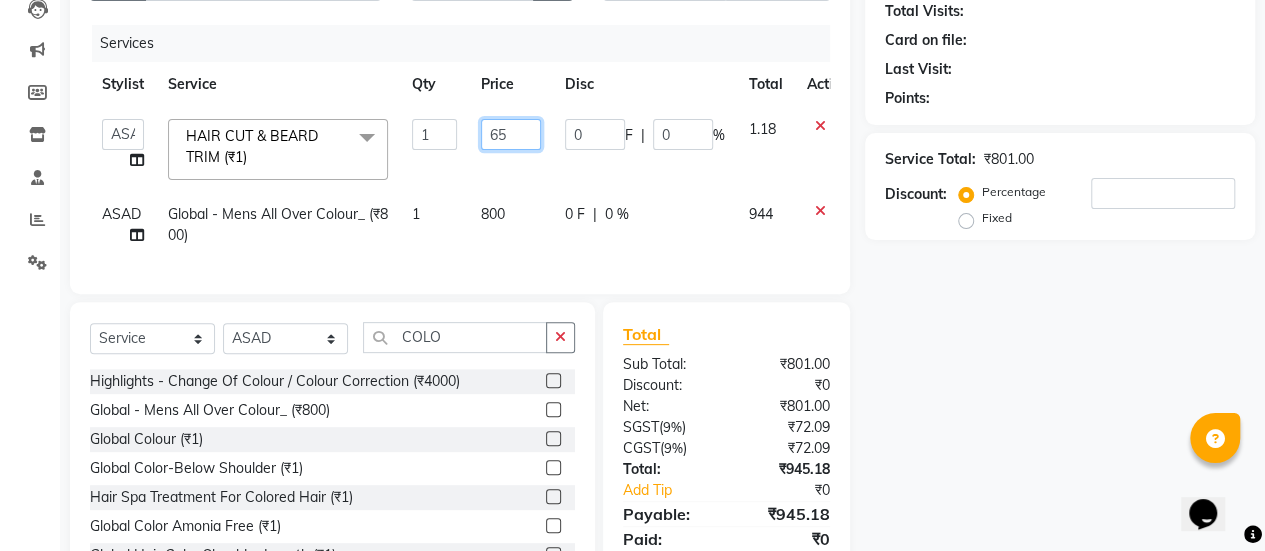 type on "650" 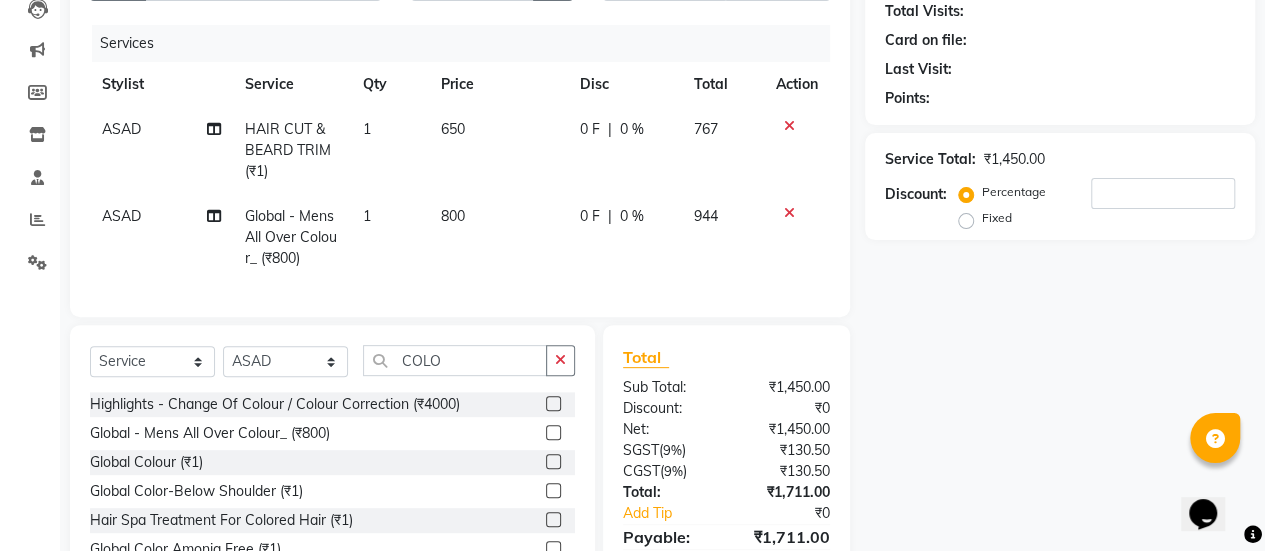click on "800" 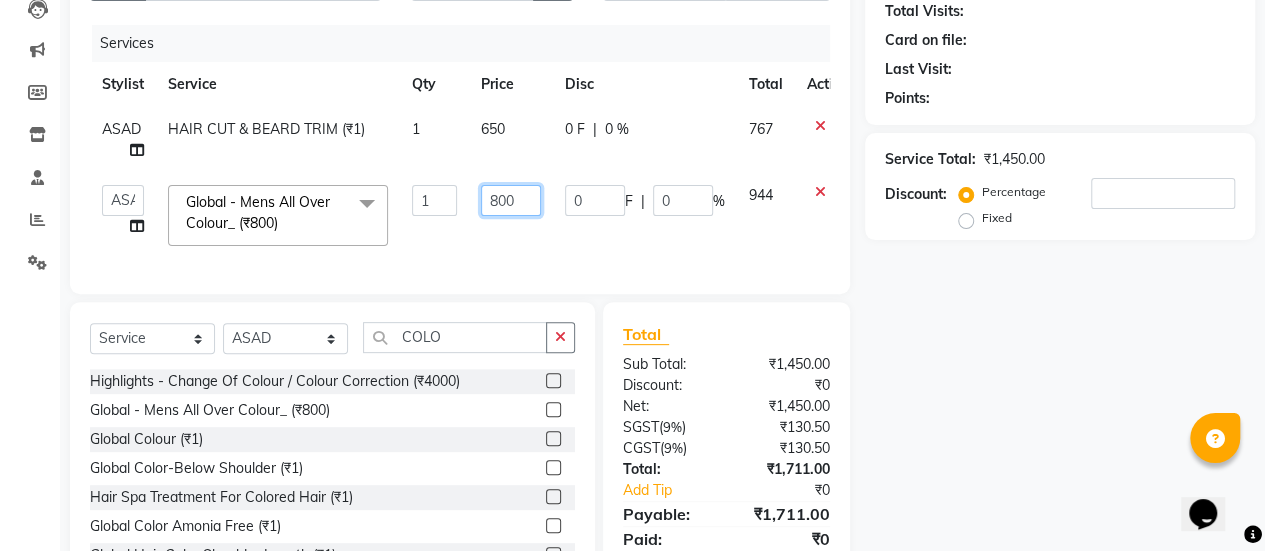 click on "800" 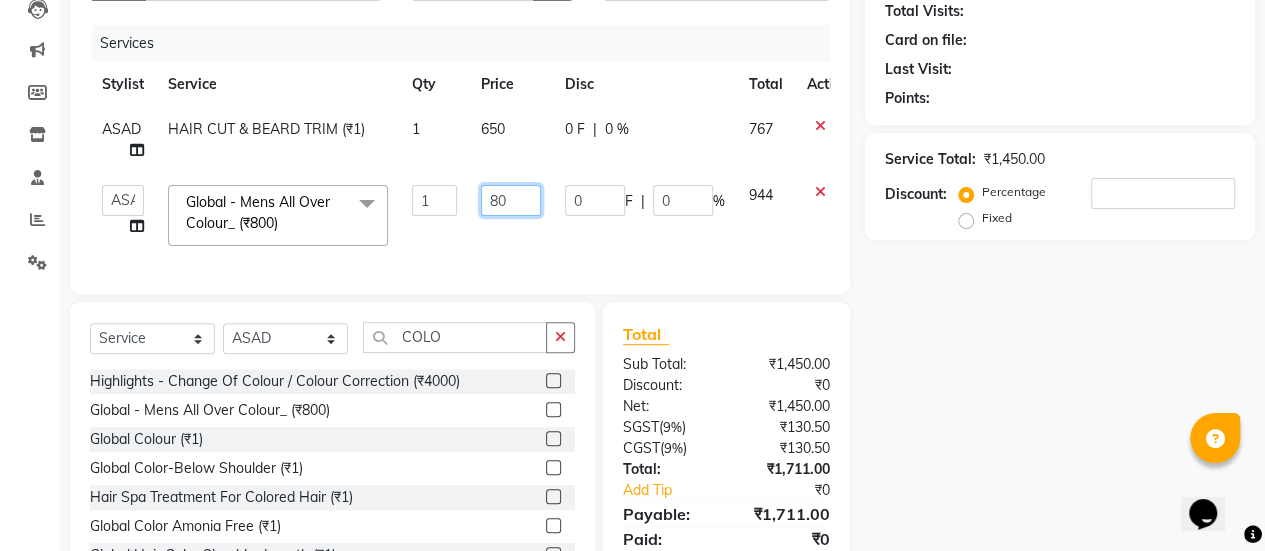 type on "8" 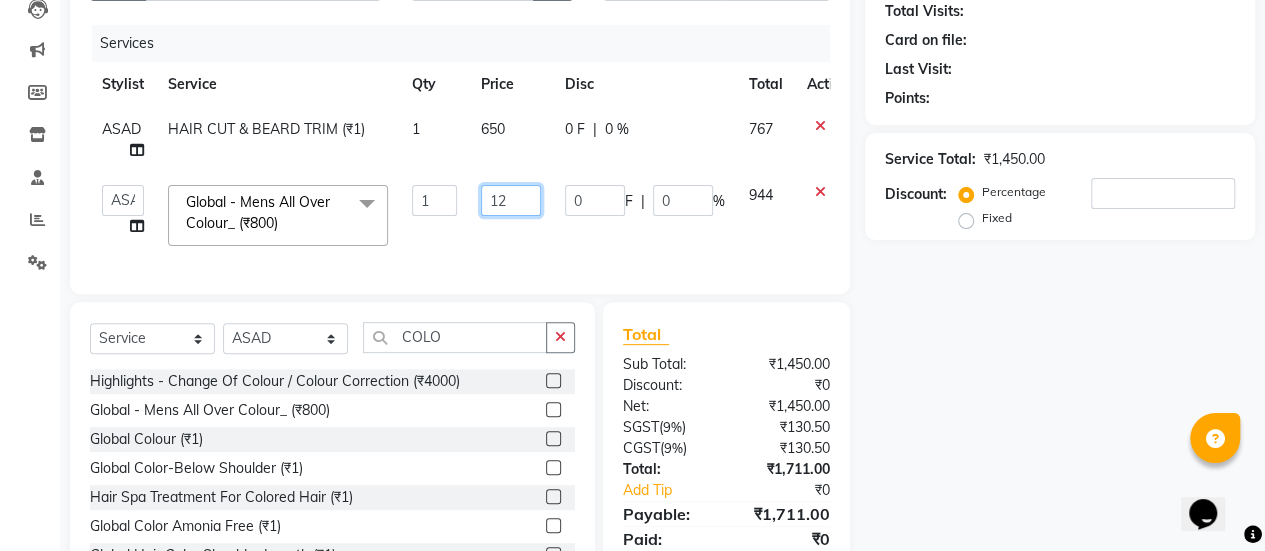 type on "1" 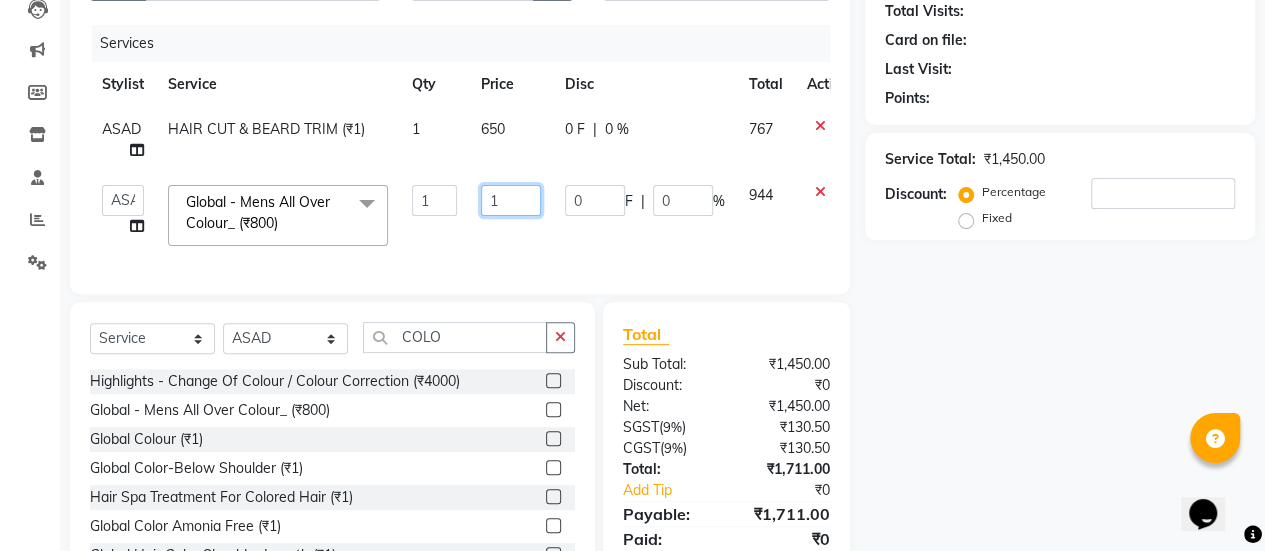 type 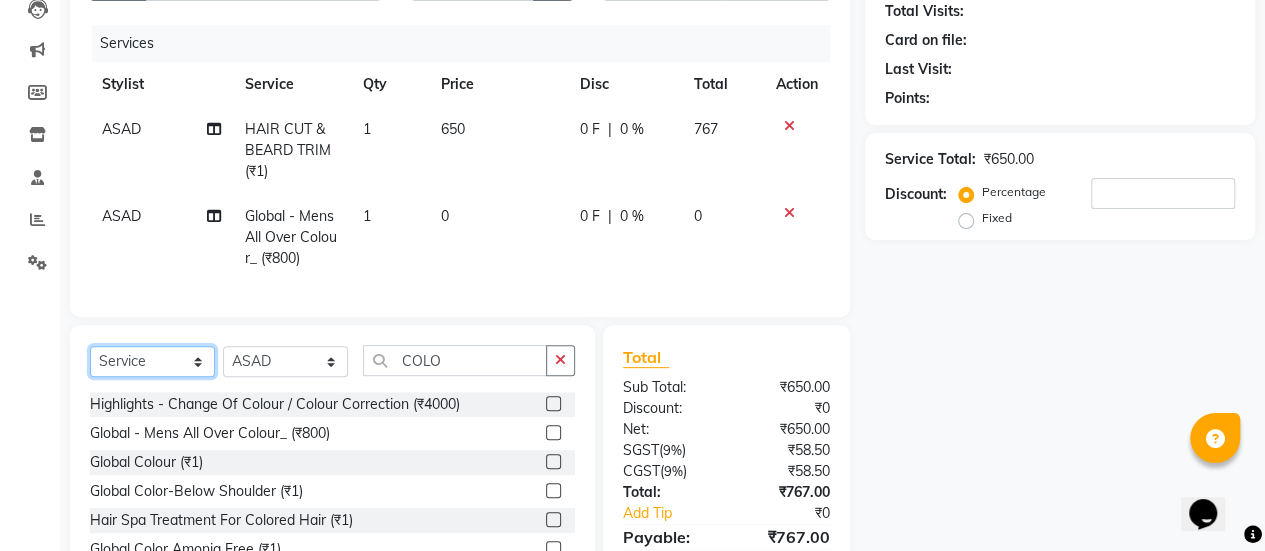 click on "Select Service Product Membership Package Voucher Prepaid Gift Card Select Stylist [FIRST] [FIRST] [FIRST] [FIRST] [FIRST] [FIRST] [FIRST] [FIRST] [FIRST] Manager [FIRST] [FIRST] [FIRST] [FIRST] [FIRST] [FIRST] [FIRST] [FIRST] COLO Highlights - Change Of Colour / Colour Correction (₹4000) Global - Mens All Over Colour_ (₹800) Global Colour (₹1) Global Color-Below Shoulder (₹1) Hair Spa Treatment For Colored Hair (₹1) Global Color Amonia Free (₹1) Global Hair Color Shoulder Length (₹1) Global Color Below Shoulder (₹1) Pending Color Done (₹1) Beard Color (₹1) Global Hair Color Up To Waist (₹1) Moustache+Sidelock Color (₹1)" 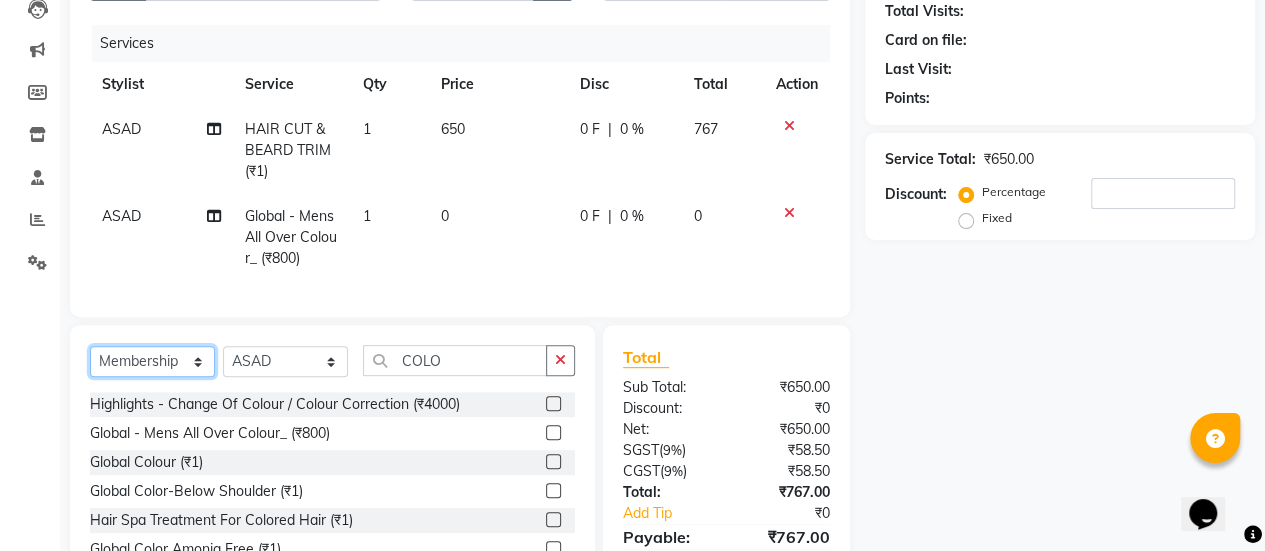 click on "Select  Service  Product  Membership  Package Voucher Prepaid Gift Card" 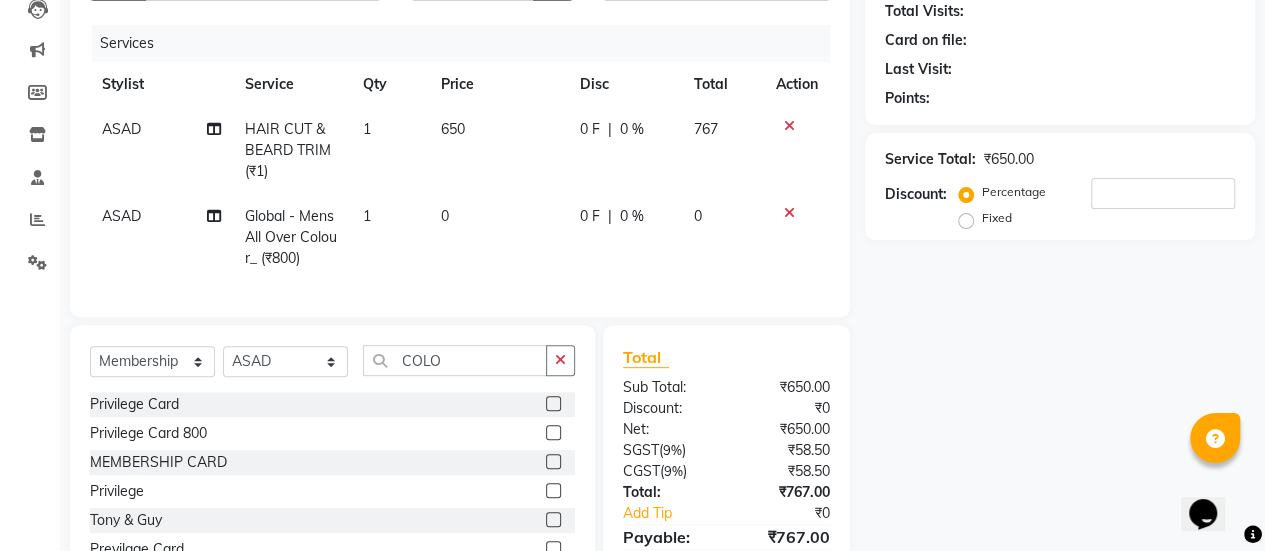 click 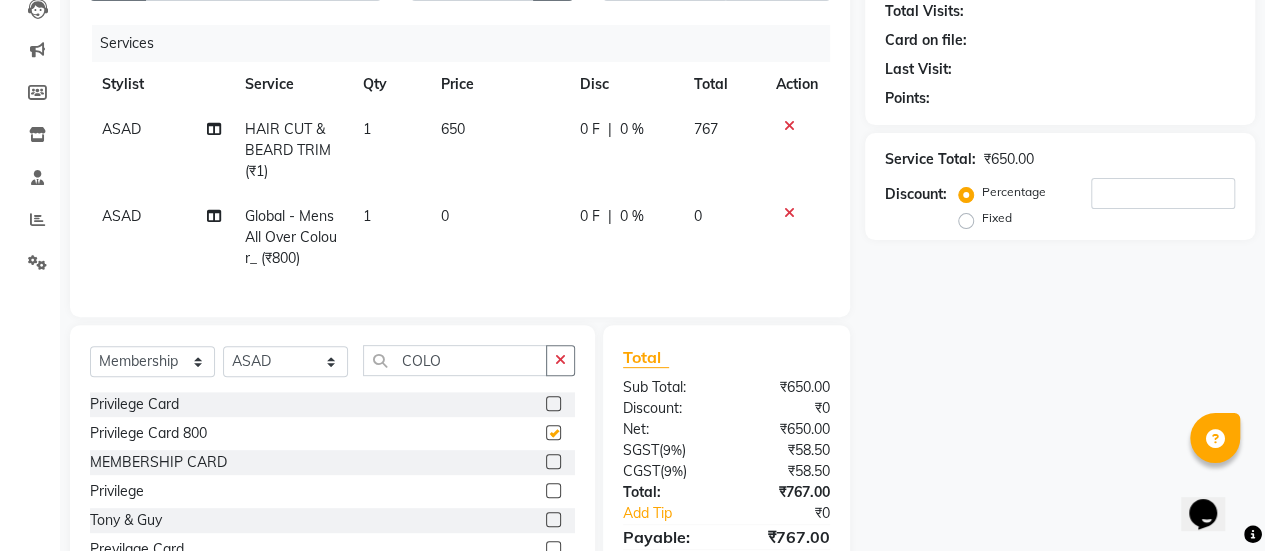 select on "select" 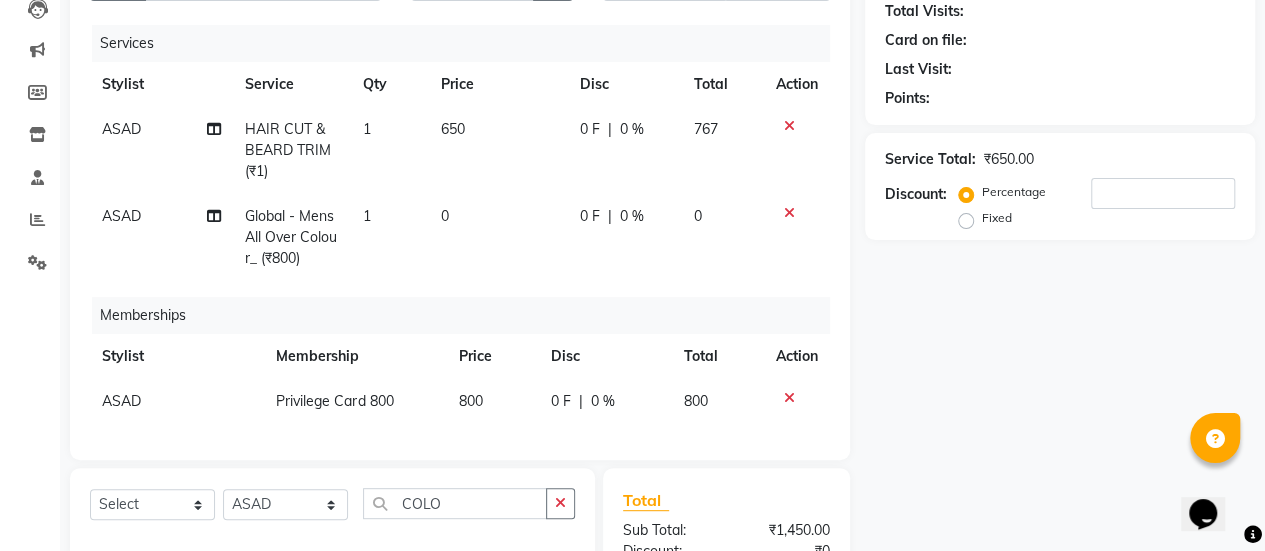 click on "0" 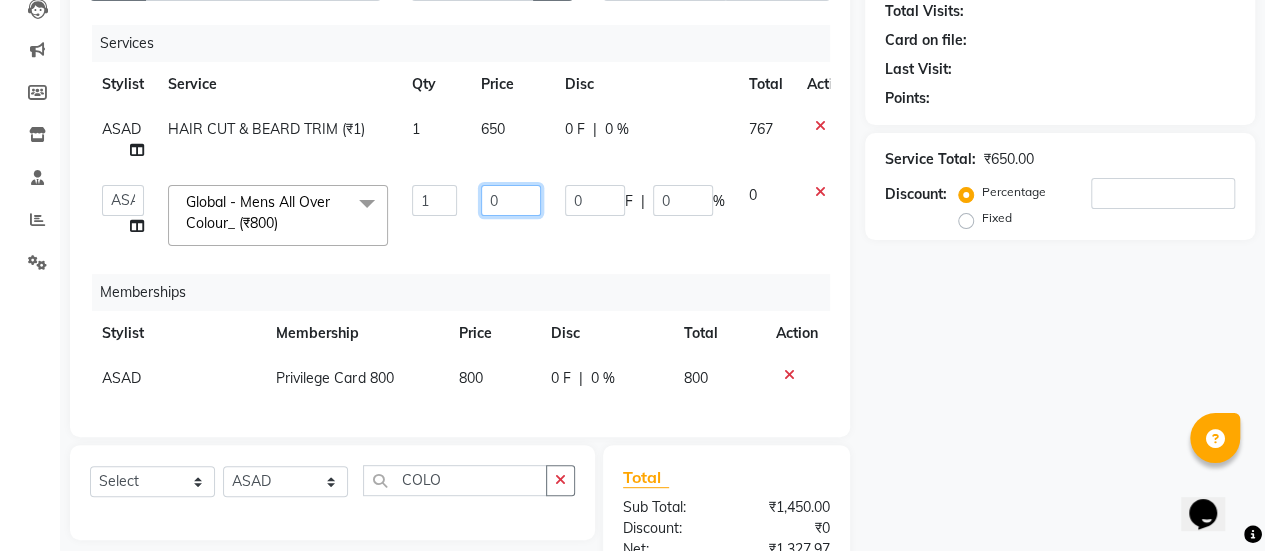 click on "0" 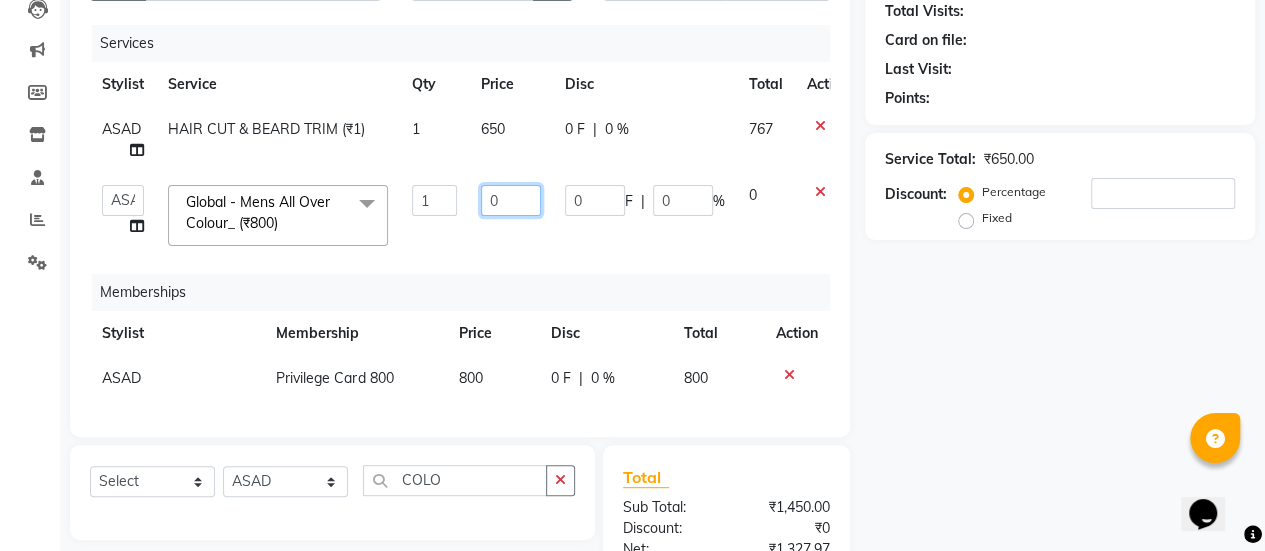 click on "0" 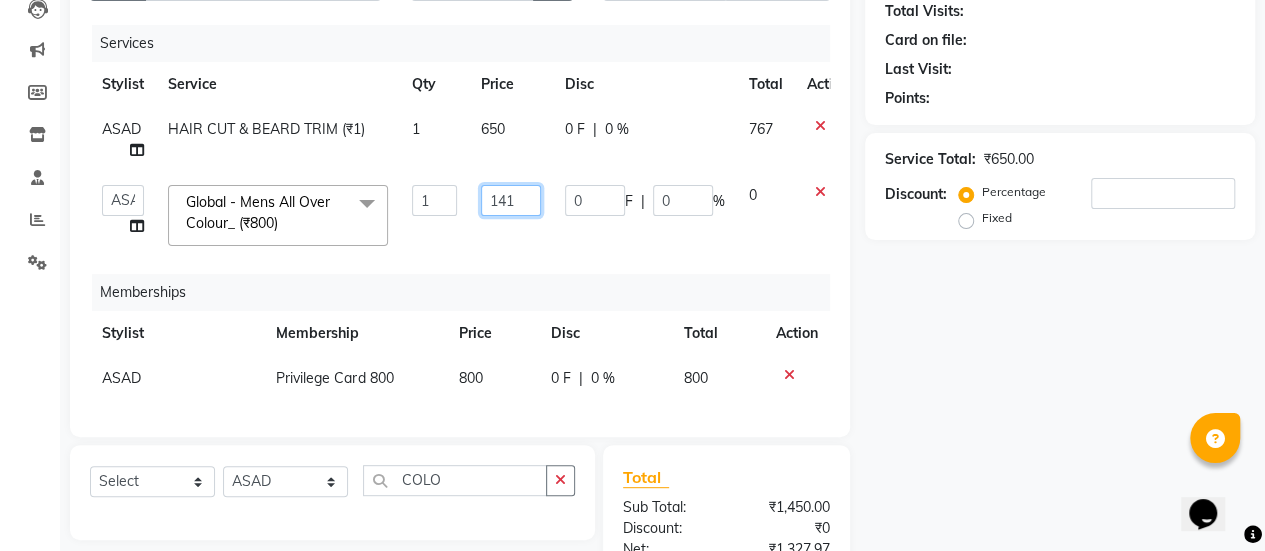 type on "1414" 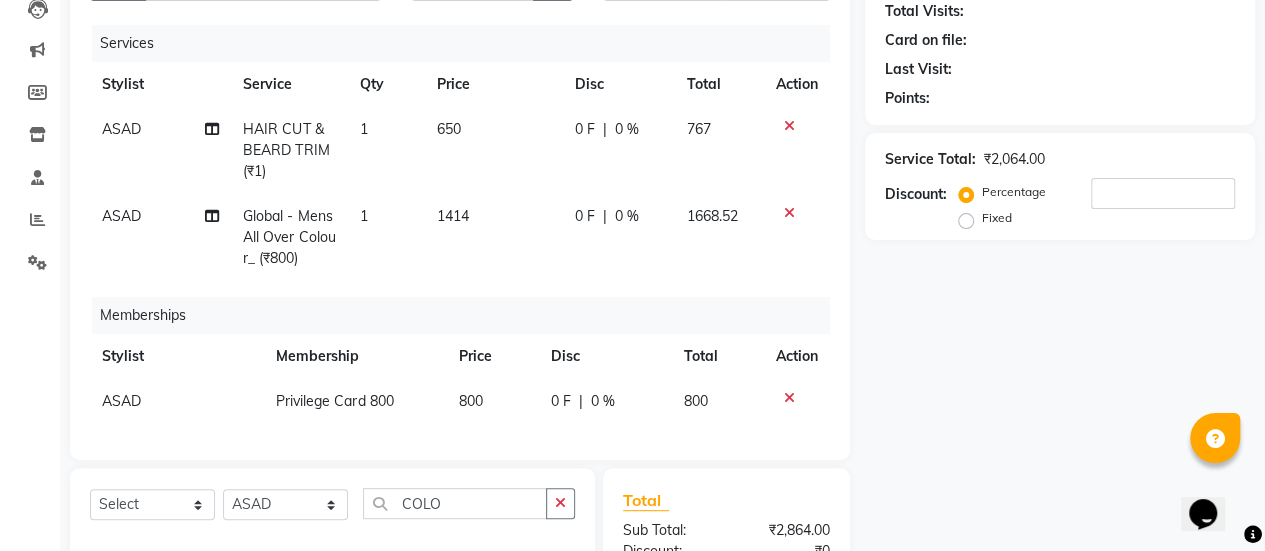 click on "0 F | 0 %" 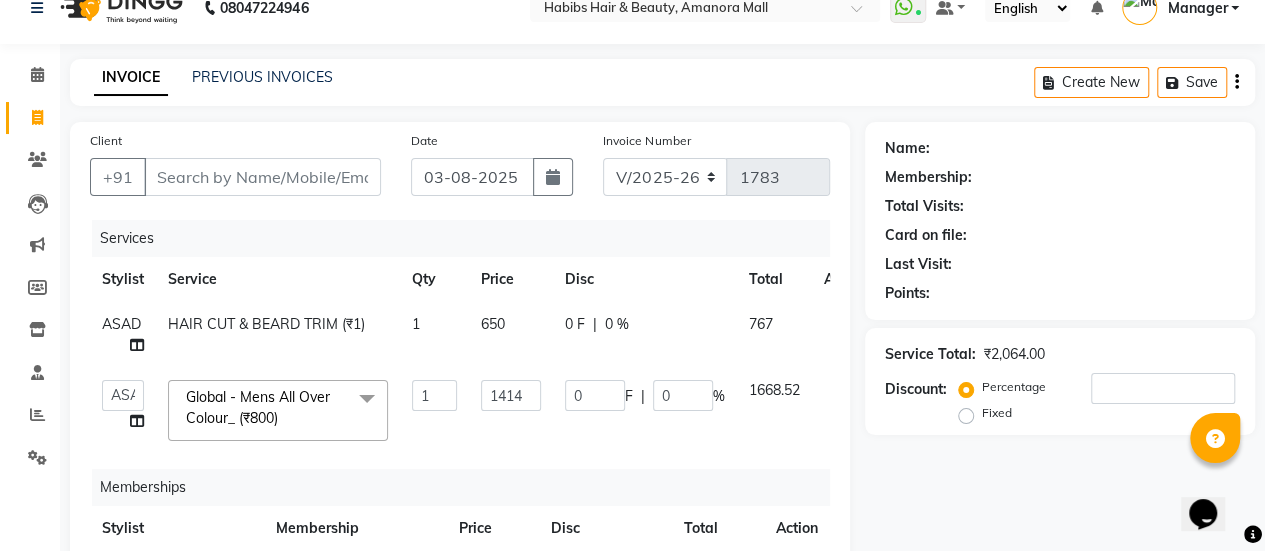 scroll, scrollTop: 0, scrollLeft: 0, axis: both 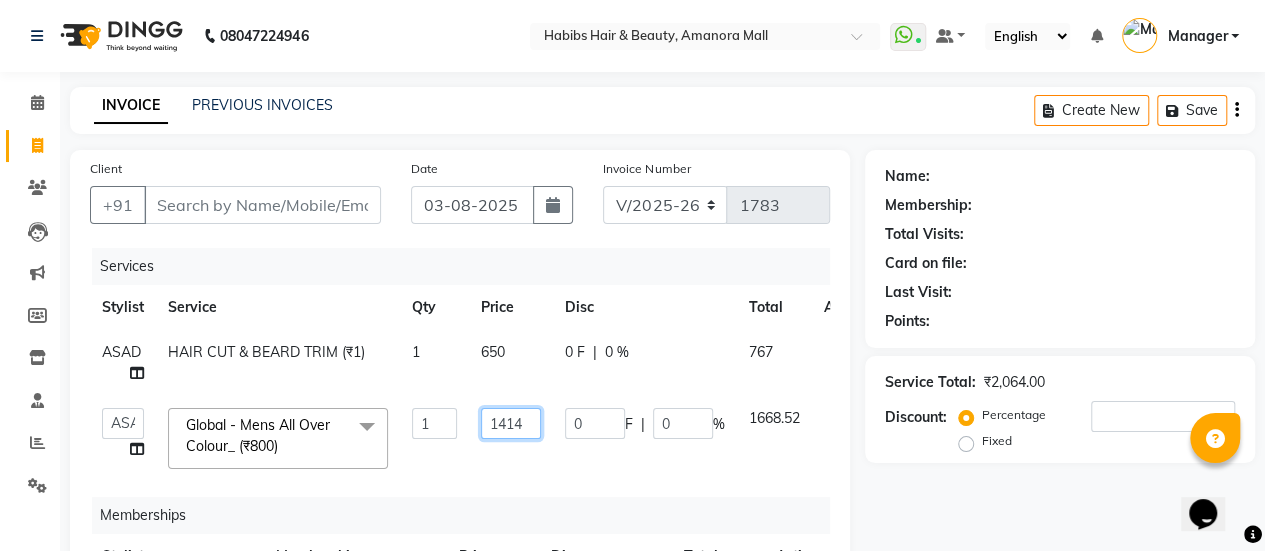 click on "1414" 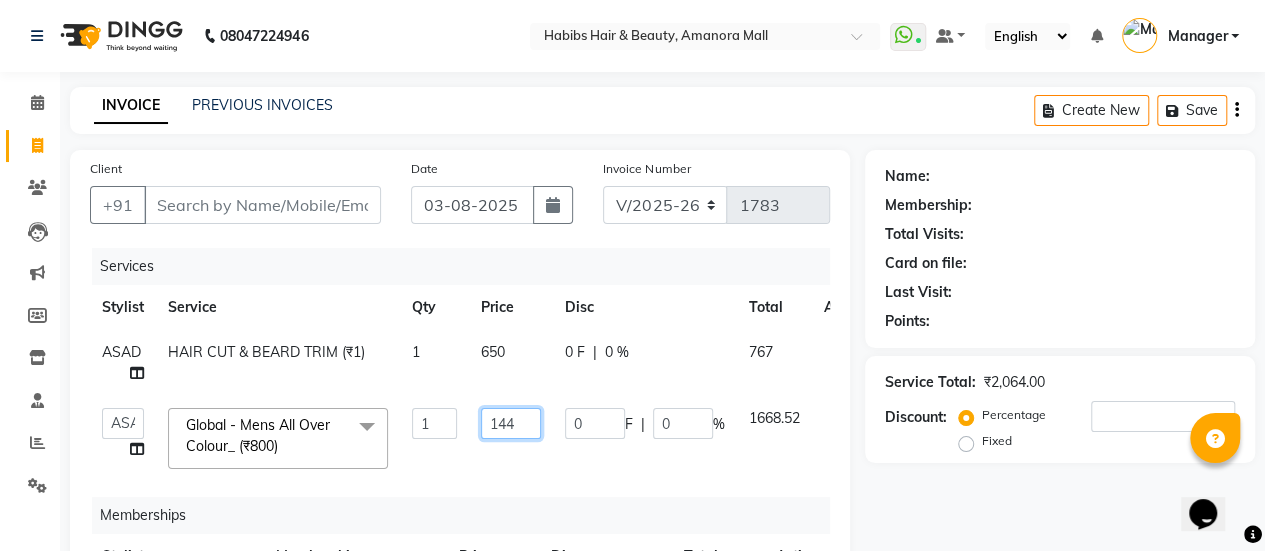 type on "1440" 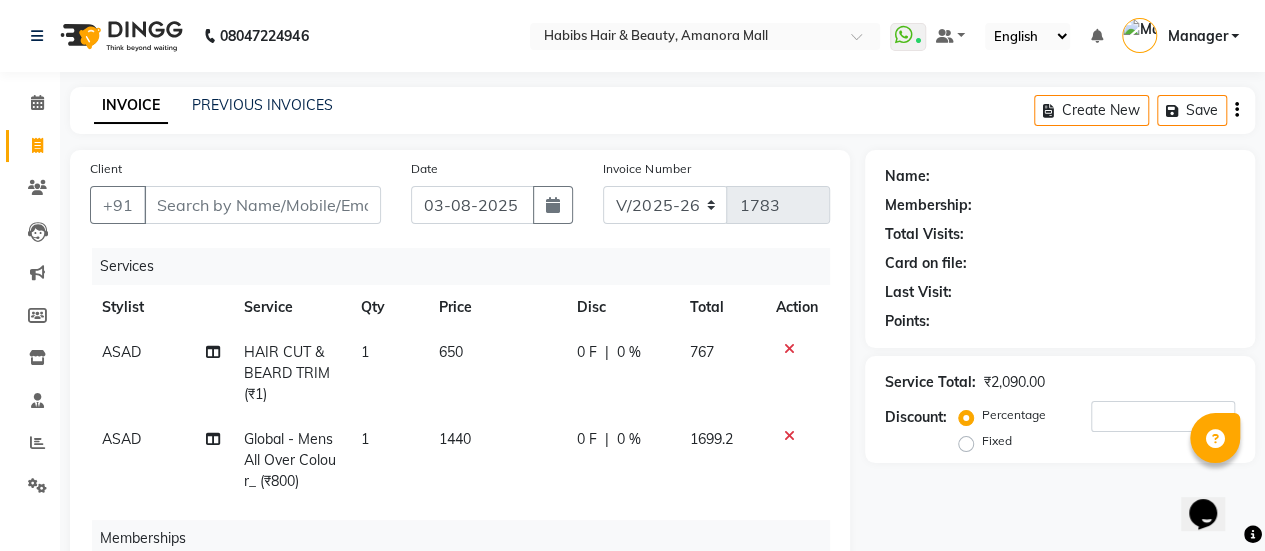 click on "0 F | 0 %" 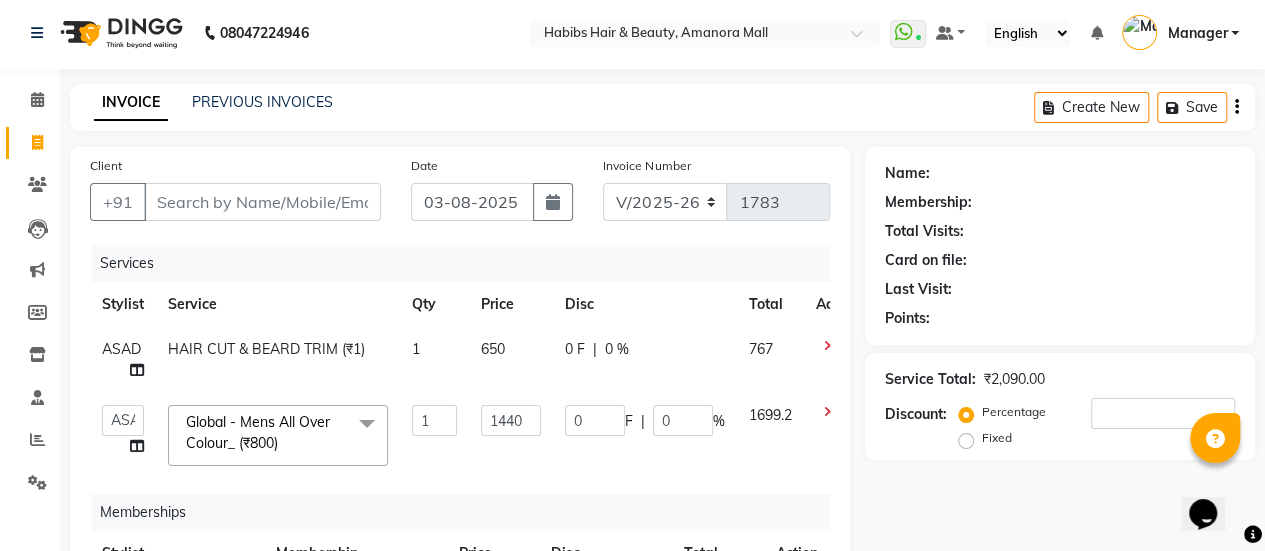 scroll, scrollTop: 0, scrollLeft: 0, axis: both 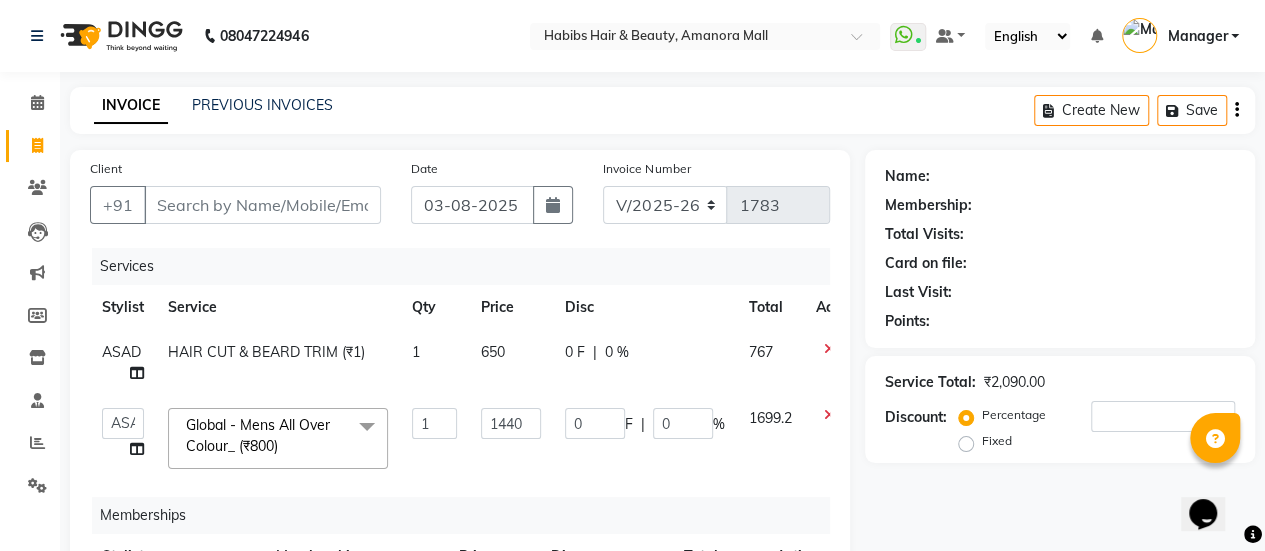 click on "650" 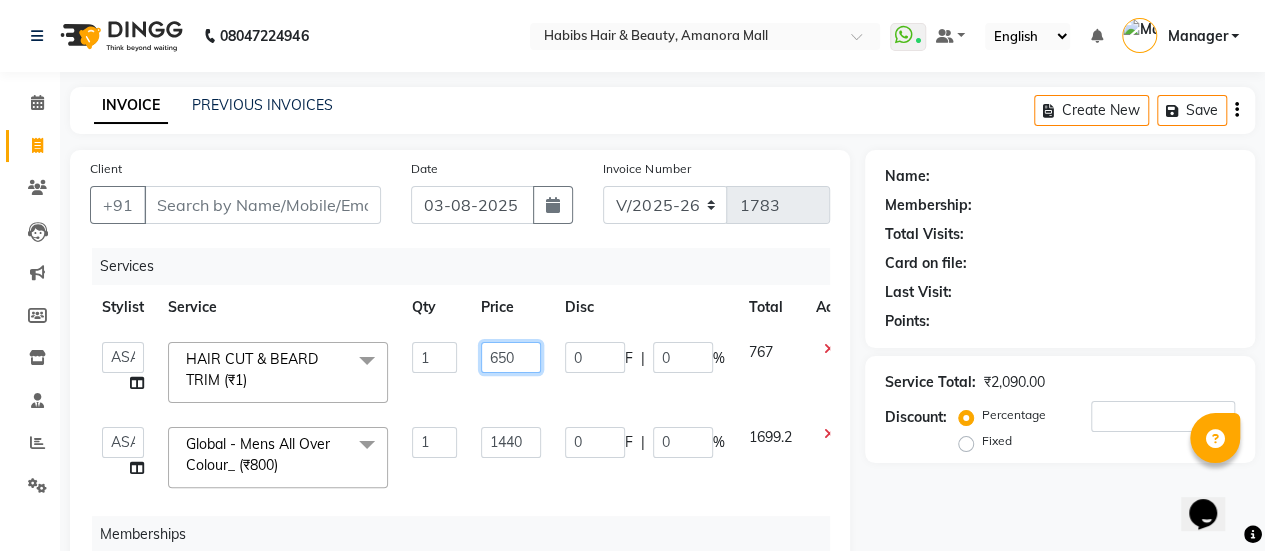 click on "650" 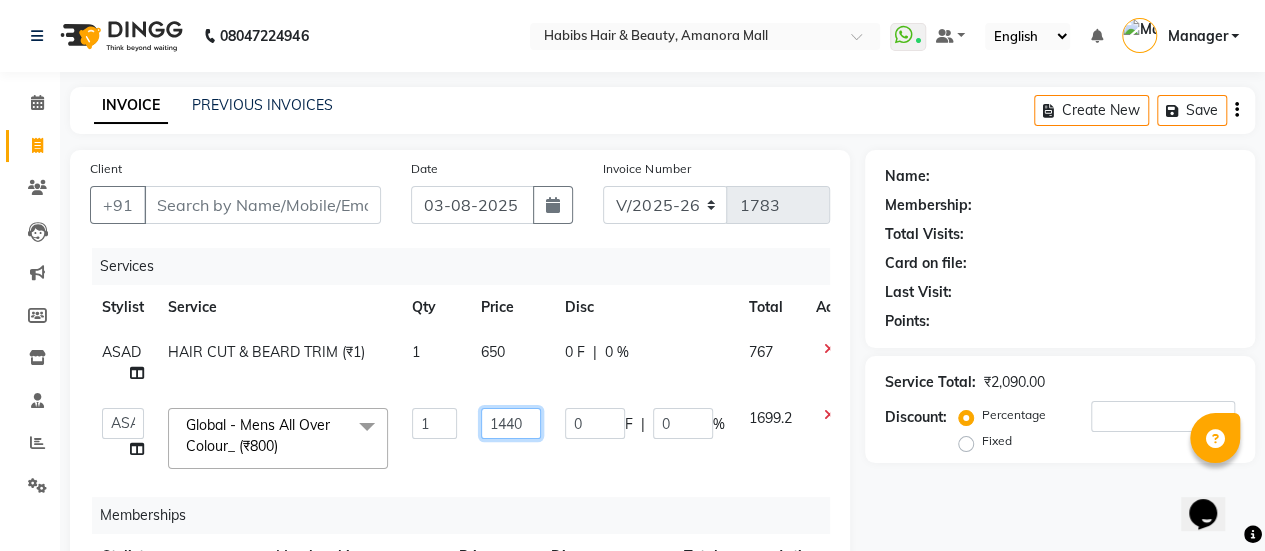 click on "1440" 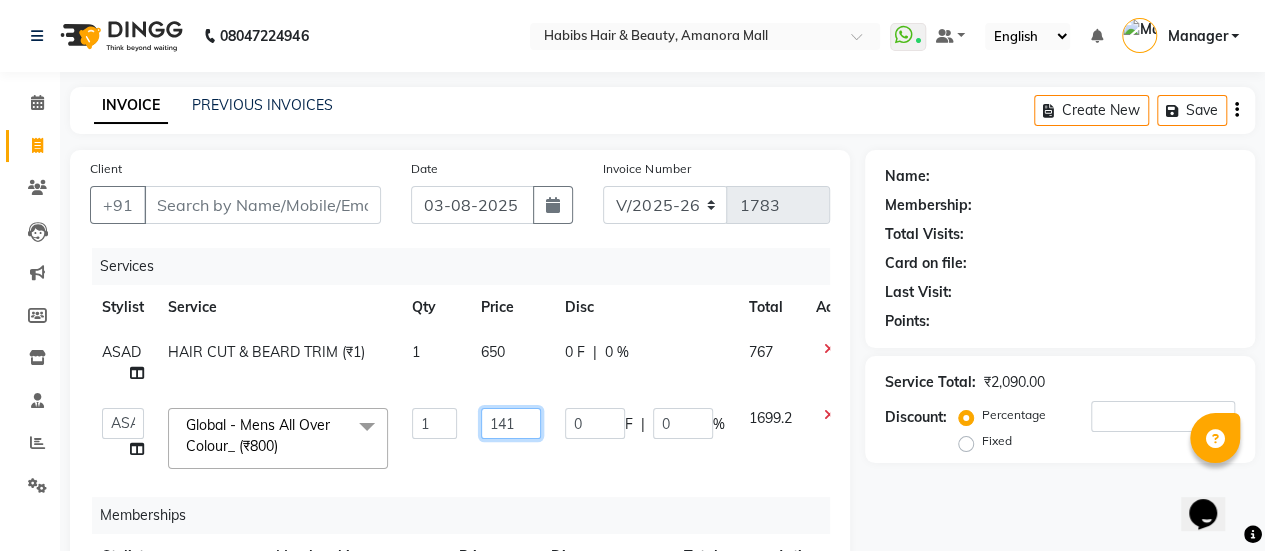type on "1416" 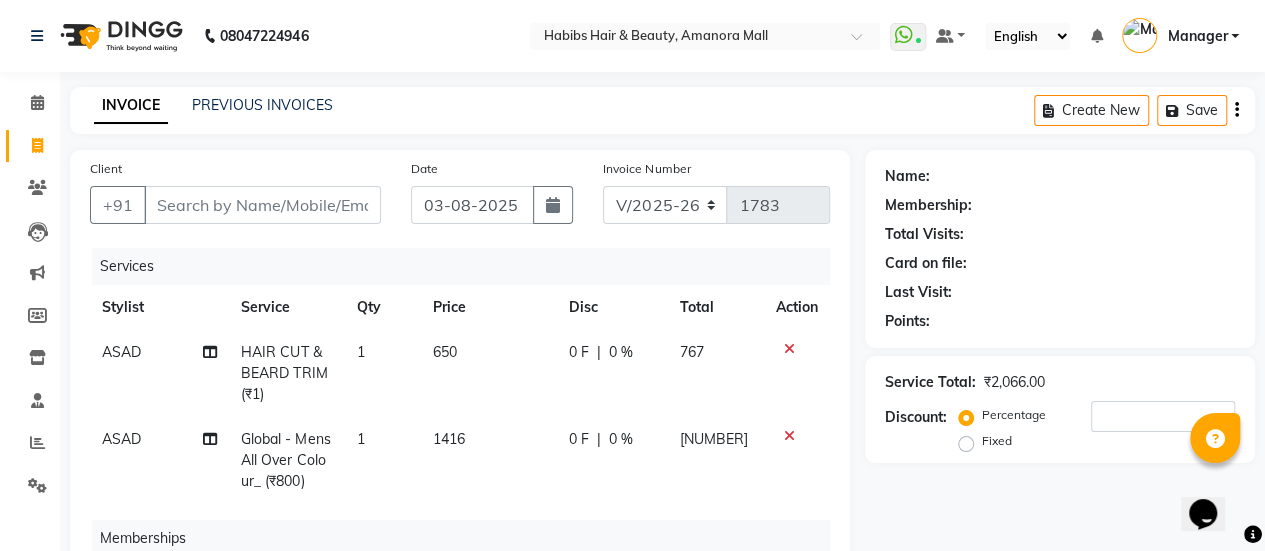 click on "0 F | 0 %" 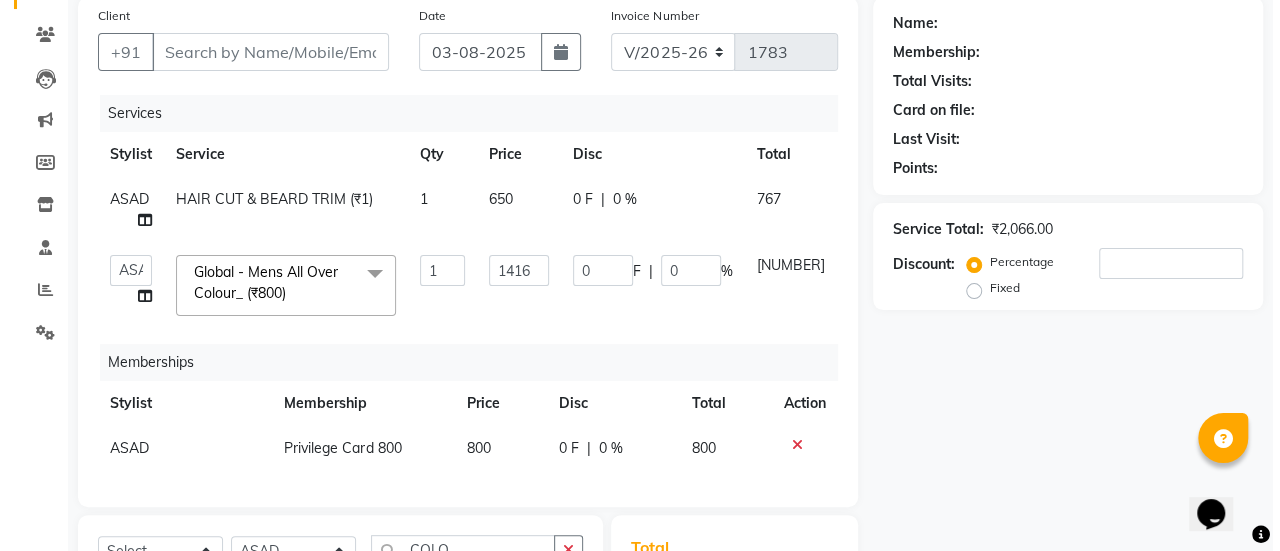 scroll, scrollTop: 0, scrollLeft: 0, axis: both 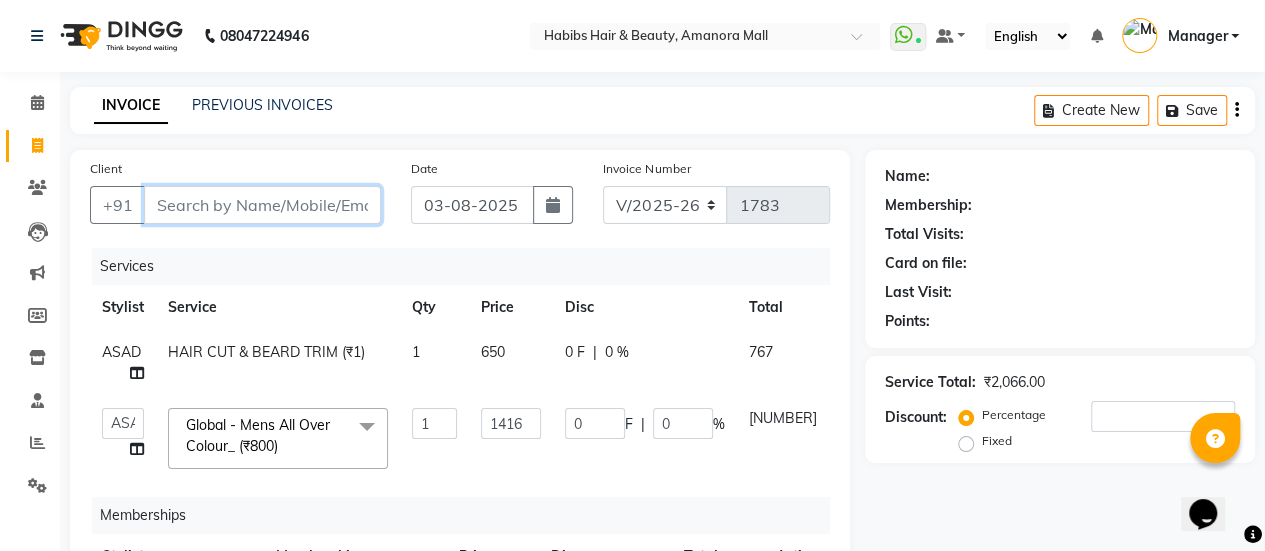 click on "Client" at bounding box center [262, 205] 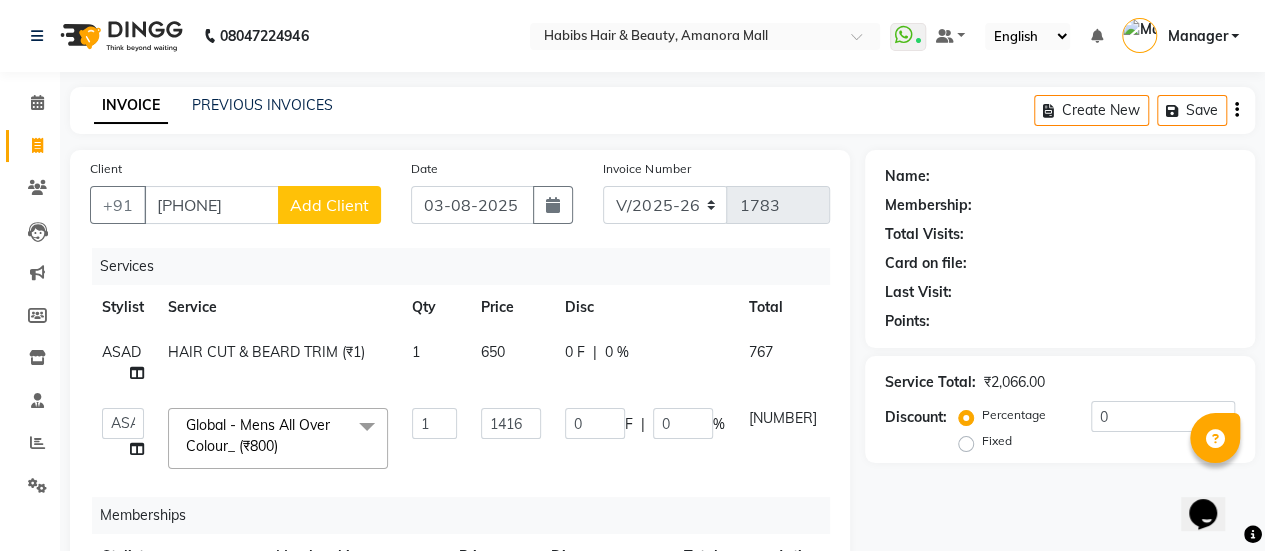 click on "Add Client" 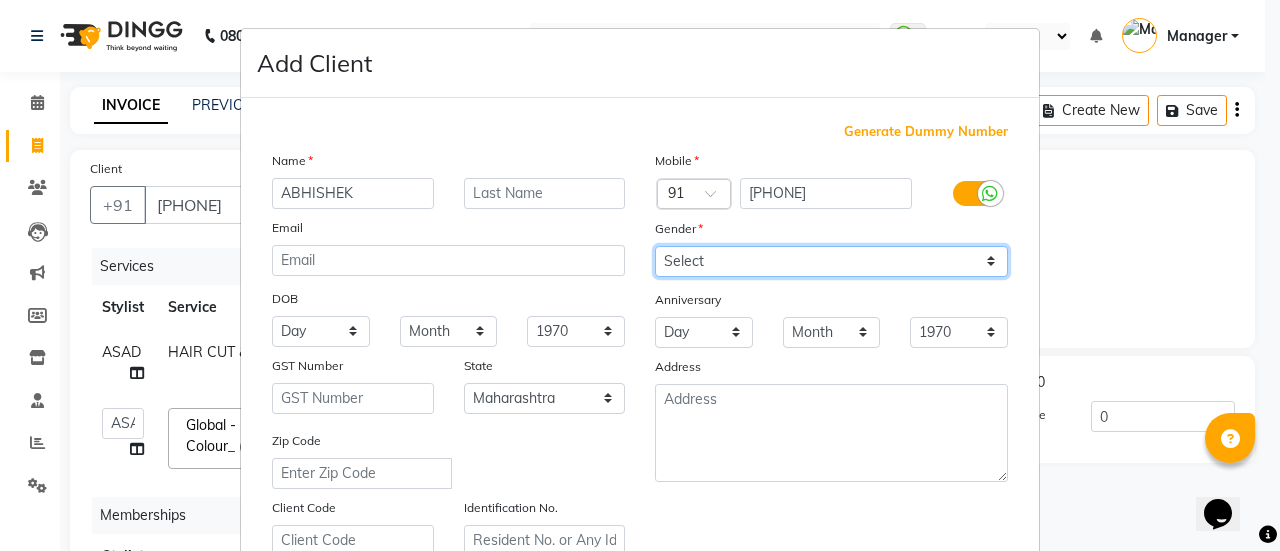 click on "Select Male Female Other Prefer Not To Say" at bounding box center [831, 261] 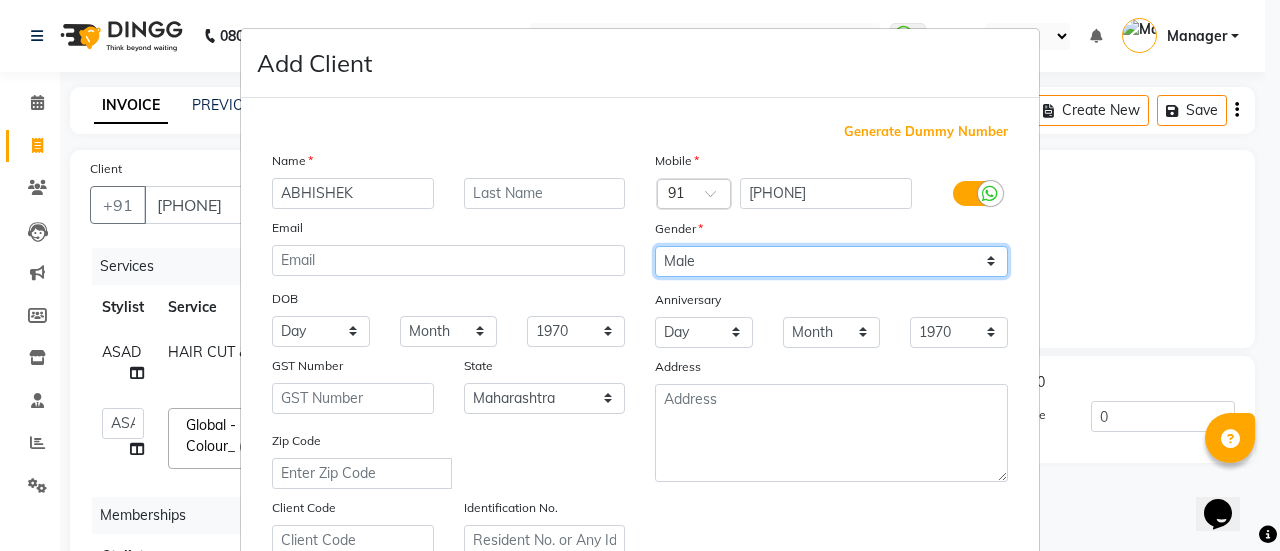click on "Select Male Female Other Prefer Not To Say" at bounding box center (831, 261) 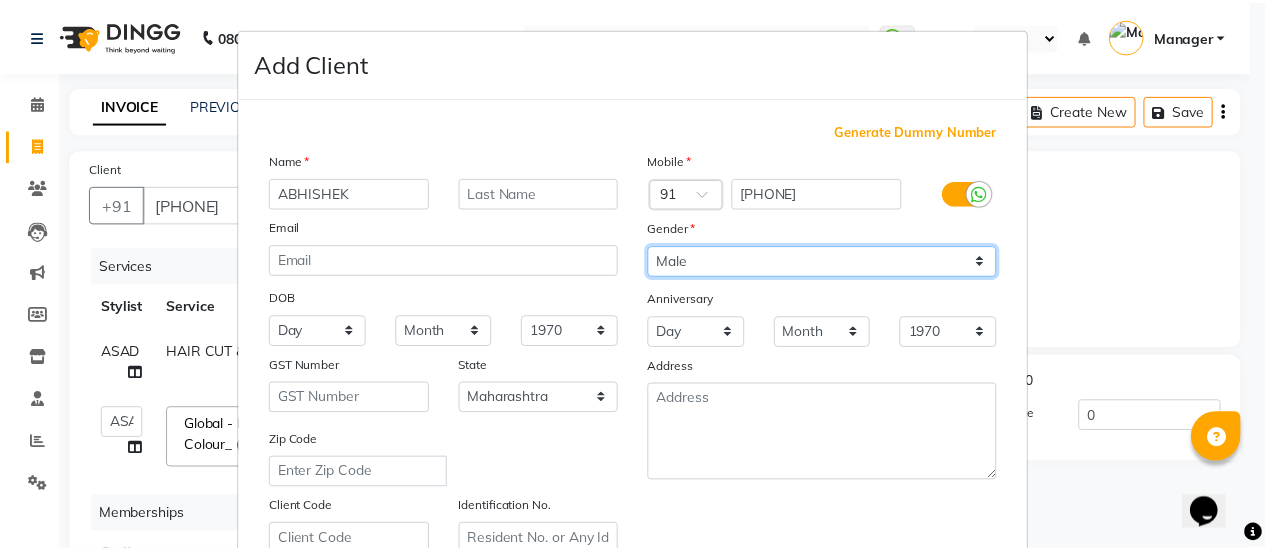 scroll, scrollTop: 368, scrollLeft: 0, axis: vertical 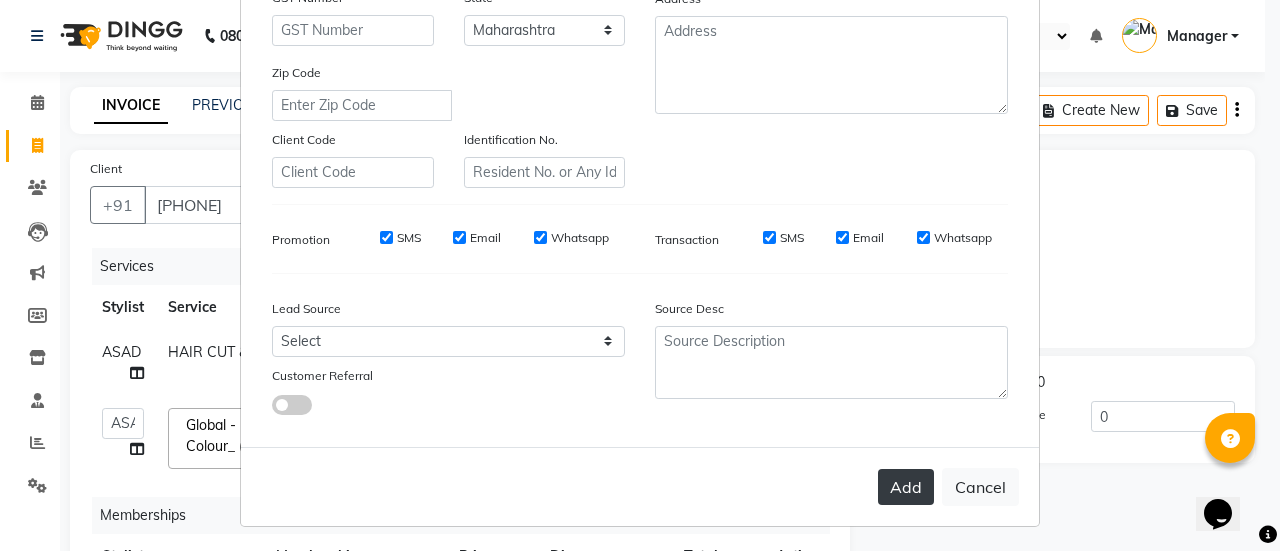 click on "Add" at bounding box center (906, 487) 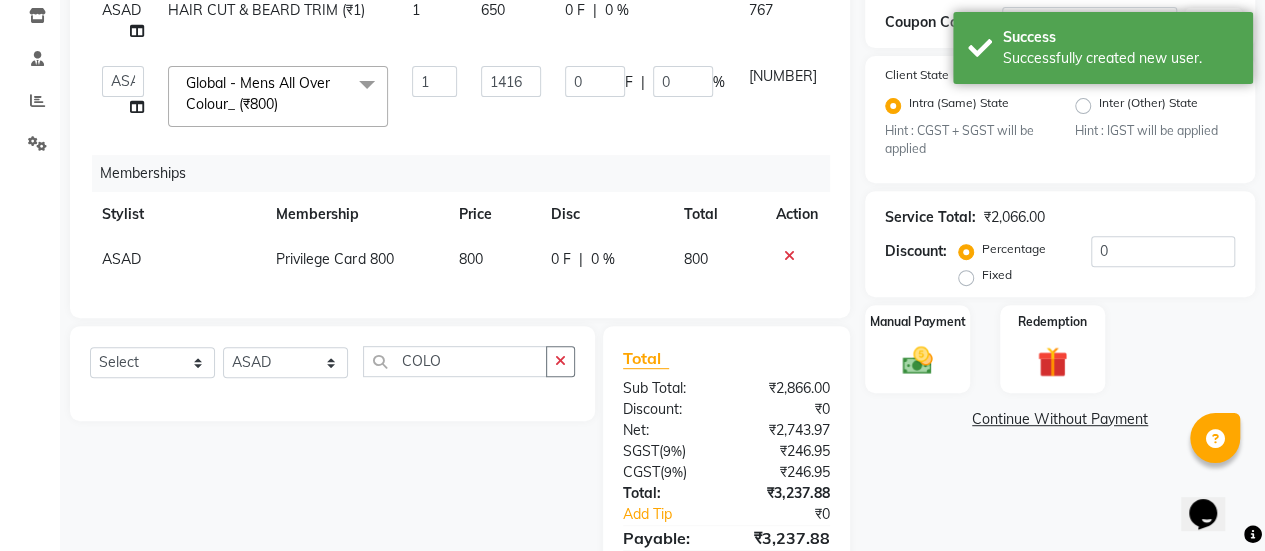 scroll, scrollTop: 454, scrollLeft: 0, axis: vertical 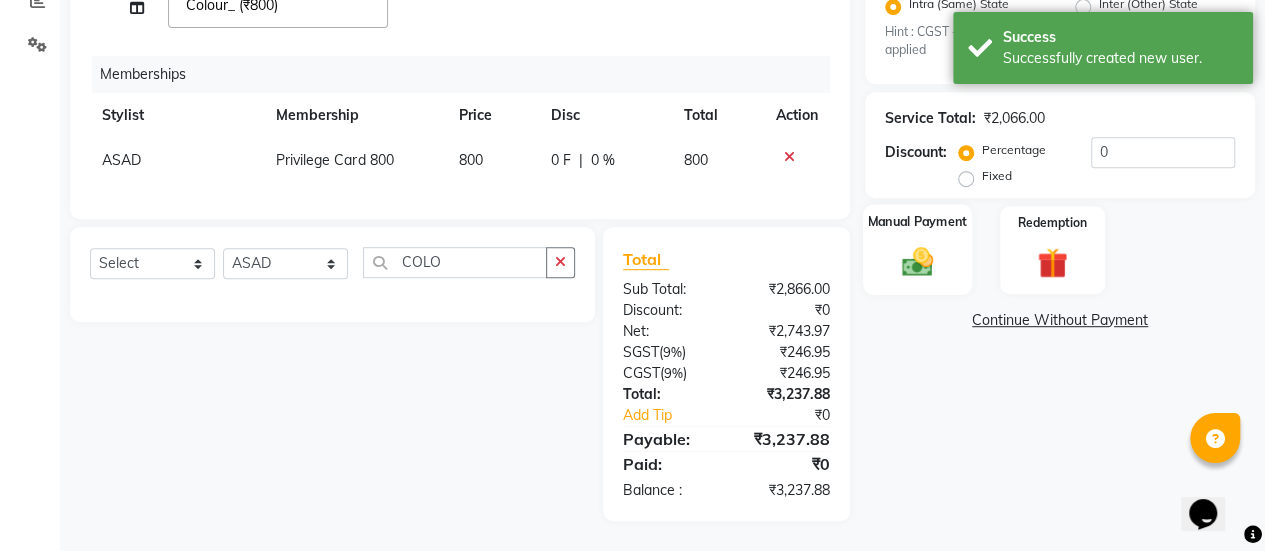 click 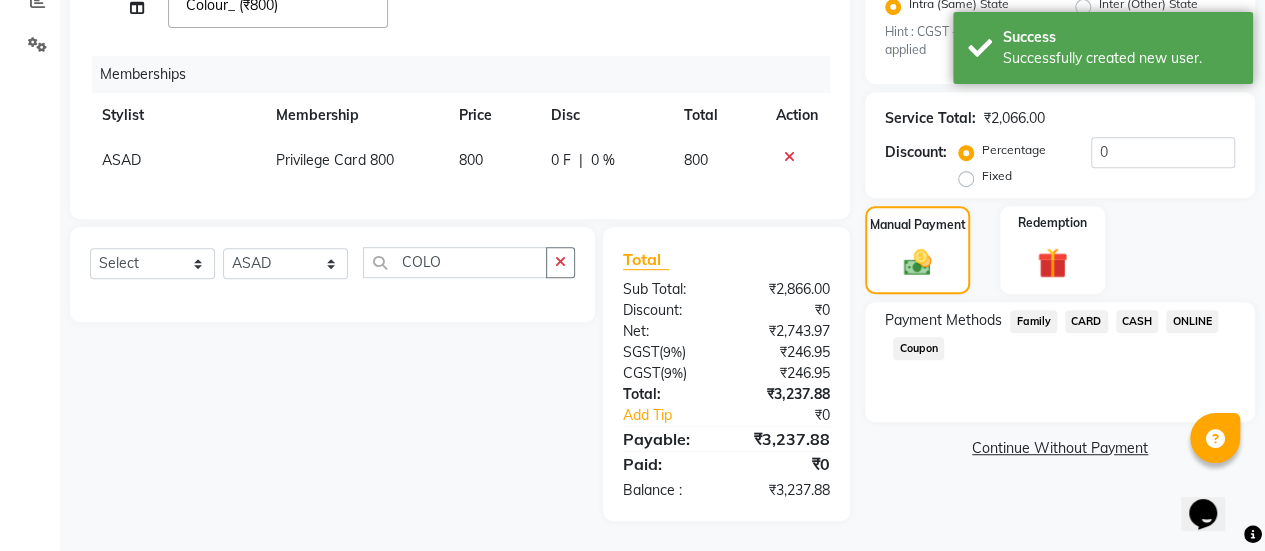 click on "ONLINE" 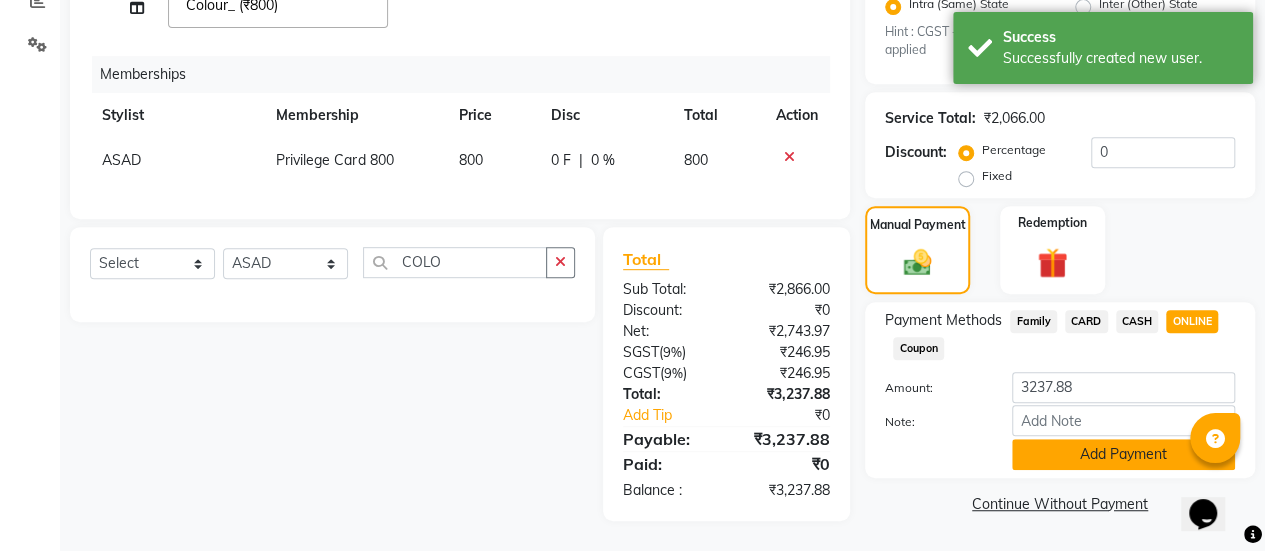 click on "Add Payment" 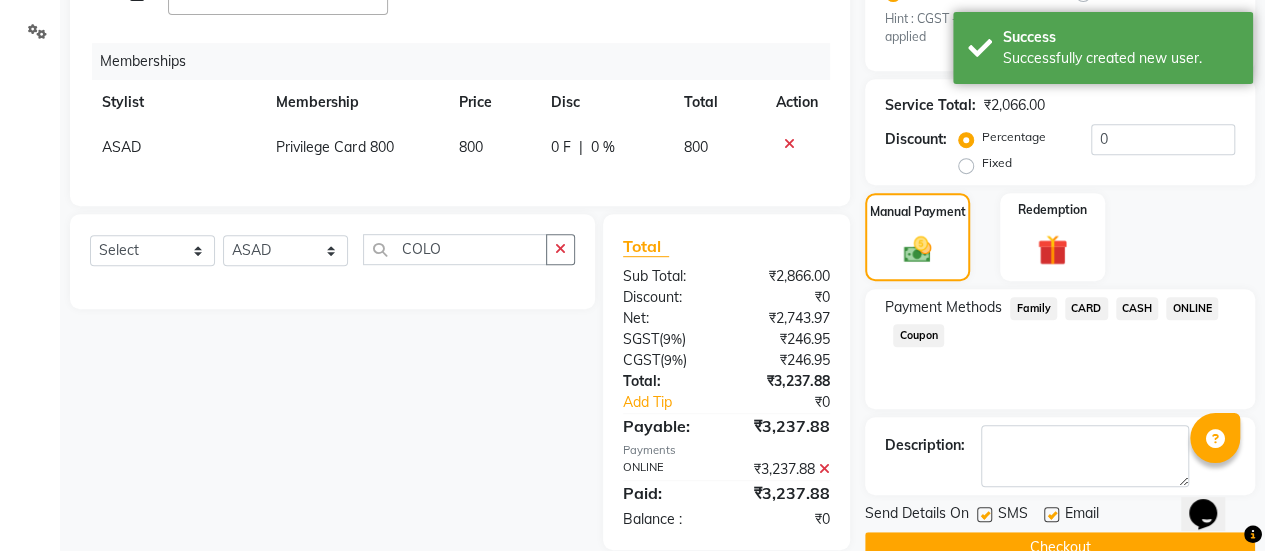 scroll, scrollTop: 495, scrollLeft: 0, axis: vertical 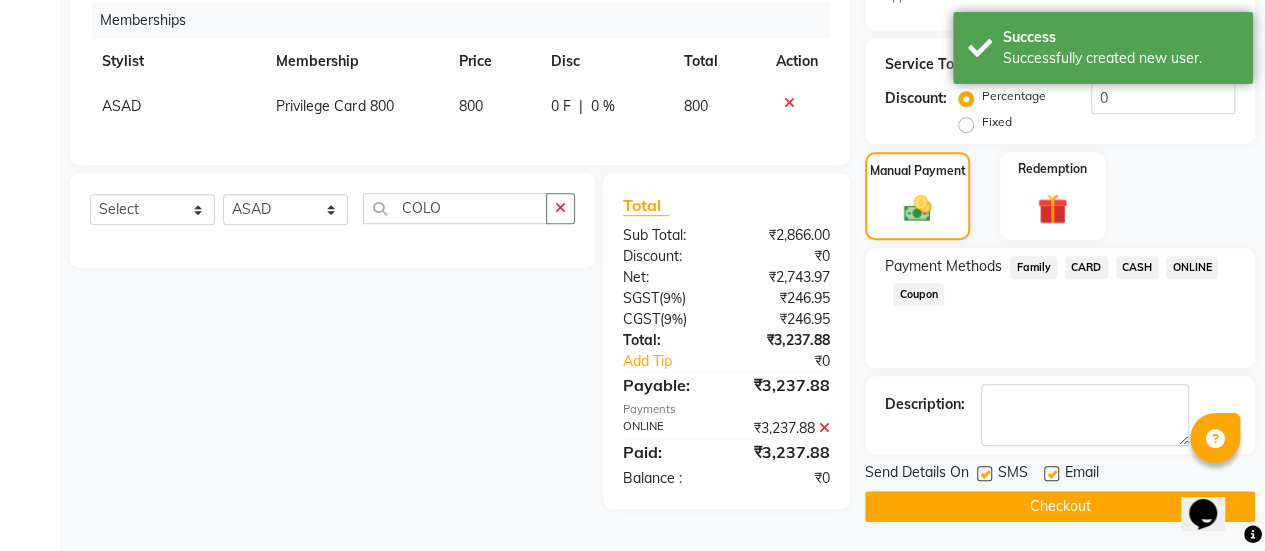 click 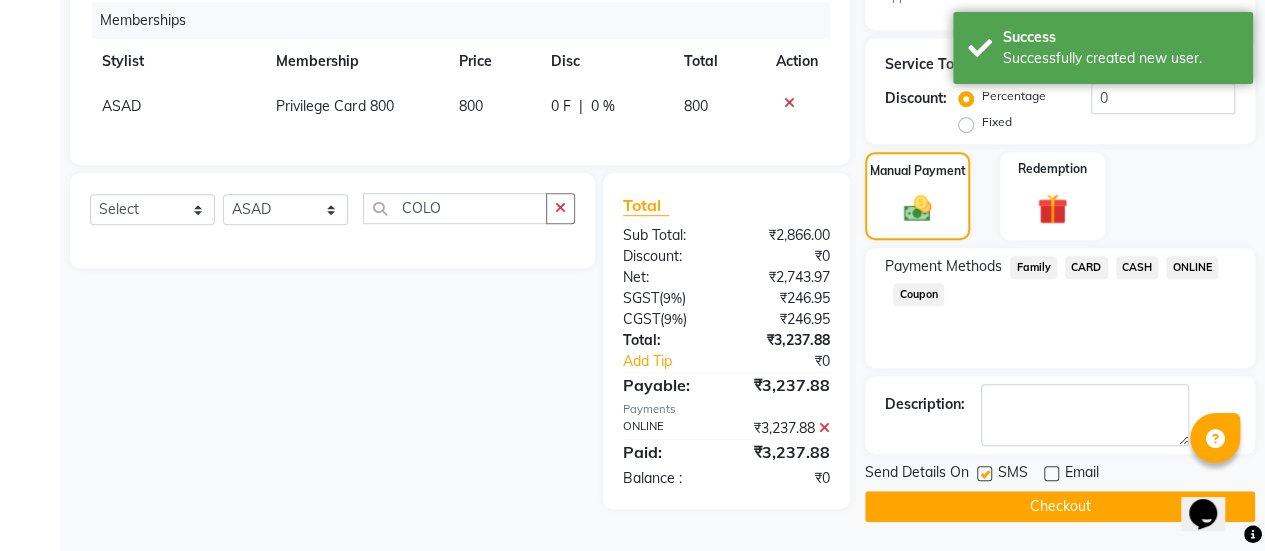 click on "Checkout" 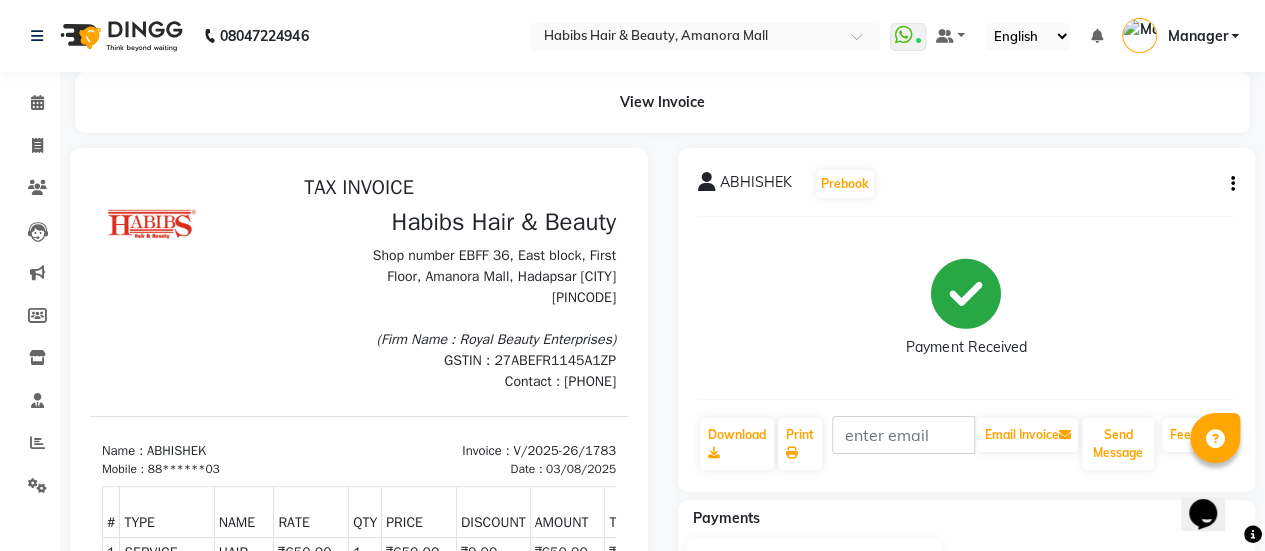 scroll, scrollTop: 28, scrollLeft: 0, axis: vertical 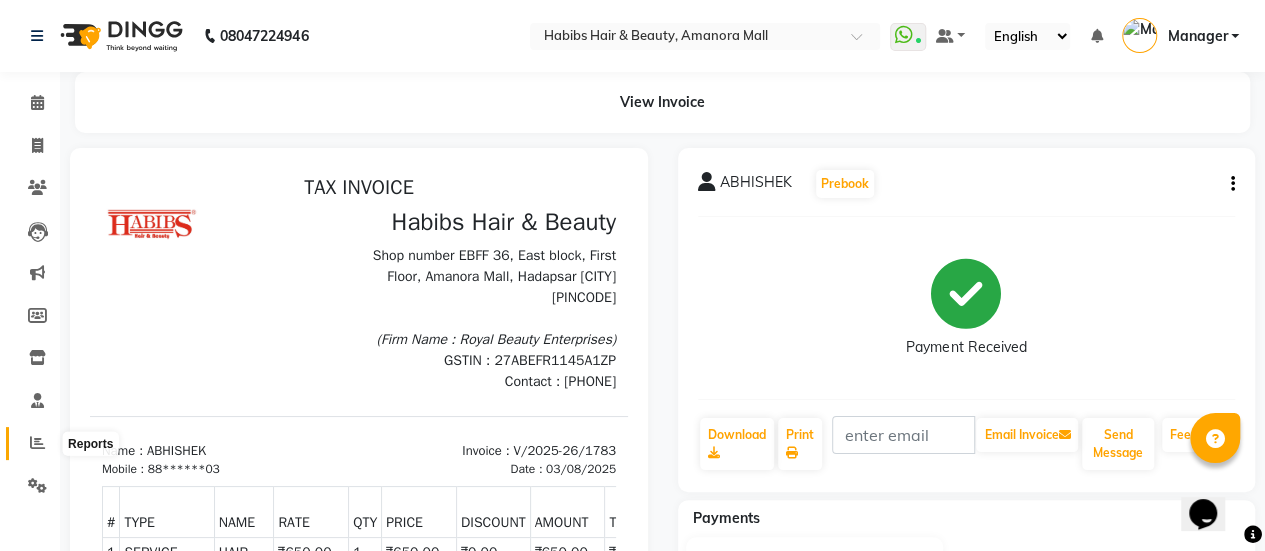 click 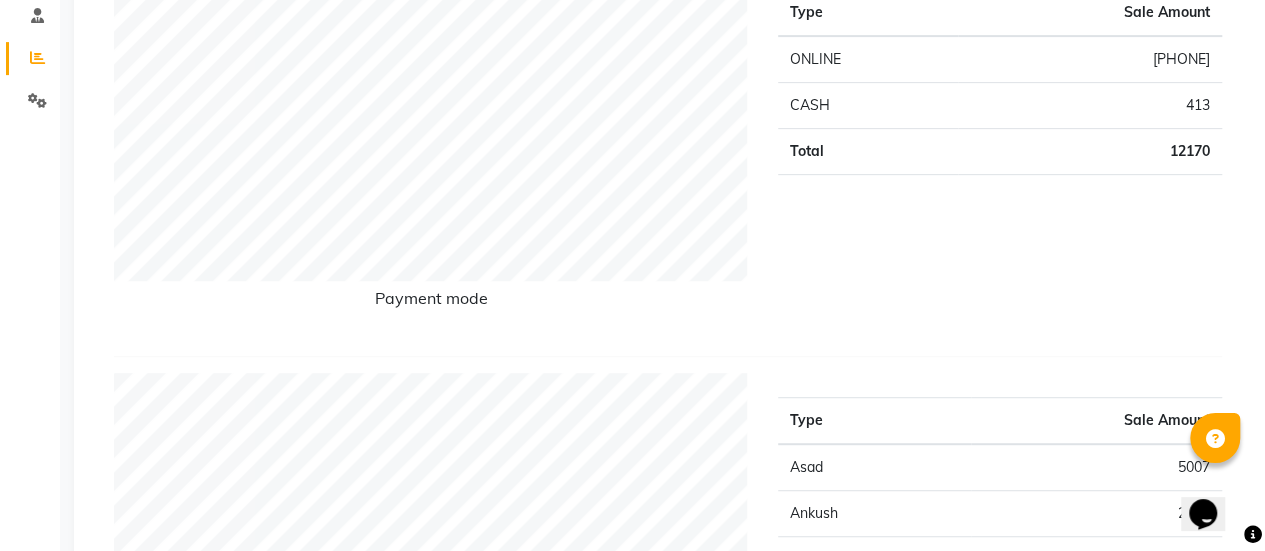 scroll, scrollTop: 0, scrollLeft: 0, axis: both 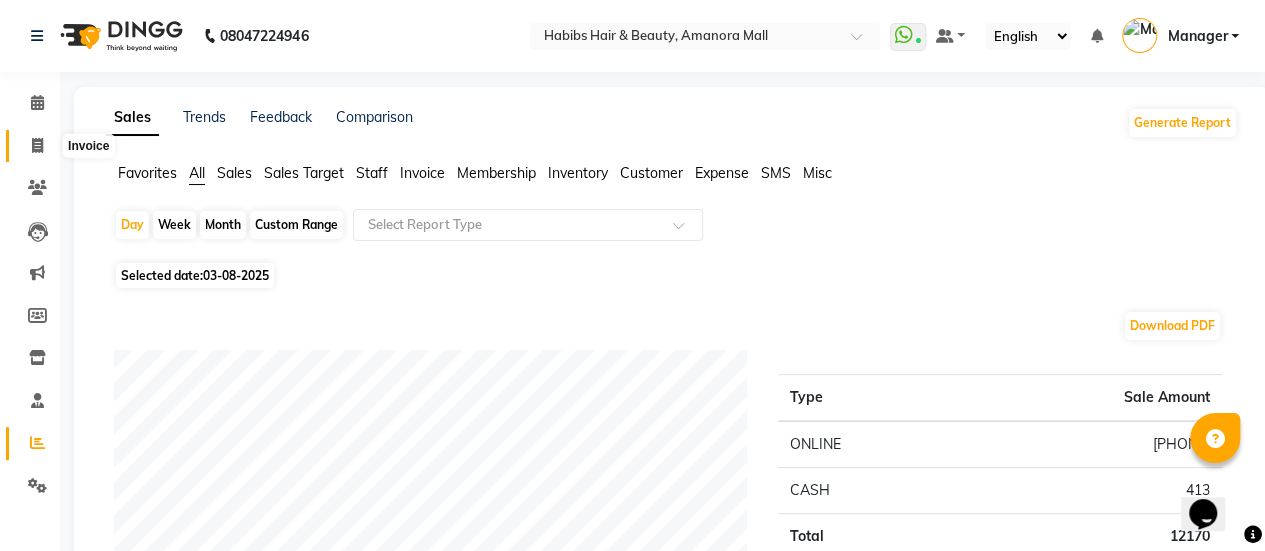click 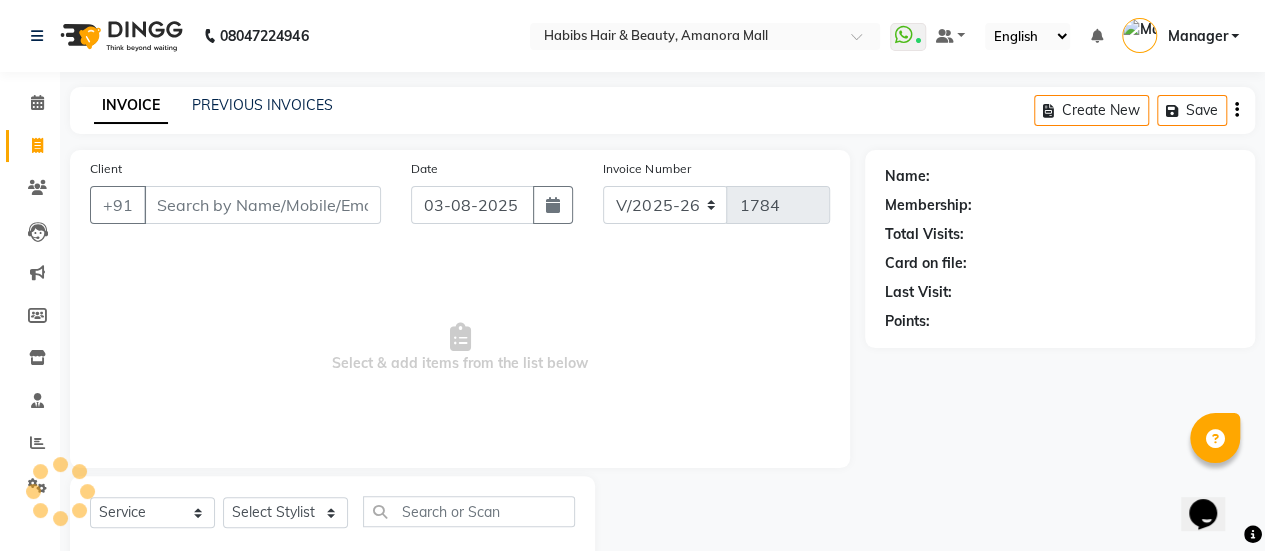 scroll, scrollTop: 49, scrollLeft: 0, axis: vertical 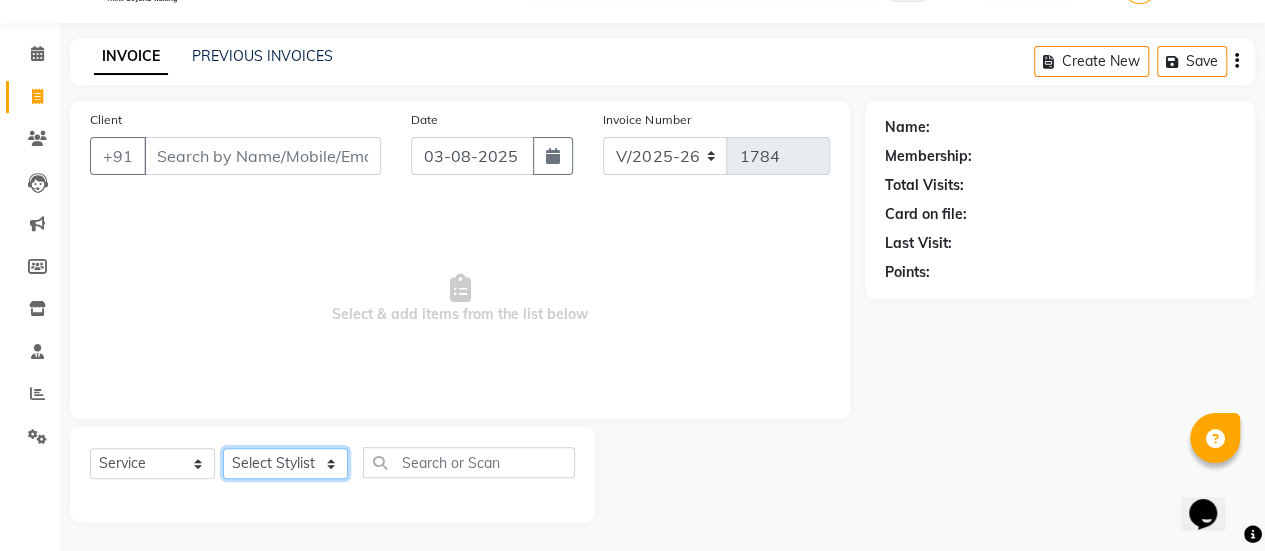 click on "Select Stylist [FIRST] [FIRST] [FIRST] [FIRST] [FIRST] [FIRST] [FIRST] [FIRST] [FIRST] Manager [FIRST] [FIRST] [FIRST] [FIRST] [FIRST] [FIRST] [FIRST] [FIRST]" 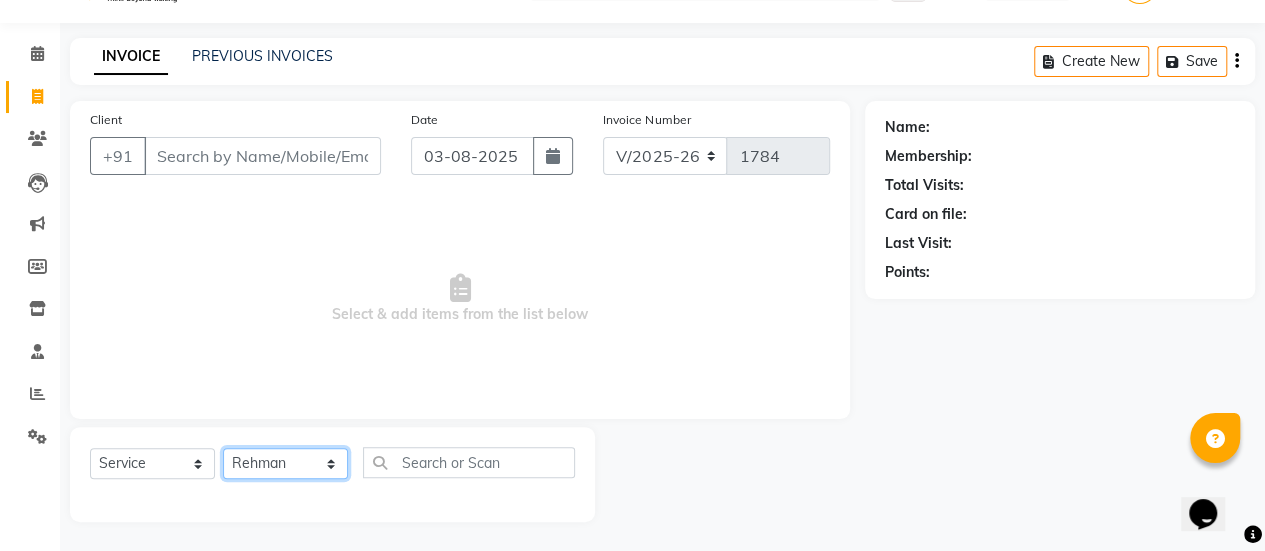 click on "Select Stylist [FIRST] [FIRST] [FIRST] [FIRST] [FIRST] [FIRST] [FIRST] [FIRST] [FIRST] Manager [FIRST] [FIRST] [FIRST] [FIRST] [FIRST] [FIRST] [FIRST] [FIRST]" 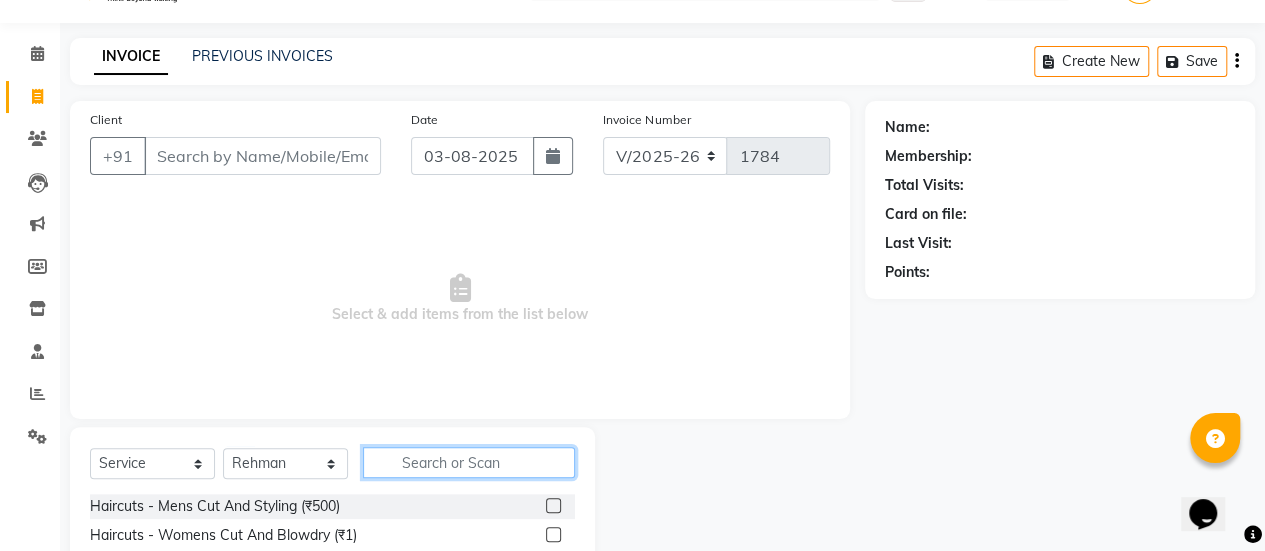 click 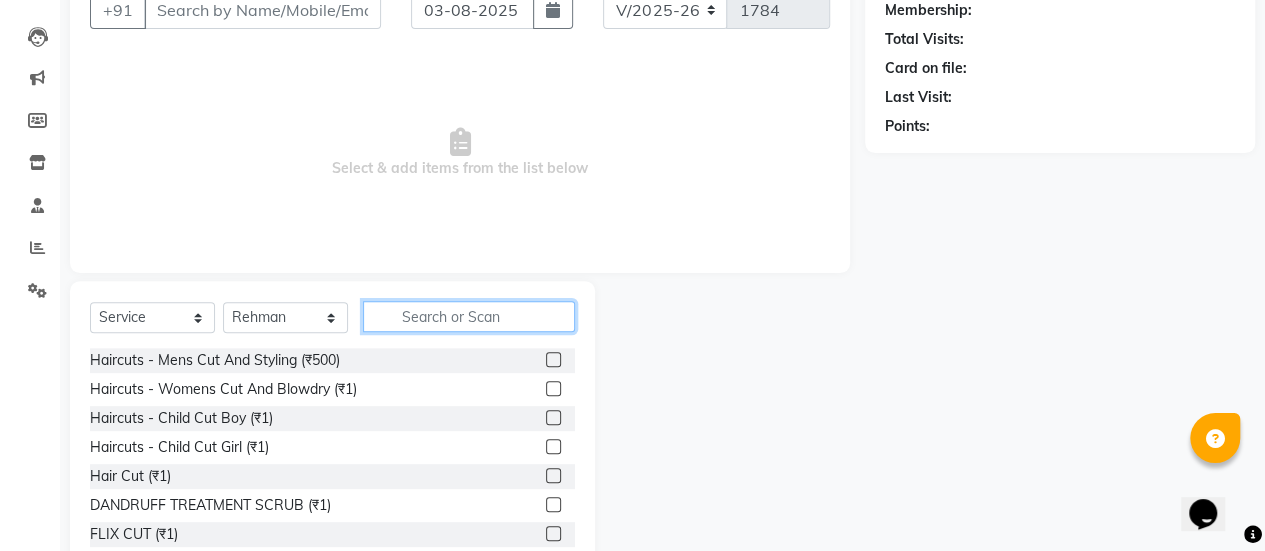 scroll, scrollTop: 197, scrollLeft: 0, axis: vertical 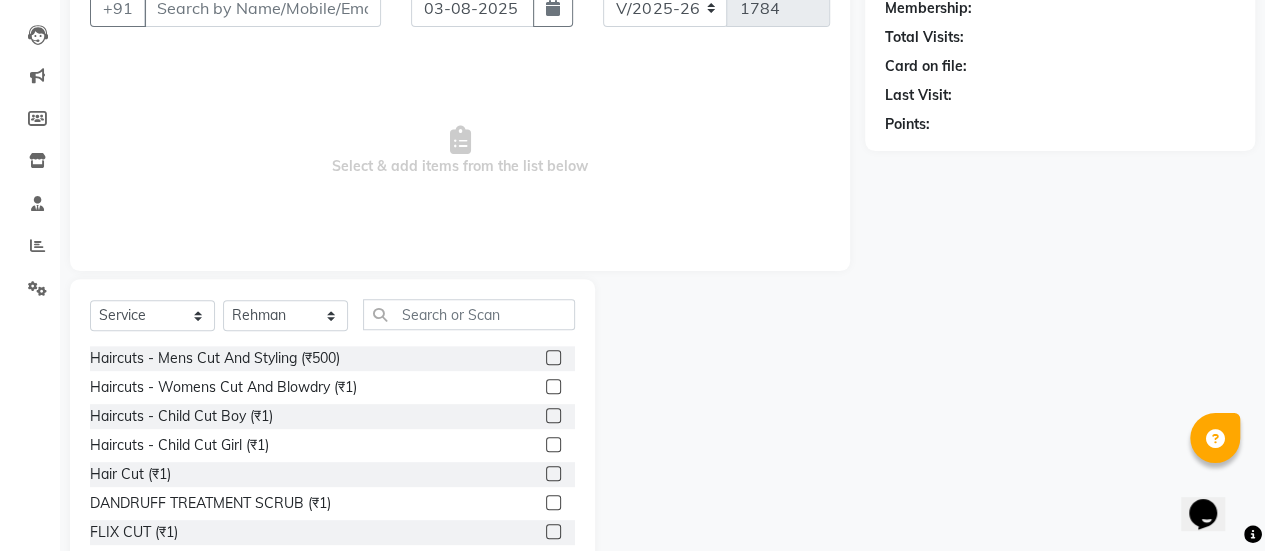 click 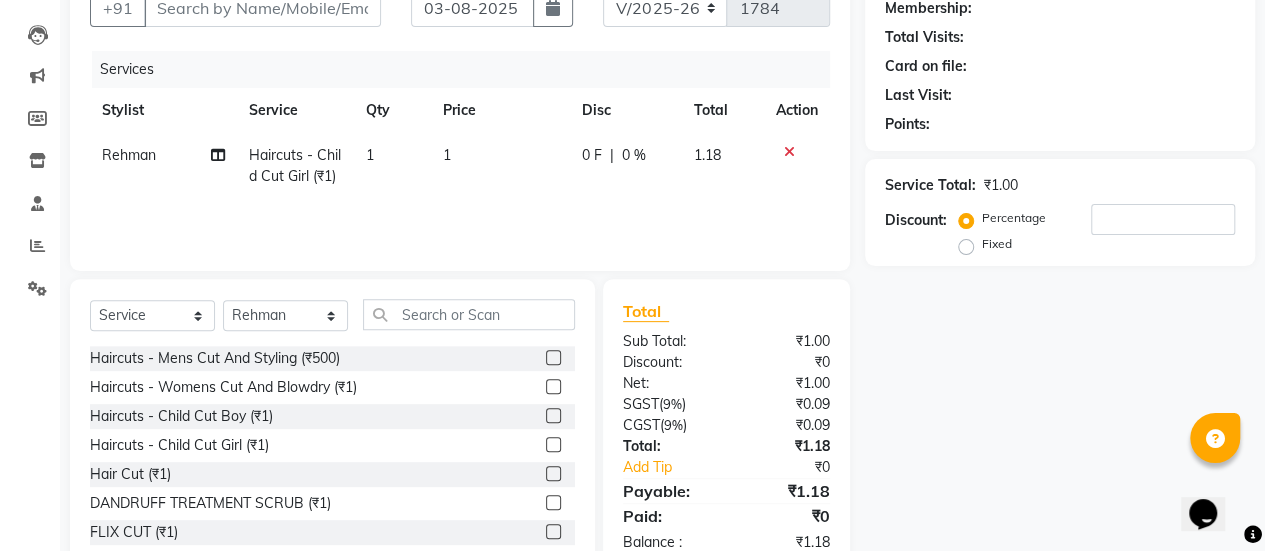 click on "1" 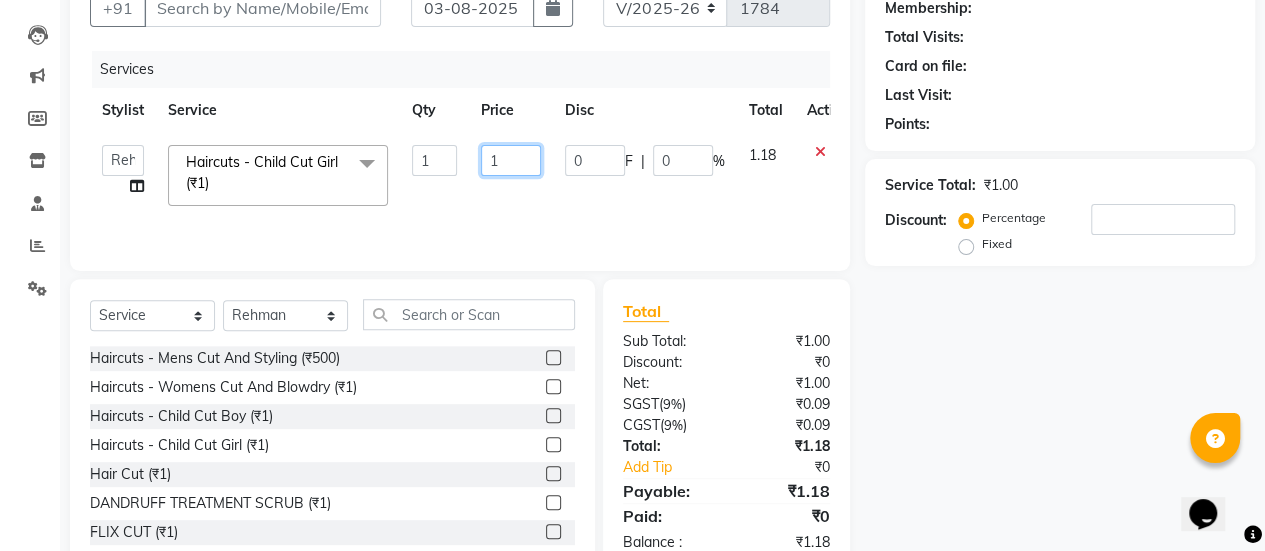 click on "1" 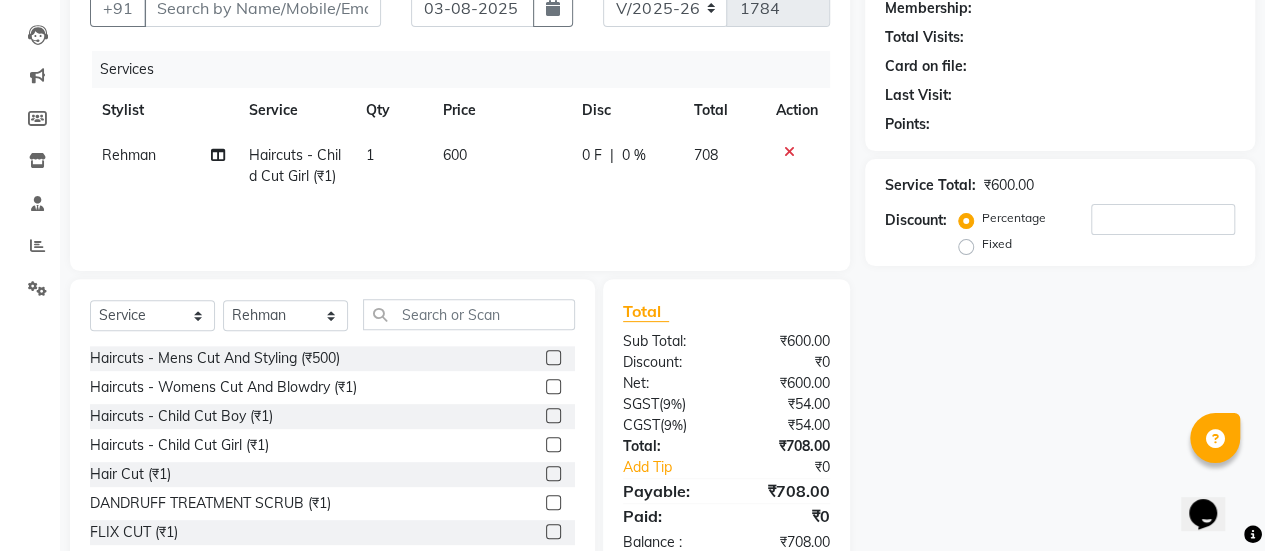 click on "Services Stylist Service Qty Price Disc Total Action [FIRST] Haircuts - Child Cut Girl (₹1) 1 600 0 F | 0 % 708" 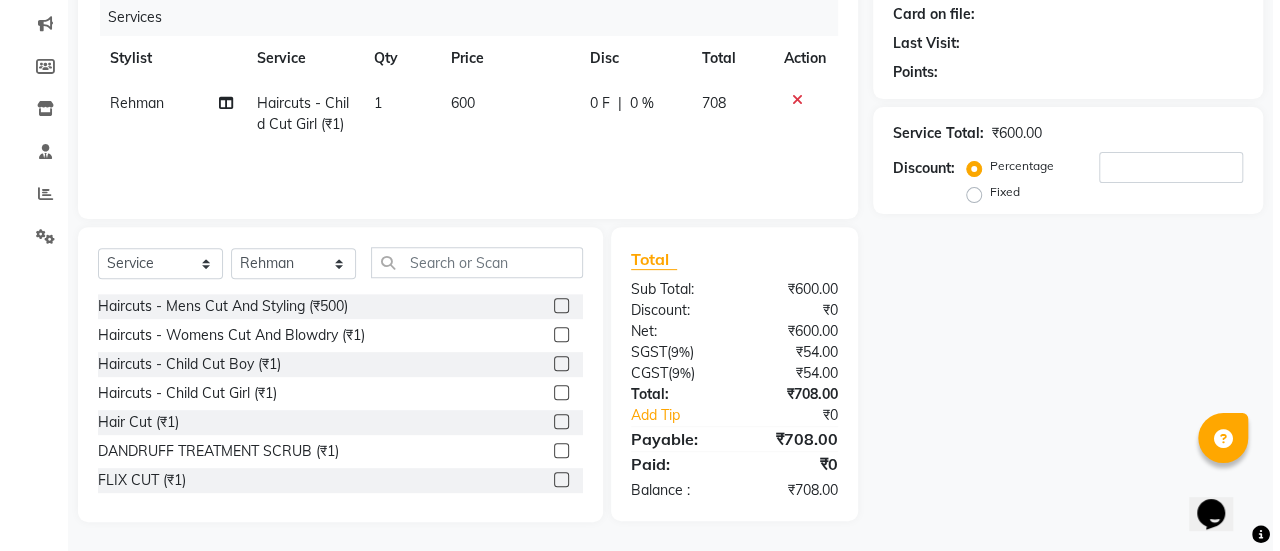 scroll, scrollTop: 0, scrollLeft: 0, axis: both 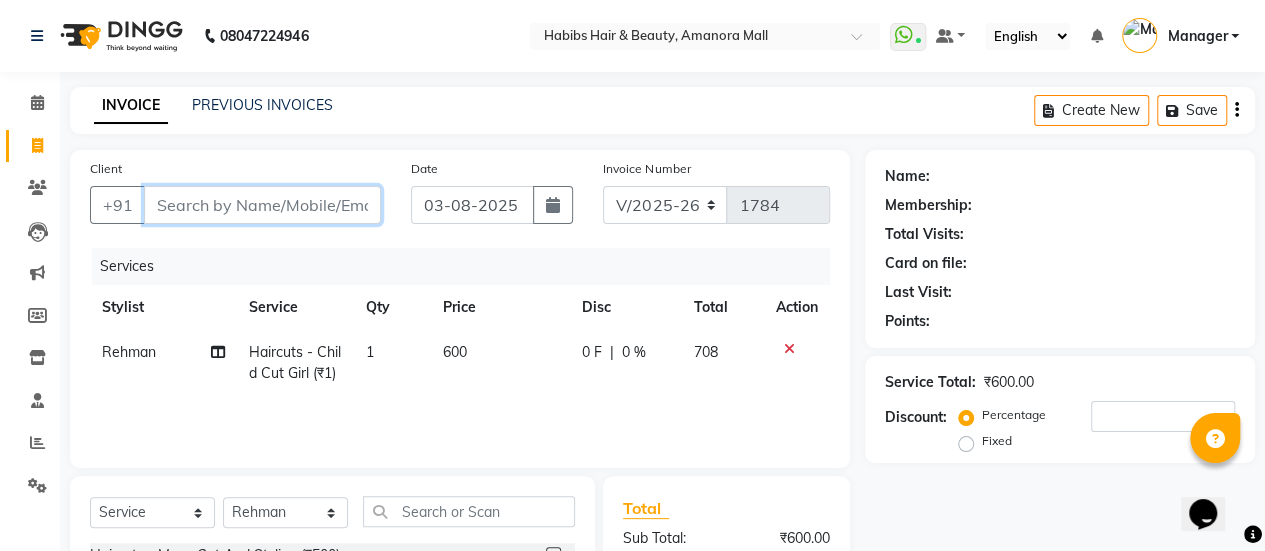 click on "Client" at bounding box center (262, 205) 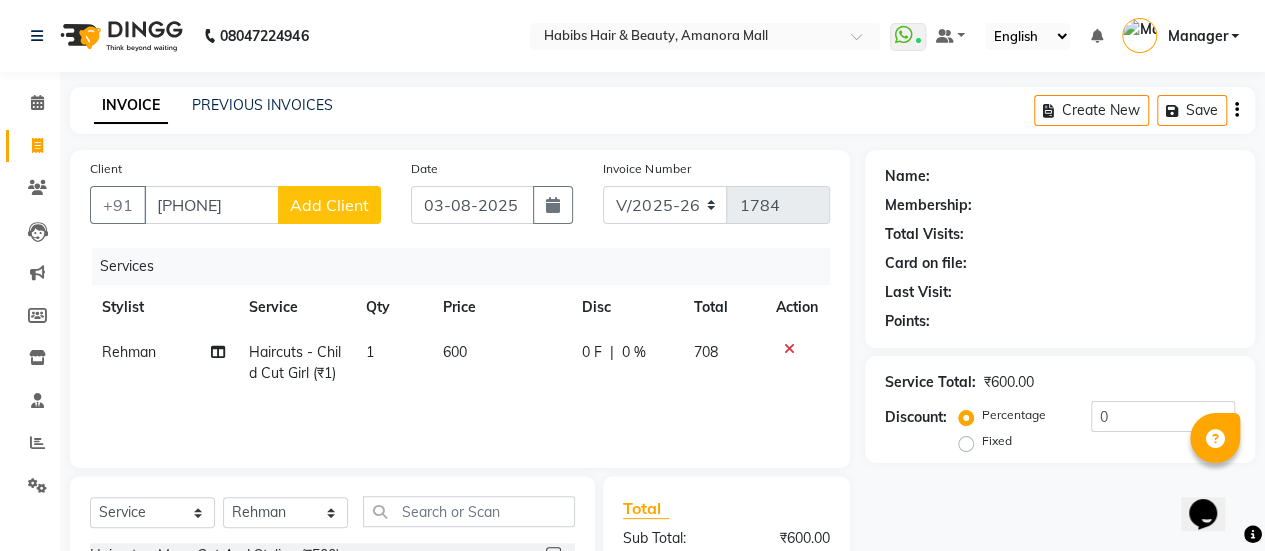 click on "Add Client" 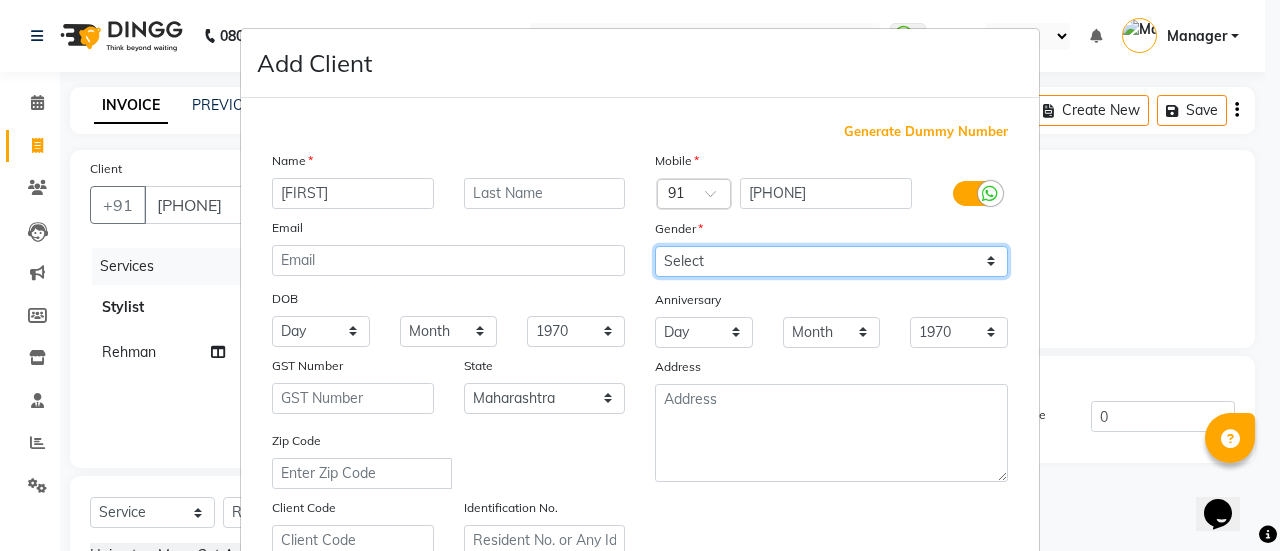 click on "Select Male Female Other Prefer Not To Say" at bounding box center [831, 261] 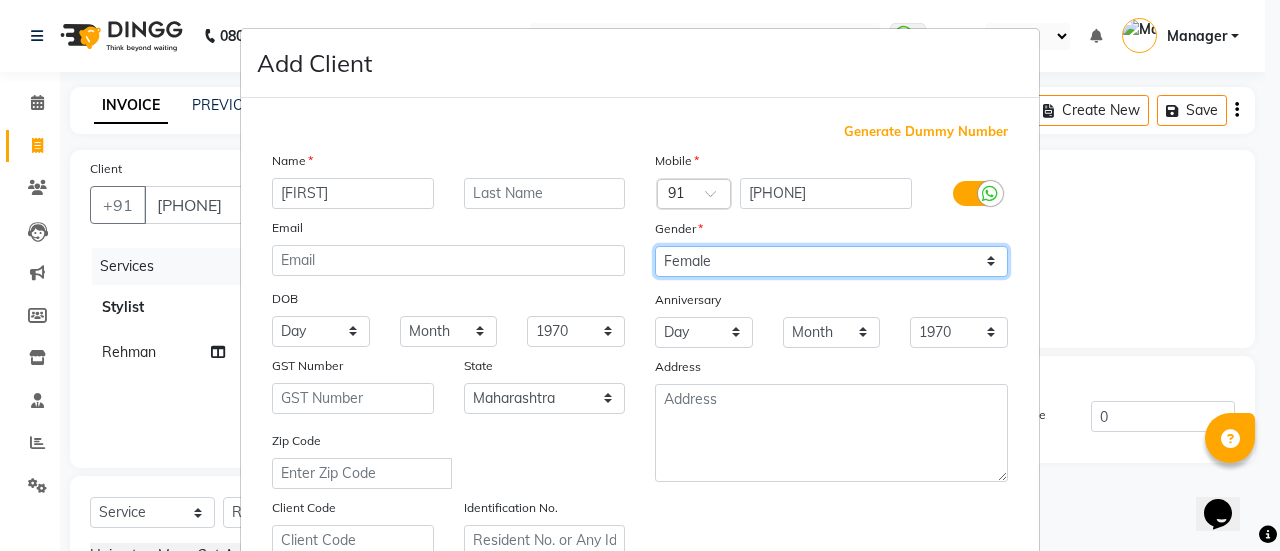 click on "Select Male Female Other Prefer Not To Say" at bounding box center [831, 261] 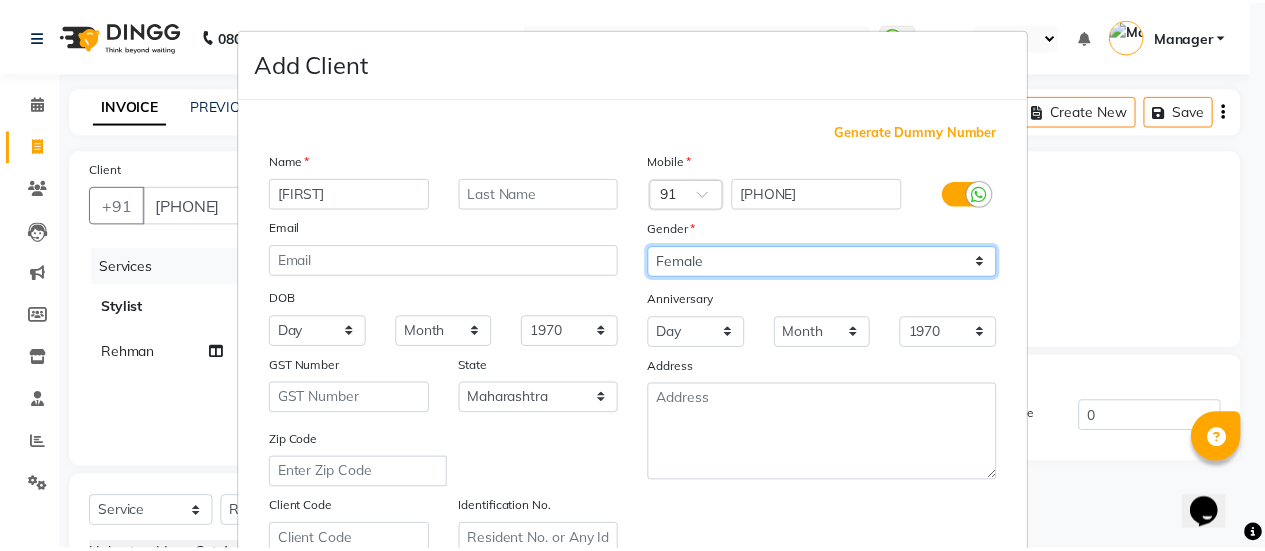 scroll, scrollTop: 368, scrollLeft: 0, axis: vertical 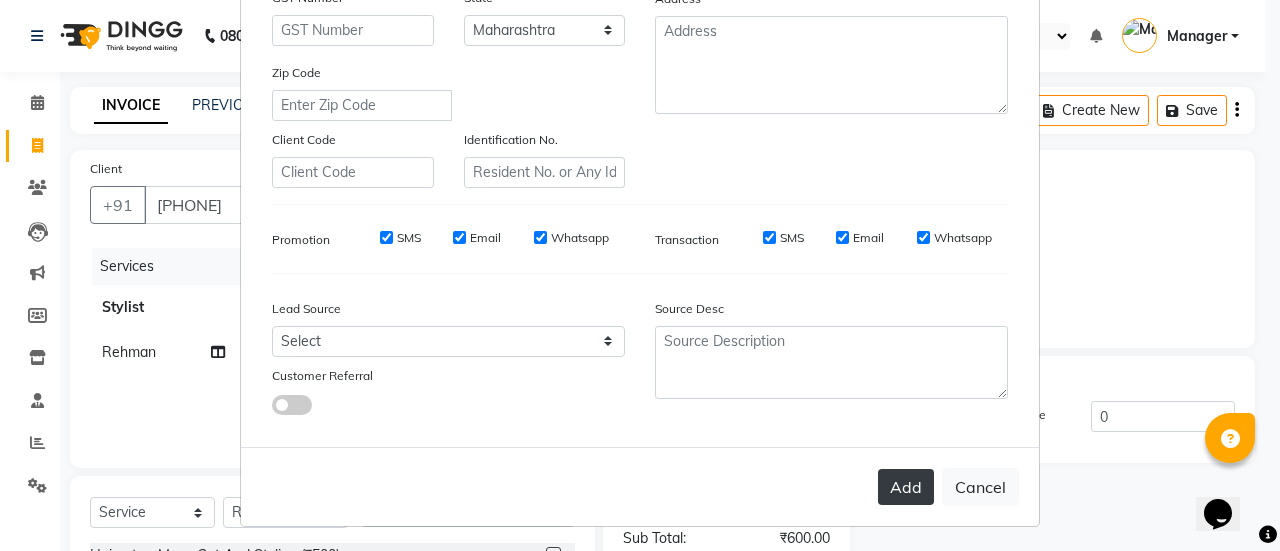 click on "Add" at bounding box center (906, 487) 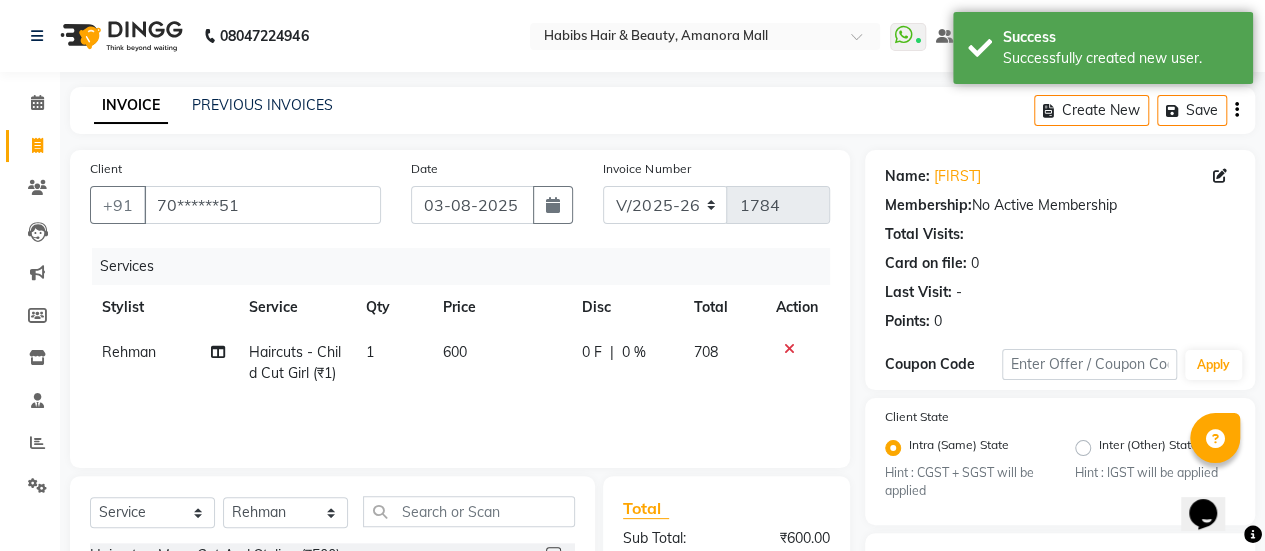 scroll, scrollTop: 254, scrollLeft: 0, axis: vertical 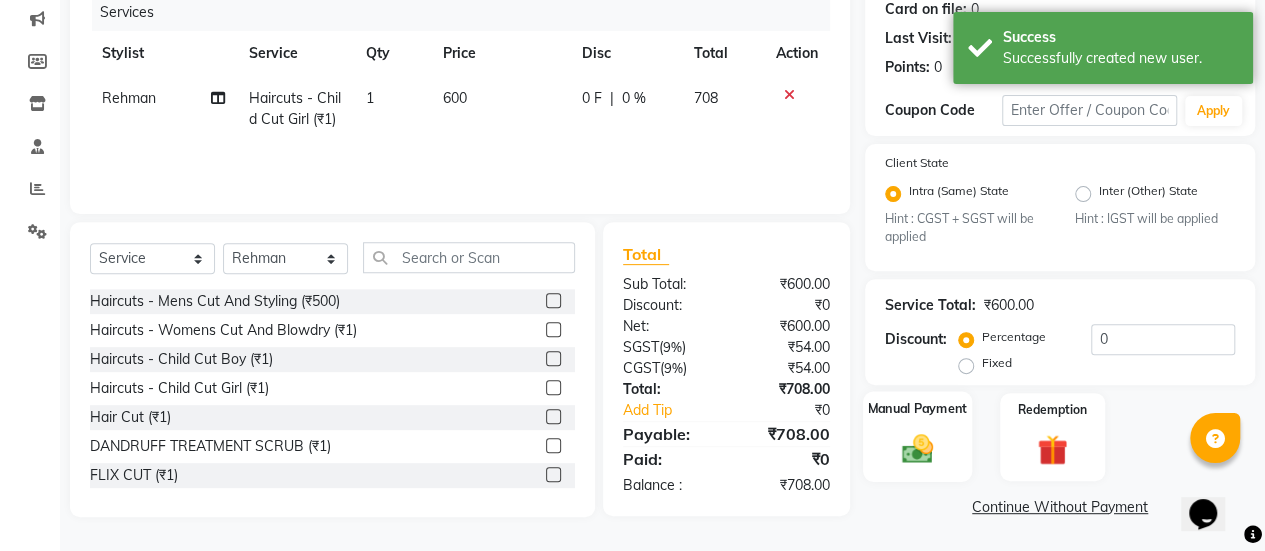 click on "Manual Payment" 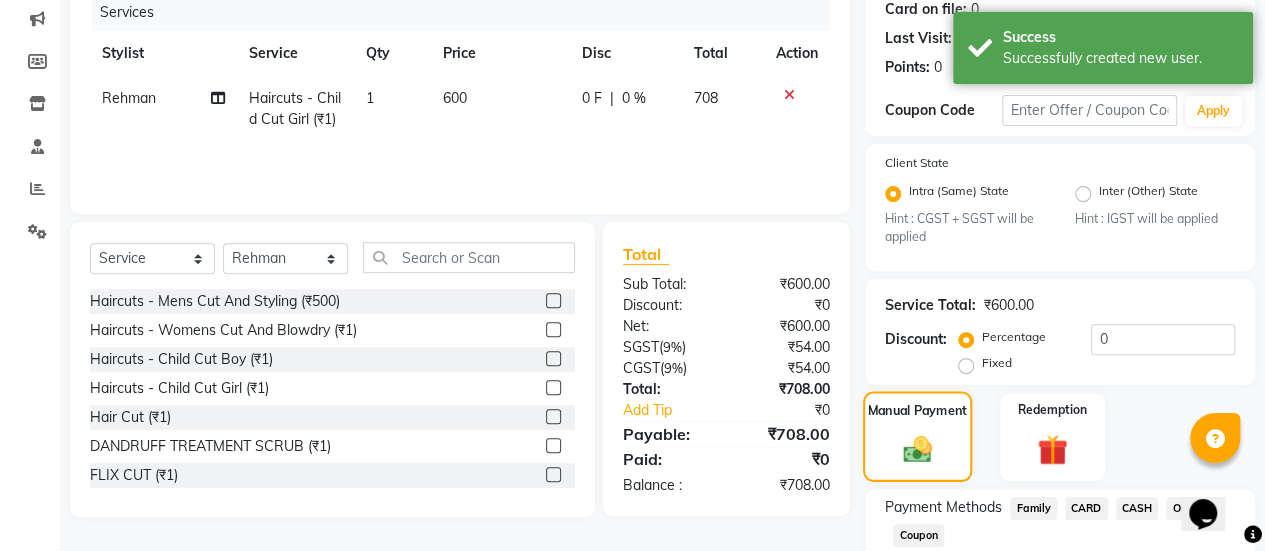 scroll, scrollTop: 382, scrollLeft: 0, axis: vertical 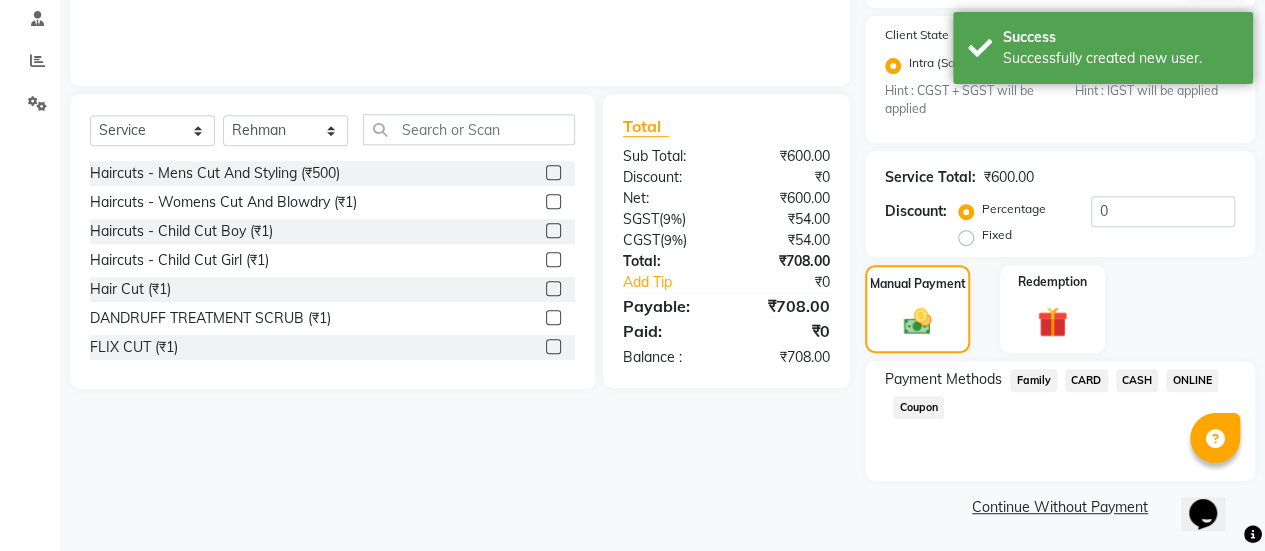 click on "ONLINE" 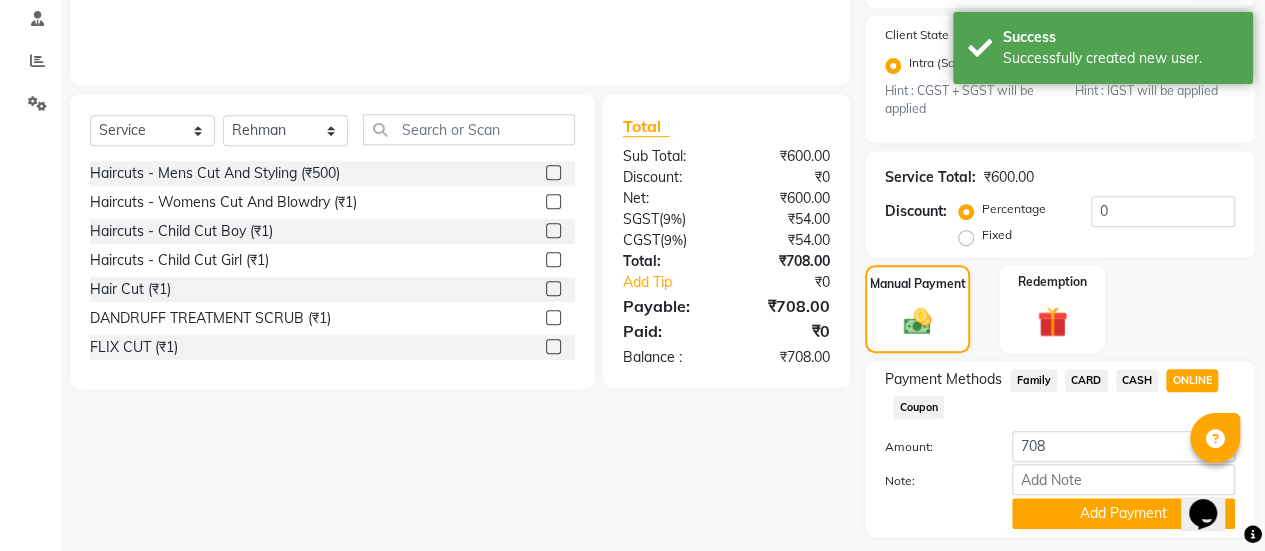 scroll, scrollTop: 438, scrollLeft: 0, axis: vertical 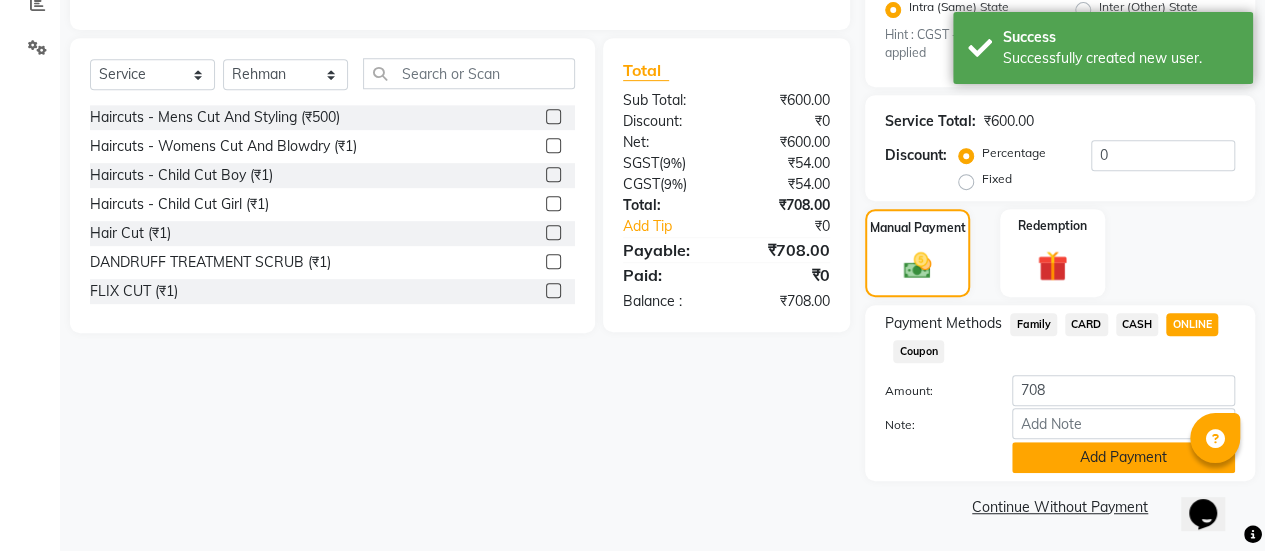 click on "Add Payment" 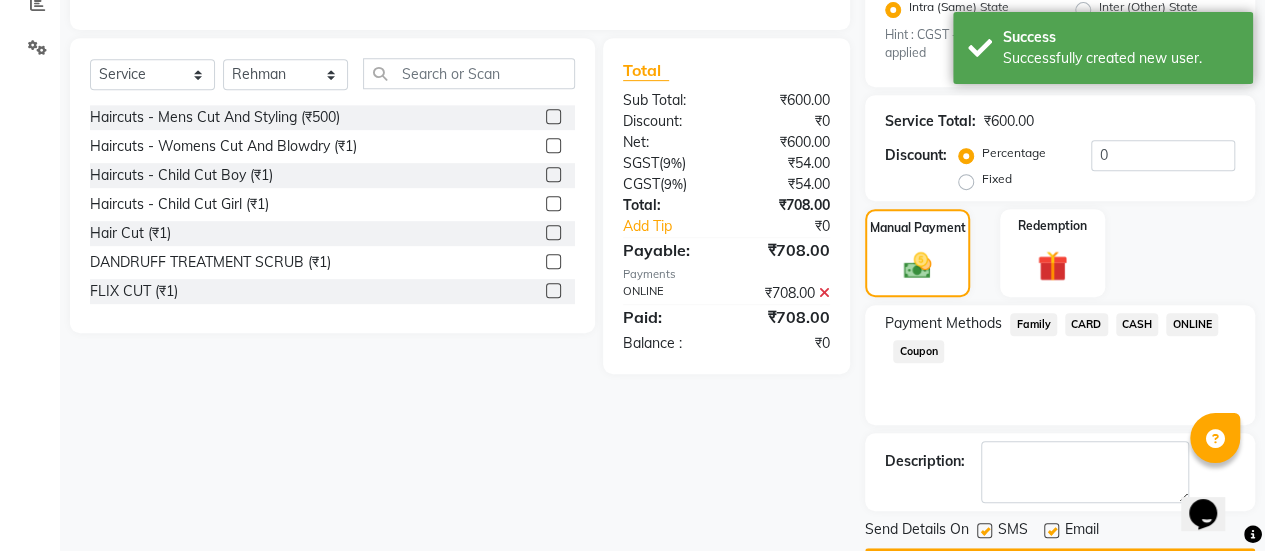 scroll, scrollTop: 493, scrollLeft: 0, axis: vertical 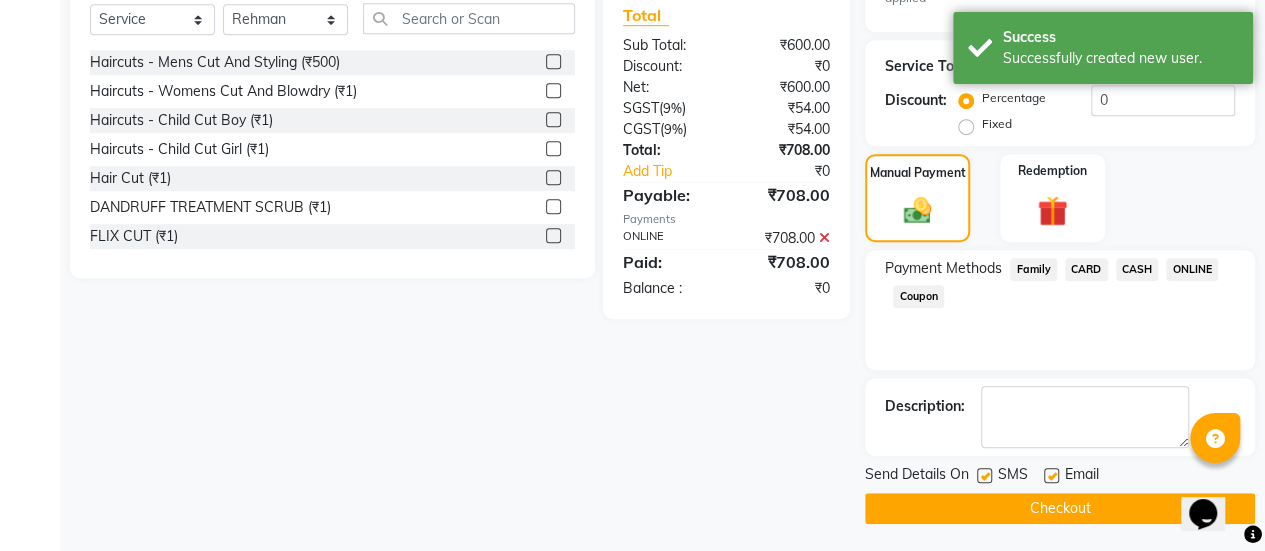 click 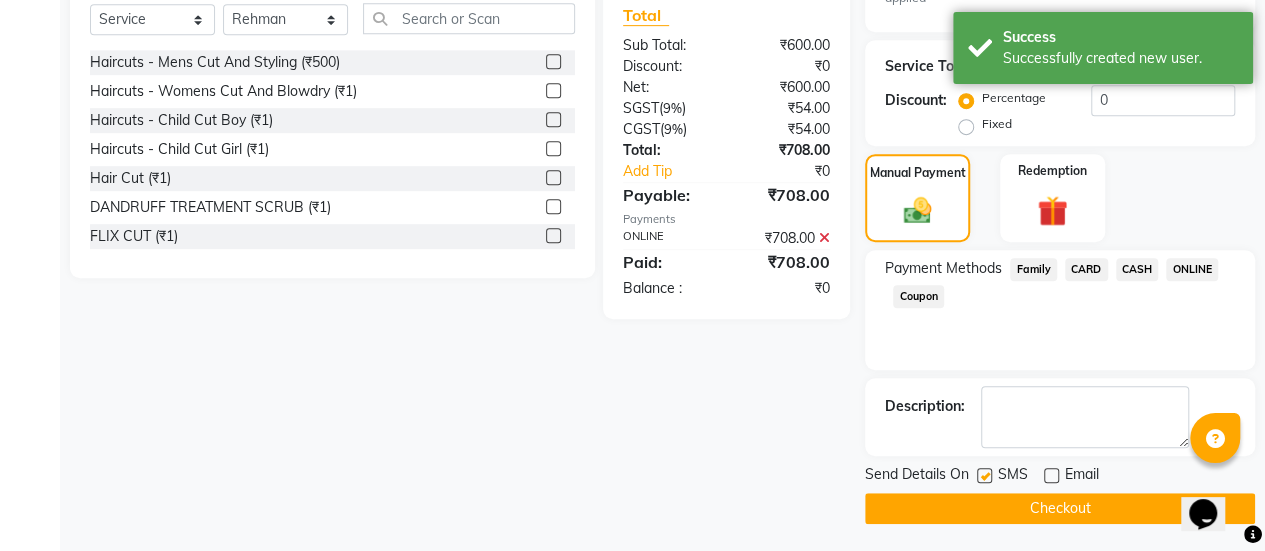 click on "Checkout" 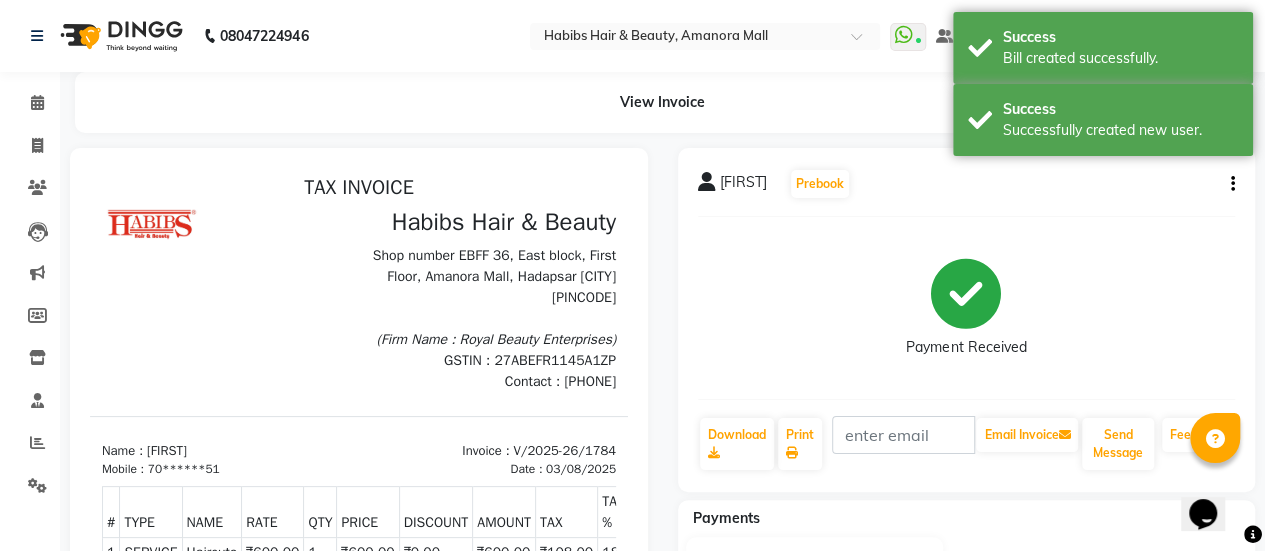 scroll, scrollTop: 0, scrollLeft: 0, axis: both 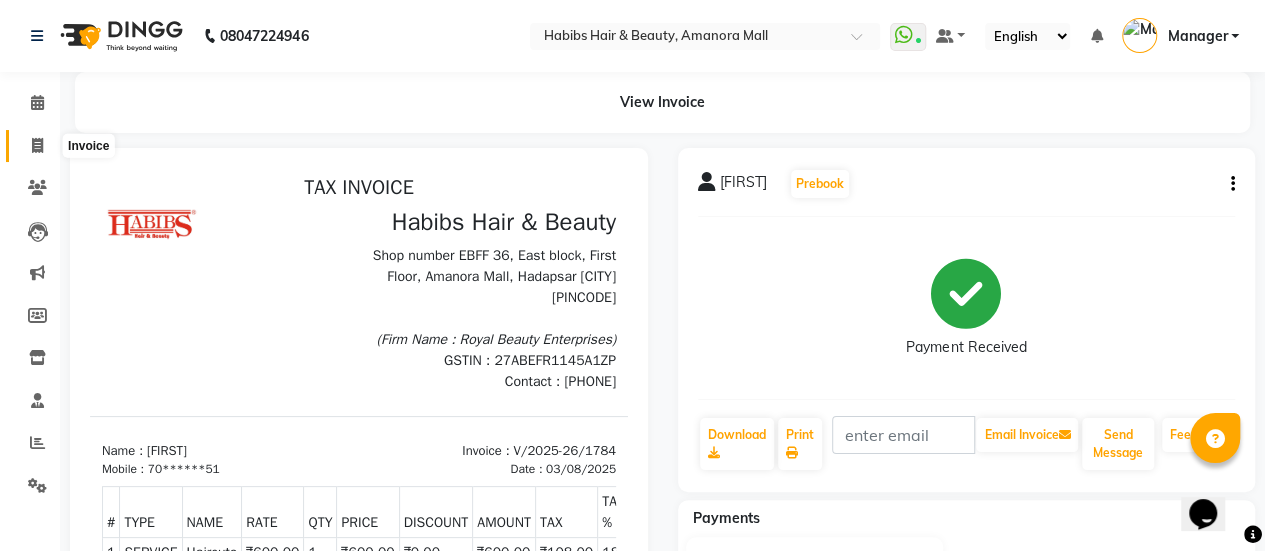 click 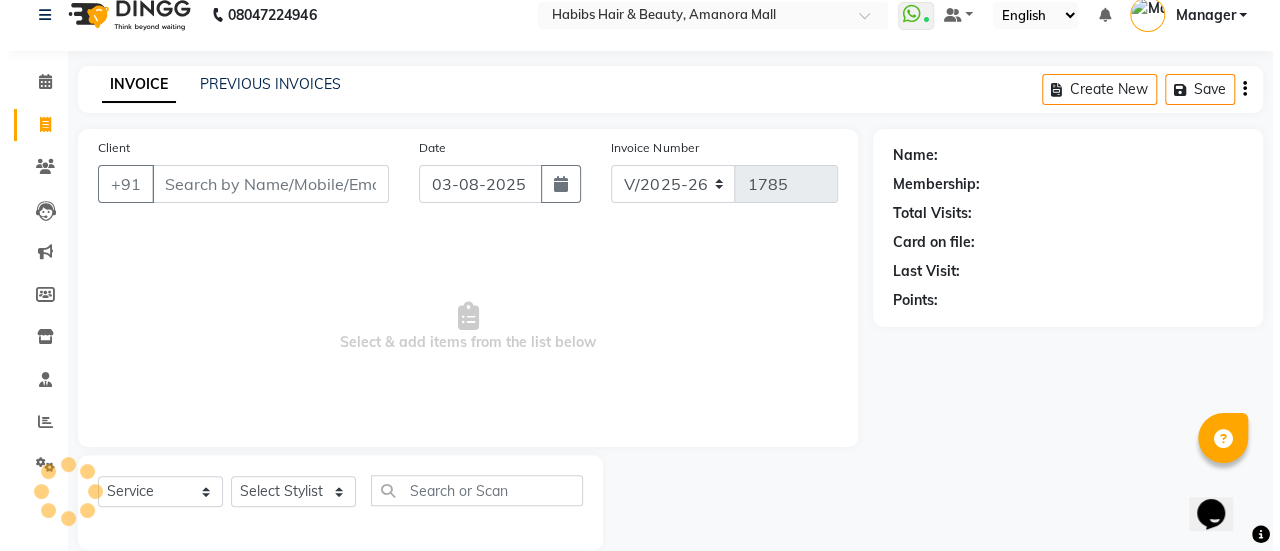 scroll, scrollTop: 49, scrollLeft: 0, axis: vertical 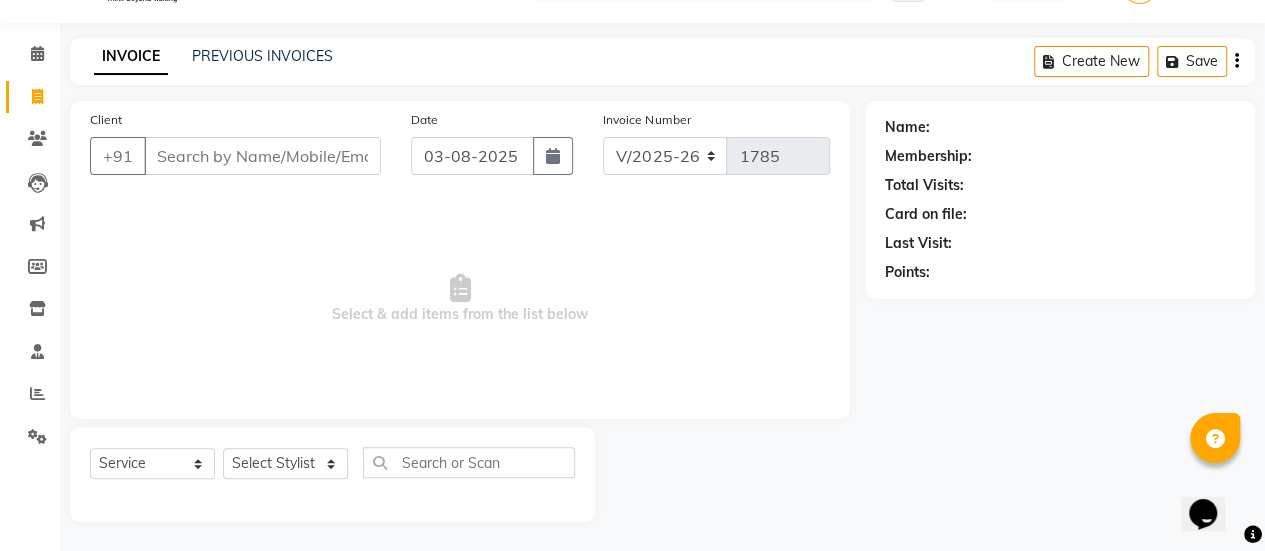 click on "Client" at bounding box center (262, 156) 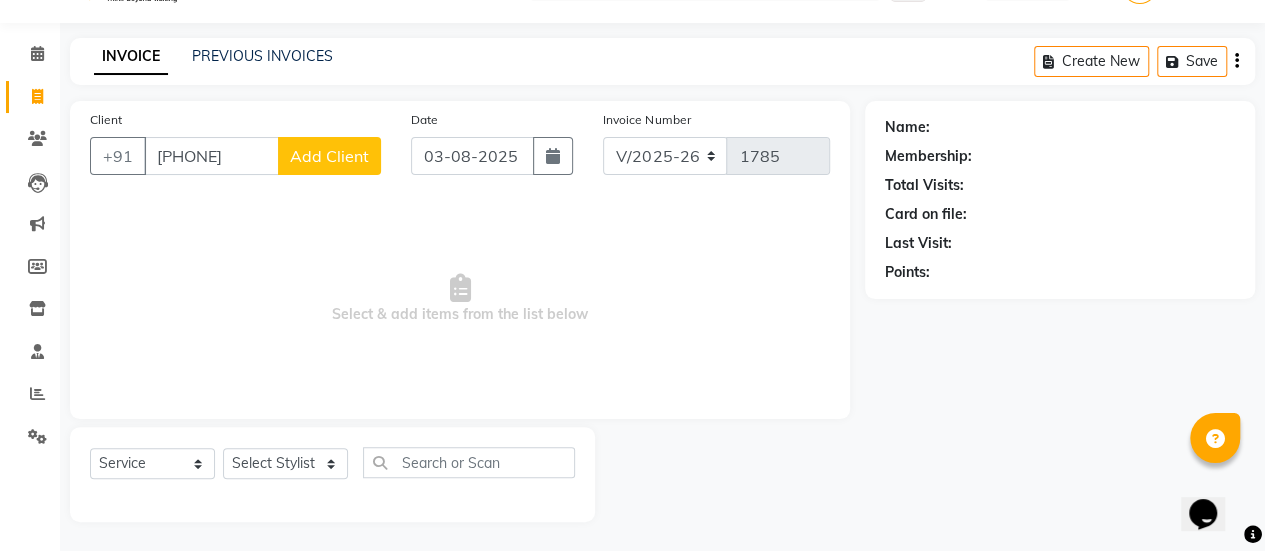 click on "Add Client" 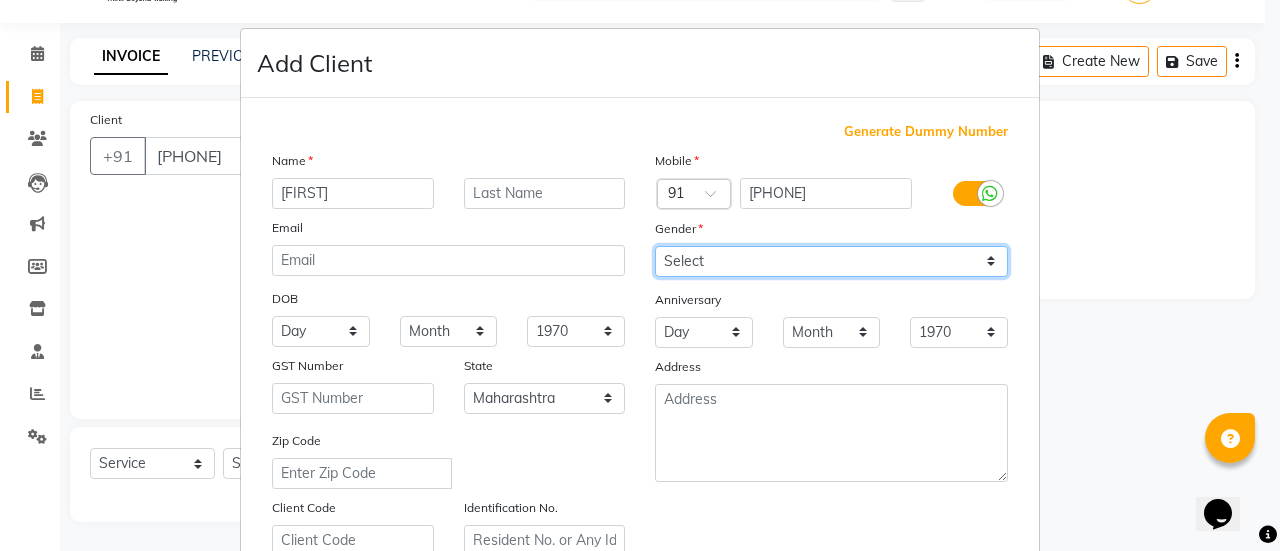 click on "Select Male Female Other Prefer Not To Say" at bounding box center (831, 261) 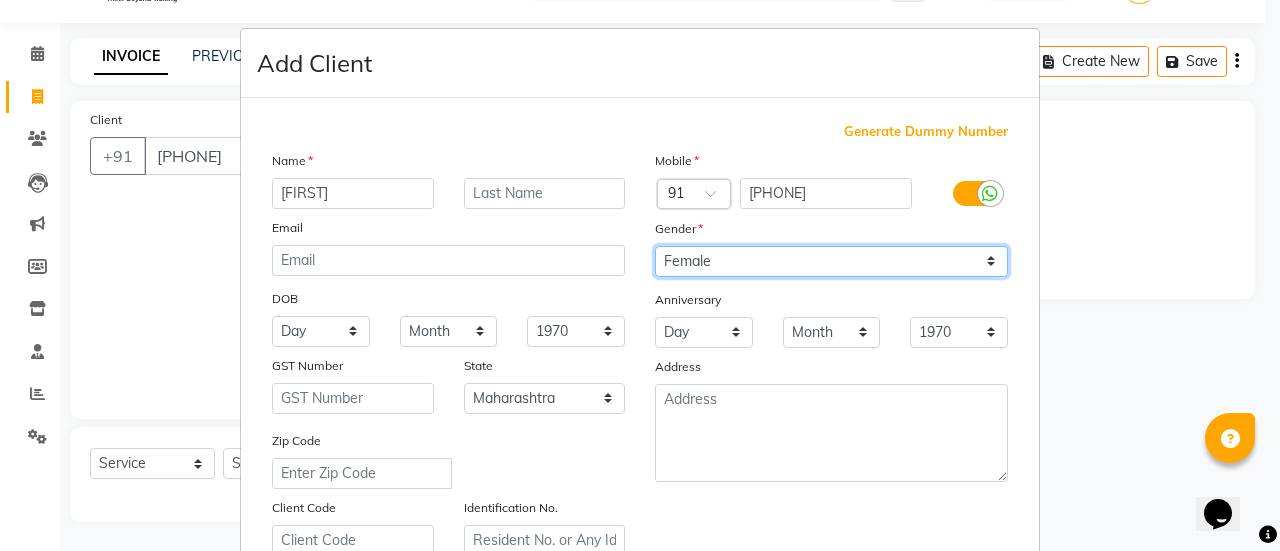 click on "Select Male Female Other Prefer Not To Say" at bounding box center [831, 261] 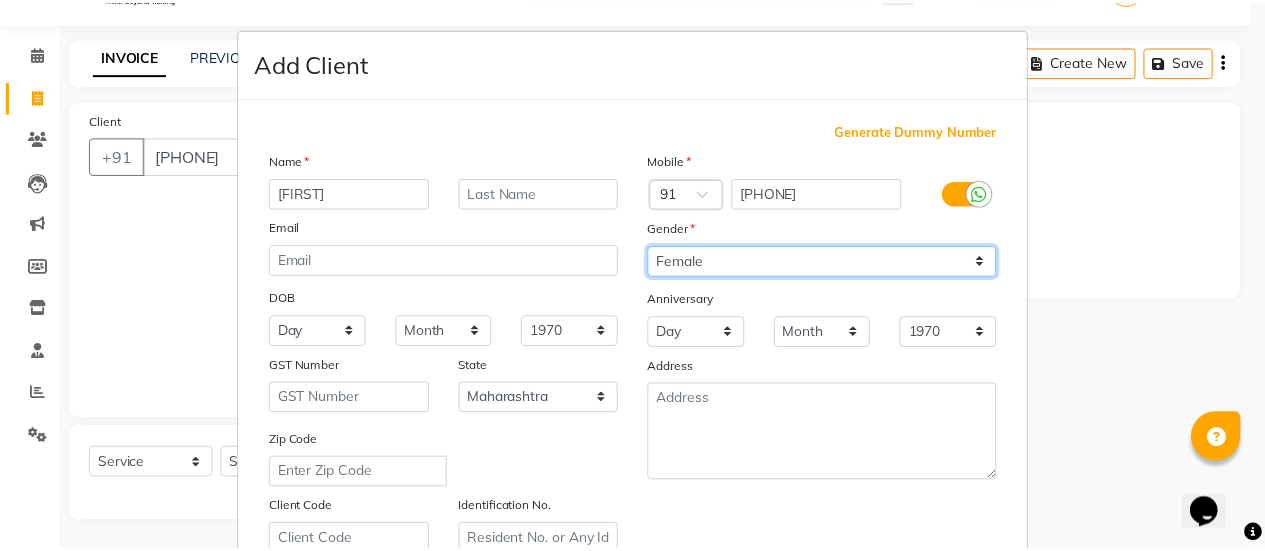 scroll, scrollTop: 368, scrollLeft: 0, axis: vertical 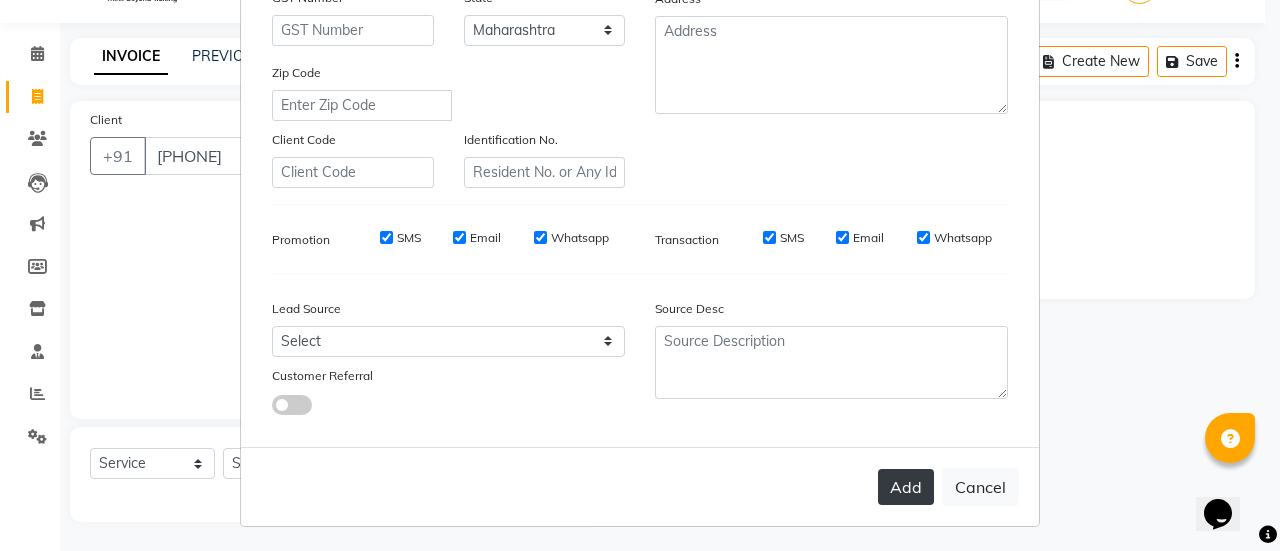 click on "Add" at bounding box center (906, 487) 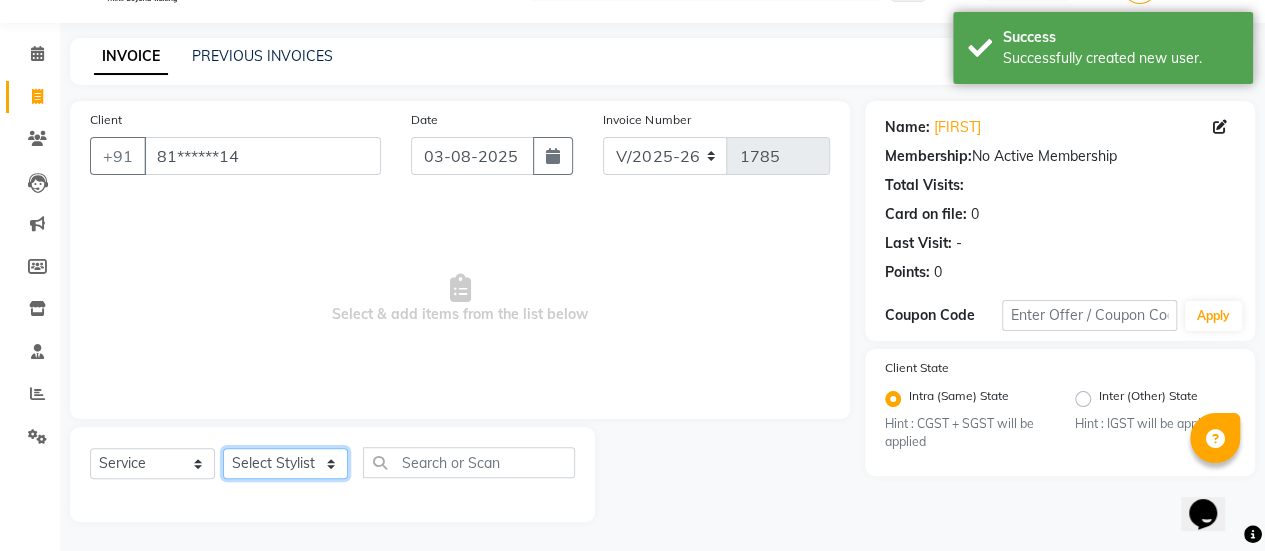 click on "Select Stylist [FIRST] [FIRST] [FIRST] [FIRST] [FIRST] [FIRST] [FIRST] [FIRST] [FIRST] Manager [FIRST] [FIRST] [FIRST] [FIRST] [FIRST] [FIRST] [FIRST] [FIRST]" 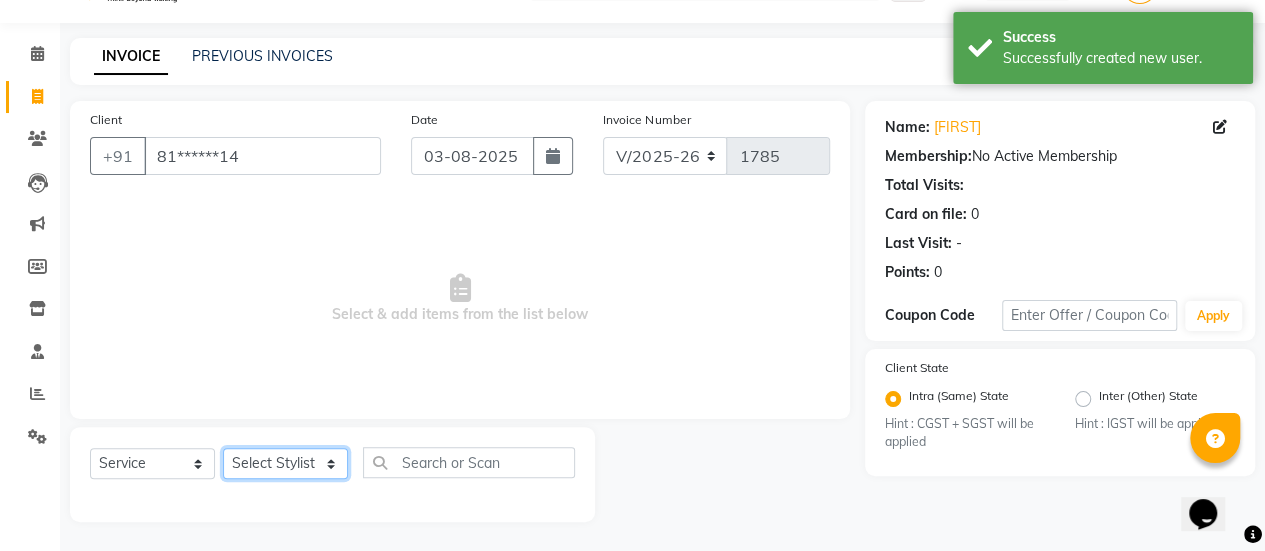 click on "Select Stylist [FIRST] [FIRST] [FIRST] [FIRST] [FIRST] [FIRST] [FIRST] [FIRST] [FIRST] Manager [FIRST] [FIRST] [FIRST] [FIRST] [FIRST] [FIRST] [FIRST] [FIRST]" 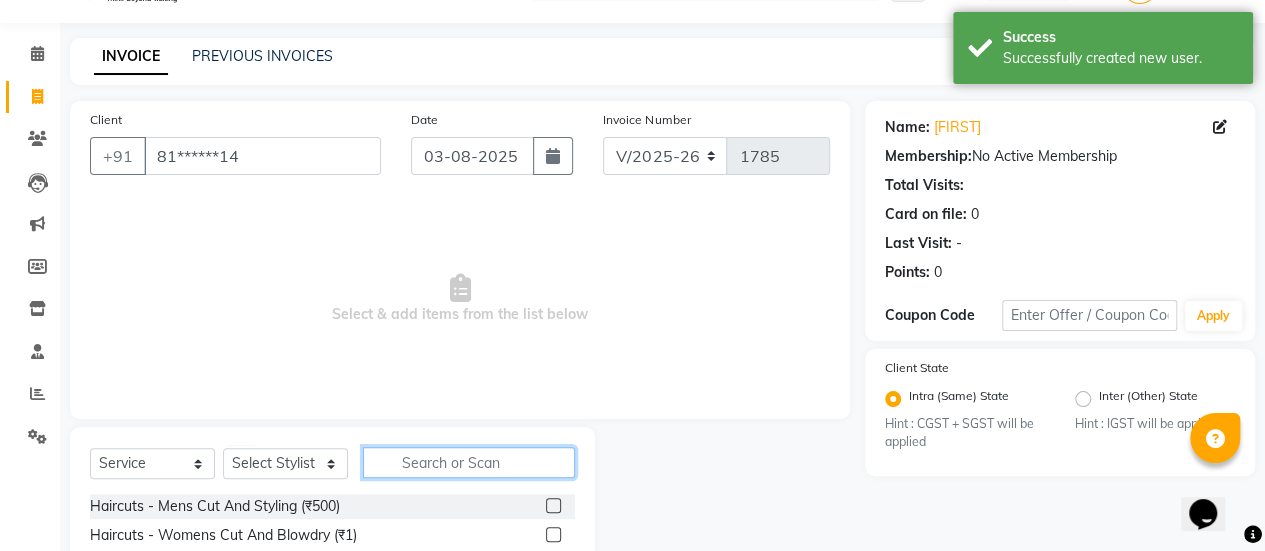 click 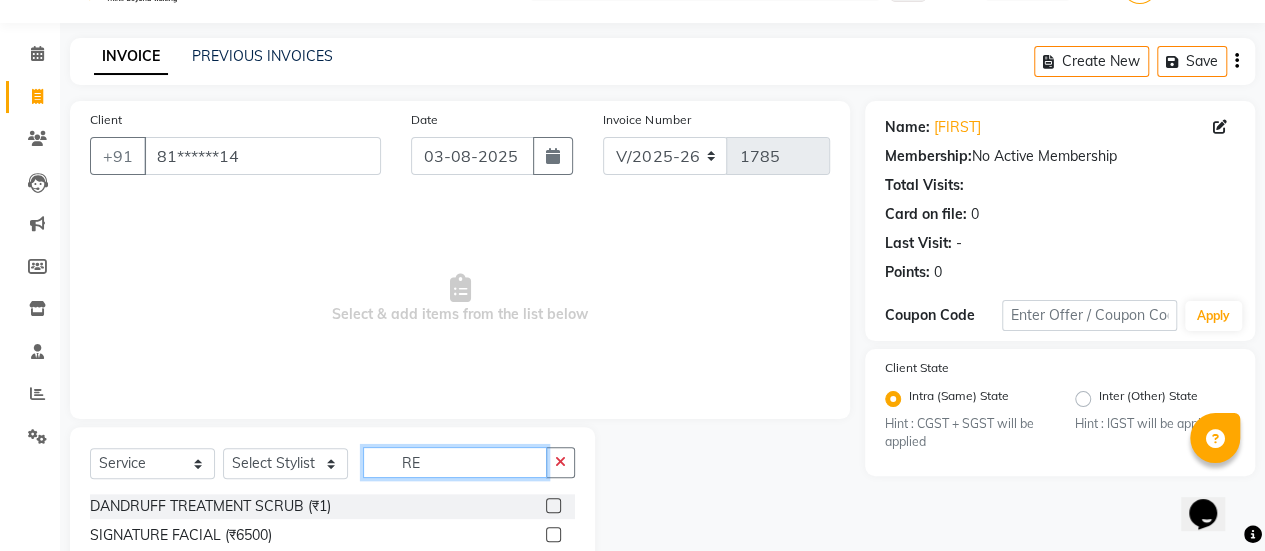 scroll, scrollTop: 121, scrollLeft: 0, axis: vertical 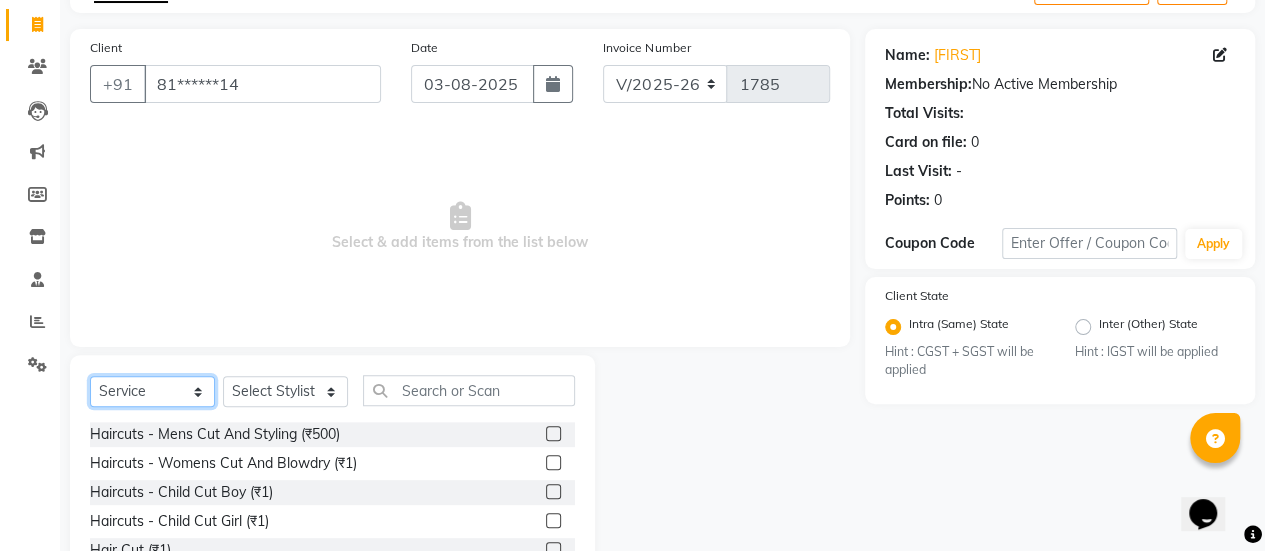 click on "Select  Service  Product  Membership  Package Voucher Prepaid Gift Card" 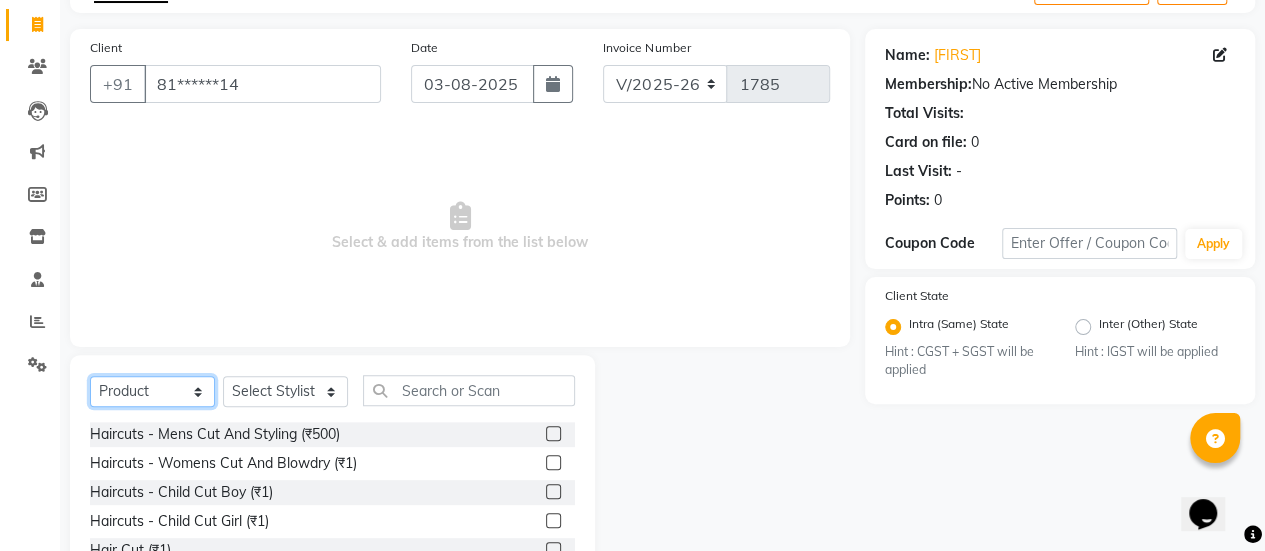 click on "Select  Service  Product  Membership  Package Voucher Prepaid Gift Card" 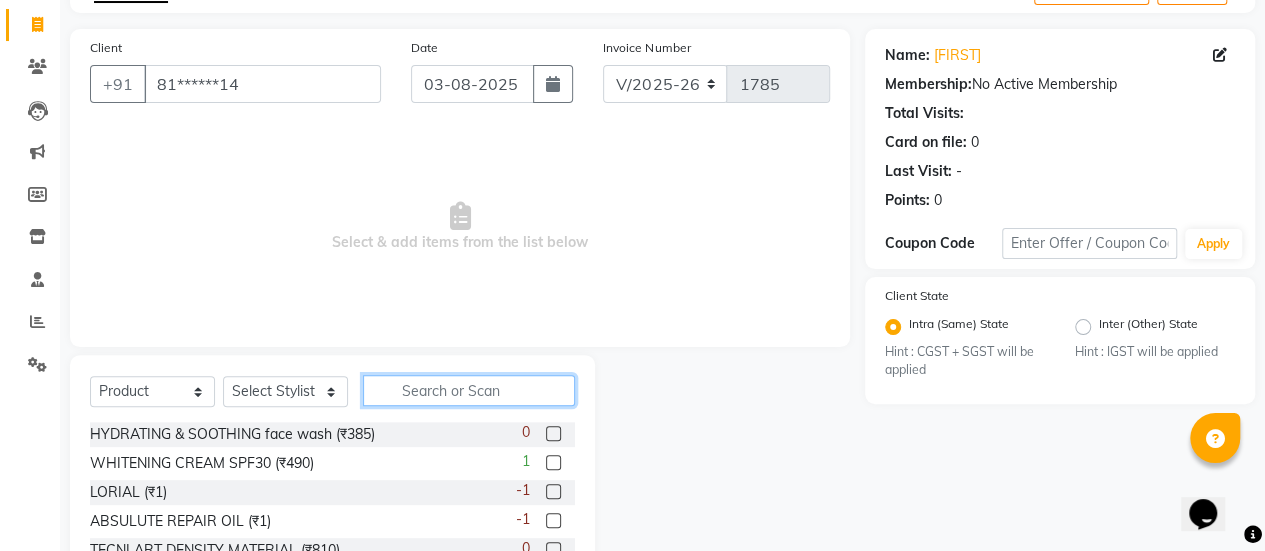 click 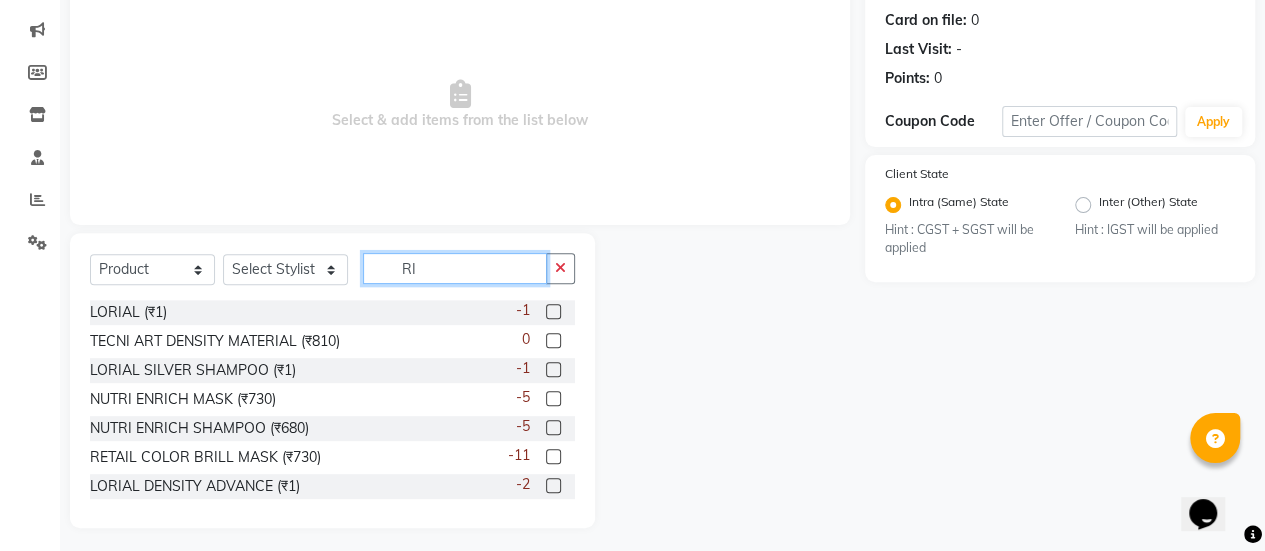 scroll, scrollTop: 249, scrollLeft: 0, axis: vertical 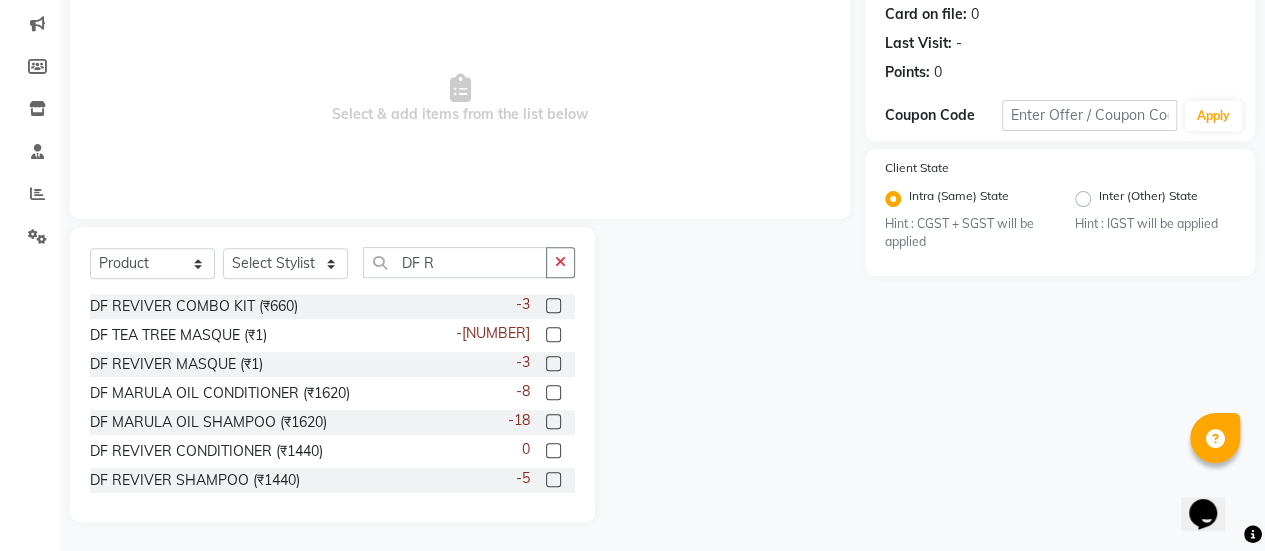 click 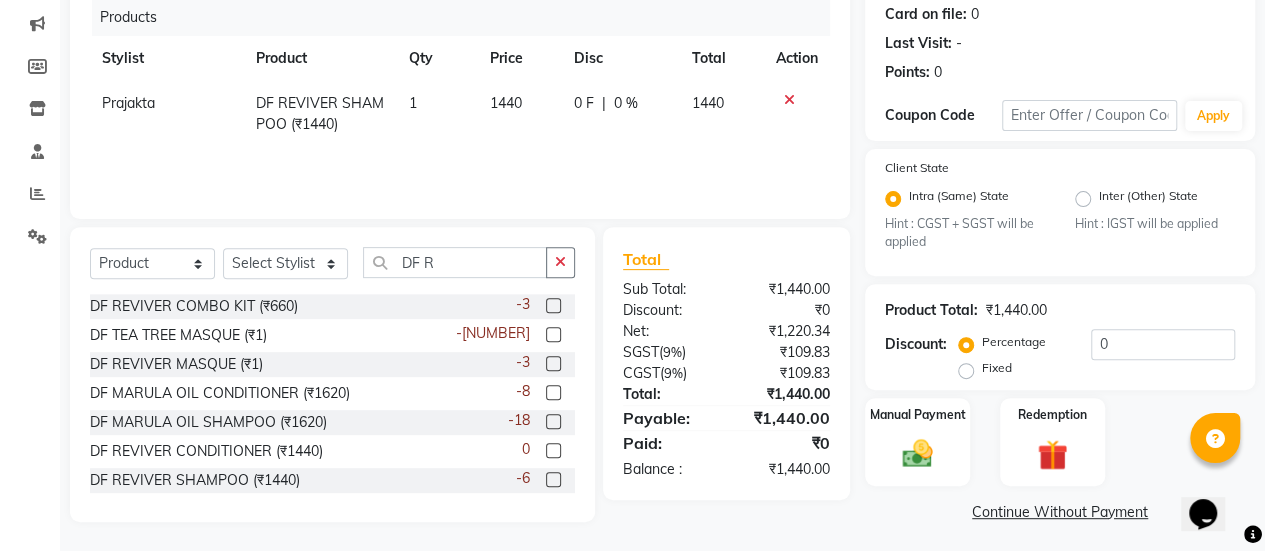 click on "1440" 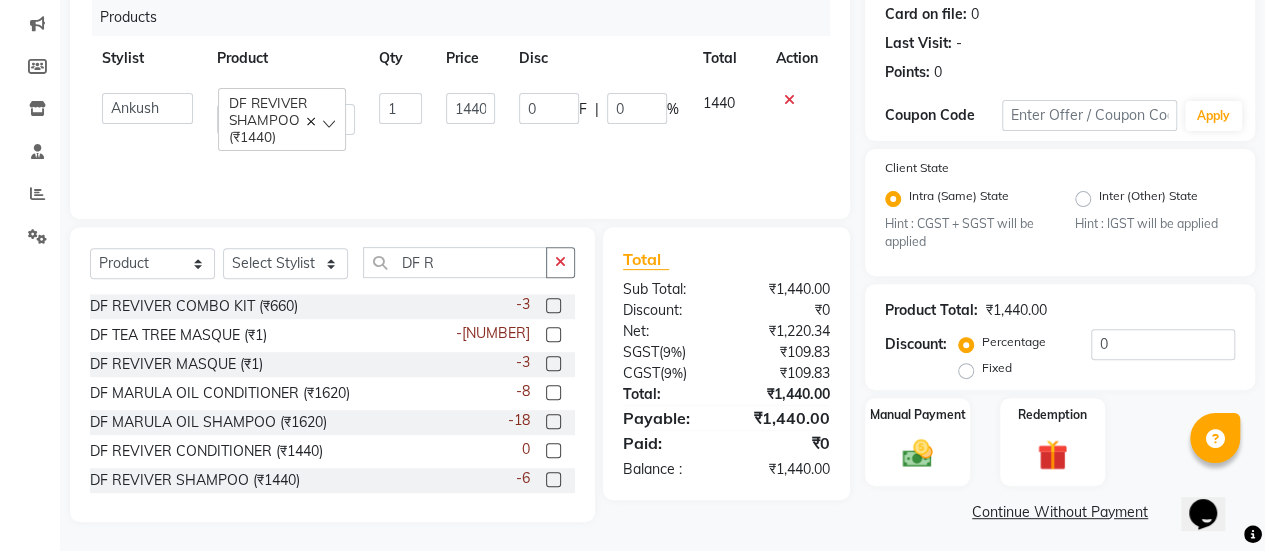 scroll, scrollTop: 254, scrollLeft: 0, axis: vertical 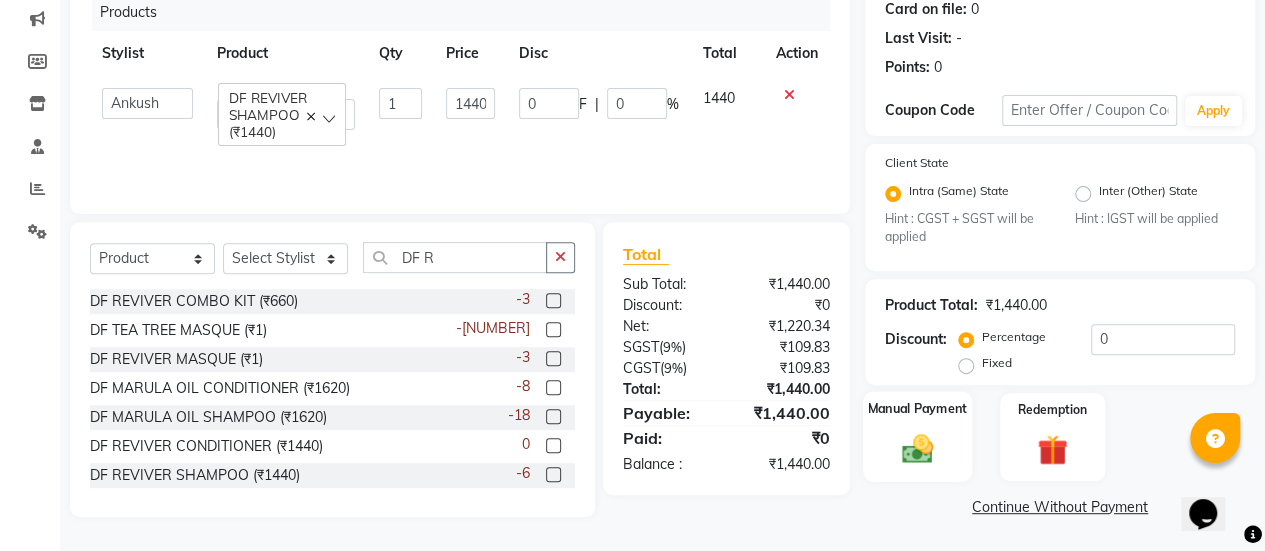 click 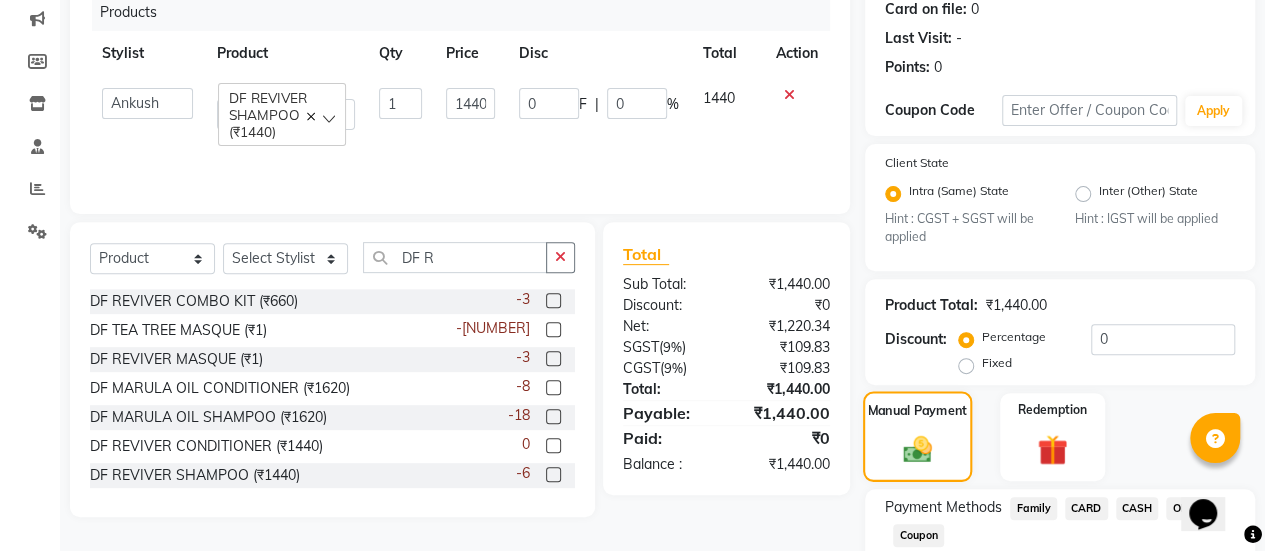 scroll, scrollTop: 382, scrollLeft: 0, axis: vertical 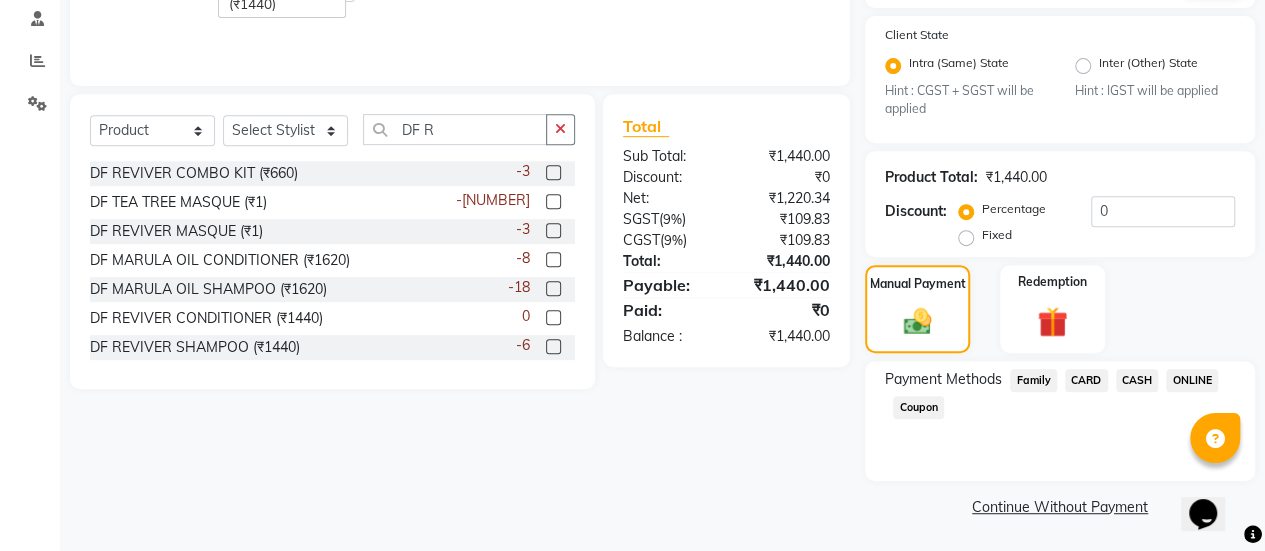 click on "ONLINE" 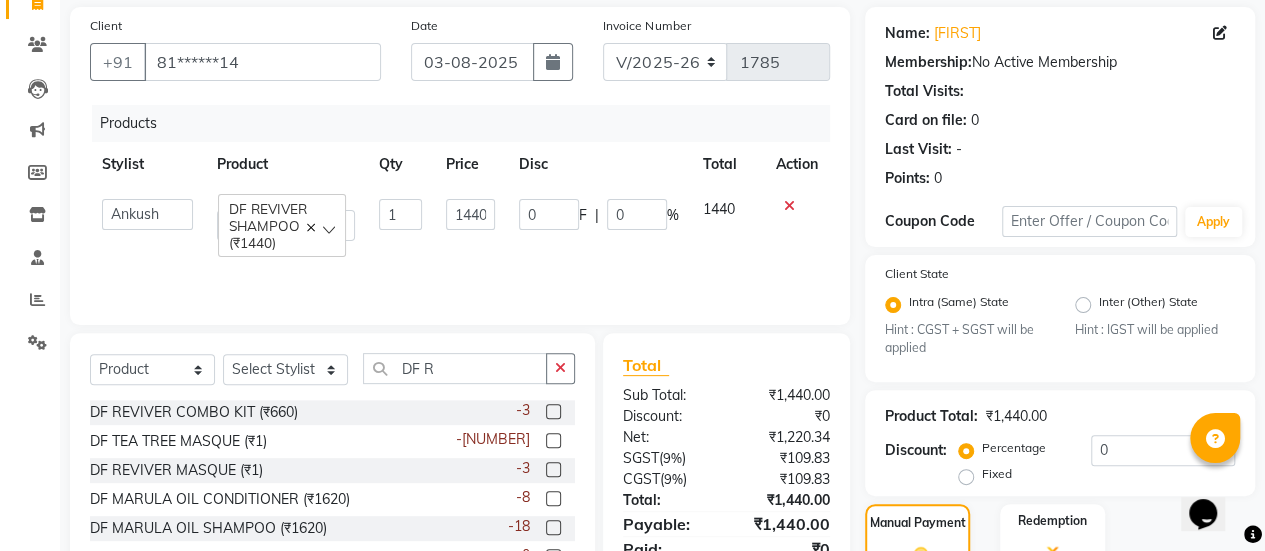 scroll, scrollTop: 438, scrollLeft: 0, axis: vertical 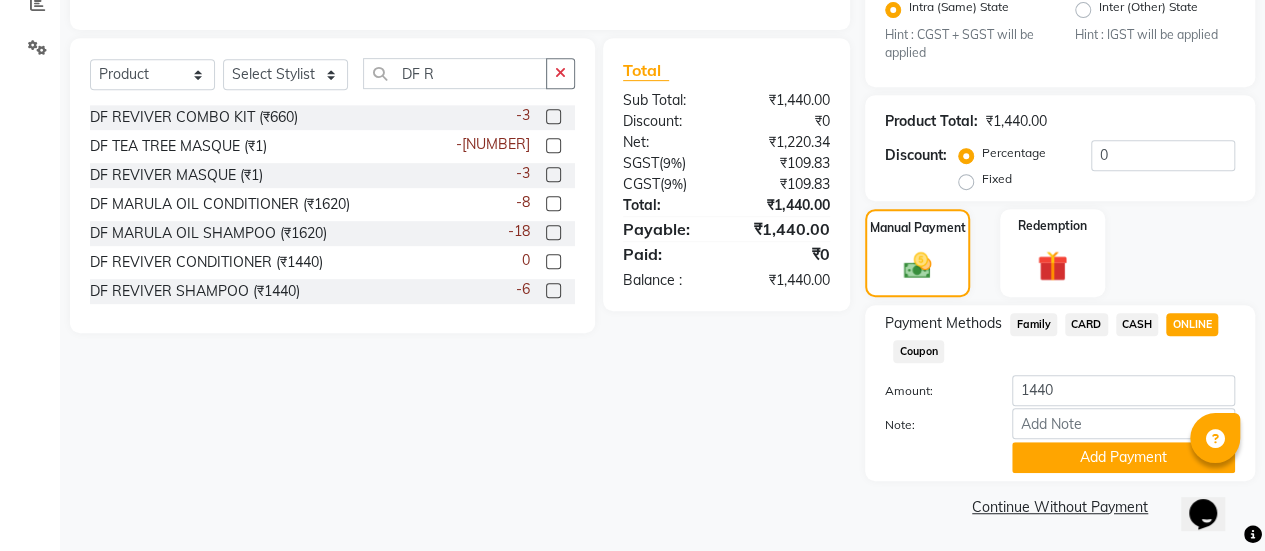 drag, startPoint x: 1073, startPoint y: 449, endPoint x: 517, endPoint y: 469, distance: 556.3596 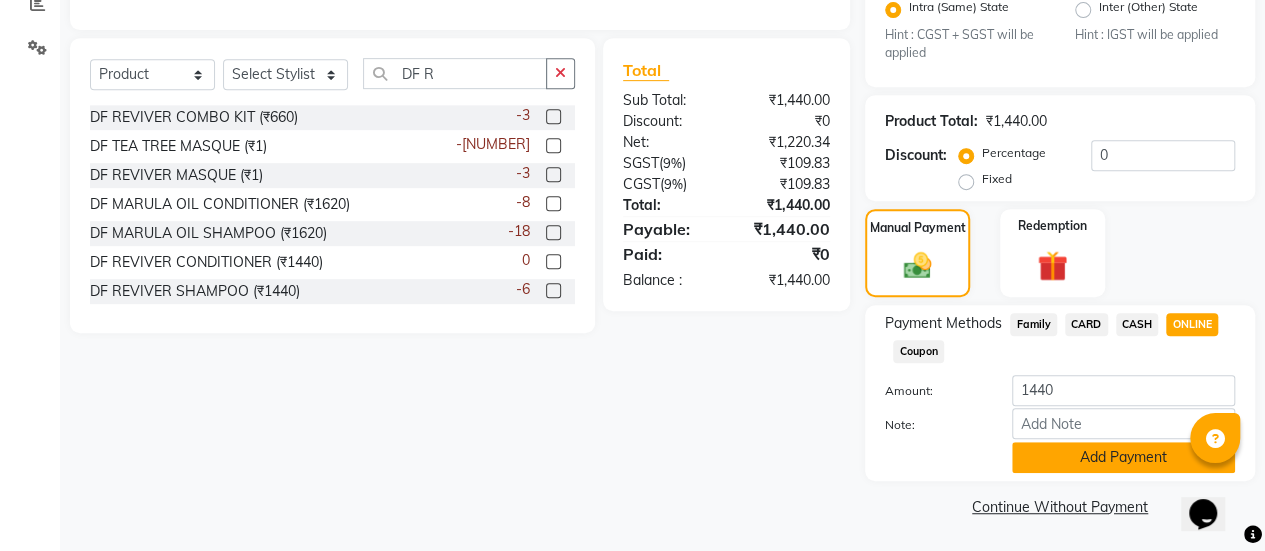 click on "Add Payment" 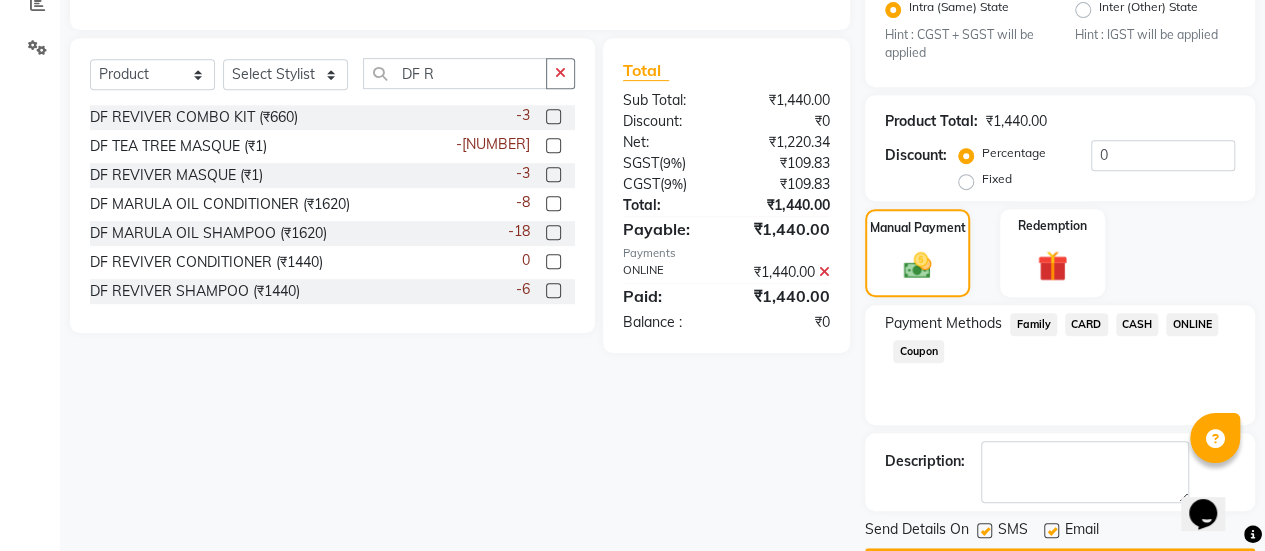 scroll, scrollTop: 493, scrollLeft: 0, axis: vertical 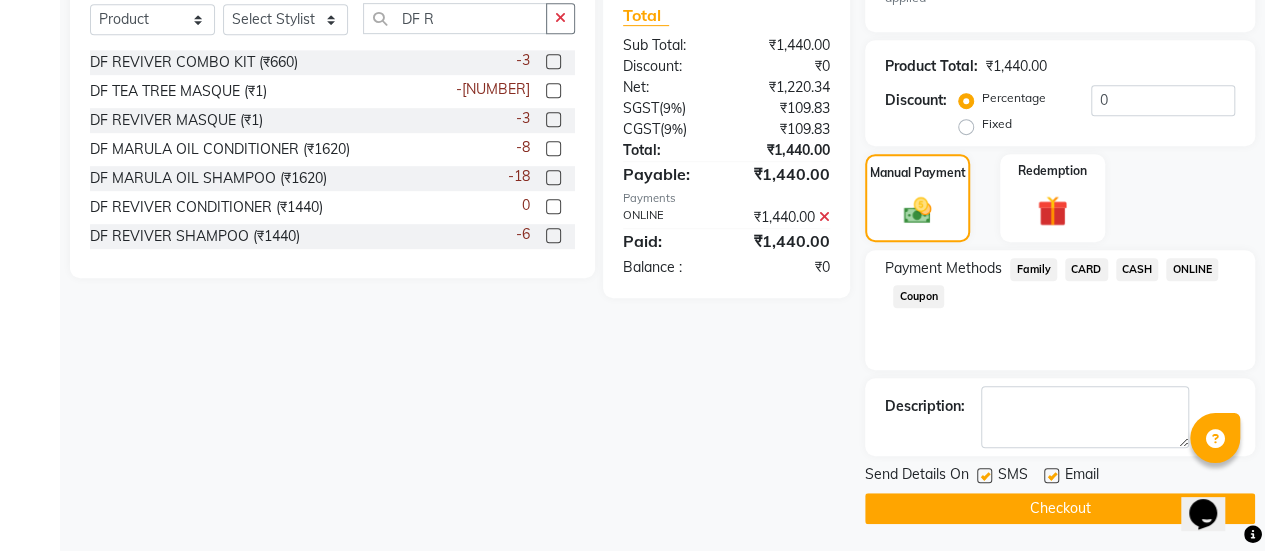 click 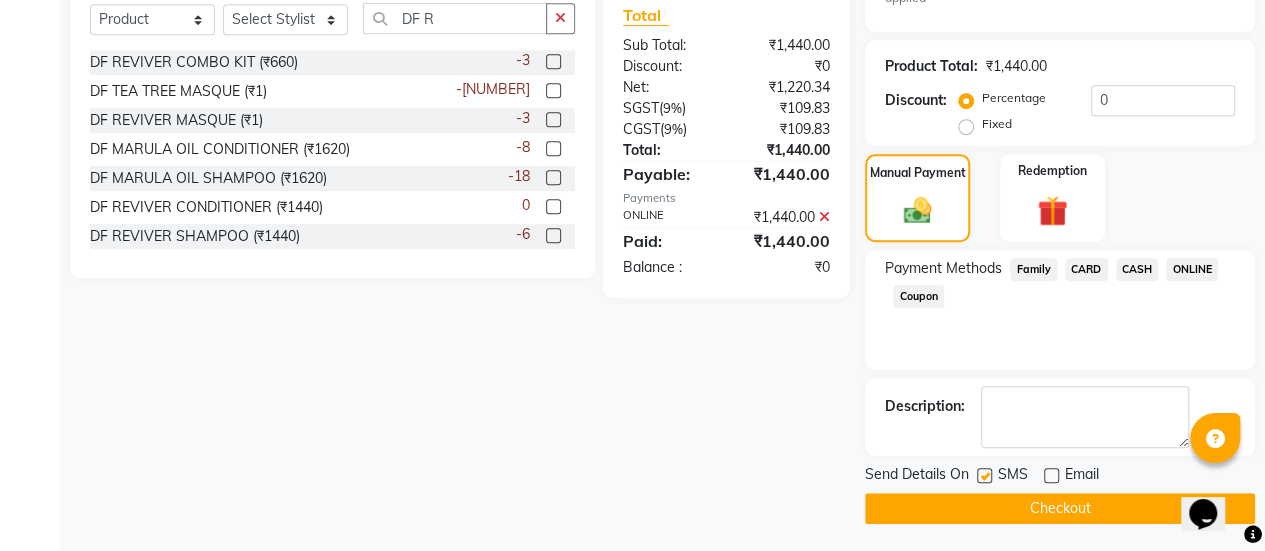 click on "Checkout" 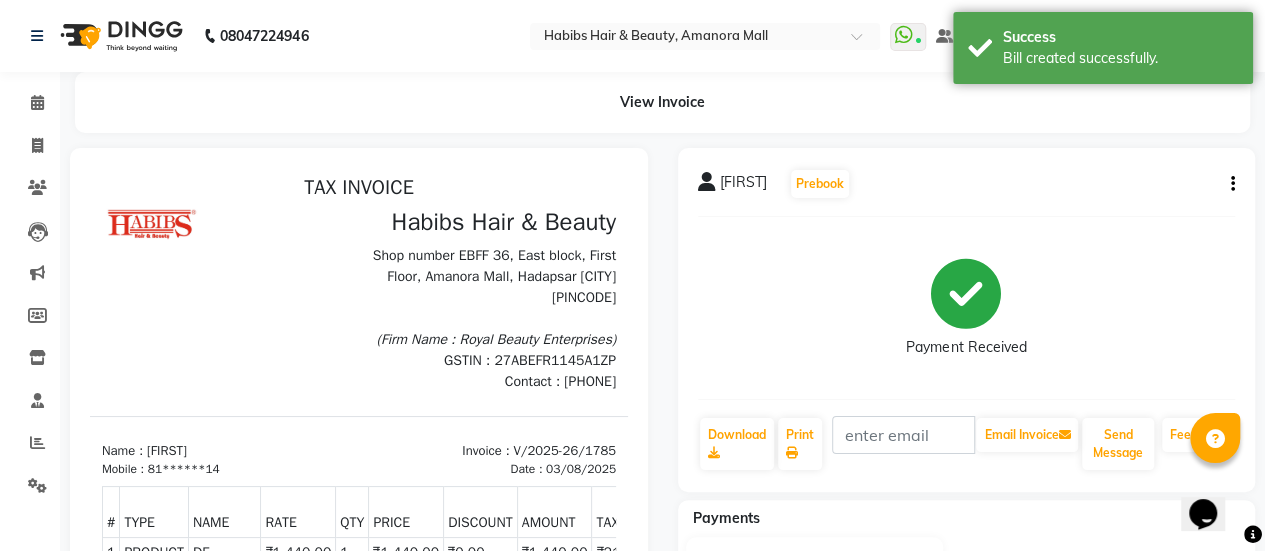 scroll, scrollTop: 31, scrollLeft: 0, axis: vertical 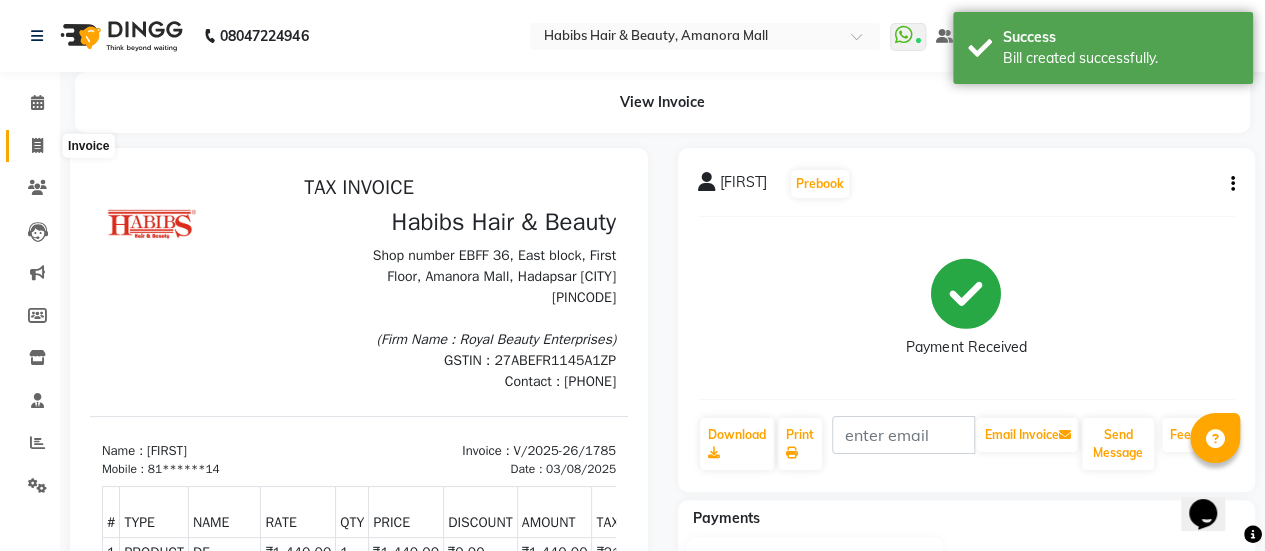 click 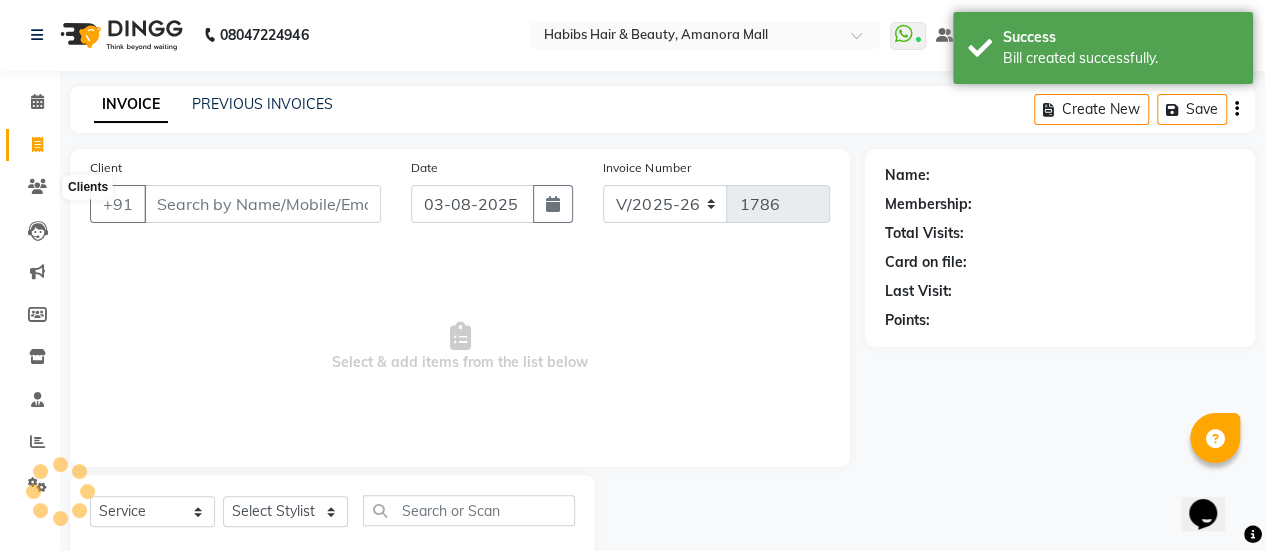 scroll, scrollTop: 49, scrollLeft: 0, axis: vertical 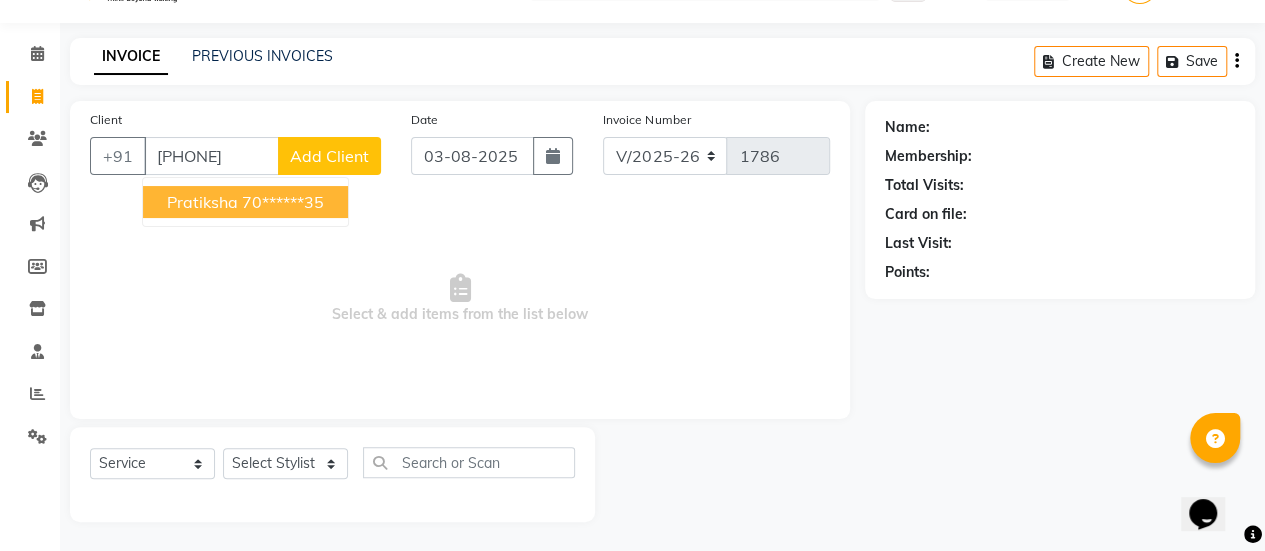 click on "pratiksha" at bounding box center (202, 202) 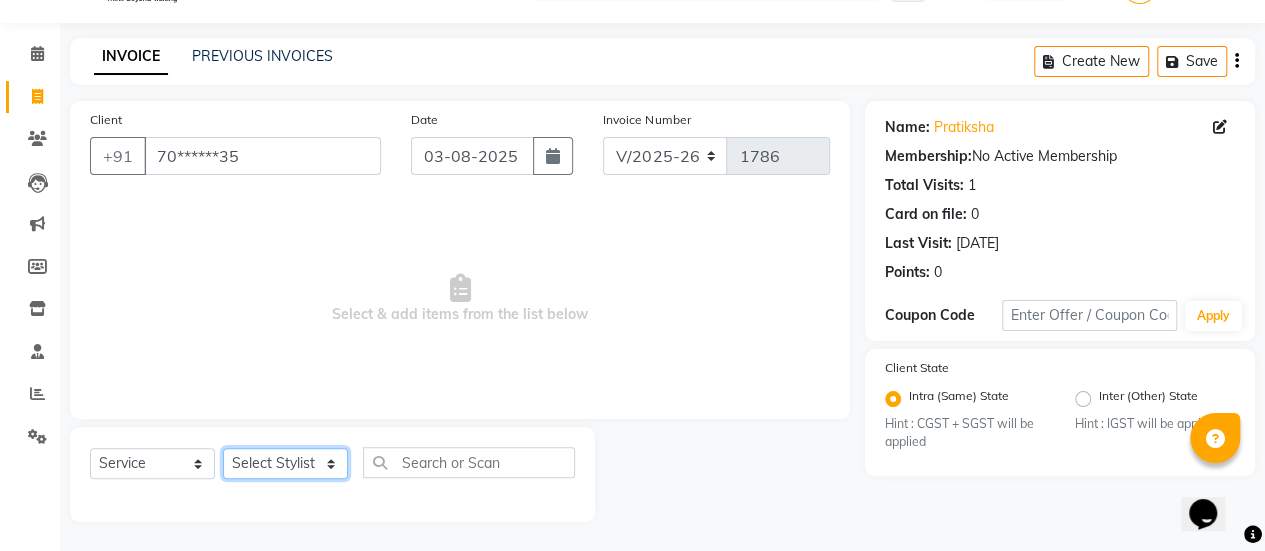 click on "Select Stylist [FIRST] [FIRST] [FIRST] [FIRST] [FIRST] [FIRST] [FIRST] [FIRST] [FIRST] Manager [FIRST] [FIRST] [FIRST] [FIRST] [FIRST] [FIRST] [FIRST] [FIRST]" 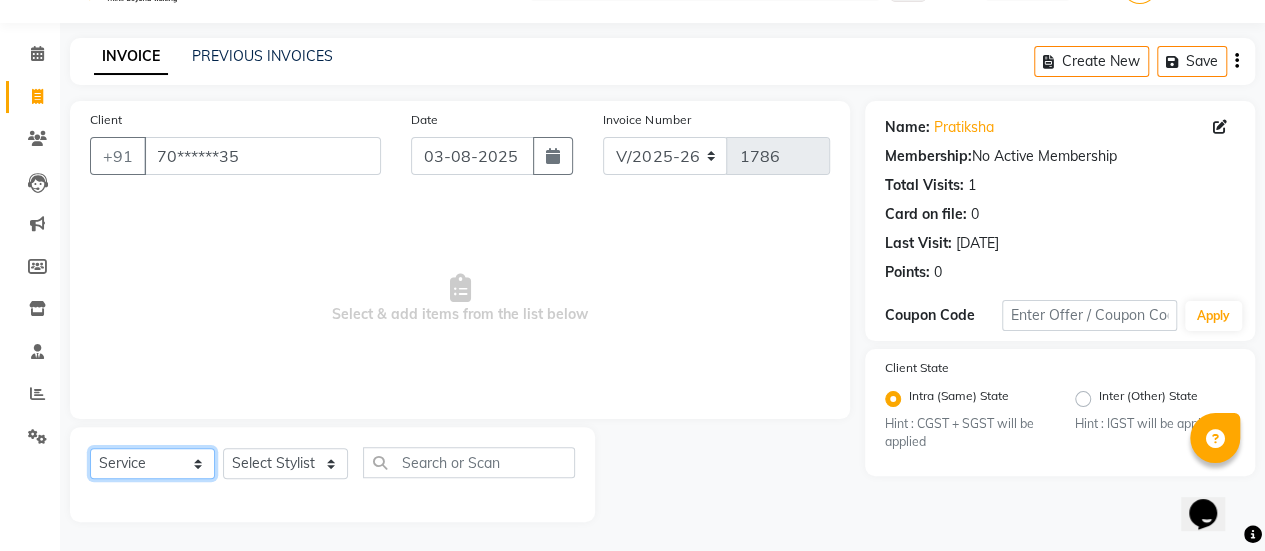 click on "Select  Service  Product  Membership  Package Voucher Prepaid Gift Card" 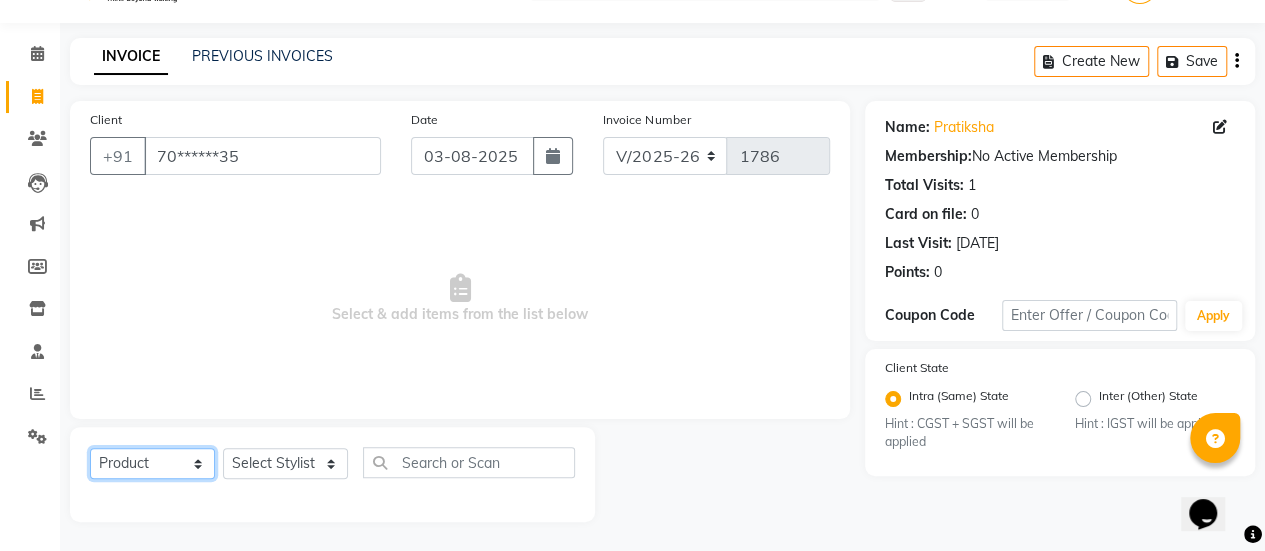 click on "Select  Service  Product  Membership  Package Voucher Prepaid Gift Card" 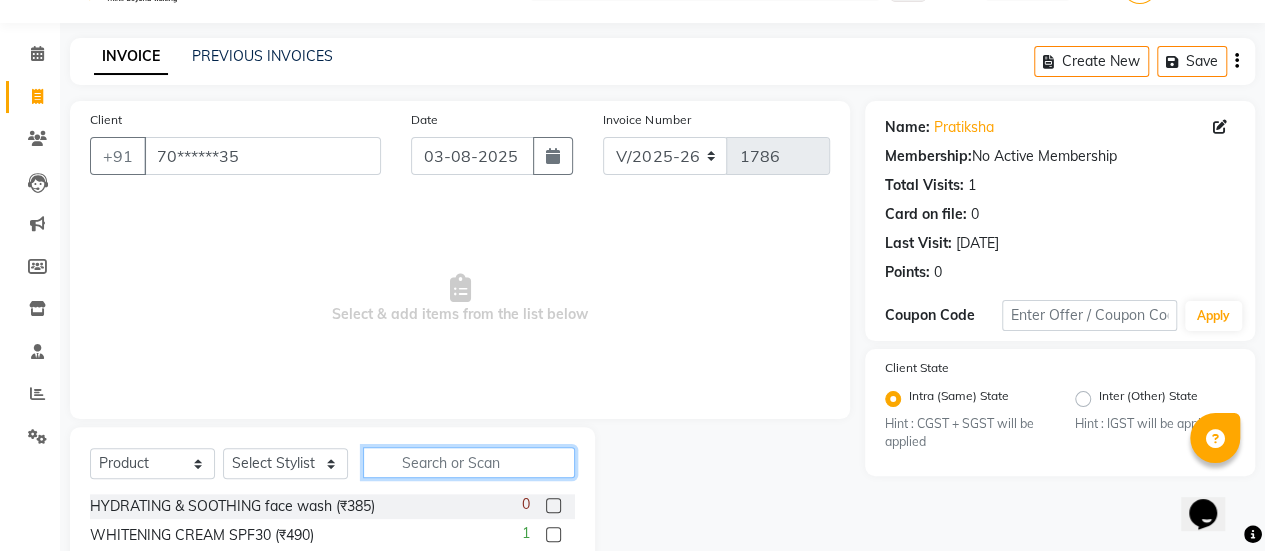 click 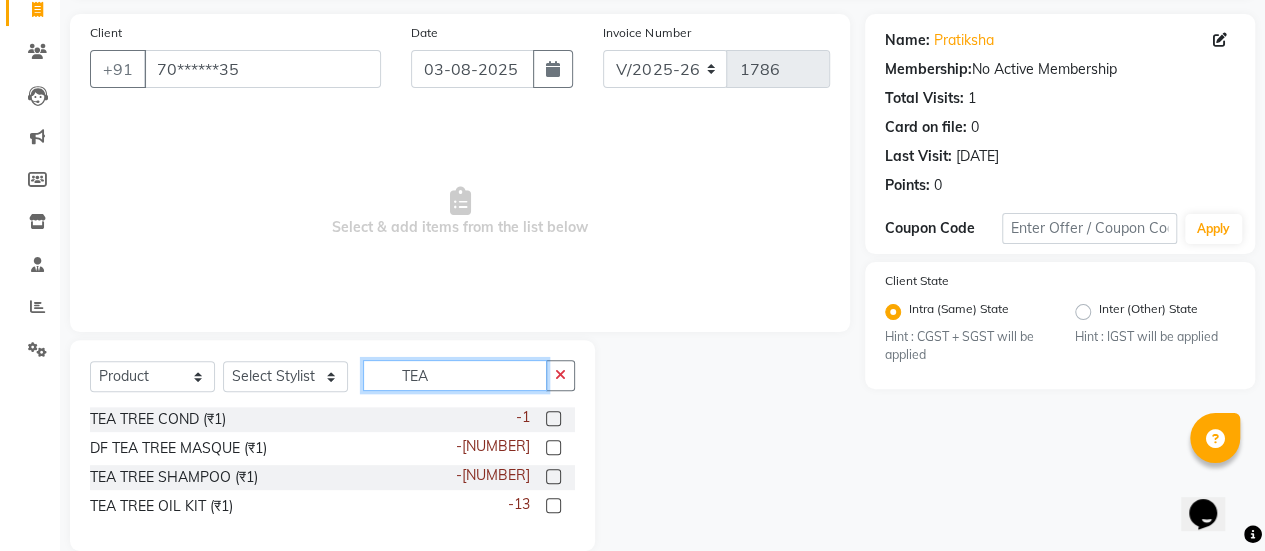 scroll, scrollTop: 140, scrollLeft: 0, axis: vertical 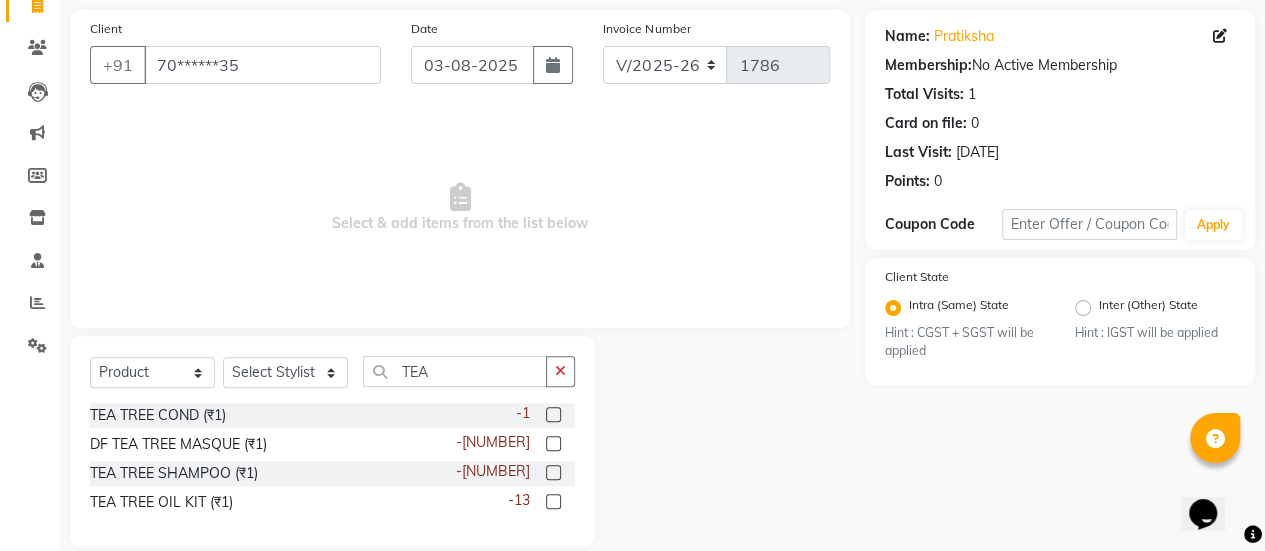 click 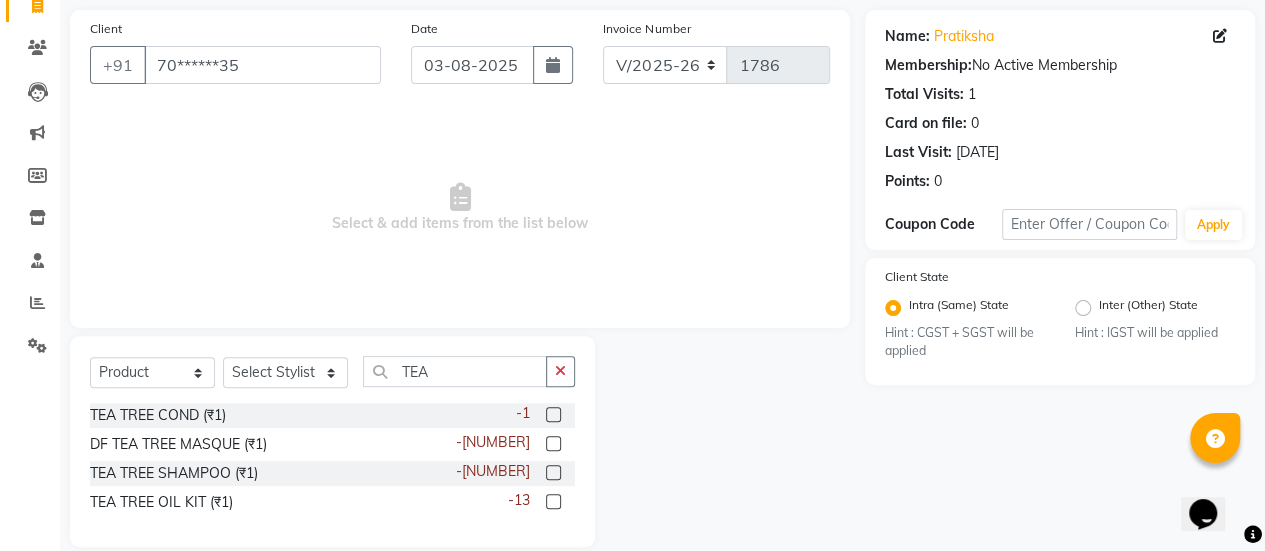 click 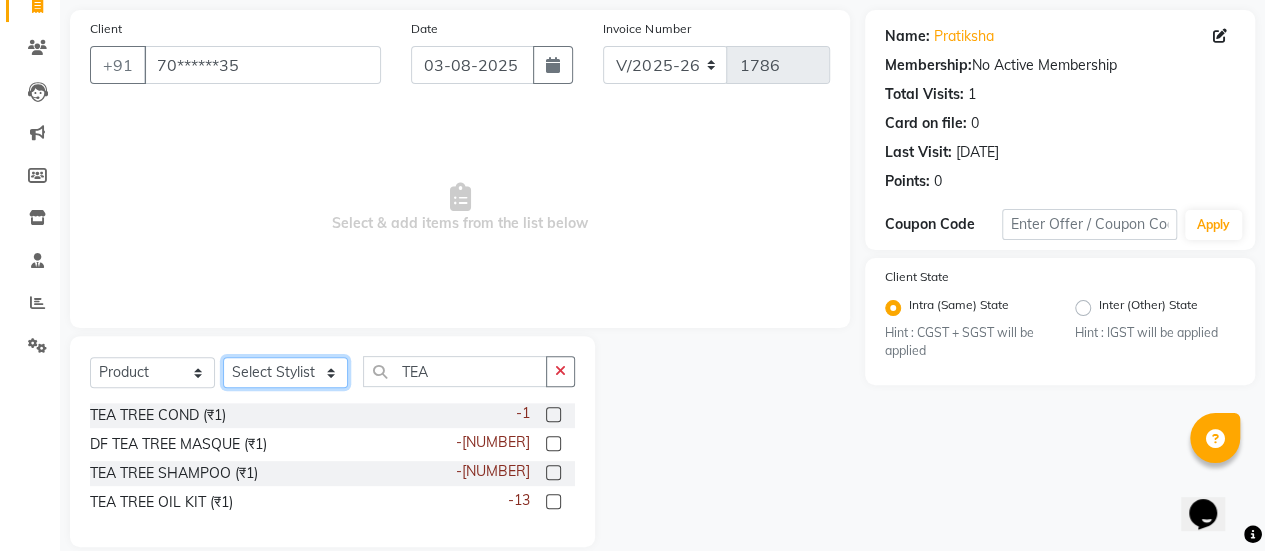 click on "Select Stylist [FIRST] [FIRST] [FIRST] [FIRST] [FIRST] [FIRST] [FIRST] [FIRST] [FIRST] Manager [FIRST] [FIRST] [FIRST] [FIRST] [FIRST] [FIRST] [FIRST] [FIRST]" 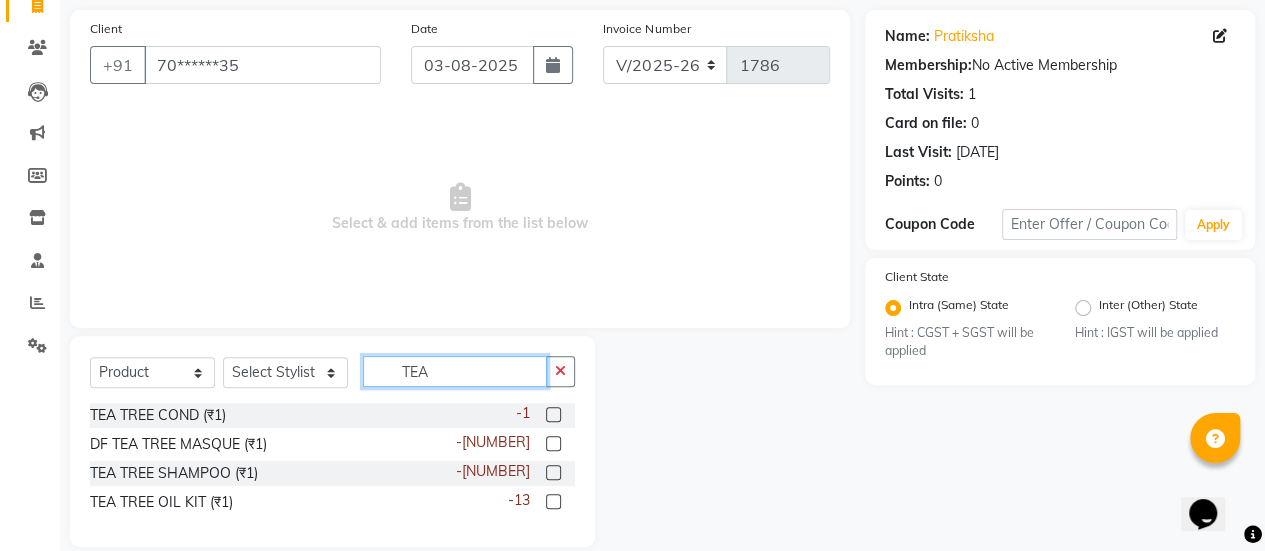 click on "TEA" 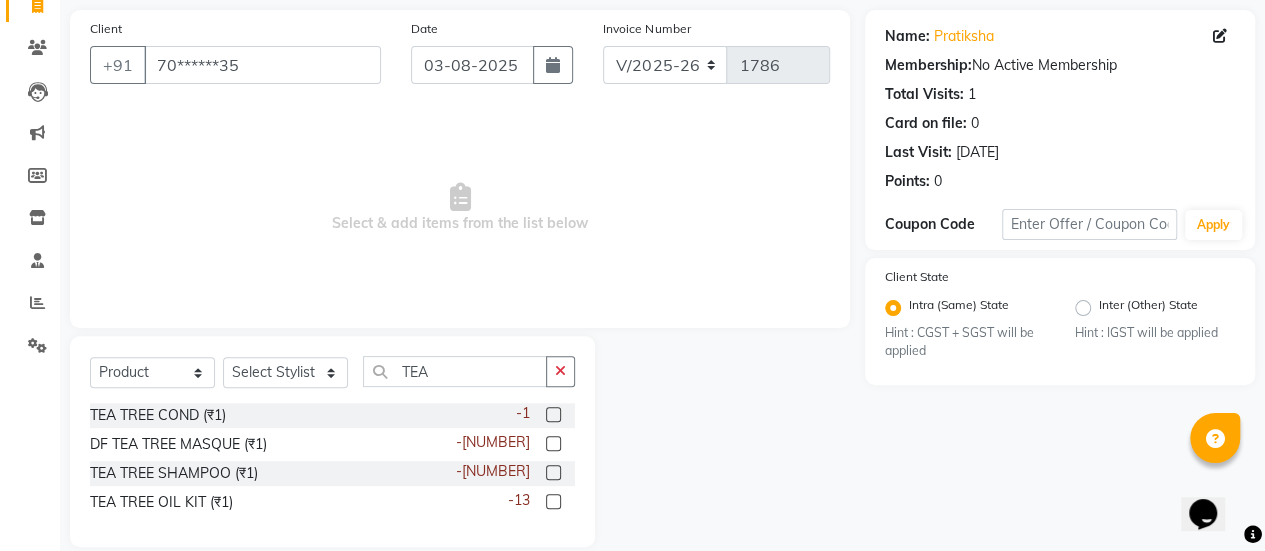 click 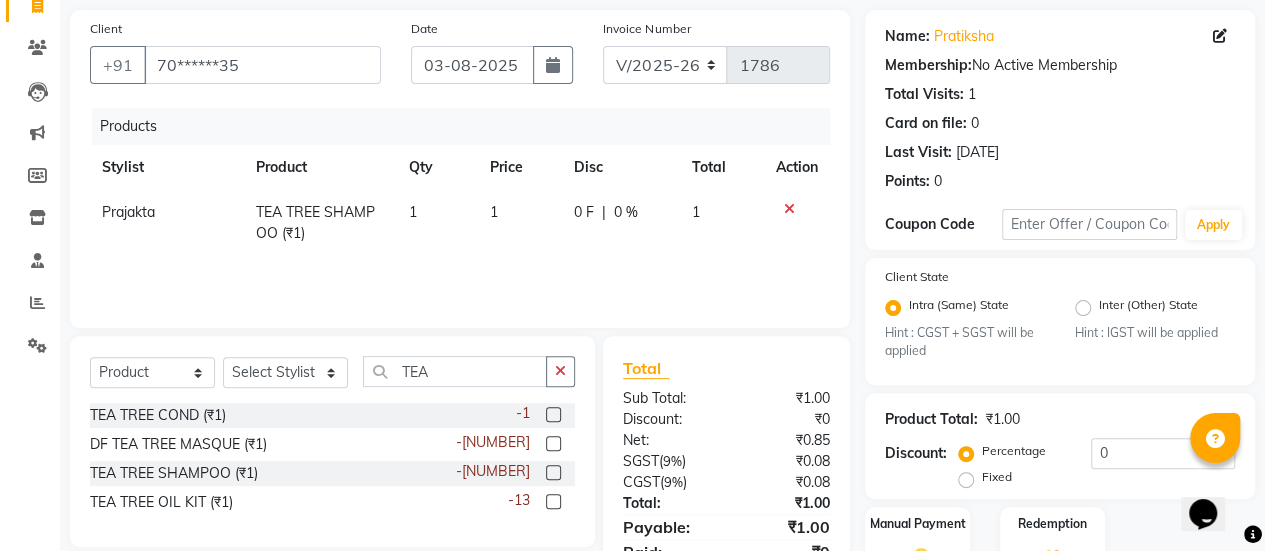 click on "1" 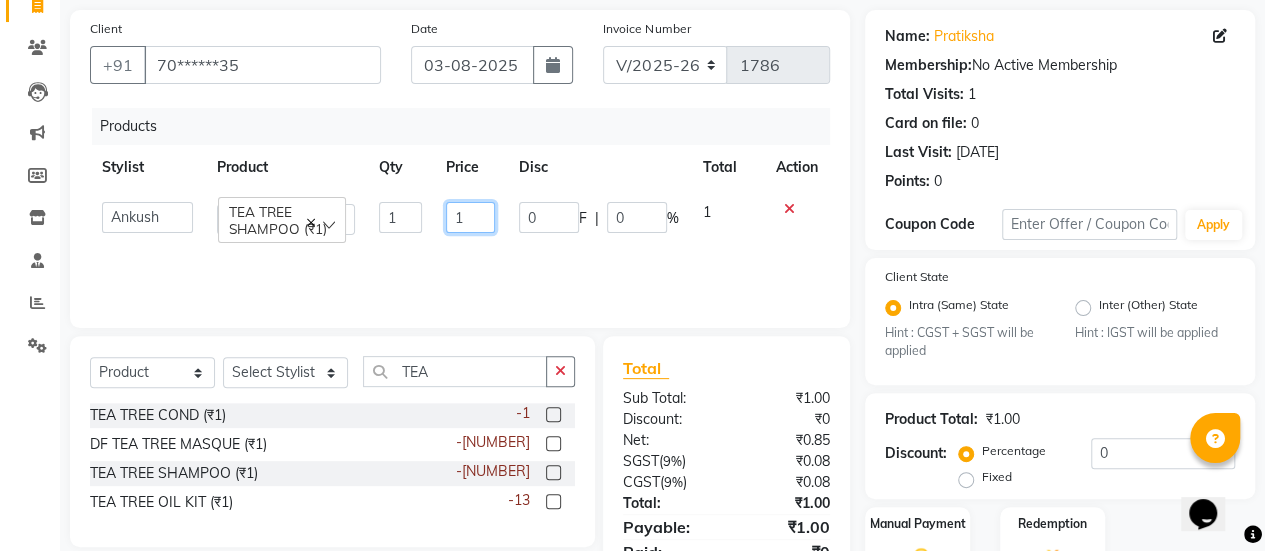 click on "1" 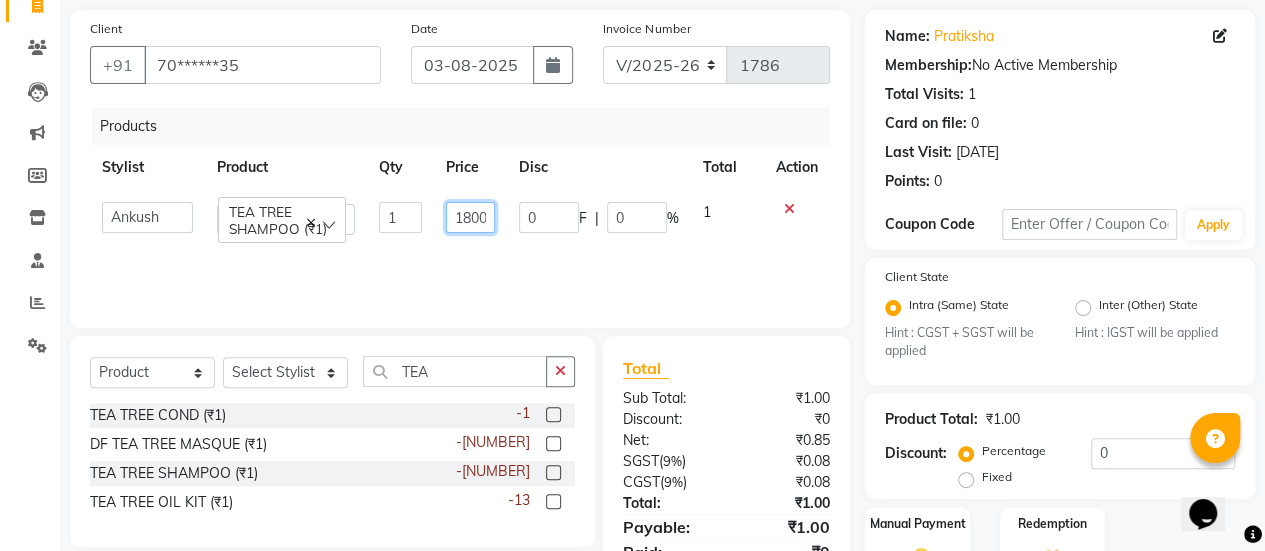 scroll, scrollTop: 0, scrollLeft: 1, axis: horizontal 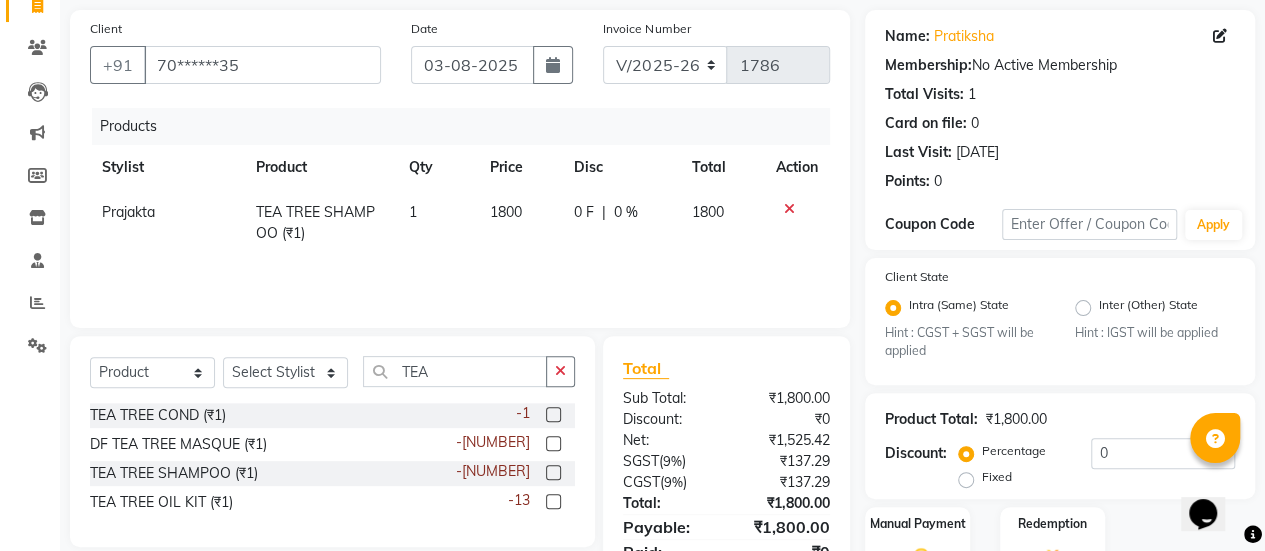 click on "Products Stylist Product Qty Price Disc Total Action [FIRST] TEA TREE SHAMPOO (₹1) 1 1800 0 F | 0 % 1800" 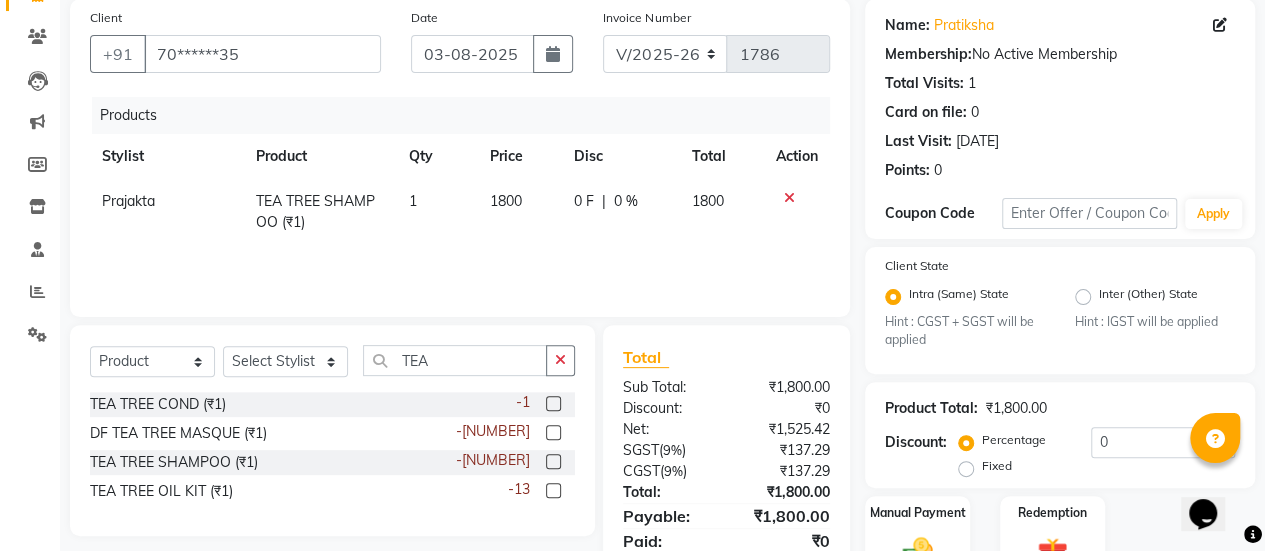 scroll, scrollTop: 254, scrollLeft: 0, axis: vertical 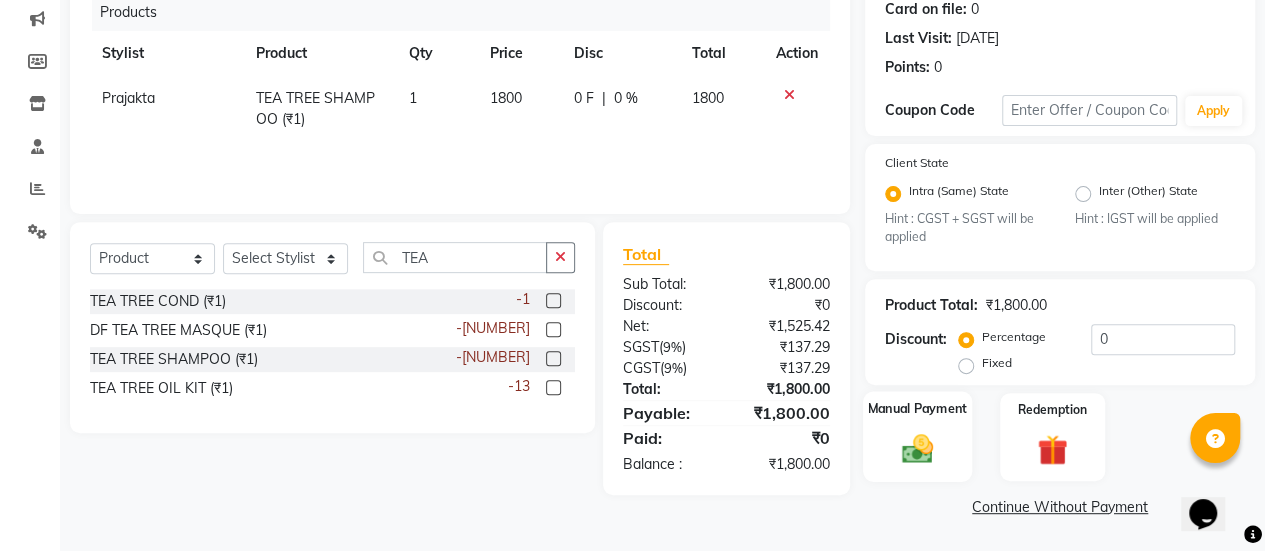 click 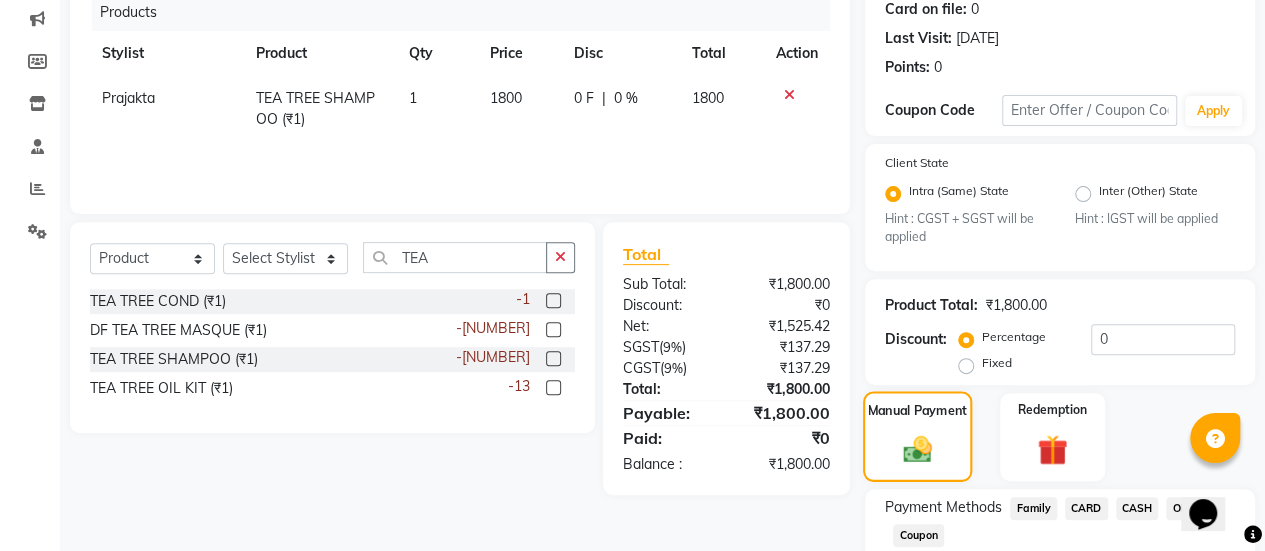 scroll, scrollTop: 382, scrollLeft: 0, axis: vertical 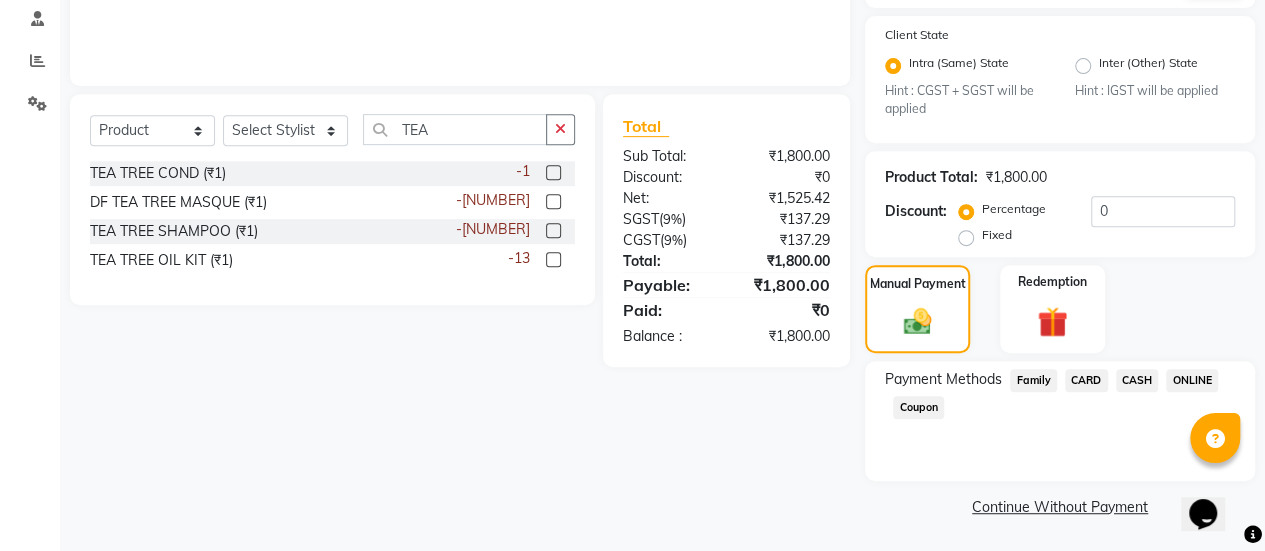 click on "CARD" 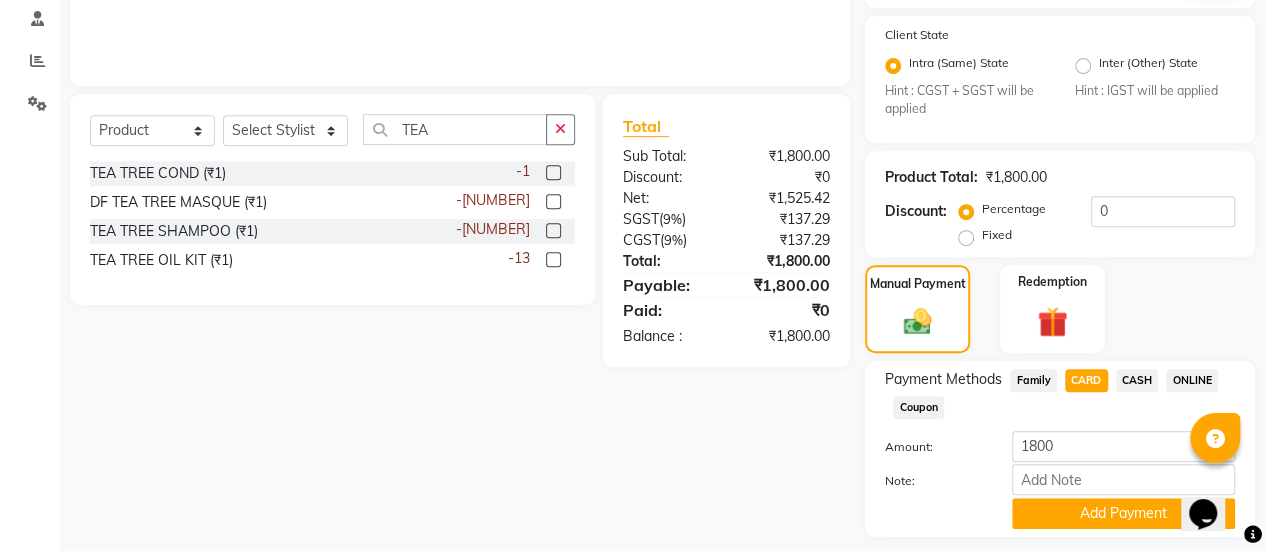 scroll, scrollTop: 438, scrollLeft: 0, axis: vertical 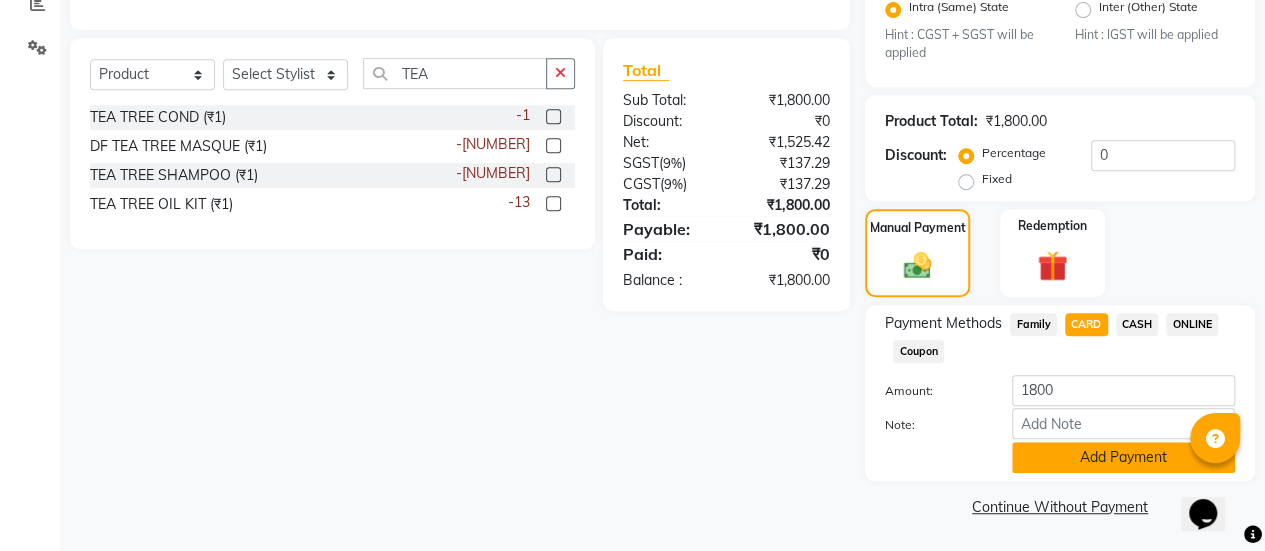 click on "Add Payment" 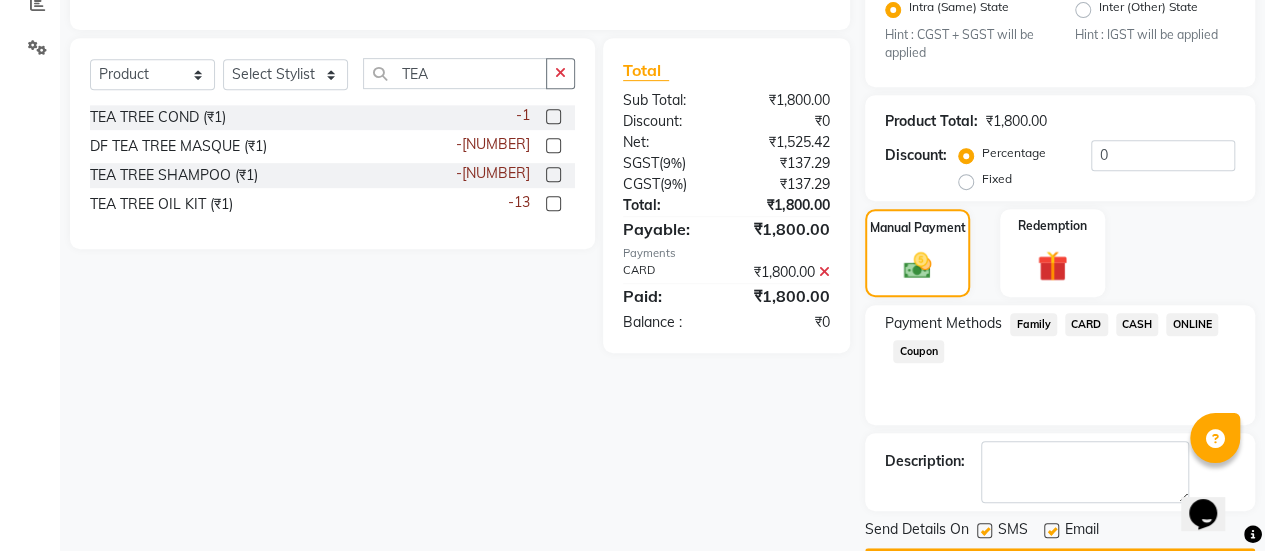 scroll, scrollTop: 493, scrollLeft: 0, axis: vertical 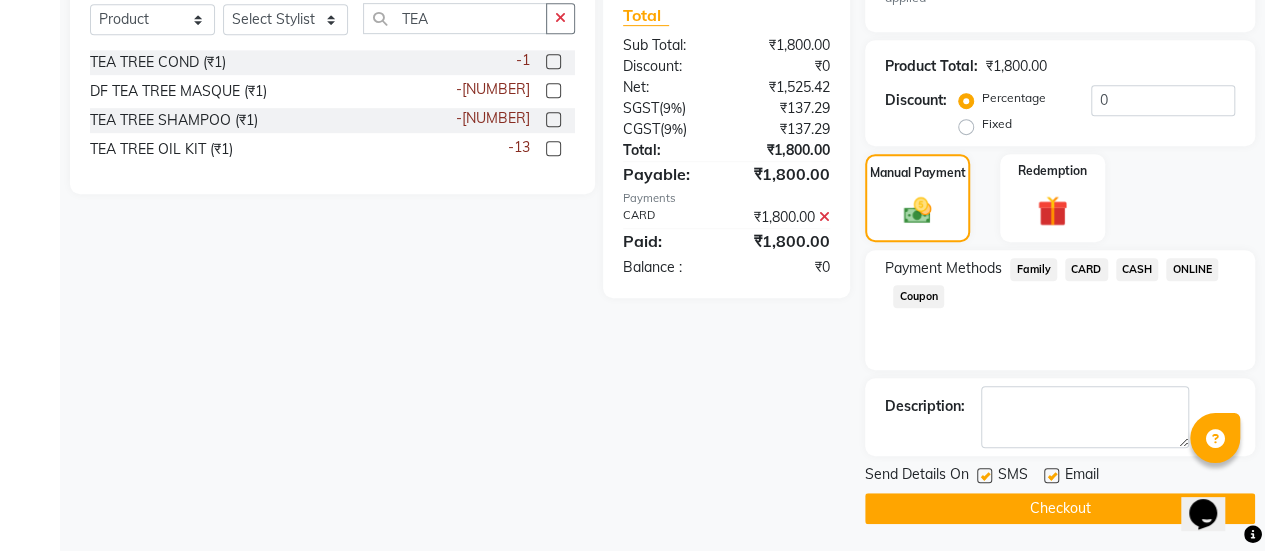 click 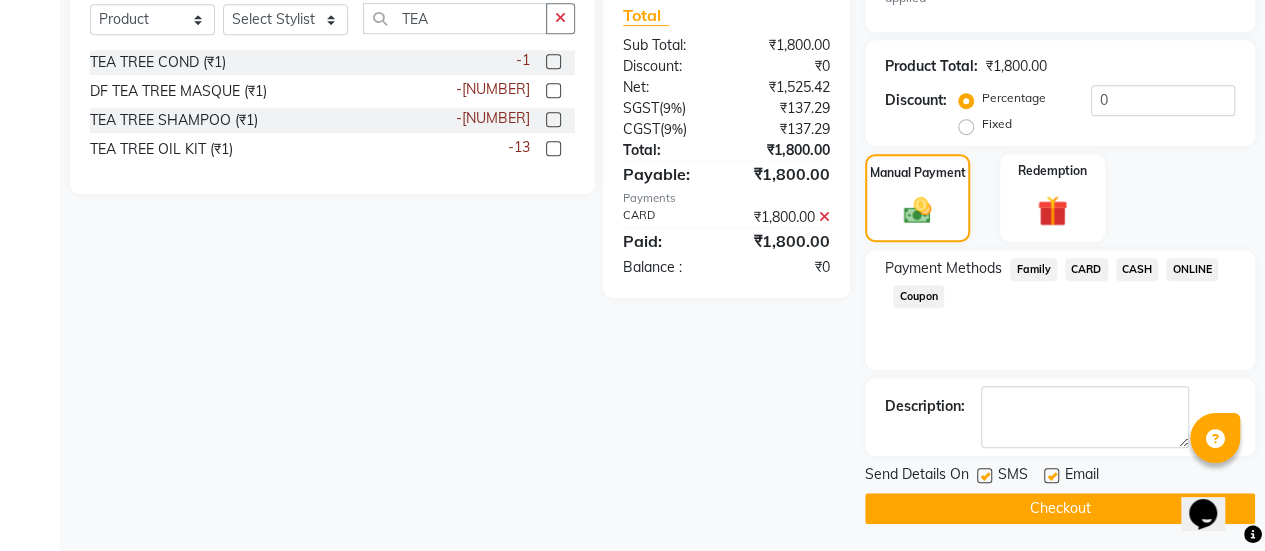 click at bounding box center (1050, 476) 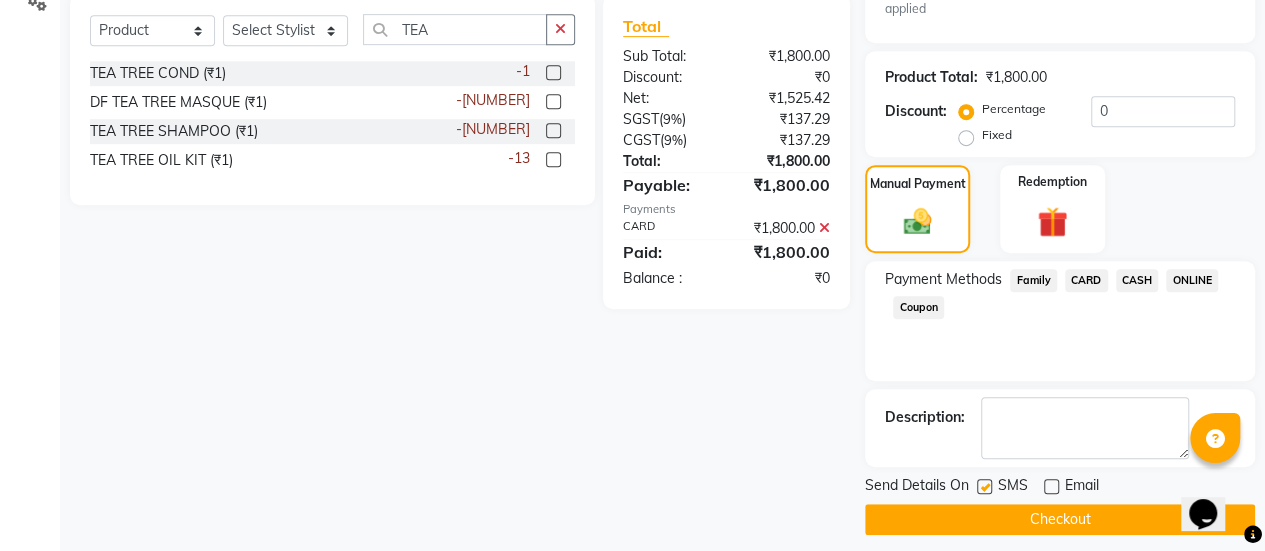 scroll, scrollTop: 493, scrollLeft: 0, axis: vertical 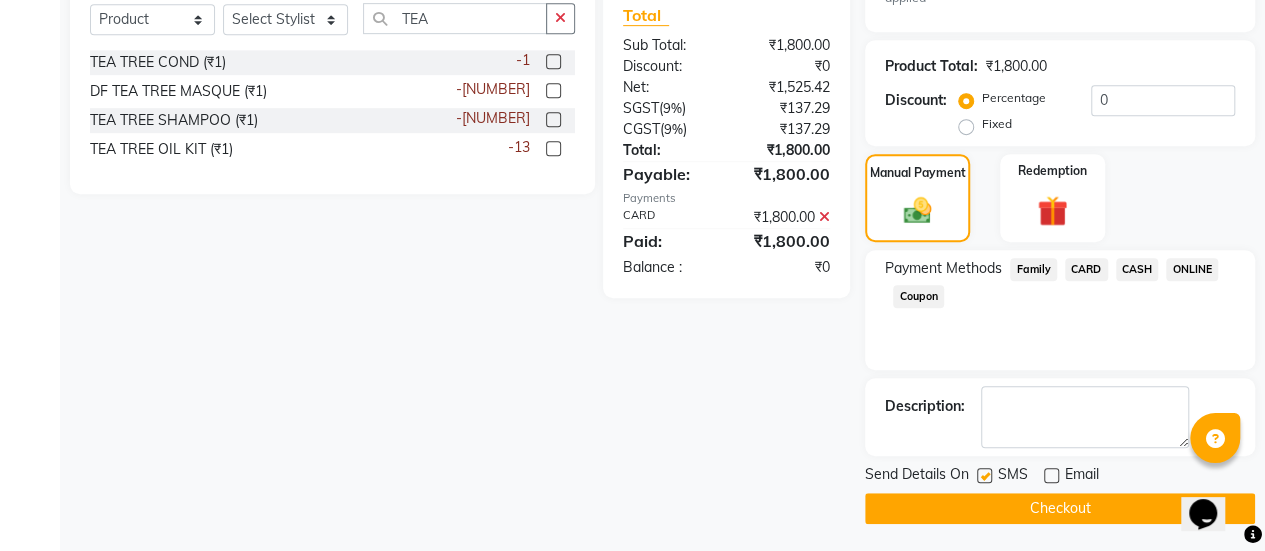 click on "Checkout" 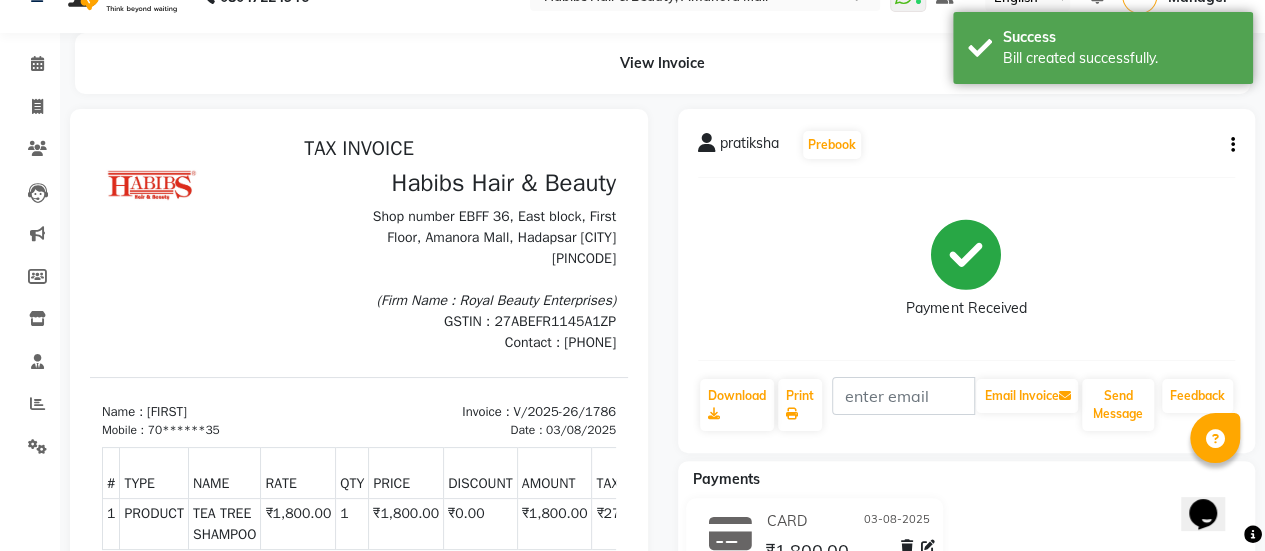 scroll, scrollTop: 0, scrollLeft: 0, axis: both 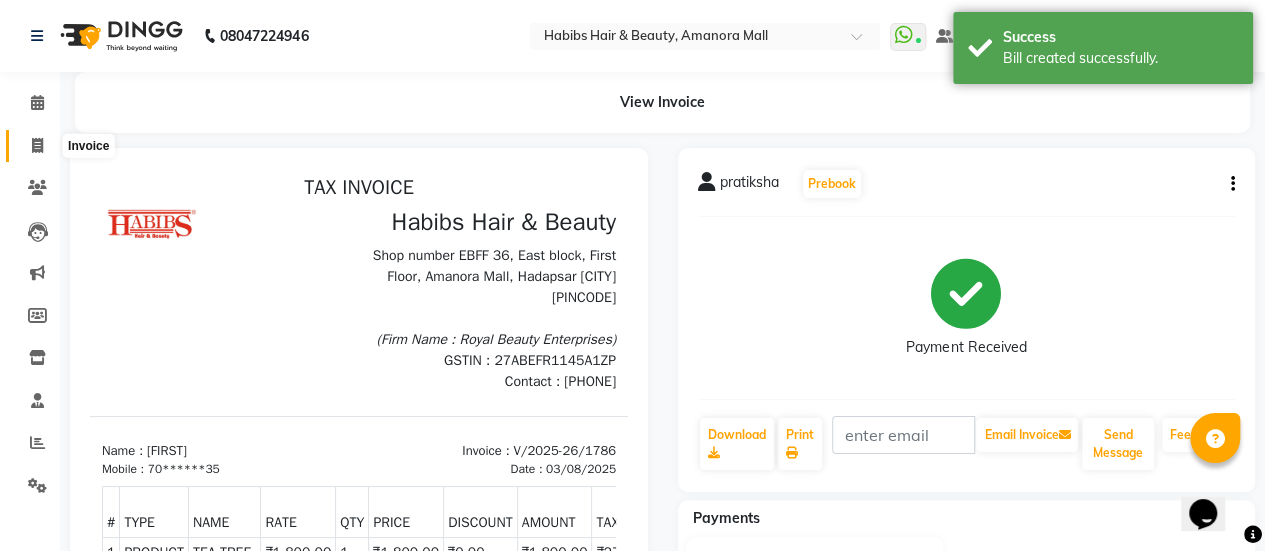 click 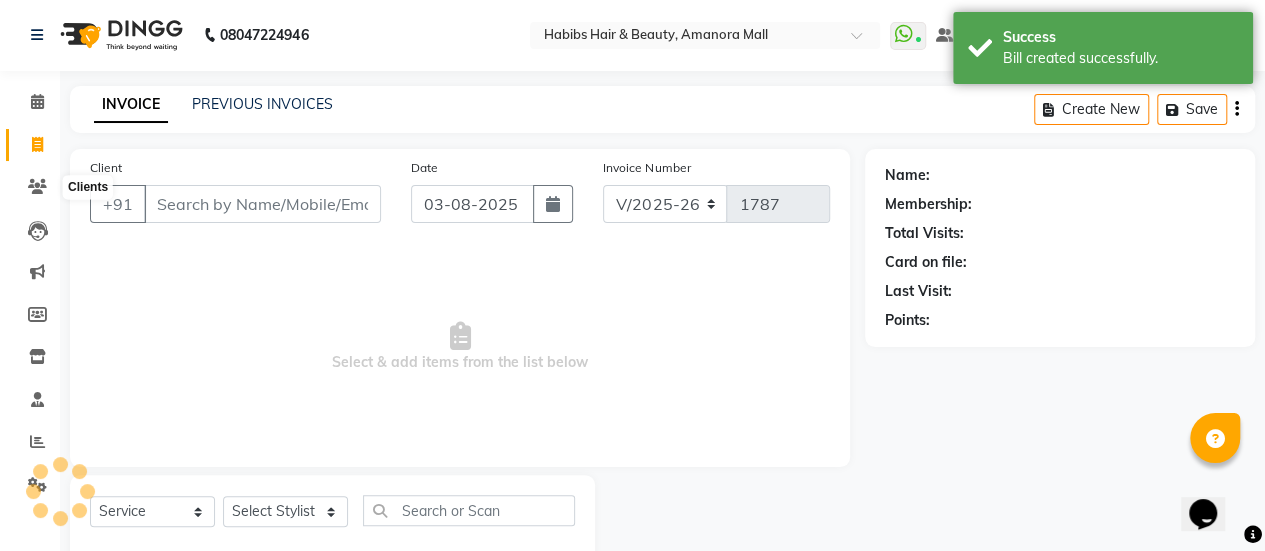 scroll, scrollTop: 49, scrollLeft: 0, axis: vertical 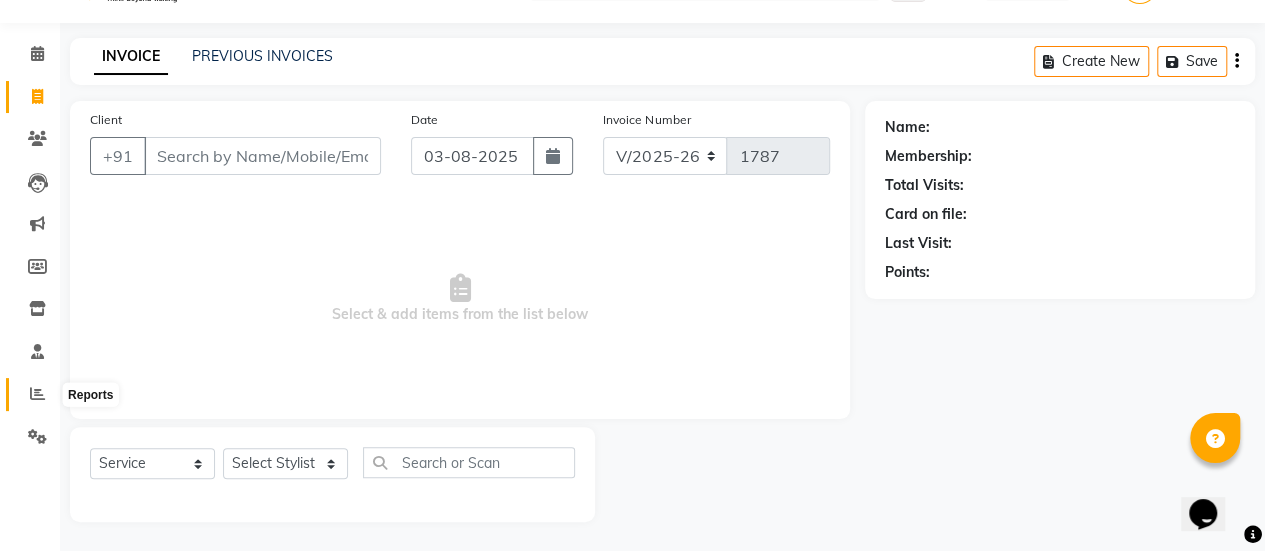 click 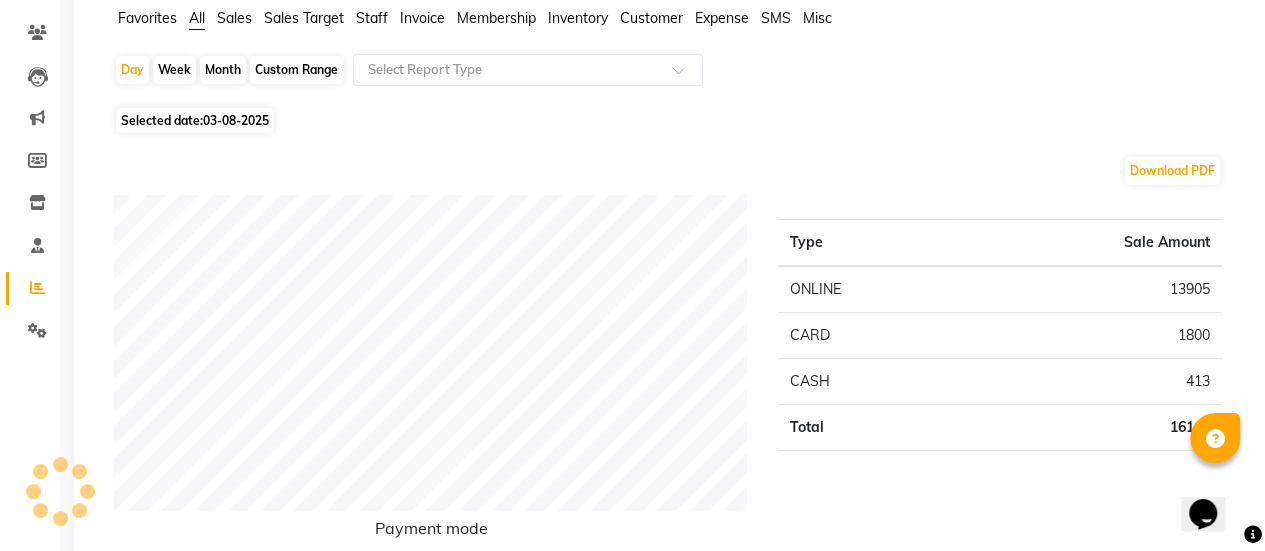 scroll, scrollTop: 0, scrollLeft: 0, axis: both 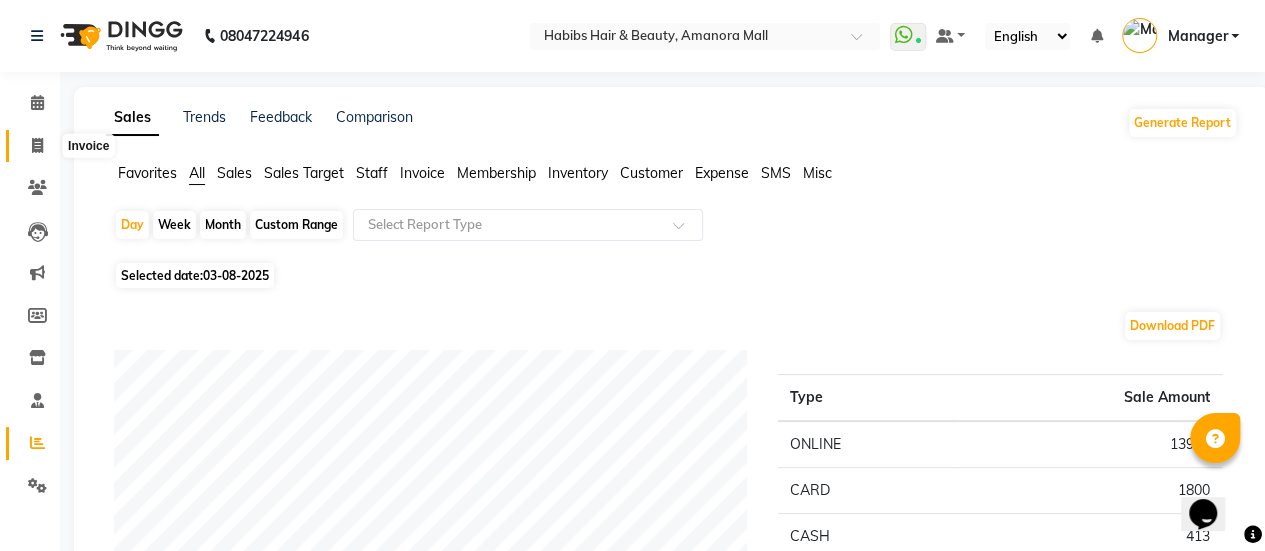 click 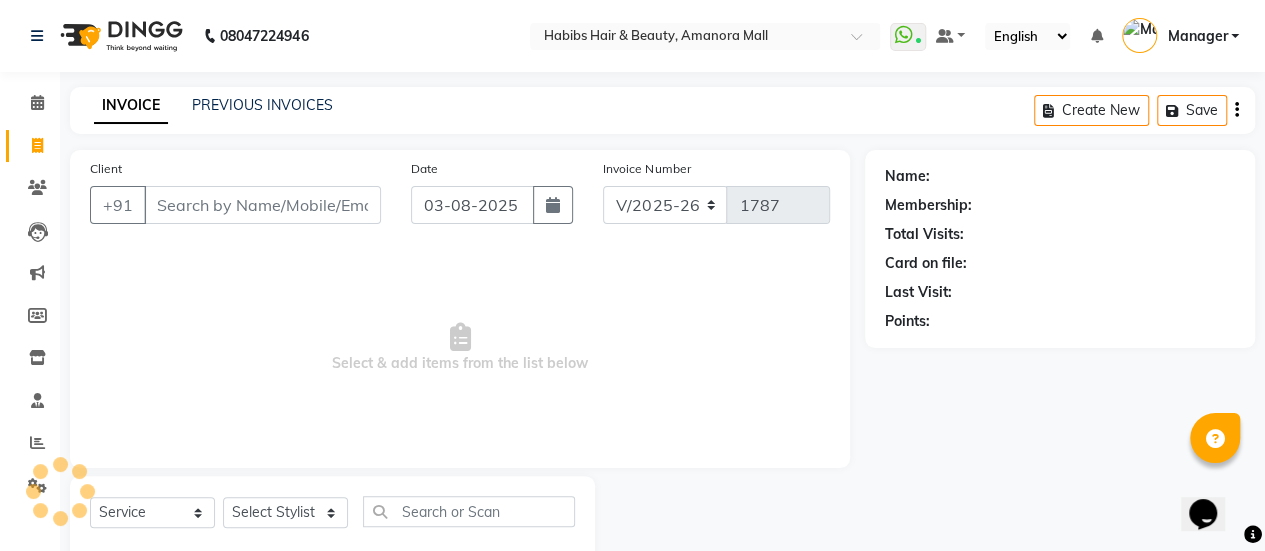 scroll, scrollTop: 49, scrollLeft: 0, axis: vertical 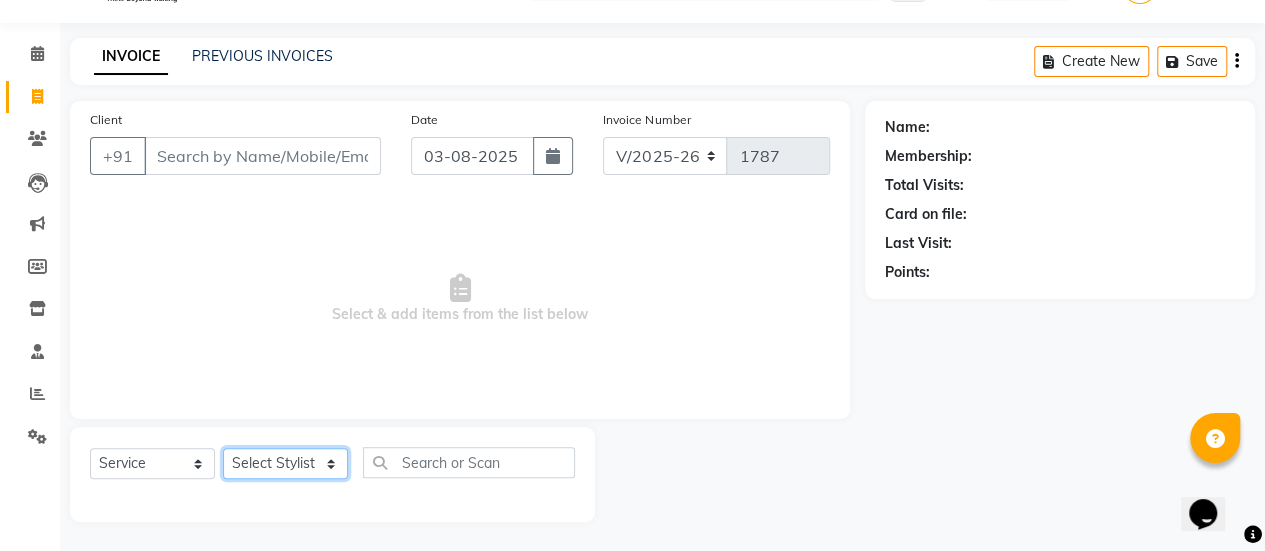 click on "Select Stylist [FIRST] [FIRST] [FIRST] [FIRST] [FIRST] [FIRST] [FIRST] [FIRST] [FIRST] Manager [FIRST] [FIRST] [FIRST] [FIRST] [FIRST] [FIRST] [FIRST] [FIRST]" 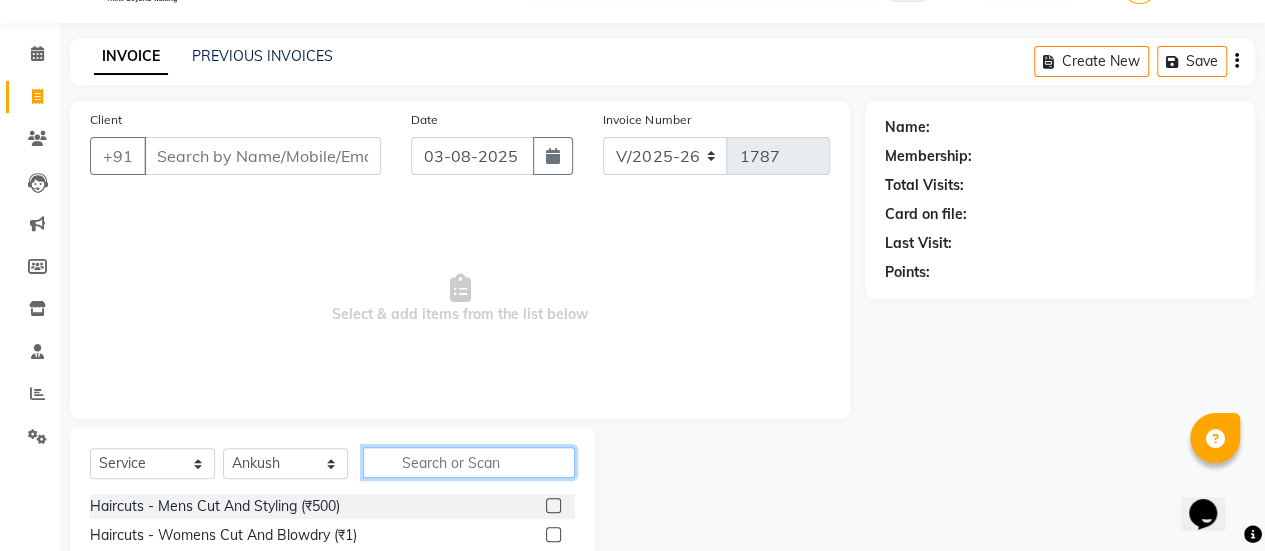 click 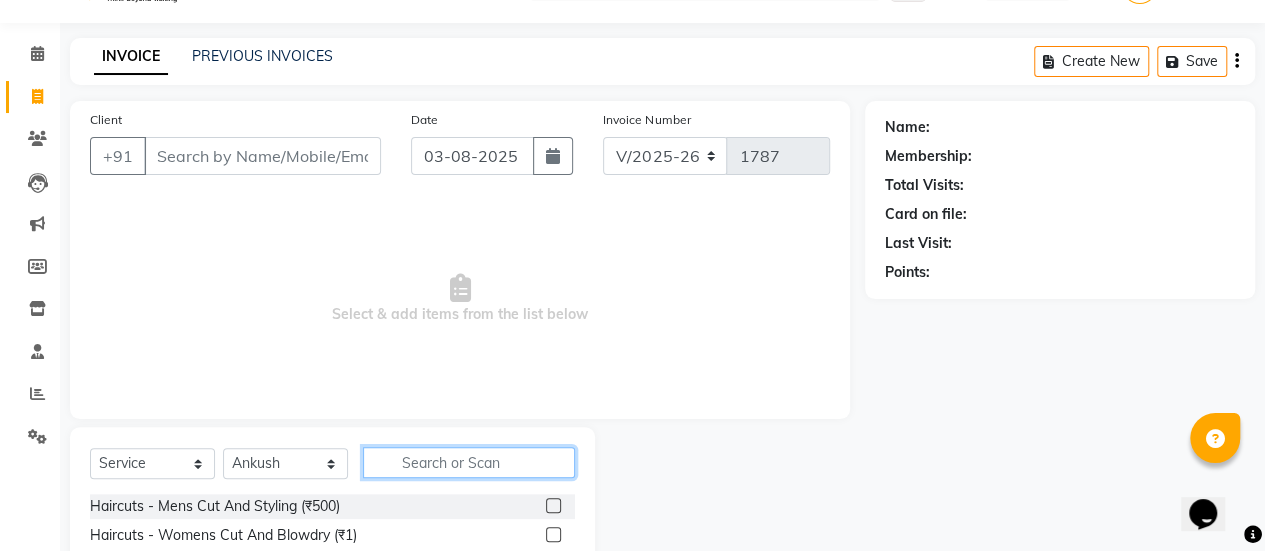 click 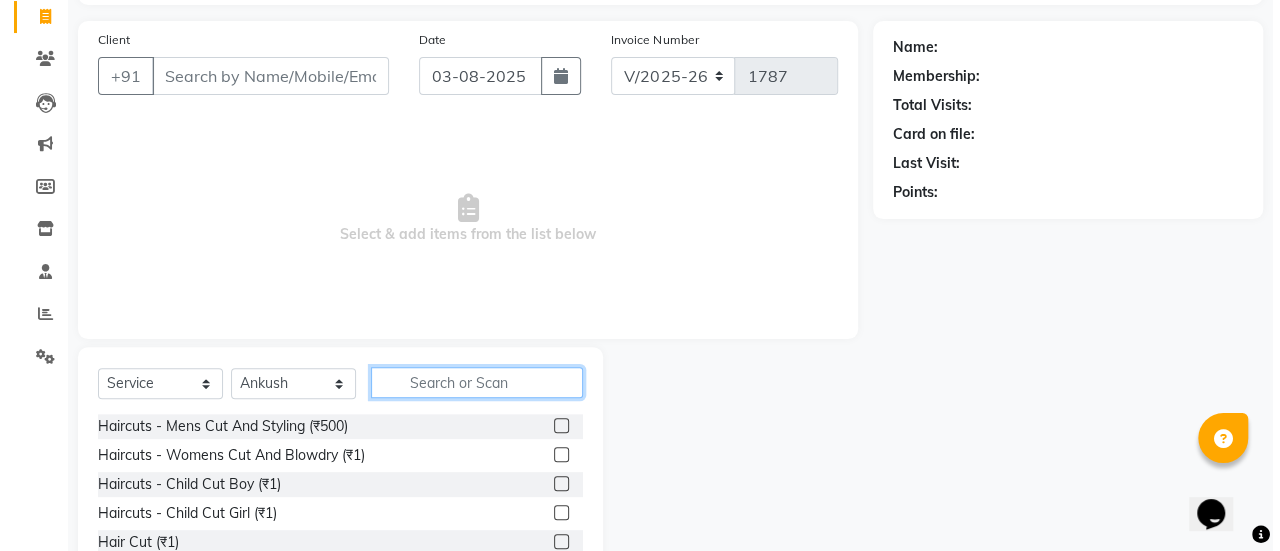 scroll, scrollTop: 130, scrollLeft: 0, axis: vertical 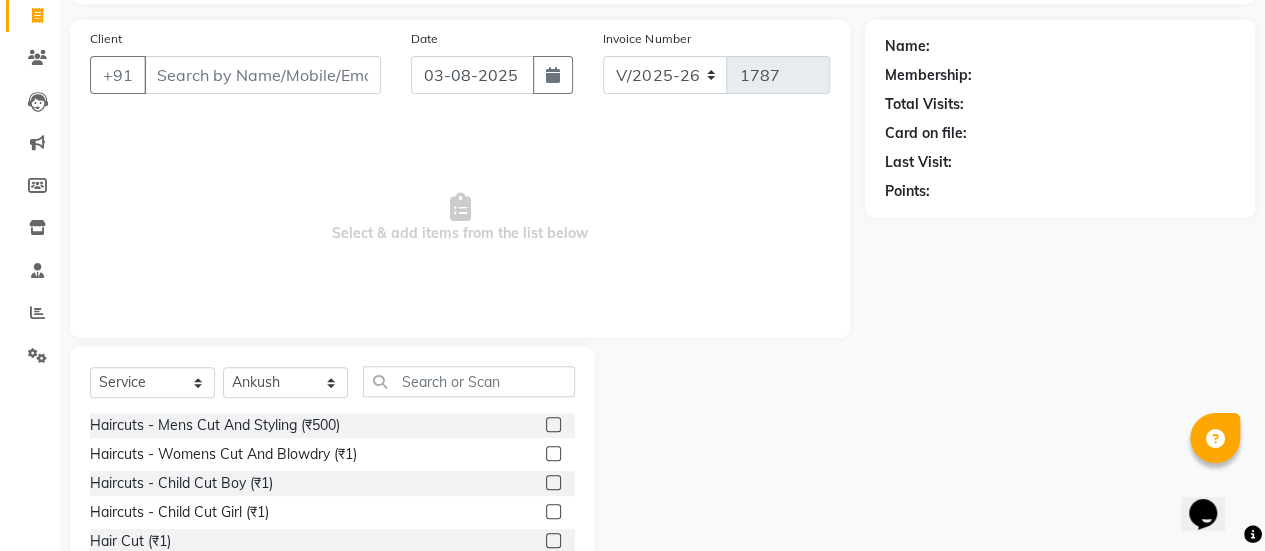 click 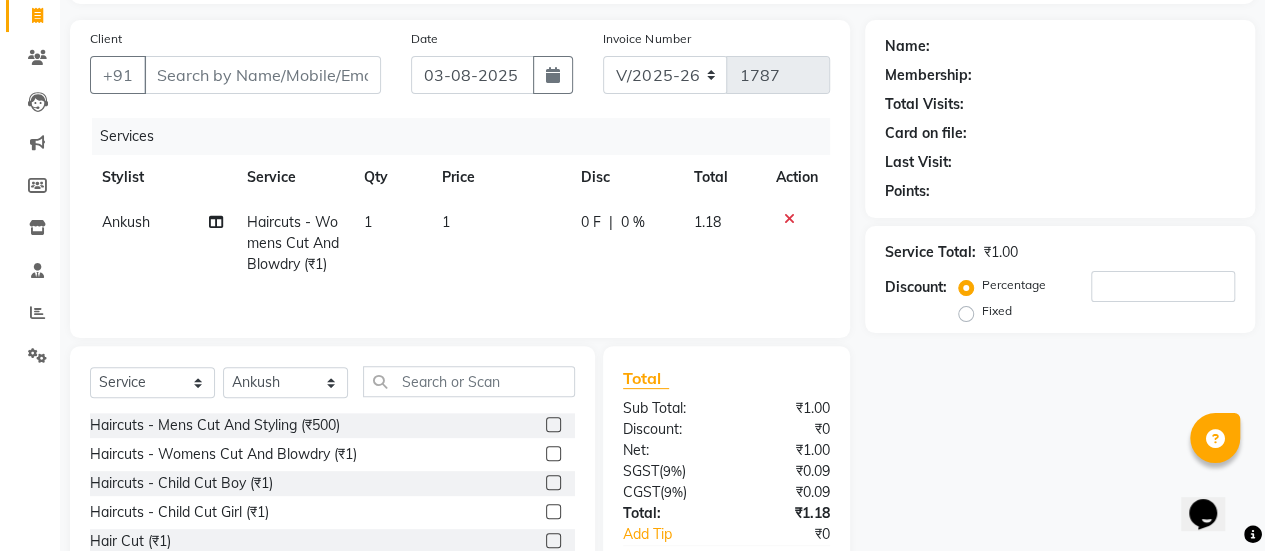 click on "1" 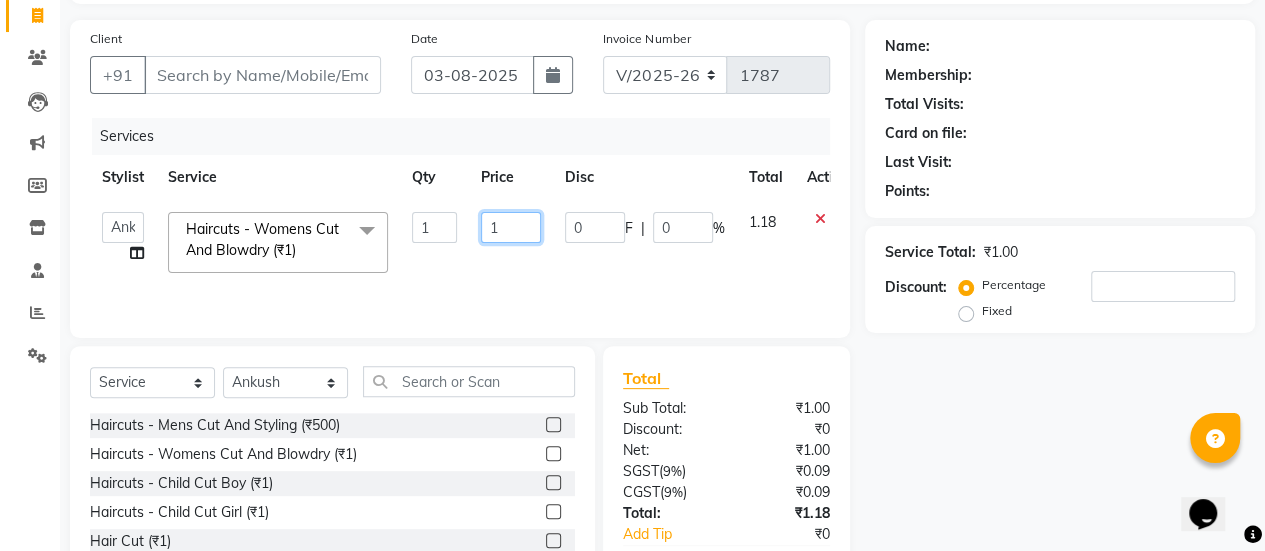 click on "1" 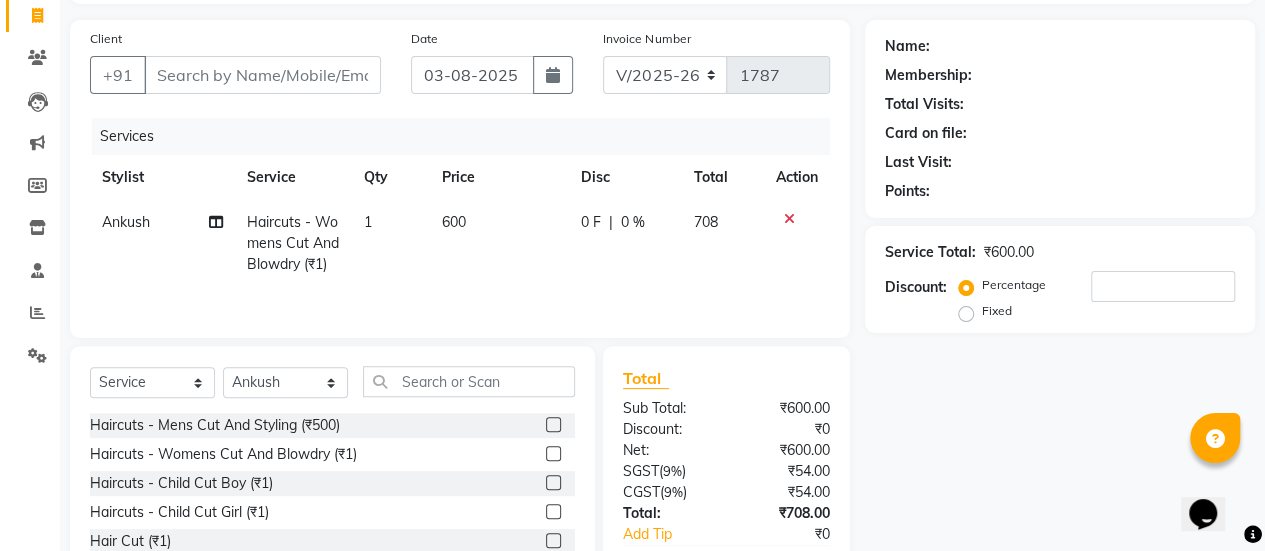 click on "0 F | 0 %" 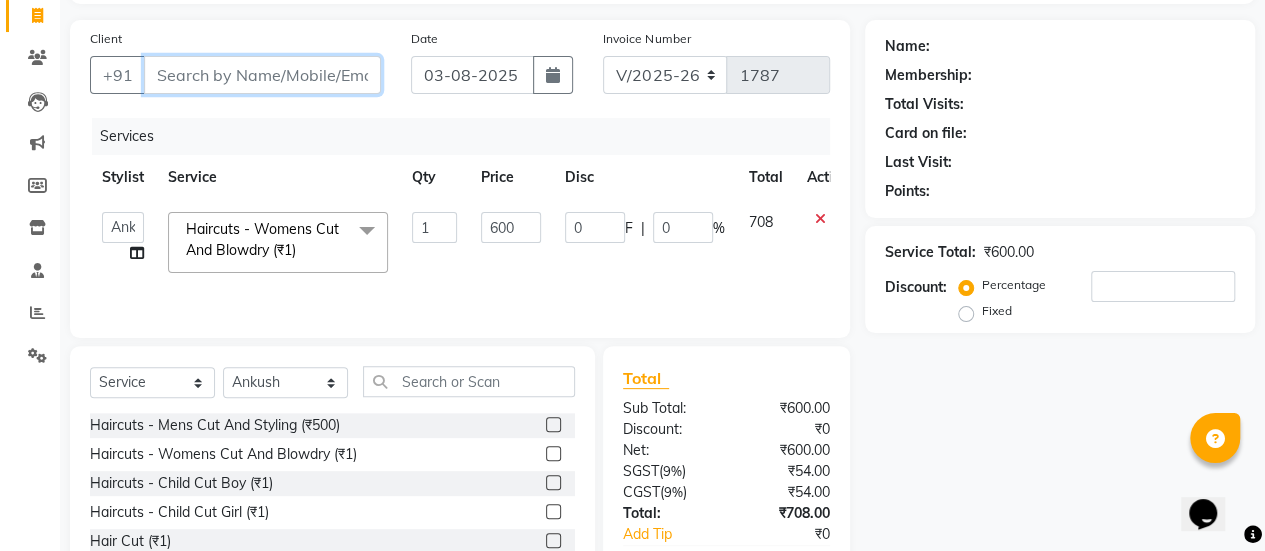 click on "Client" at bounding box center (262, 75) 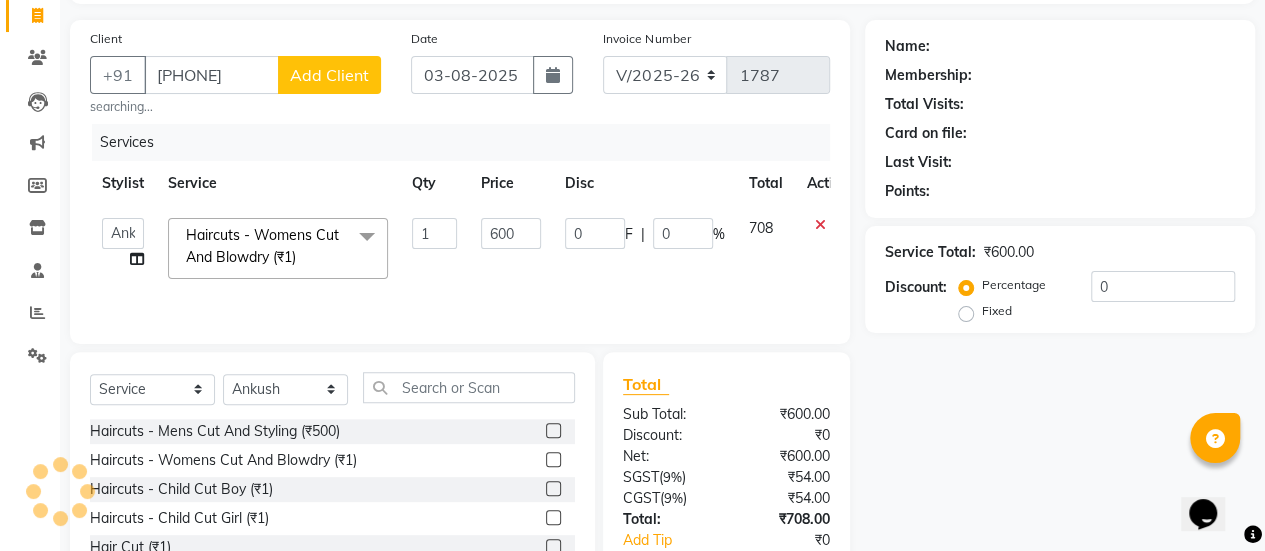 click on "Add Client" 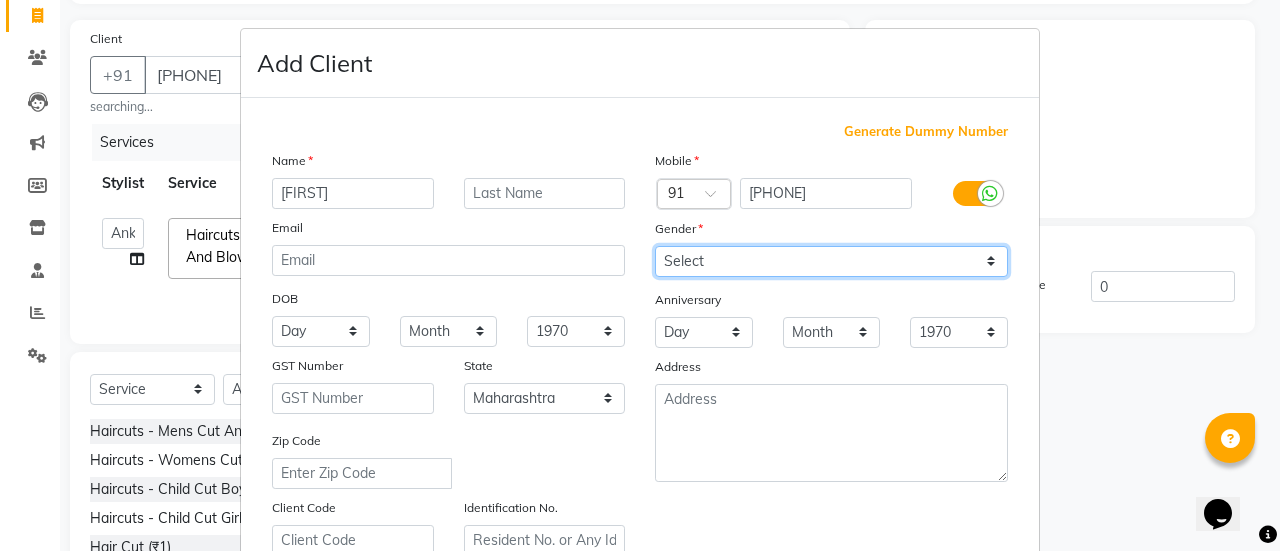click on "Select Male Female Other Prefer Not To Say" at bounding box center [831, 261] 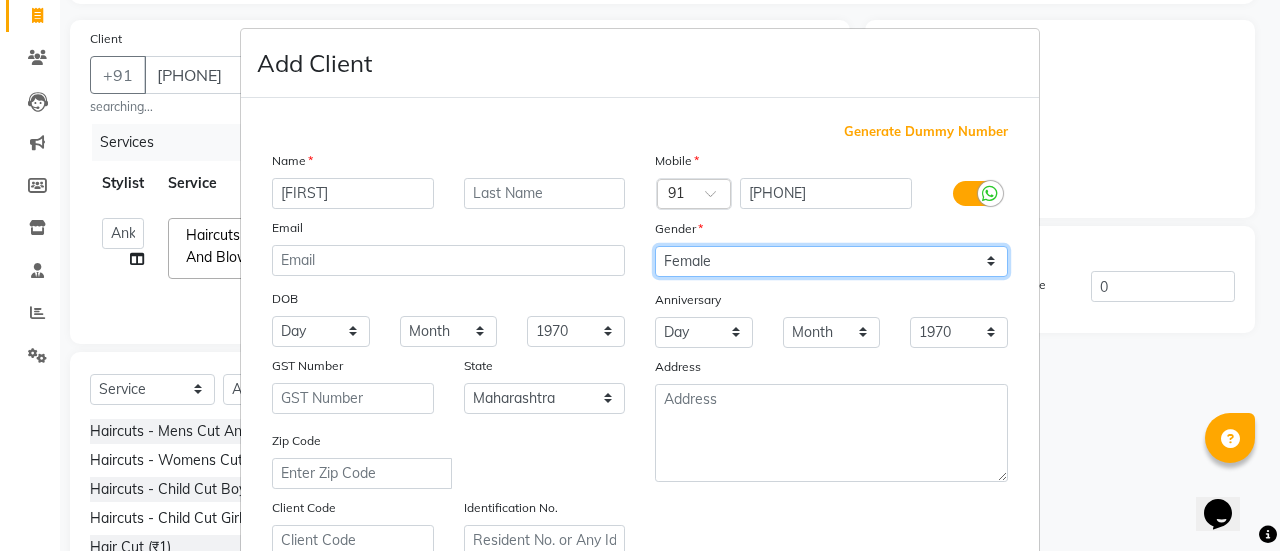 click on "Select Male Female Other Prefer Not To Say" at bounding box center [831, 261] 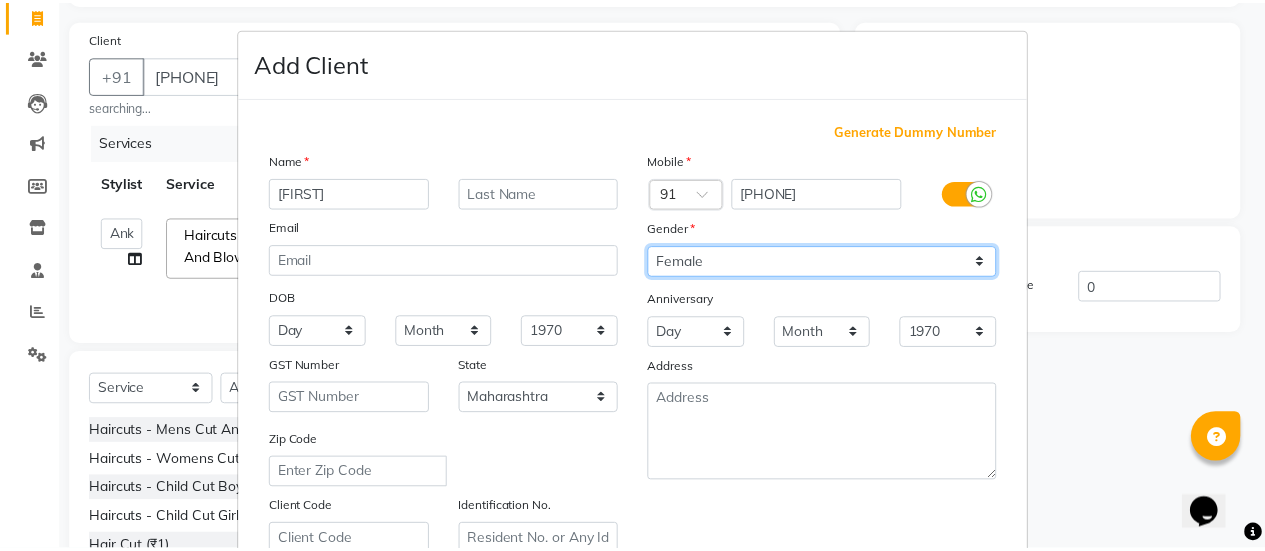 scroll, scrollTop: 368, scrollLeft: 0, axis: vertical 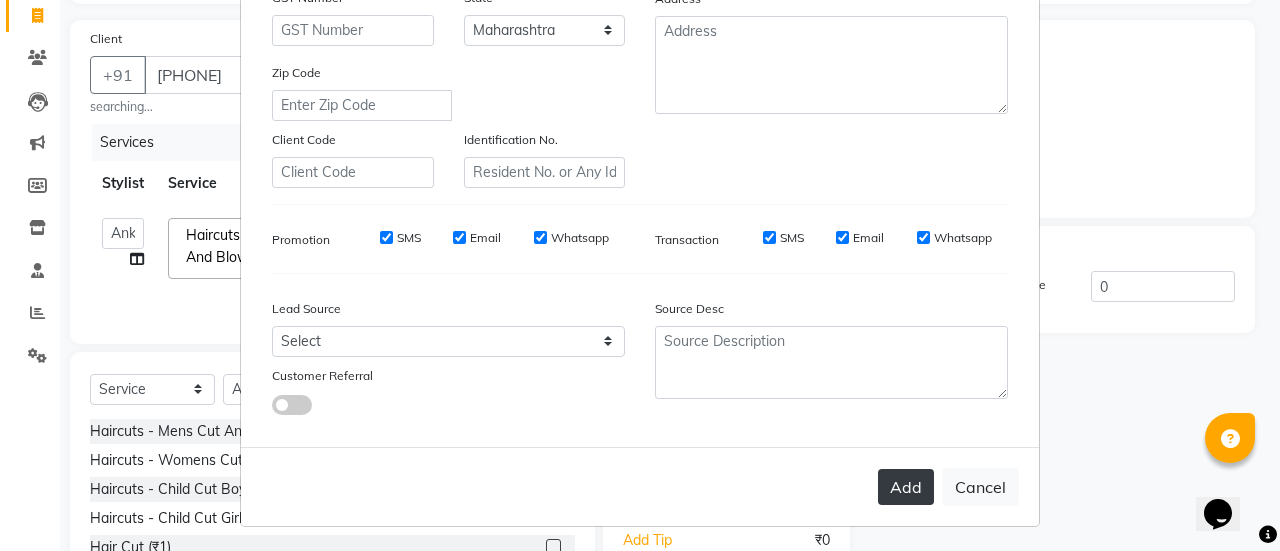 click on "Add" at bounding box center (906, 487) 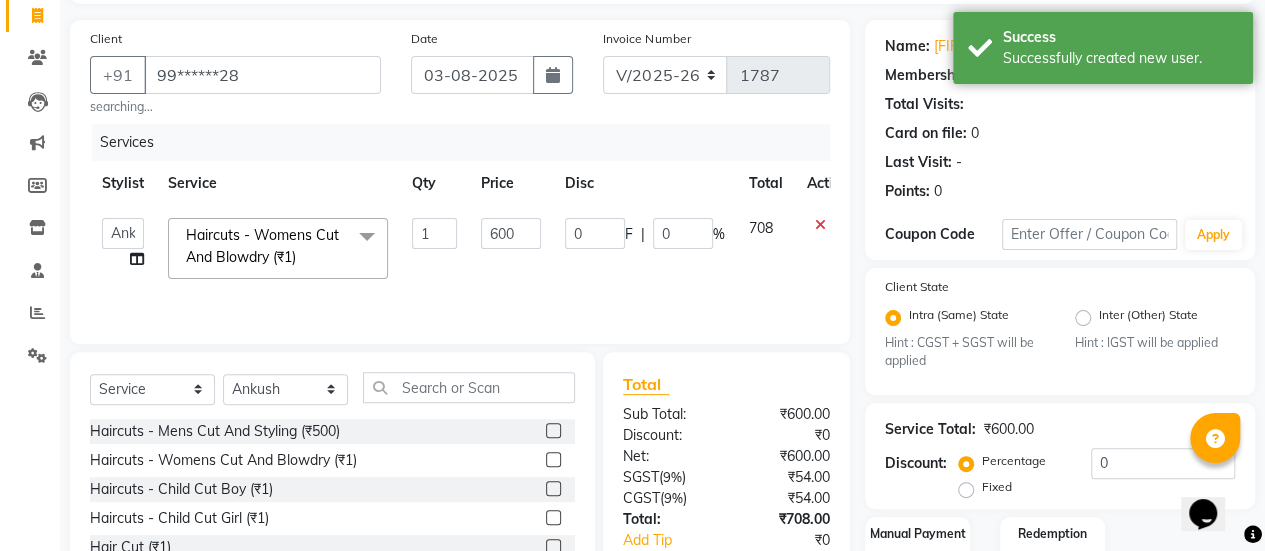 scroll, scrollTop: 255, scrollLeft: 0, axis: vertical 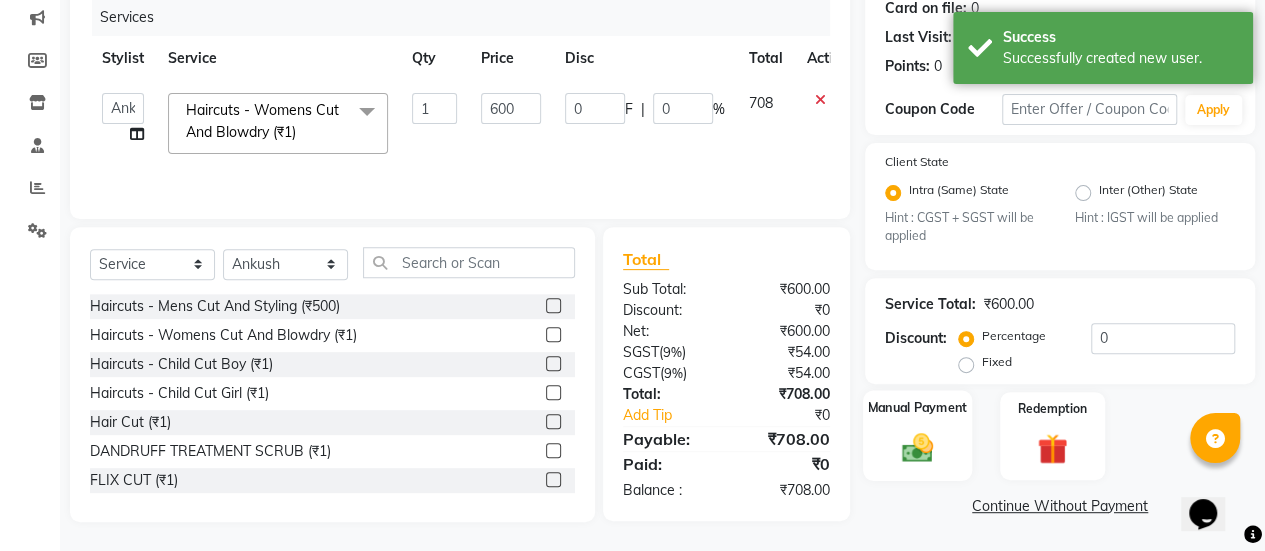 click 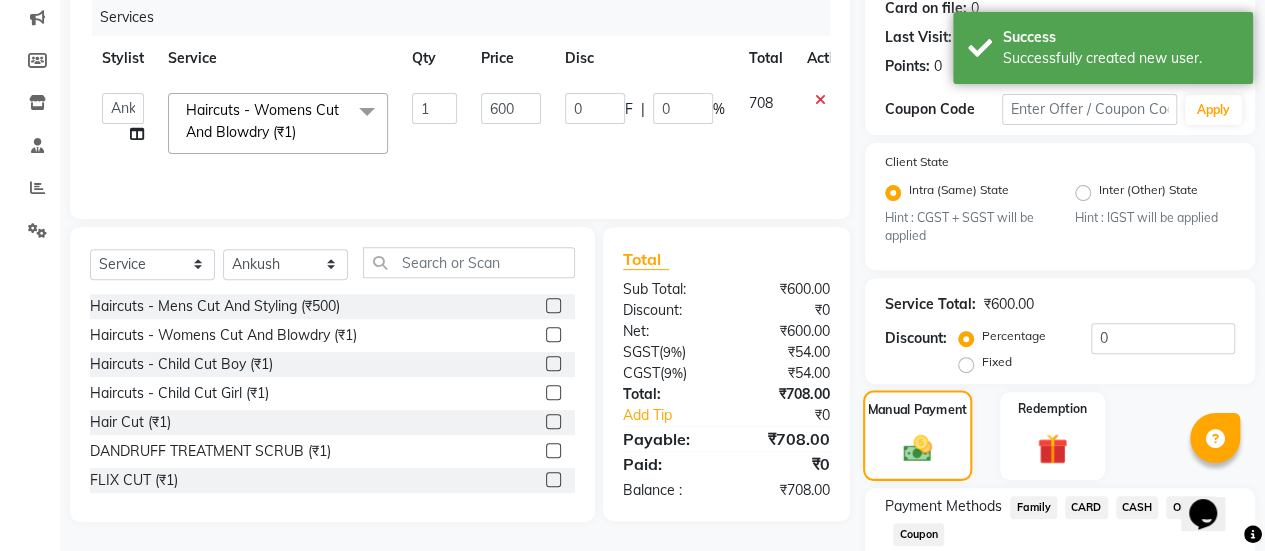 scroll, scrollTop: 382, scrollLeft: 0, axis: vertical 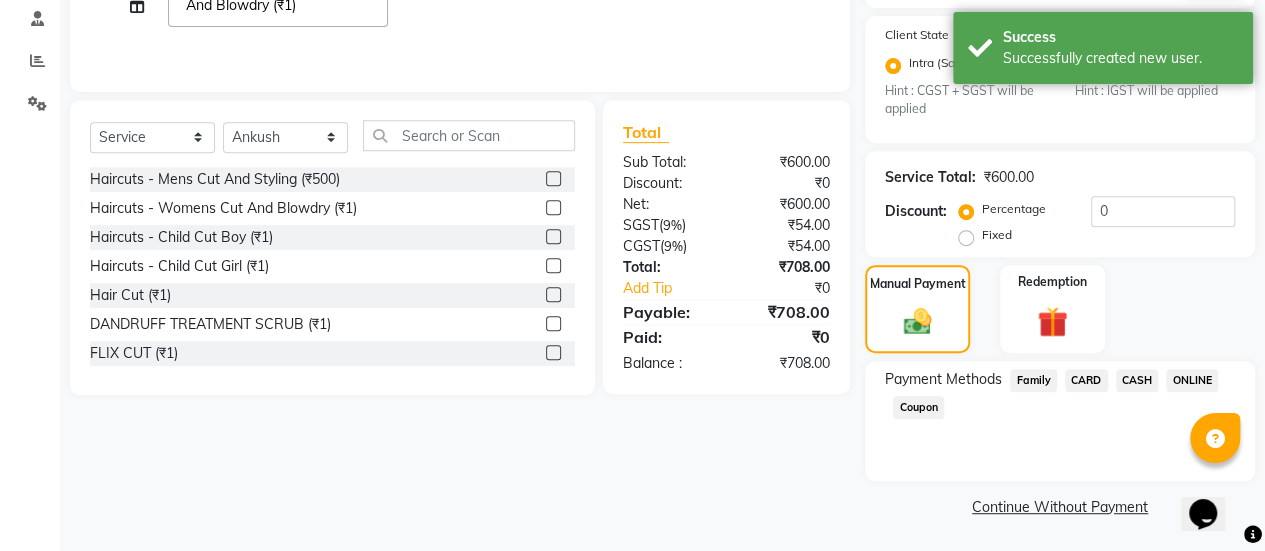 click on "ONLINE" 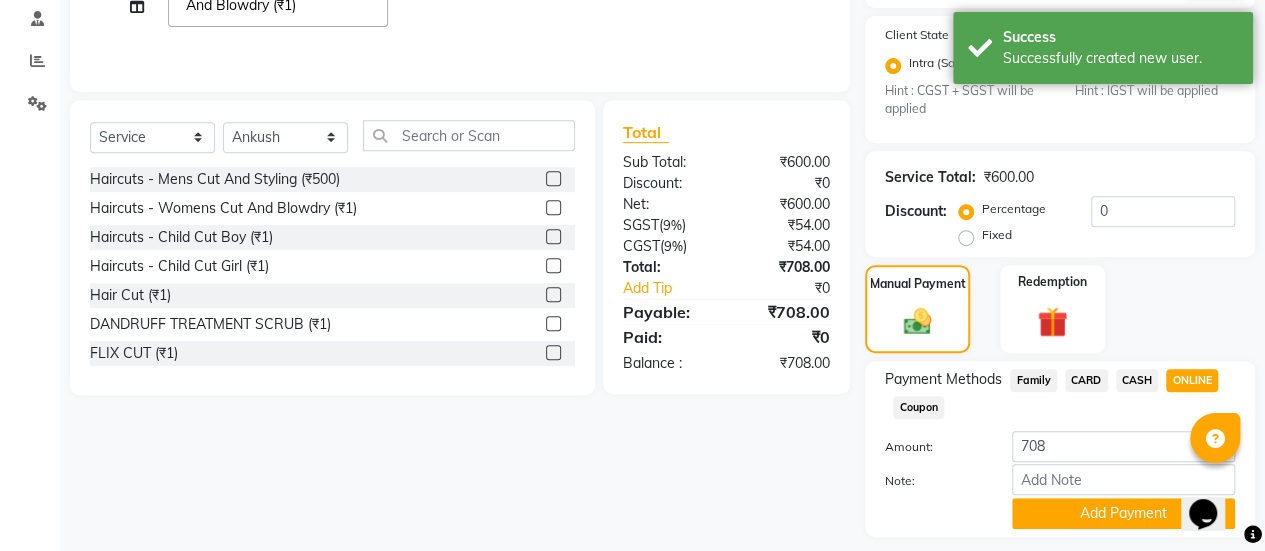 scroll, scrollTop: 438, scrollLeft: 0, axis: vertical 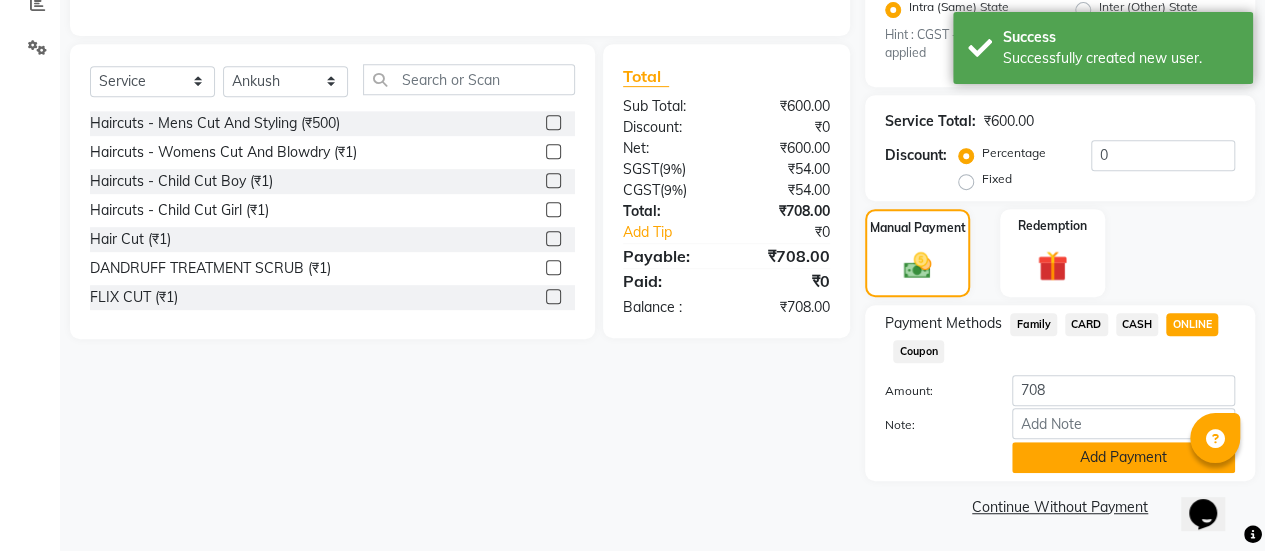 click on "Add Payment" 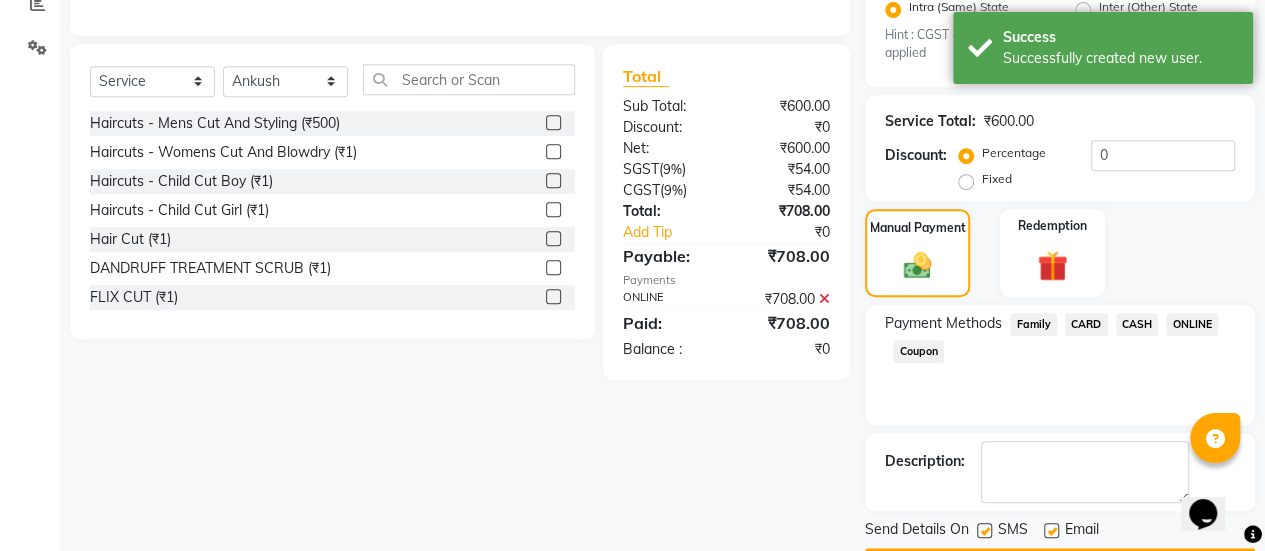 scroll, scrollTop: 493, scrollLeft: 0, axis: vertical 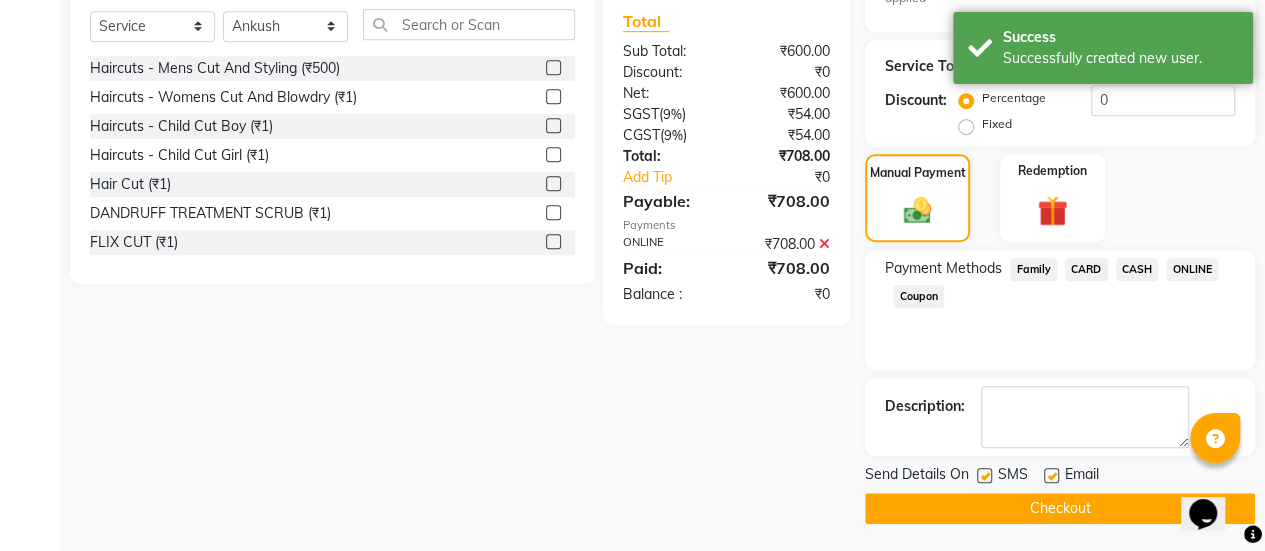 click 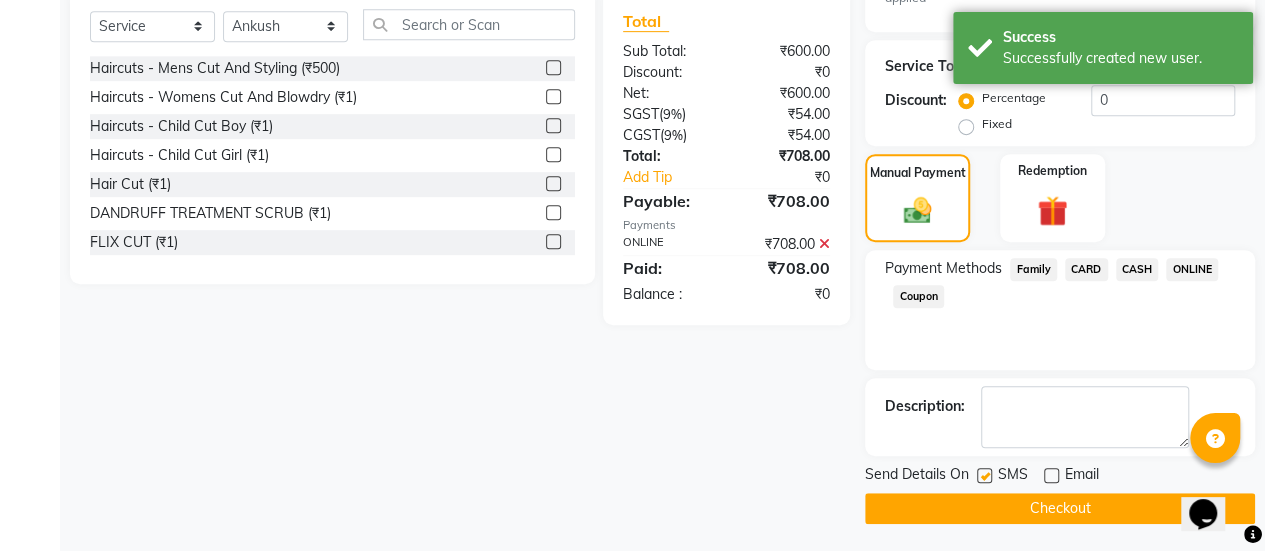 click on "Checkout" 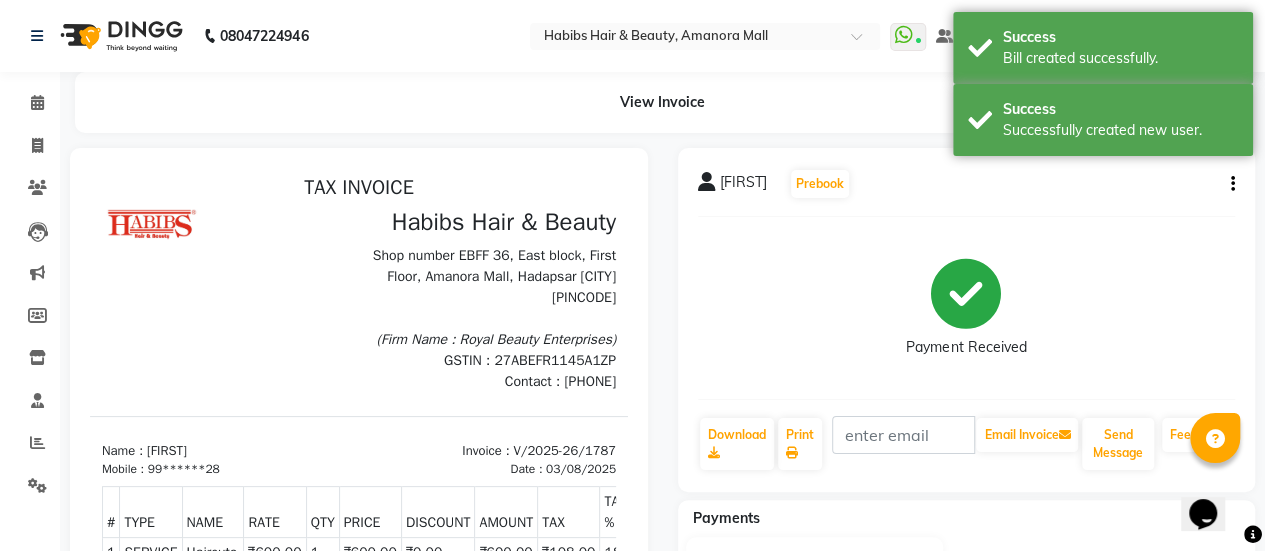 scroll, scrollTop: 0, scrollLeft: 0, axis: both 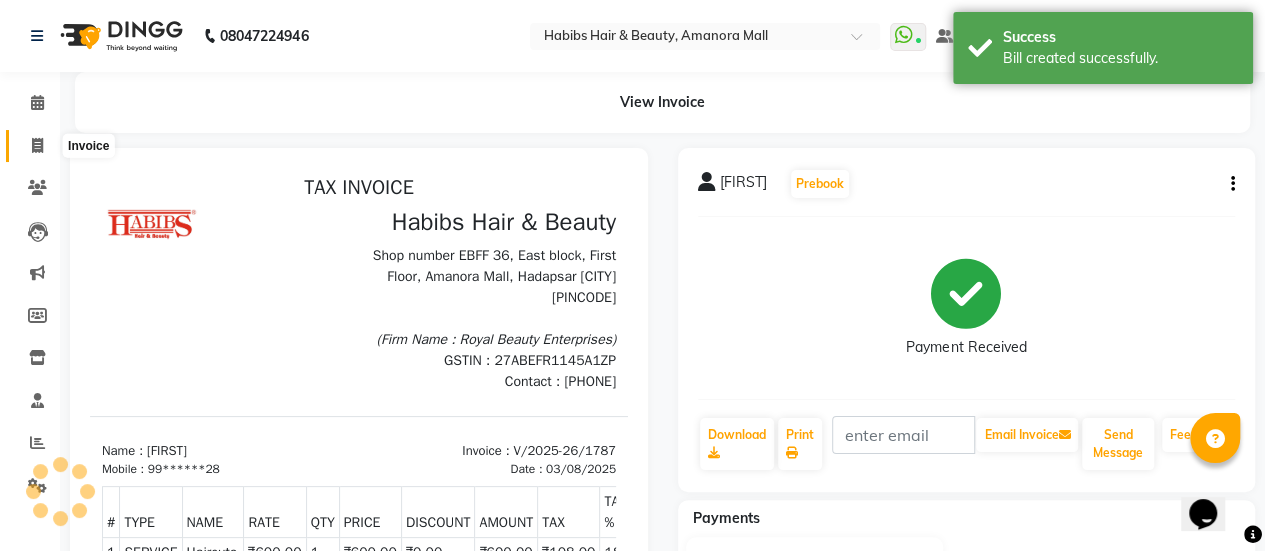 click 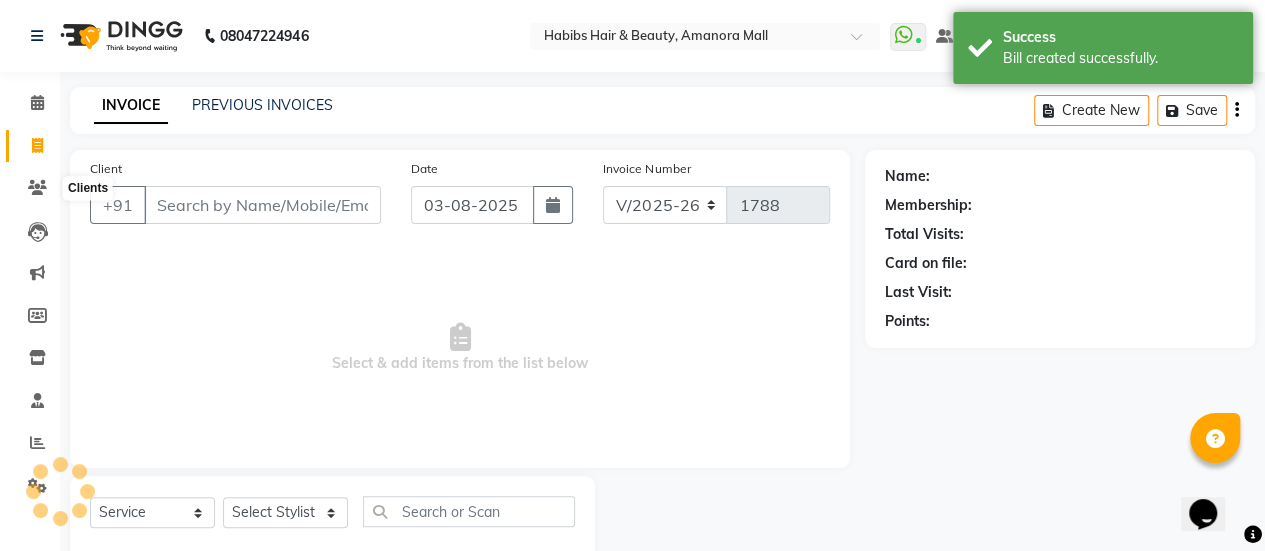 scroll, scrollTop: 49, scrollLeft: 0, axis: vertical 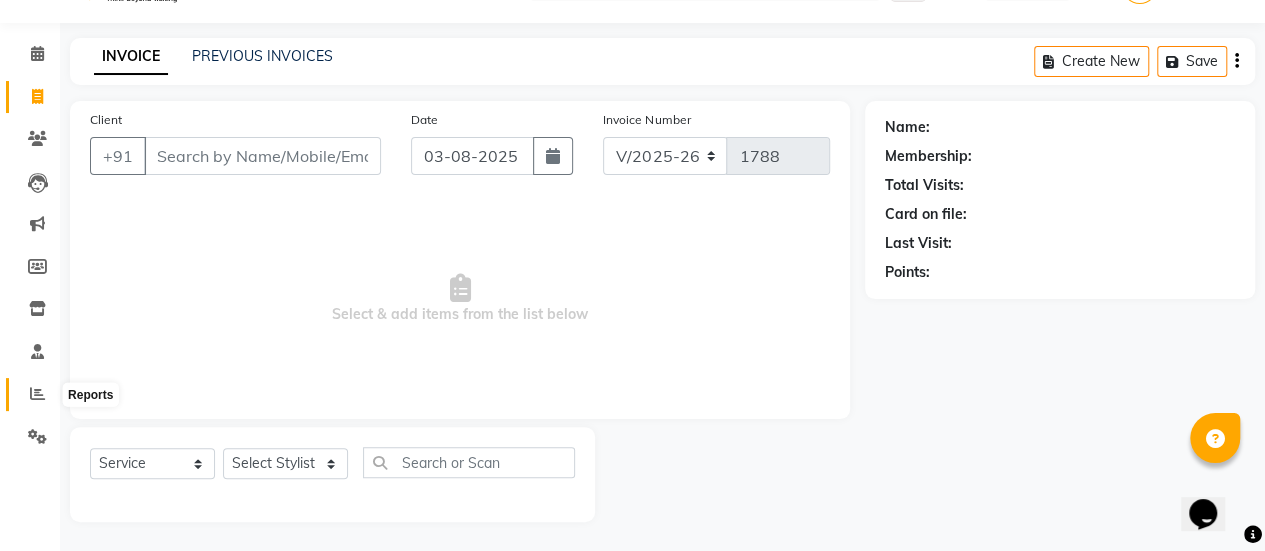 click 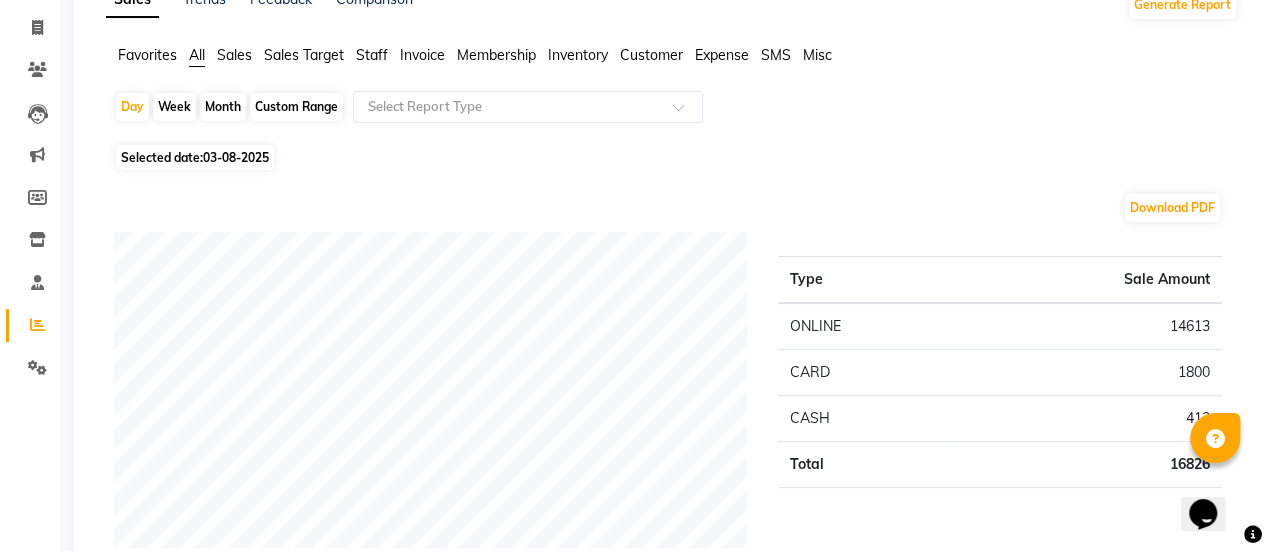 scroll, scrollTop: 0, scrollLeft: 0, axis: both 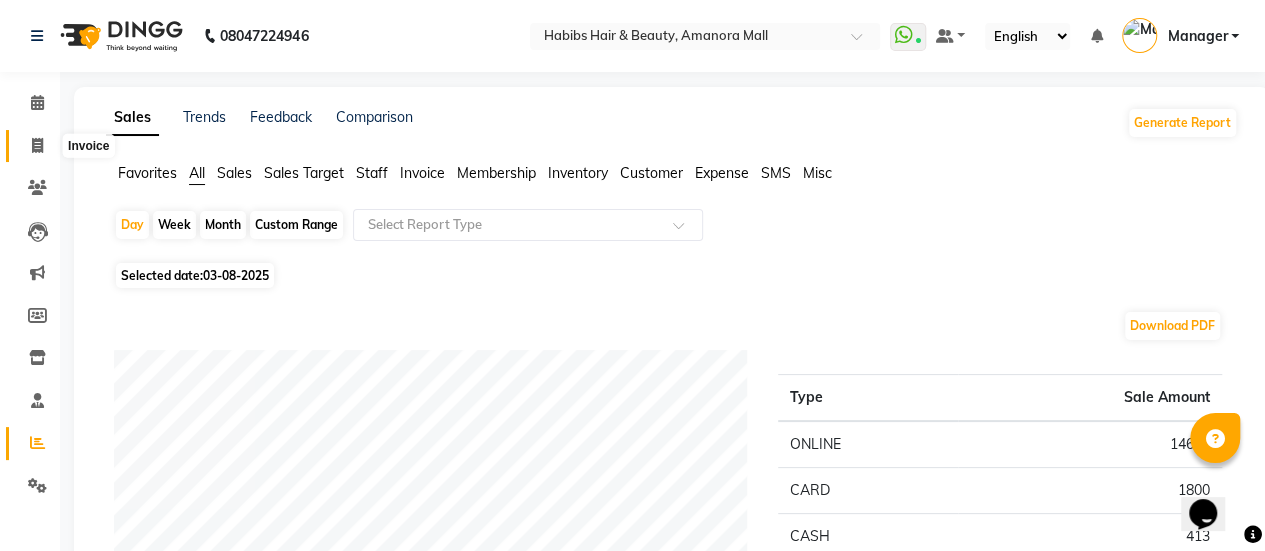 click 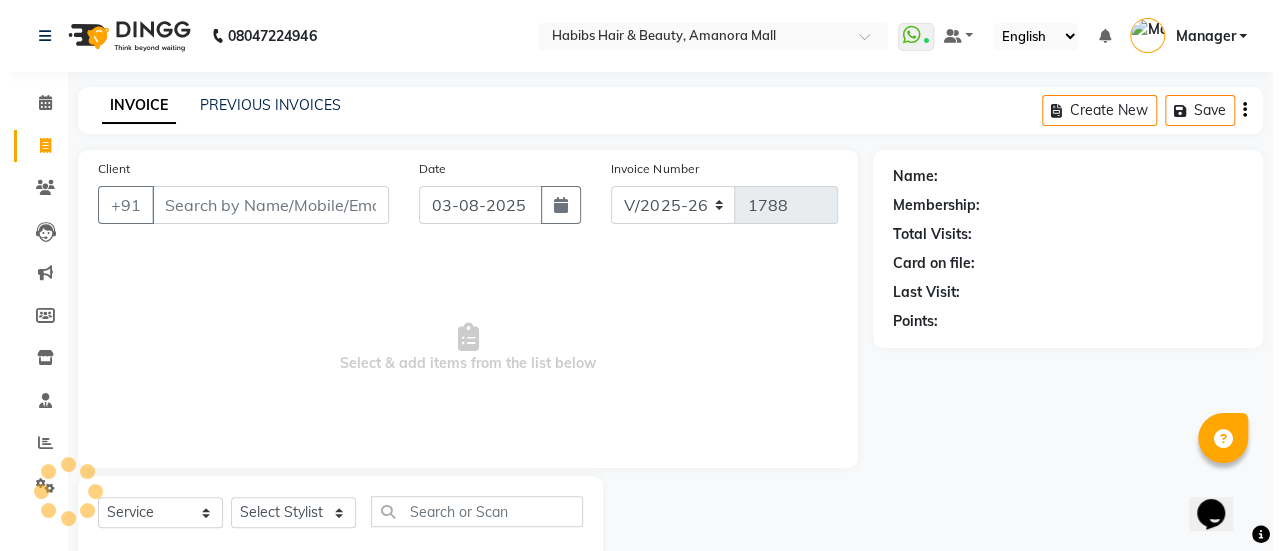 scroll, scrollTop: 49, scrollLeft: 0, axis: vertical 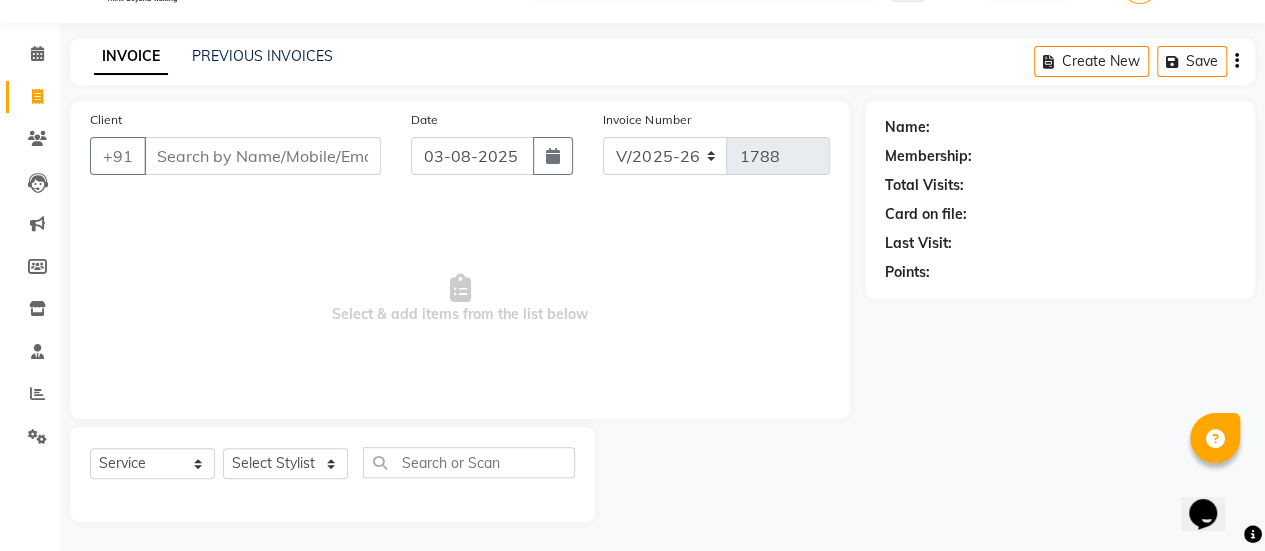 click on "Client" at bounding box center [262, 156] 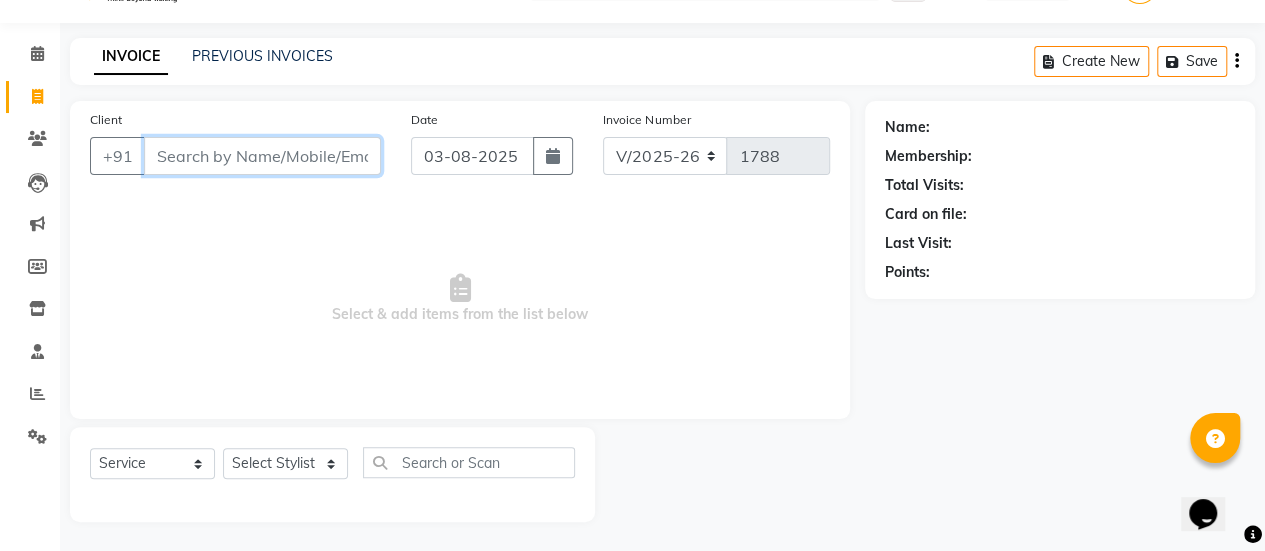 click on "Client" at bounding box center (262, 156) 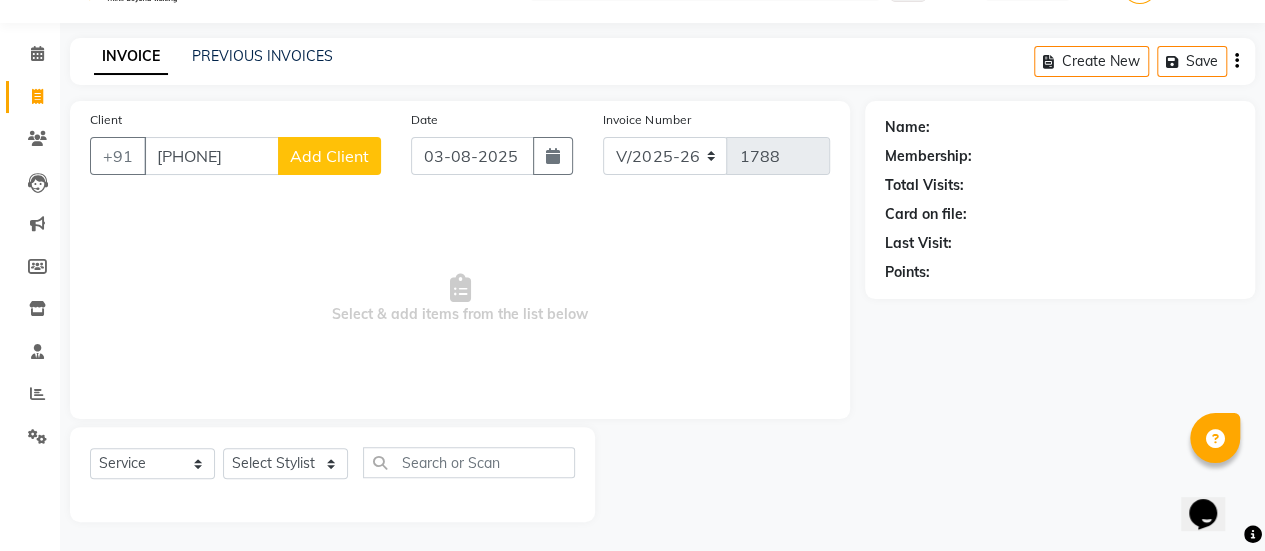 click on "Add Client" 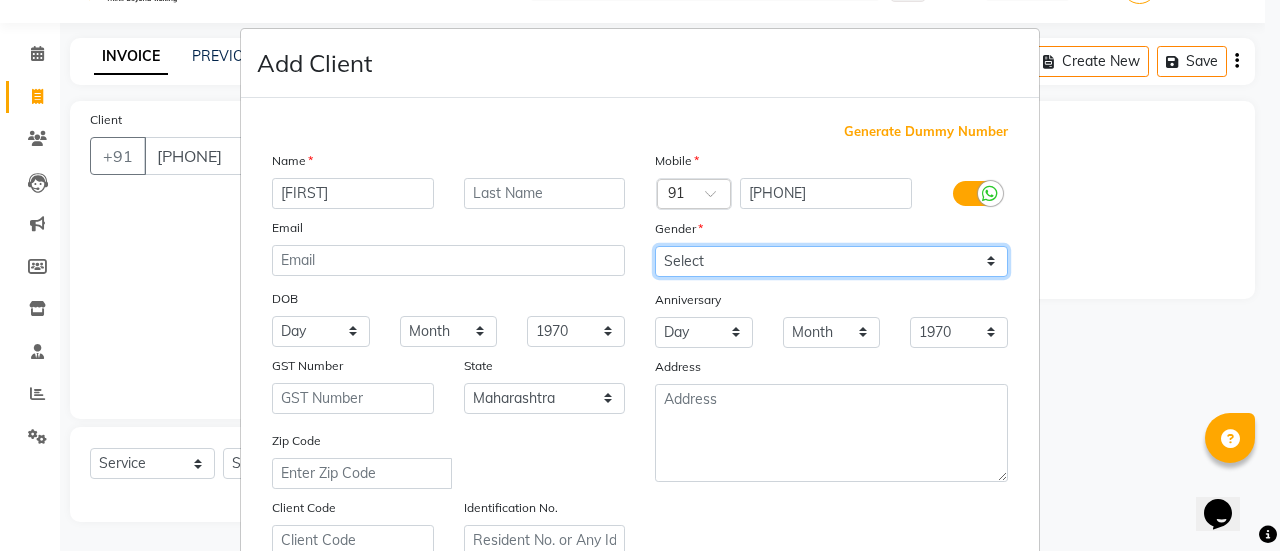 click on "Select Male Female Other Prefer Not To Say" at bounding box center [831, 261] 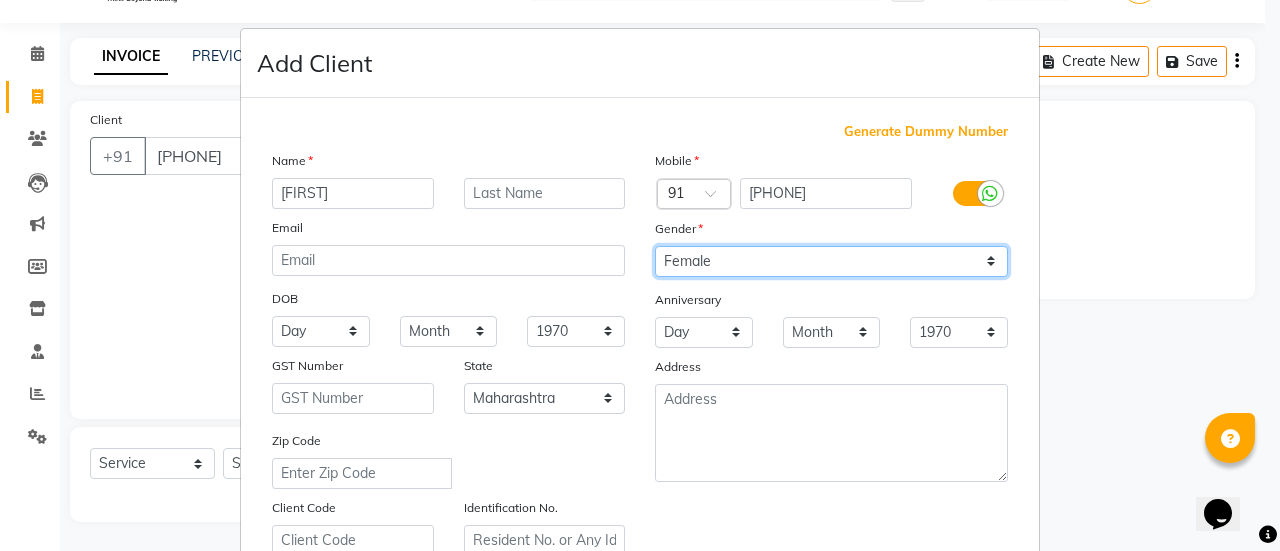 click on "Select Male Female Other Prefer Not To Say" at bounding box center [831, 261] 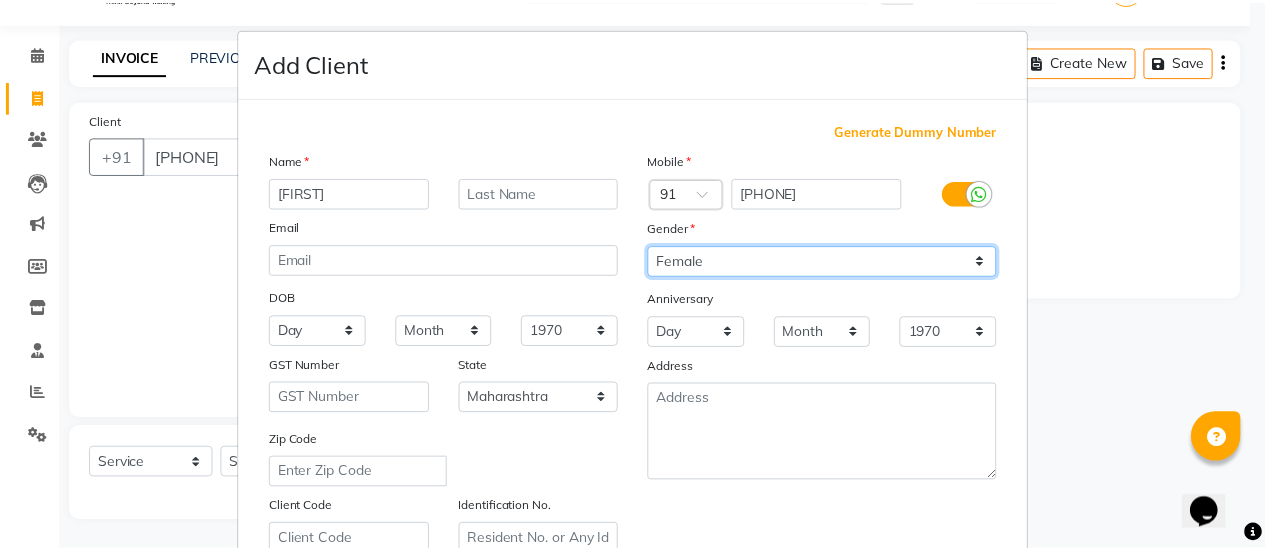 scroll, scrollTop: 368, scrollLeft: 0, axis: vertical 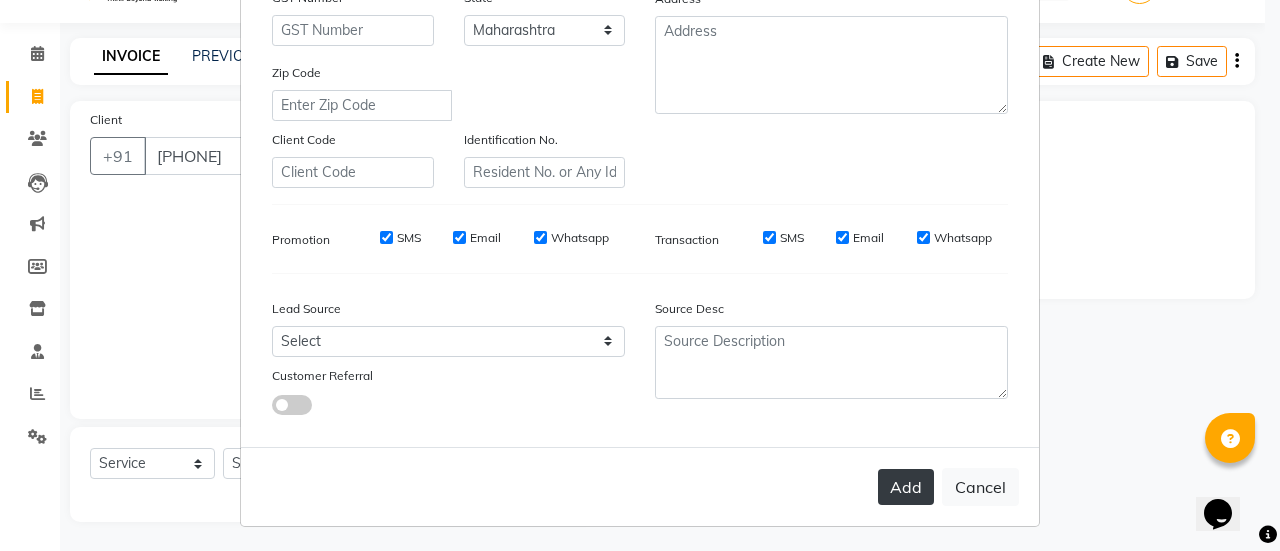 click on "Add" at bounding box center (906, 487) 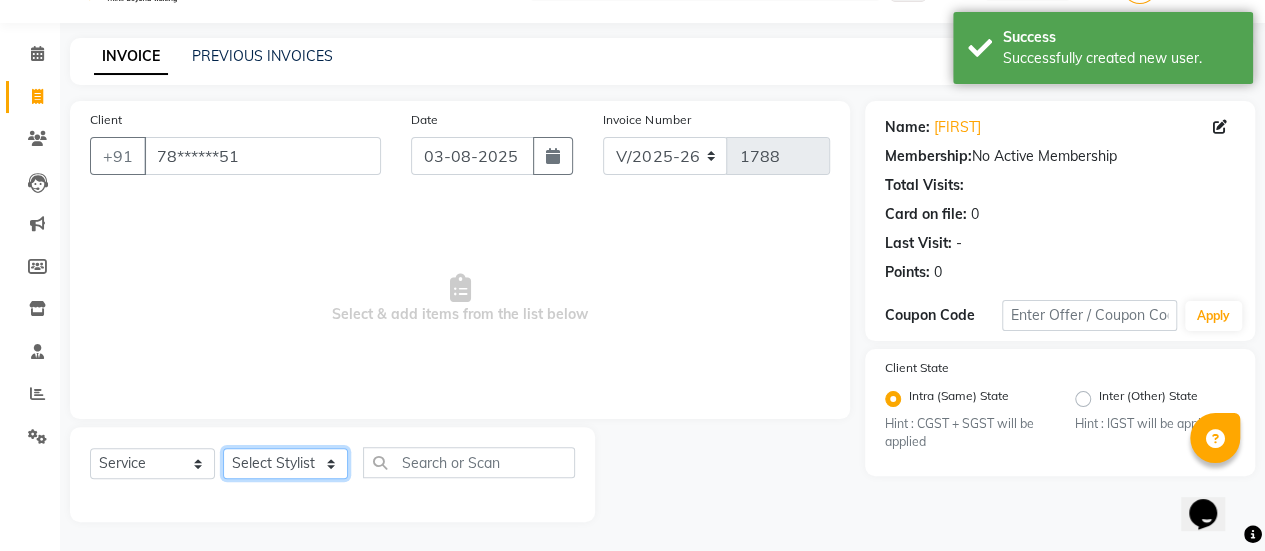click on "Select Stylist [FIRST] [FIRST] [FIRST] [FIRST] [FIRST] [FIRST] [FIRST] [FIRST] [FIRST] Manager [FIRST] [FIRST] [FIRST] [FIRST] [FIRST] [FIRST] [FIRST] [FIRST]" 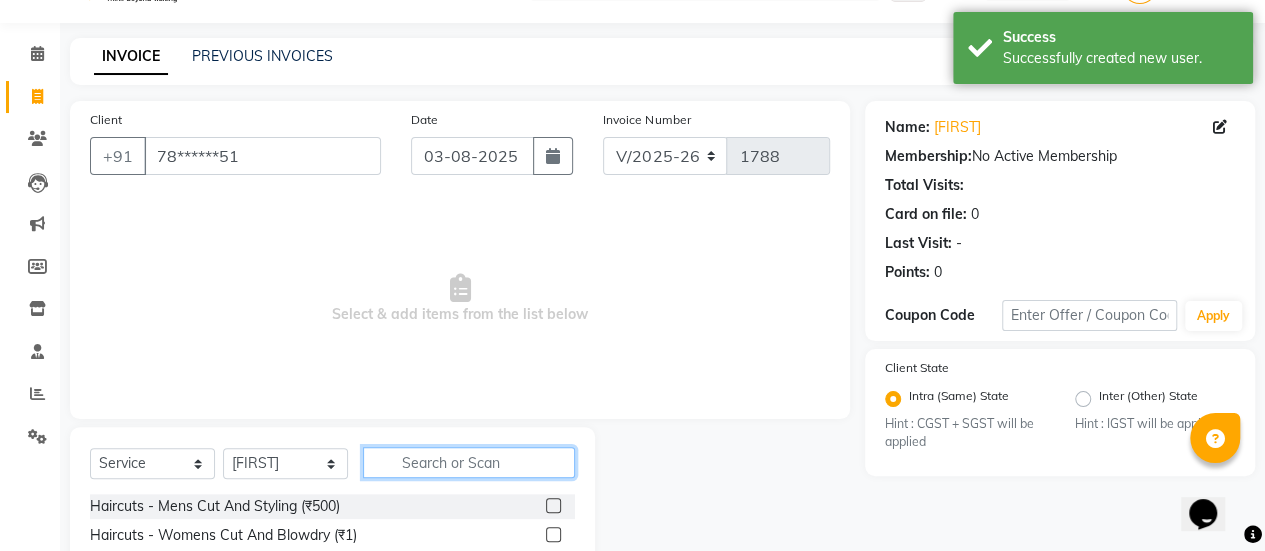 click 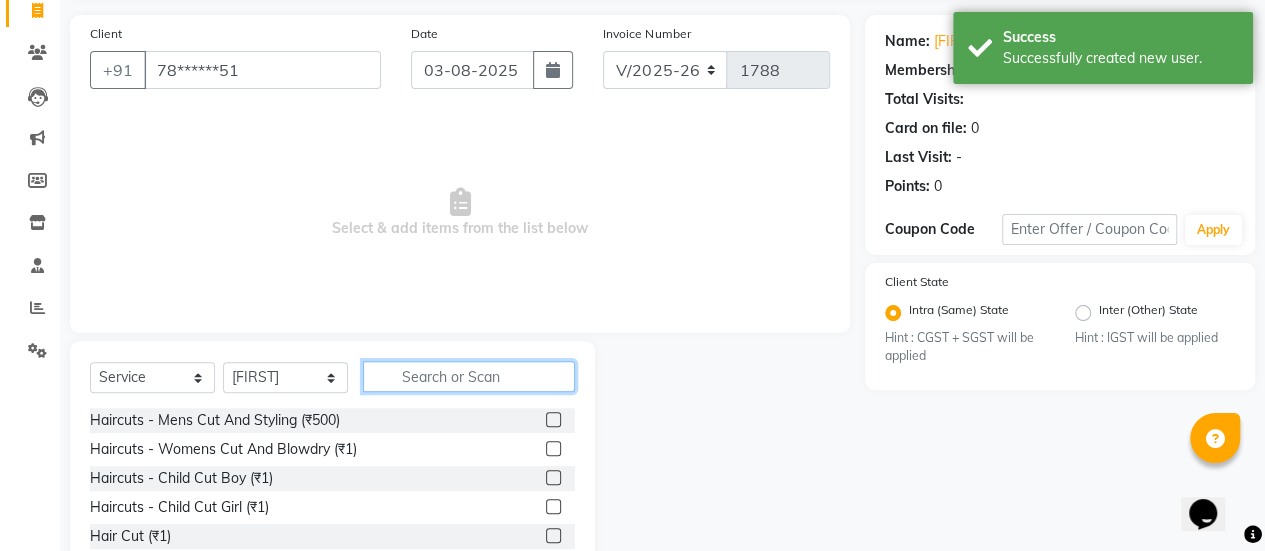 scroll, scrollTop: 139, scrollLeft: 0, axis: vertical 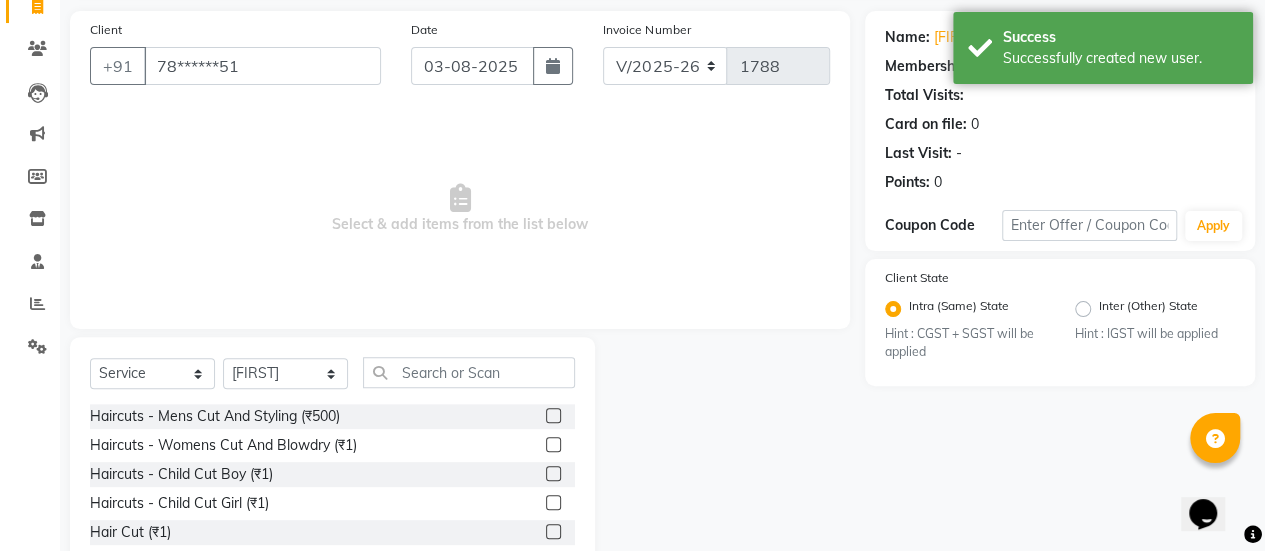 click 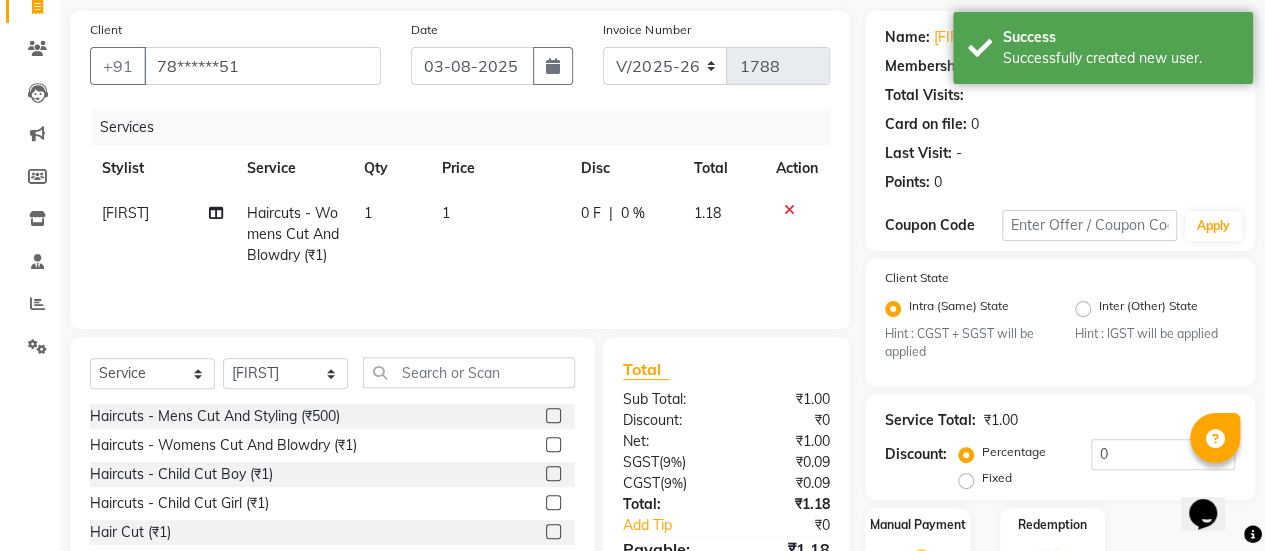 click on "1" 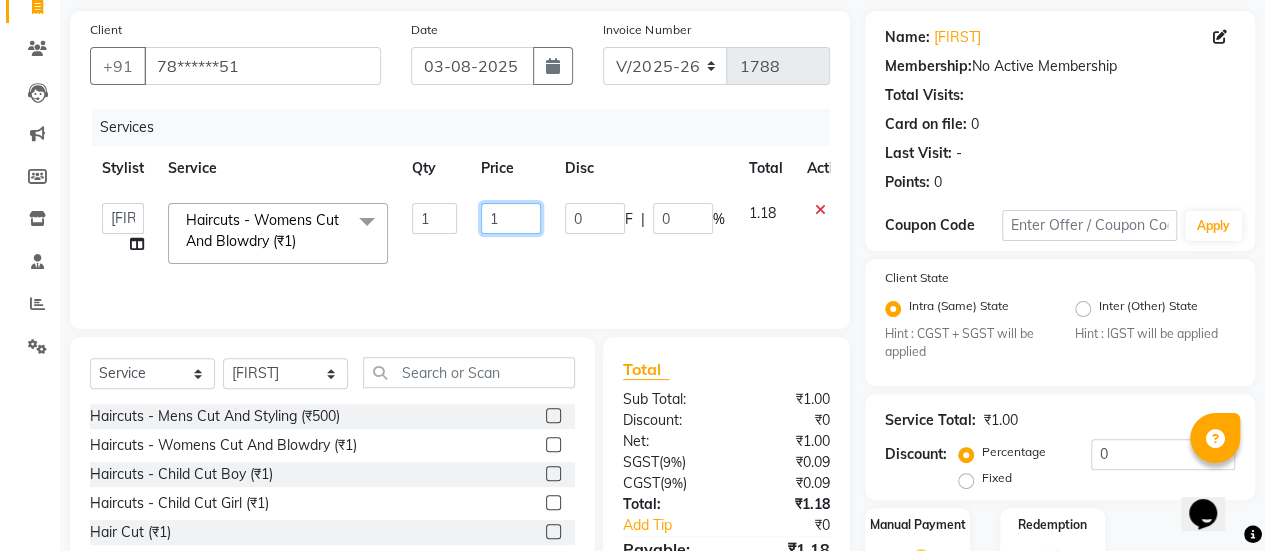 click on "1" 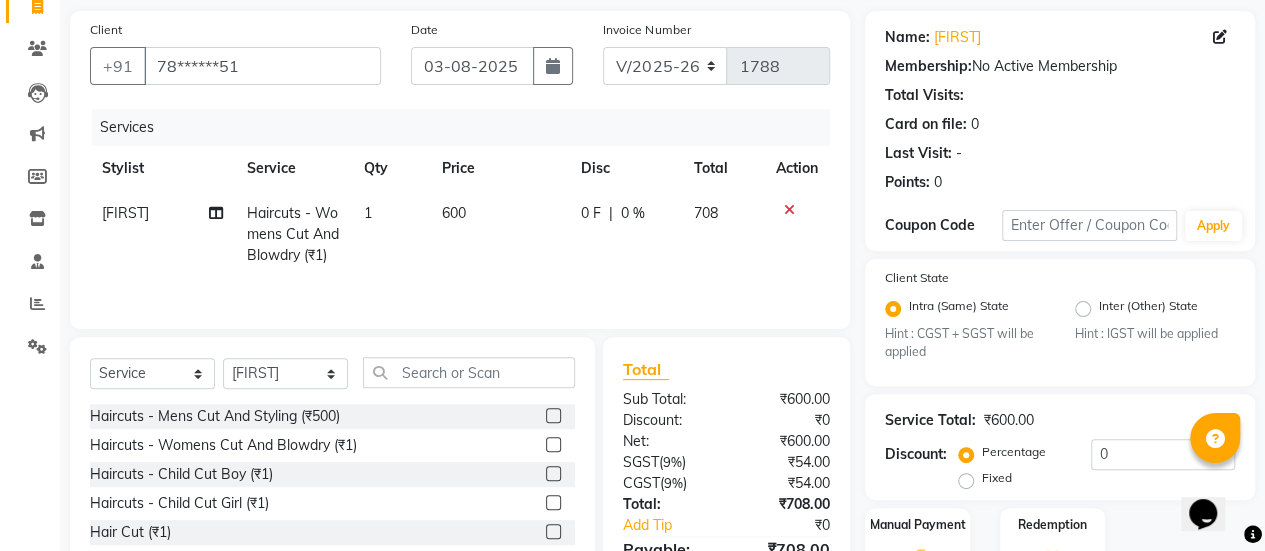 click on "0 %" 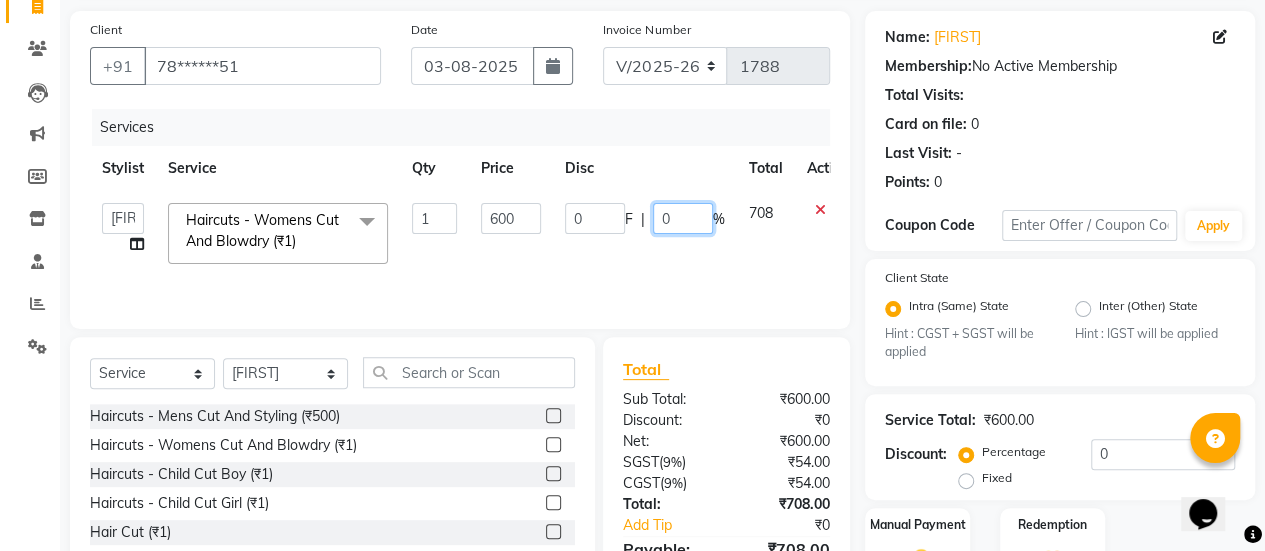 click on "0" 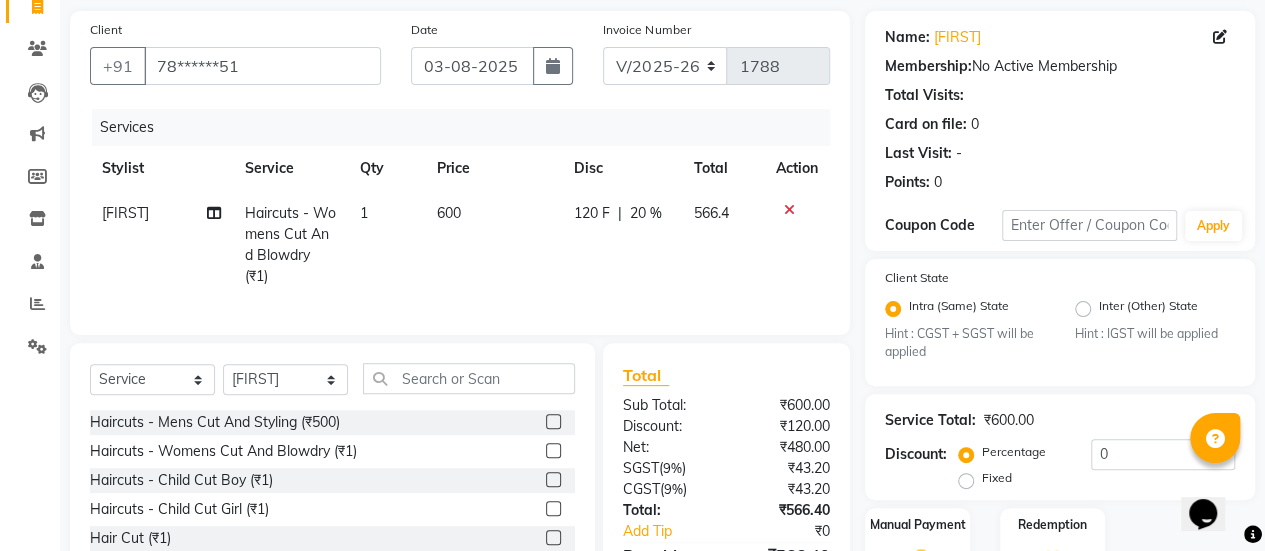 click on "120 F | 20 %" 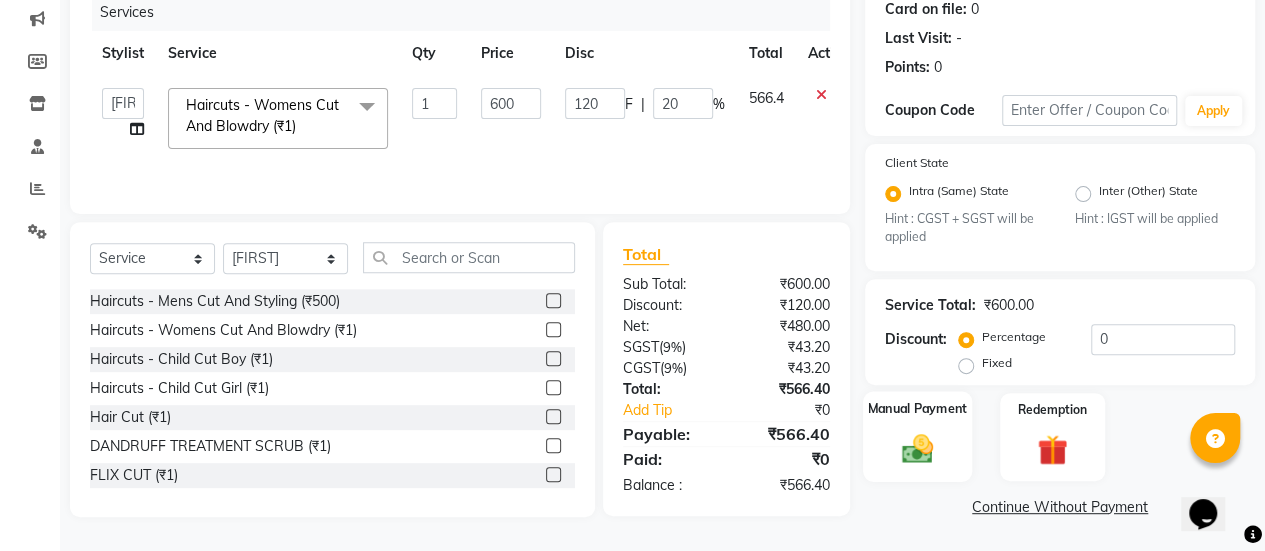 click on "Manual Payment" 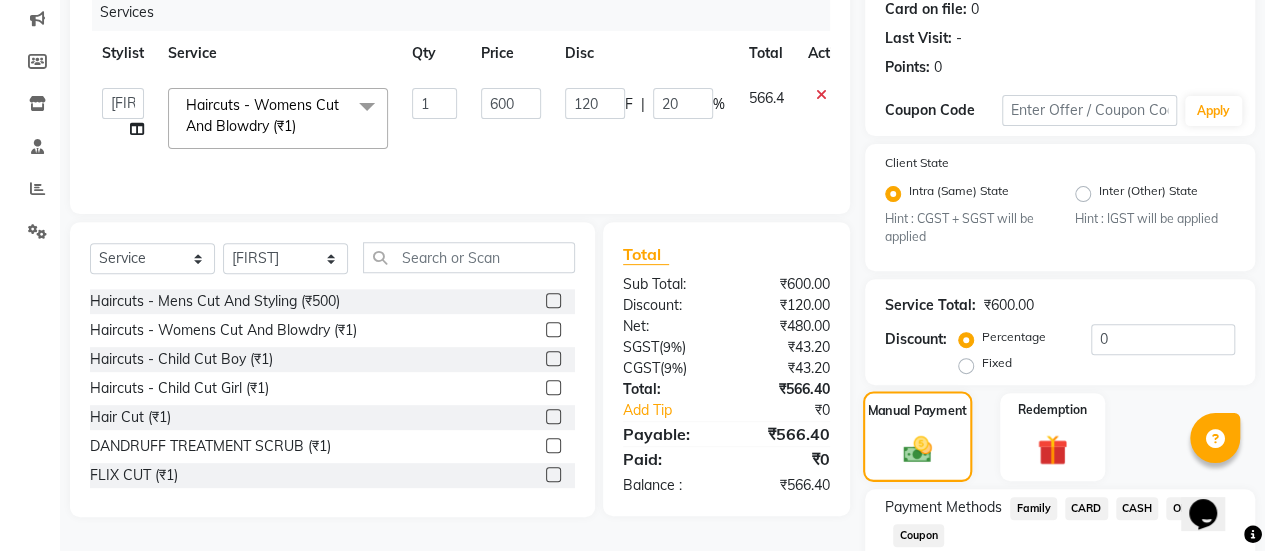 scroll, scrollTop: 382, scrollLeft: 0, axis: vertical 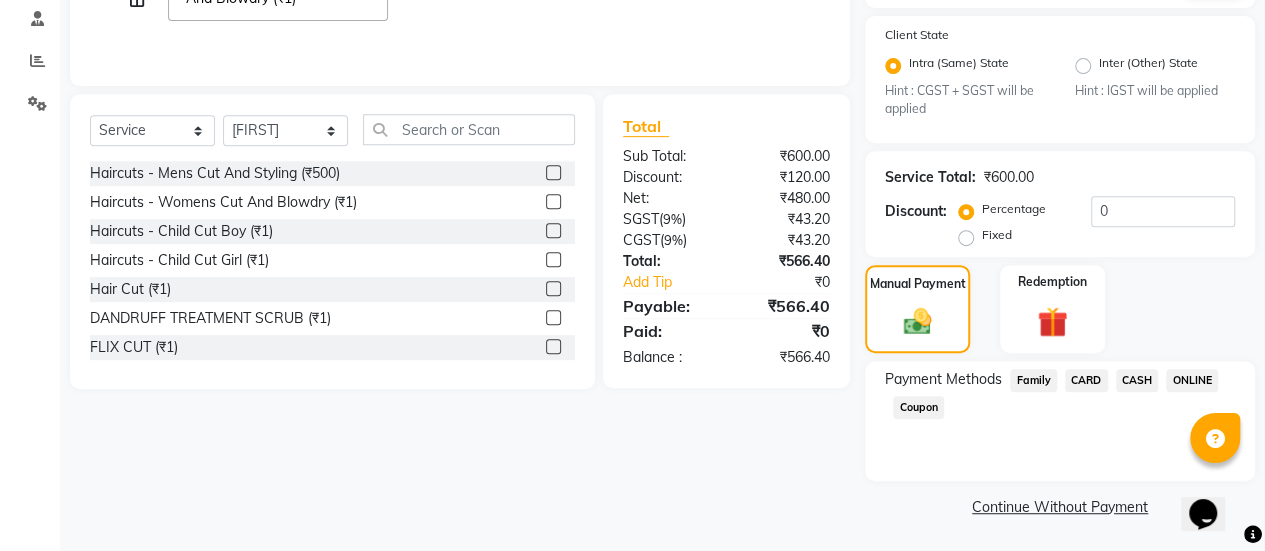 click on "ONLINE" 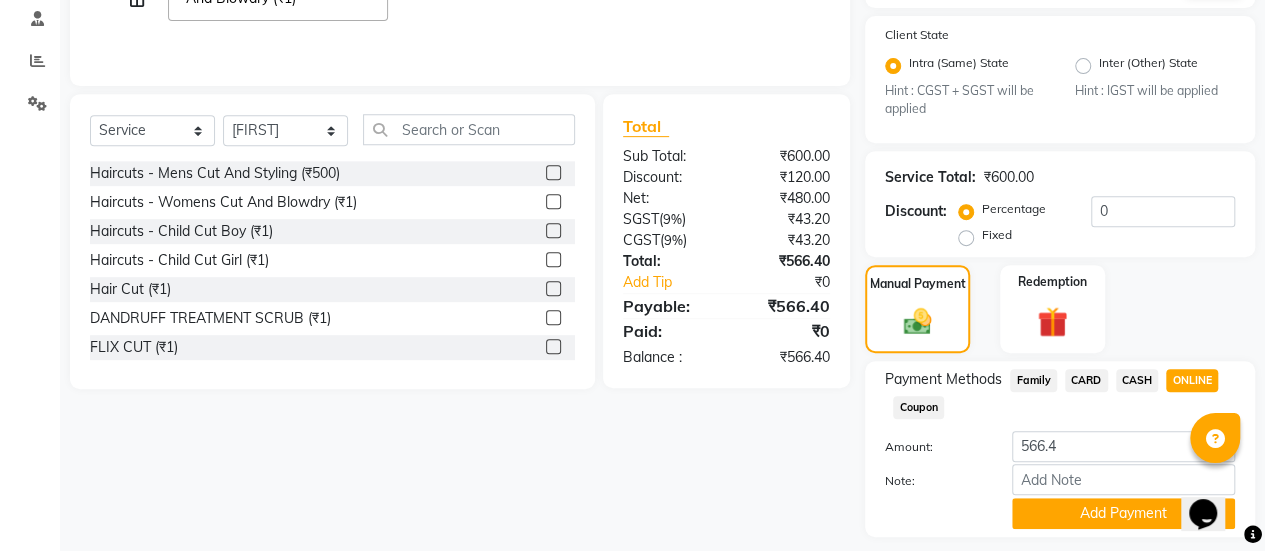 scroll, scrollTop: 438, scrollLeft: 0, axis: vertical 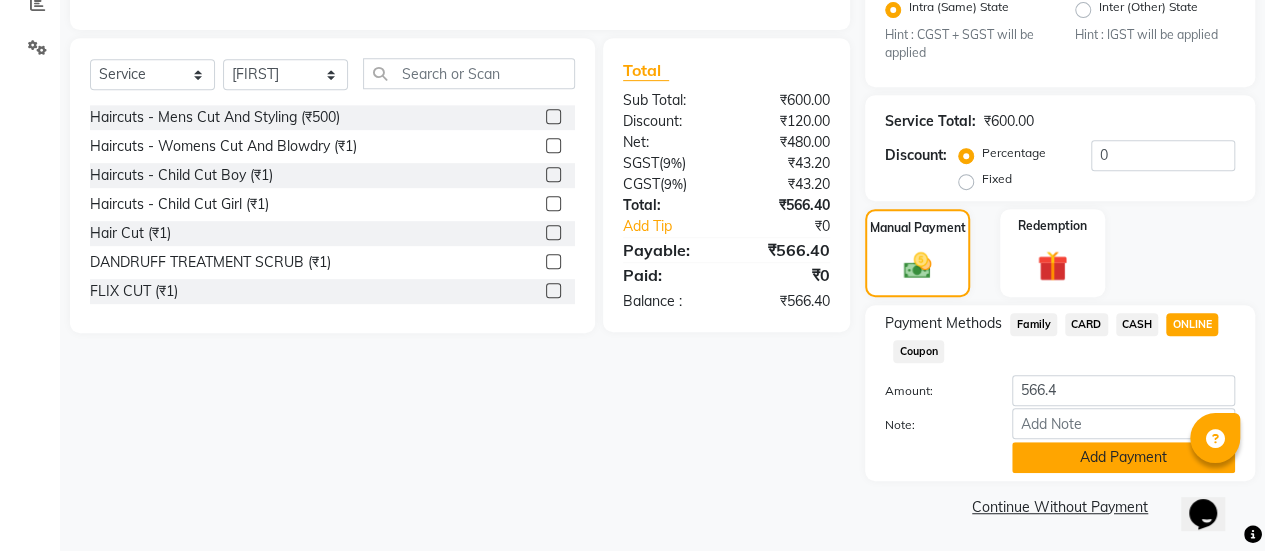 click on "Add Payment" 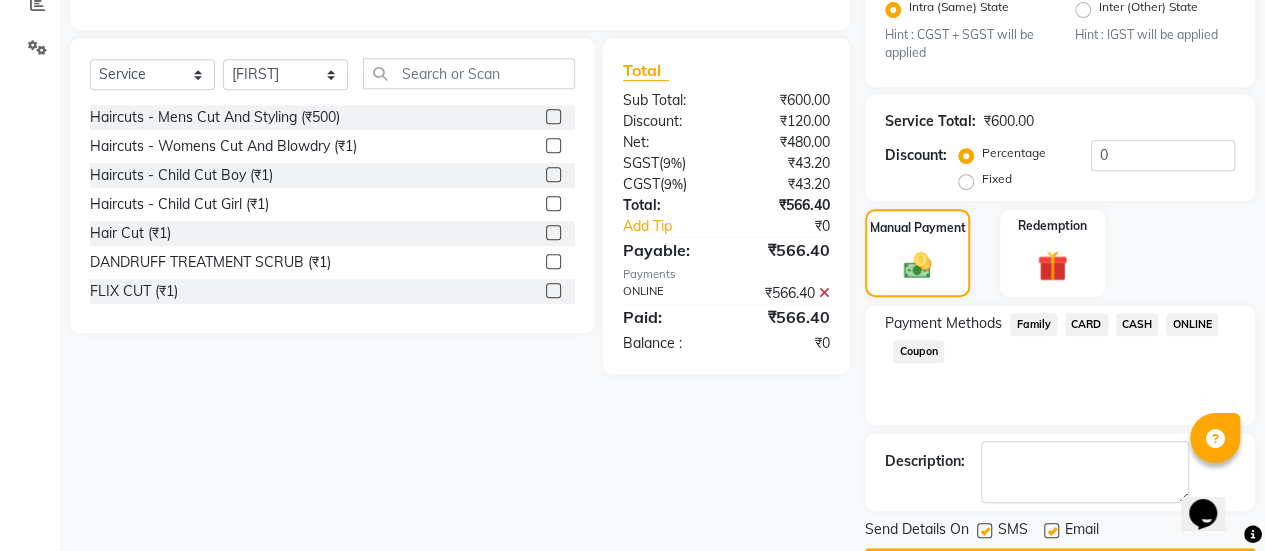 scroll, scrollTop: 493, scrollLeft: 0, axis: vertical 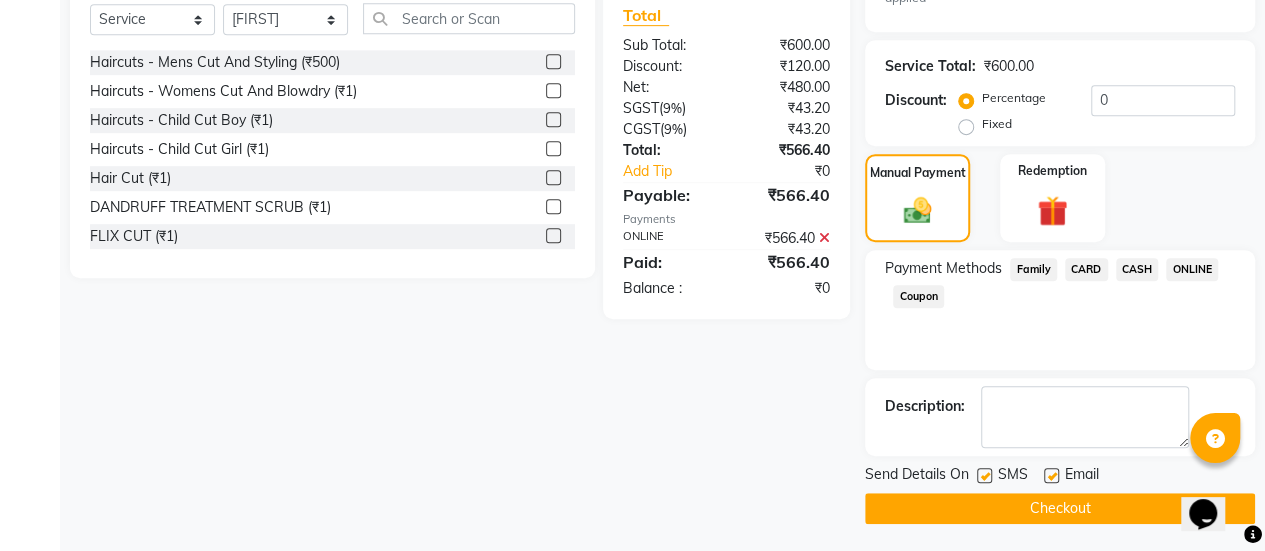 click 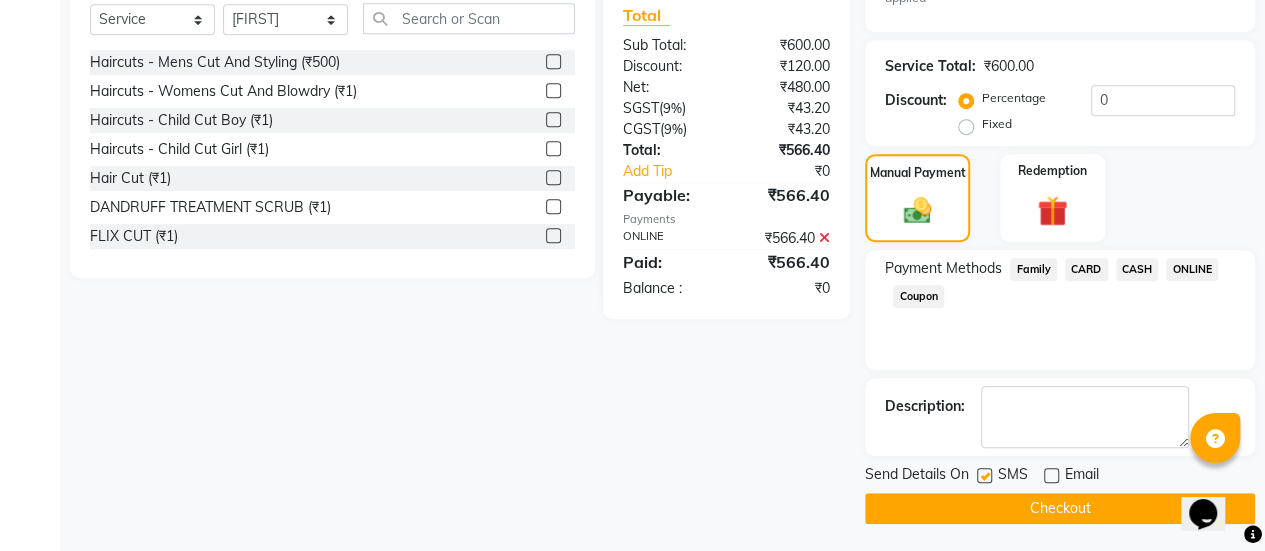 click on "Checkout" 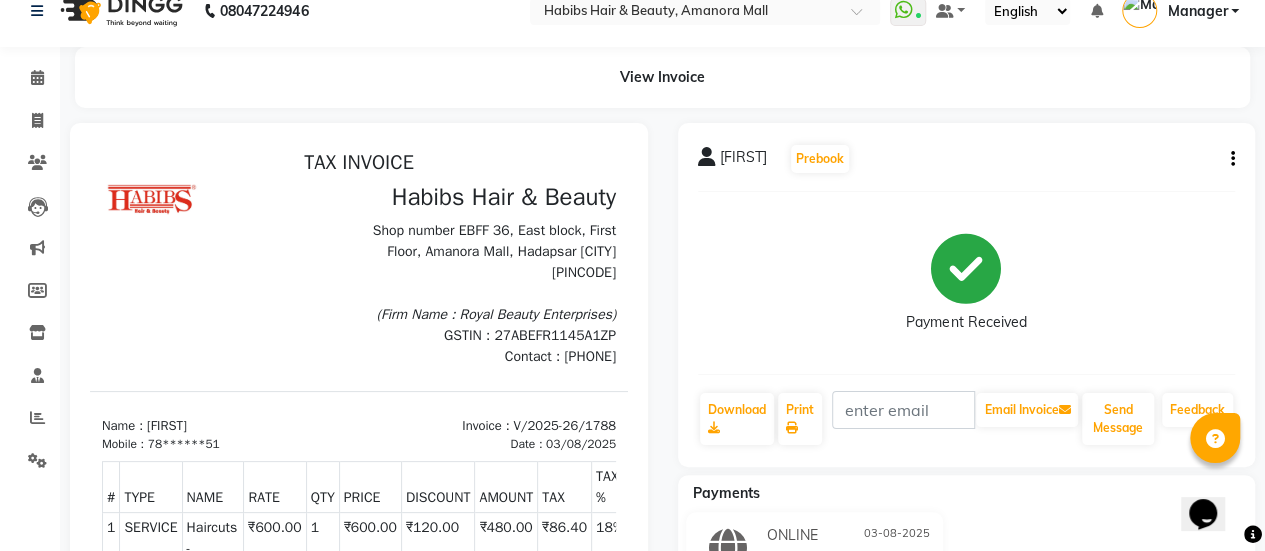 scroll, scrollTop: 0, scrollLeft: 0, axis: both 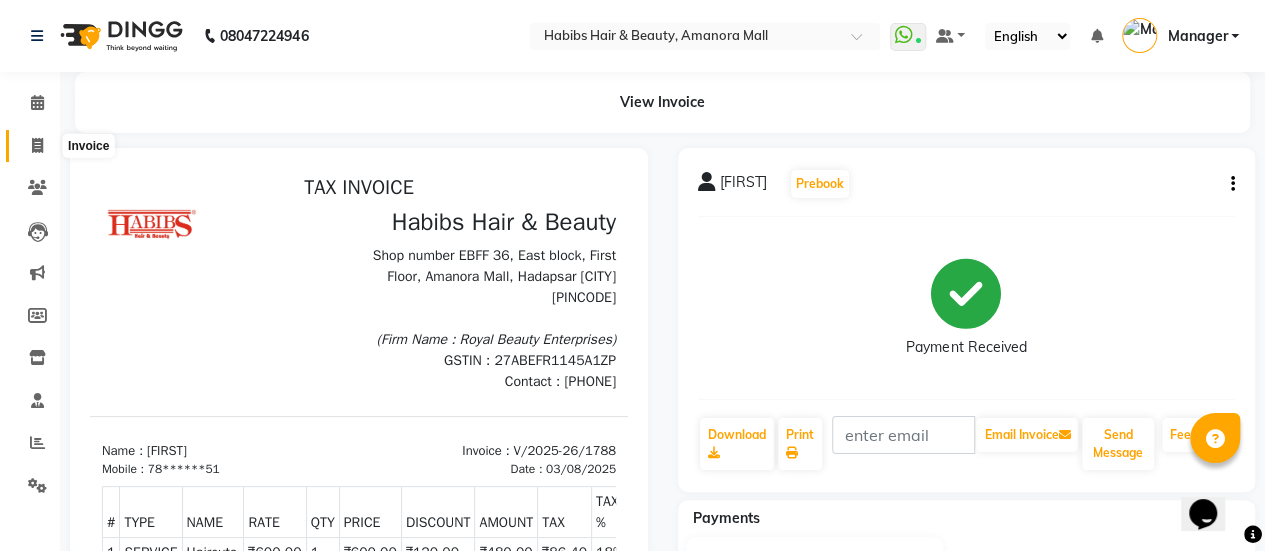 click 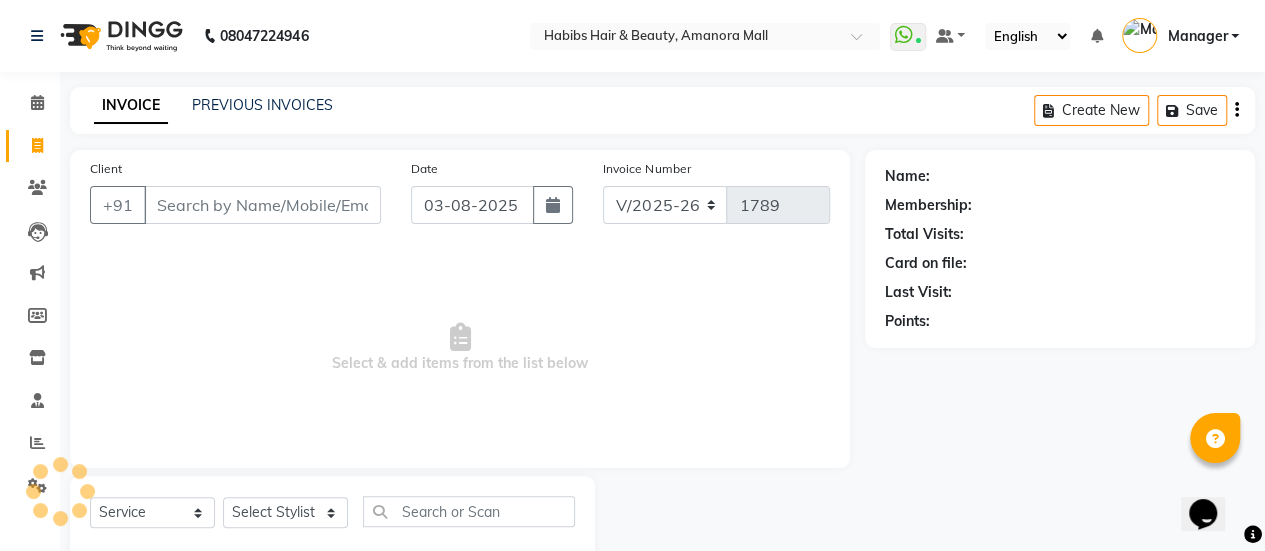 scroll, scrollTop: 49, scrollLeft: 0, axis: vertical 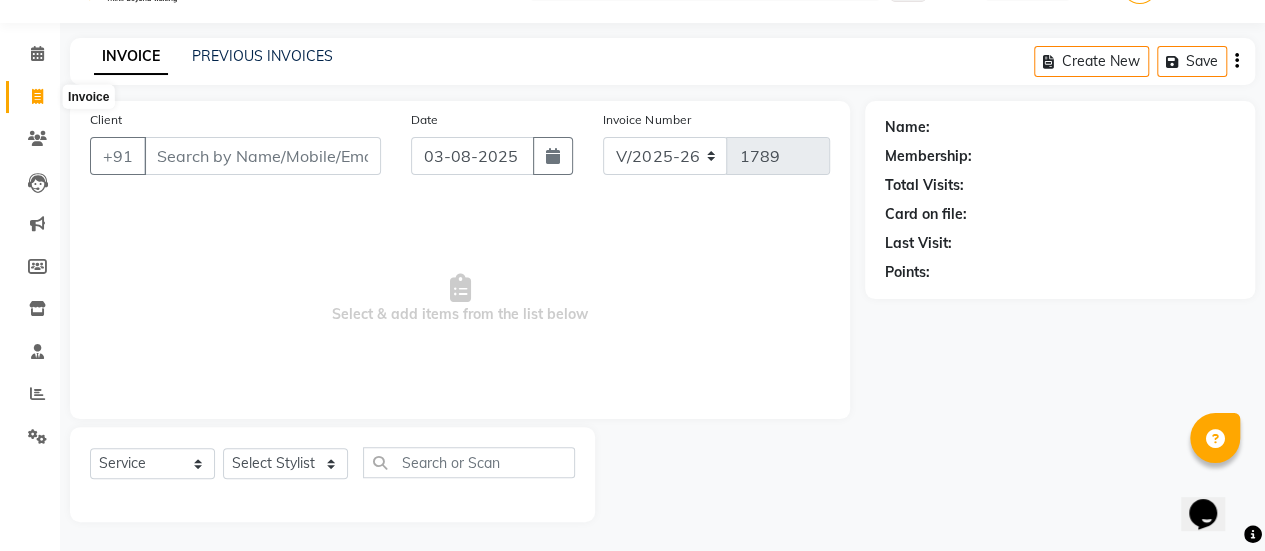 click 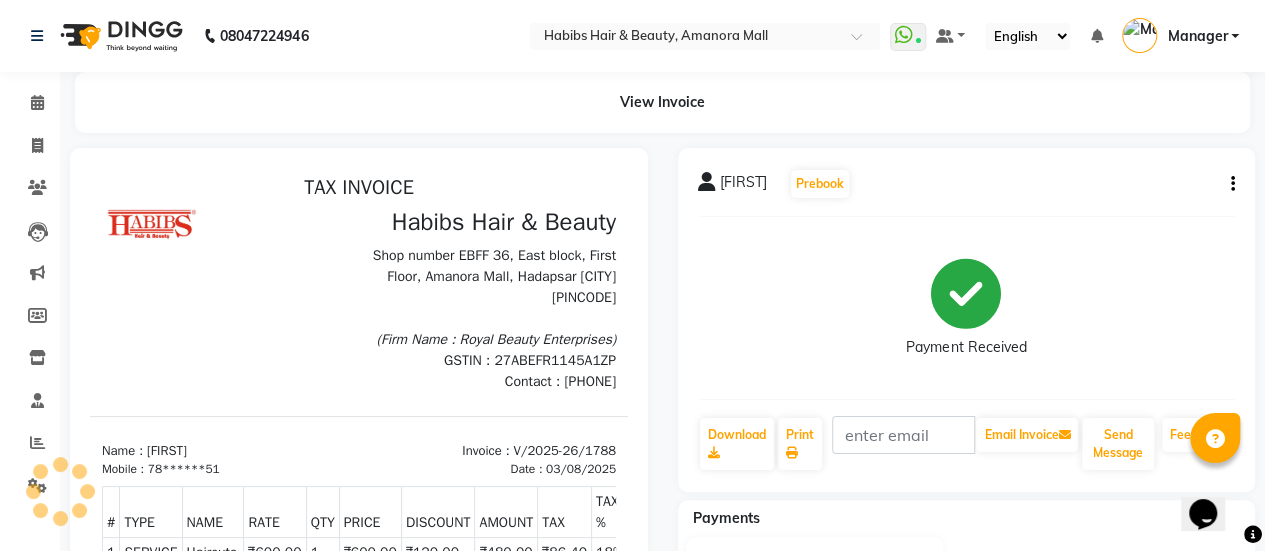 scroll, scrollTop: 0, scrollLeft: 0, axis: both 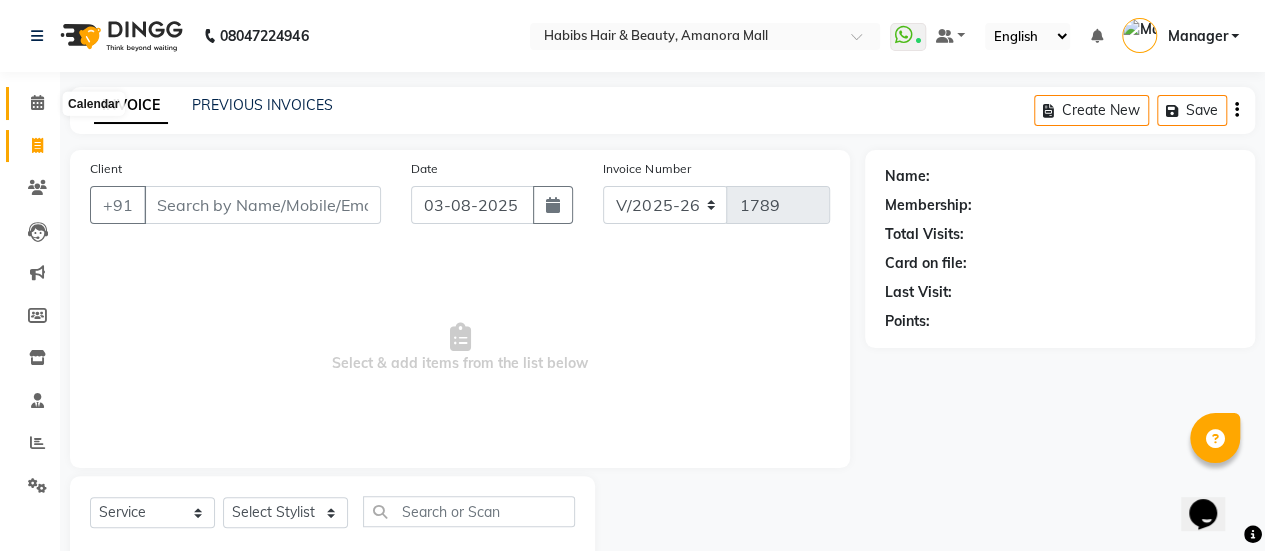 click 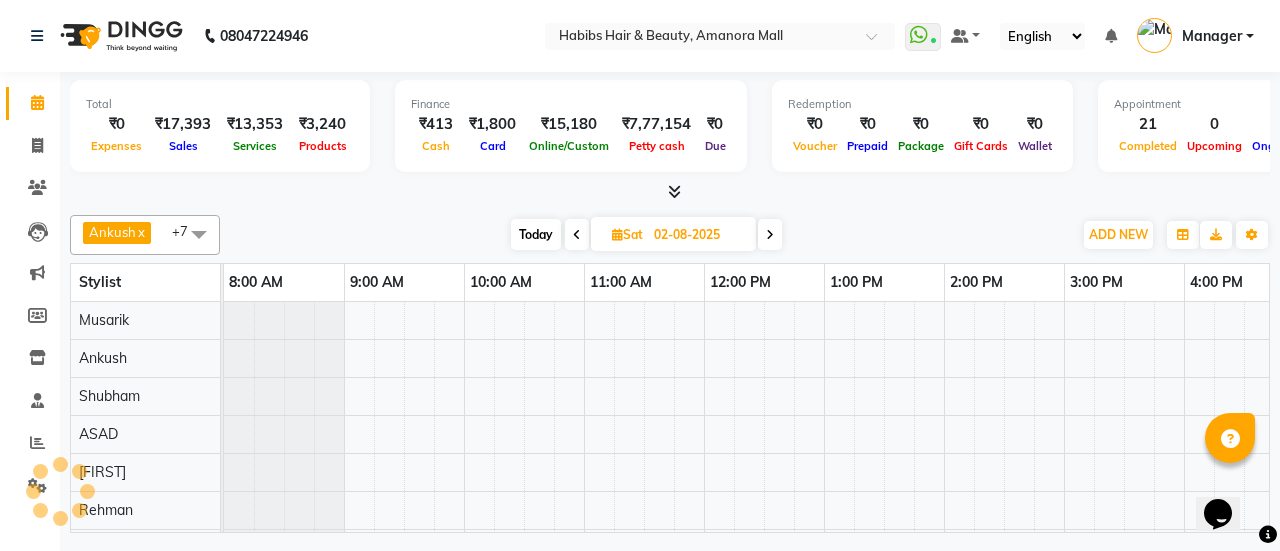 scroll, scrollTop: 0, scrollLeft: 0, axis: both 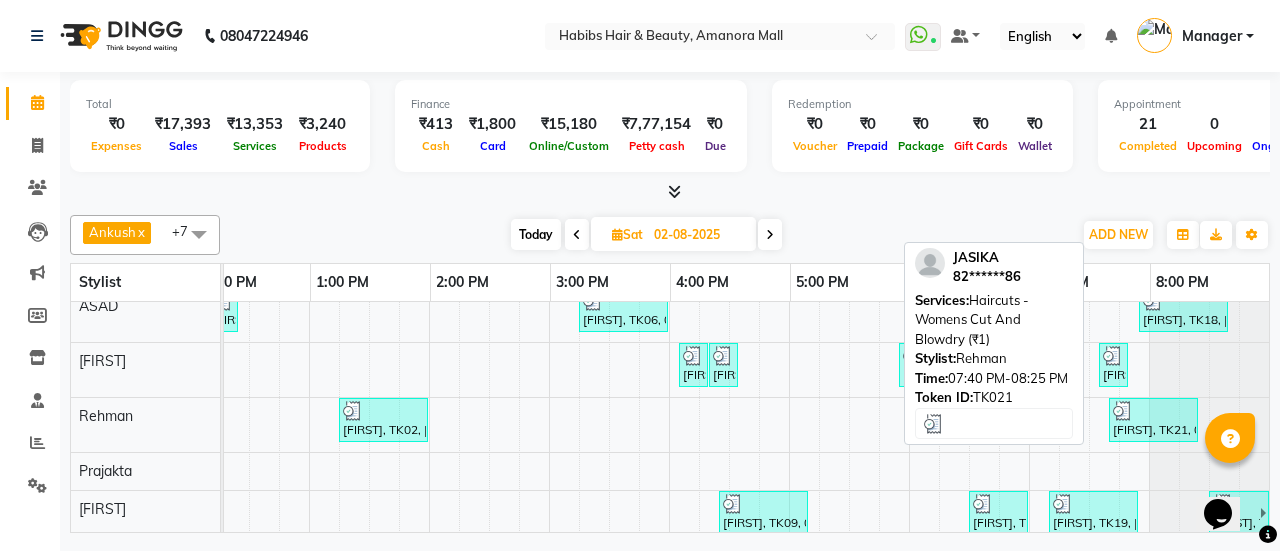 click at bounding box center [1153, 411] 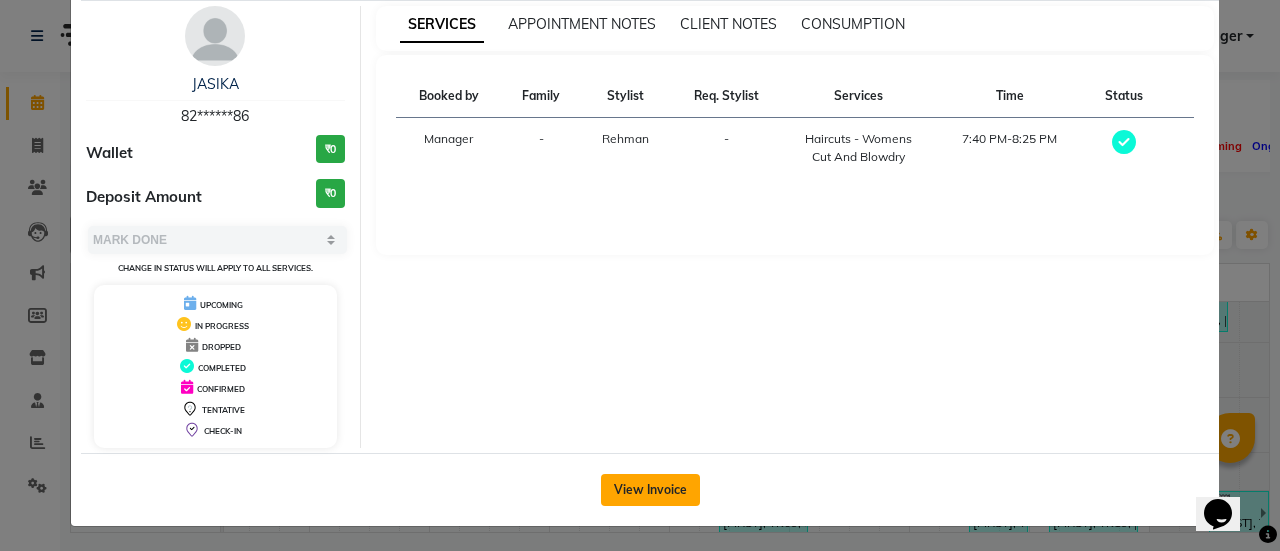 click on "View Invoice" 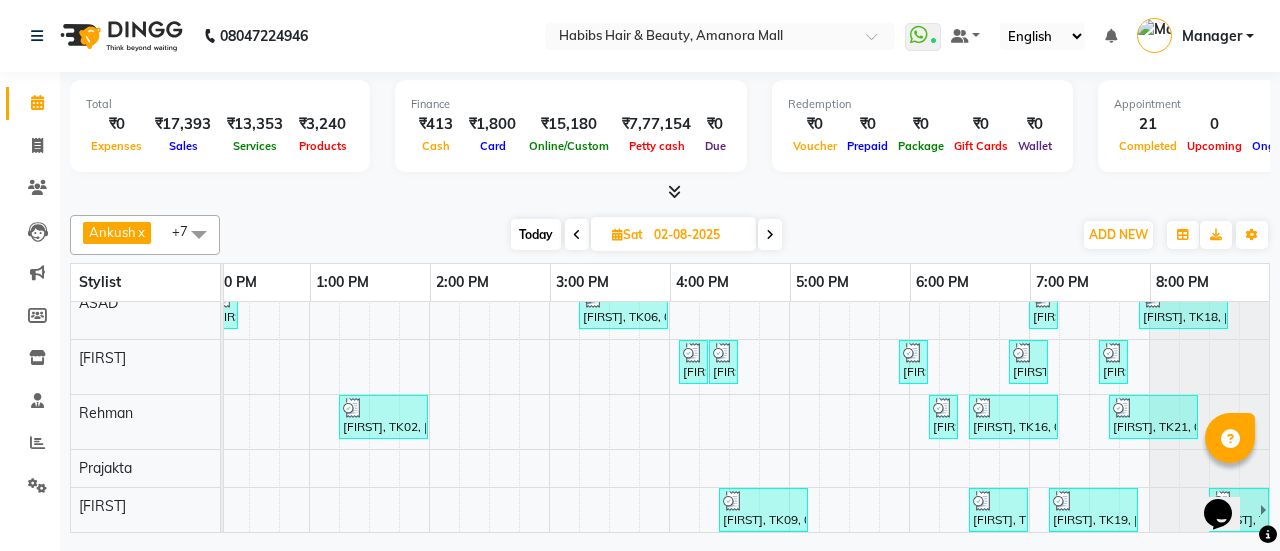 scroll, scrollTop: 266, scrollLeft: 529, axis: both 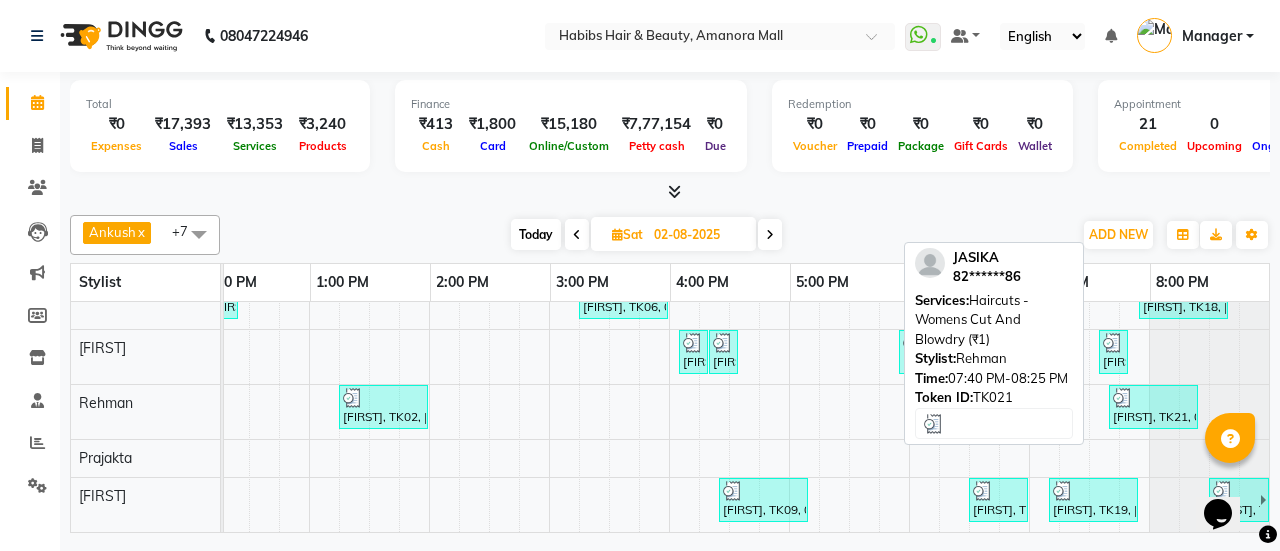 click at bounding box center [1123, 398] 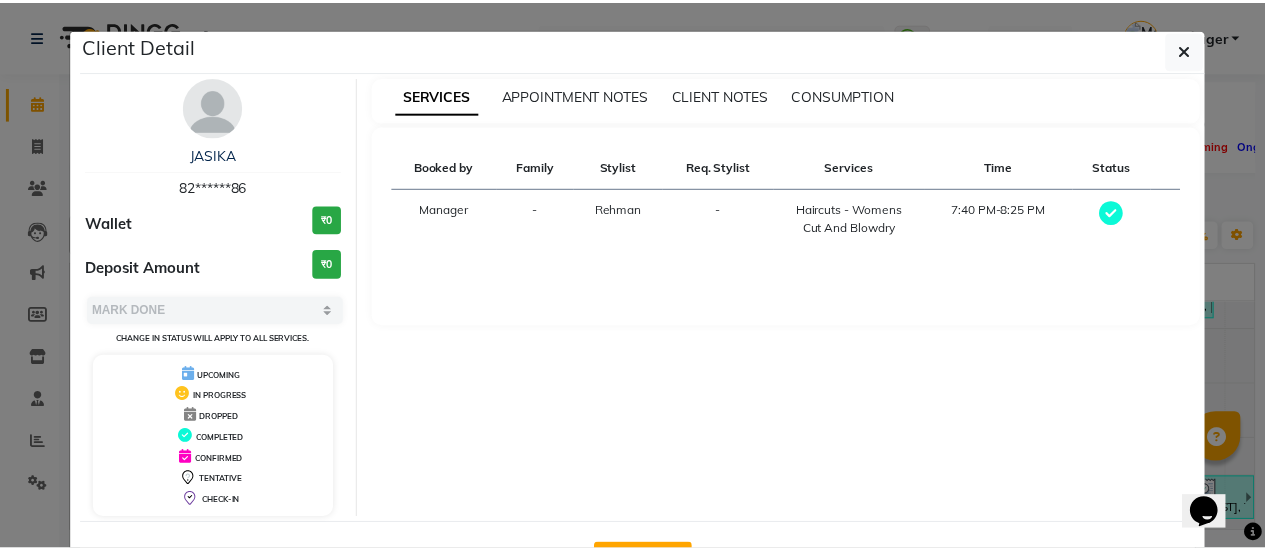 scroll, scrollTop: 71, scrollLeft: 0, axis: vertical 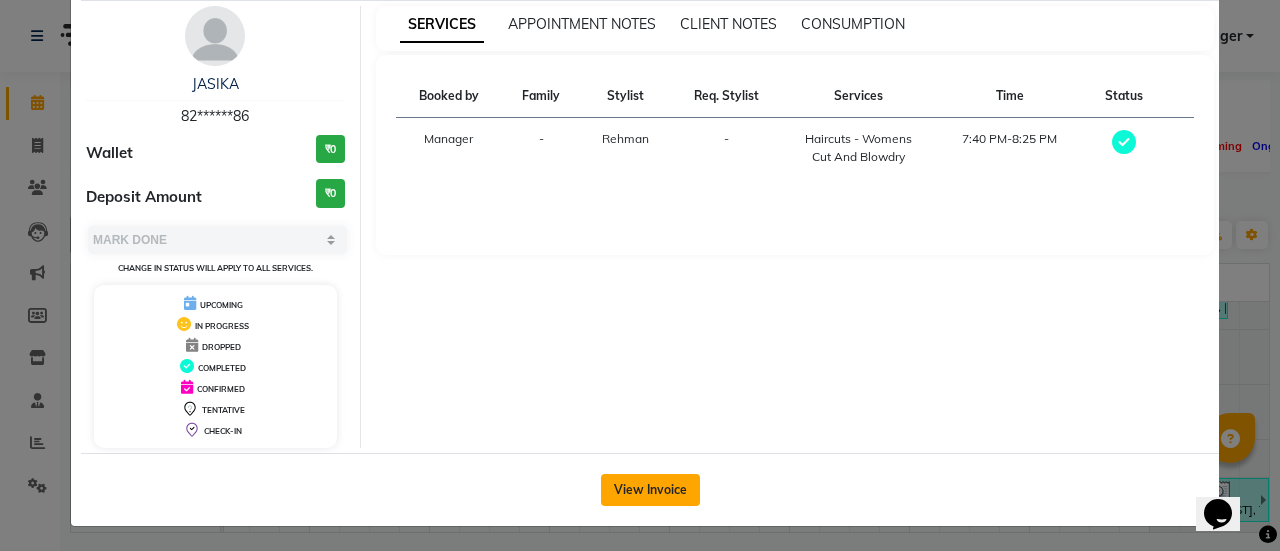click on "View Invoice" 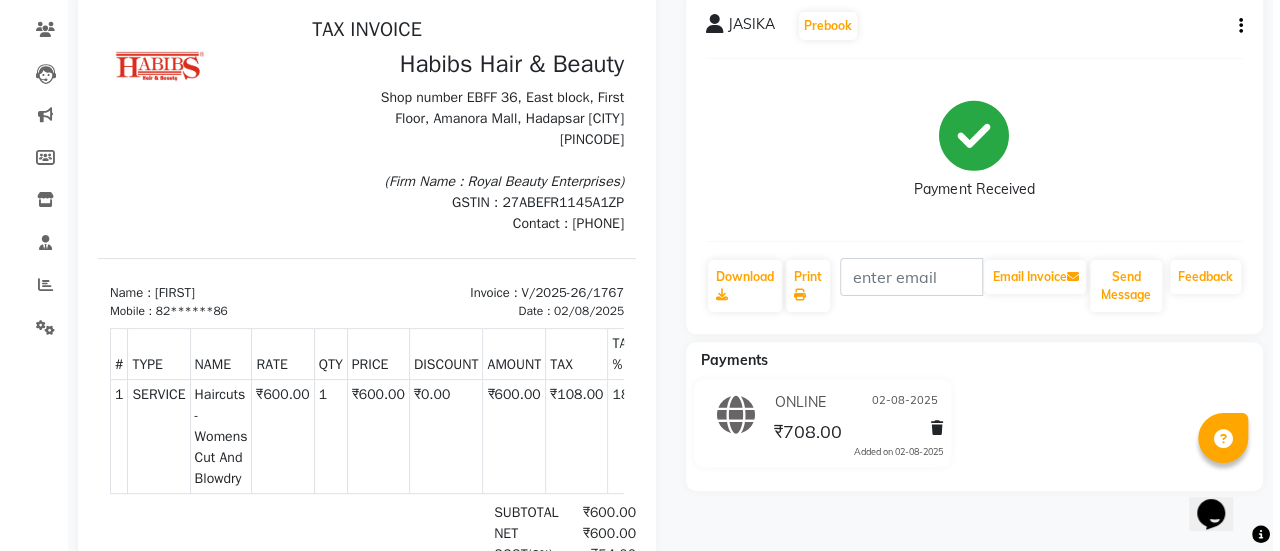 scroll, scrollTop: 0, scrollLeft: 0, axis: both 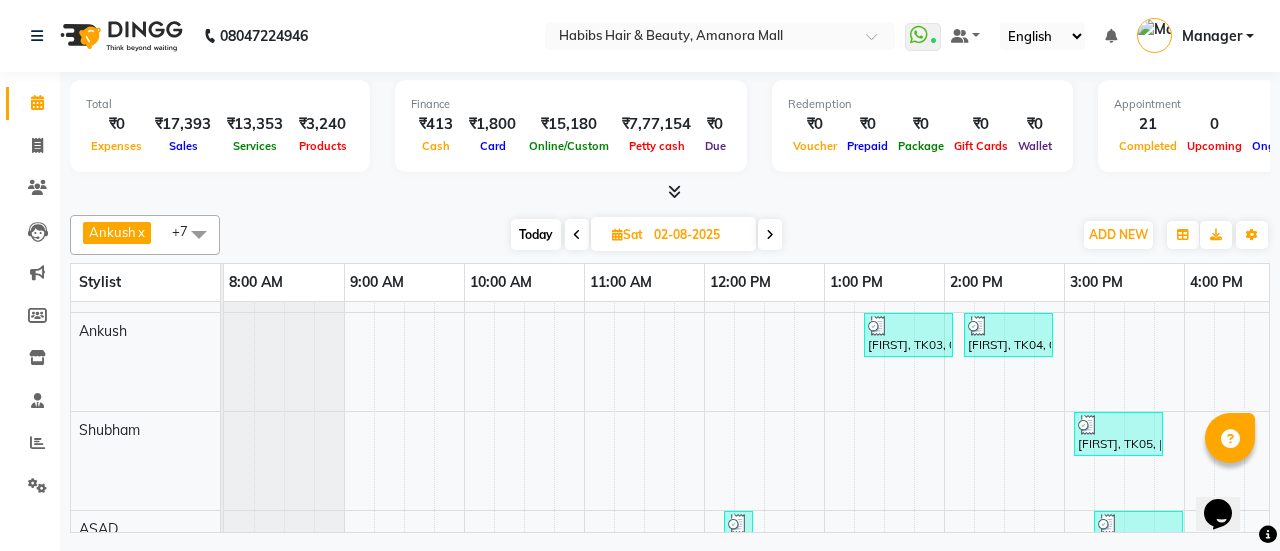 click on "02-08-2025" at bounding box center (698, 235) 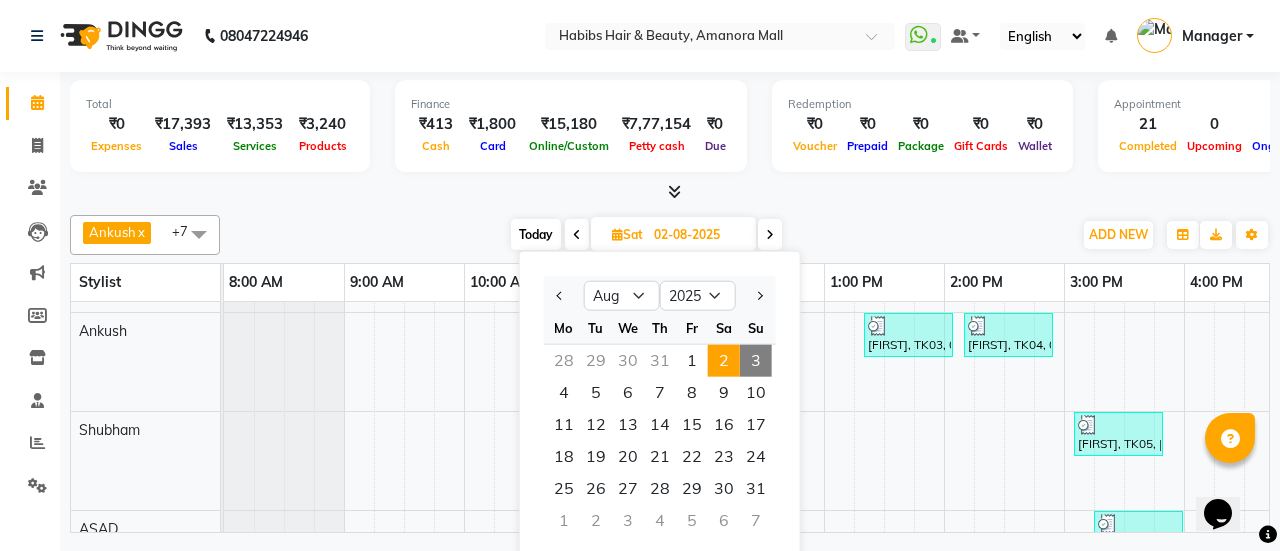 click on "3" at bounding box center (756, 361) 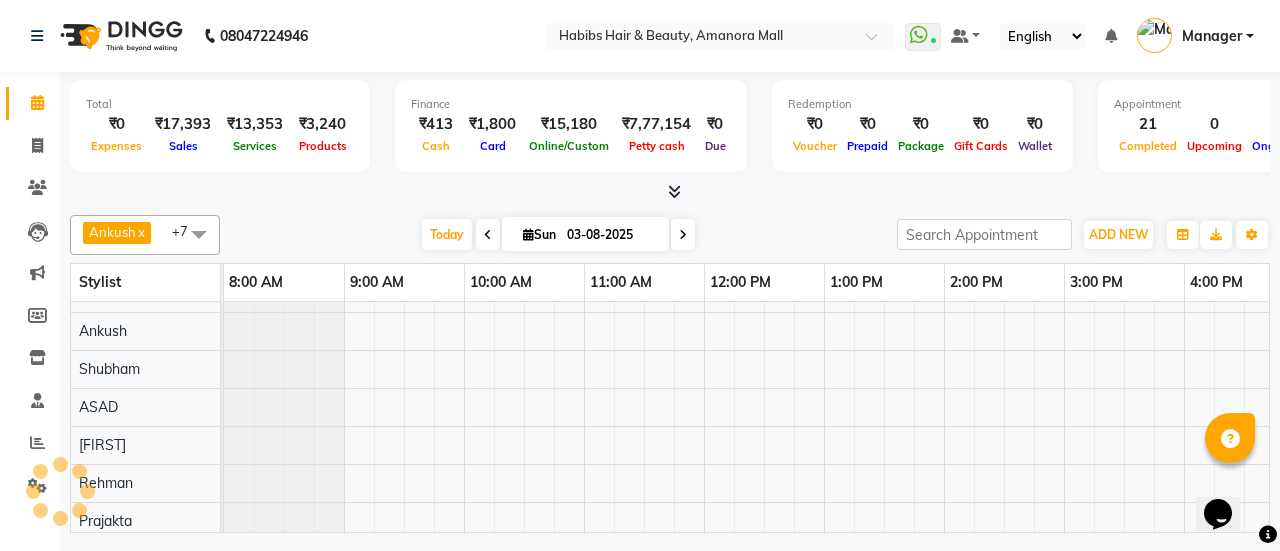scroll, scrollTop: 0, scrollLeft: 514, axis: horizontal 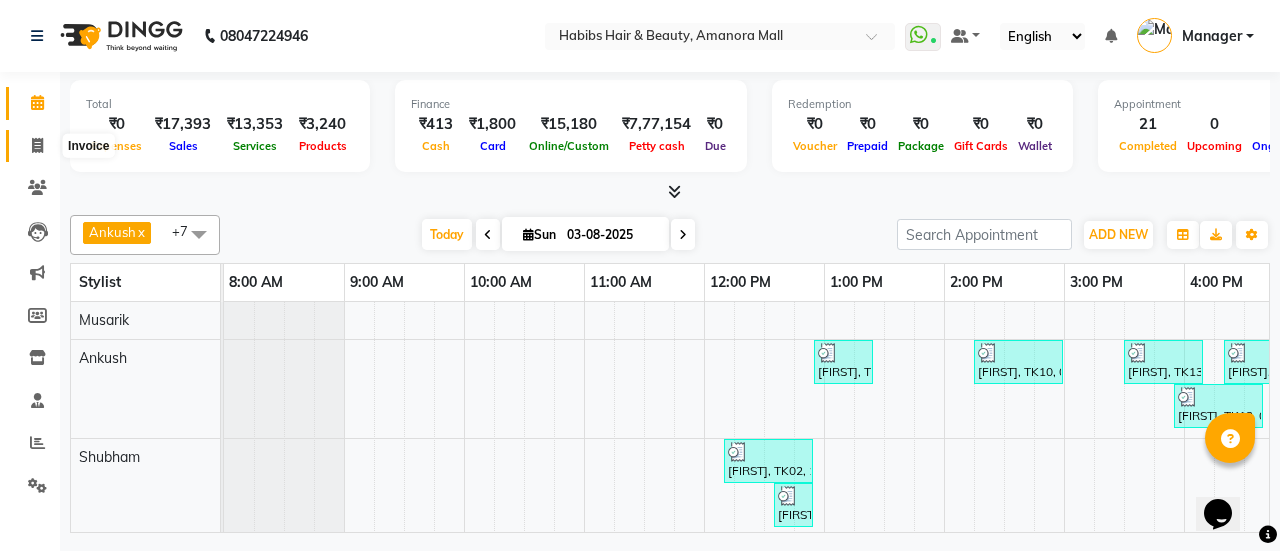 click 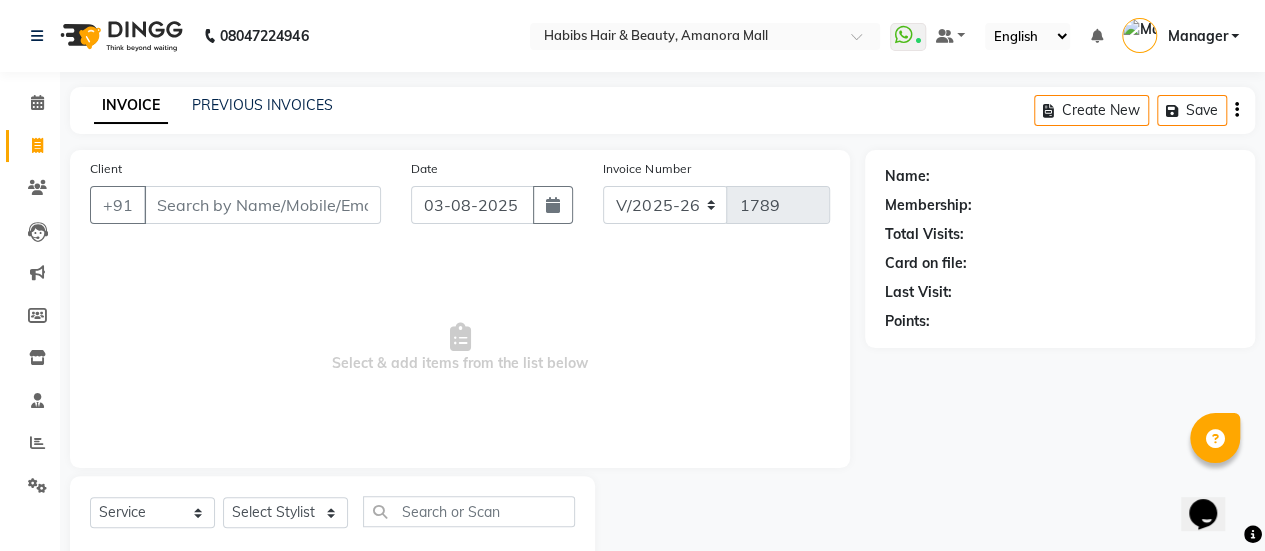 scroll, scrollTop: 0, scrollLeft: 0, axis: both 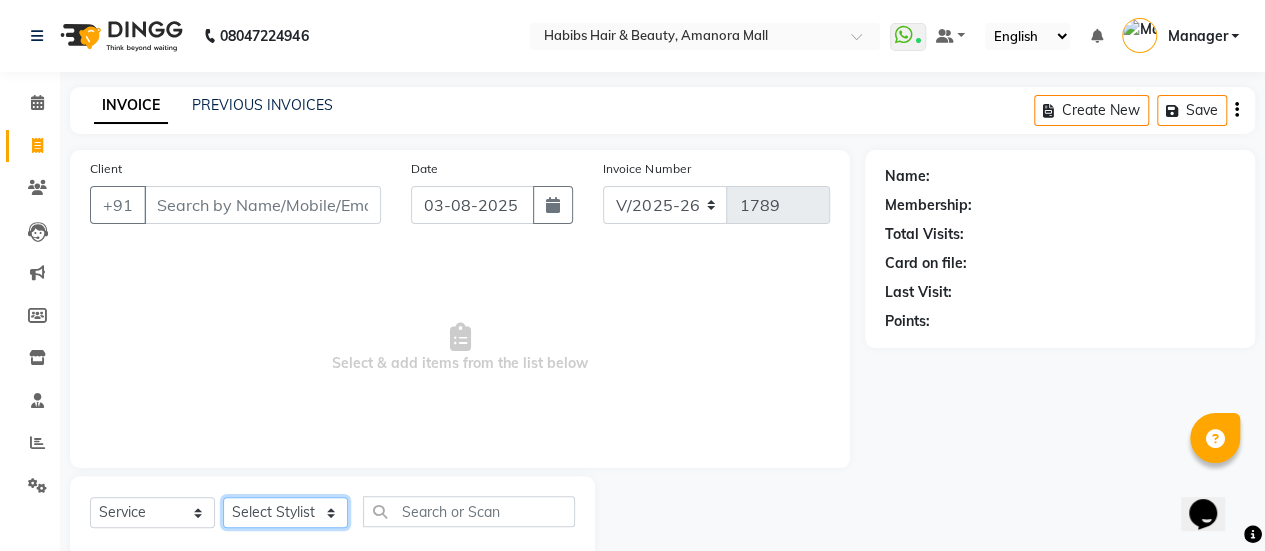 click on "Select Stylist [FIRST] [FIRST] [FIRST] [FIRST] [FIRST] [FIRST] [FIRST] [FIRST] [FIRST] Manager [FIRST] [FIRST] [FIRST] [FIRST] [FIRST] [FIRST] [FIRST] [FIRST]" 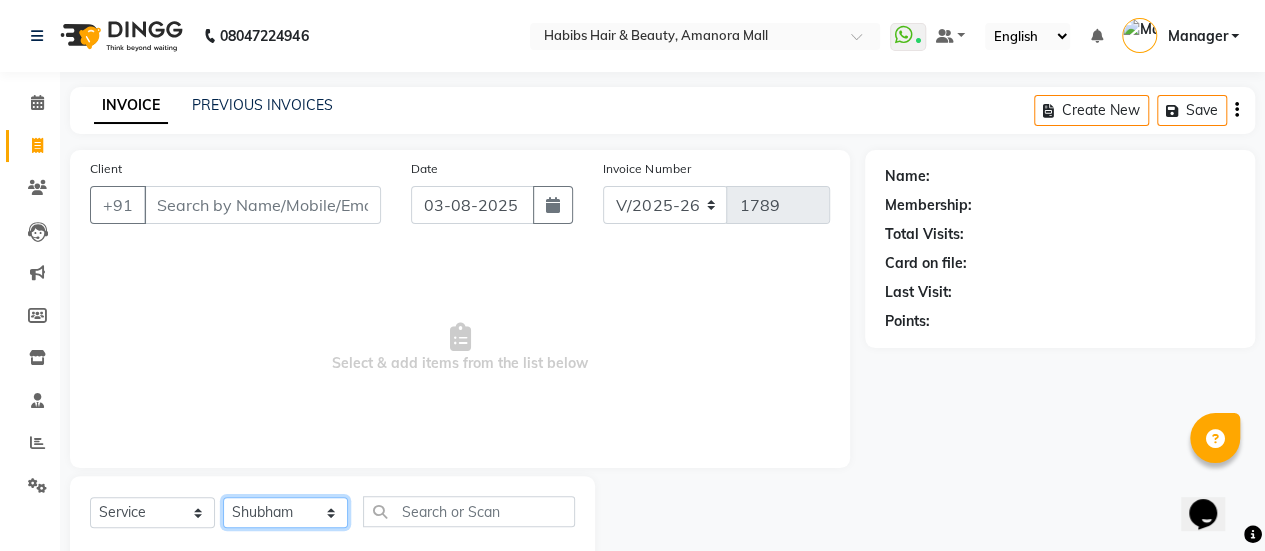 click on "Select Stylist [FIRST] [FIRST] [FIRST] [FIRST] [FIRST] [FIRST] [FIRST] [FIRST] [FIRST] Manager [FIRST] [FIRST] [FIRST] [FIRST] [FIRST] [FIRST] [FIRST] [FIRST]" 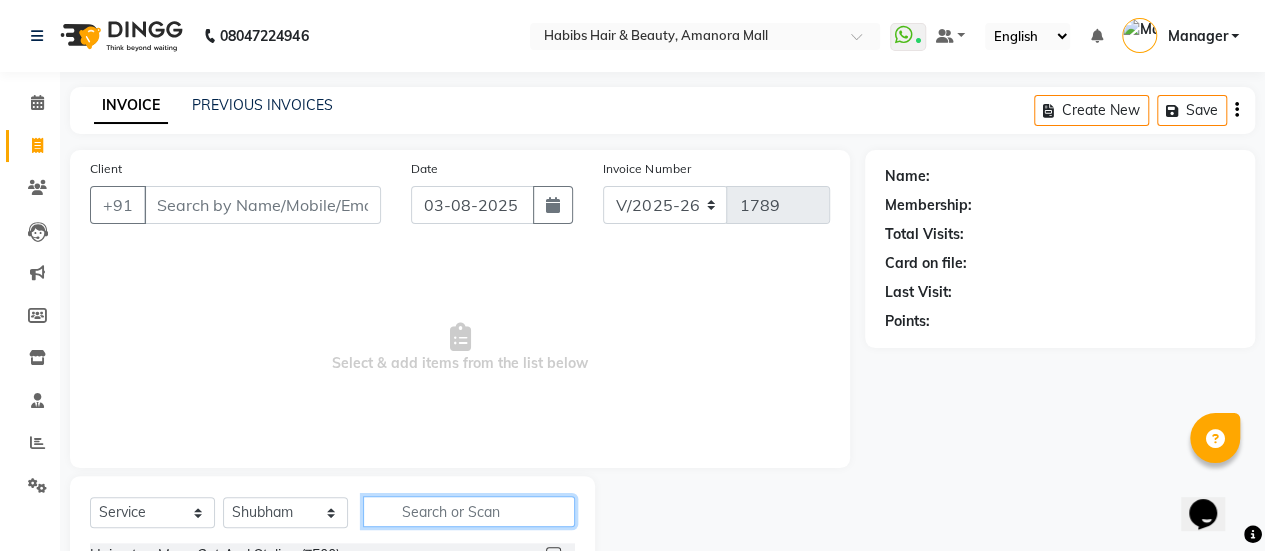 click 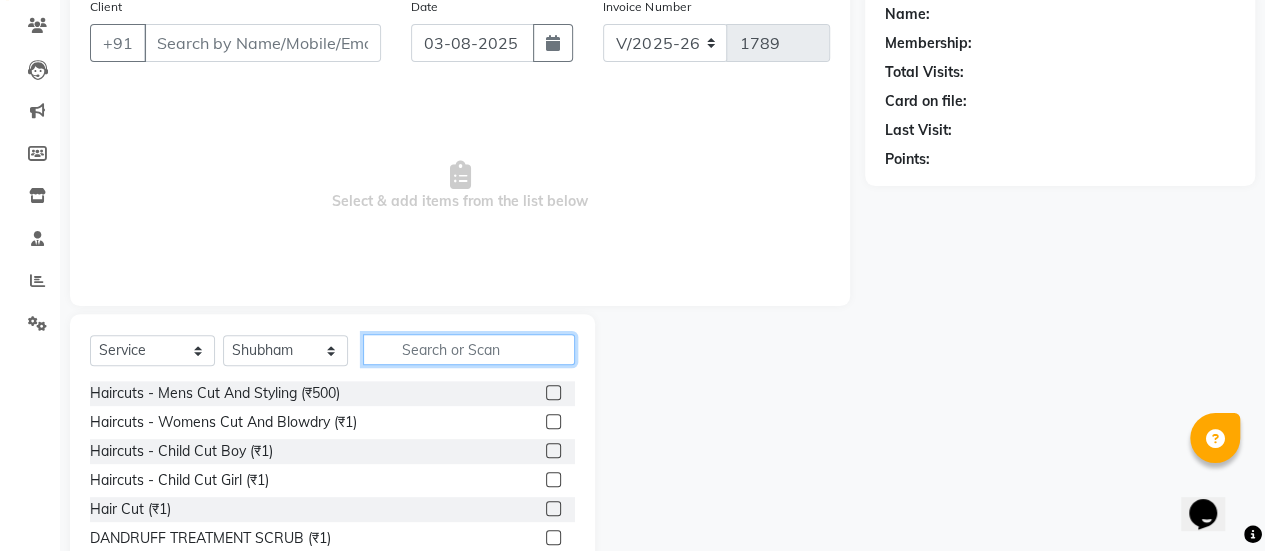 scroll, scrollTop: 163, scrollLeft: 0, axis: vertical 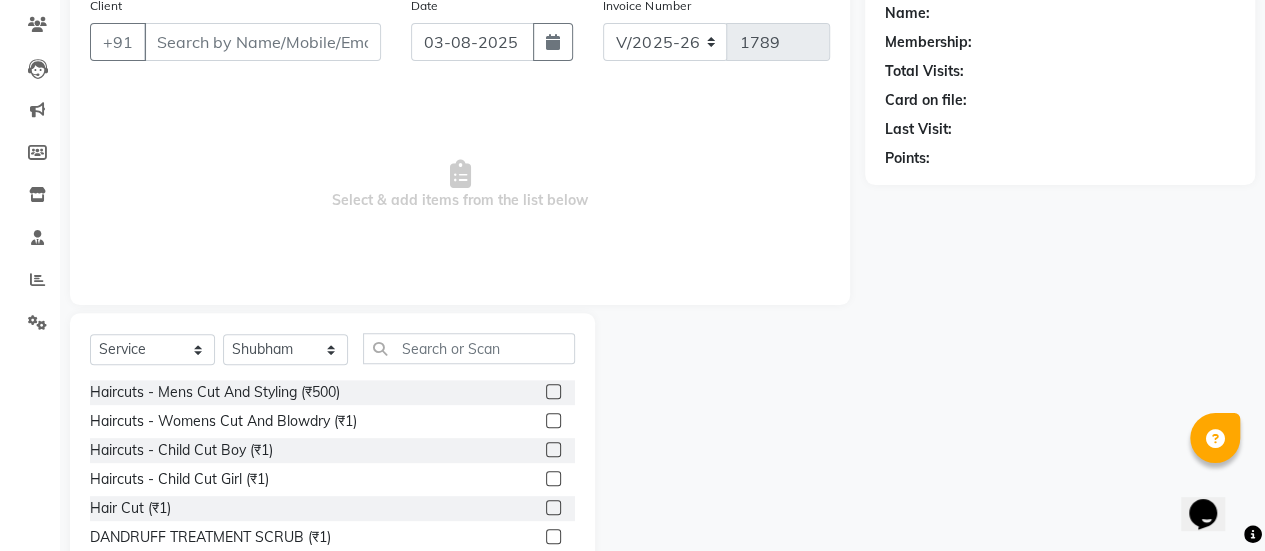 click 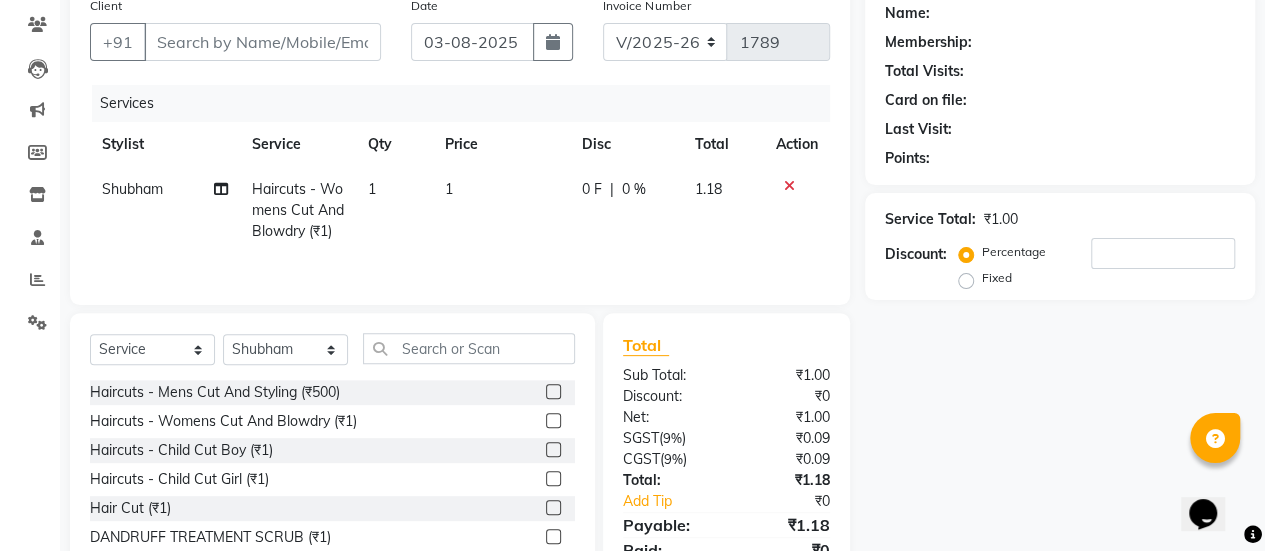 click on "1" 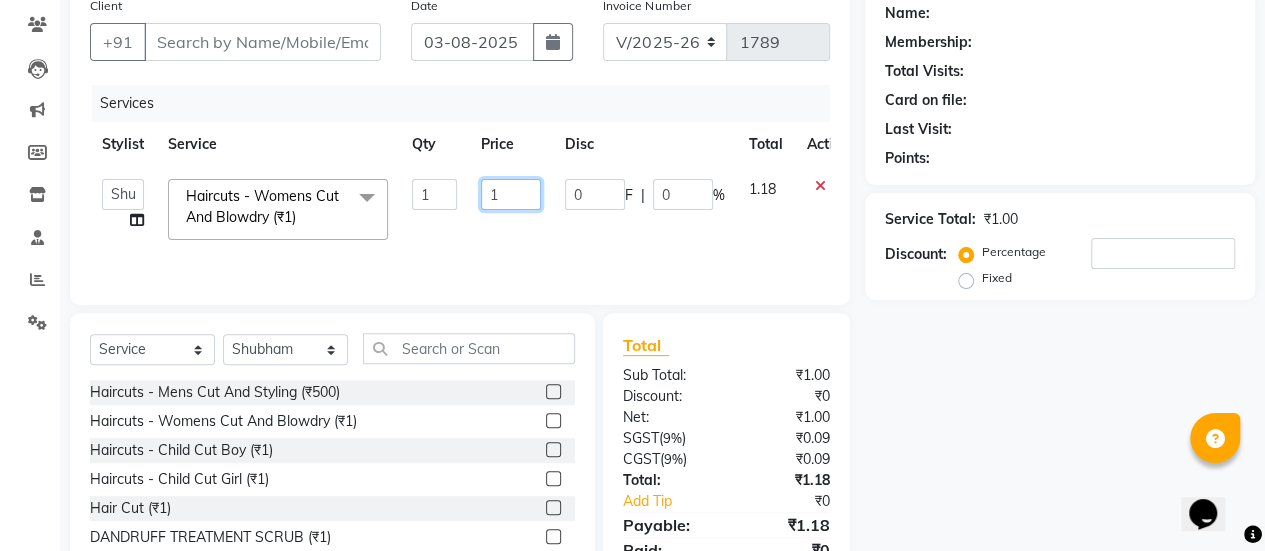 click on "1" 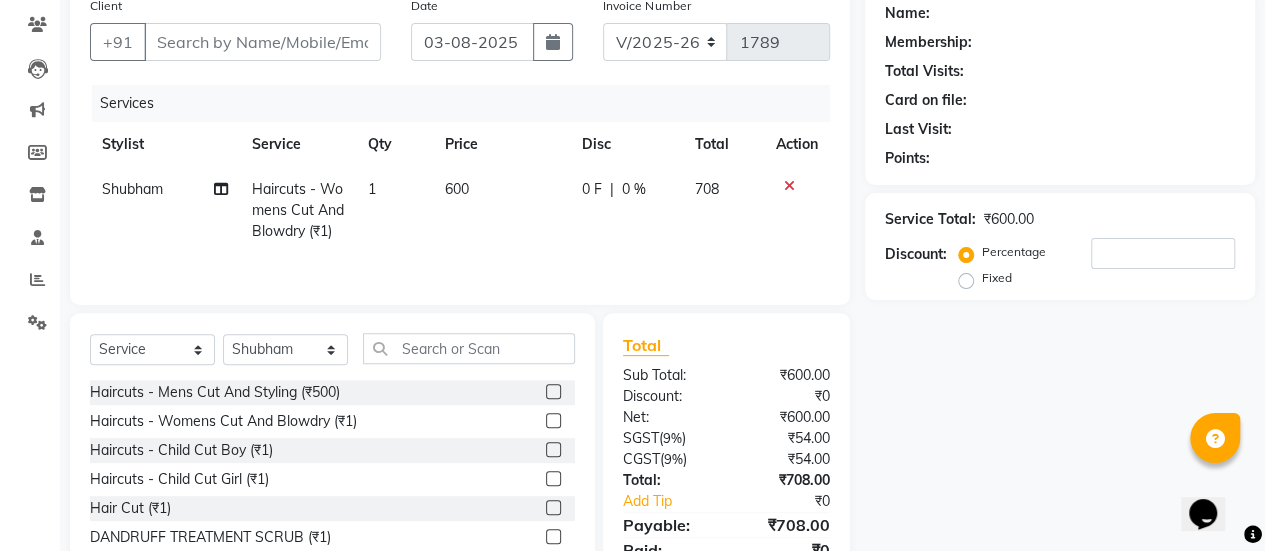 click on "0 F | 0 %" 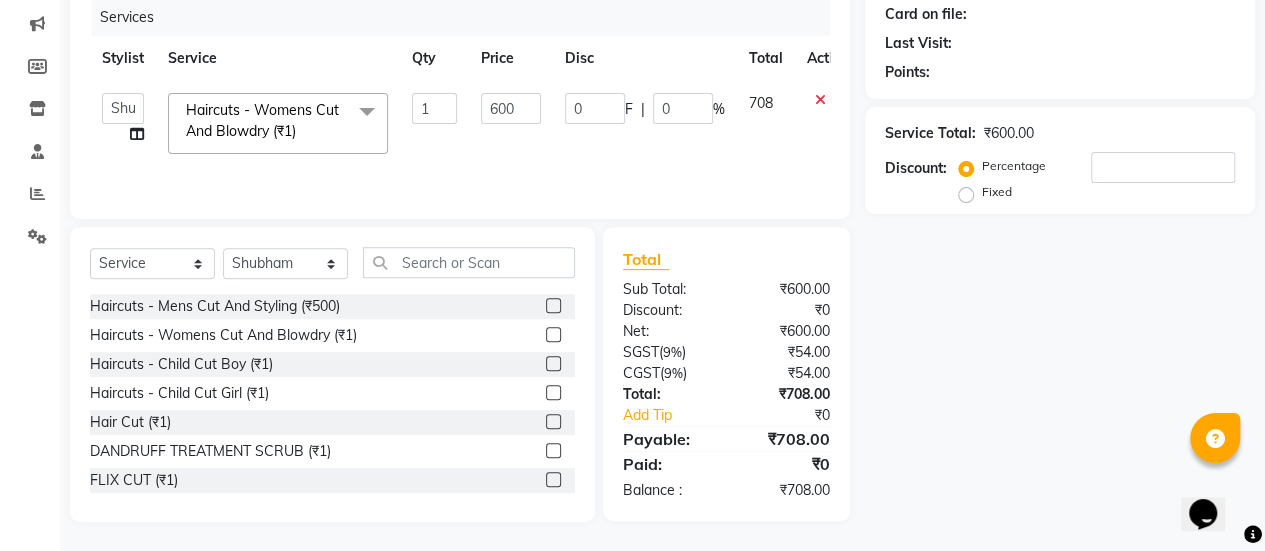 scroll, scrollTop: 0, scrollLeft: 0, axis: both 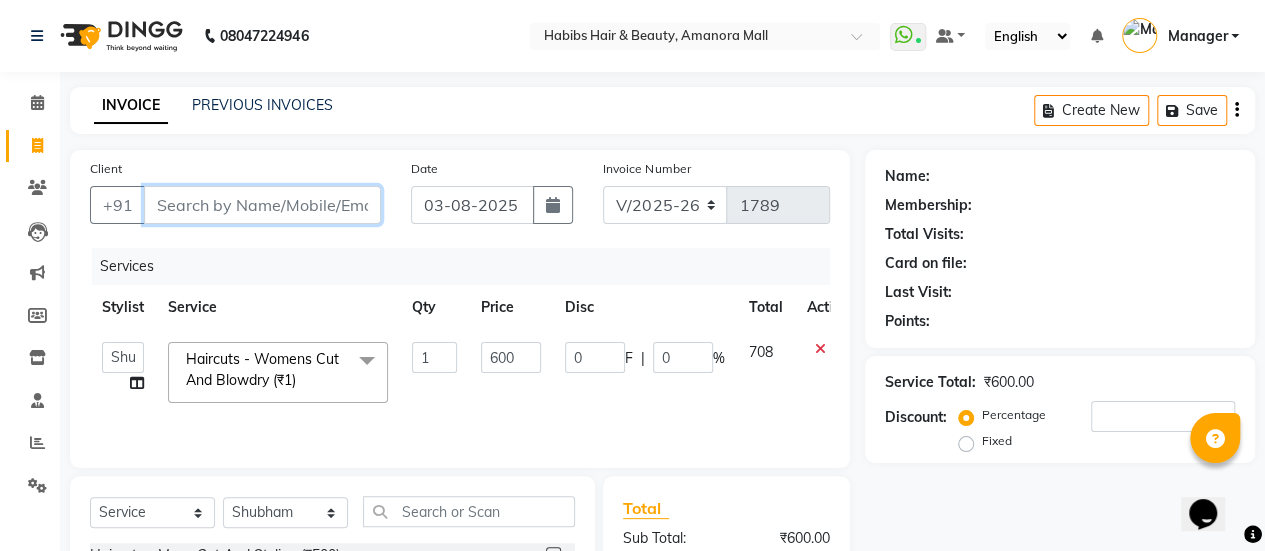 click on "Client" at bounding box center [262, 205] 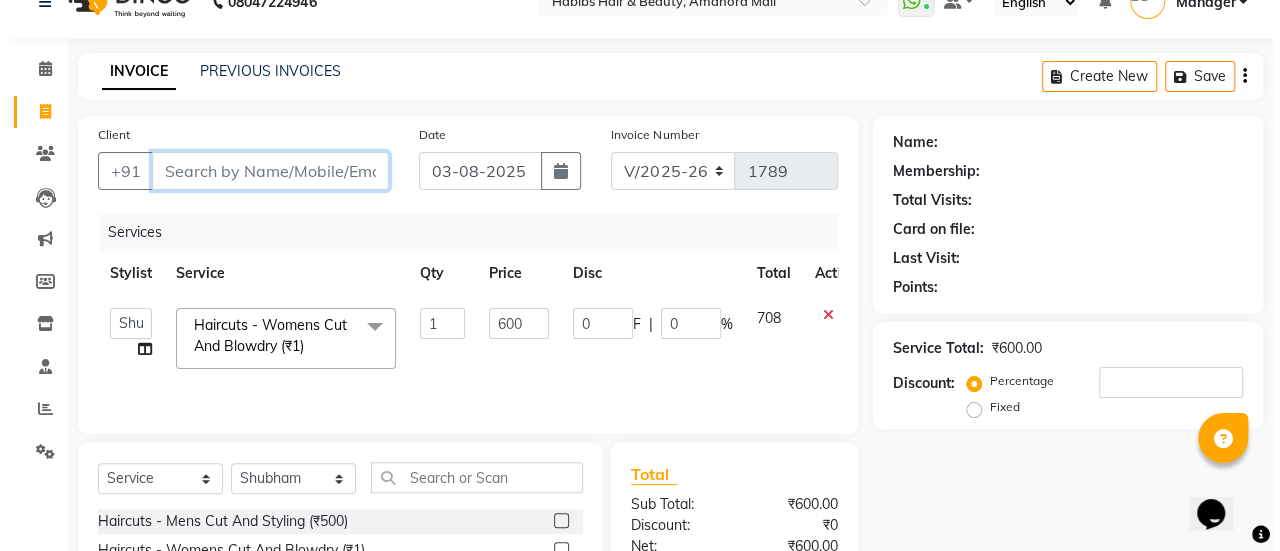 scroll, scrollTop: 0, scrollLeft: 0, axis: both 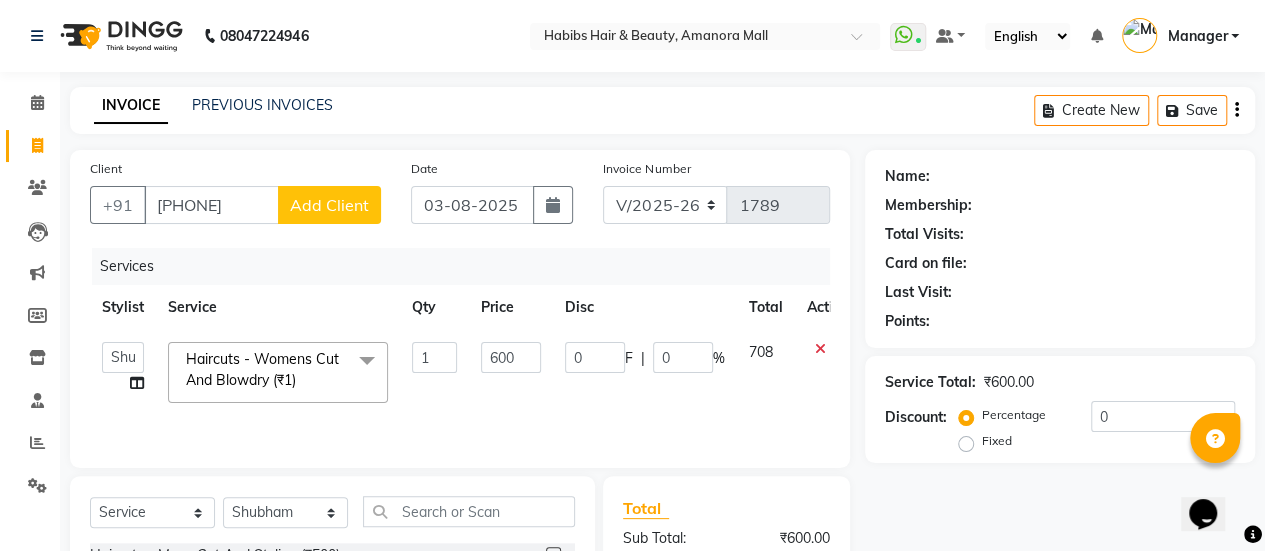 click on "Add Client" 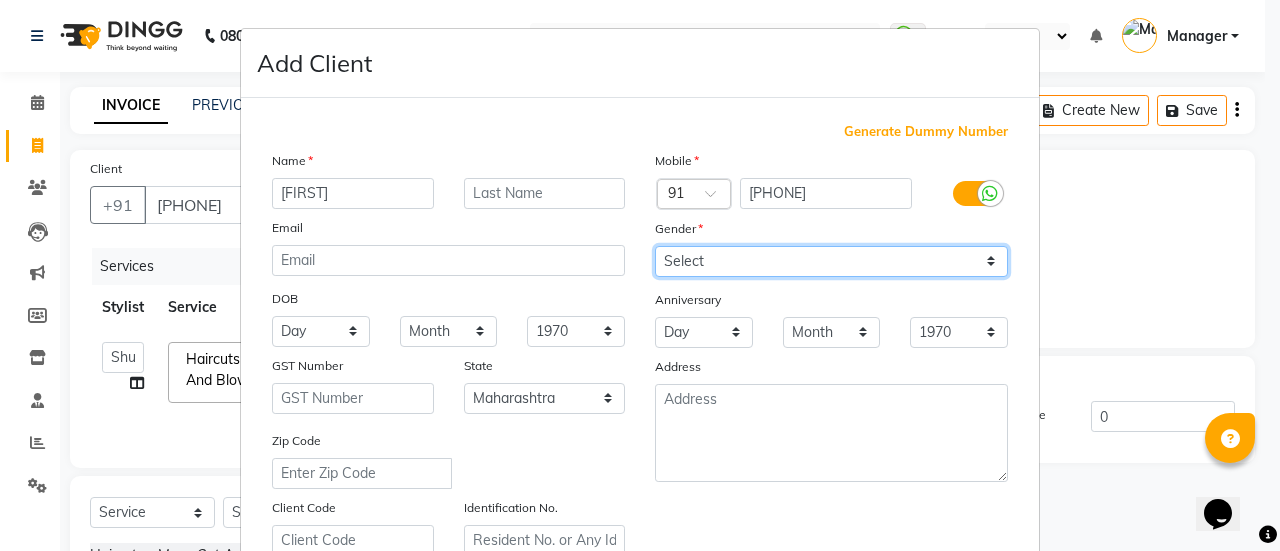 click on "Select Male Female Other Prefer Not To Say" at bounding box center (831, 261) 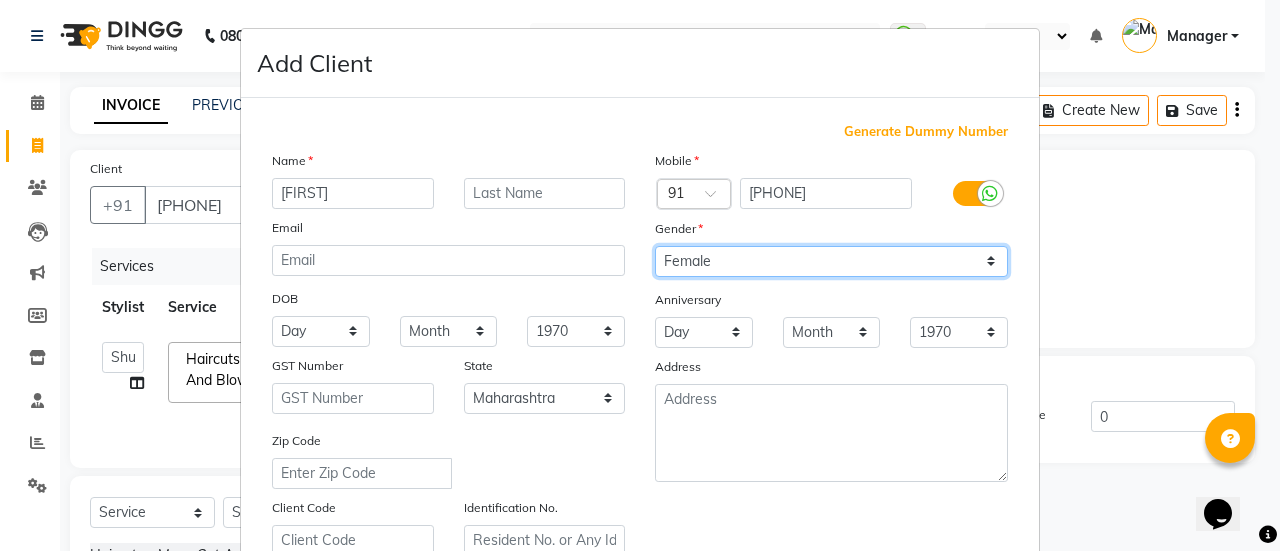 click on "Select Male Female Other Prefer Not To Say" at bounding box center (831, 261) 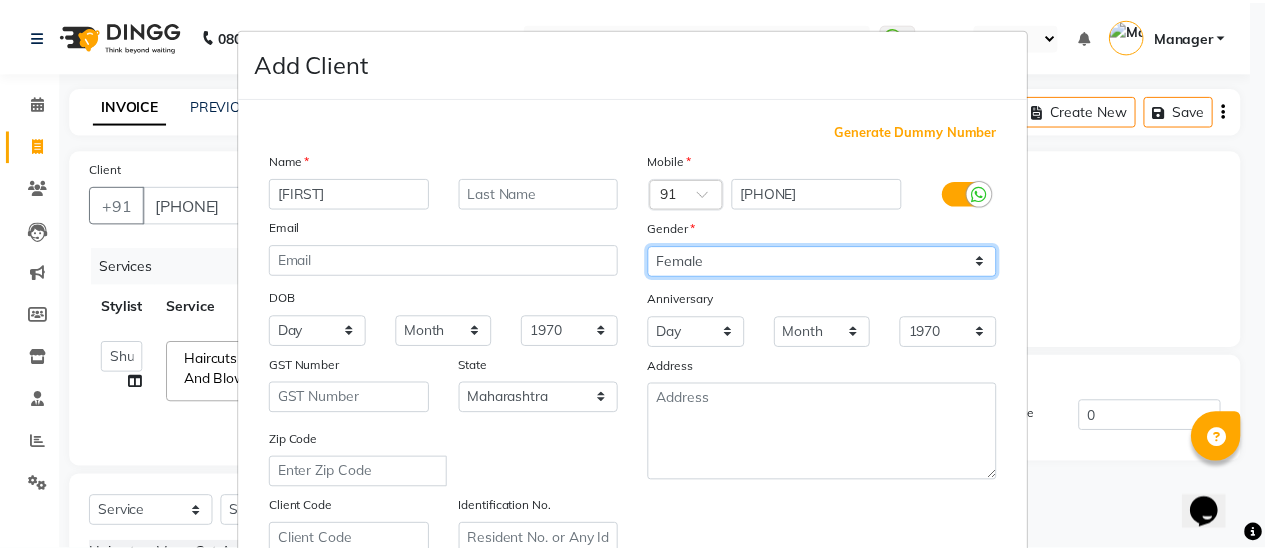 scroll, scrollTop: 368, scrollLeft: 0, axis: vertical 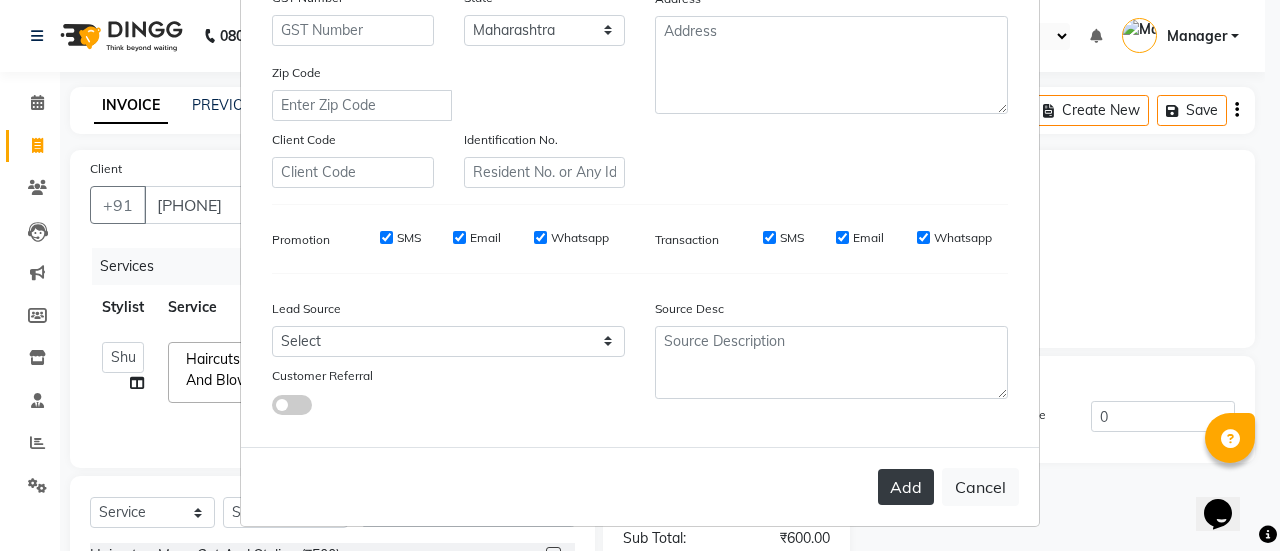 click on "Add" at bounding box center (906, 487) 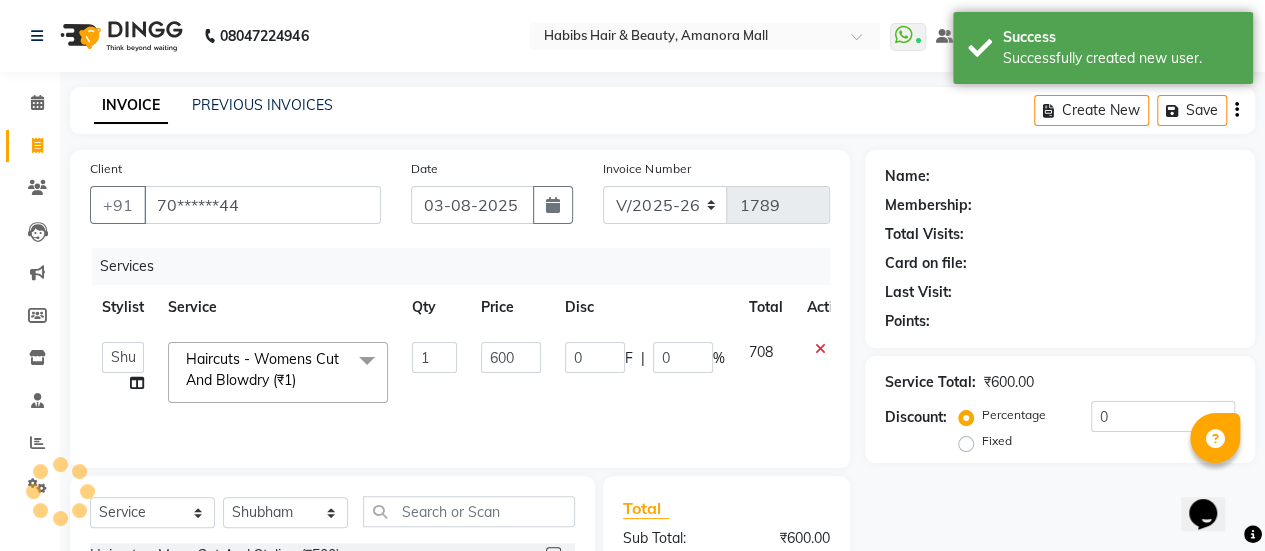 scroll, scrollTop: 249, scrollLeft: 0, axis: vertical 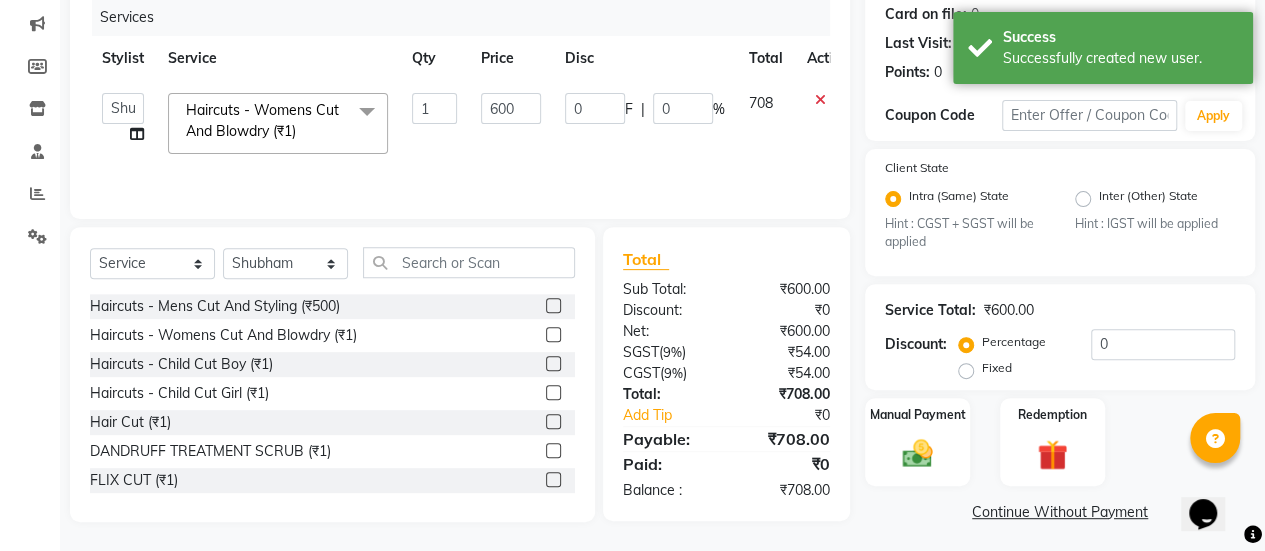click on "600" 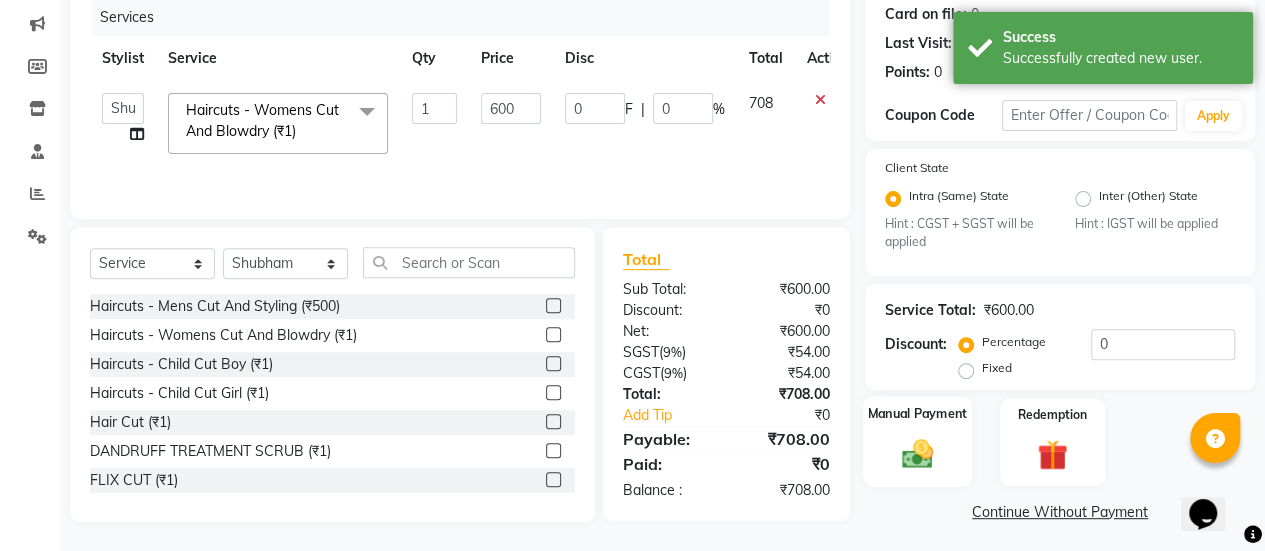 click on "Manual Payment" 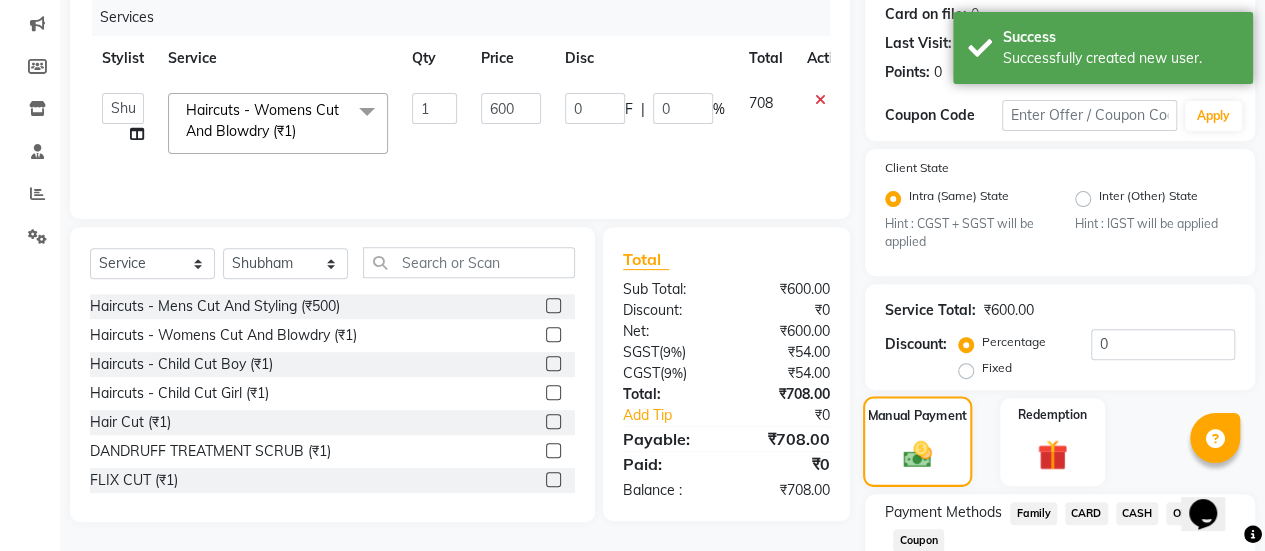 scroll, scrollTop: 382, scrollLeft: 0, axis: vertical 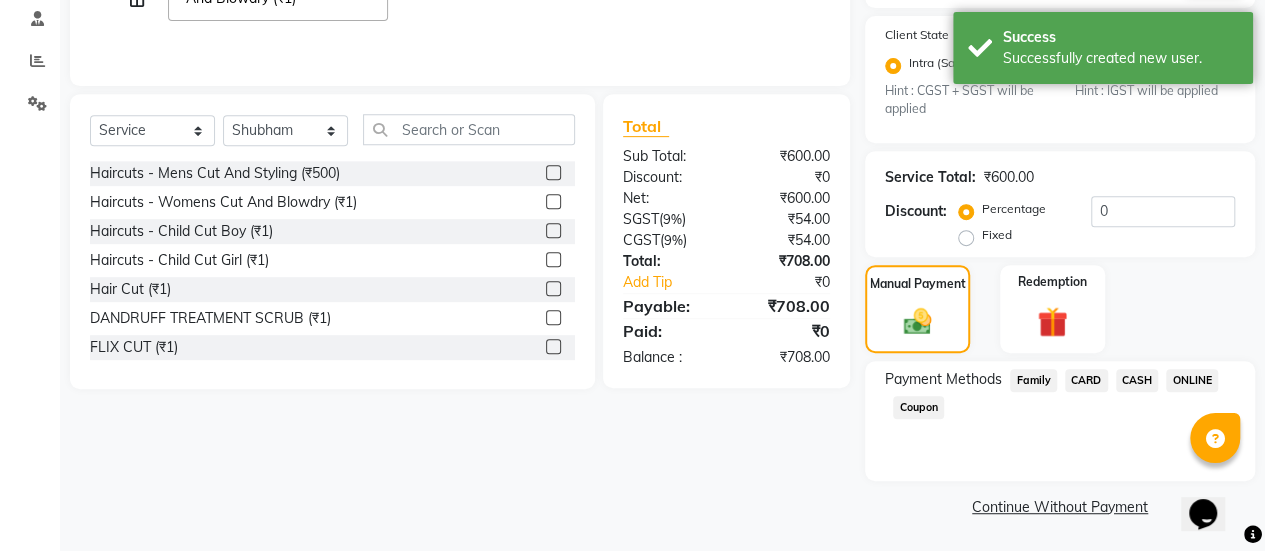 click on "ONLINE" 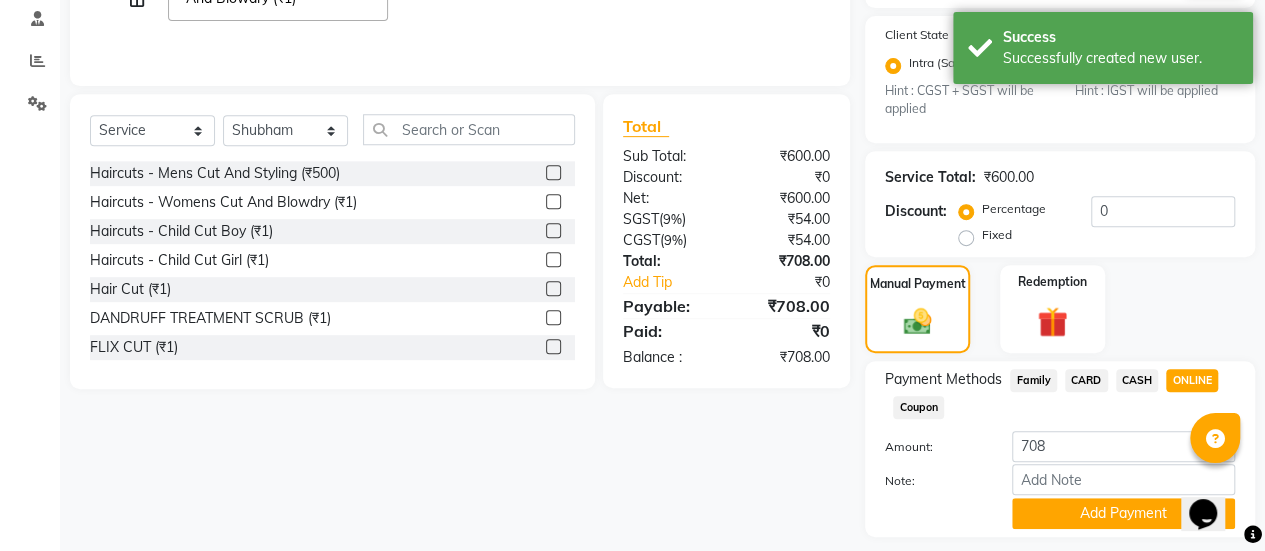 scroll, scrollTop: 438, scrollLeft: 0, axis: vertical 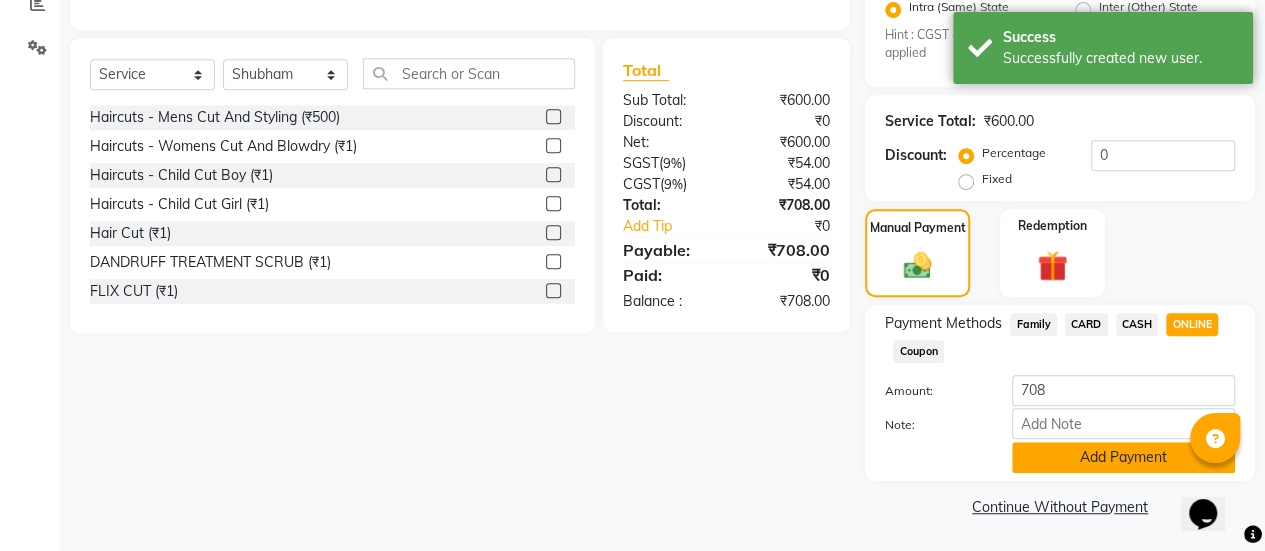 click on "Add Payment" 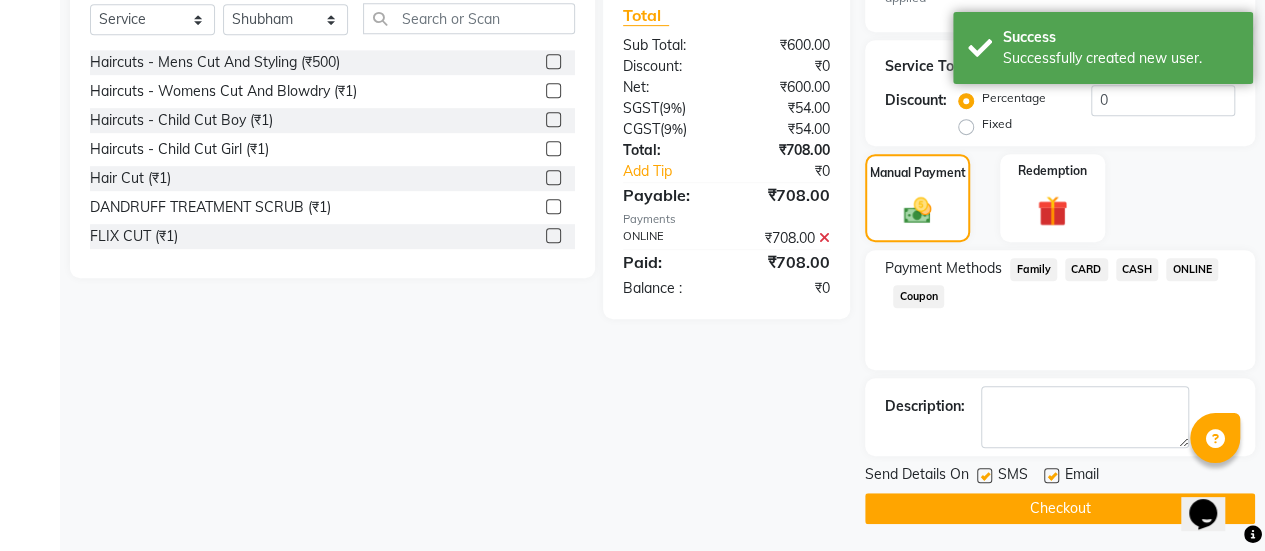click on "Email" 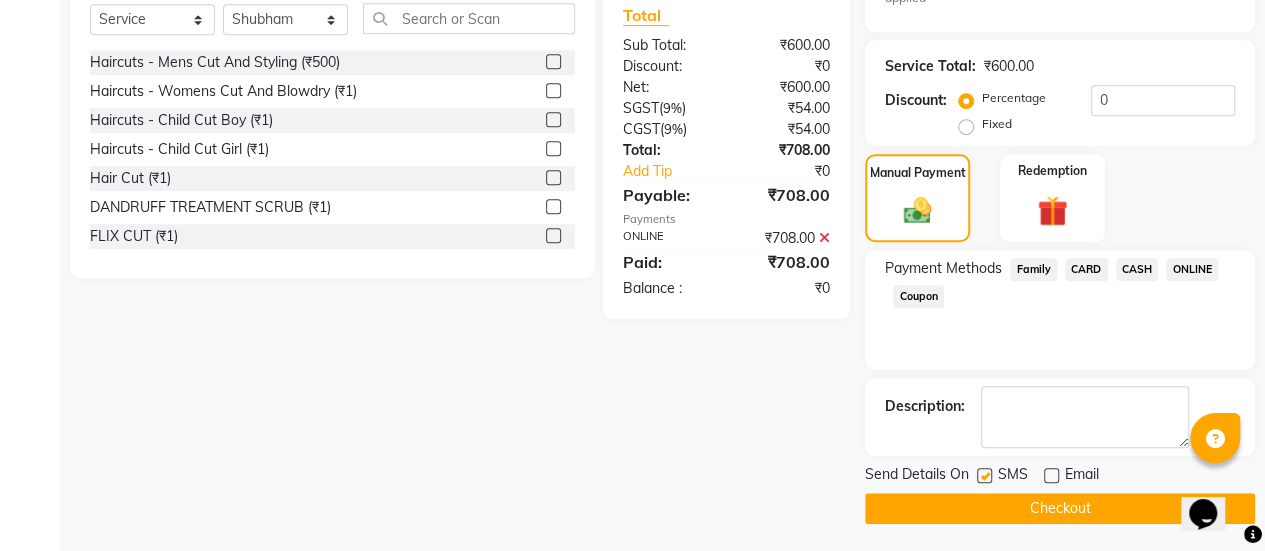 click on "Checkout" 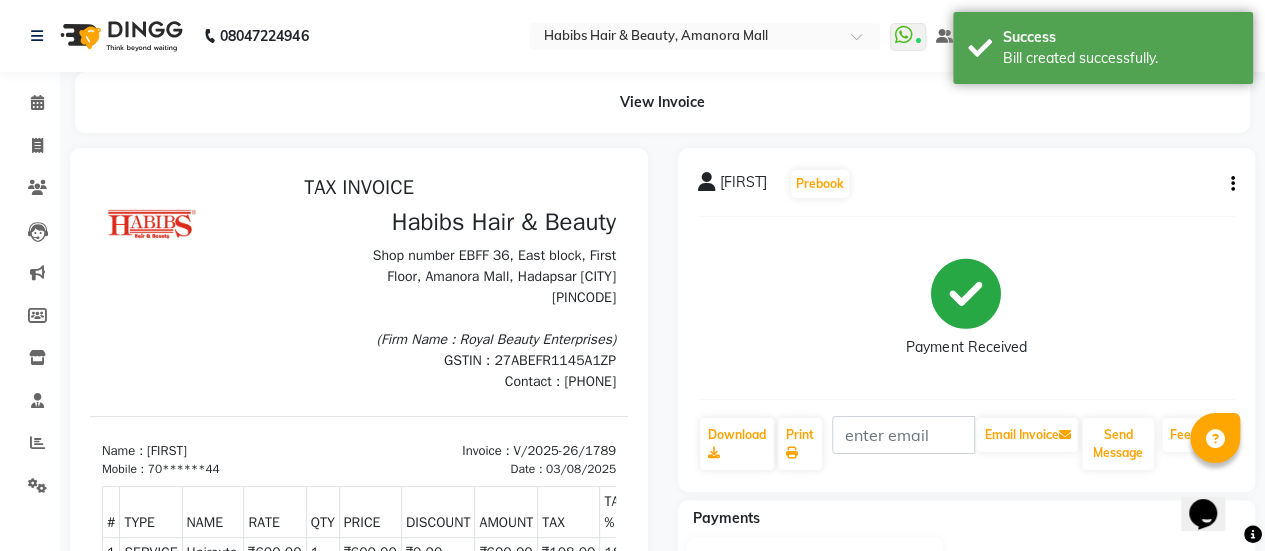 scroll, scrollTop: 0, scrollLeft: 0, axis: both 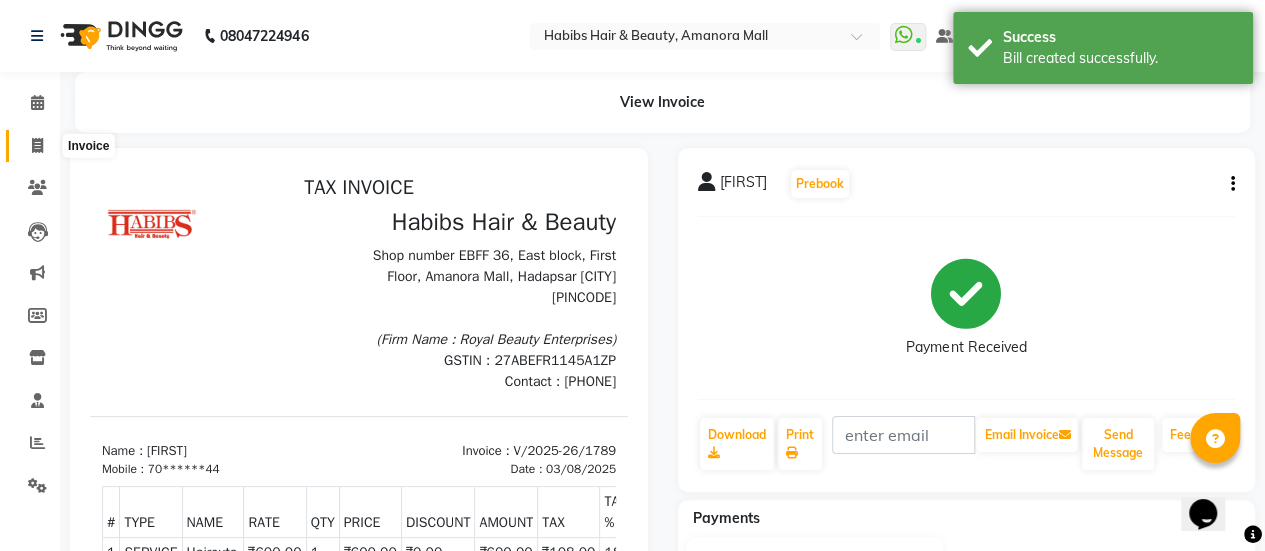 click 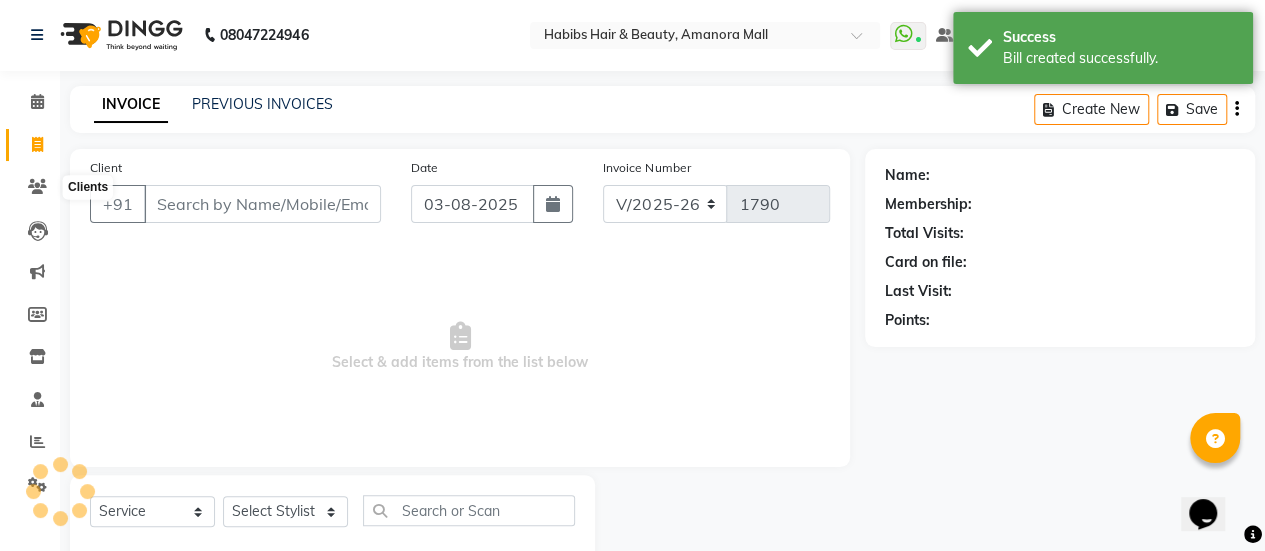 scroll, scrollTop: 49, scrollLeft: 0, axis: vertical 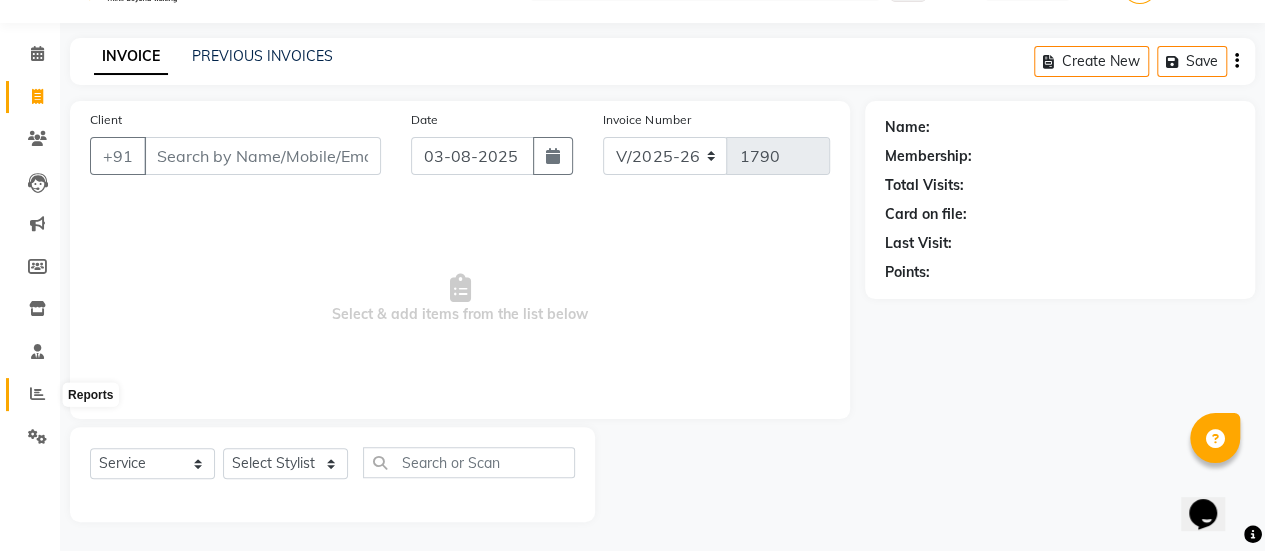 click 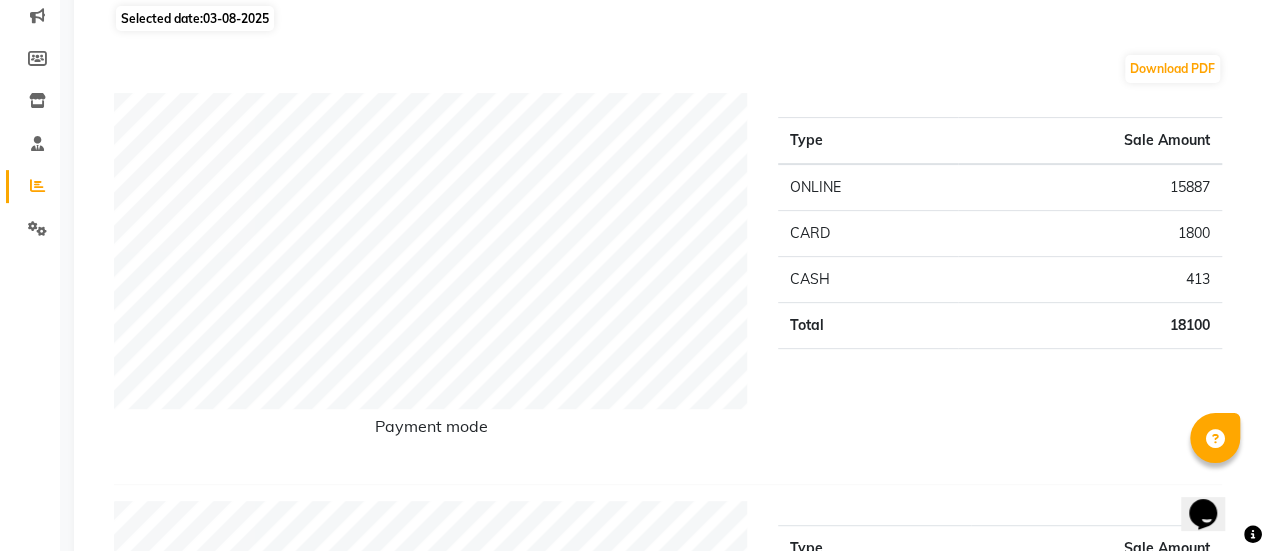scroll, scrollTop: 0, scrollLeft: 0, axis: both 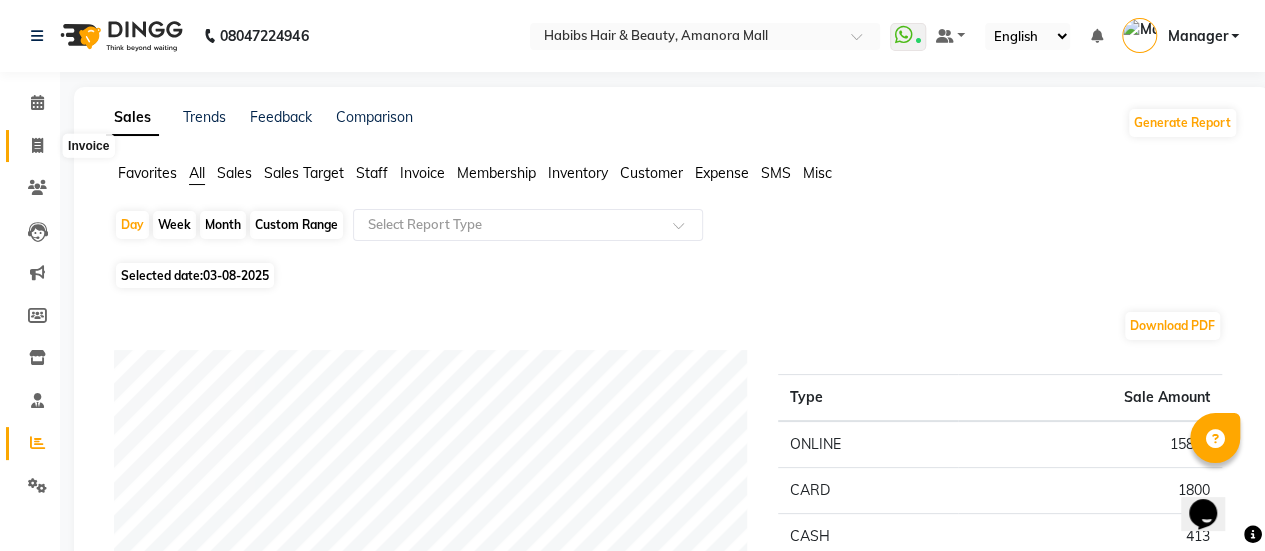 click 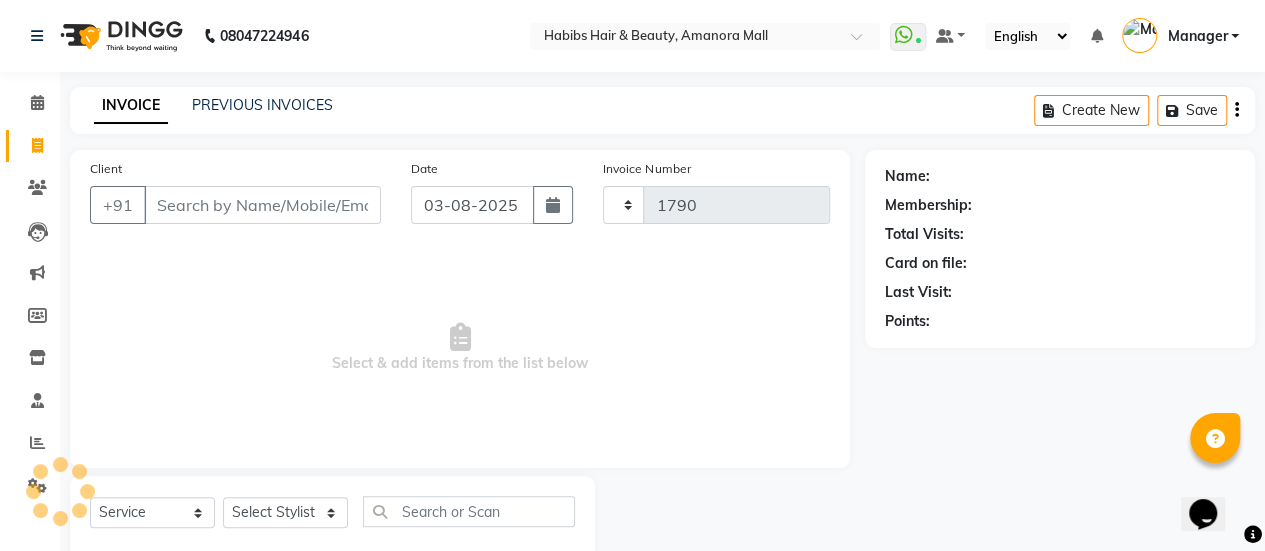 scroll, scrollTop: 49, scrollLeft: 0, axis: vertical 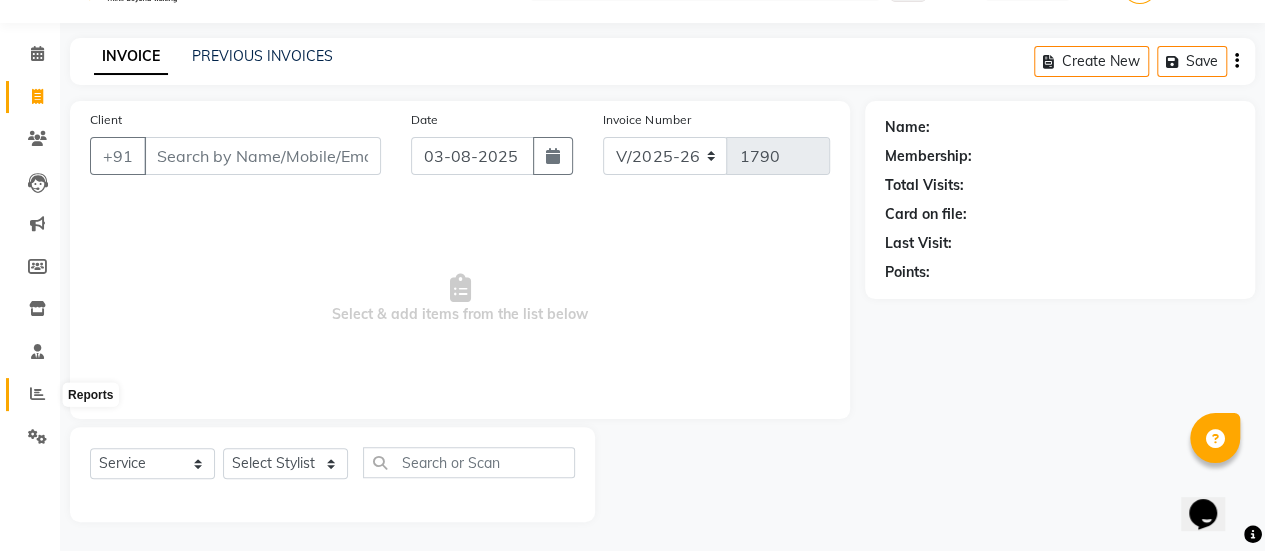 click 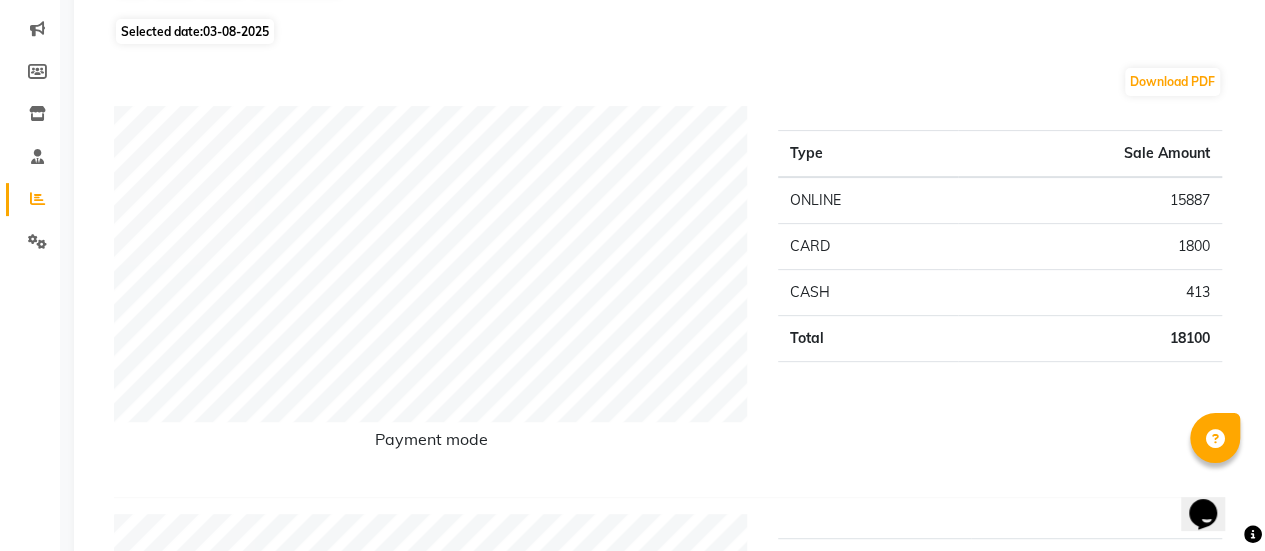 scroll, scrollTop: 0, scrollLeft: 0, axis: both 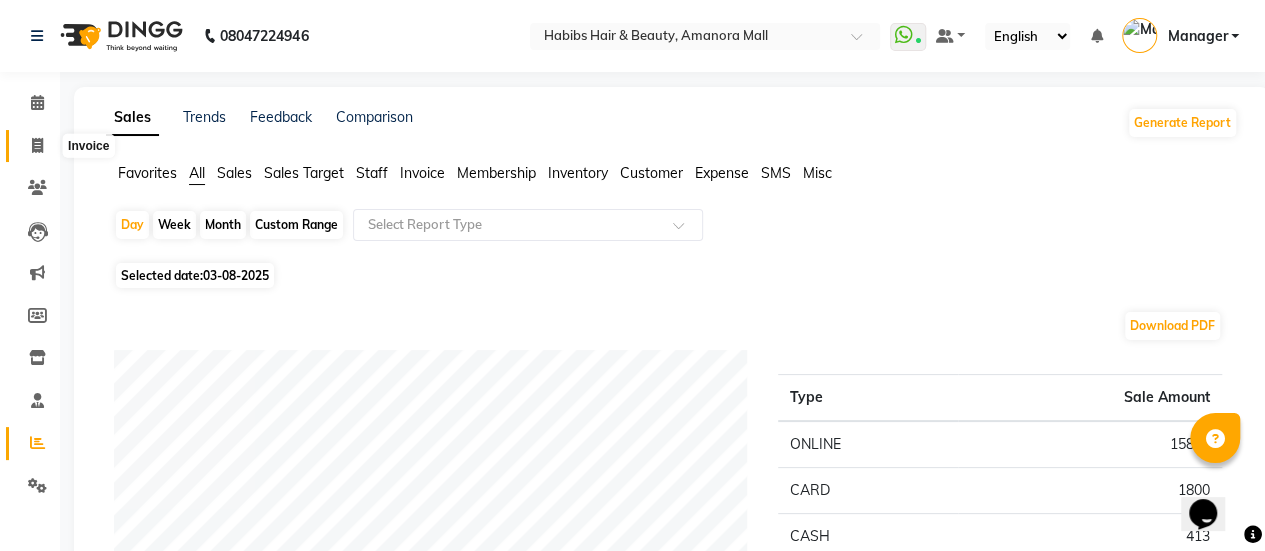 click 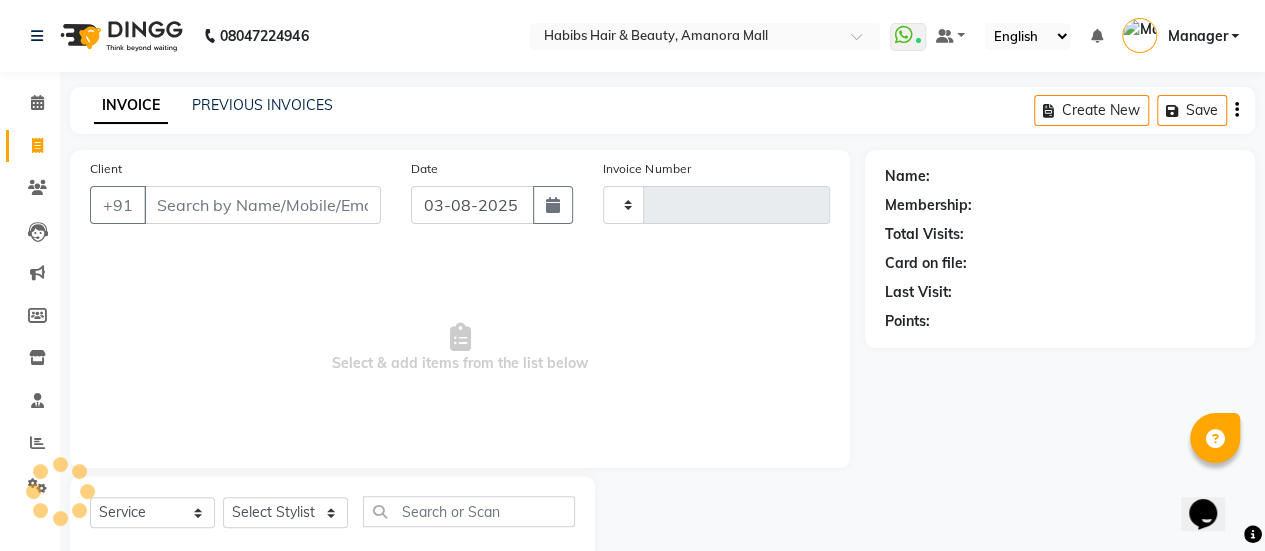 scroll, scrollTop: 49, scrollLeft: 0, axis: vertical 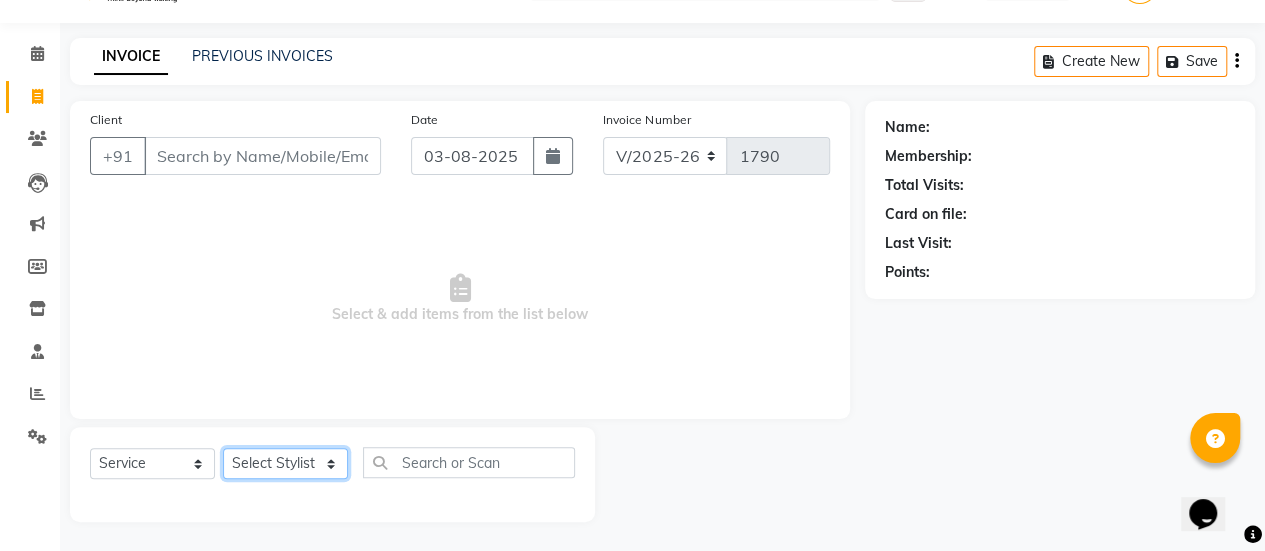click on "Select Stylist" 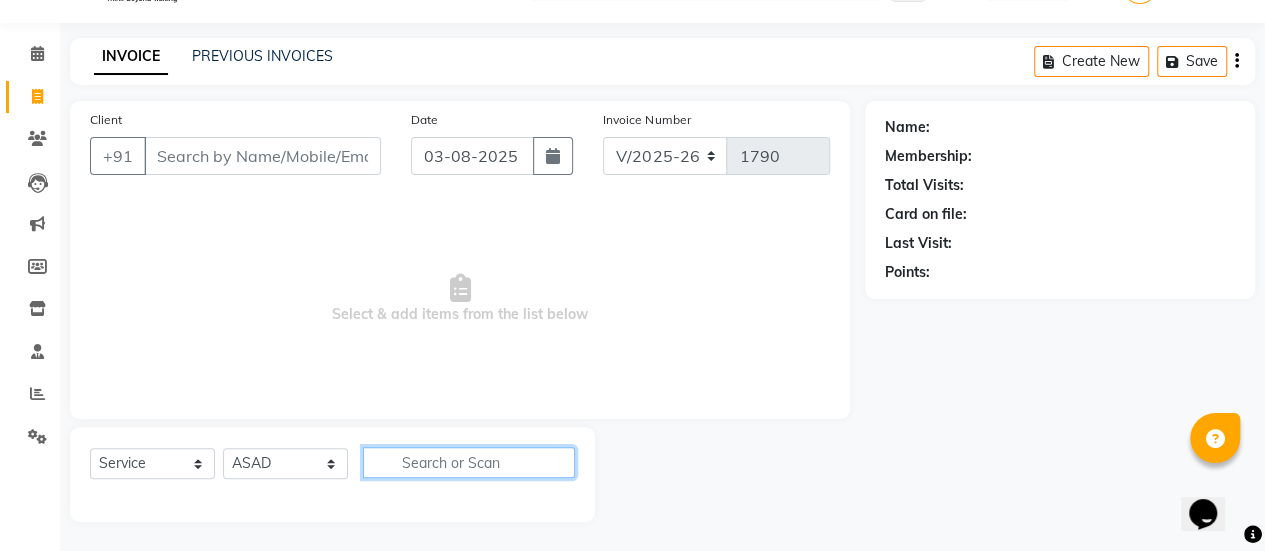 click 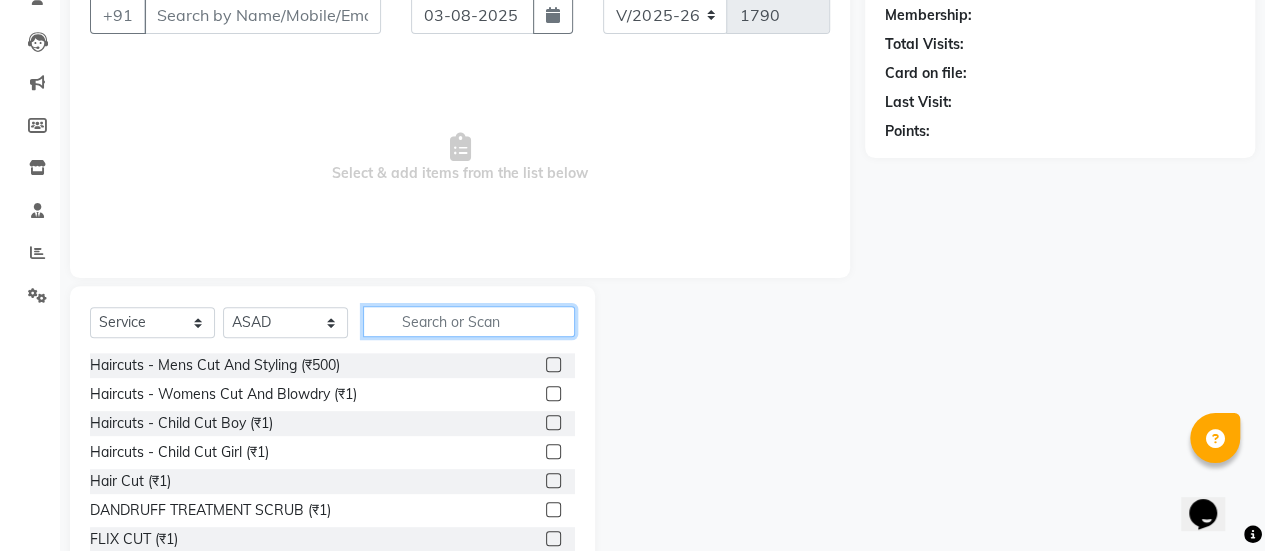 scroll, scrollTop: 193, scrollLeft: 0, axis: vertical 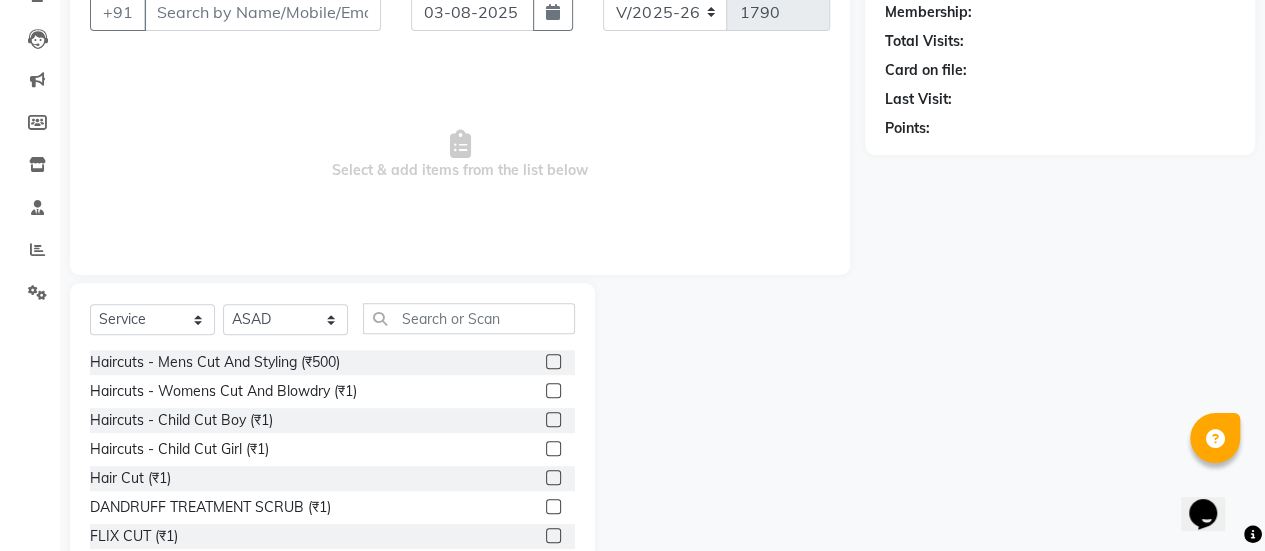 click 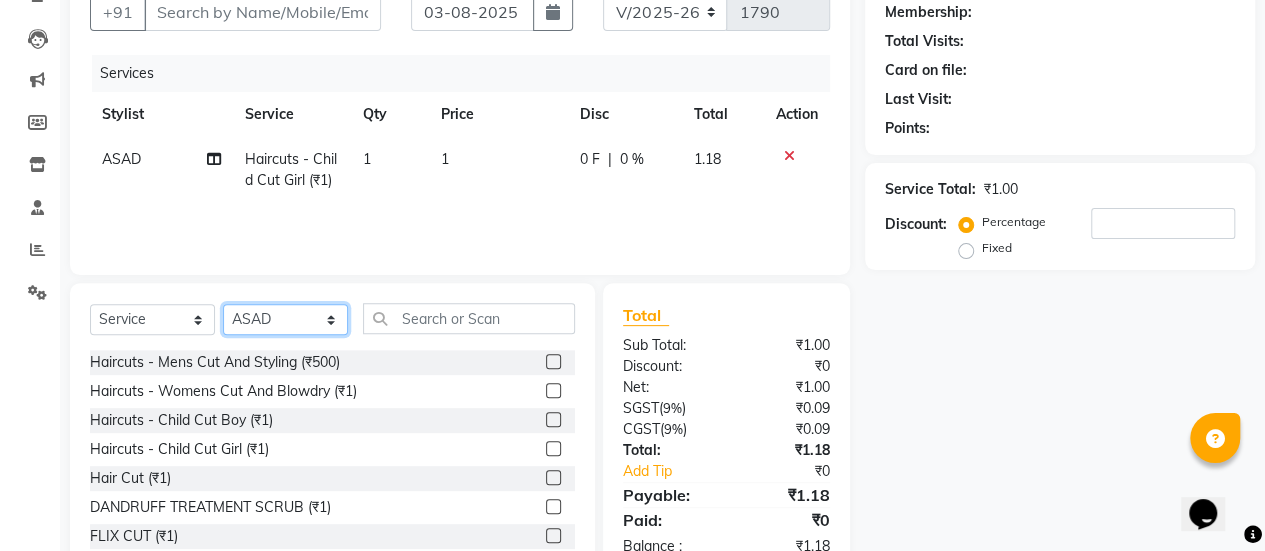 click on "Select Stylist [FIRST] [FIRST] [FIRST] [FIRST] [FIRST] [FIRST] [FIRST] [FIRST] [FIRST] Manager [FIRST] [FIRST] [FIRST] [FIRST] [FIRST] [FIRST] [FIRST] [FIRST]" 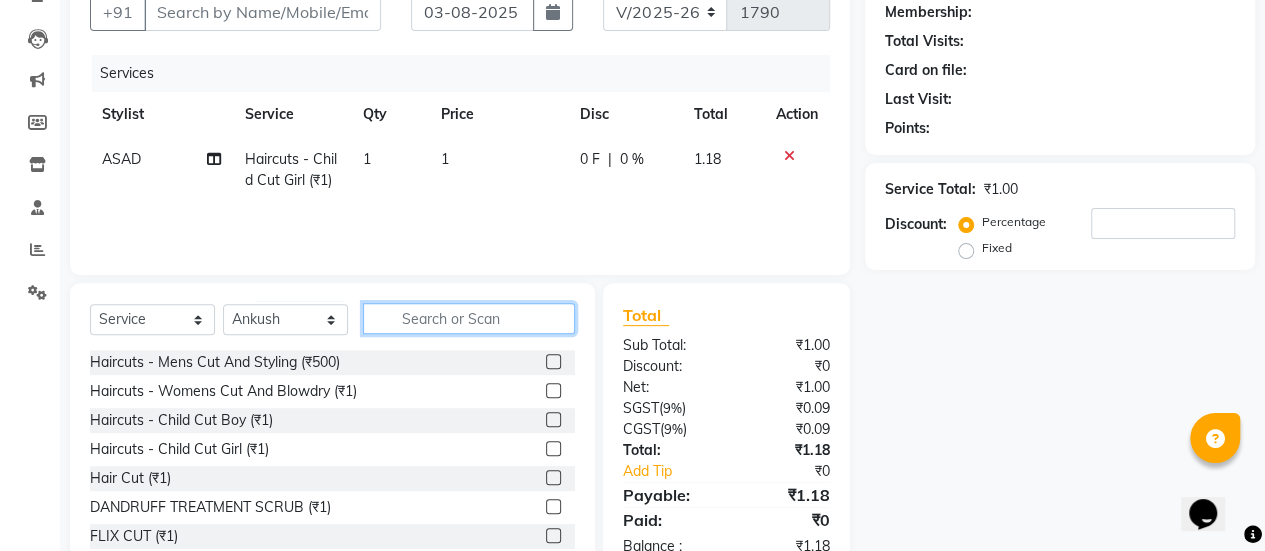 click 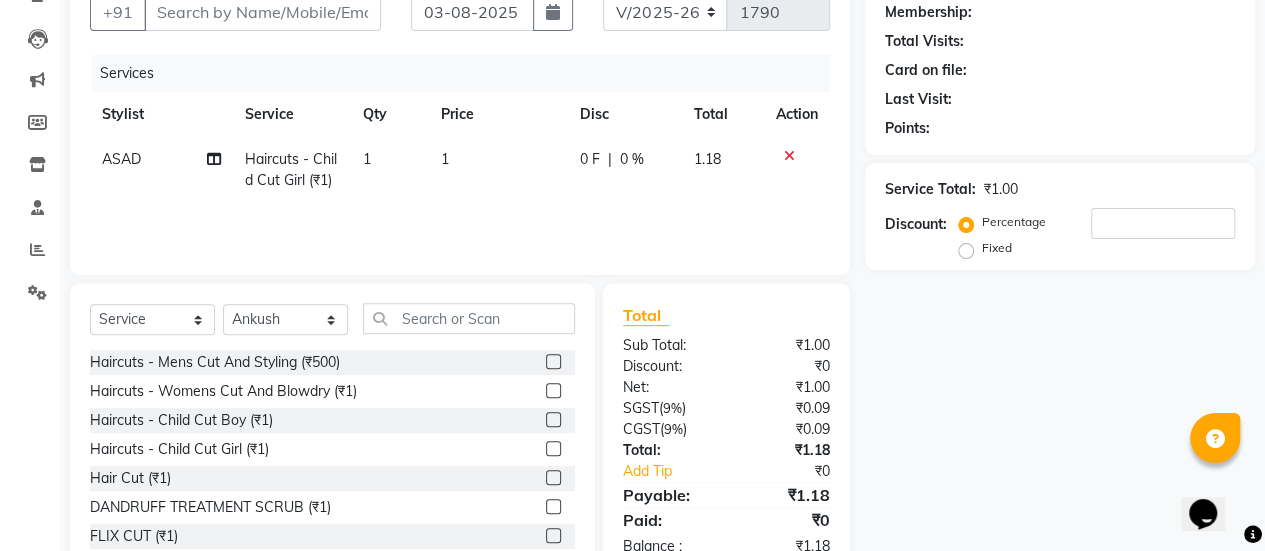 click 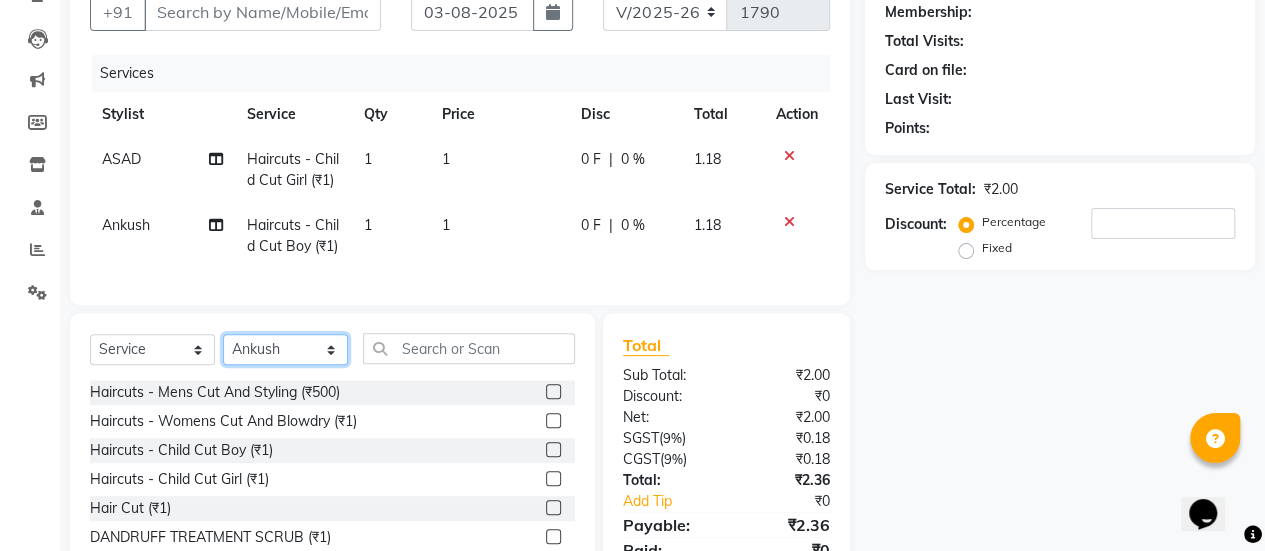 click on "Select Stylist [FIRST] [FIRST] [FIRST] [FIRST] [FIRST] [FIRST] [FIRST] [FIRST] [FIRST] Manager [FIRST] [FIRST] [FIRST] [FIRST] [FIRST] [FIRST] [FIRST] [FIRST]" 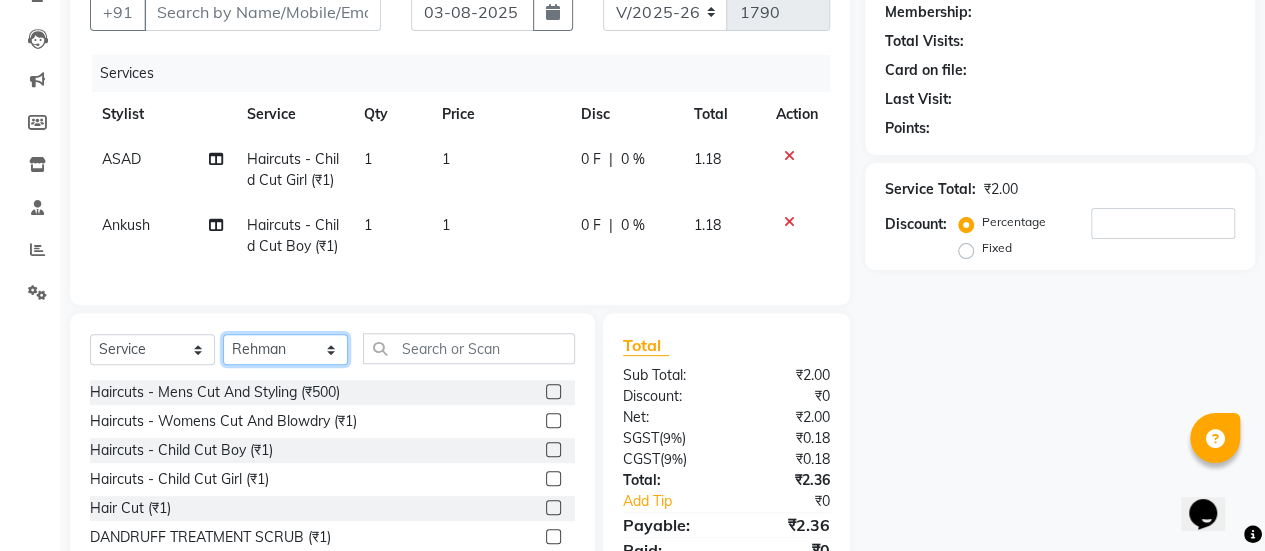 click on "Select Stylist [FIRST] [FIRST] [FIRST] [FIRST] [FIRST] [FIRST] [FIRST] [FIRST] [FIRST] Manager [FIRST] [FIRST] [FIRST] [FIRST] [FIRST] [FIRST] [FIRST] [FIRST]" 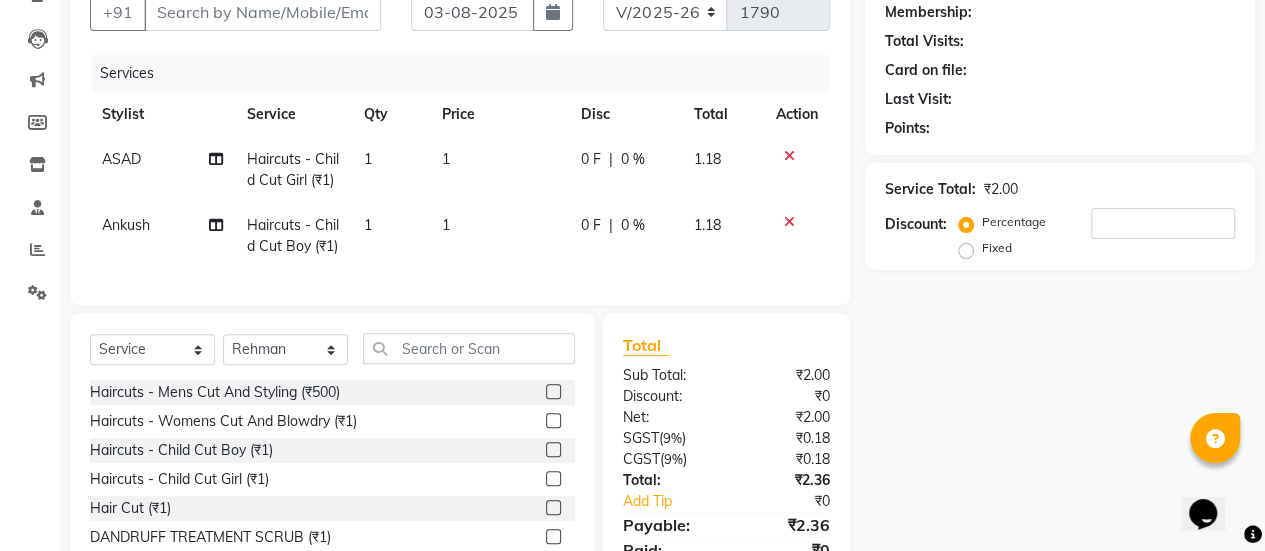 click 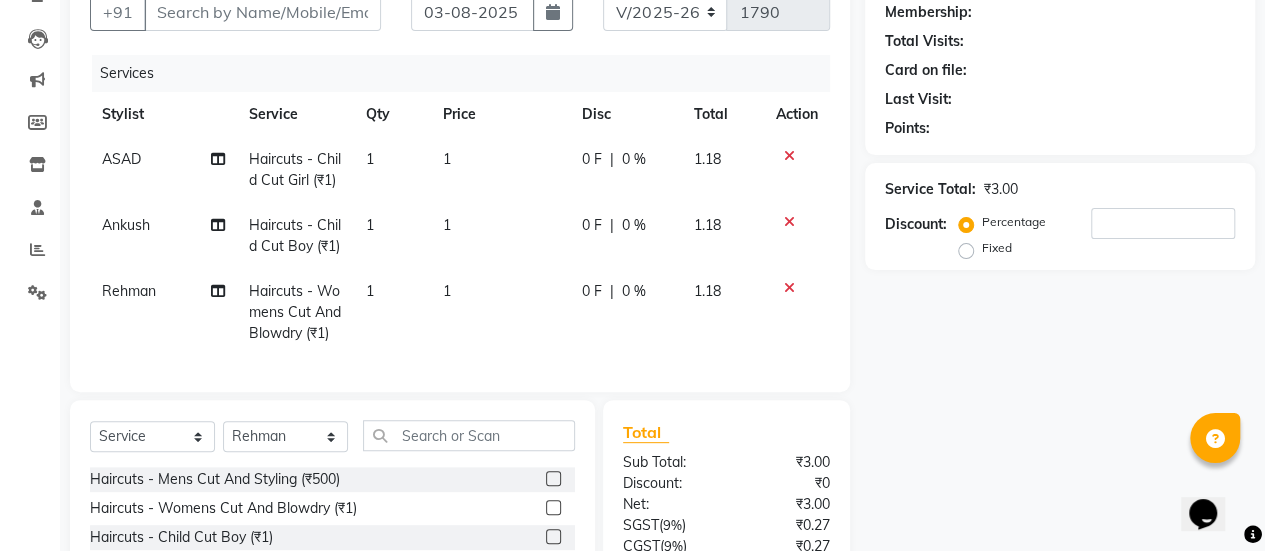click on "1" 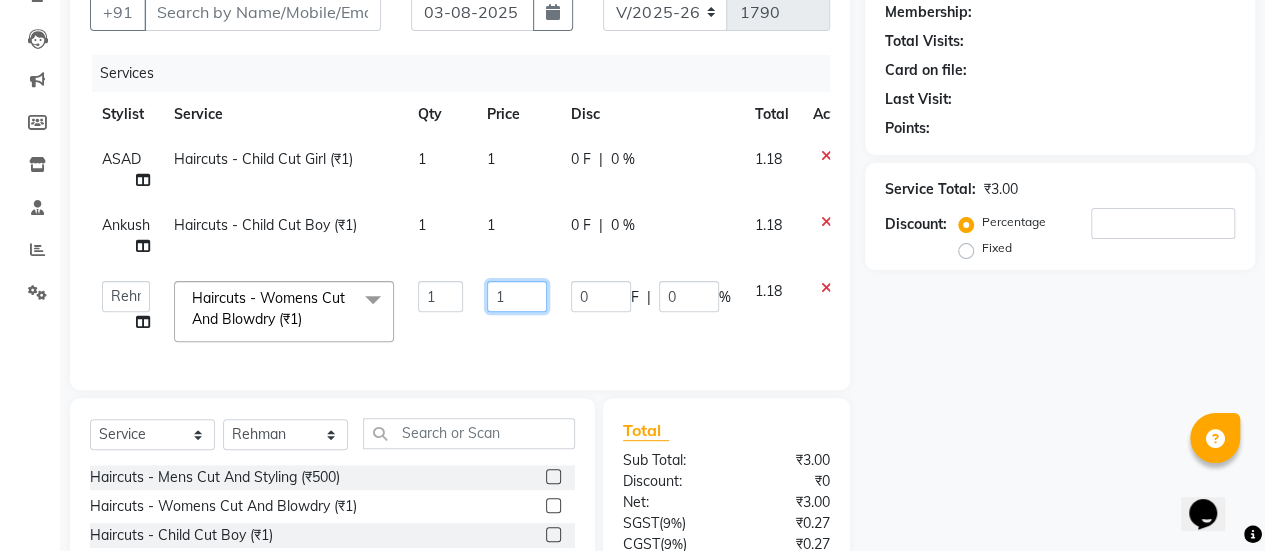 click on "1" 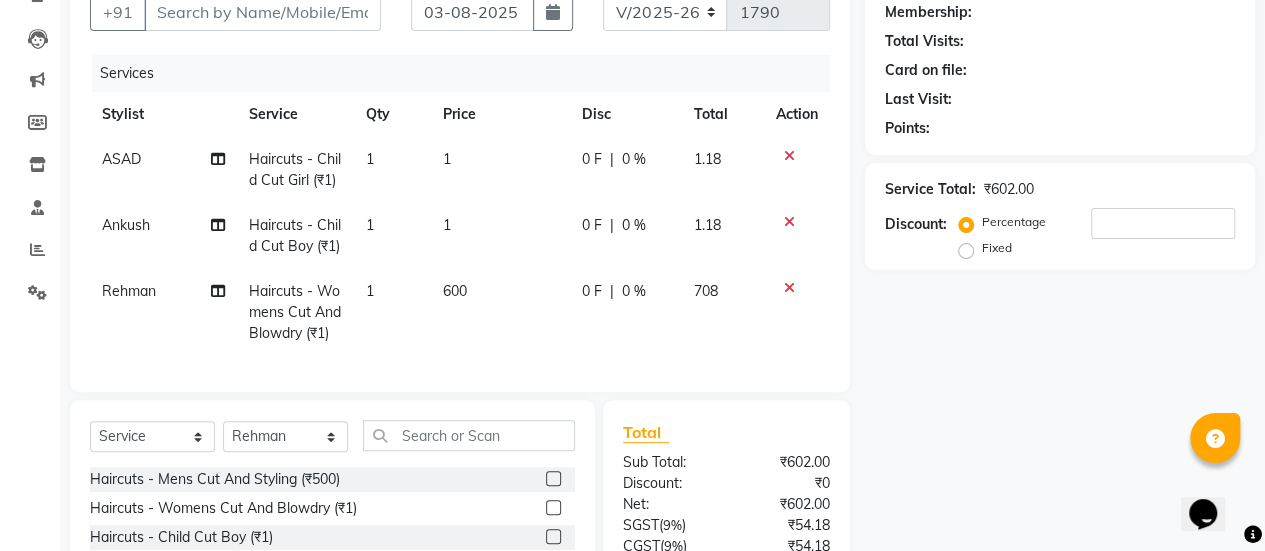 click on "1" 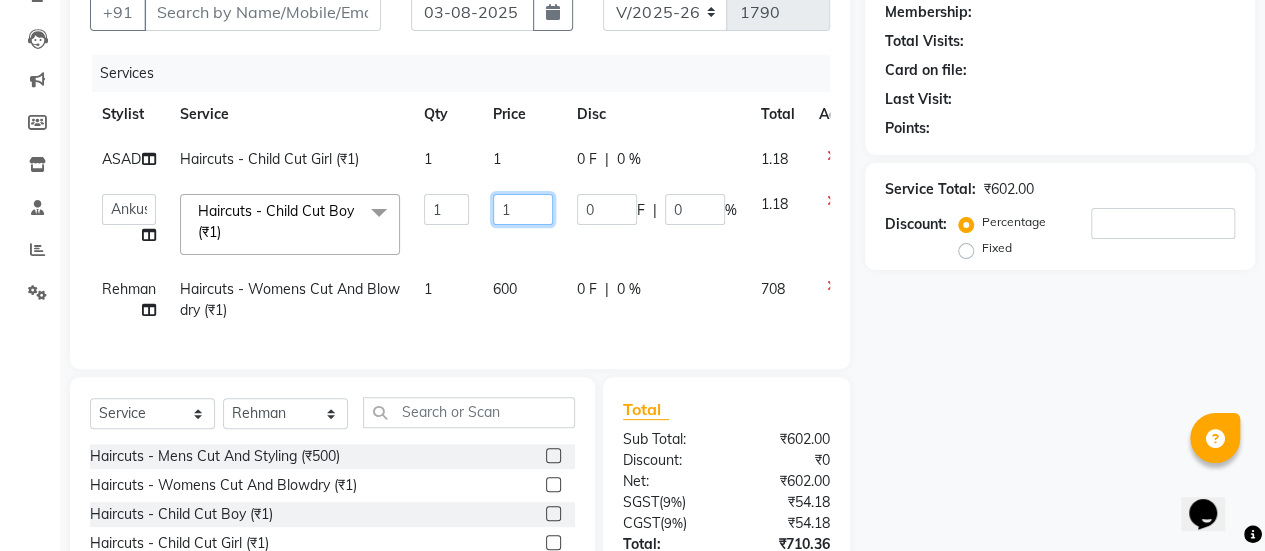 click on "1" 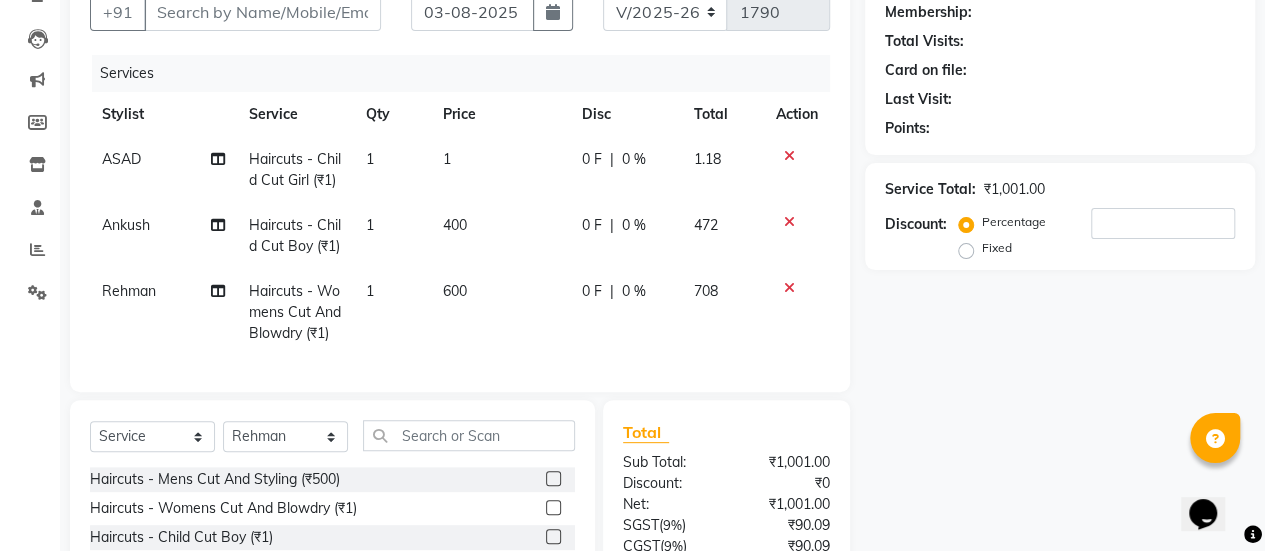click on "1" 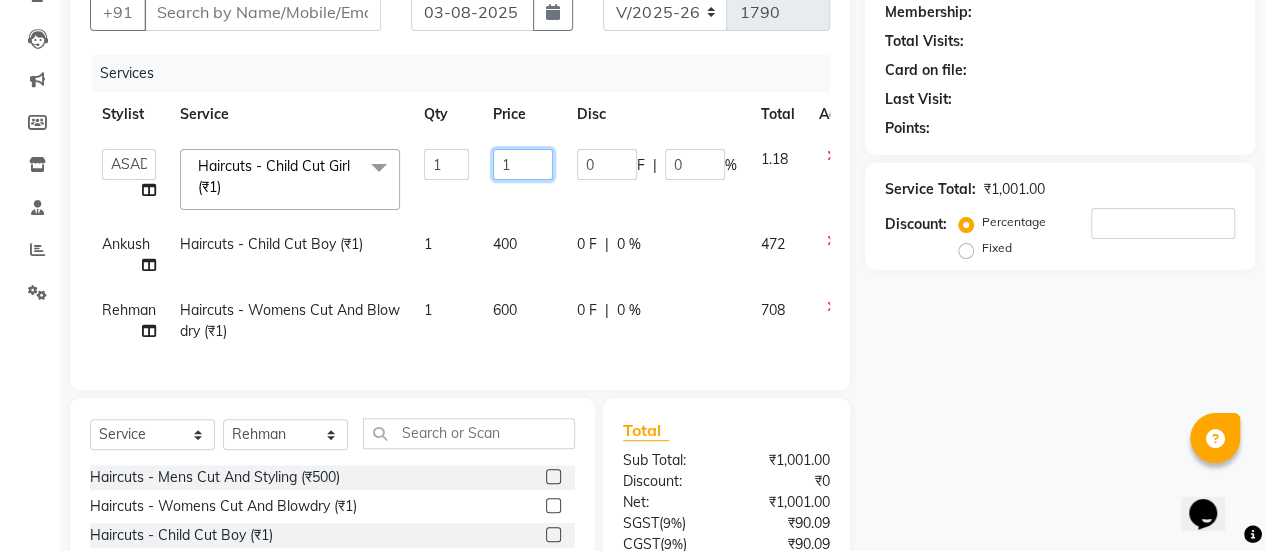 click on "1" 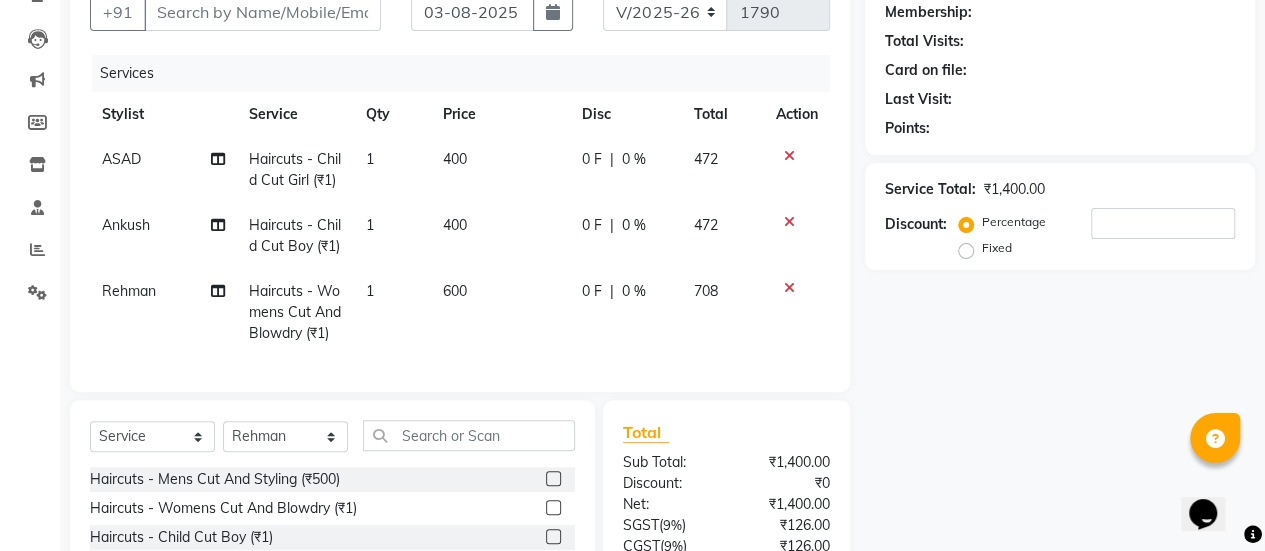 click on "0 F | 0 %" 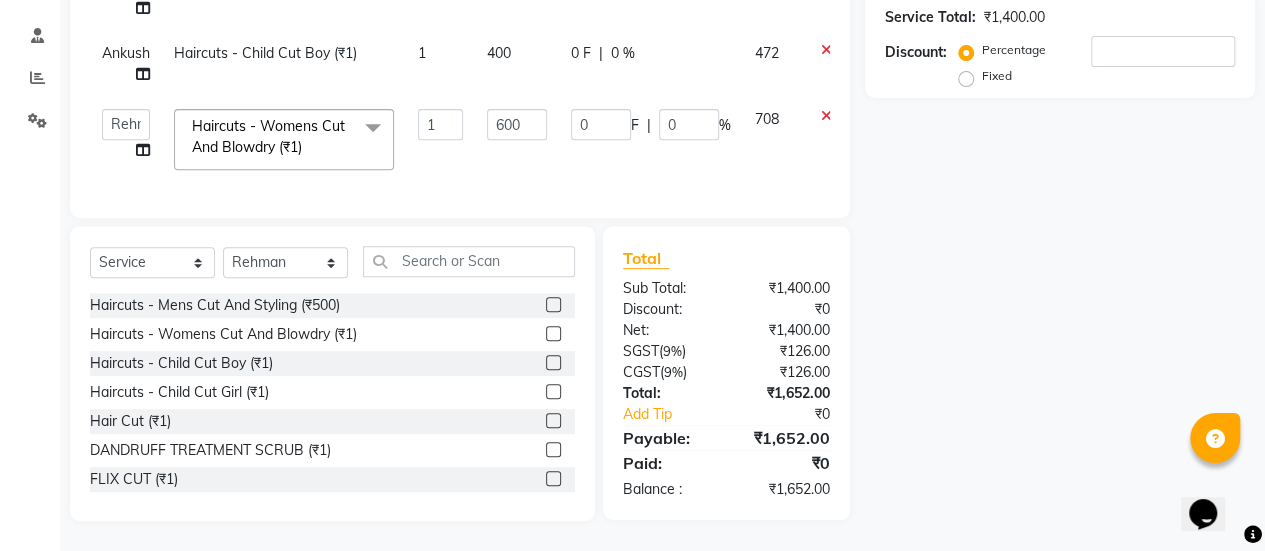 scroll, scrollTop: 0, scrollLeft: 0, axis: both 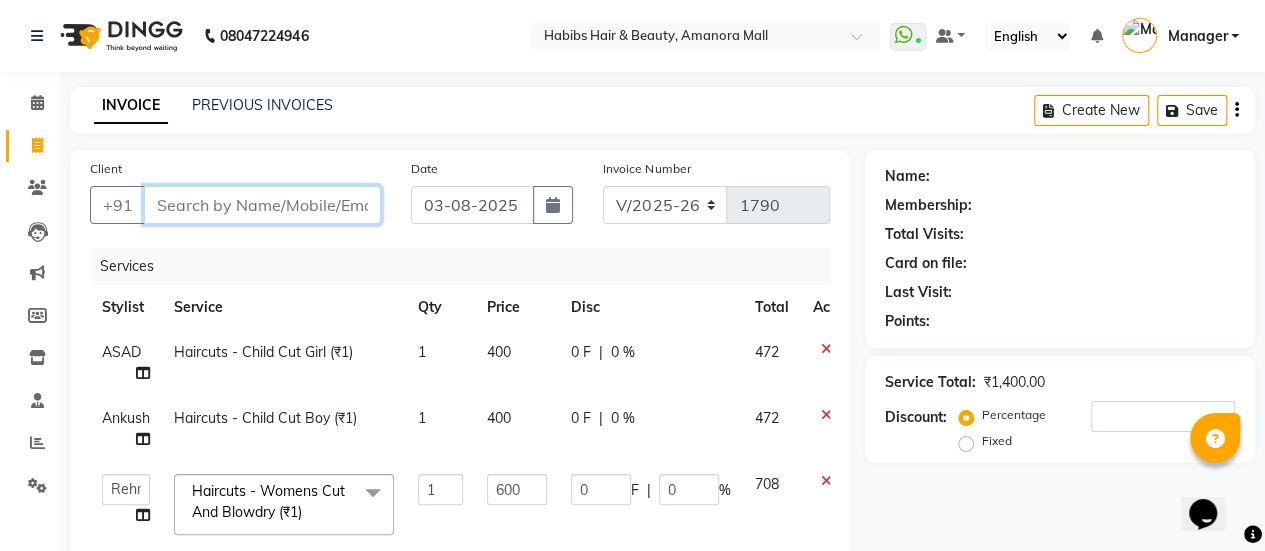 click on "Client" at bounding box center [262, 205] 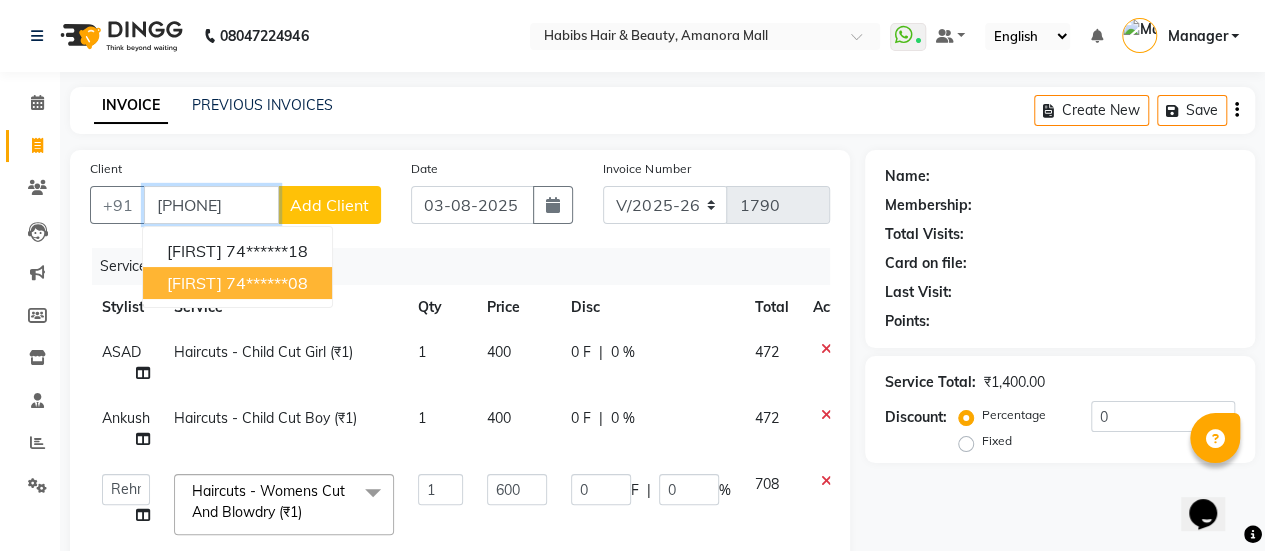 click on "[FIRST]" at bounding box center (194, 283) 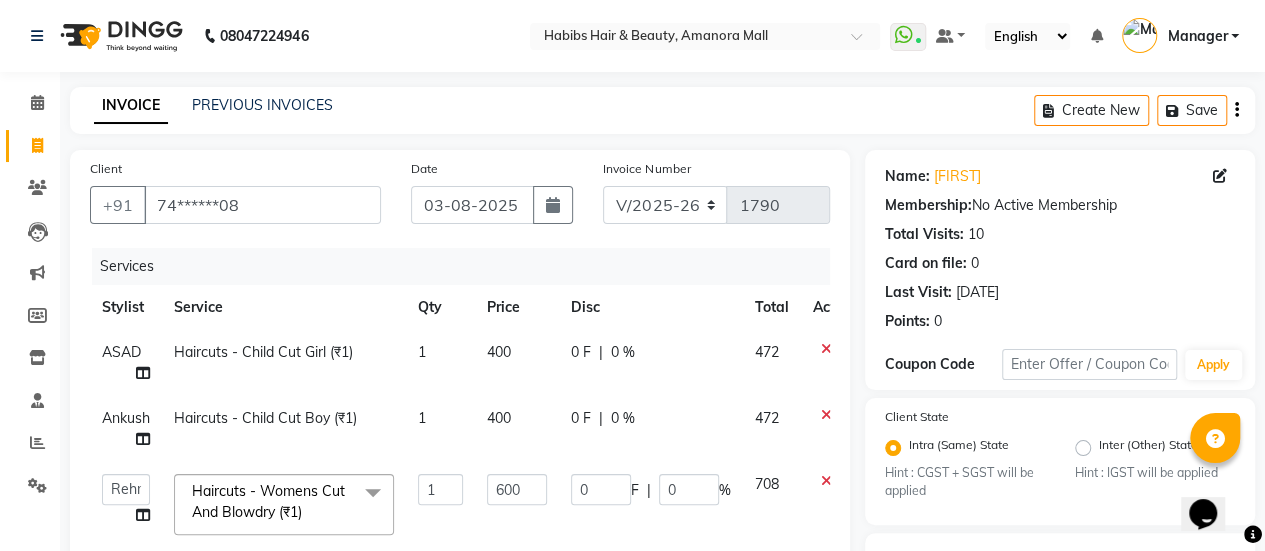 scroll, scrollTop: 378, scrollLeft: 0, axis: vertical 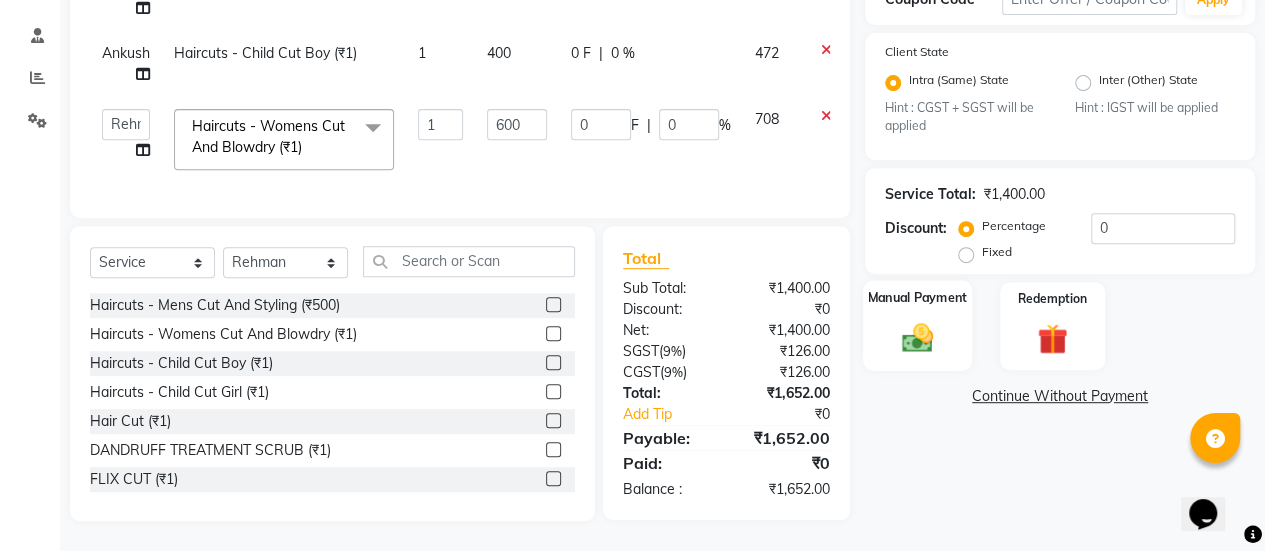 click 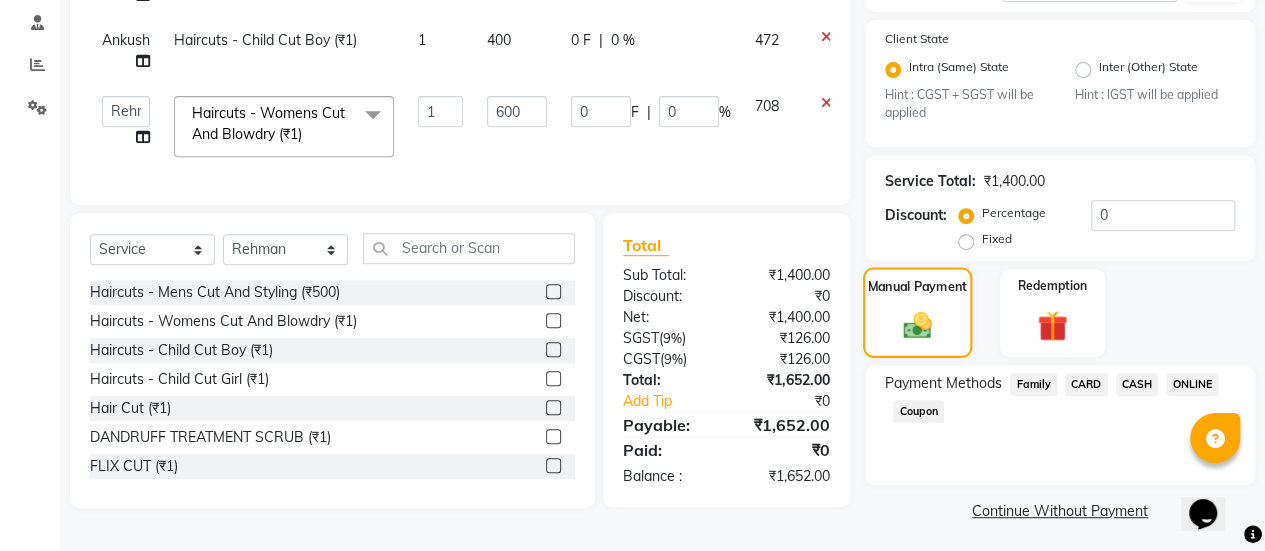scroll, scrollTop: 382, scrollLeft: 0, axis: vertical 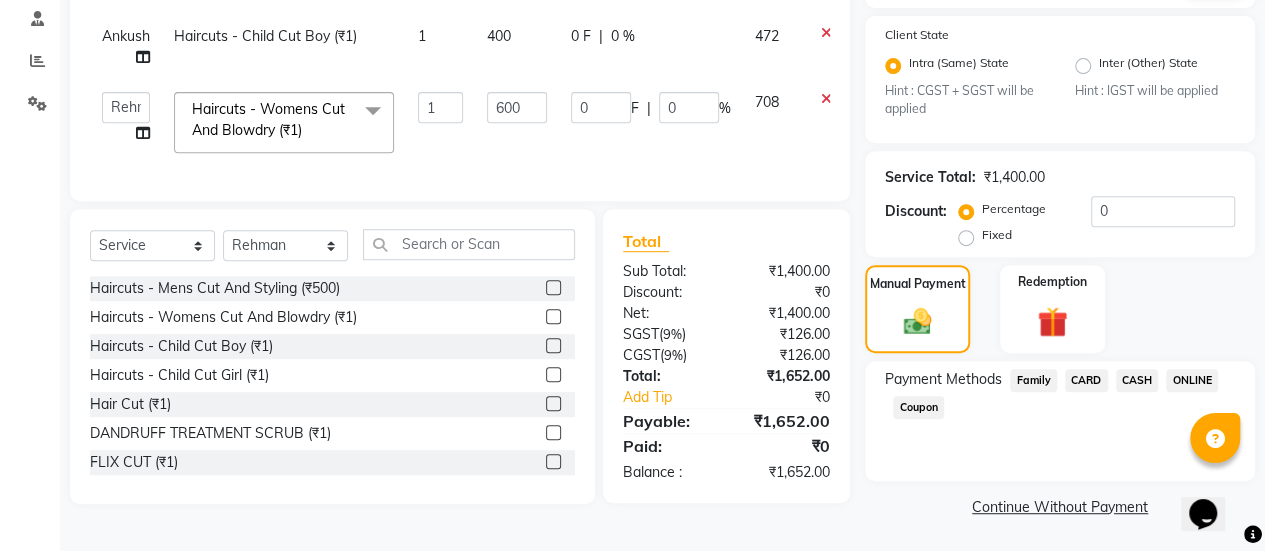 click on "ONLINE" 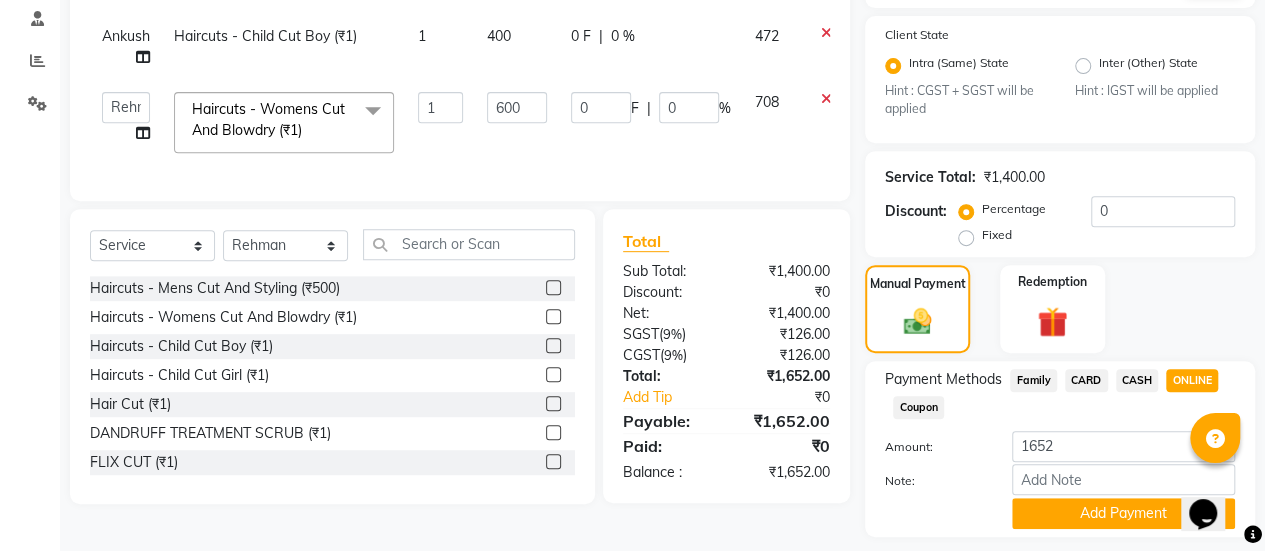 scroll, scrollTop: 438, scrollLeft: 0, axis: vertical 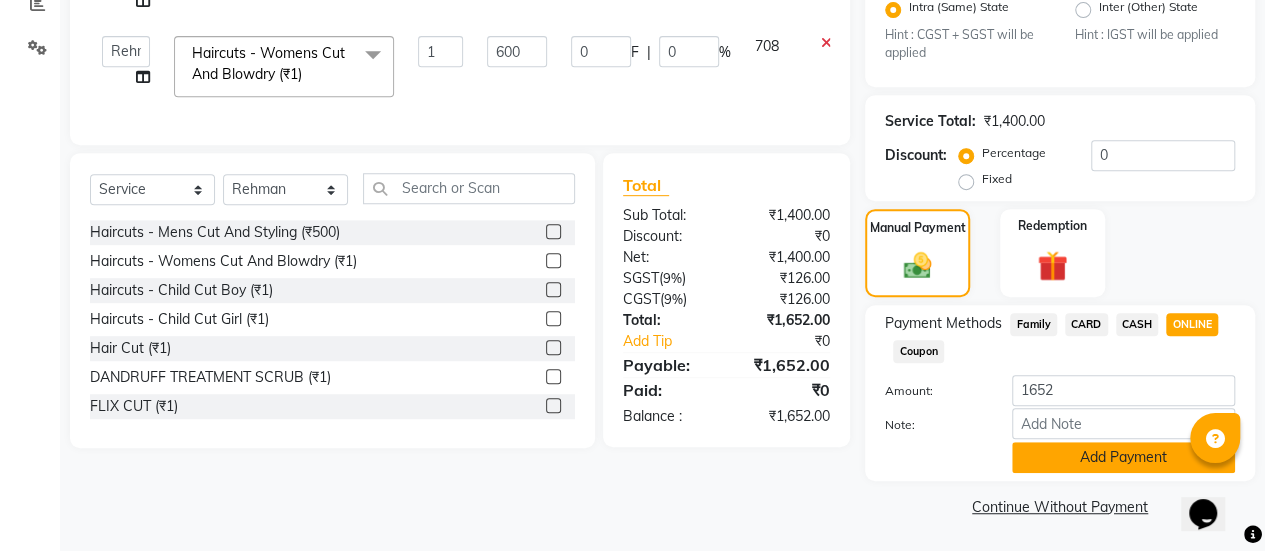 click on "Add Payment" 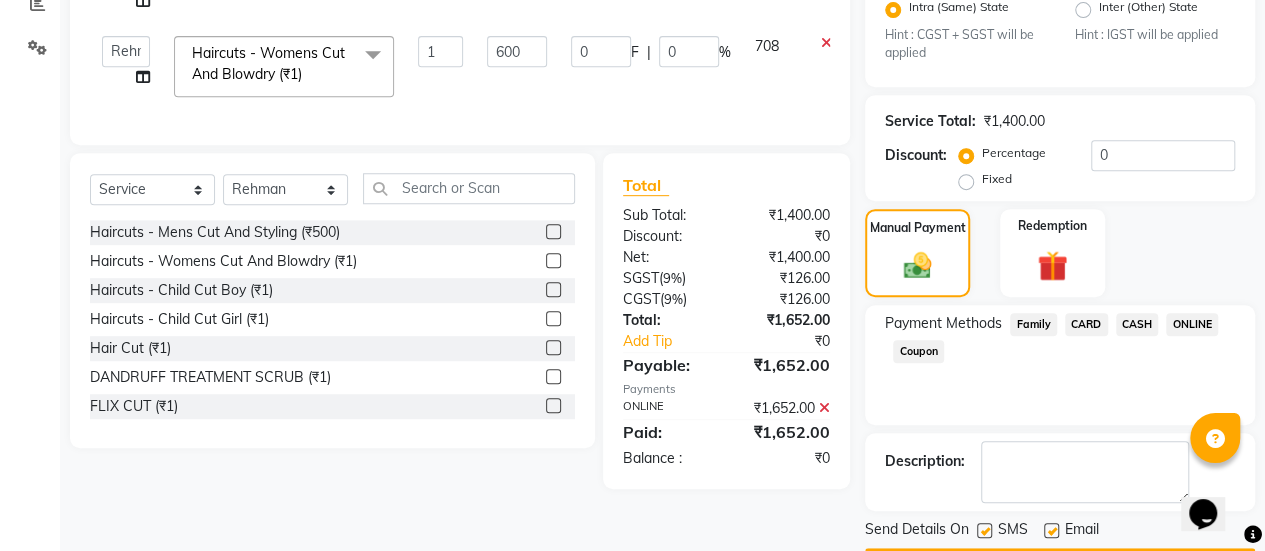 scroll, scrollTop: 493, scrollLeft: 0, axis: vertical 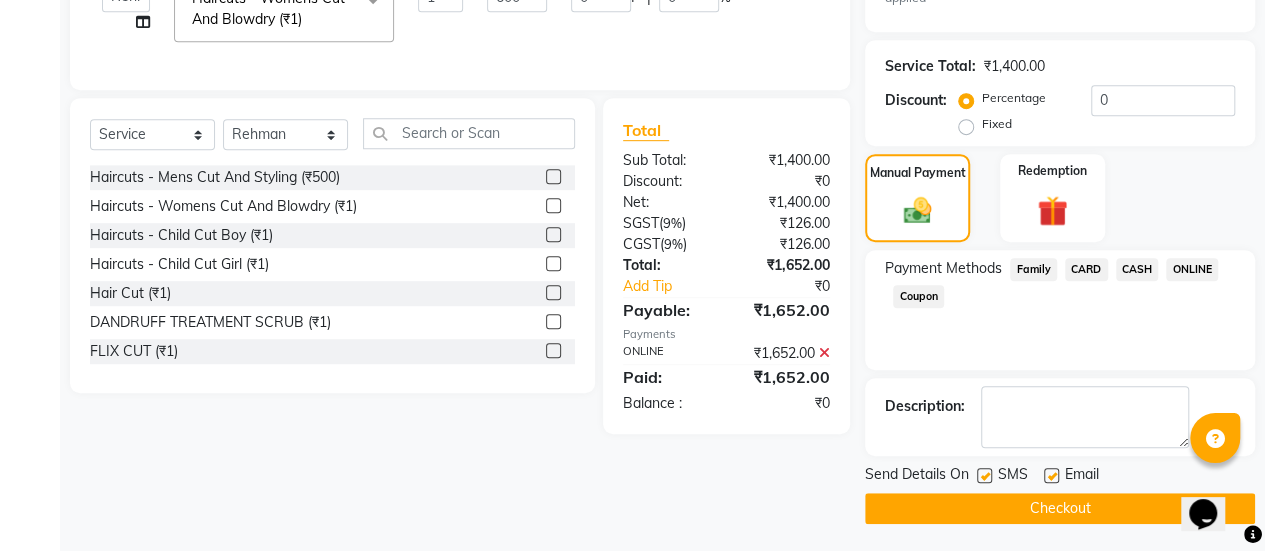 click 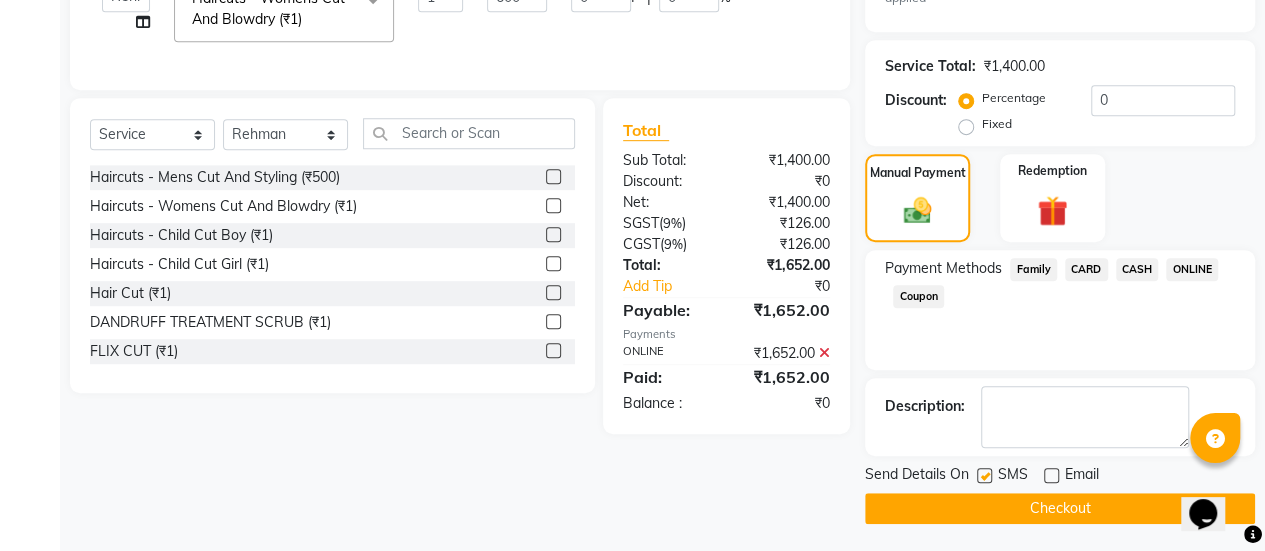 click on "Checkout" 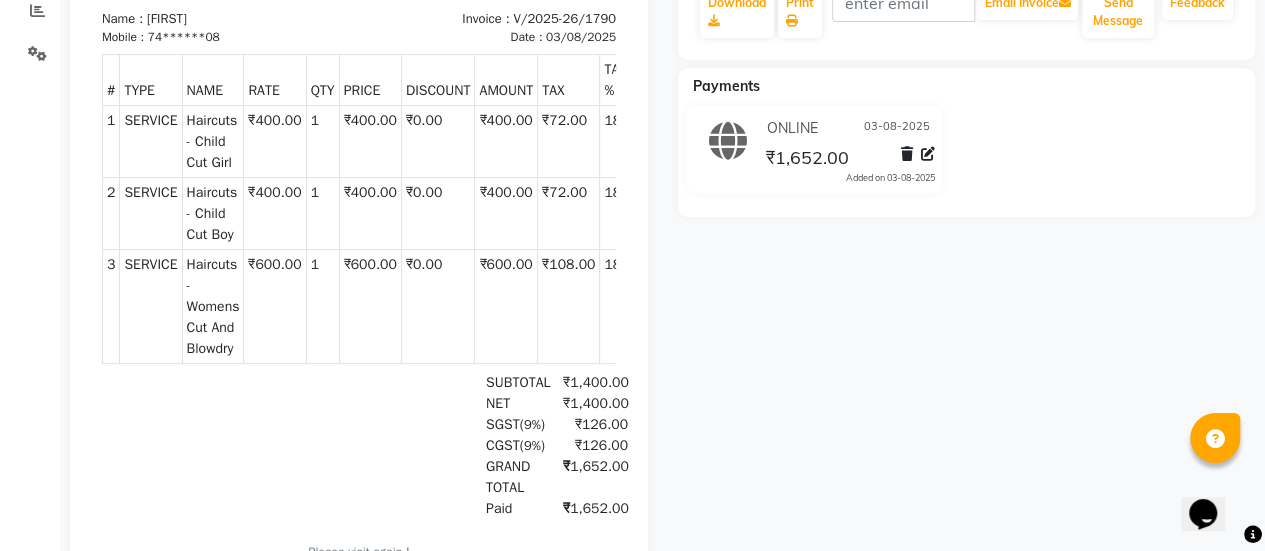 scroll, scrollTop: 0, scrollLeft: 0, axis: both 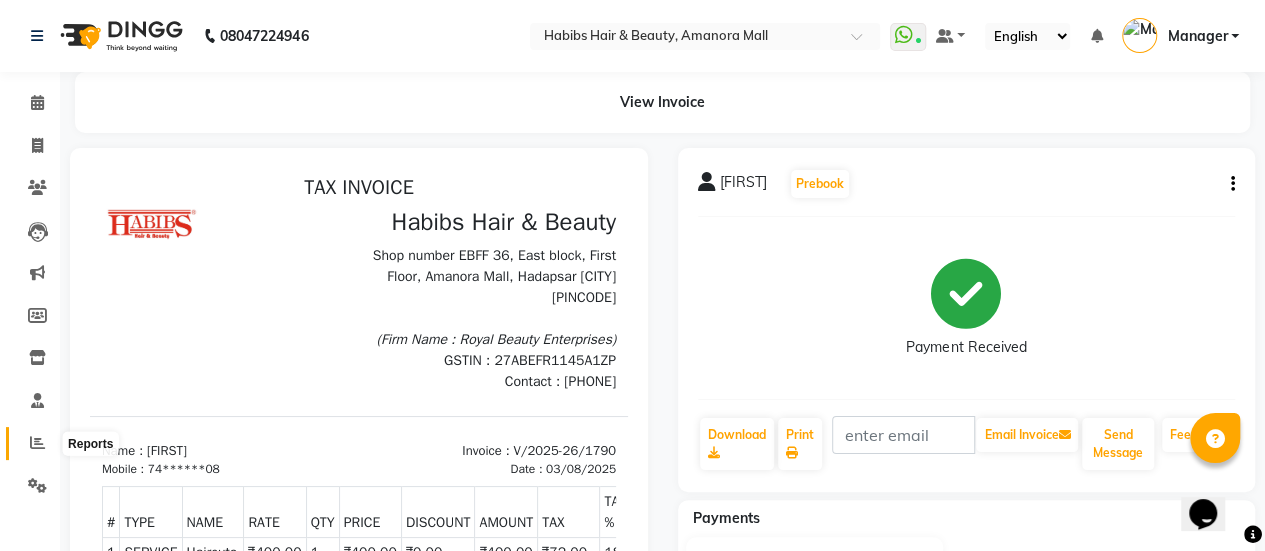 click 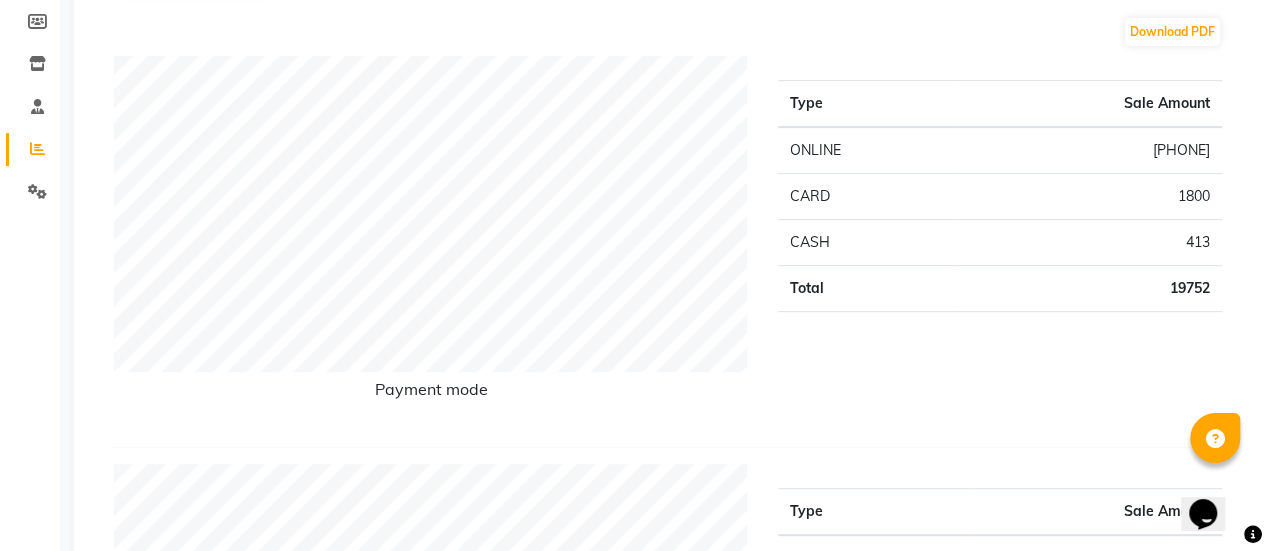 scroll, scrollTop: 0, scrollLeft: 0, axis: both 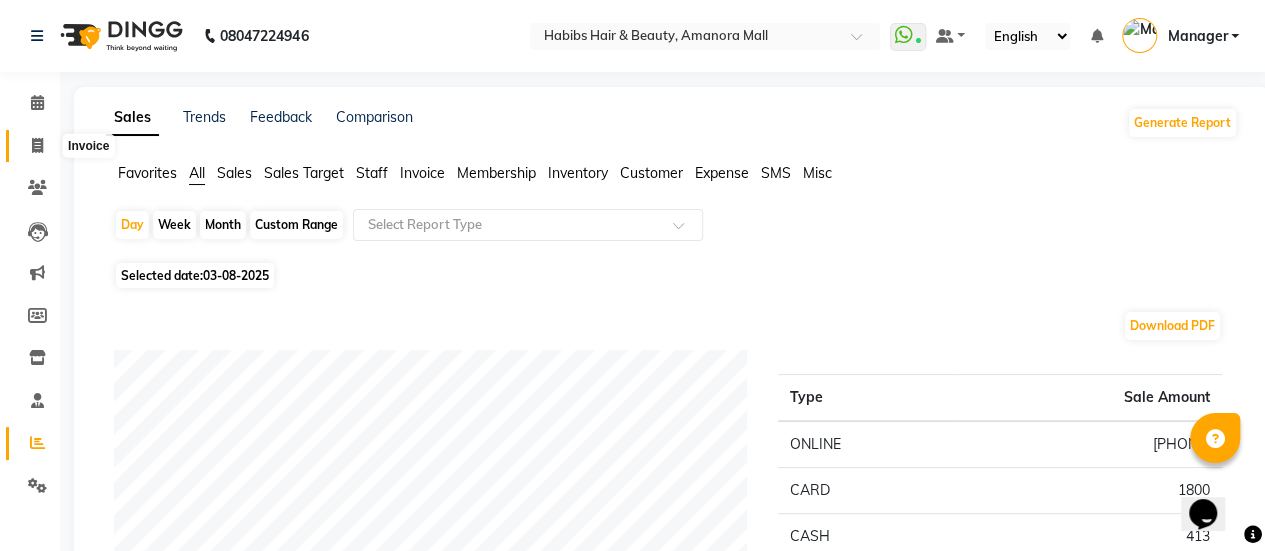 click 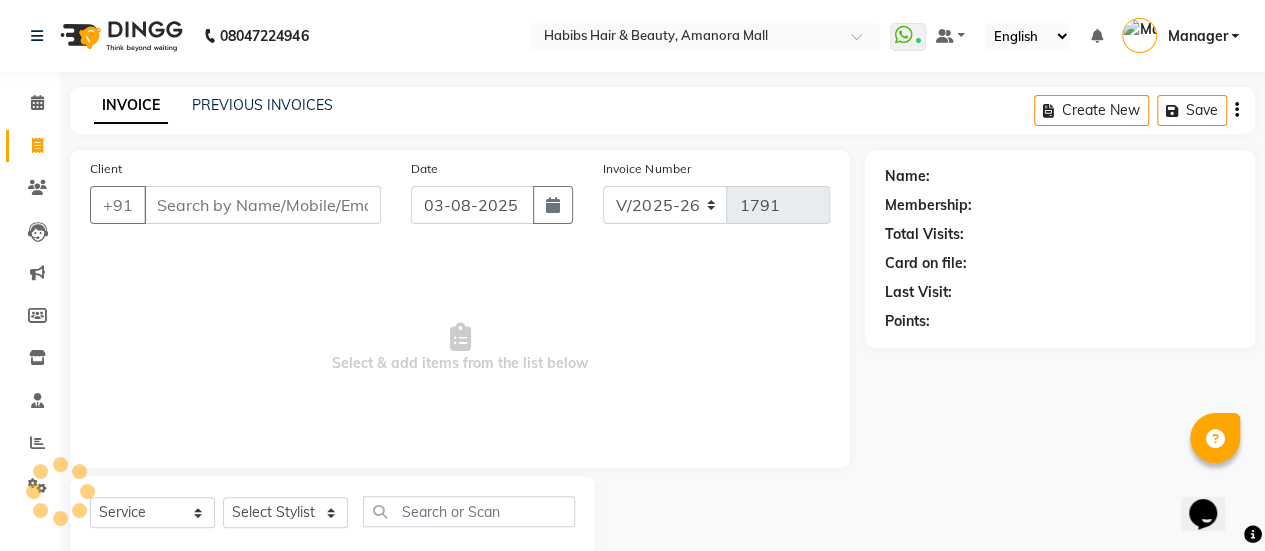 scroll, scrollTop: 49, scrollLeft: 0, axis: vertical 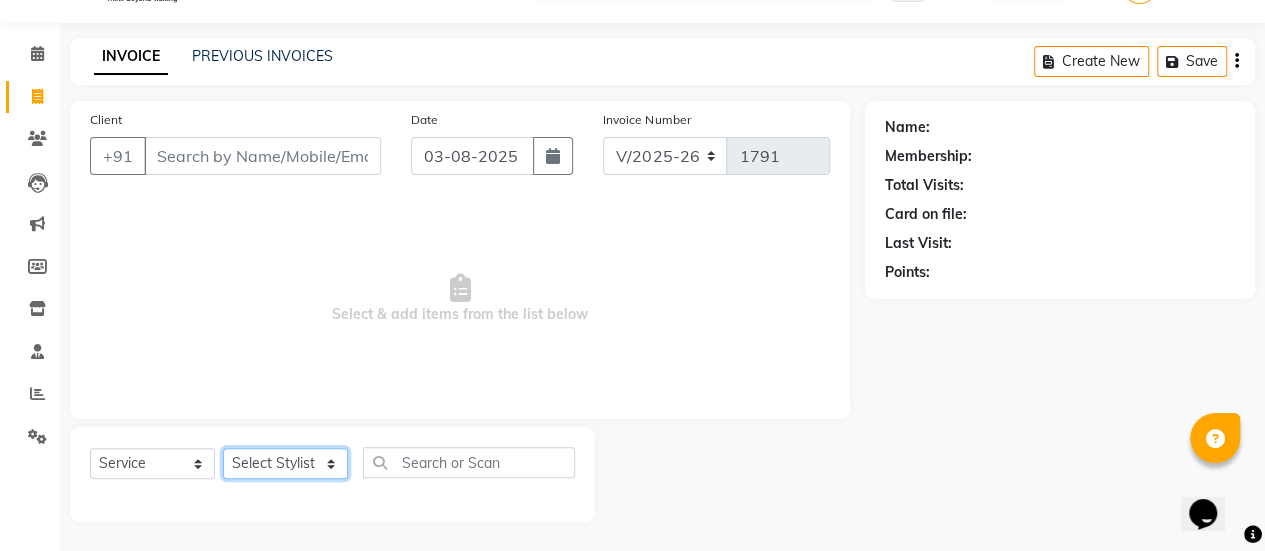 click on "Select Stylist [FIRST] [FIRST] [FIRST] [FIRST] [FIRST] [FIRST] [FIRST] [FIRST] [FIRST] Manager [FIRST] [FIRST] [FIRST] [FIRST] [FIRST] [FIRST] [FIRST] [FIRST]" 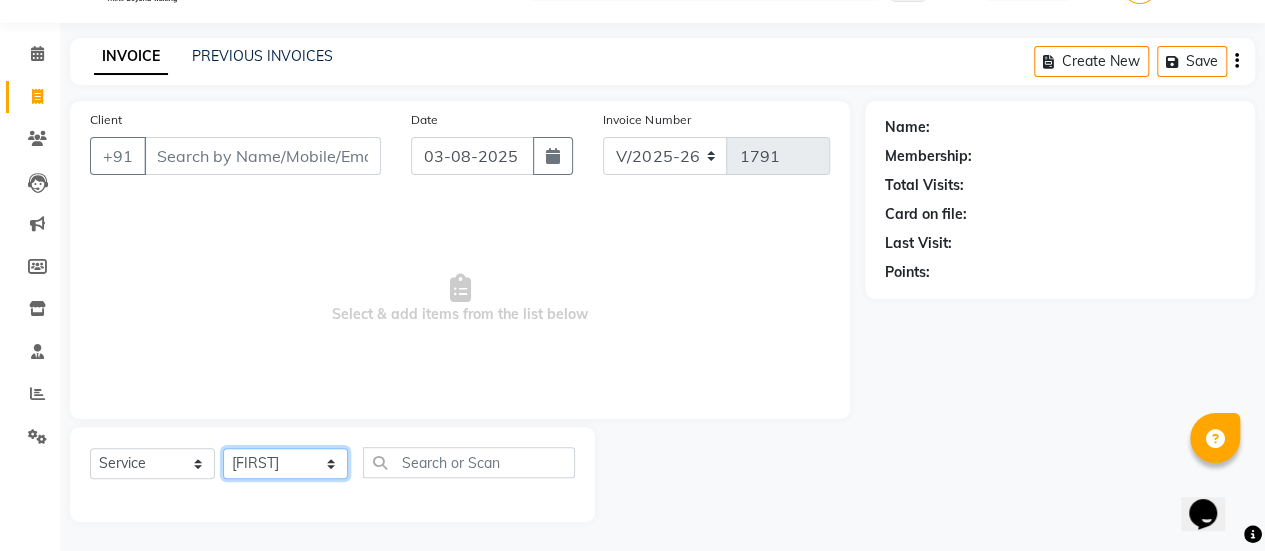 click on "Select Stylist [FIRST] [FIRST] [FIRST] [FIRST] [FIRST] [FIRST] [FIRST] [FIRST] [FIRST] Manager [FIRST] [FIRST] [FIRST] [FIRST] [FIRST] [FIRST] [FIRST] [FIRST]" 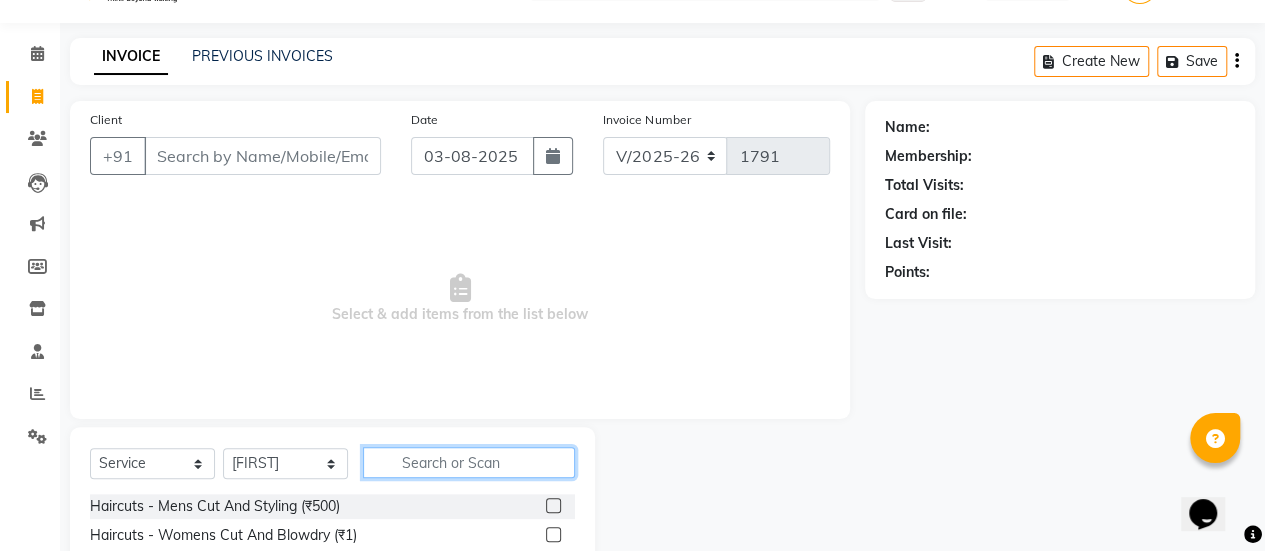 click 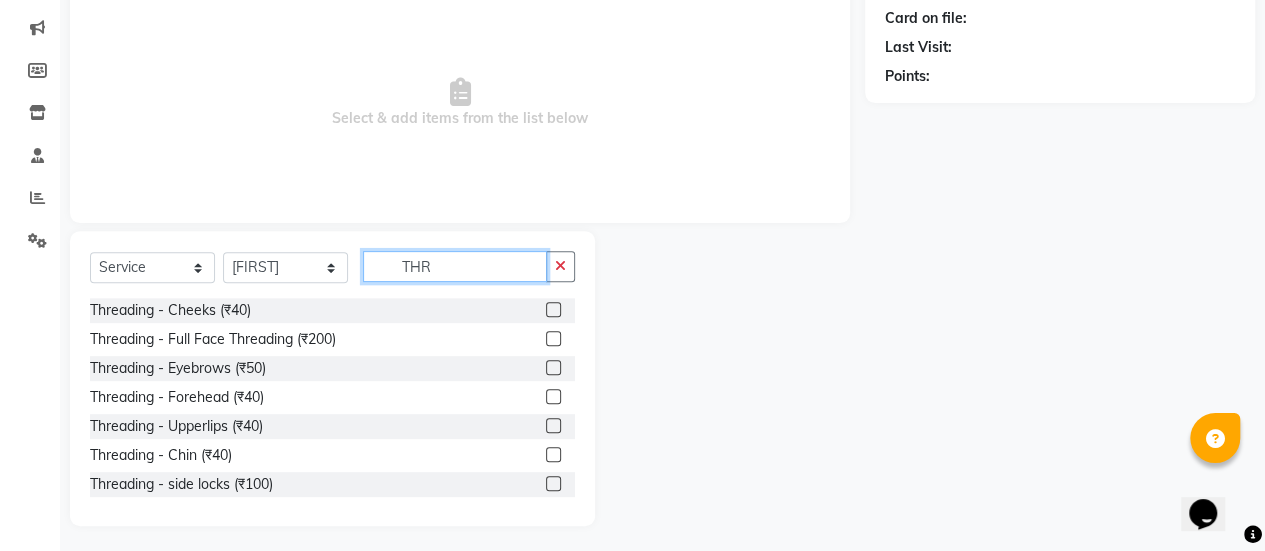 scroll, scrollTop: 249, scrollLeft: 0, axis: vertical 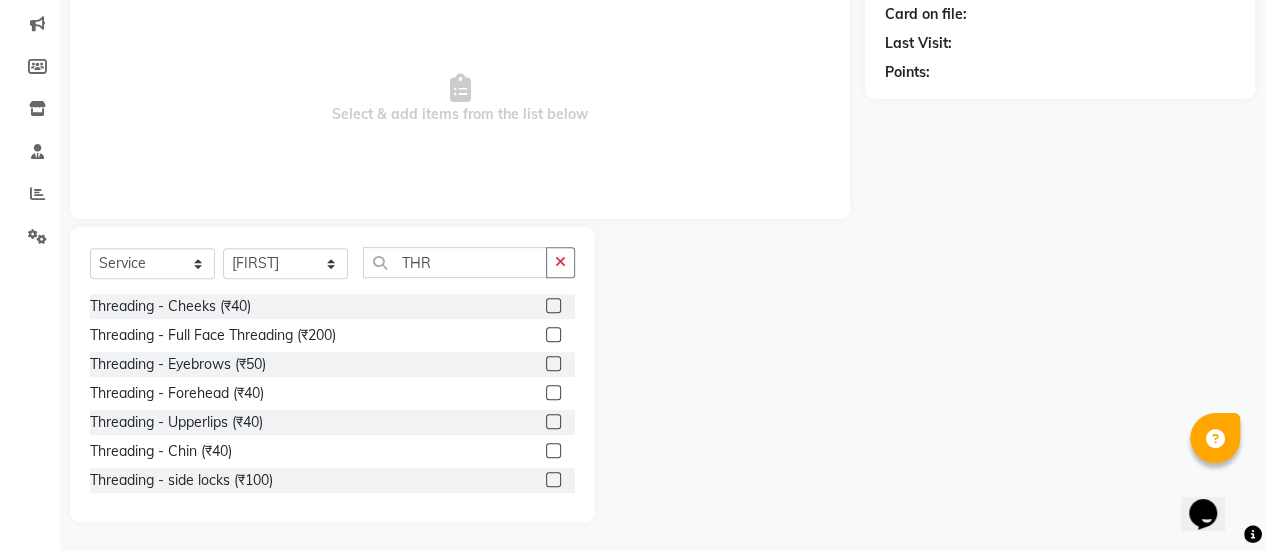 click 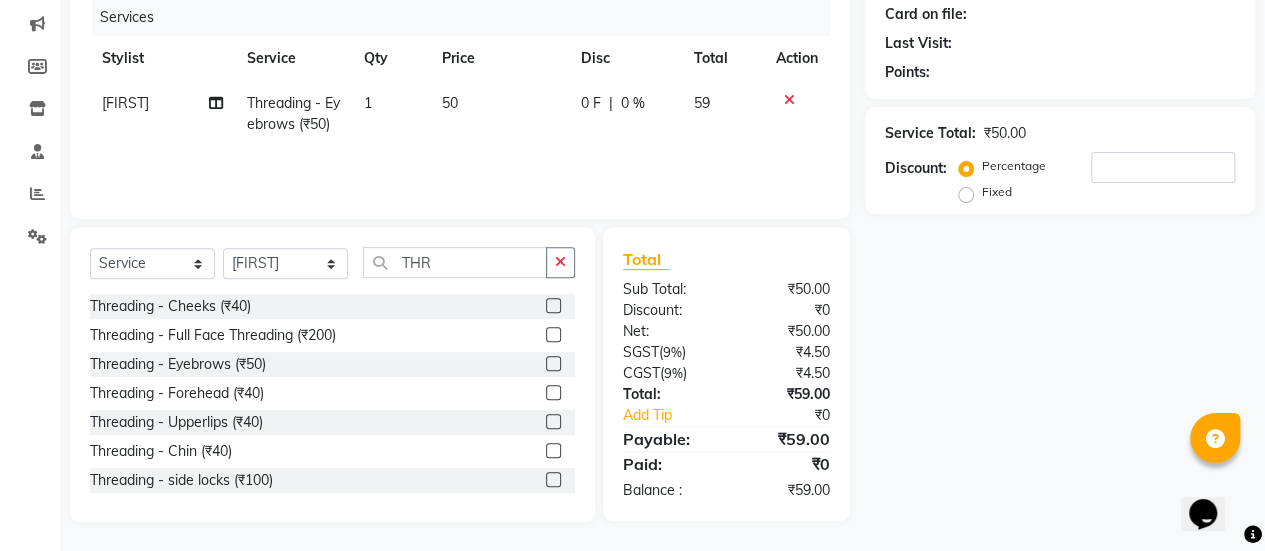 click 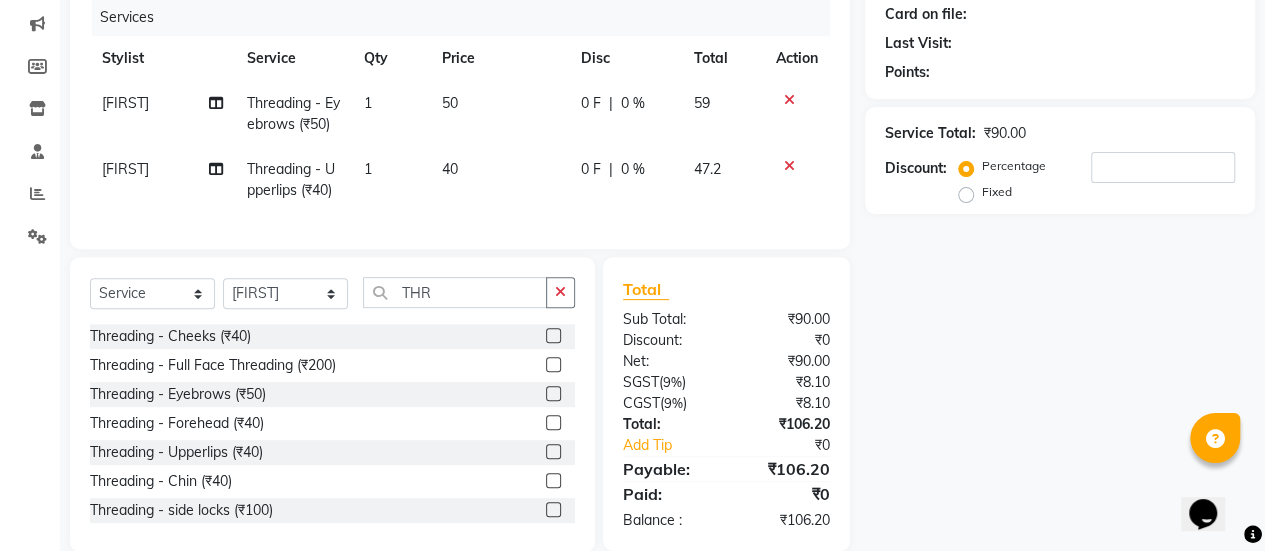 click on "50" 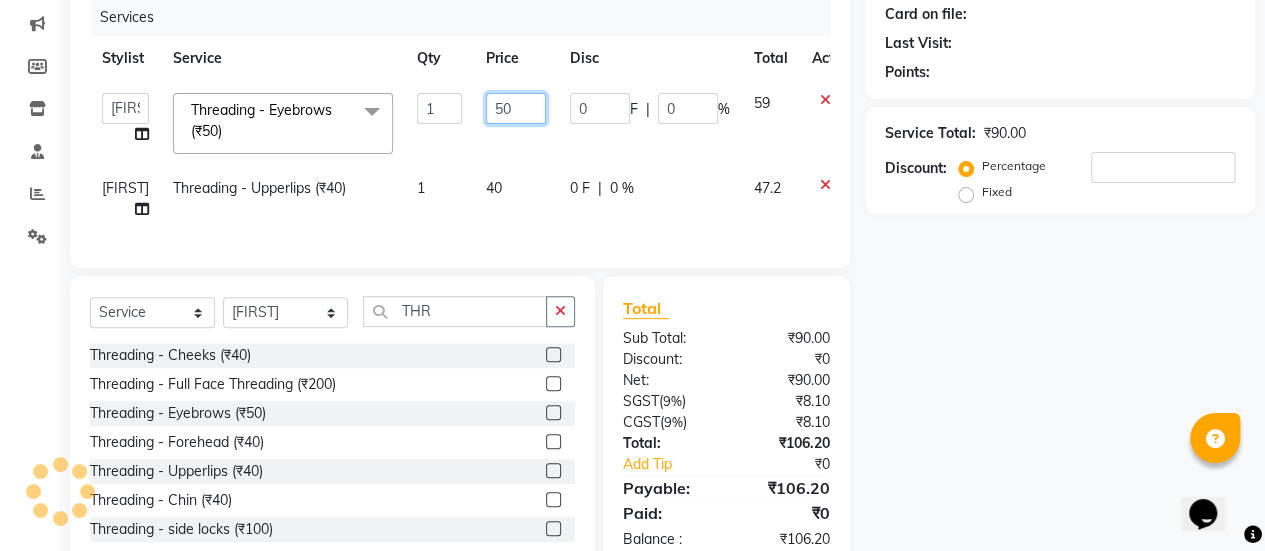 click on "50" 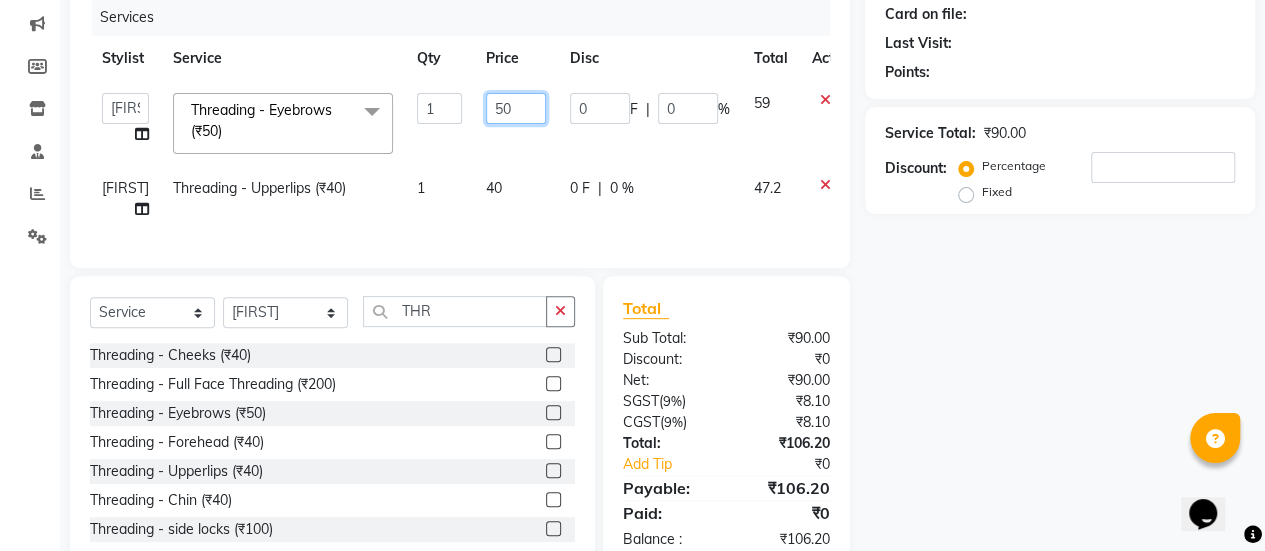 click on "50" 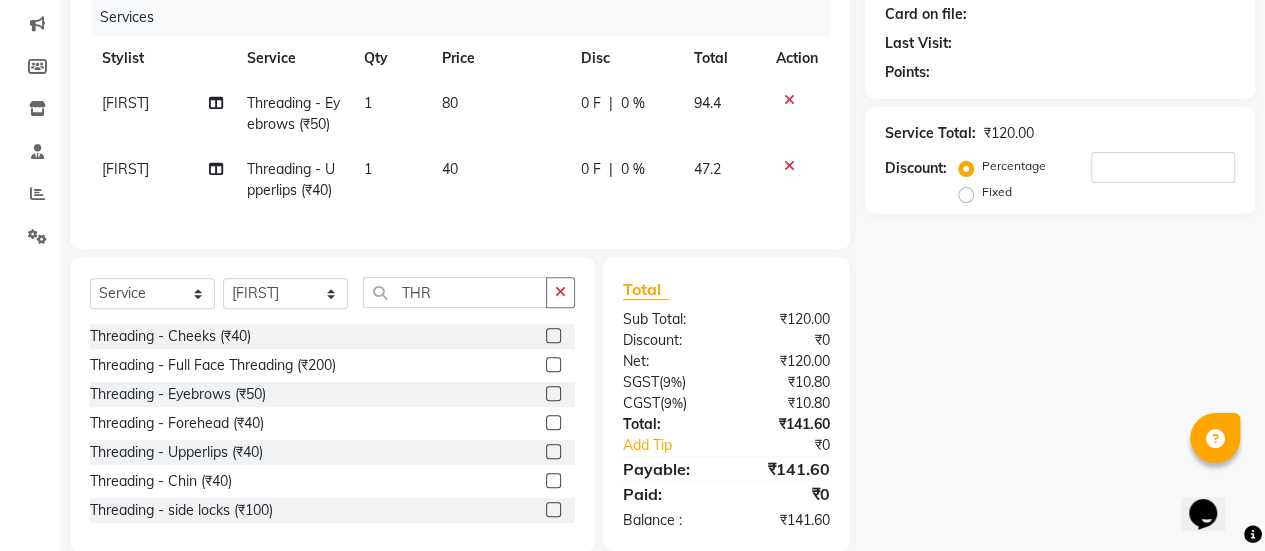 click on "40" 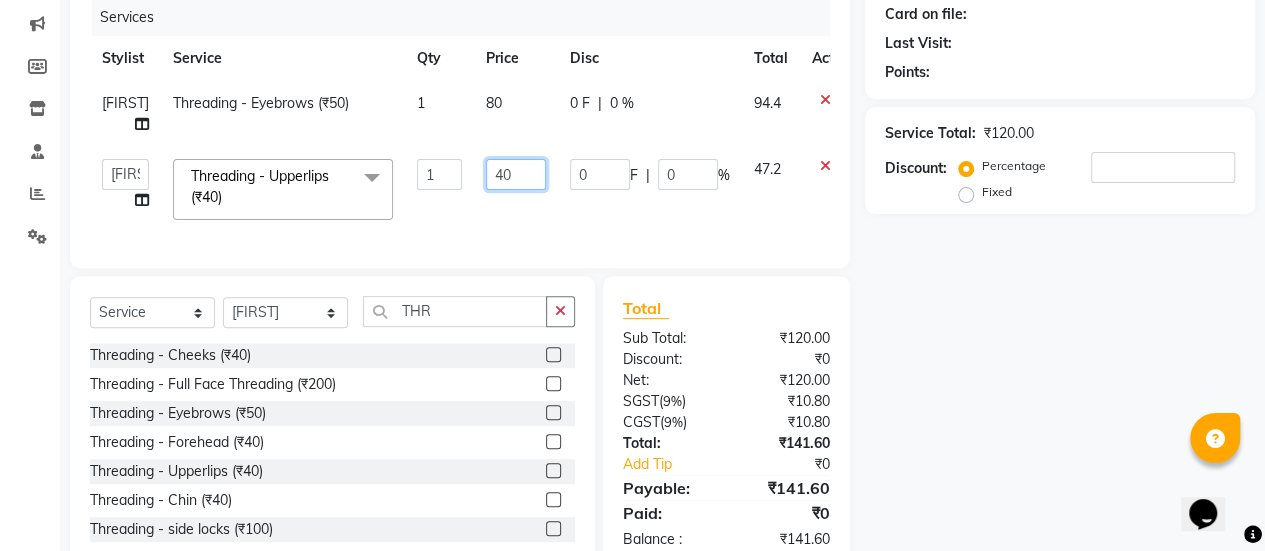 click on "40" 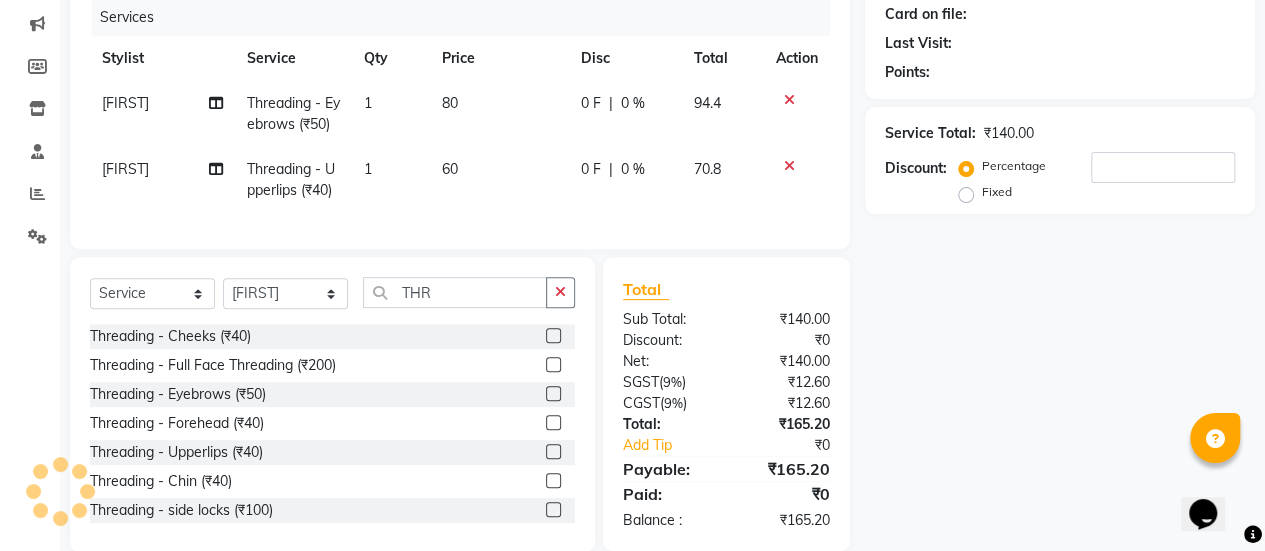 click on "0 F | 0 %" 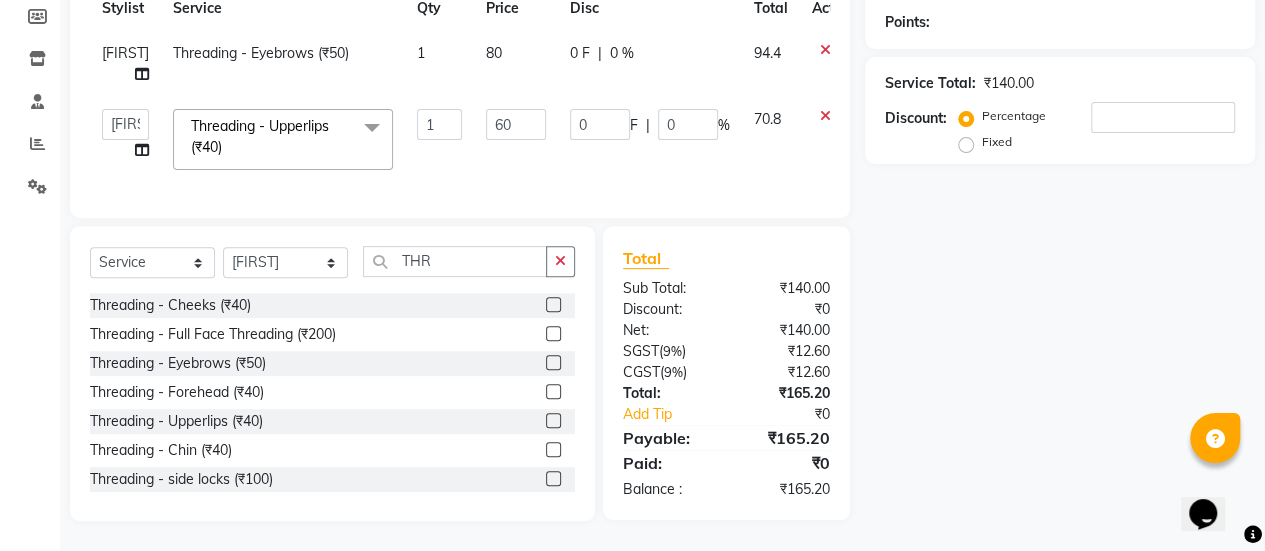 scroll, scrollTop: 0, scrollLeft: 0, axis: both 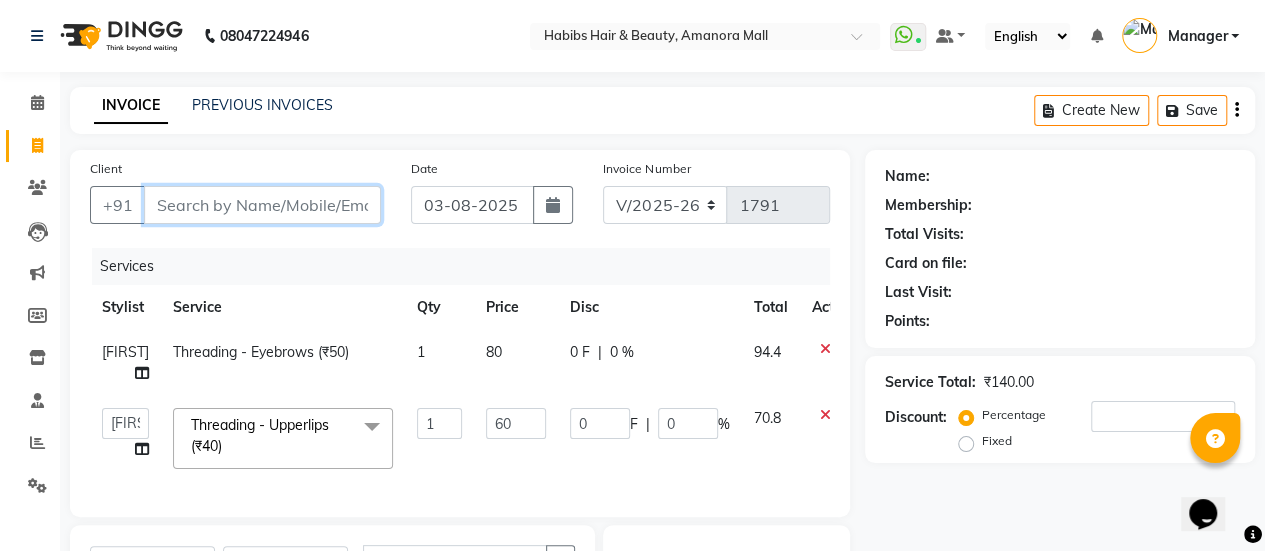 click on "Client" at bounding box center [262, 205] 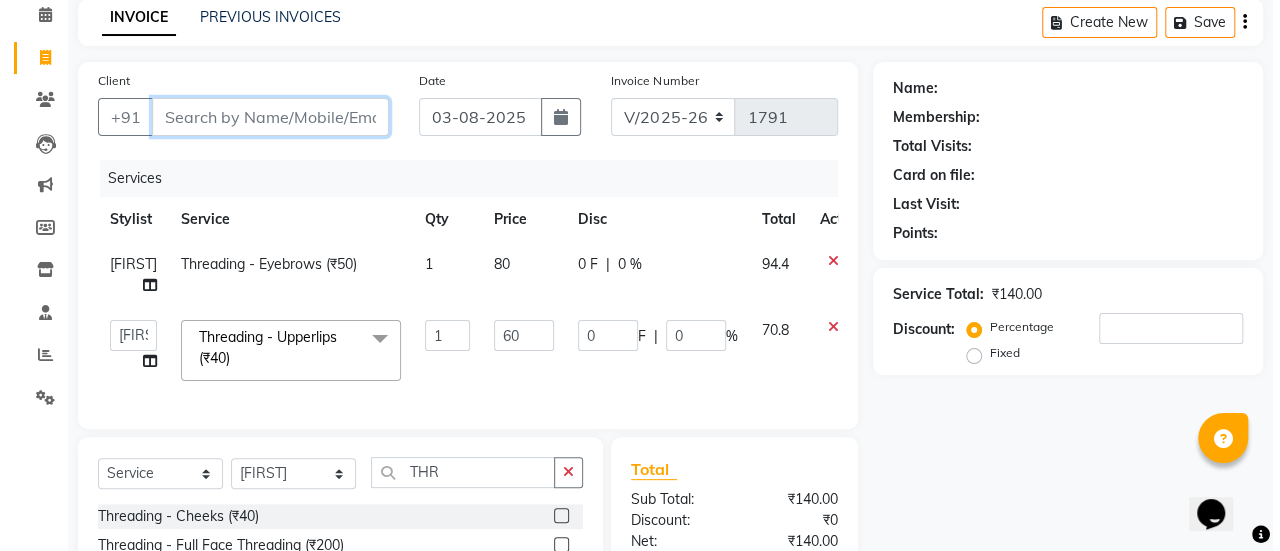 scroll, scrollTop: 0, scrollLeft: 0, axis: both 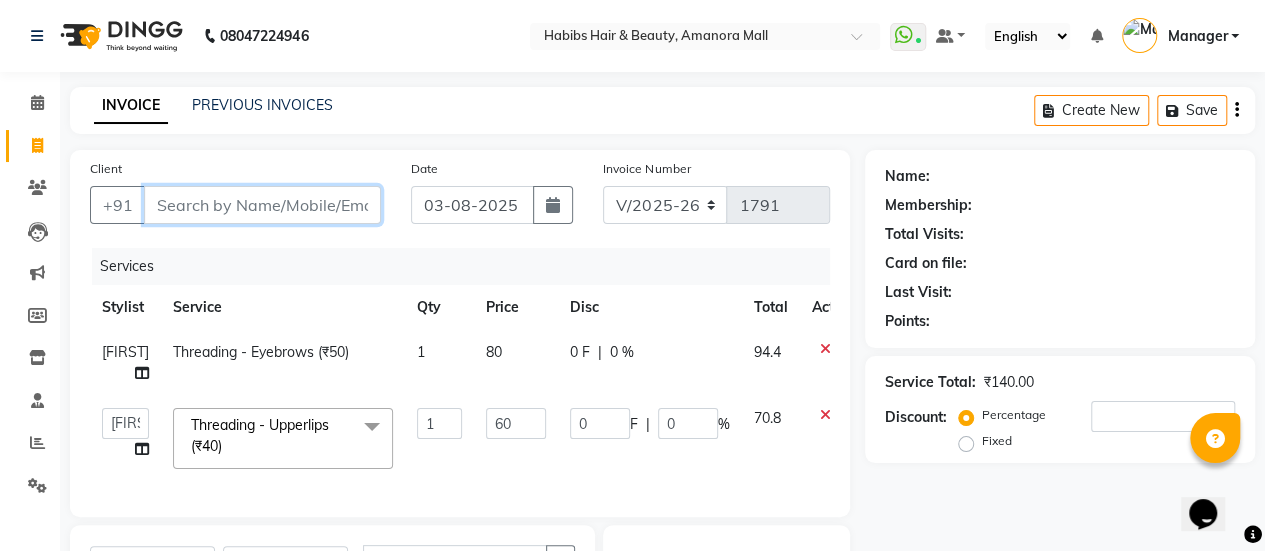 click on "Client" at bounding box center [262, 205] 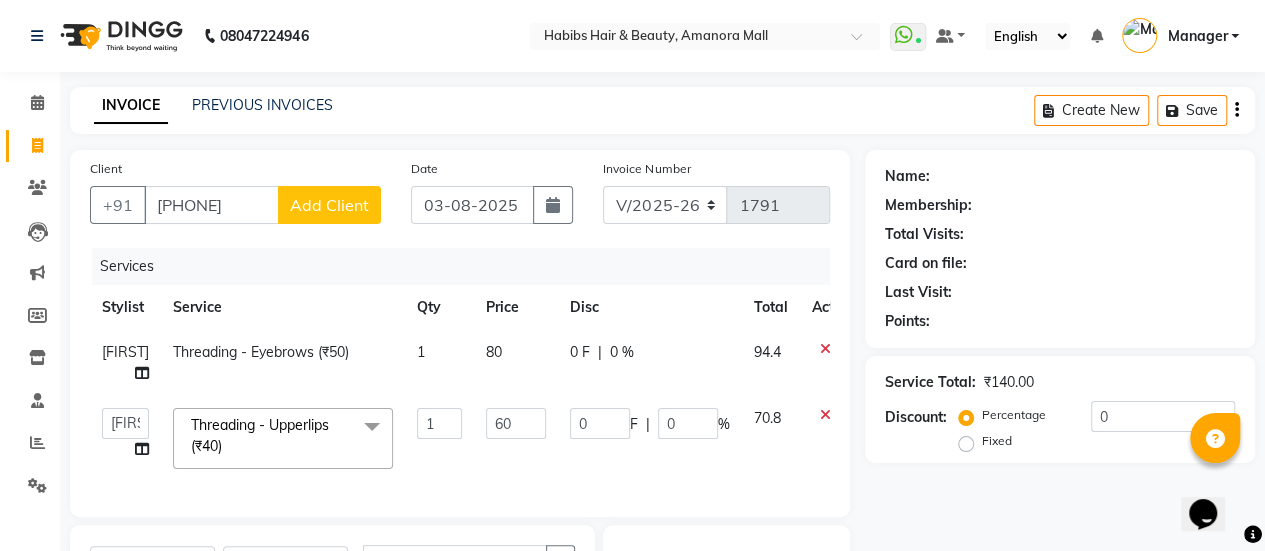 click on "Add Client" 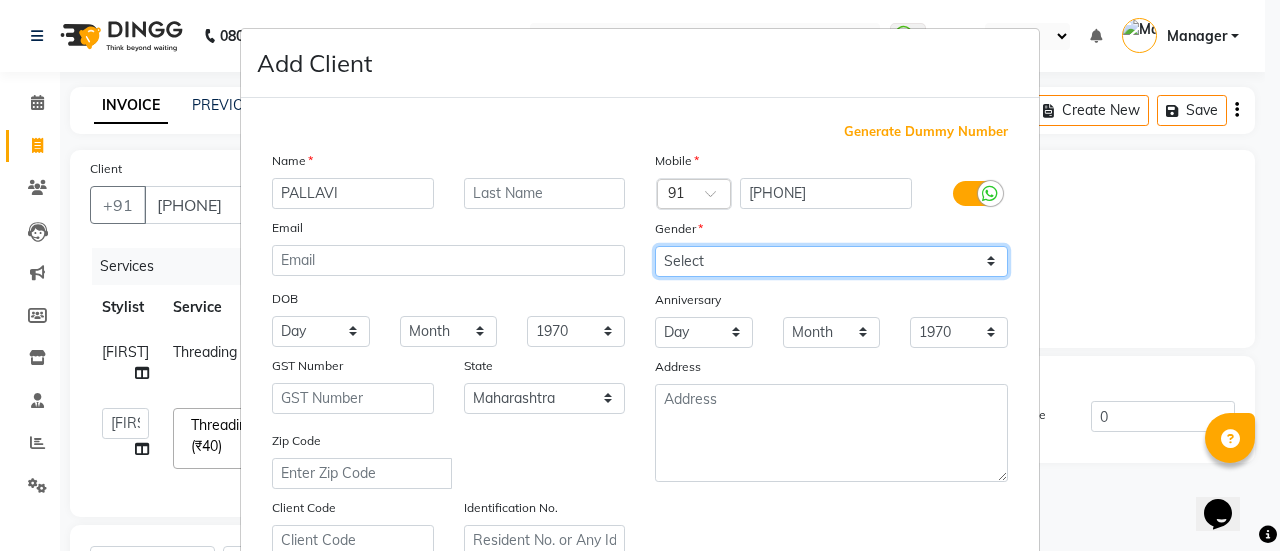 click on "Select Male Female Other Prefer Not To Say" at bounding box center [831, 261] 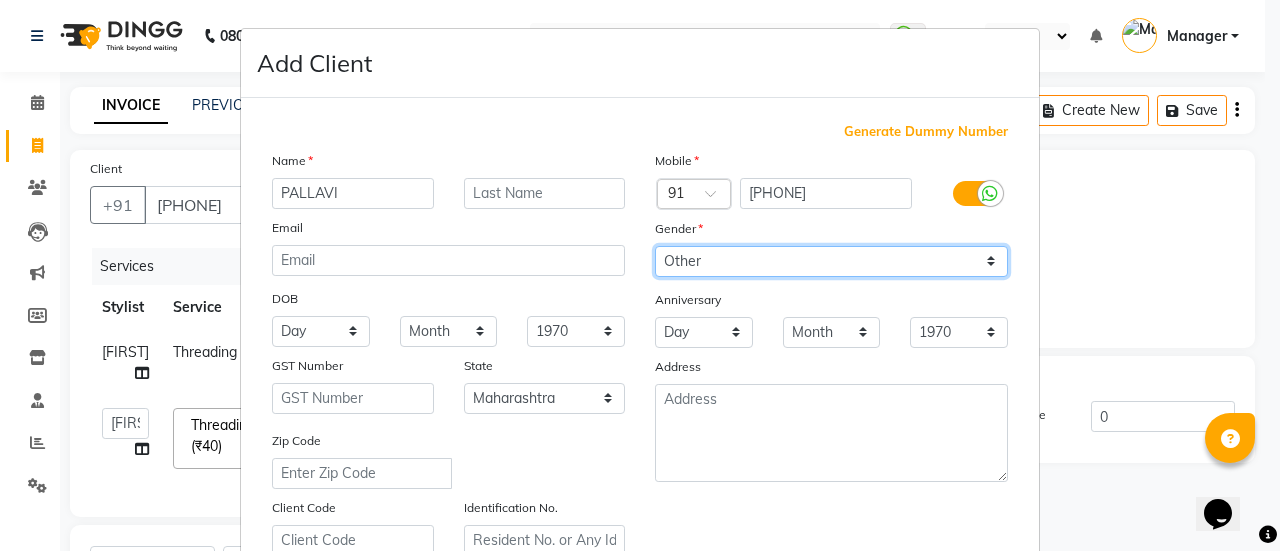 click on "Select Male Female Other Prefer Not To Say" at bounding box center (831, 261) 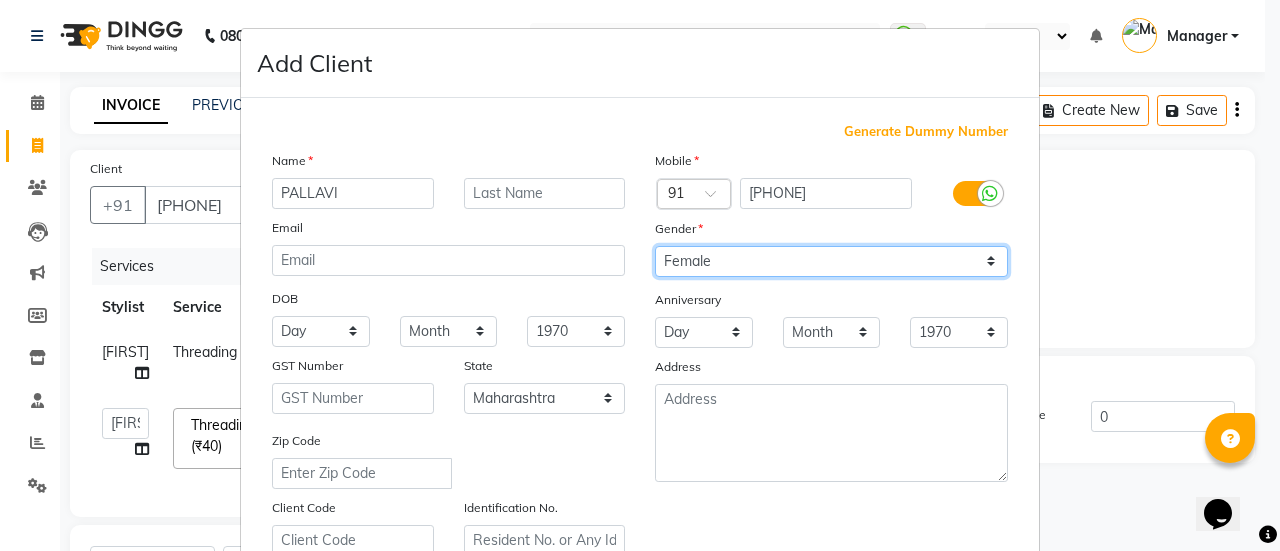 click on "Select Male Female Other Prefer Not To Say" at bounding box center [831, 261] 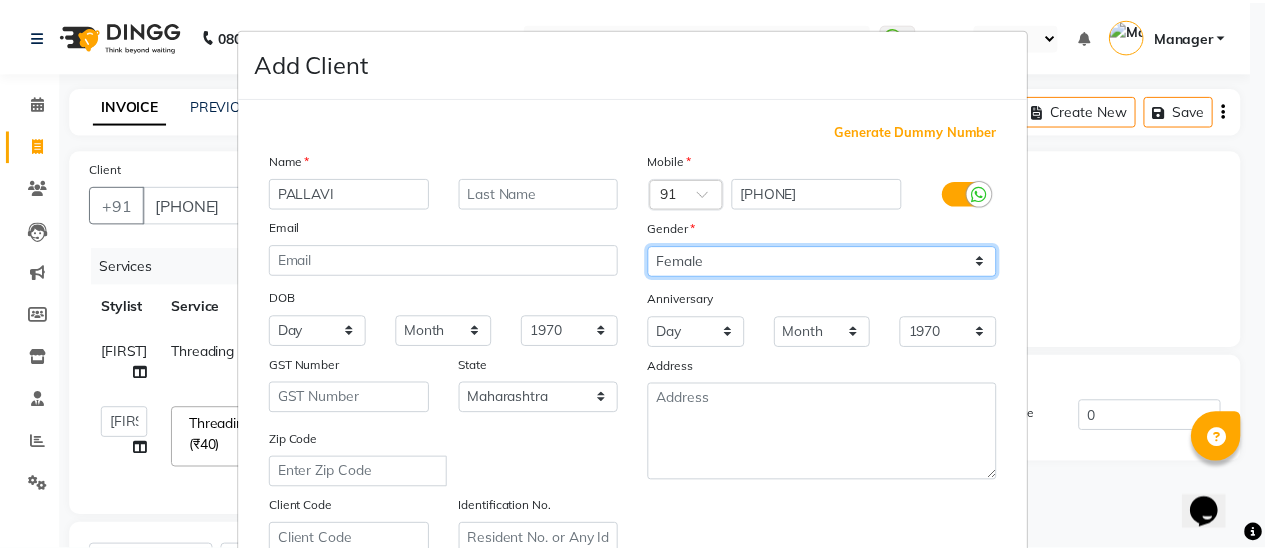 scroll, scrollTop: 368, scrollLeft: 0, axis: vertical 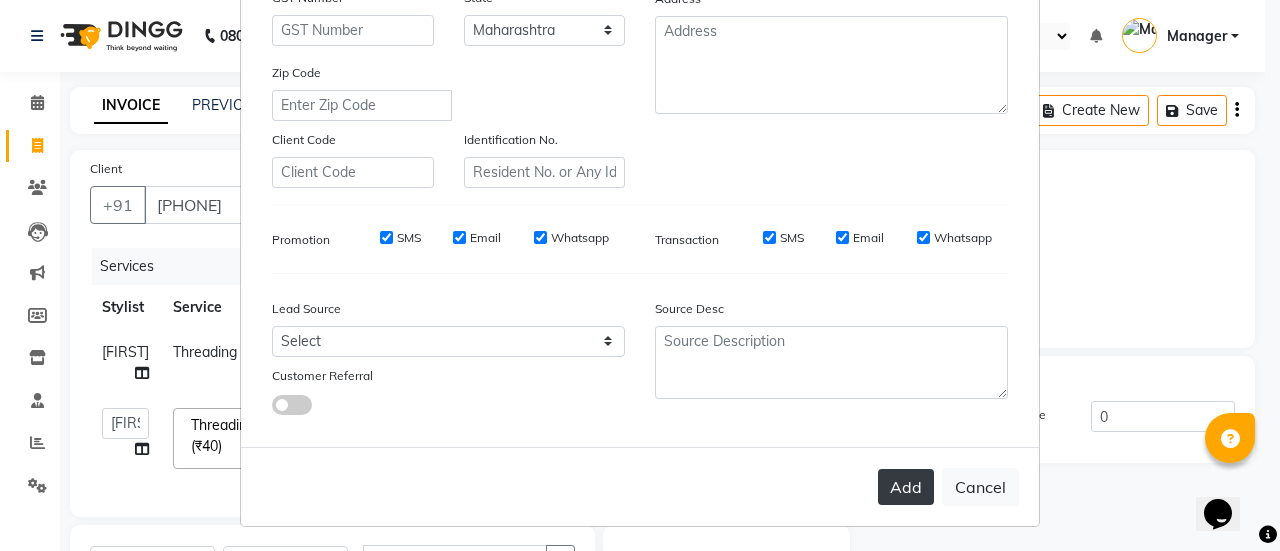 click on "Add" at bounding box center (906, 487) 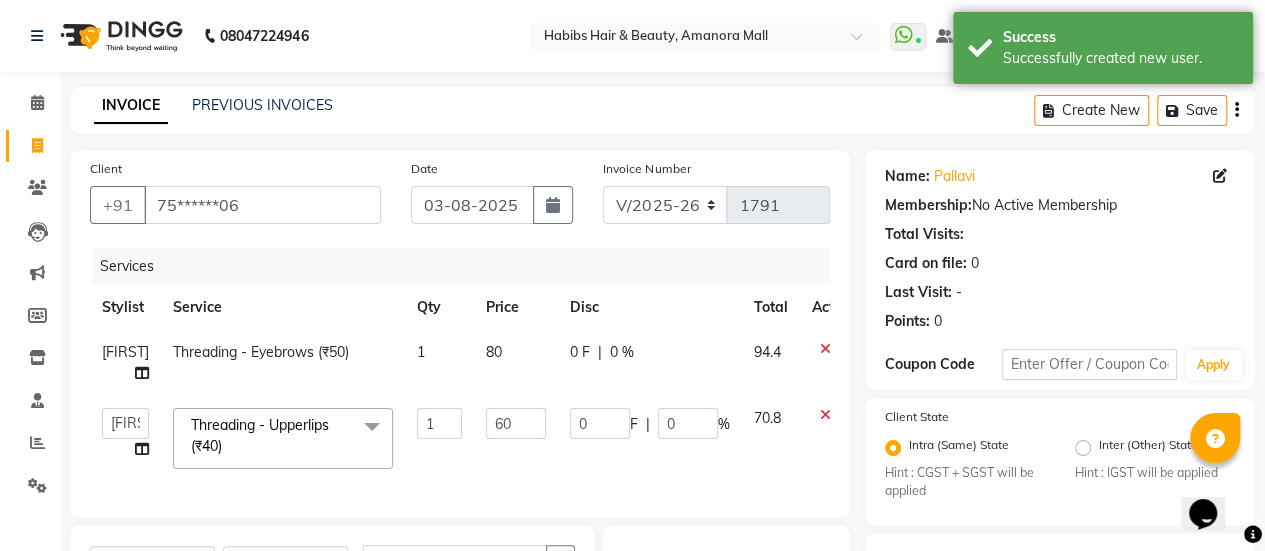 scroll, scrollTop: 312, scrollLeft: 0, axis: vertical 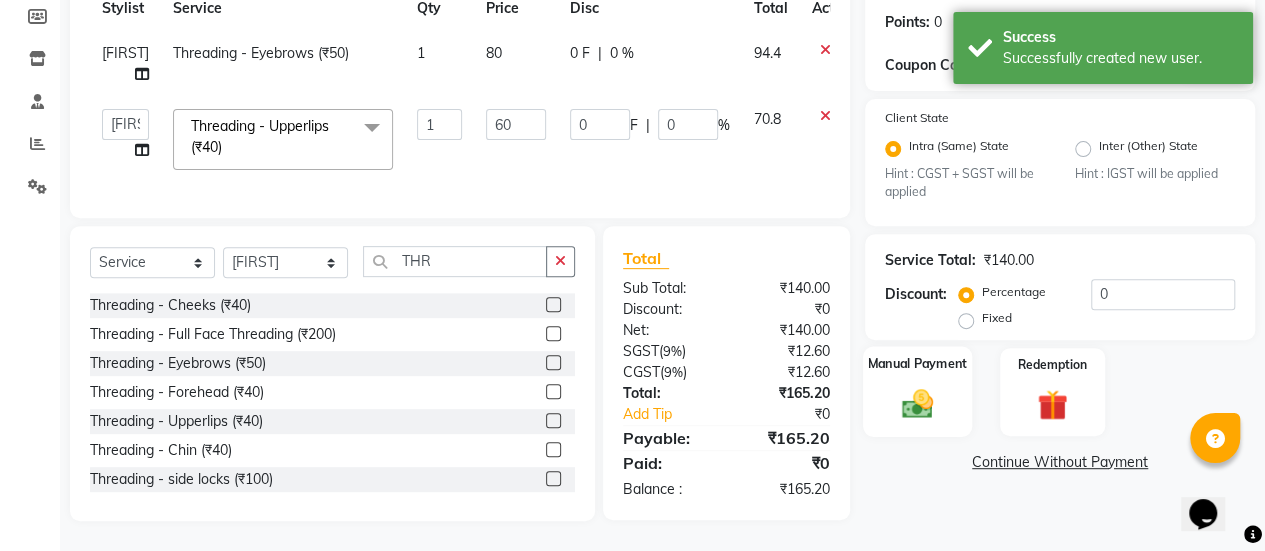click on "Manual Payment" 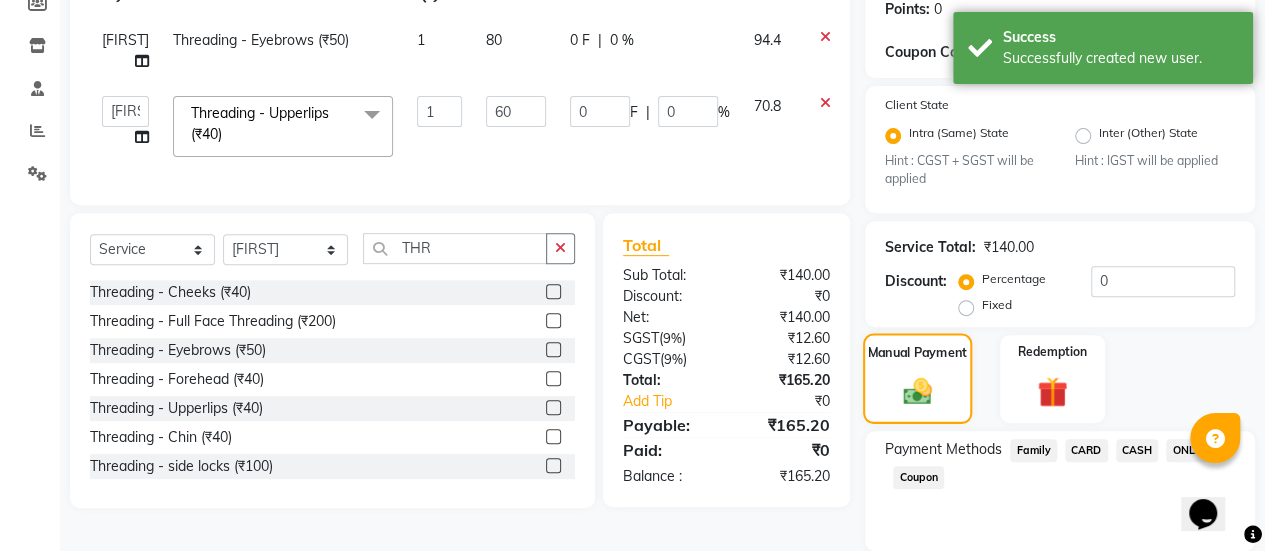 scroll, scrollTop: 382, scrollLeft: 0, axis: vertical 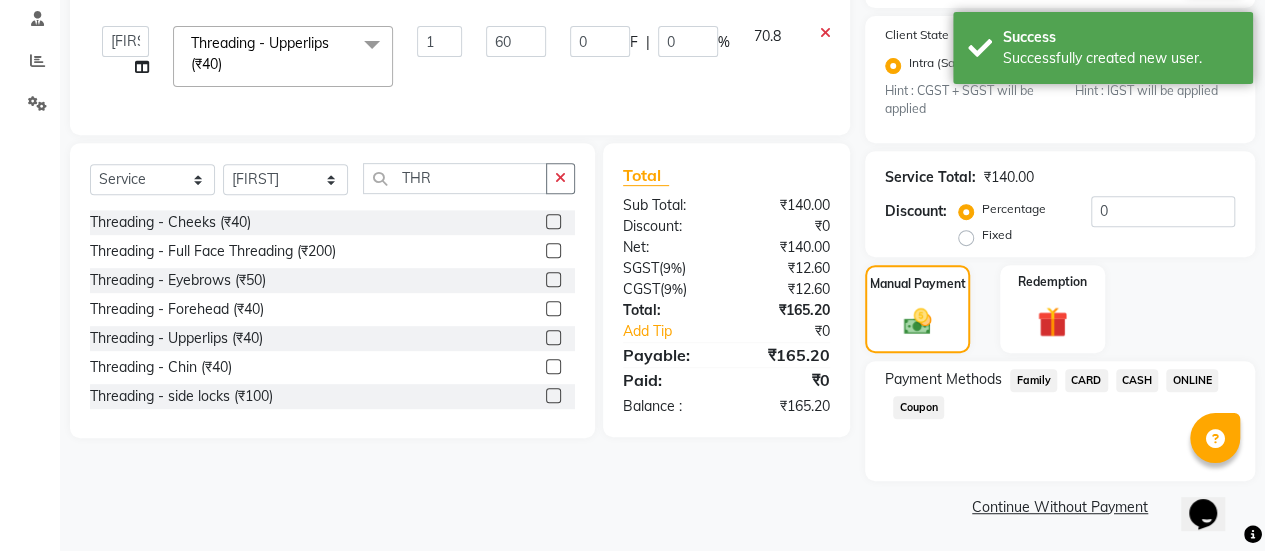 click on "CASH" 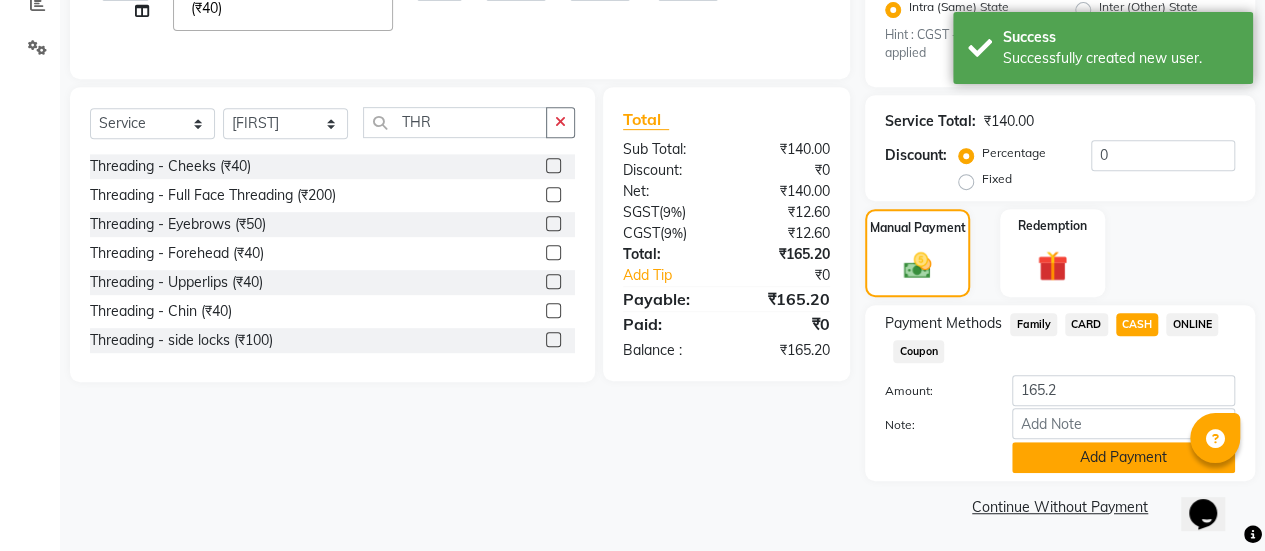 click on "Add Payment" 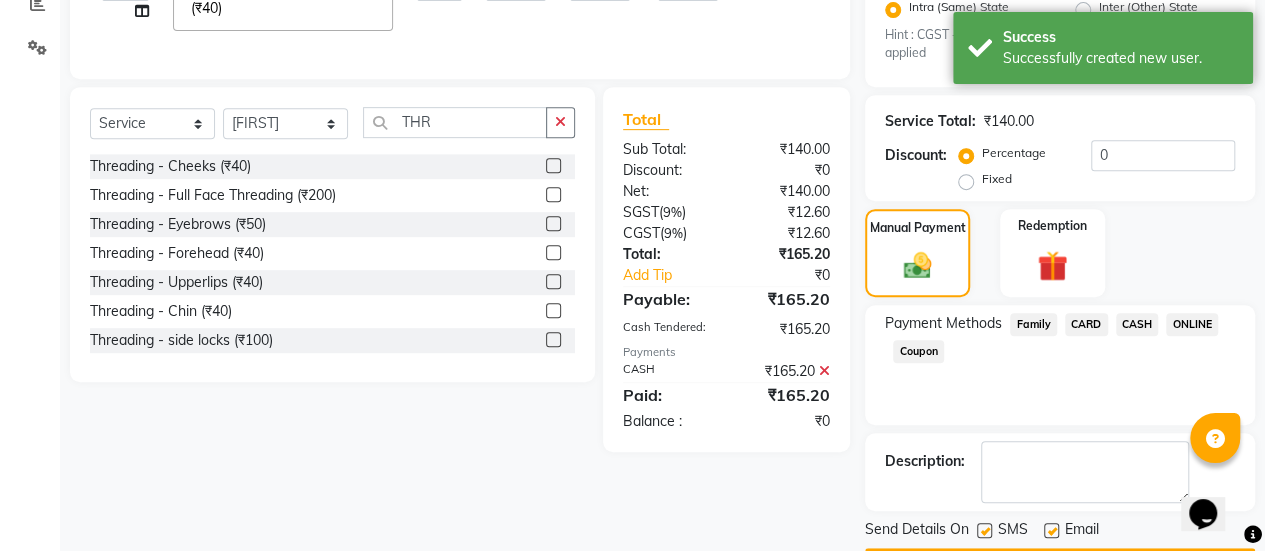 scroll, scrollTop: 493, scrollLeft: 0, axis: vertical 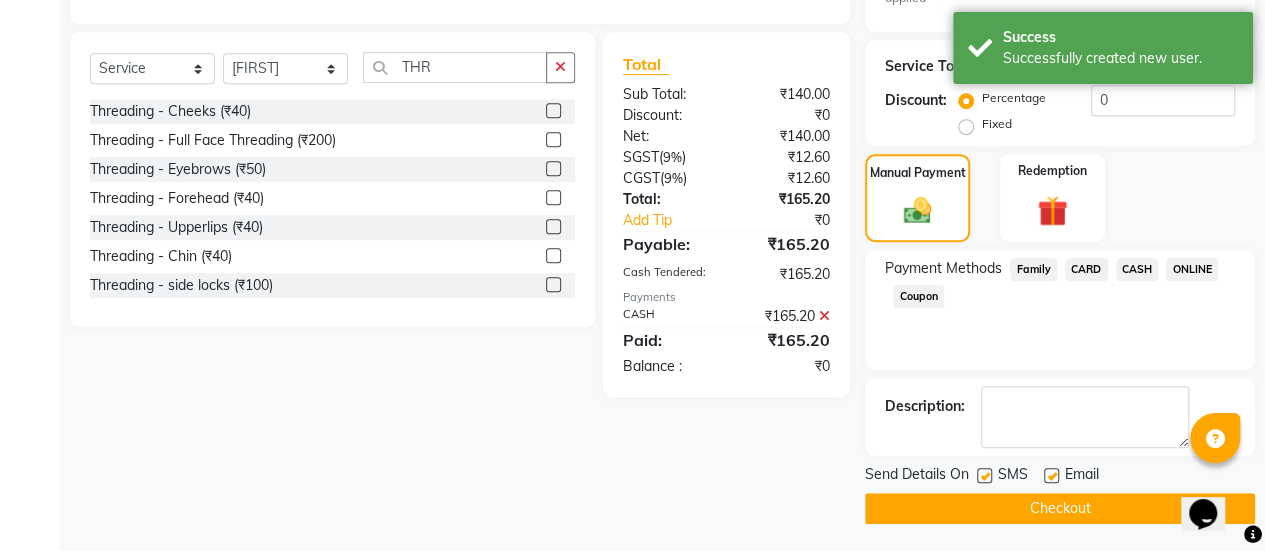 click 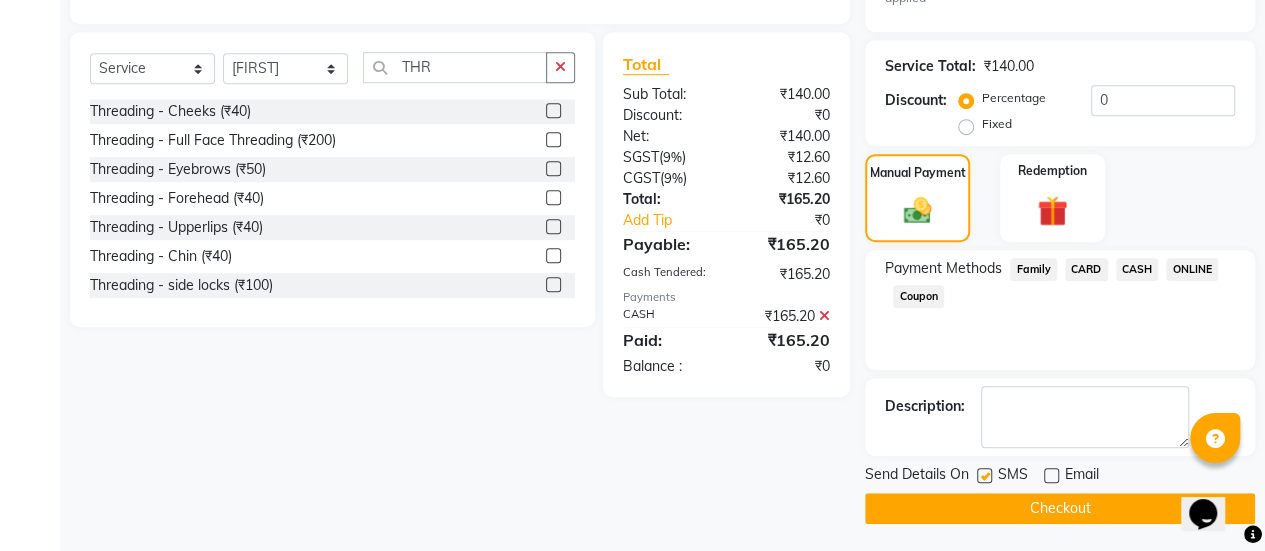click on "Checkout" 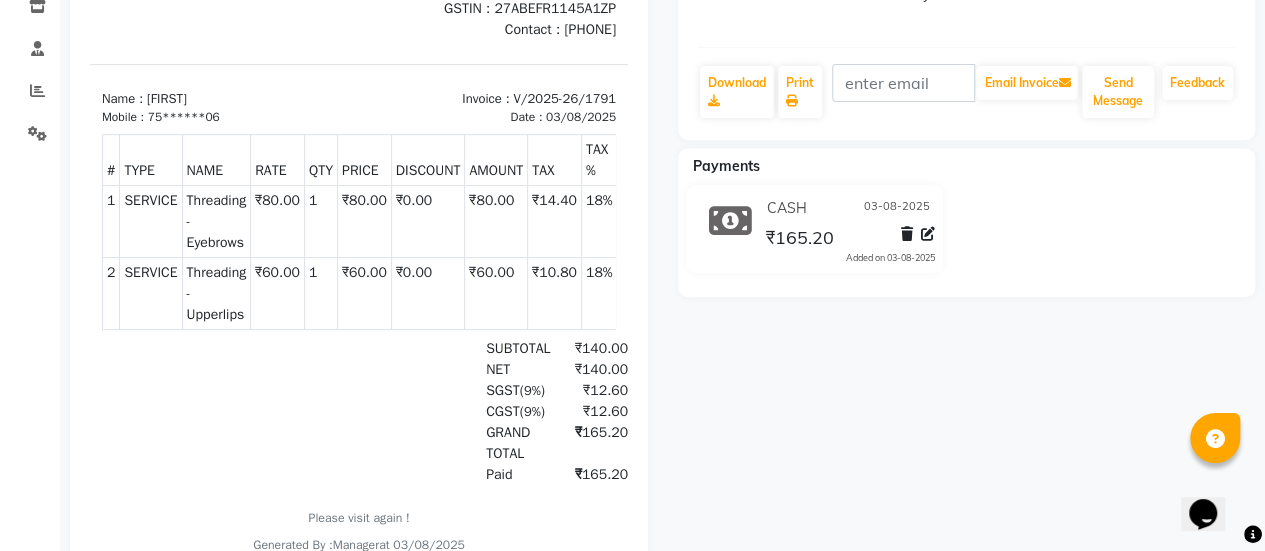 scroll, scrollTop: 0, scrollLeft: 0, axis: both 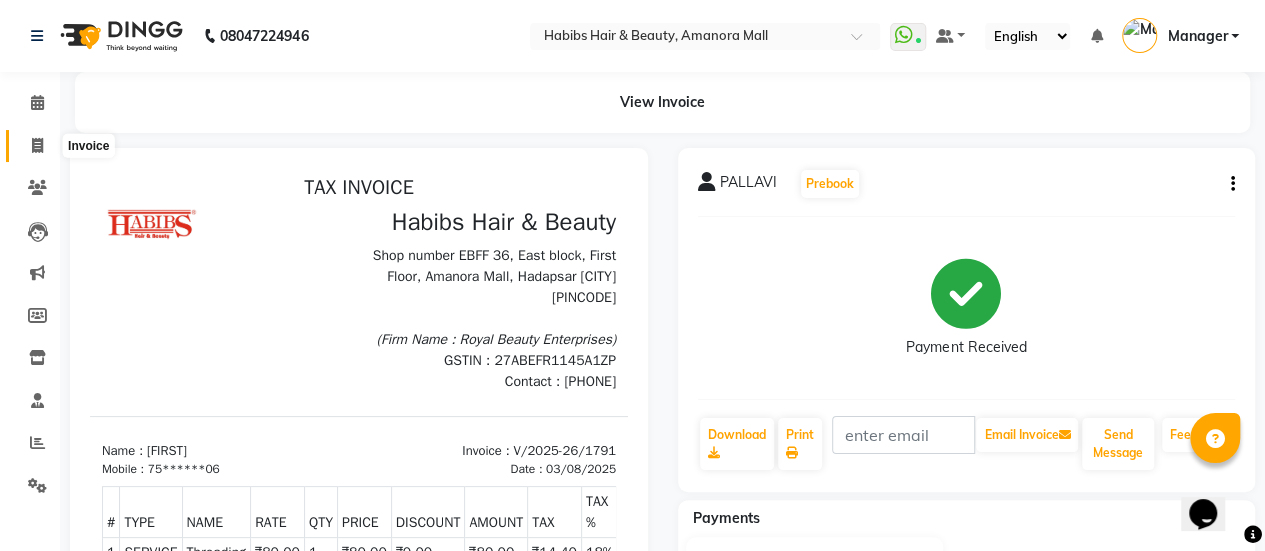click 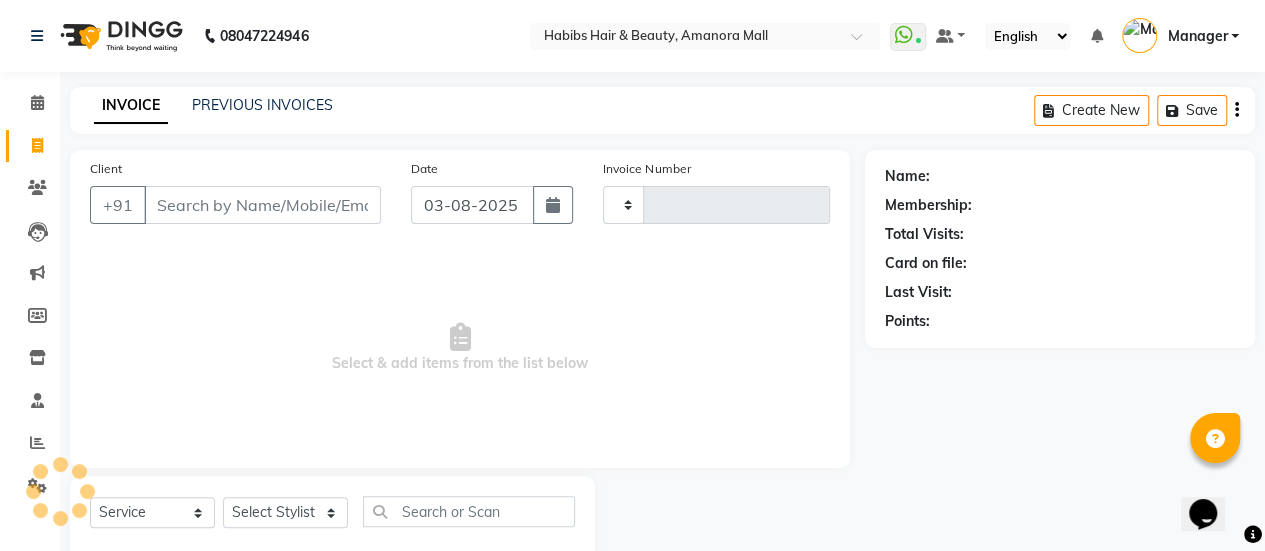 scroll, scrollTop: 49, scrollLeft: 0, axis: vertical 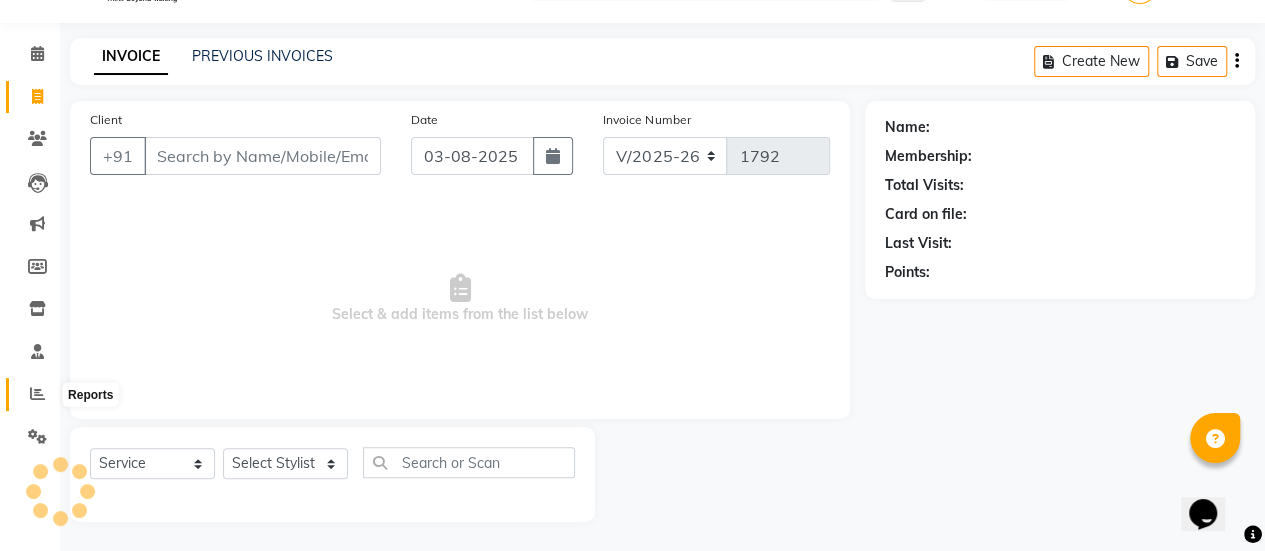 click 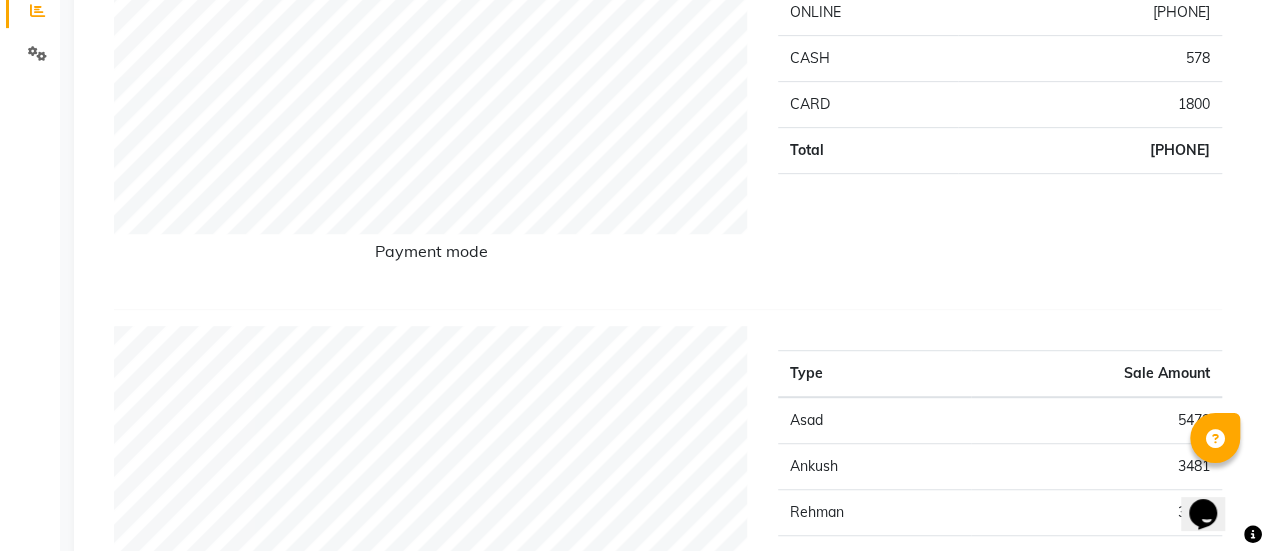 scroll, scrollTop: 0, scrollLeft: 0, axis: both 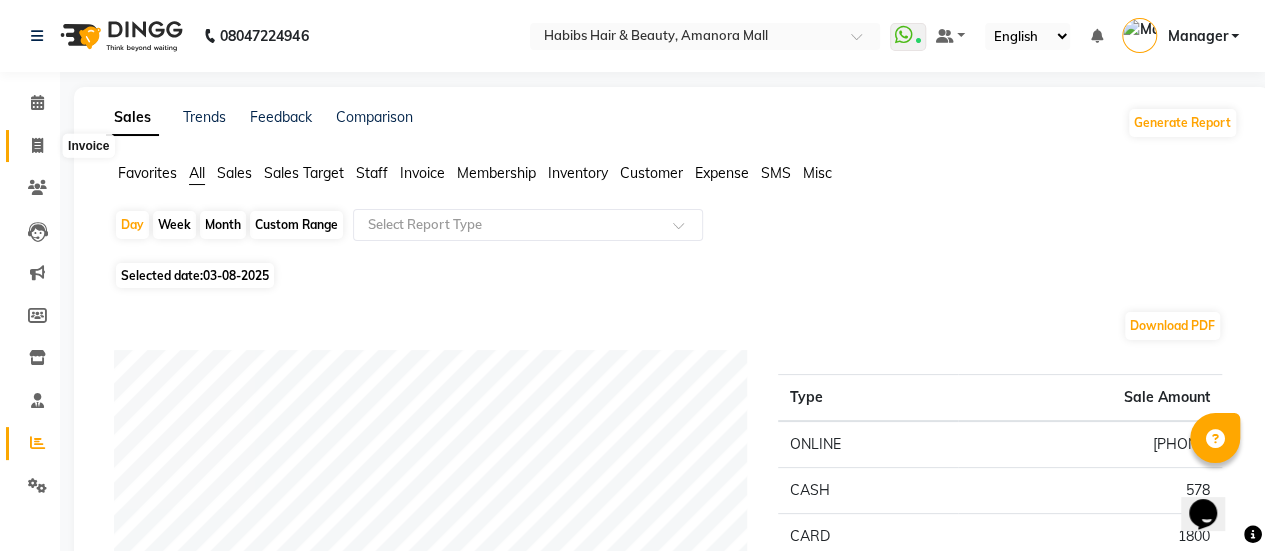 click 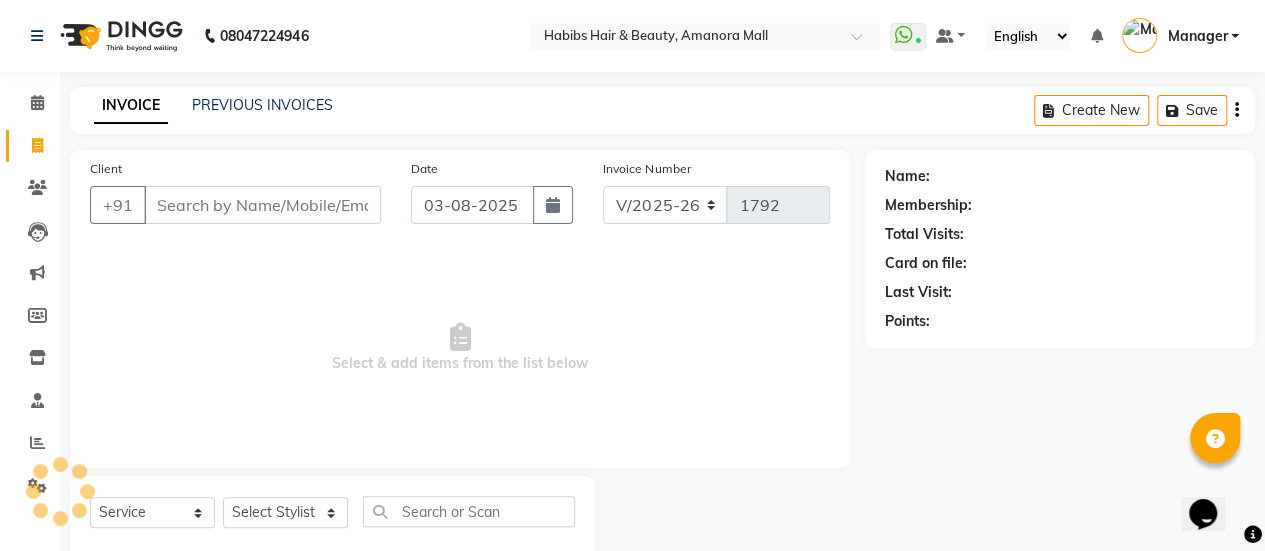 scroll, scrollTop: 49, scrollLeft: 0, axis: vertical 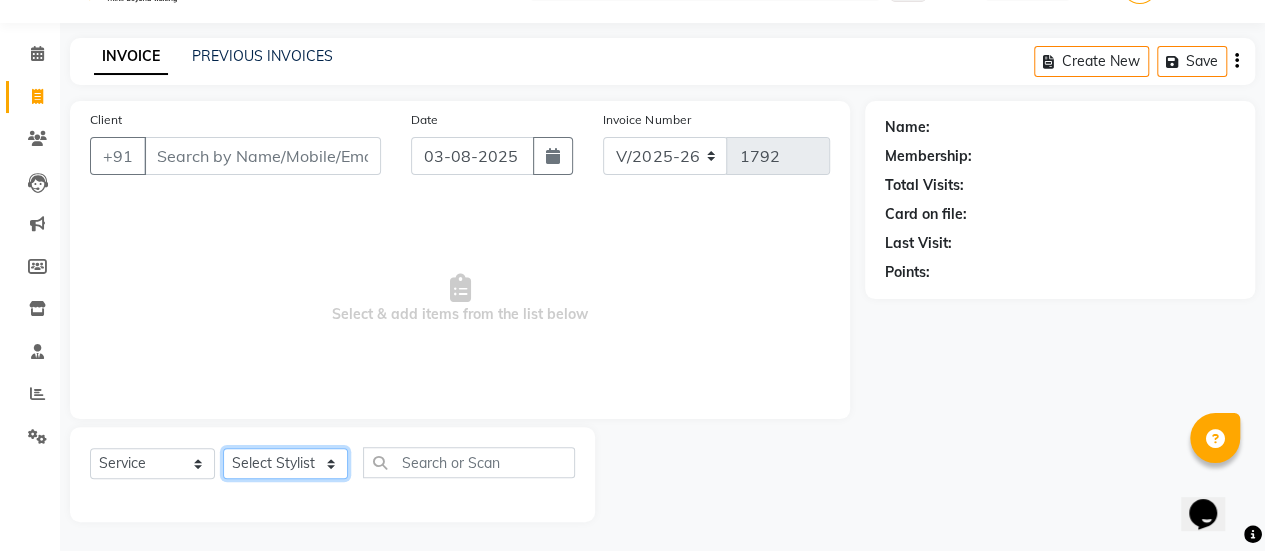 click on "Select Stylist [FIRST] [FIRST] [FIRST] [FIRST] [FIRST] [FIRST] [FIRST] [FIRST] [FIRST] Manager [FIRST] [FIRST] [FIRST] [FIRST] [FIRST] [FIRST] [FIRST] [FIRST]" 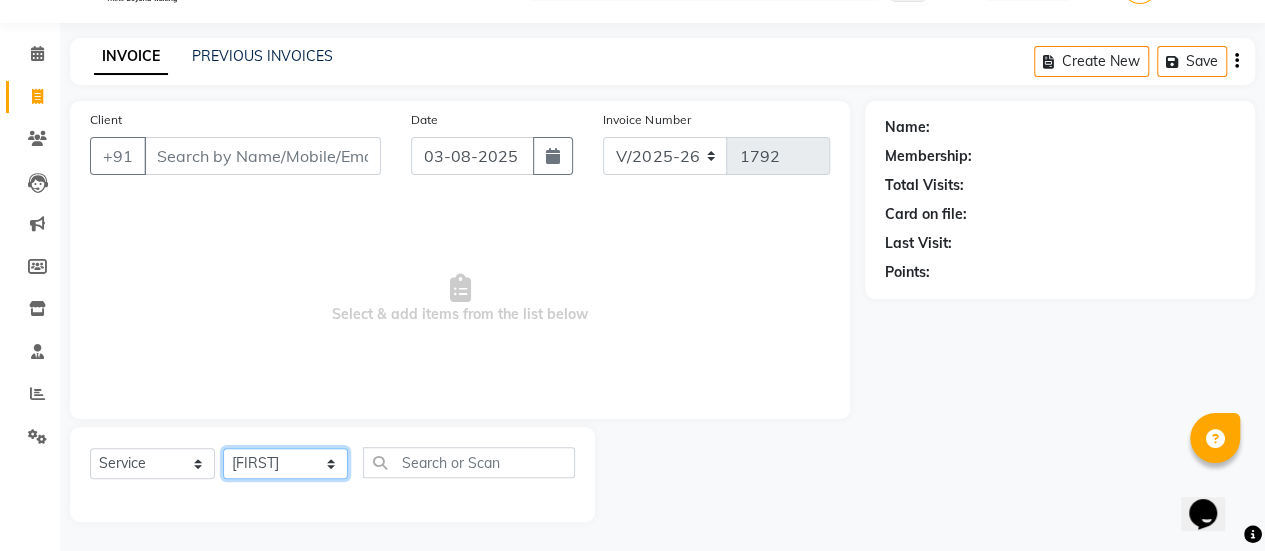 click on "Select Stylist [FIRST] [FIRST] [FIRST] [FIRST] [FIRST] [FIRST] [FIRST] [FIRST] [FIRST] Manager [FIRST] [FIRST] [FIRST] [FIRST] [FIRST] [FIRST] [FIRST] [FIRST]" 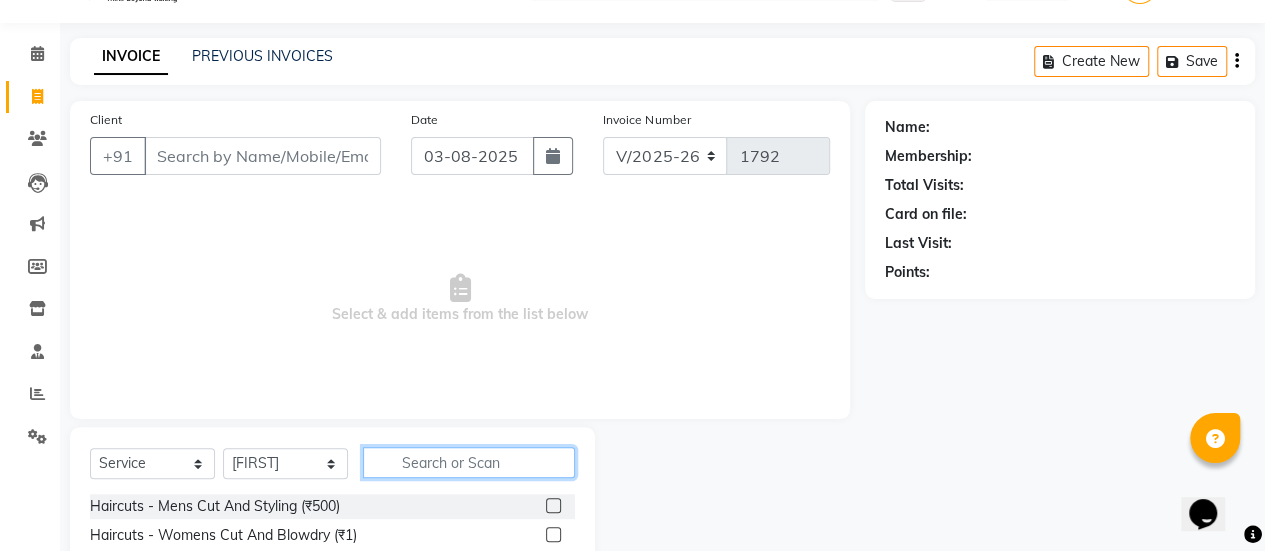 click 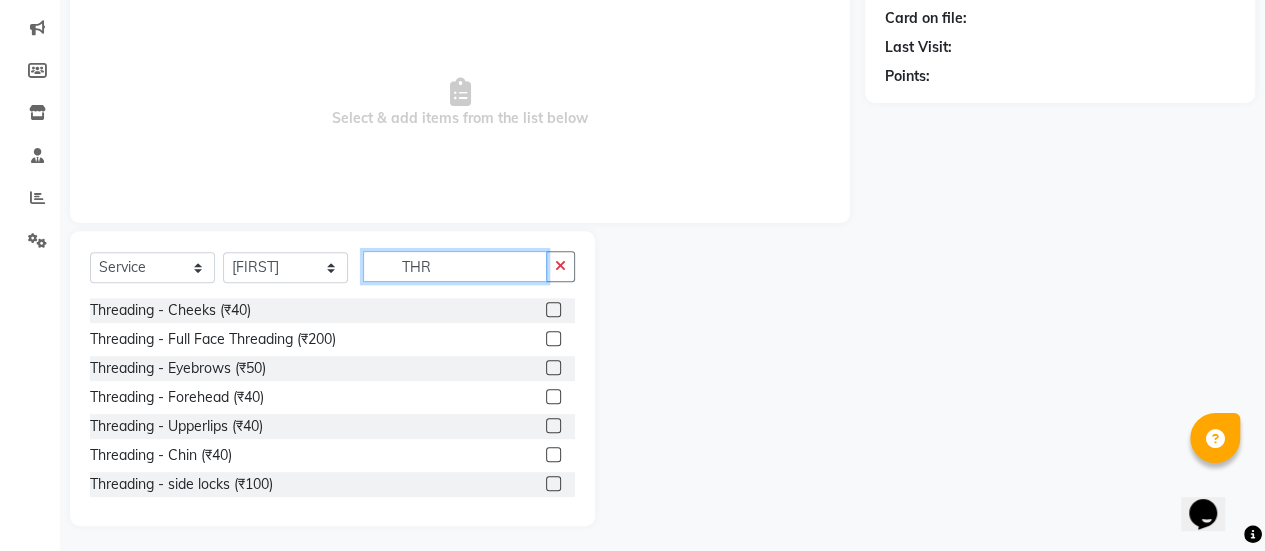 scroll, scrollTop: 247, scrollLeft: 0, axis: vertical 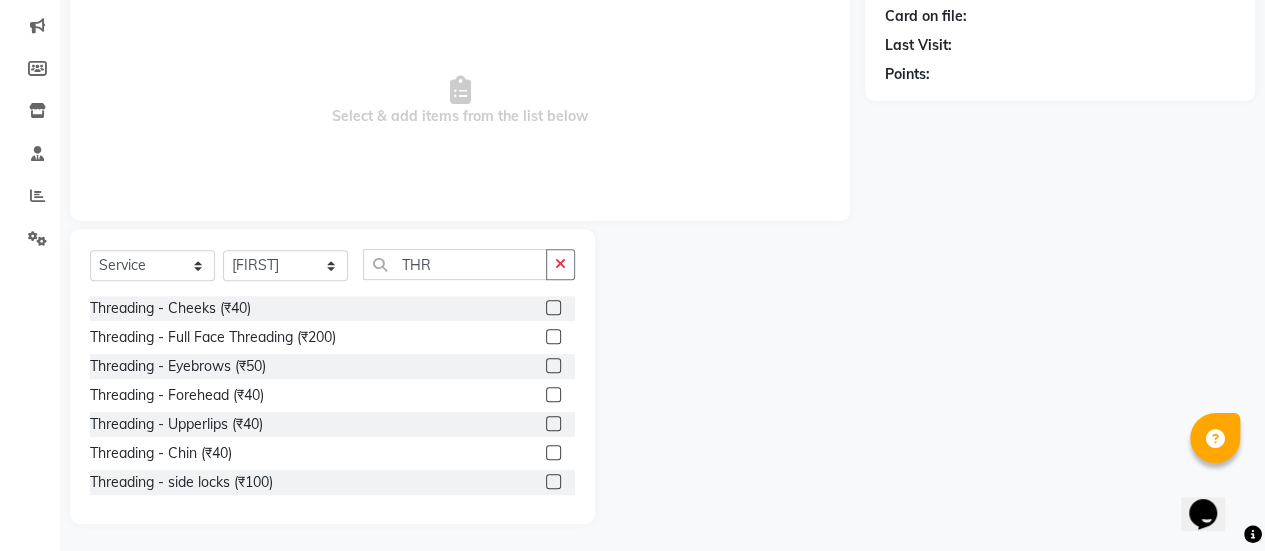 click 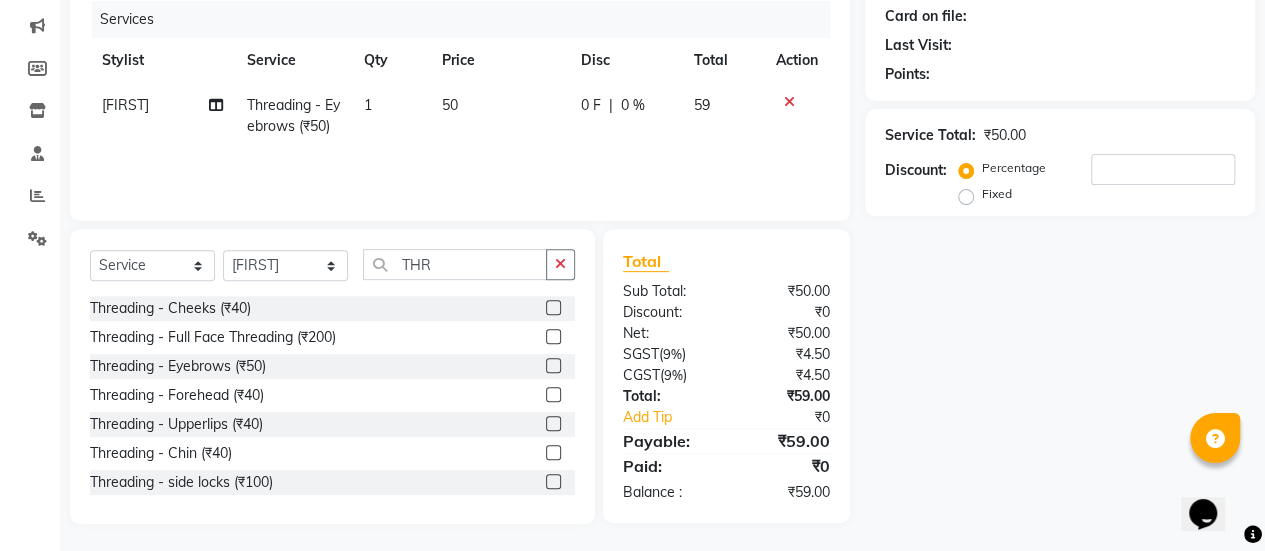 click on "50" 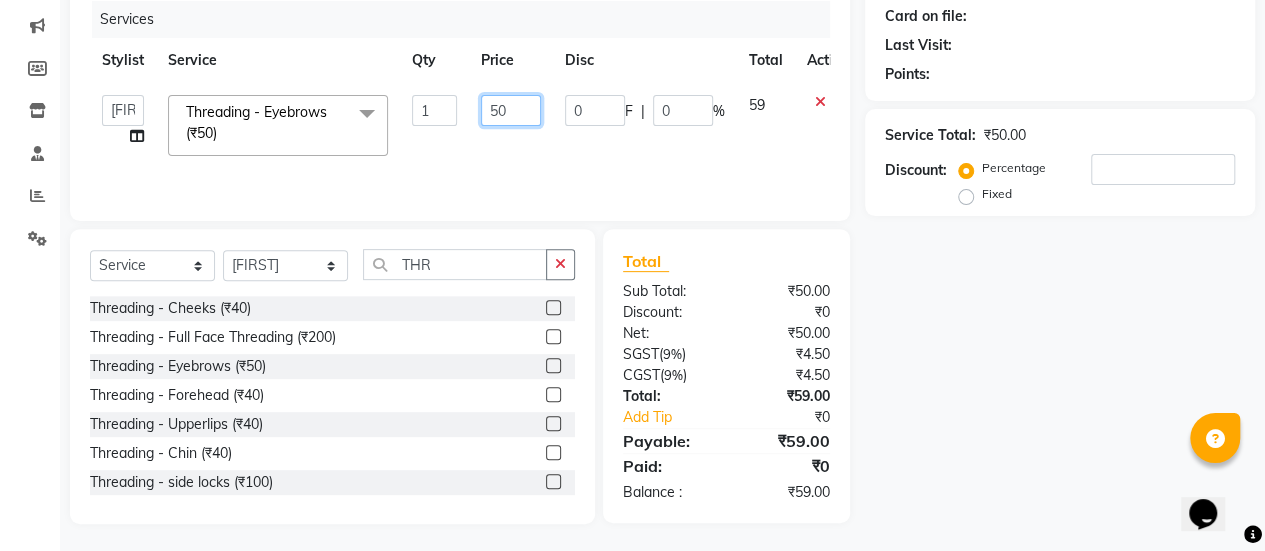 click on "50" 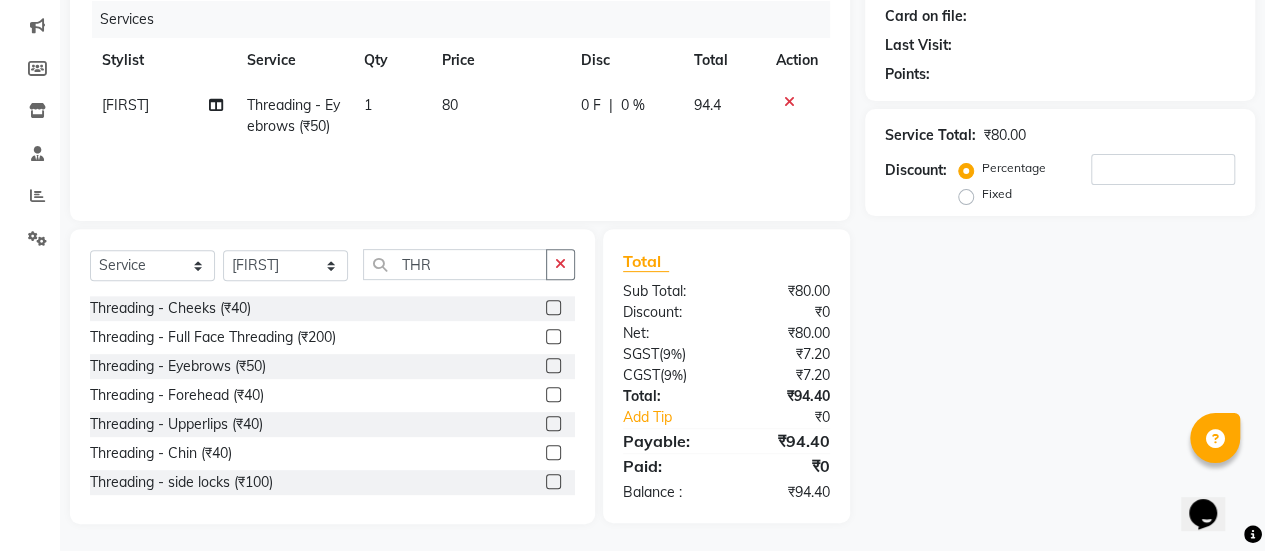 click on "[FIRST] Threading - Eyebrows (₹50) 1 80 0 F | 0 % 94.4" 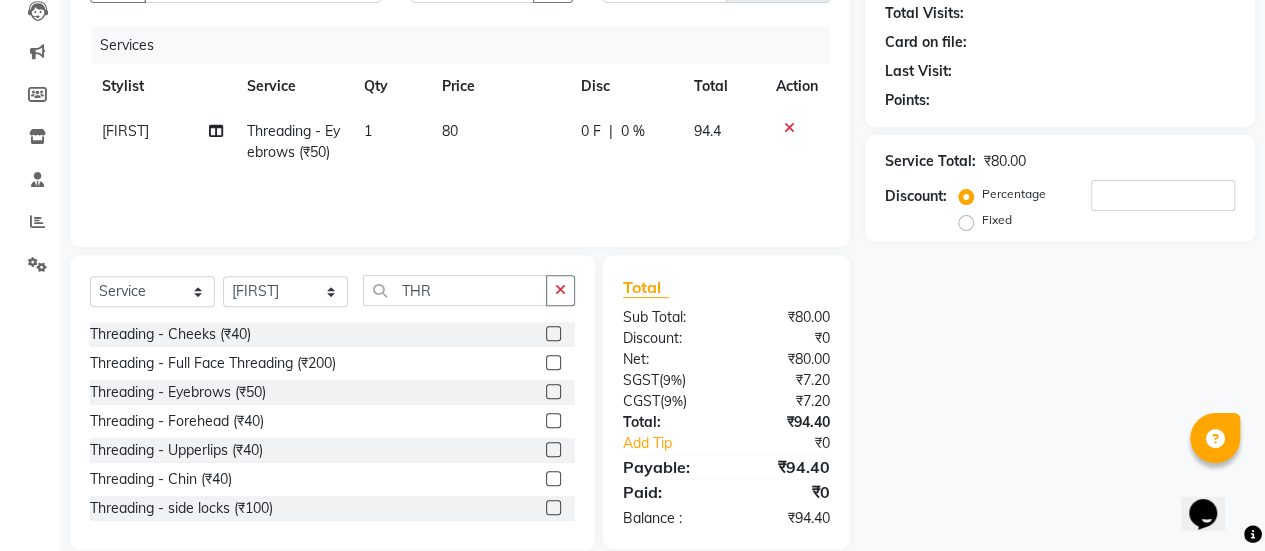 scroll, scrollTop: 249, scrollLeft: 0, axis: vertical 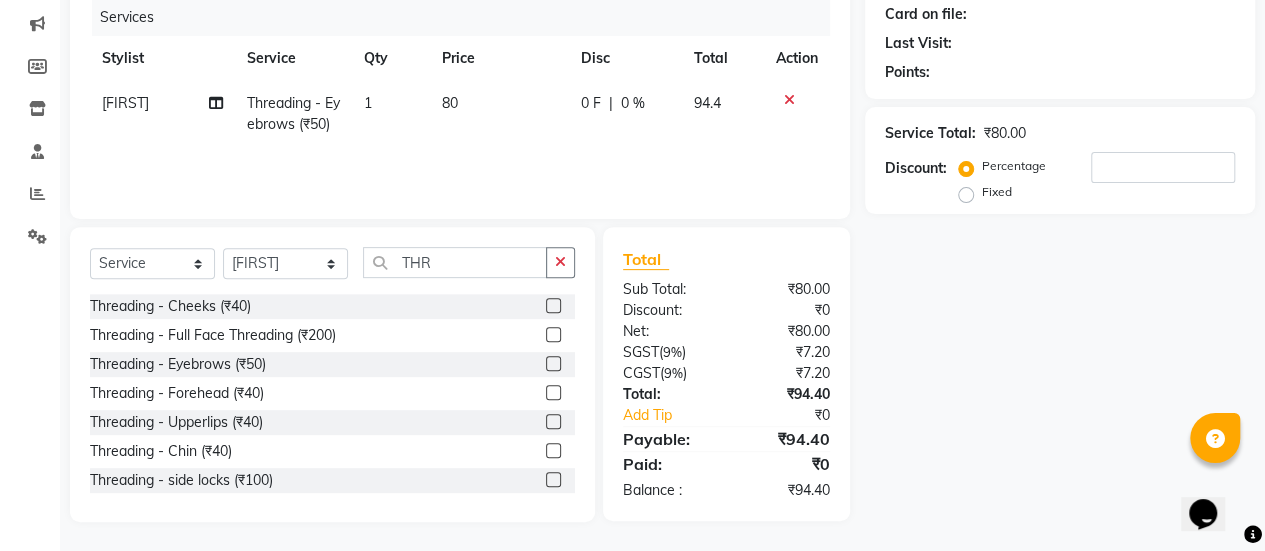 click 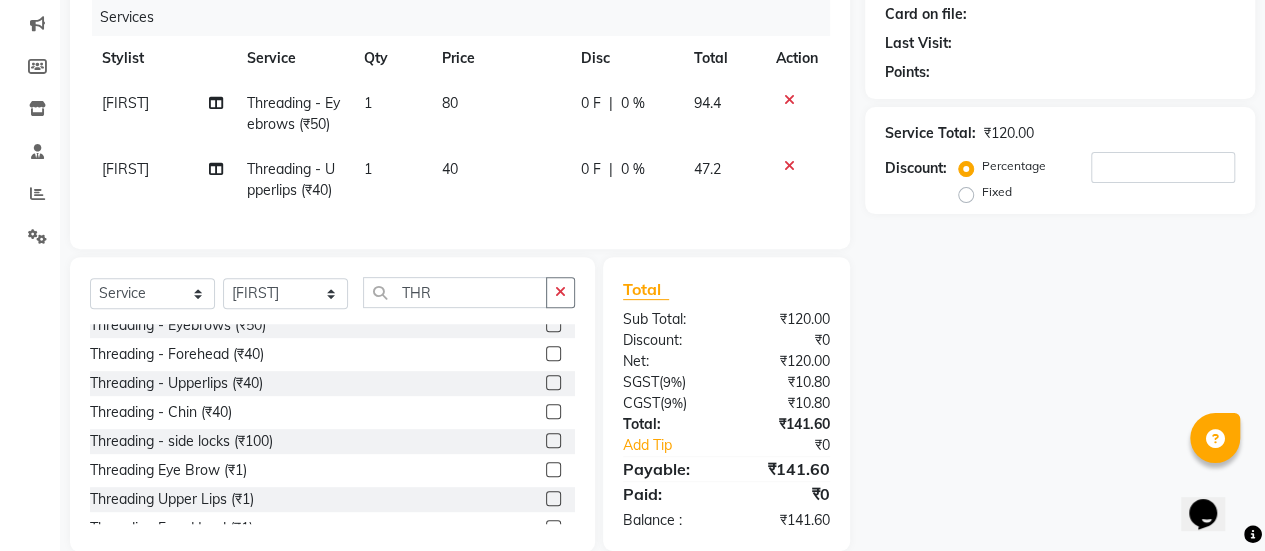scroll, scrollTop: 70, scrollLeft: 0, axis: vertical 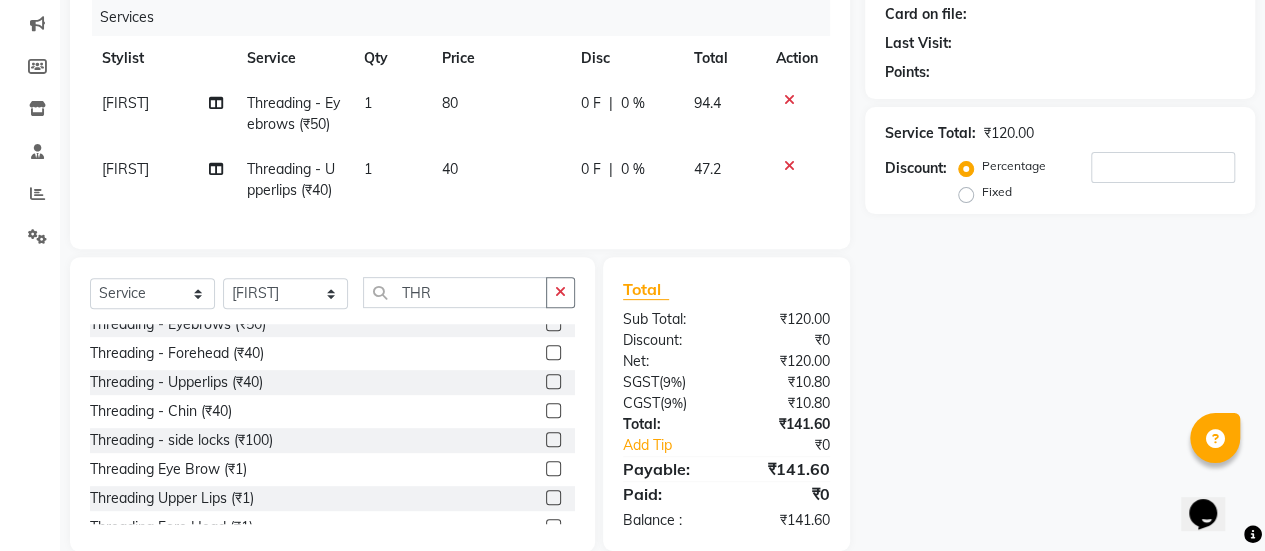 click 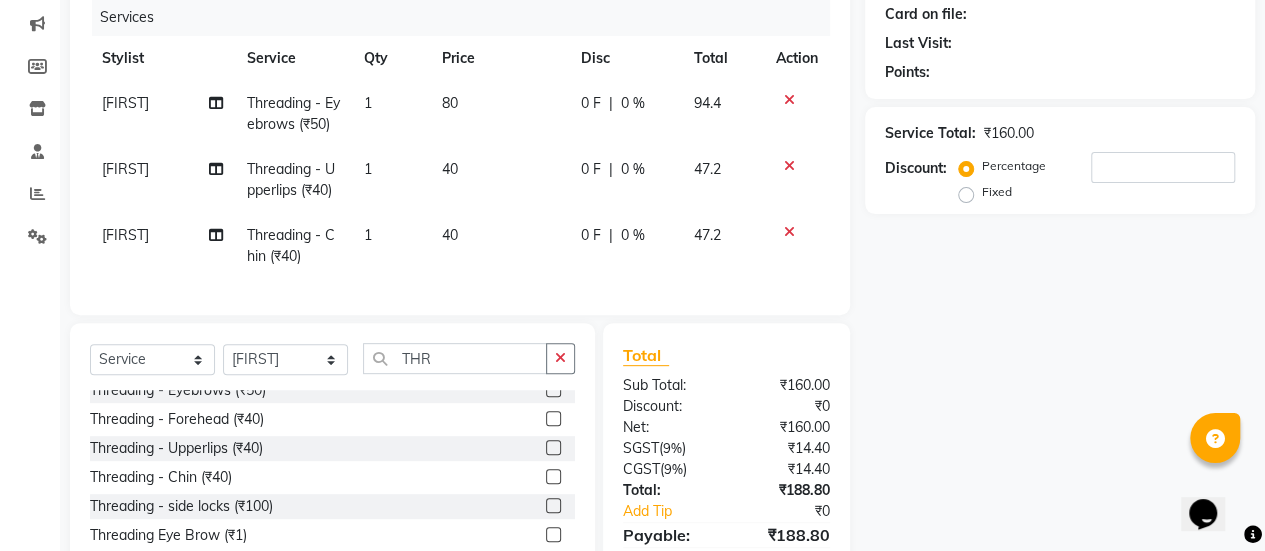 click on "40" 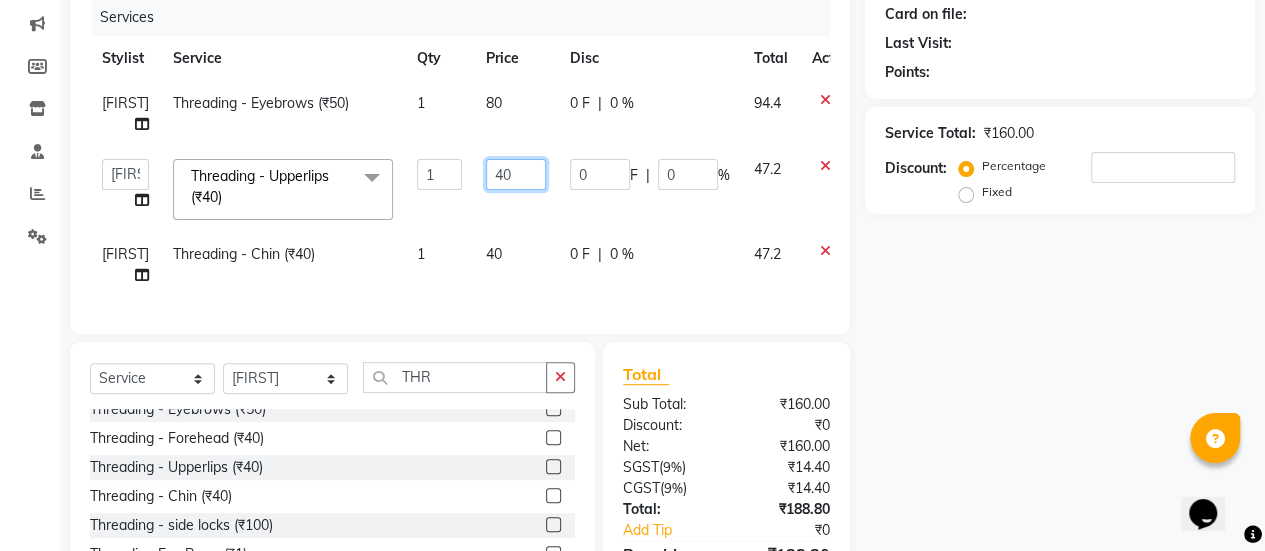 click on "40" 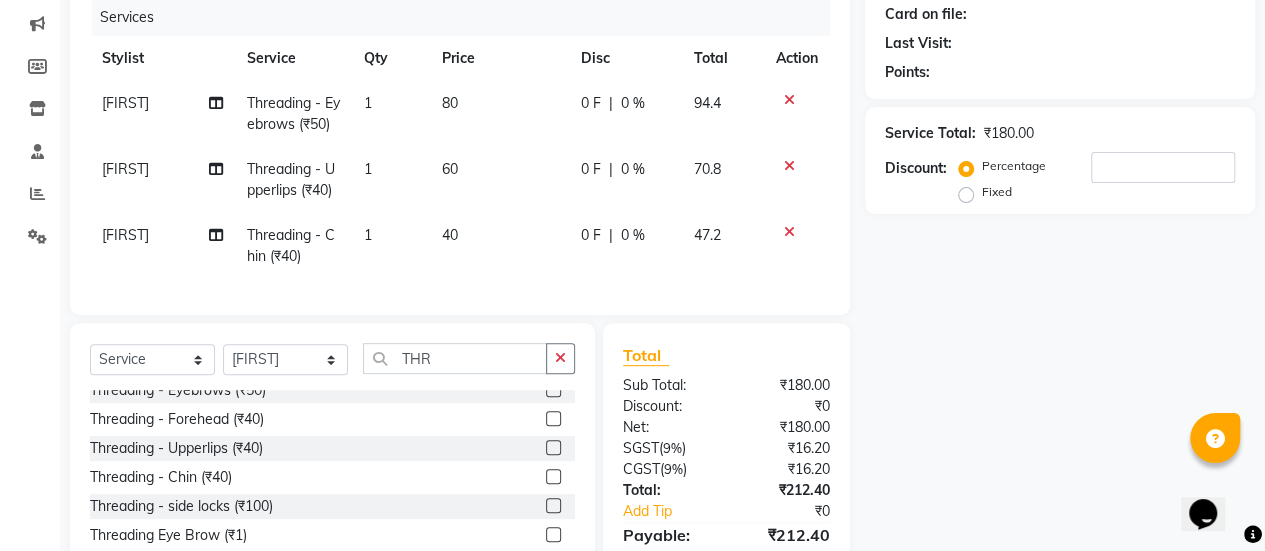 click on "40" 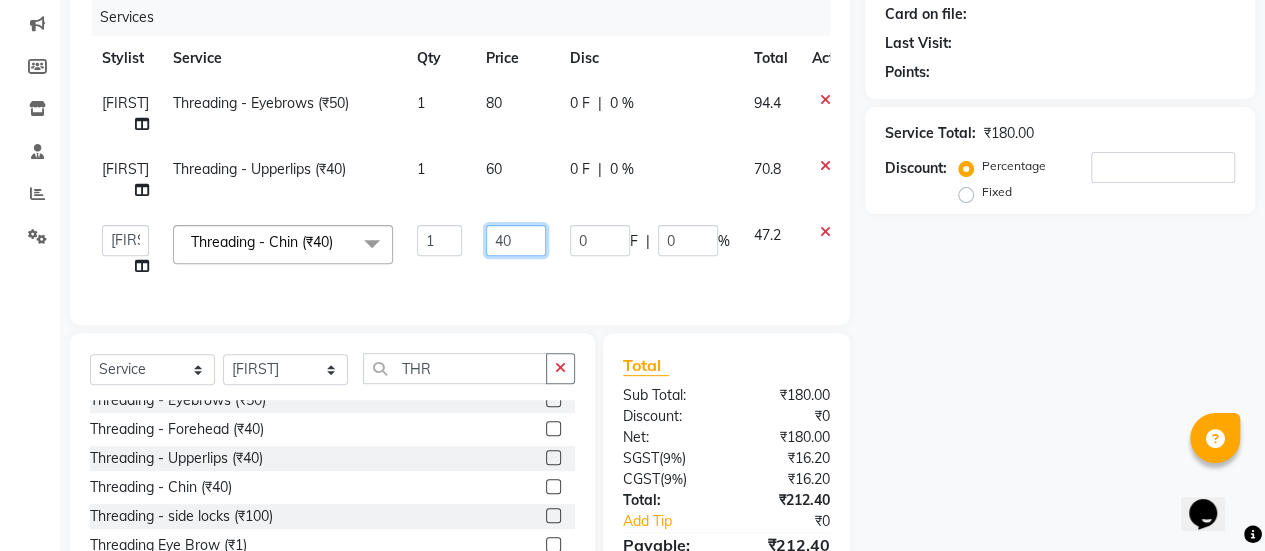 click on "40" 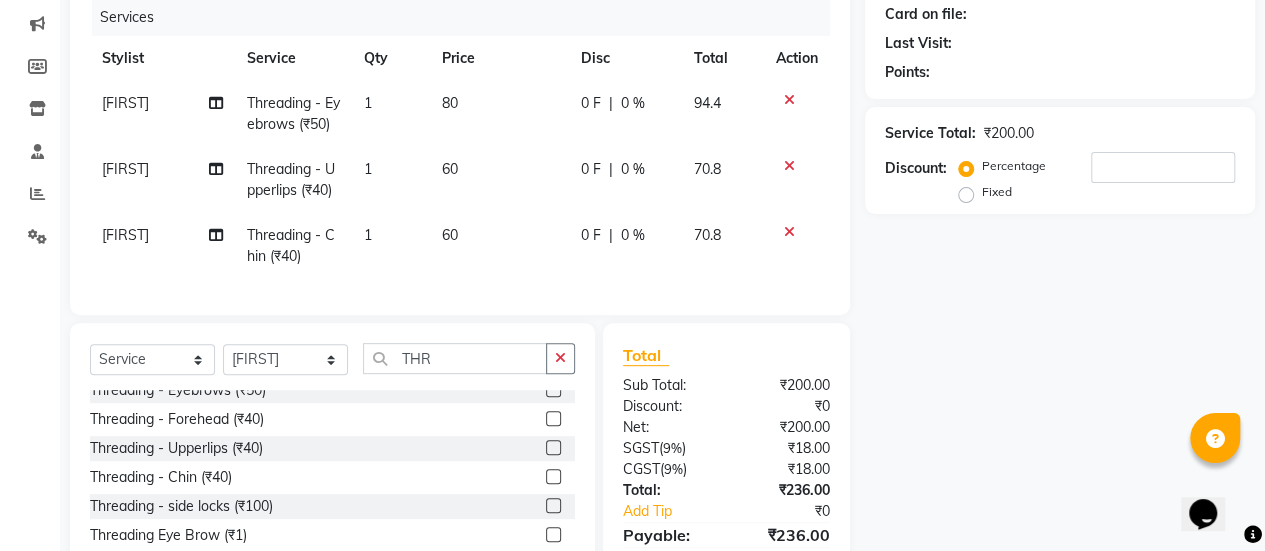 click on "0 F | 0 %" 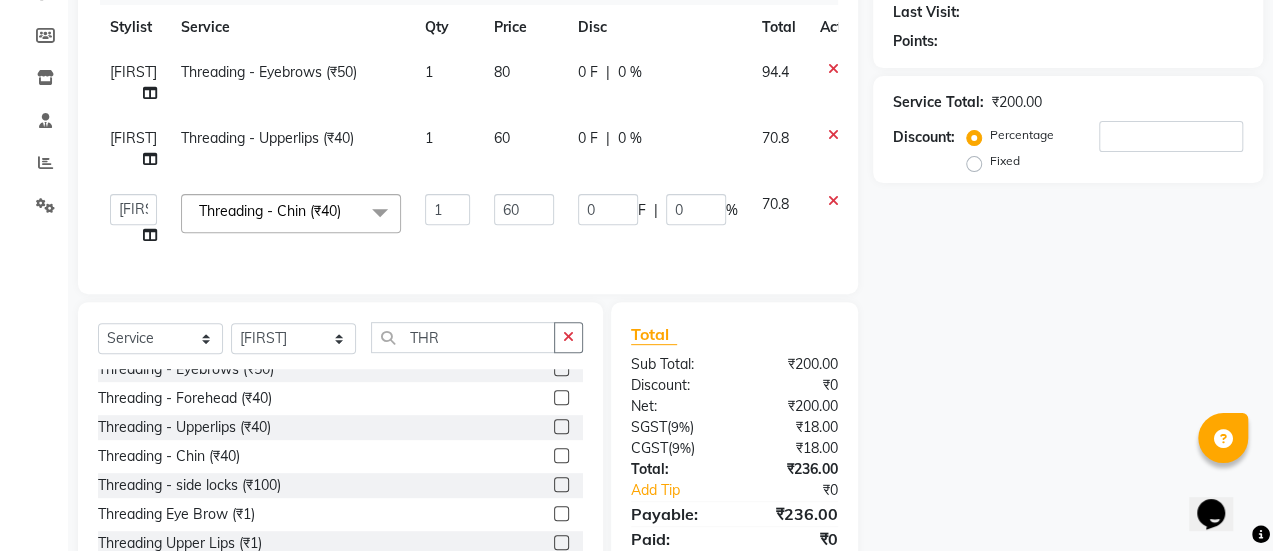 scroll, scrollTop: 0, scrollLeft: 0, axis: both 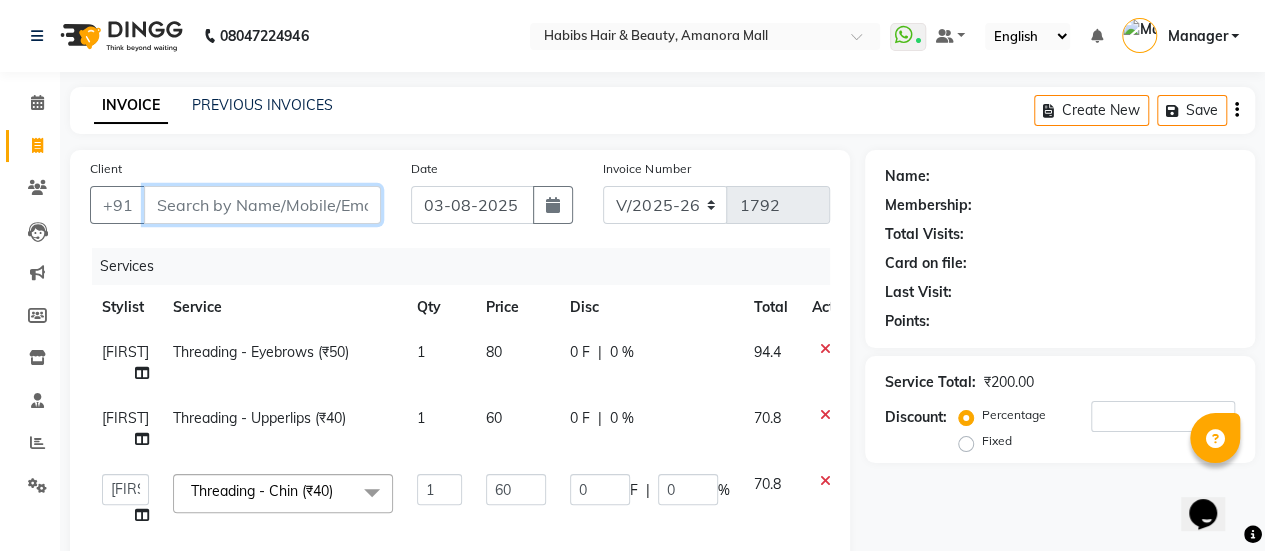 click on "Client" at bounding box center (262, 205) 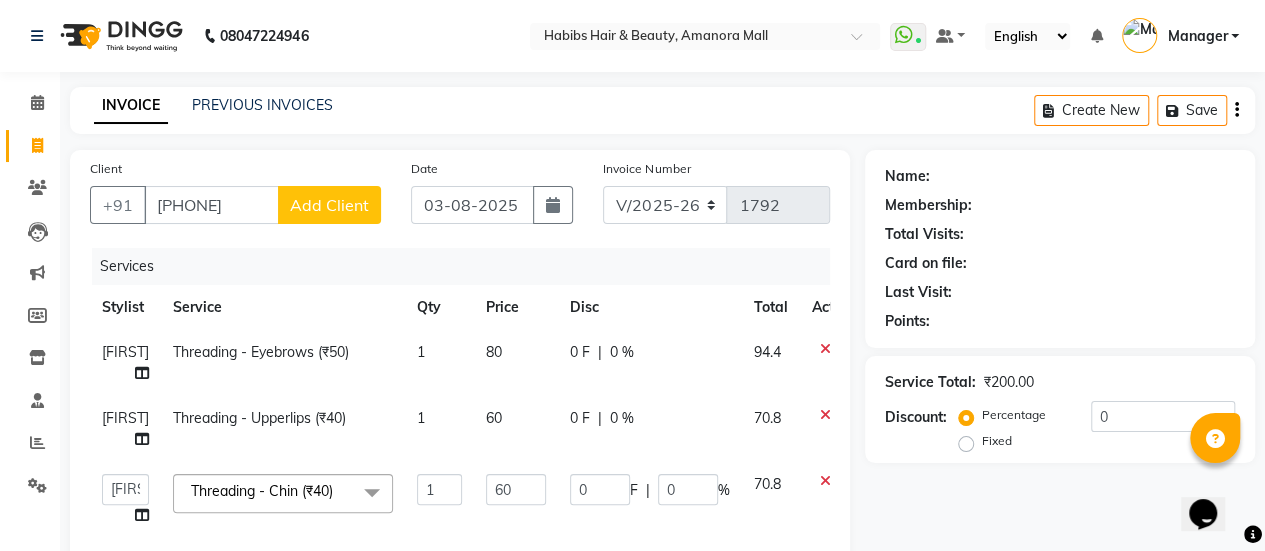 click on "Add Client" 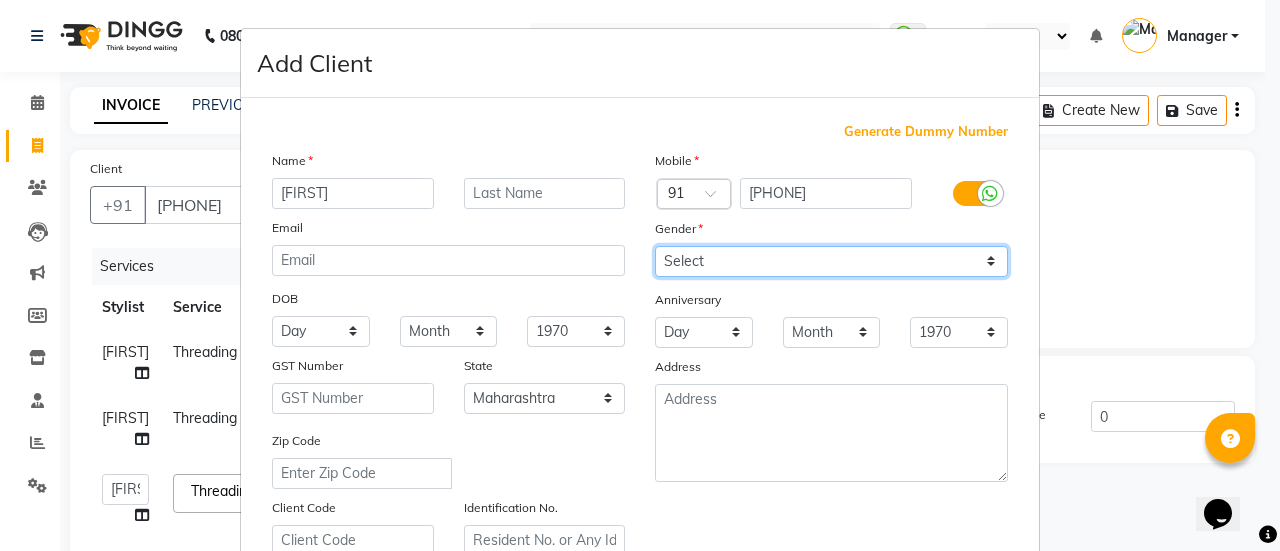 click on "Select Male Female Other Prefer Not To Say" at bounding box center [831, 261] 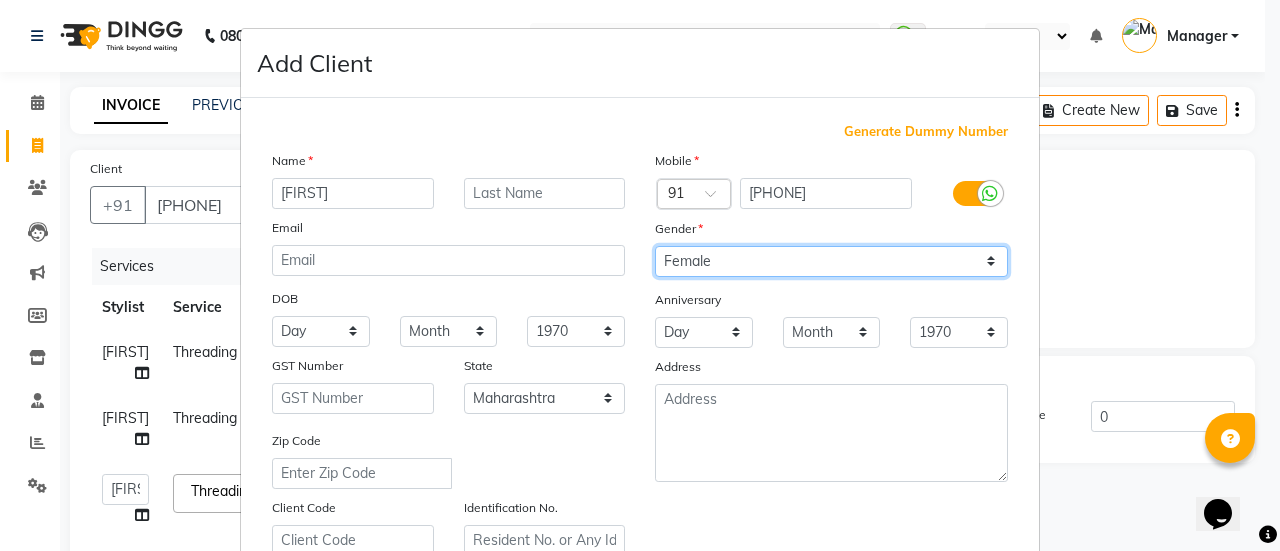 click on "Select Male Female Other Prefer Not To Say" at bounding box center (831, 261) 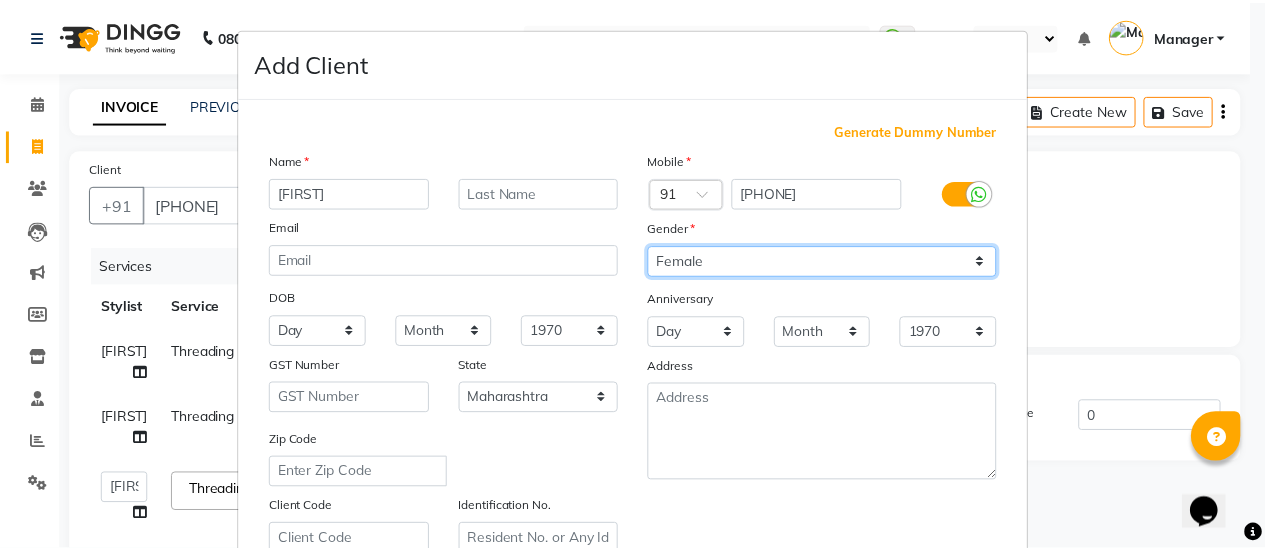 scroll, scrollTop: 368, scrollLeft: 0, axis: vertical 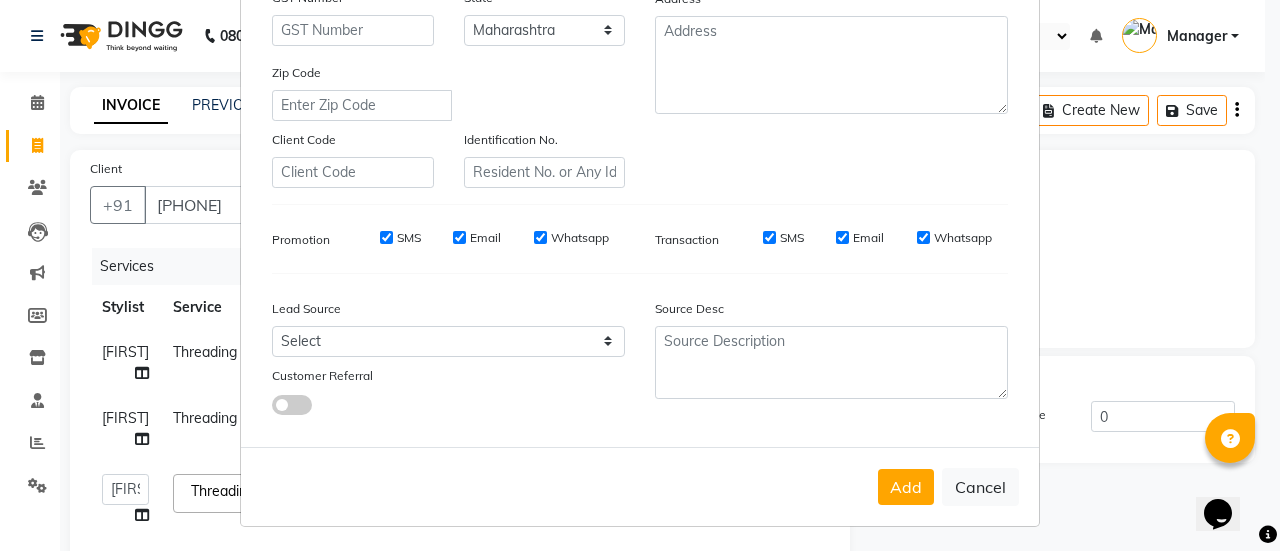 click on "Add   Cancel" at bounding box center [640, 486] 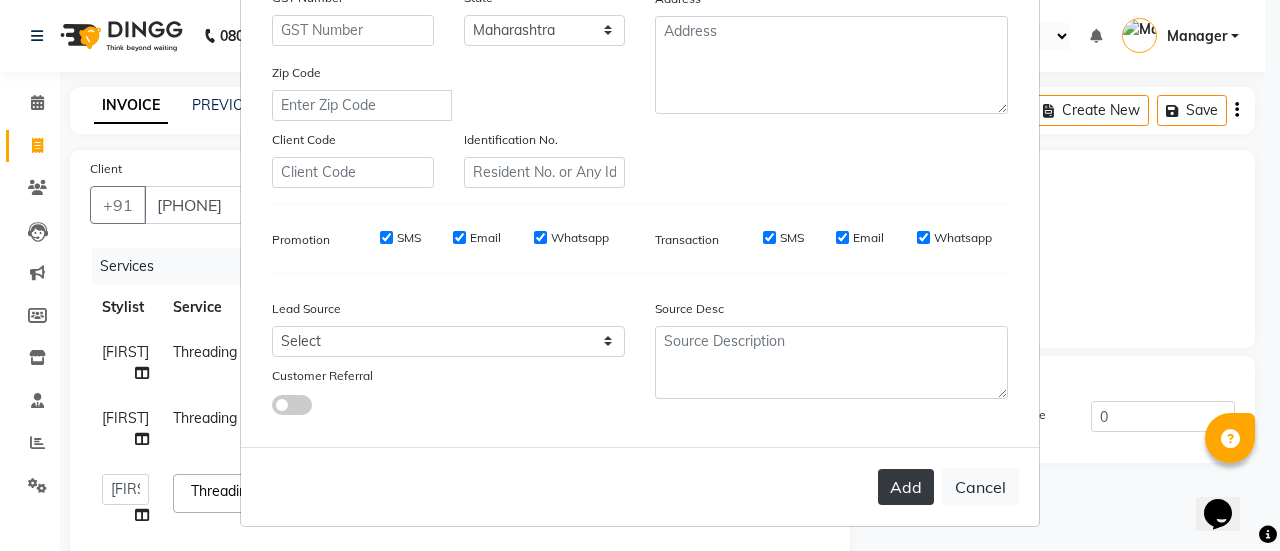 click on "Add" at bounding box center (906, 487) 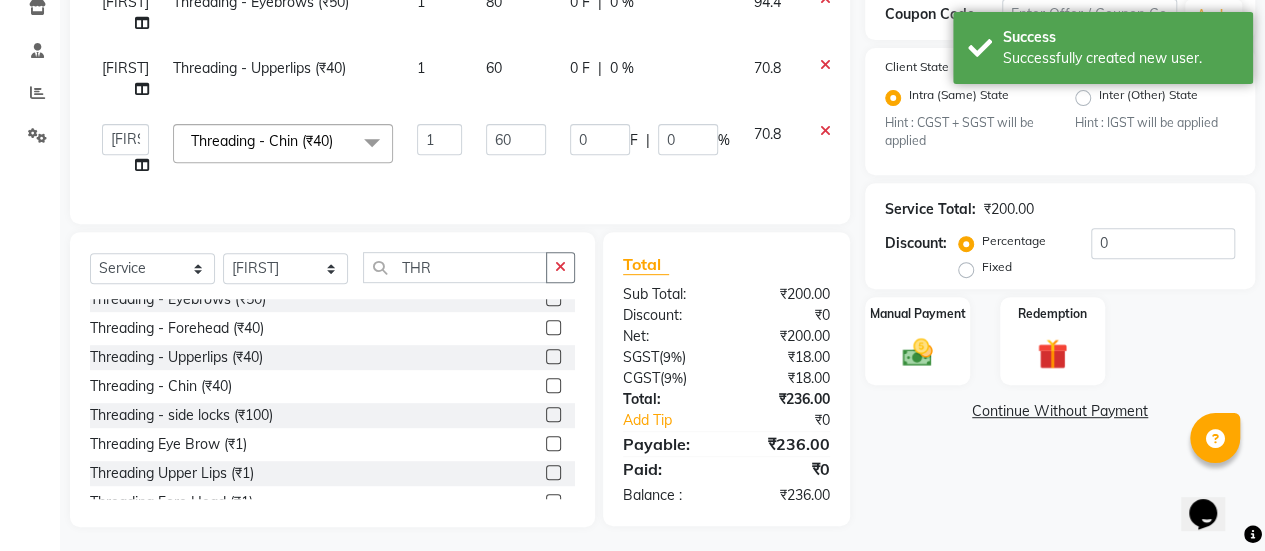 scroll, scrollTop: 370, scrollLeft: 0, axis: vertical 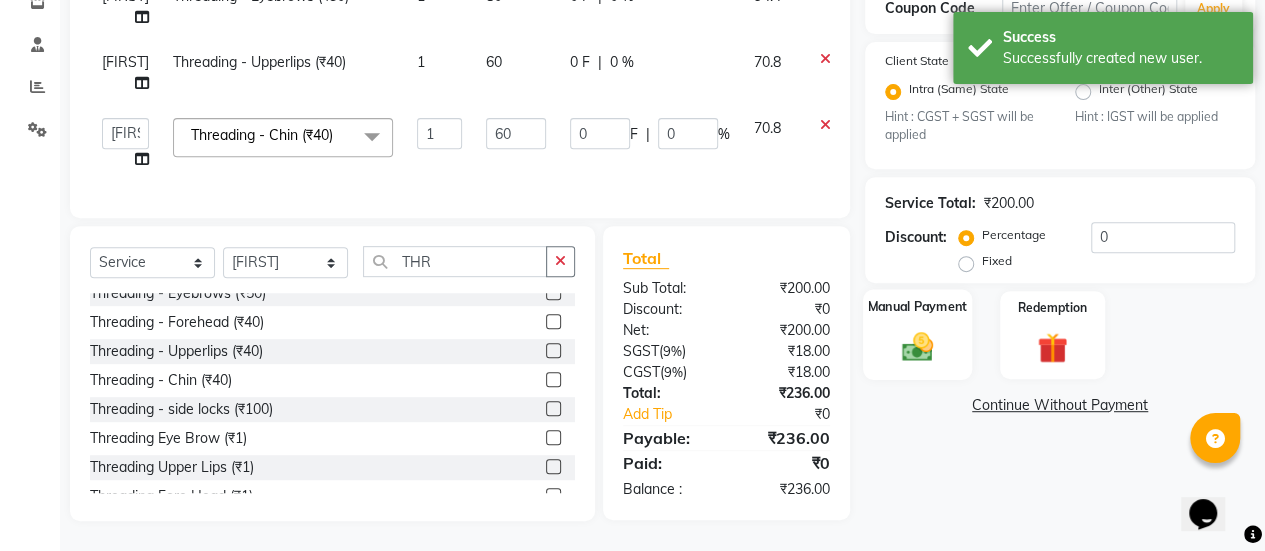 click 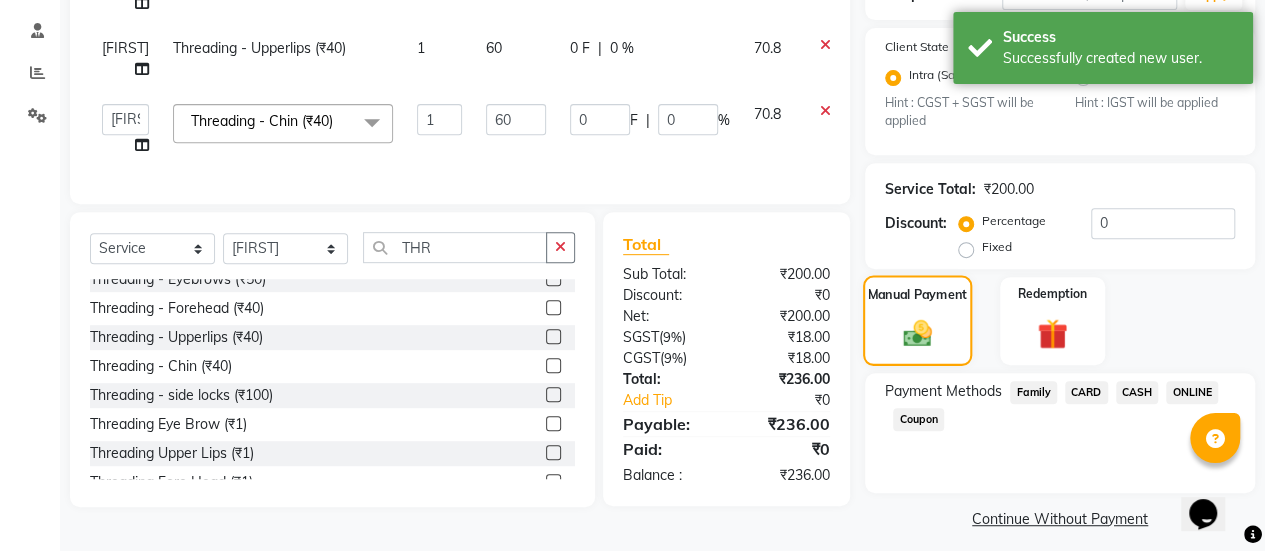 scroll, scrollTop: 382, scrollLeft: 0, axis: vertical 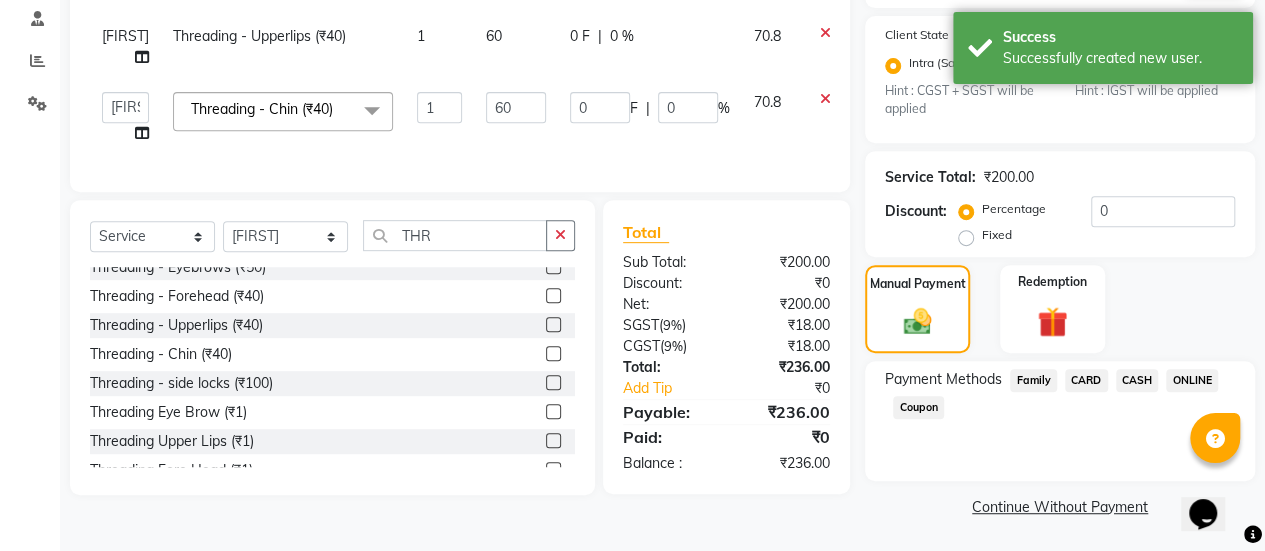 click on "ONLINE" 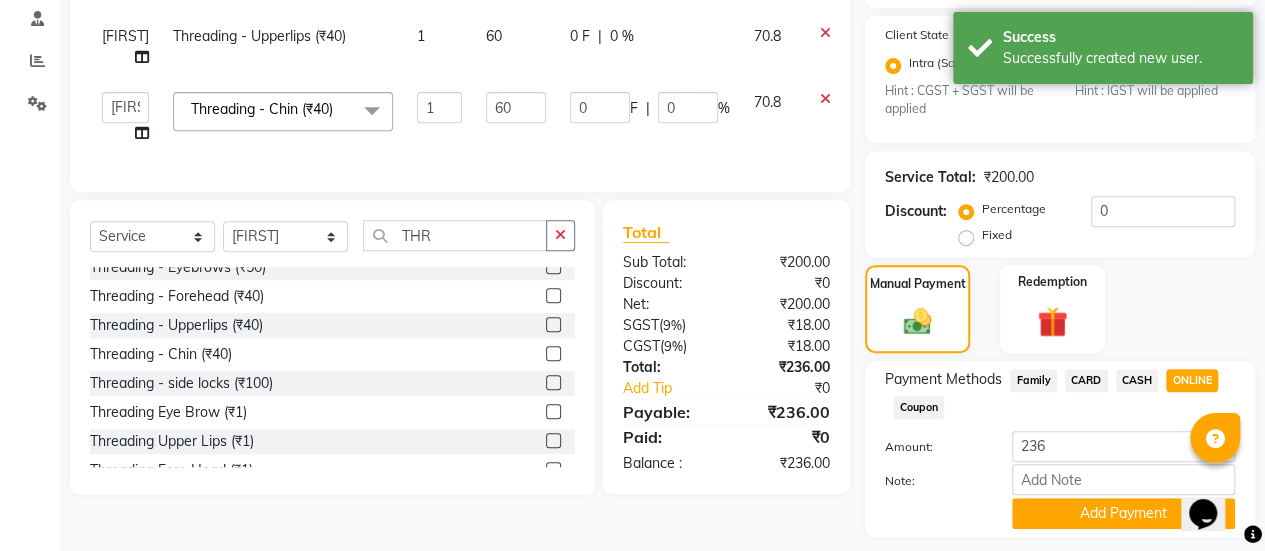 scroll, scrollTop: 438, scrollLeft: 0, axis: vertical 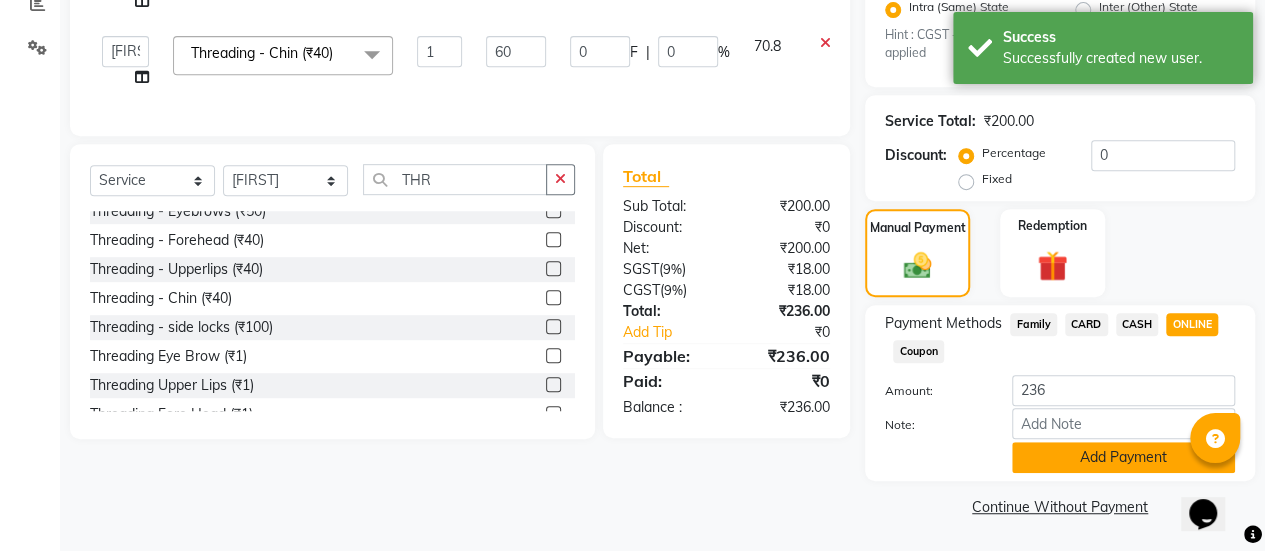 click on "Add Payment" 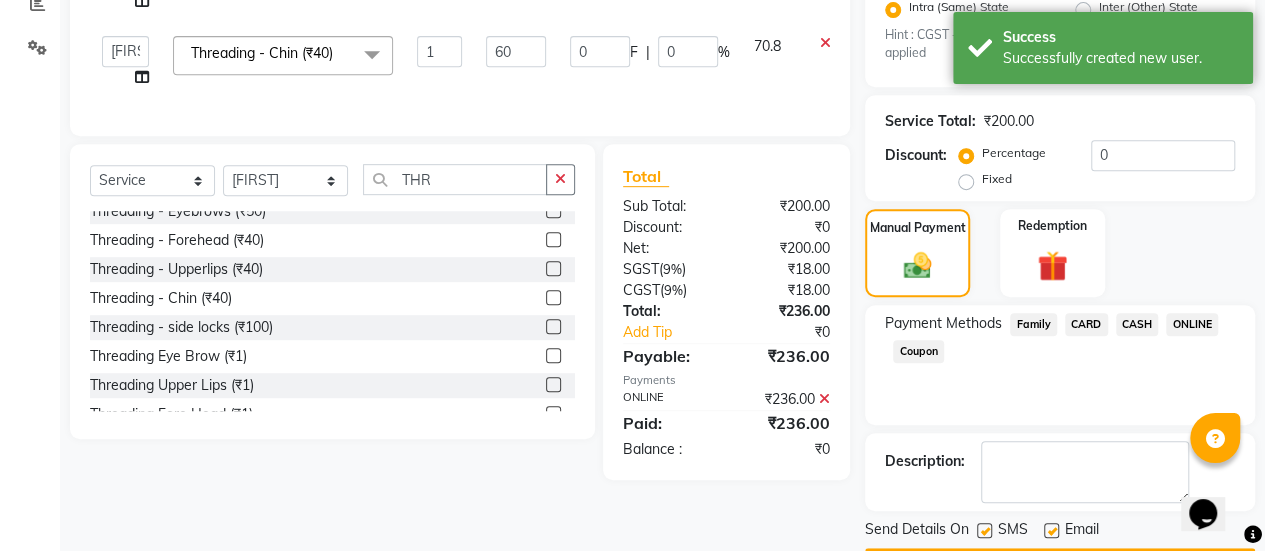 scroll, scrollTop: 493, scrollLeft: 0, axis: vertical 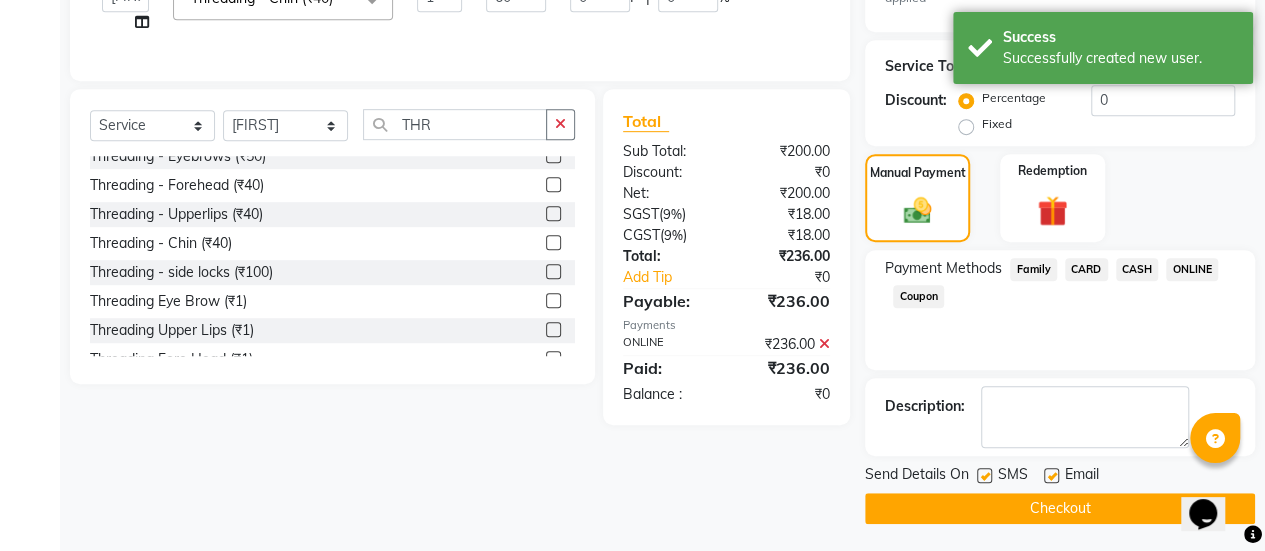 click 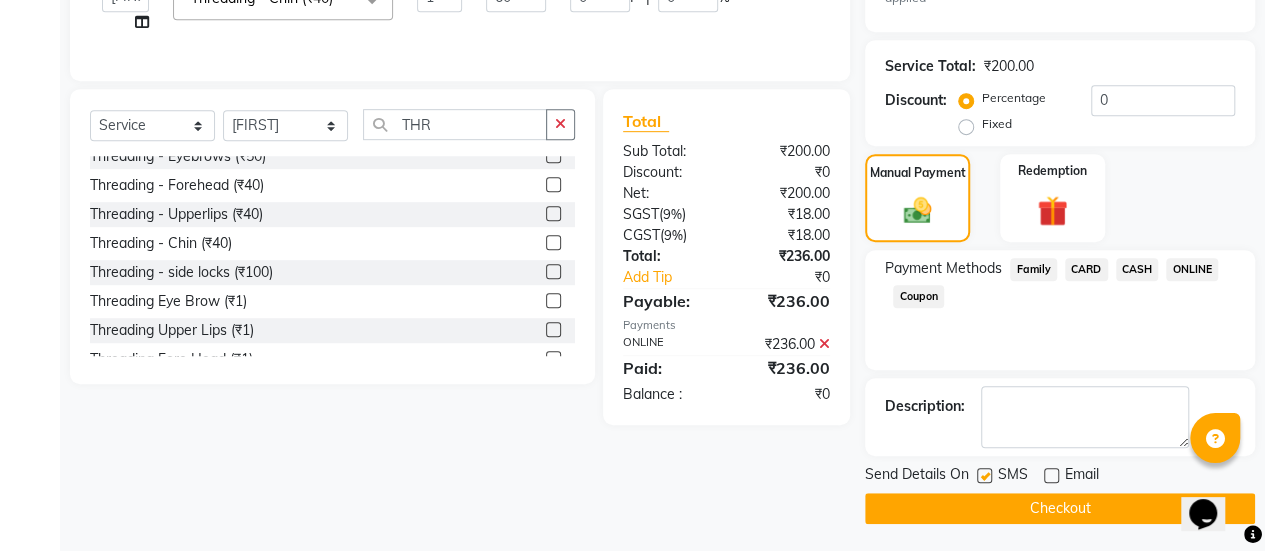 click on "Checkout" 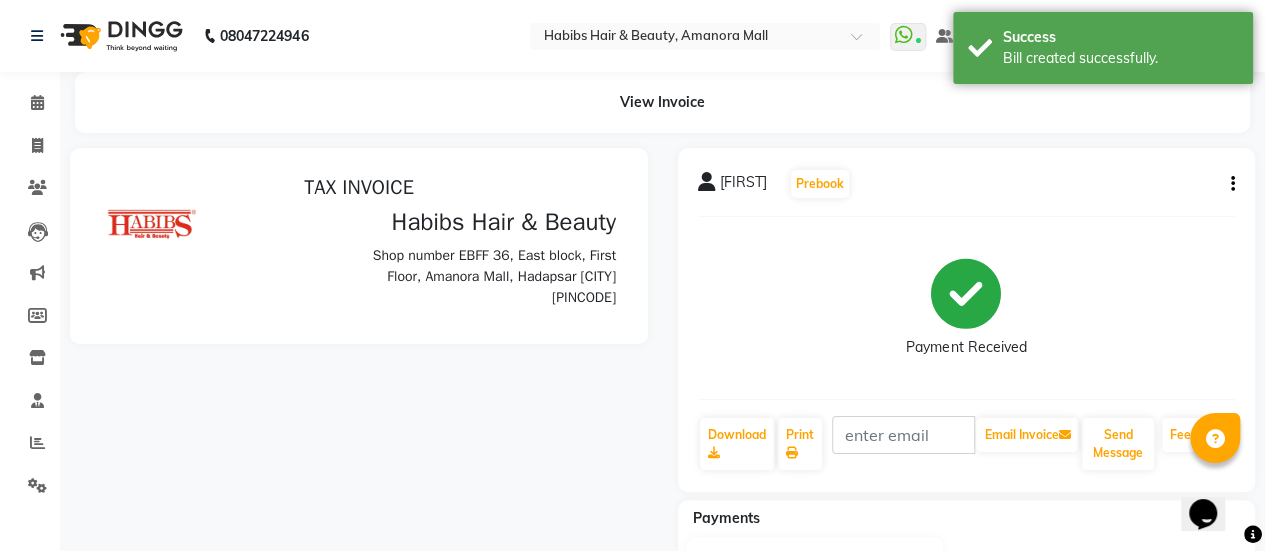 scroll, scrollTop: 0, scrollLeft: 0, axis: both 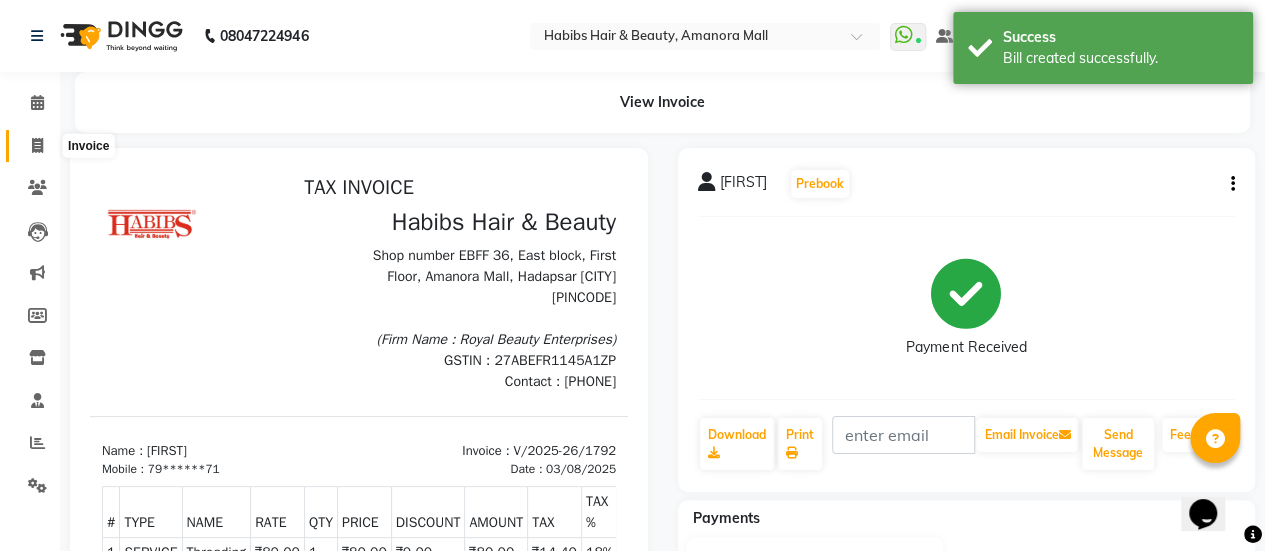 click 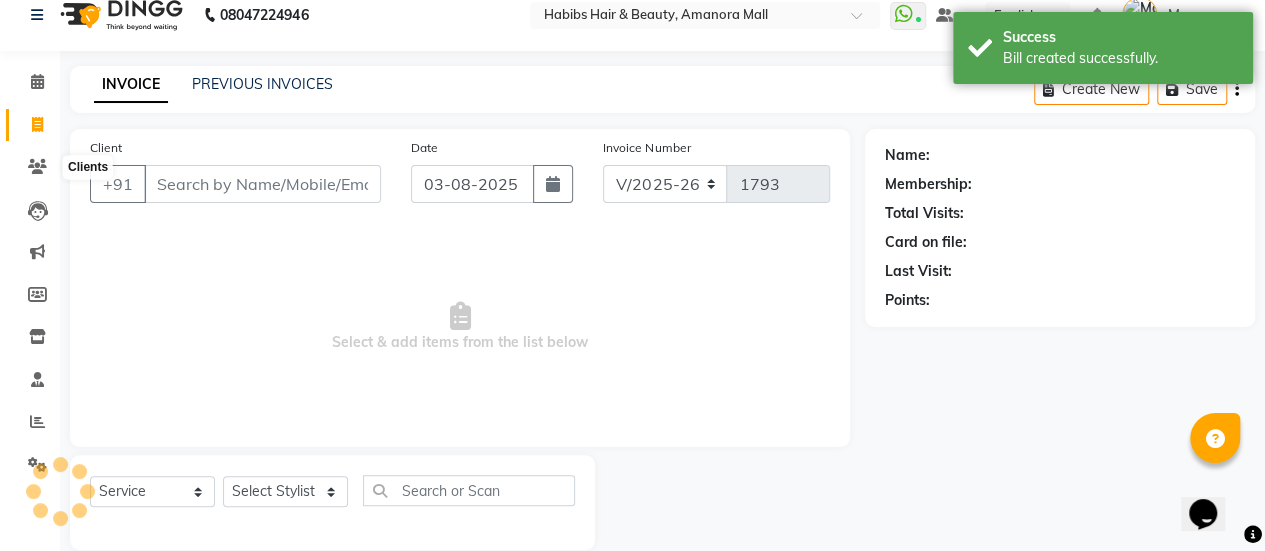 scroll, scrollTop: 49, scrollLeft: 0, axis: vertical 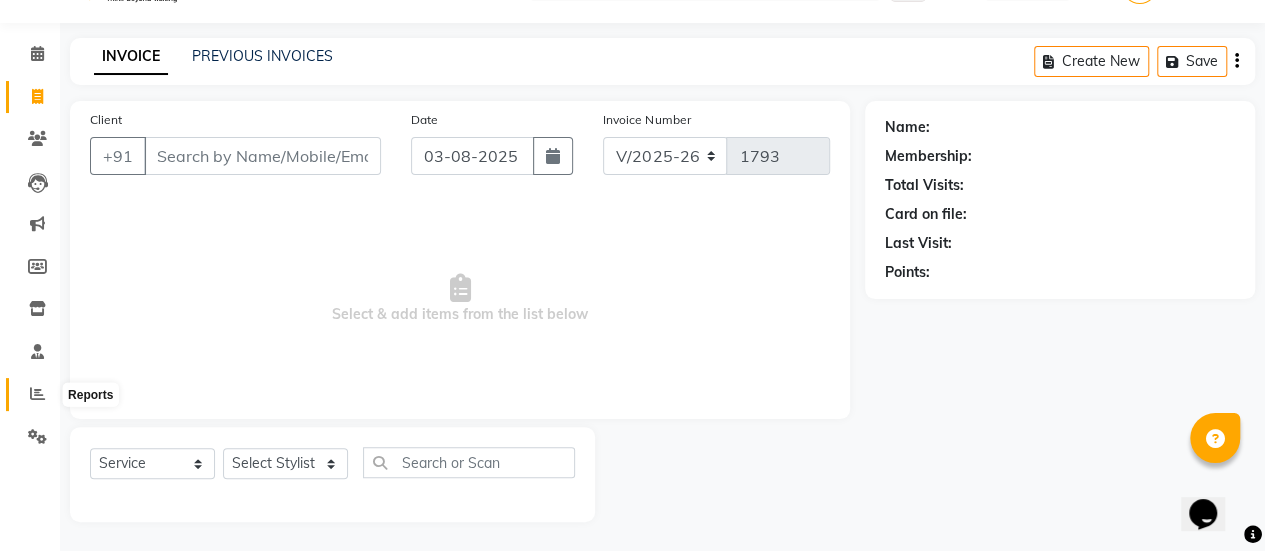 click 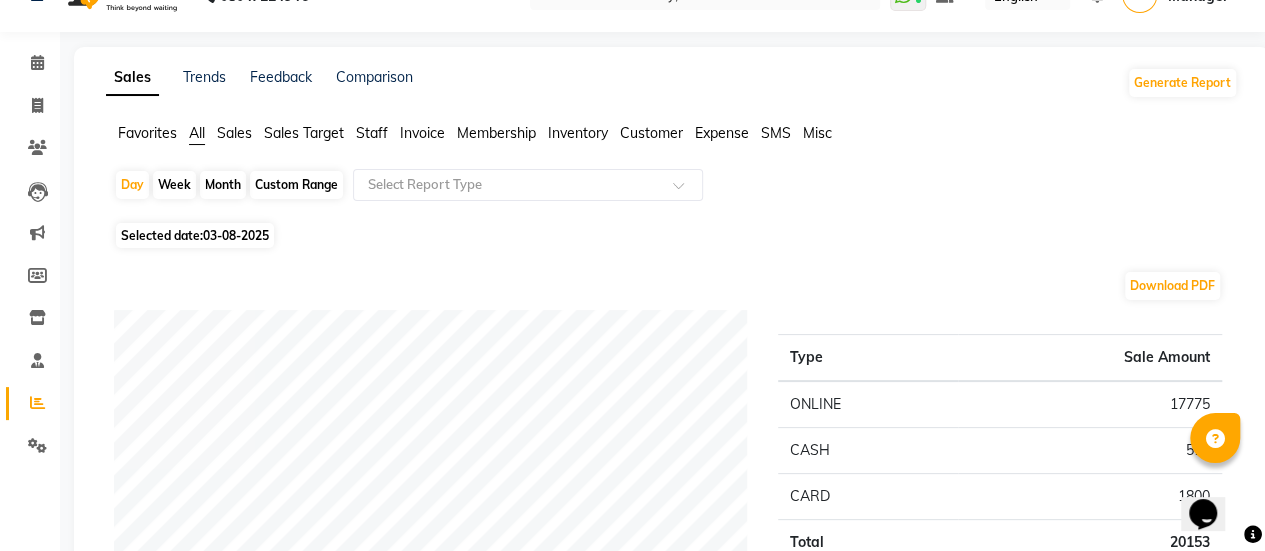 scroll, scrollTop: 0, scrollLeft: 0, axis: both 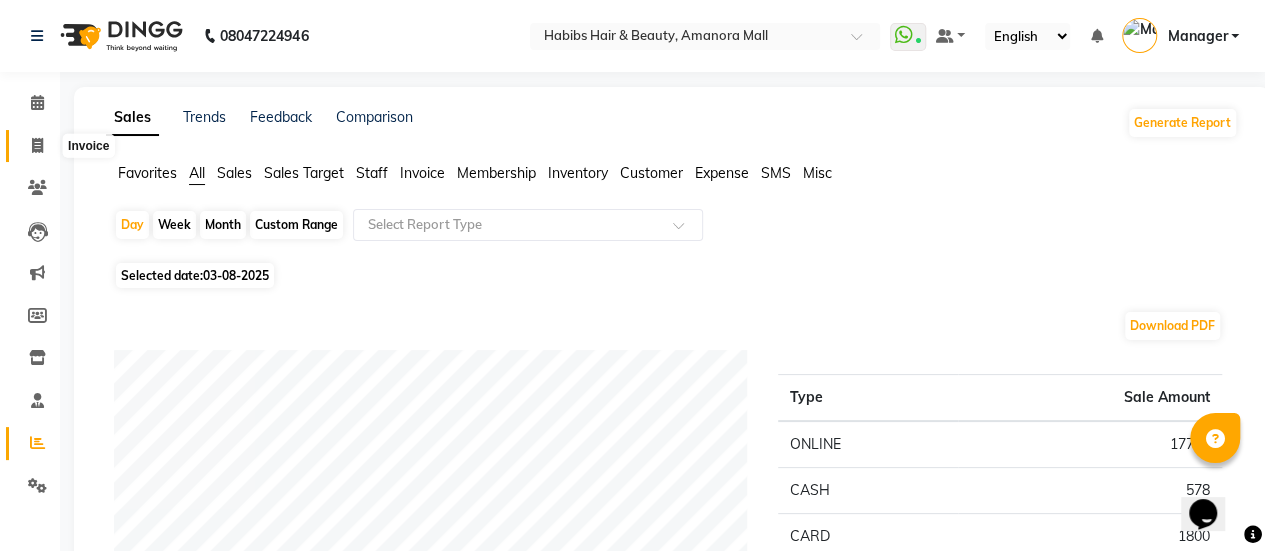 click 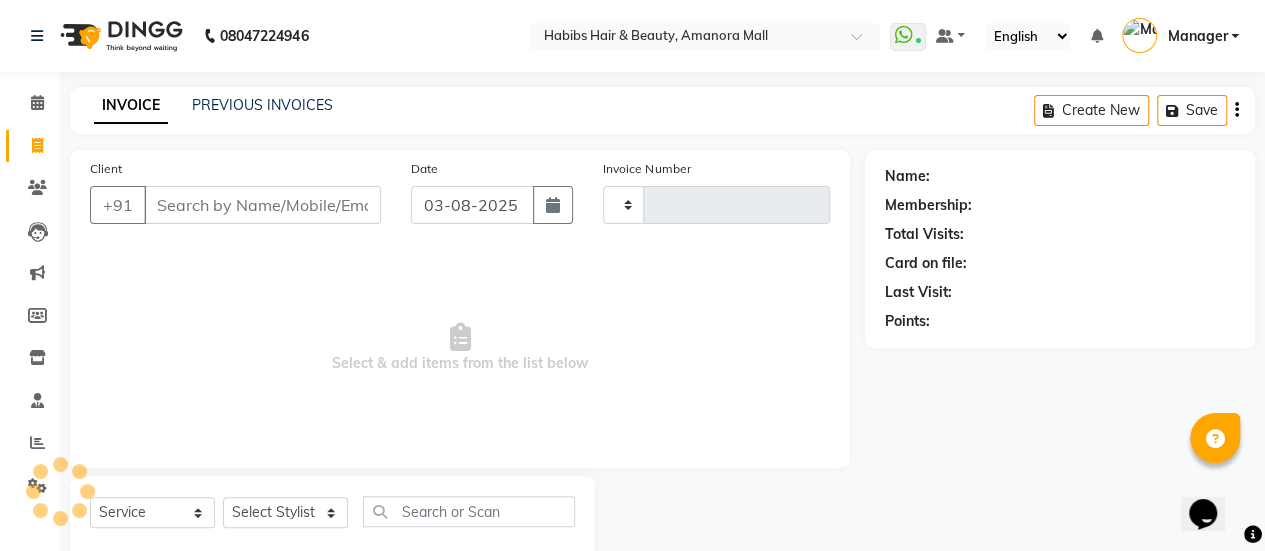scroll, scrollTop: 49, scrollLeft: 0, axis: vertical 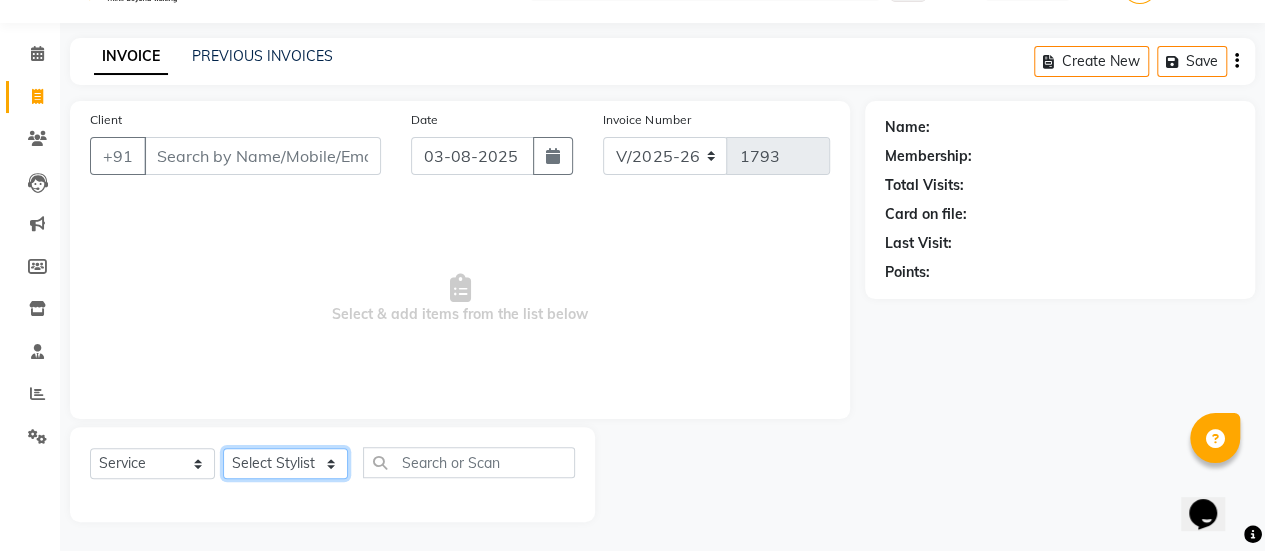 click on "Select Stylist [FIRST] [FIRST] [FIRST] [FIRST] [FIRST] [FIRST] [FIRST] [FIRST] [FIRST] Manager [FIRST] [FIRST] [FIRST] [FIRST] [FIRST] [FIRST] [FIRST] [FIRST]" 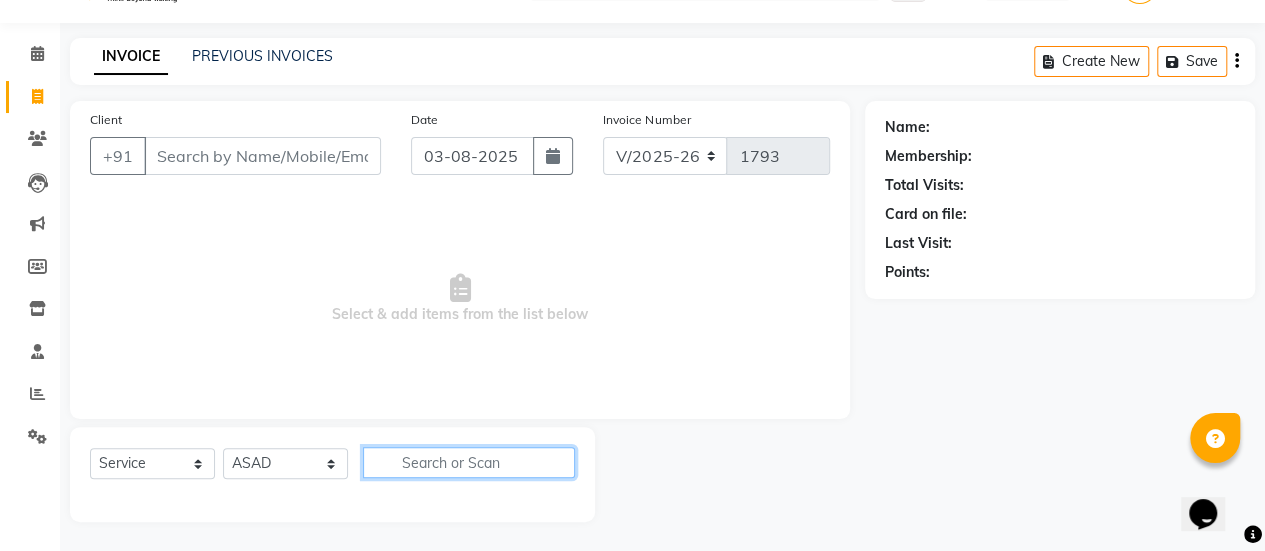 click 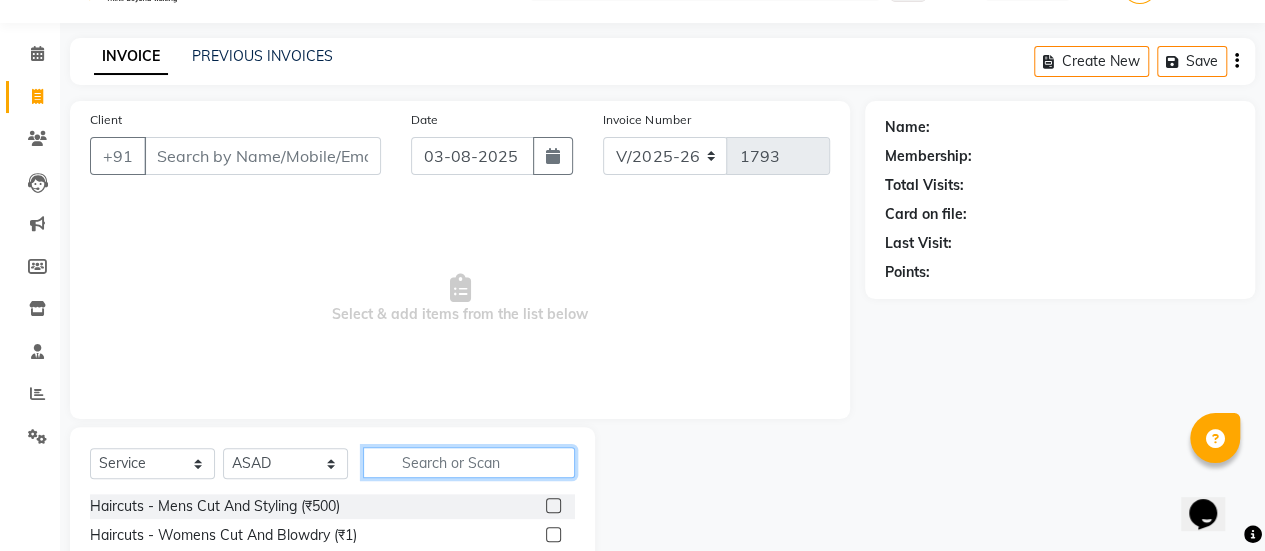 click 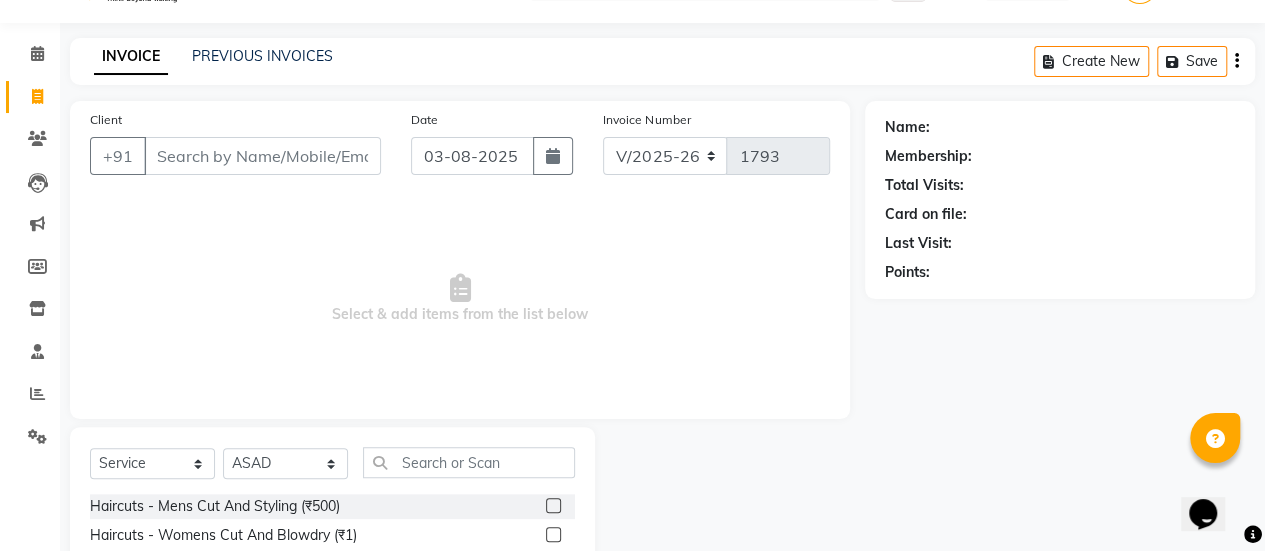 click 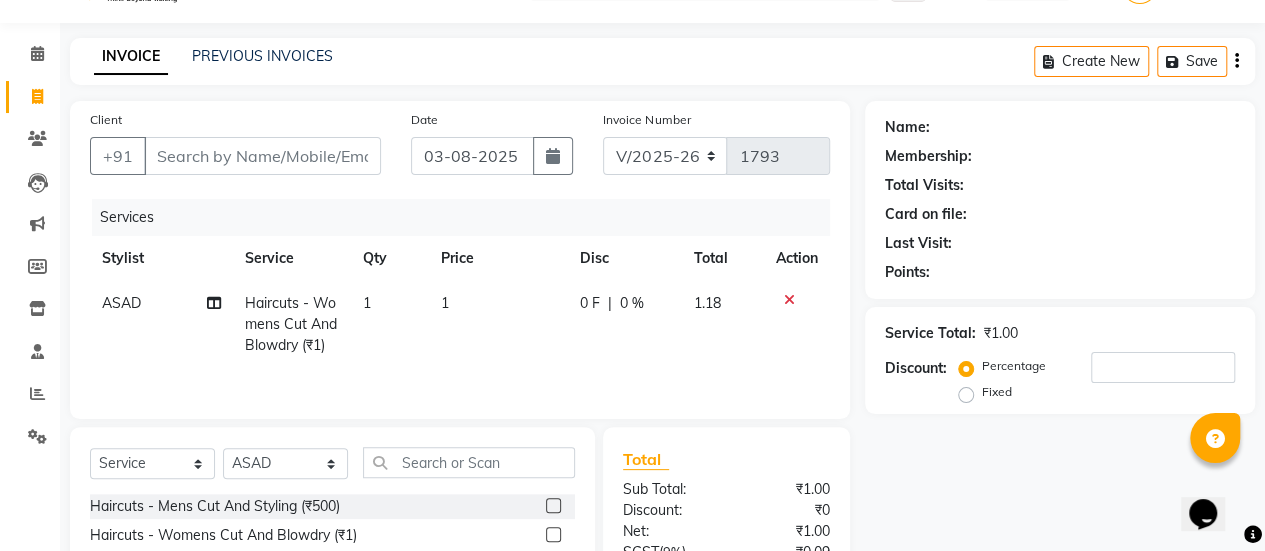 click on "1" 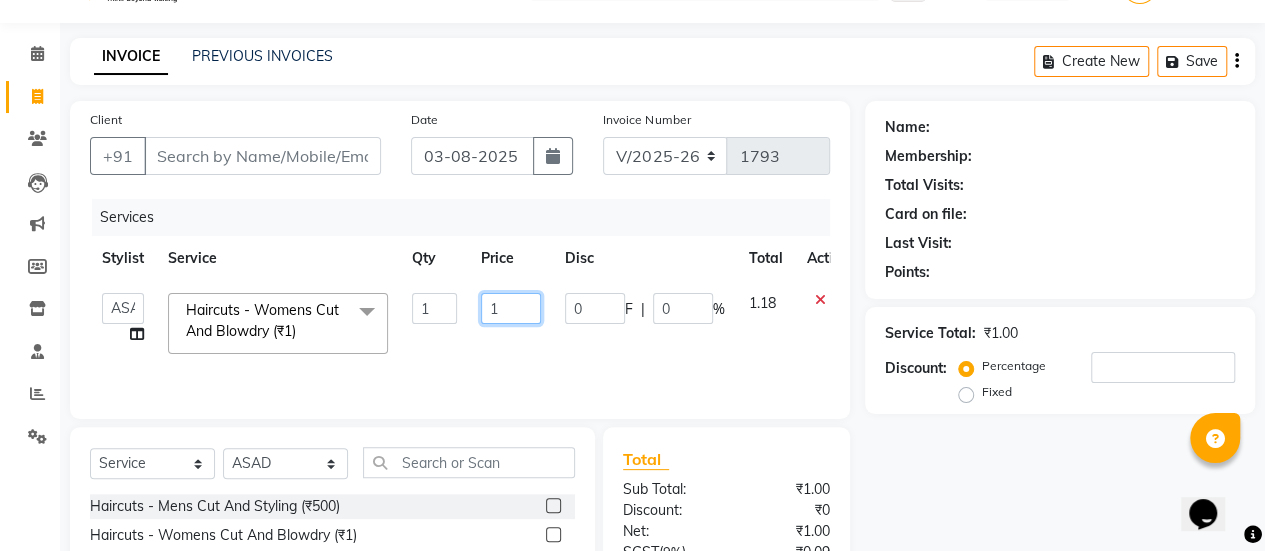 click on "1" 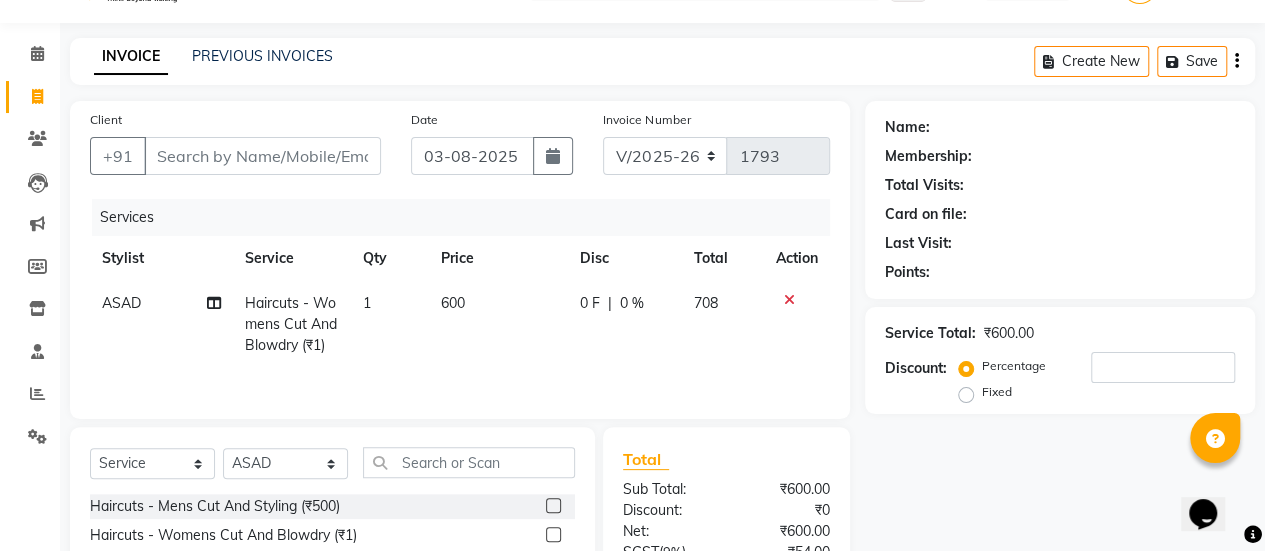 click on "600" 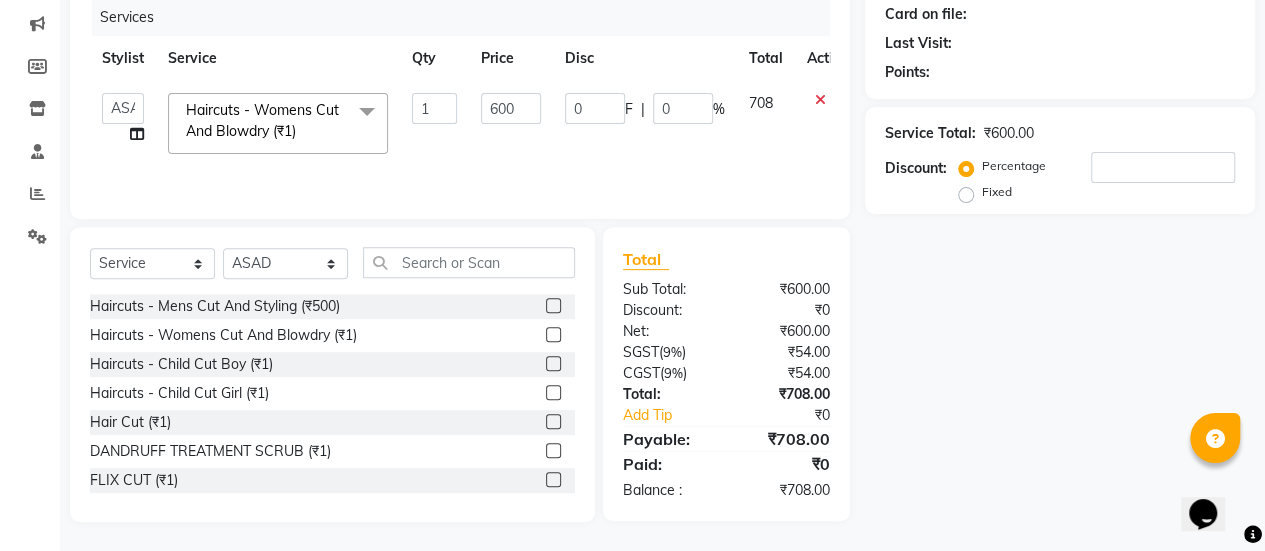 scroll, scrollTop: 0, scrollLeft: 0, axis: both 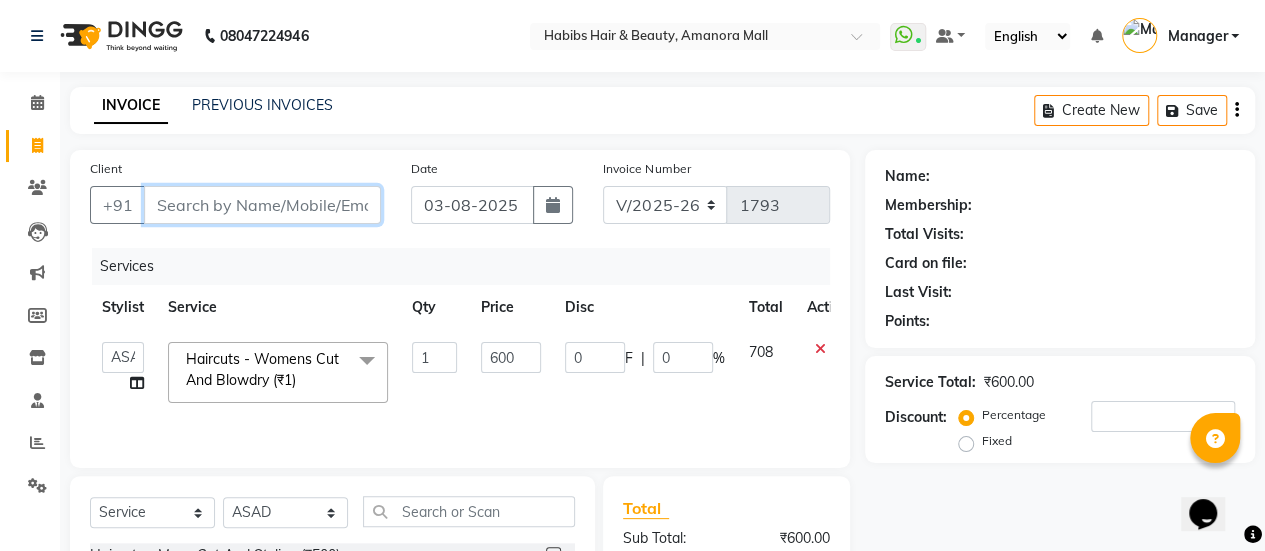 click on "Client" at bounding box center (262, 205) 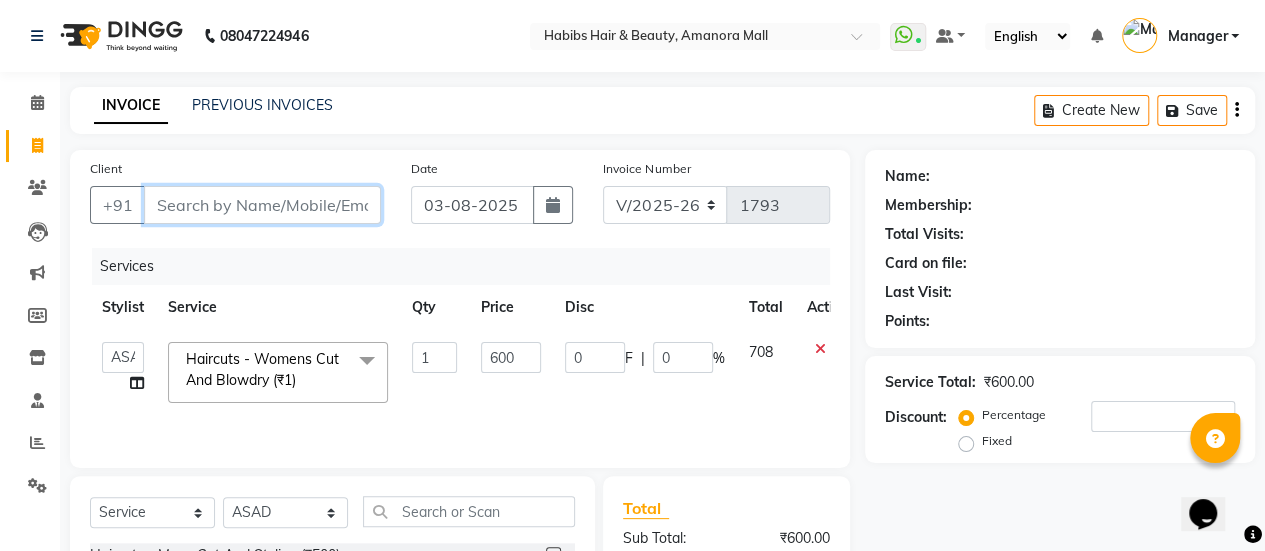 scroll, scrollTop: 0, scrollLeft: 30, axis: horizontal 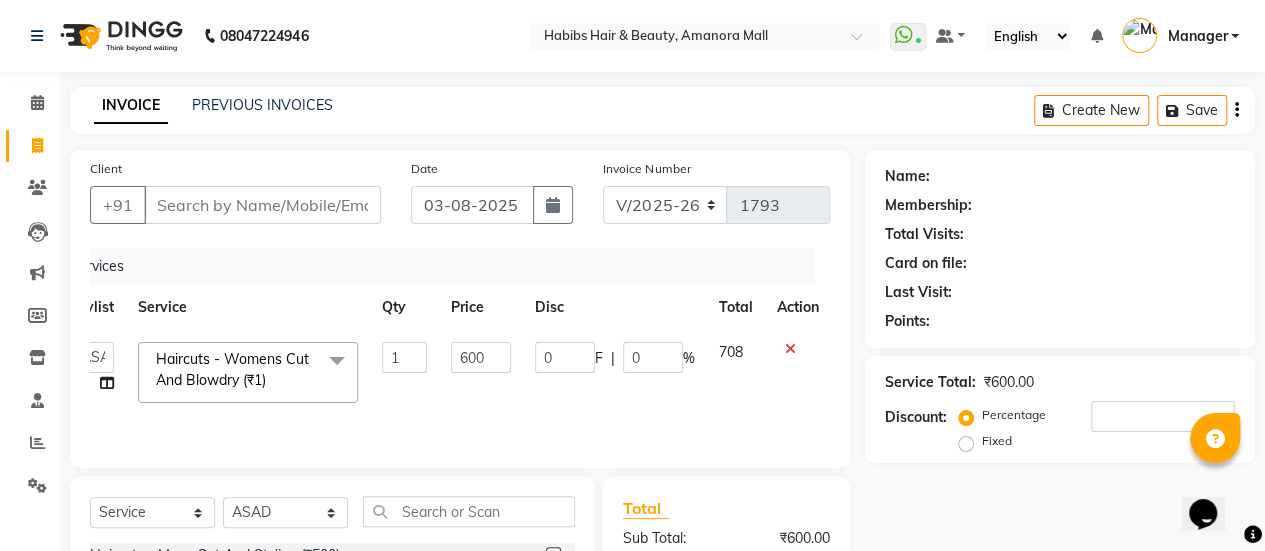 click 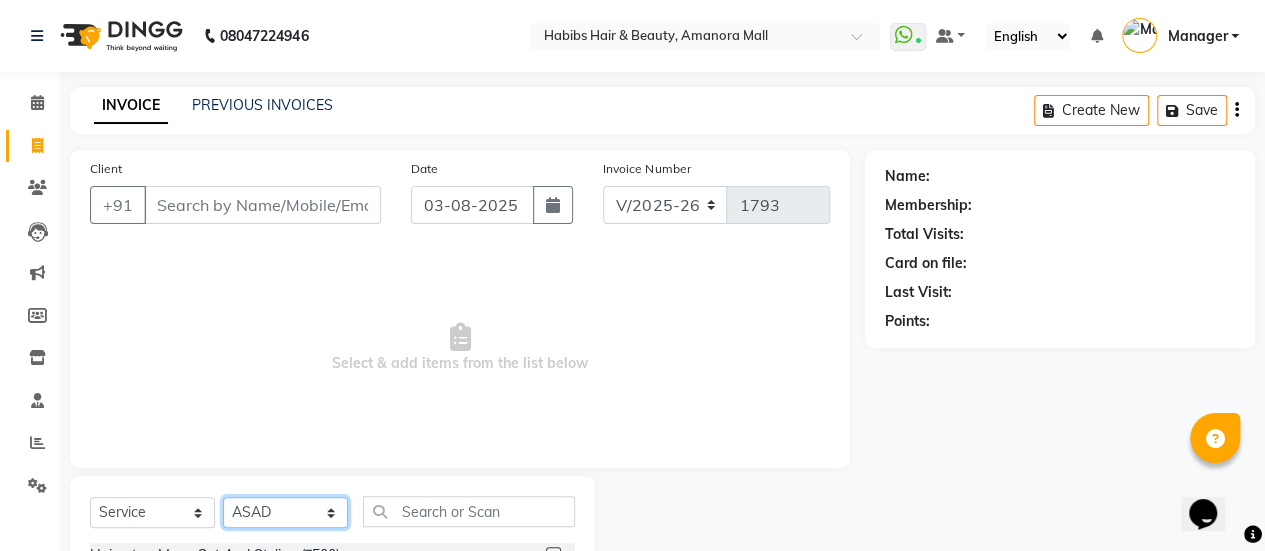 click on "Select Stylist [FIRST] [FIRST] [FIRST] [FIRST] [FIRST] [FIRST] [FIRST] [FIRST] [FIRST] Manager [FIRST] [FIRST] [FIRST] [FIRST] [FIRST] [FIRST] [FIRST] [FIRST]" 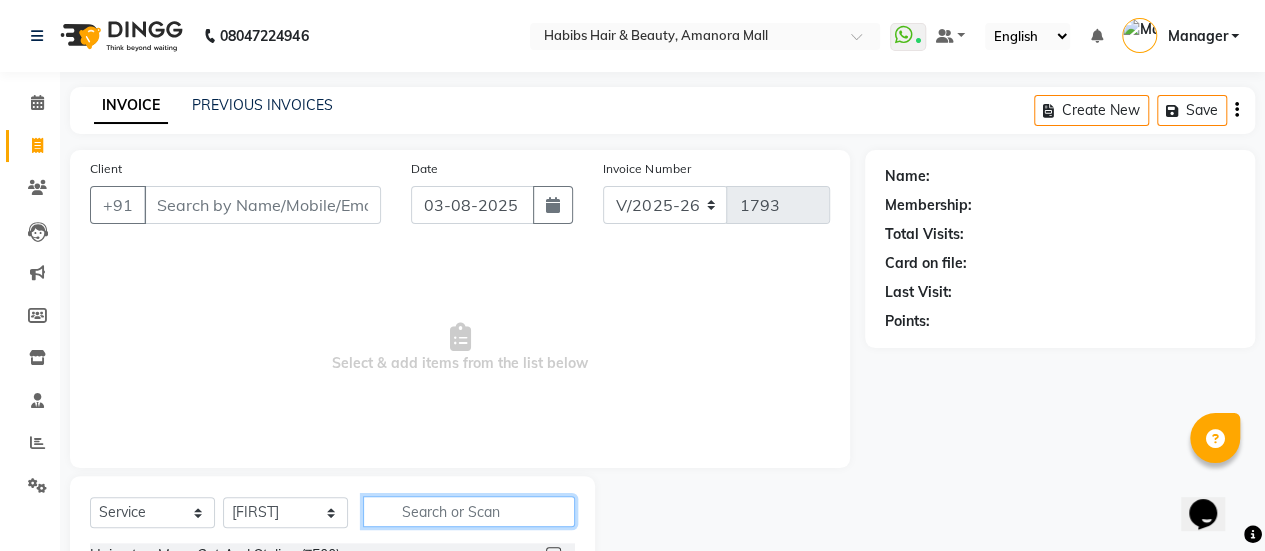 click 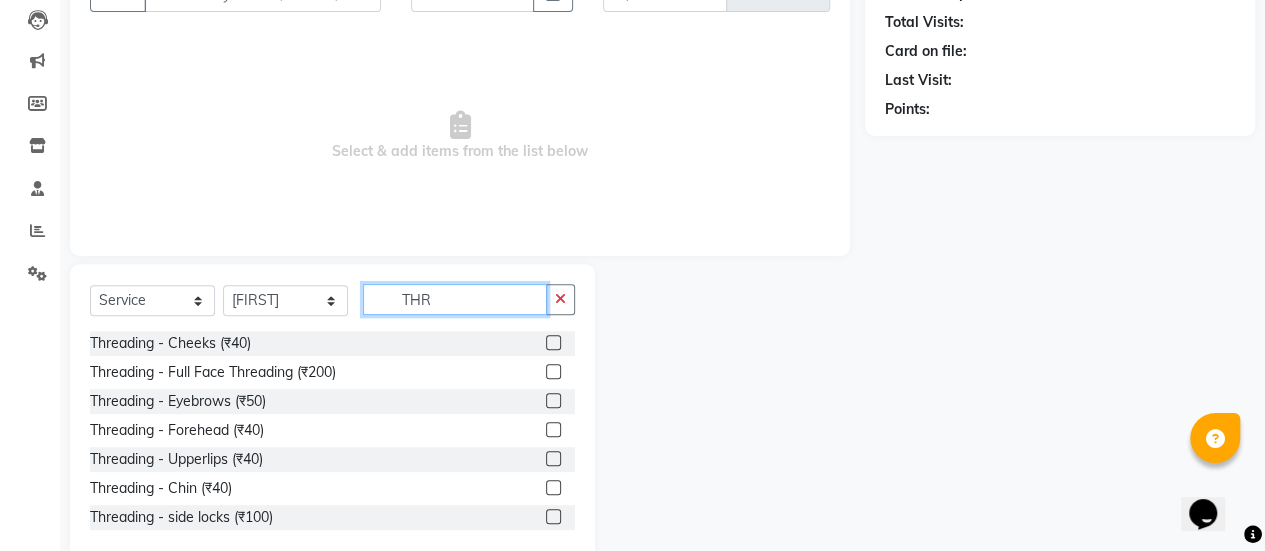 scroll, scrollTop: 213, scrollLeft: 0, axis: vertical 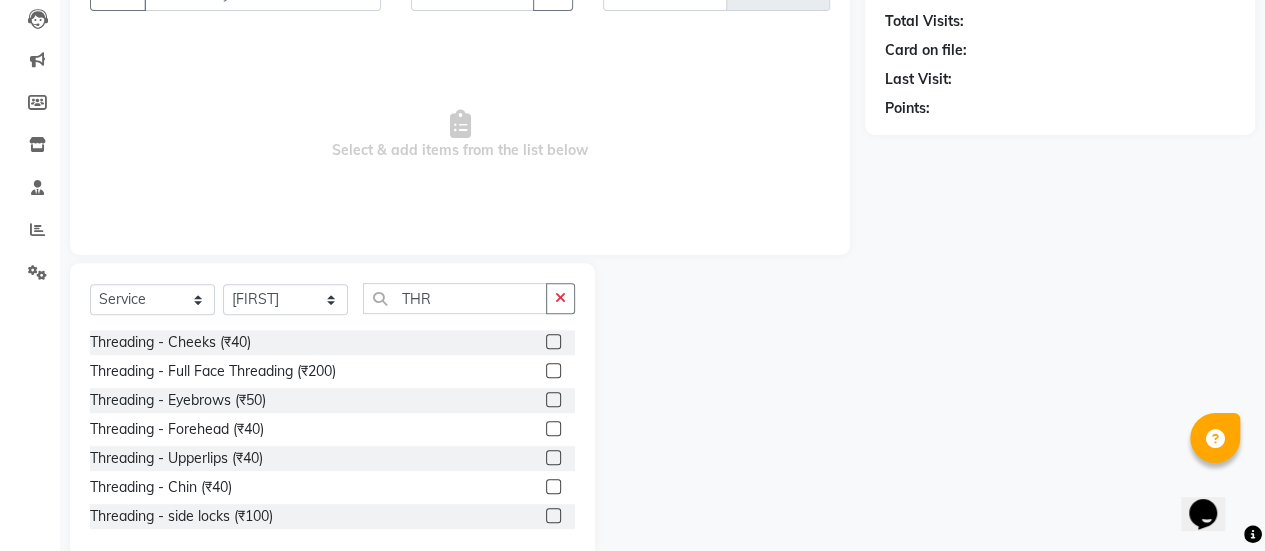 click 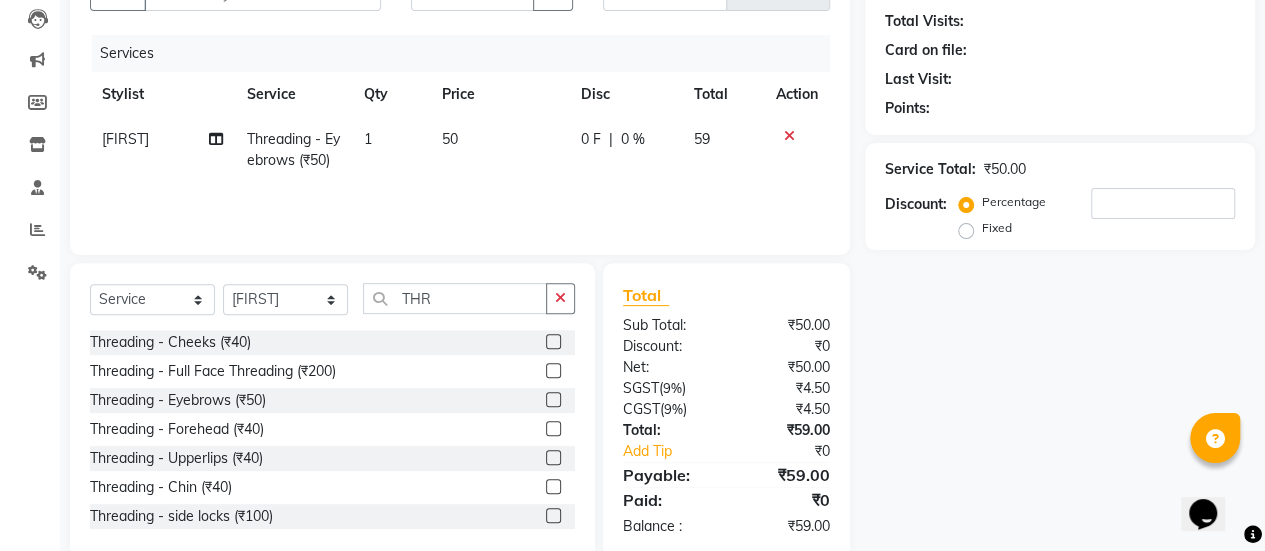 click 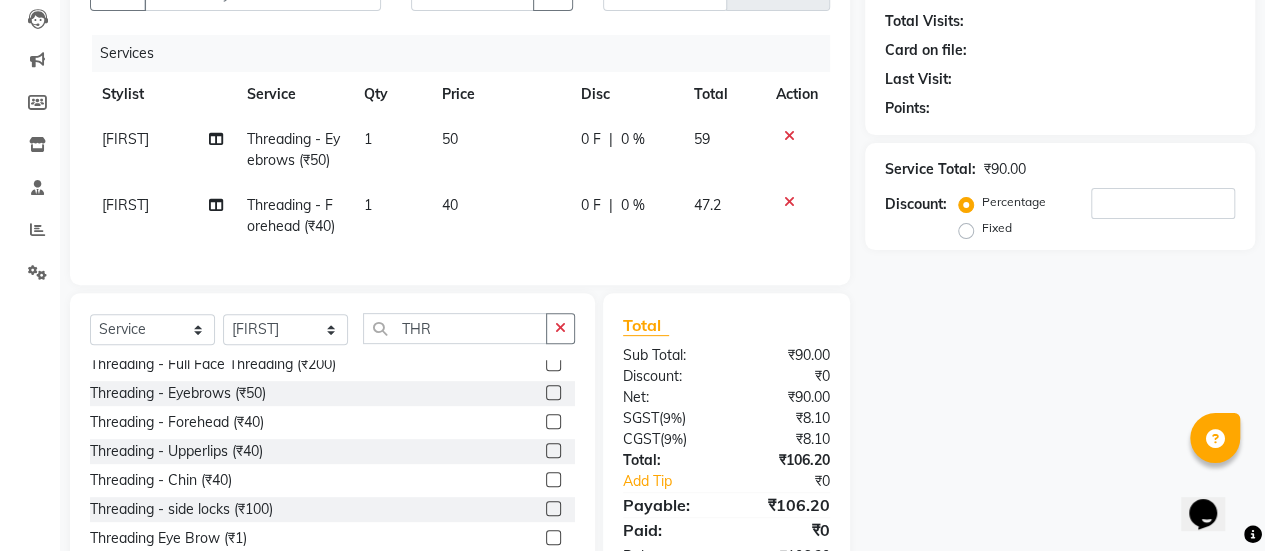 scroll, scrollTop: 38, scrollLeft: 0, axis: vertical 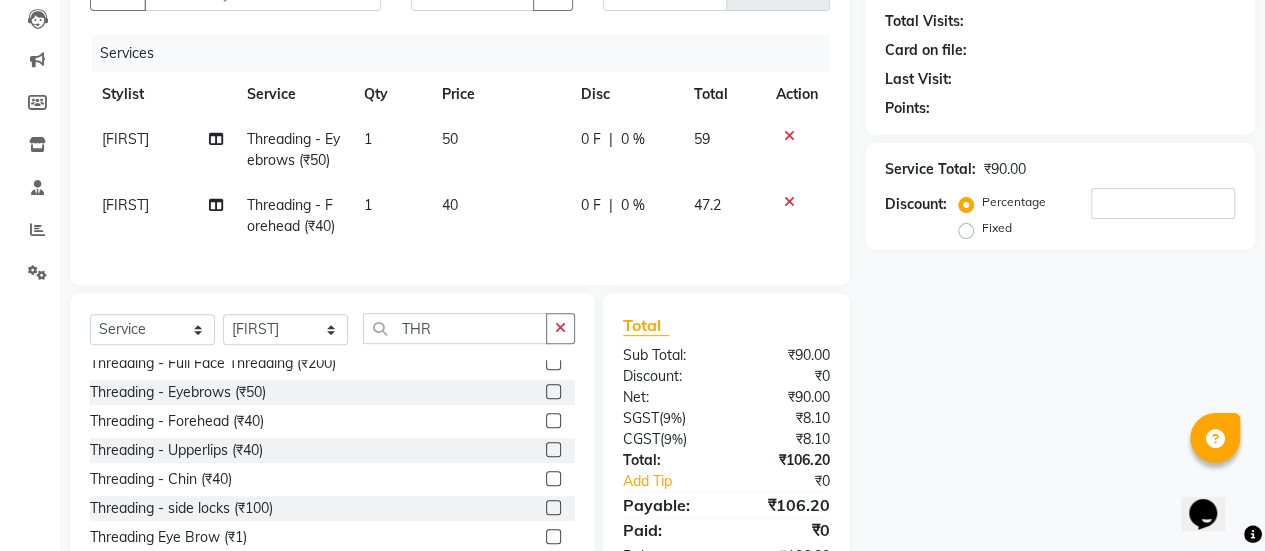 click 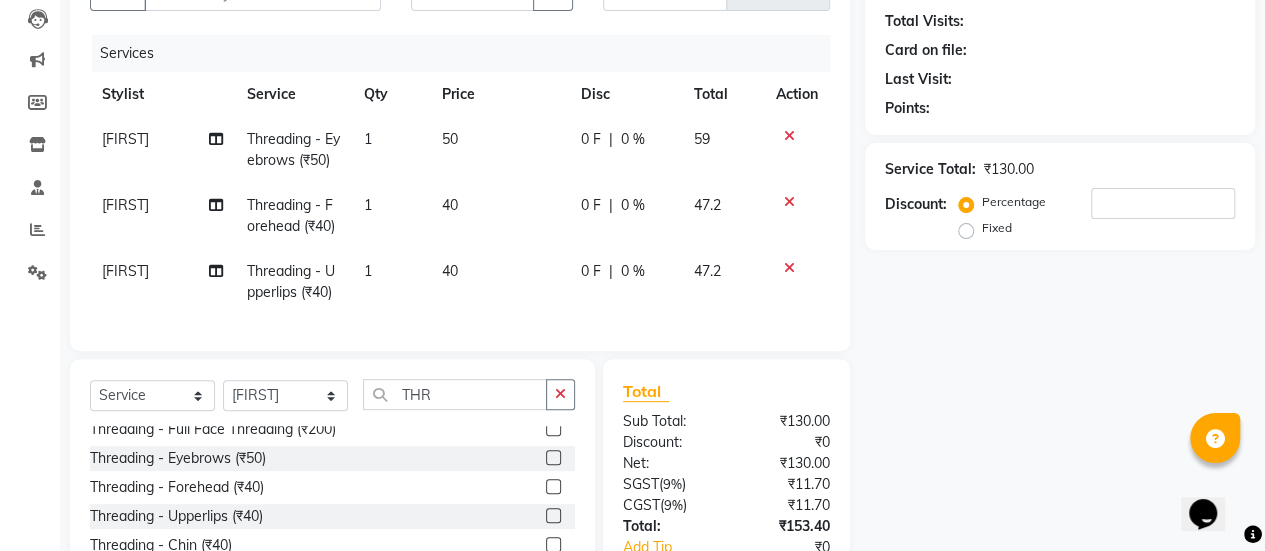 scroll, scrollTop: 0, scrollLeft: 0, axis: both 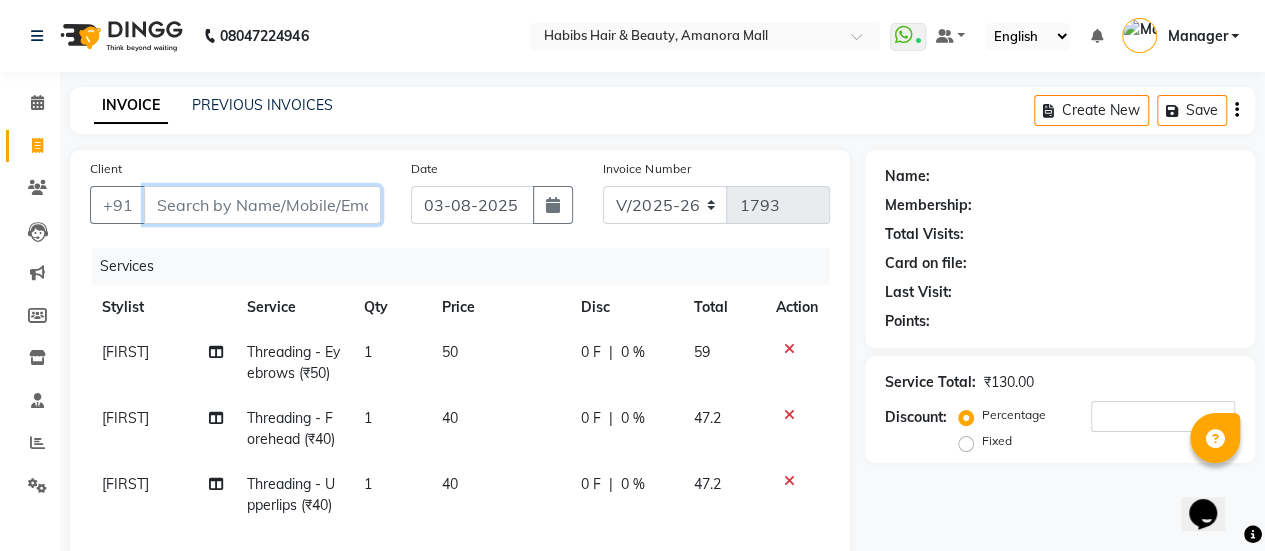 click on "Client" at bounding box center [262, 205] 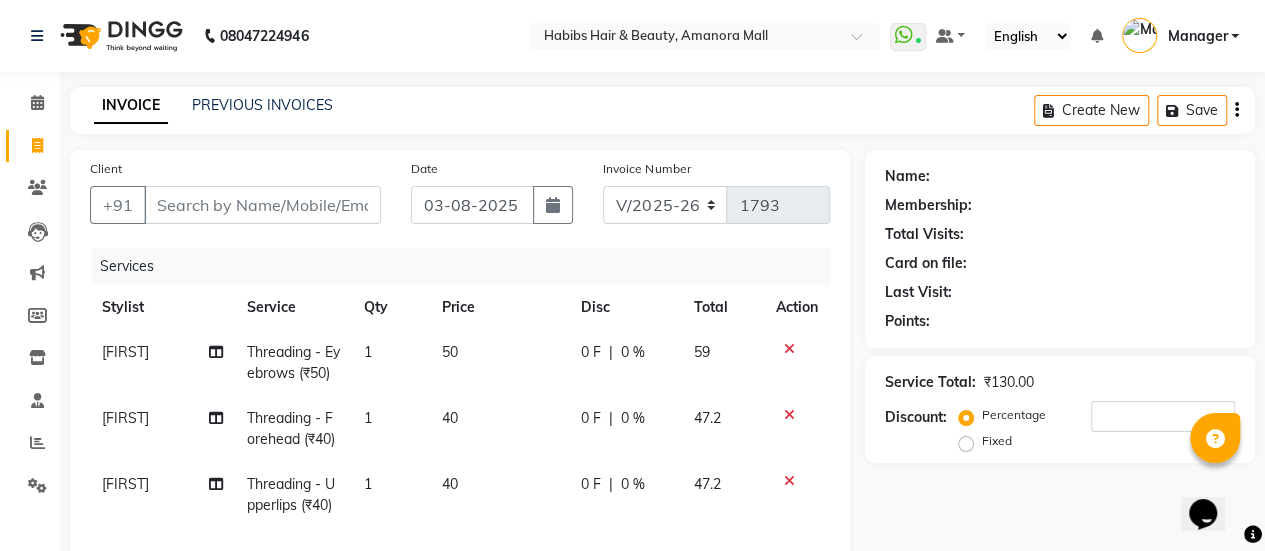 click on "50" 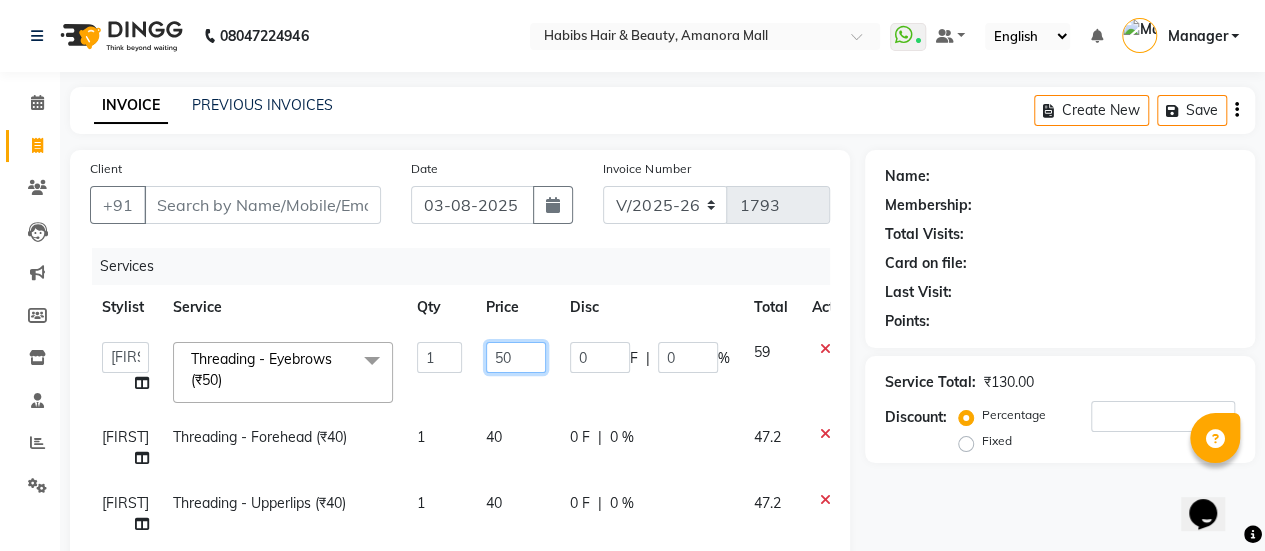 click on "50" 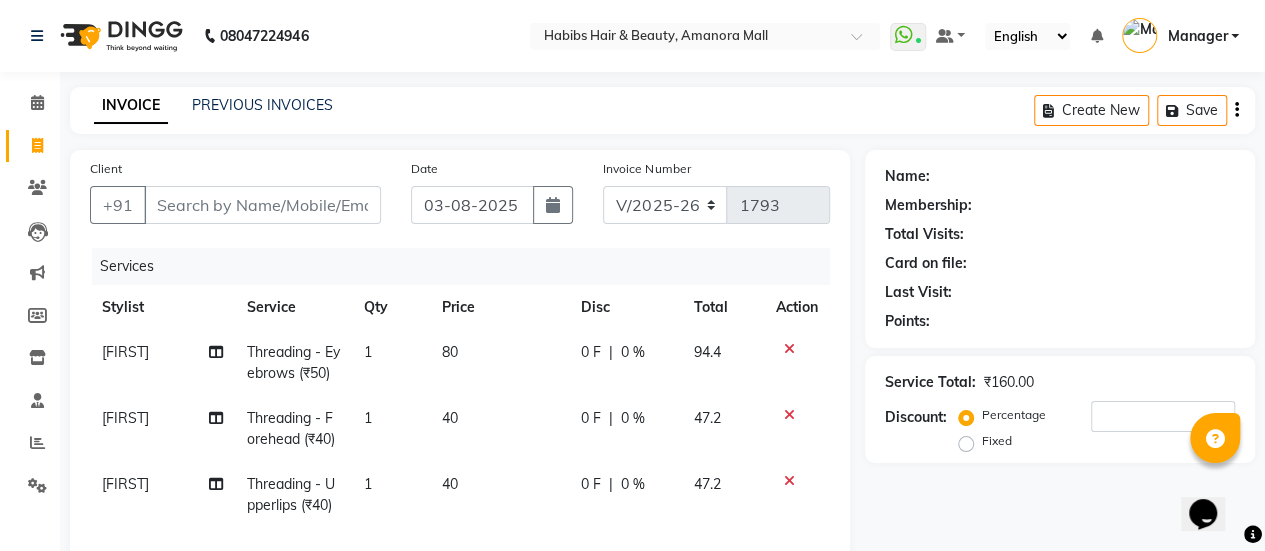 click on "40" 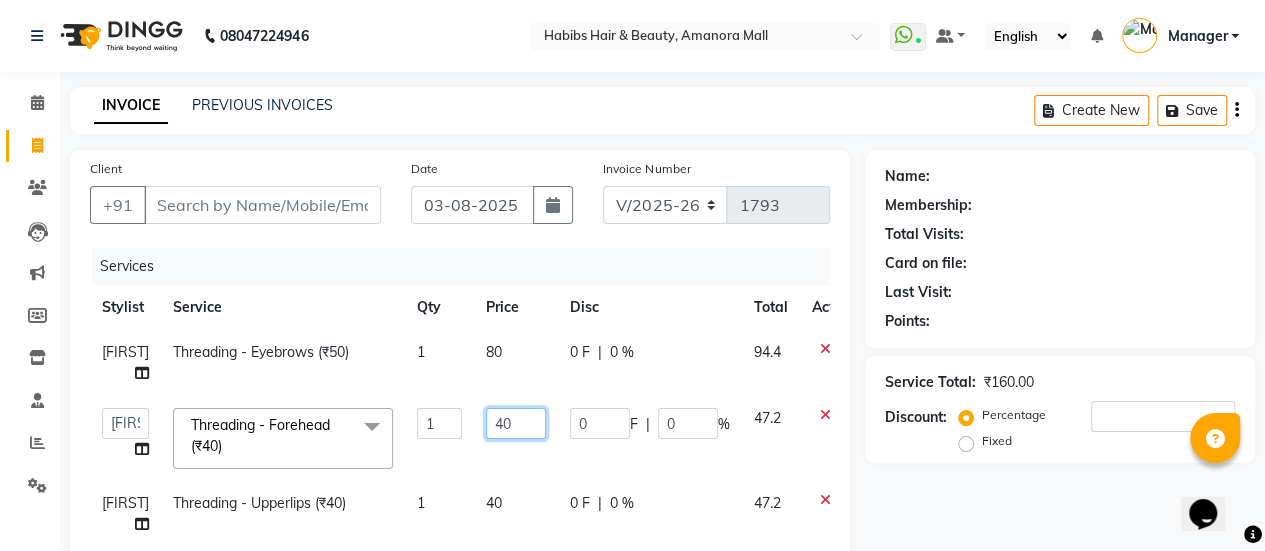click on "40" 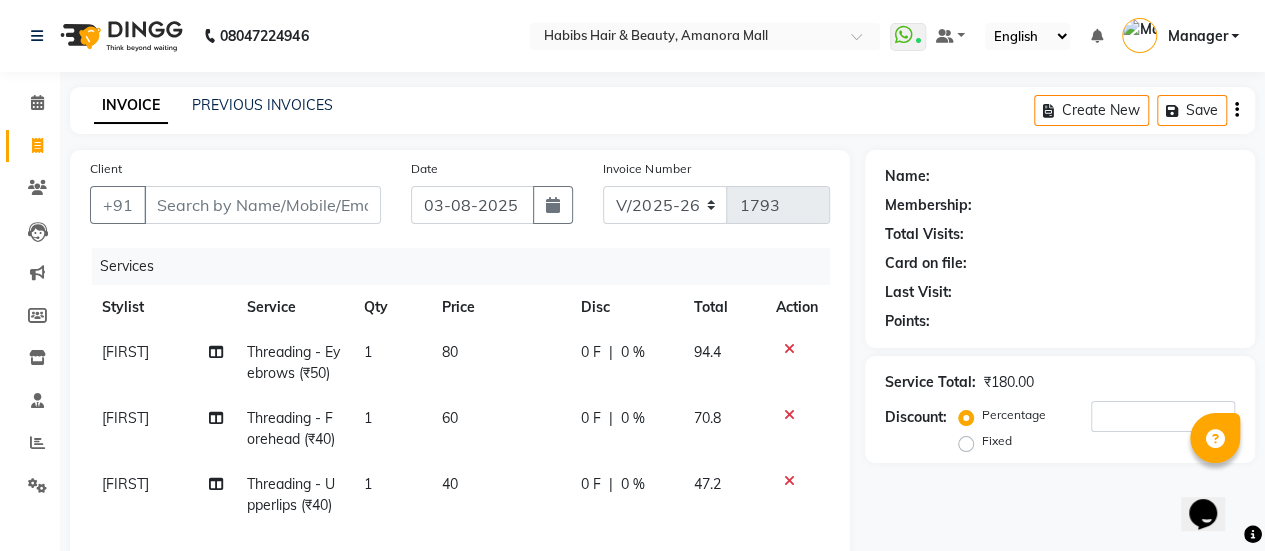 click on "40" 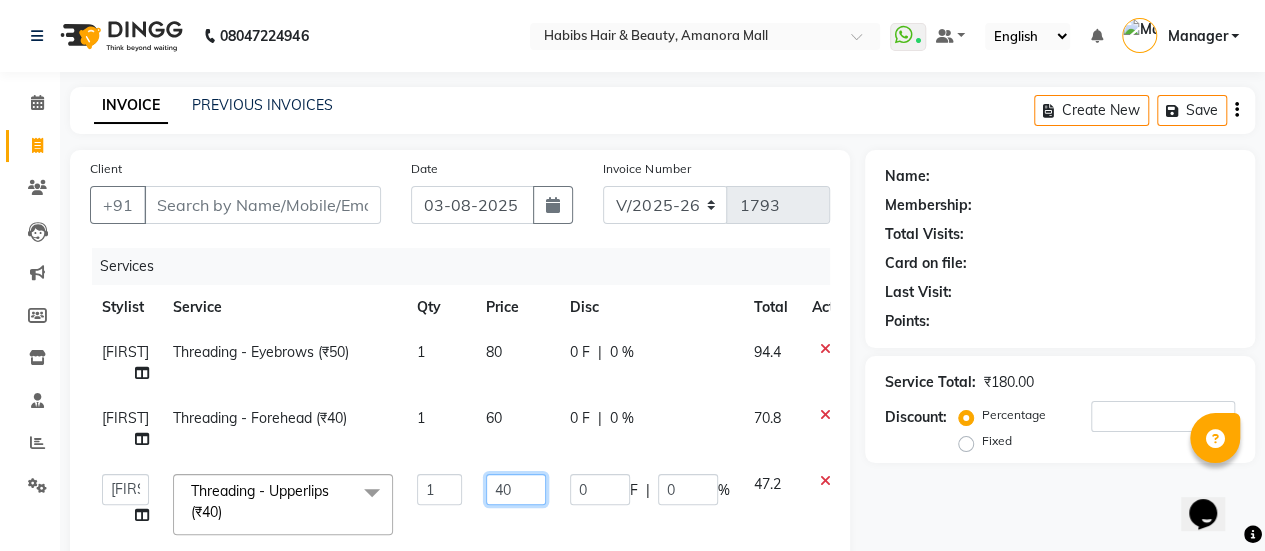 click on "40" 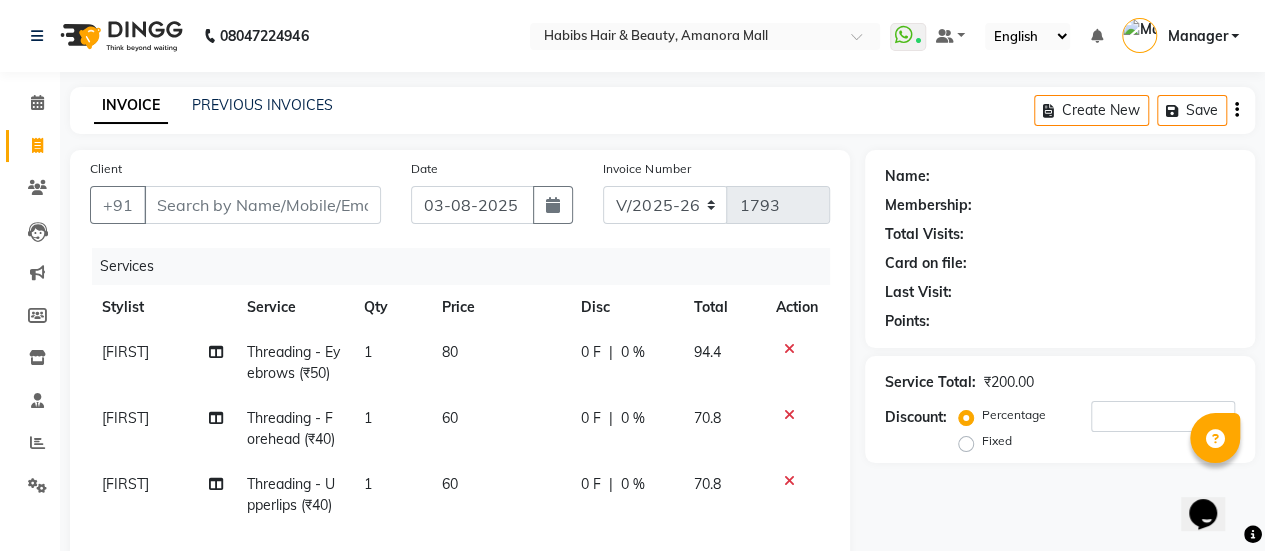 click on "0 F | 0 %" 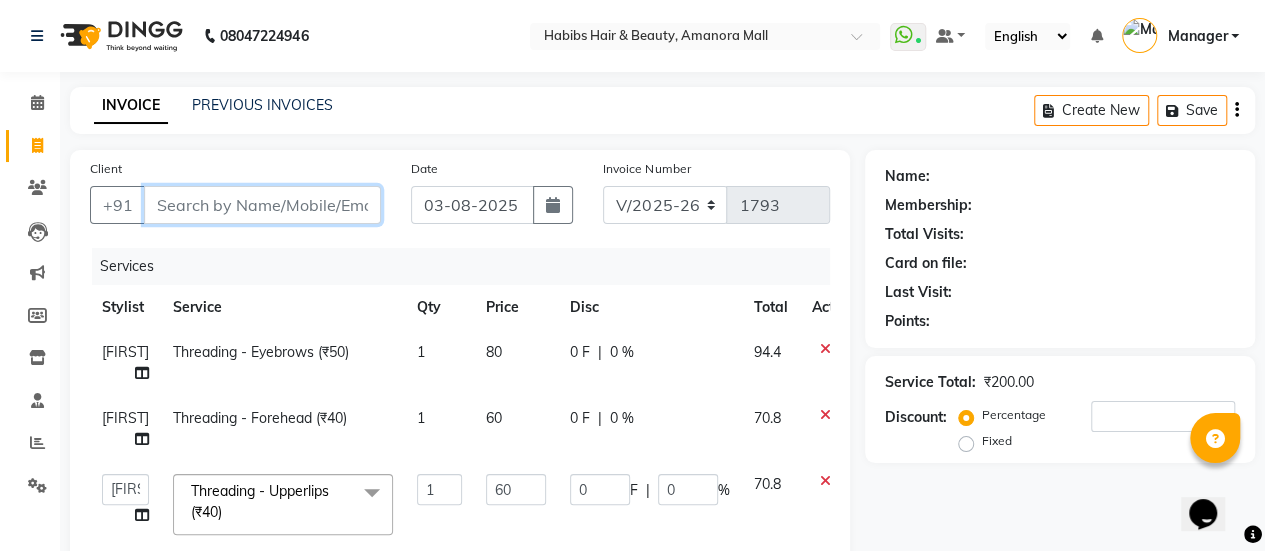 click on "Client" at bounding box center (262, 205) 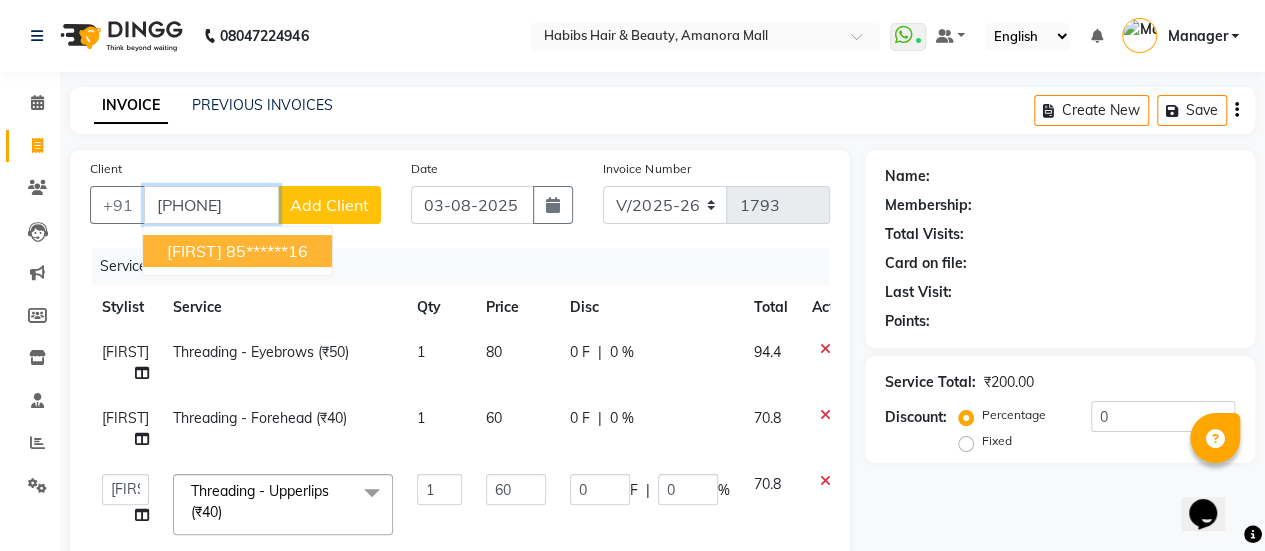 click on "[FIRST]" at bounding box center (194, 251) 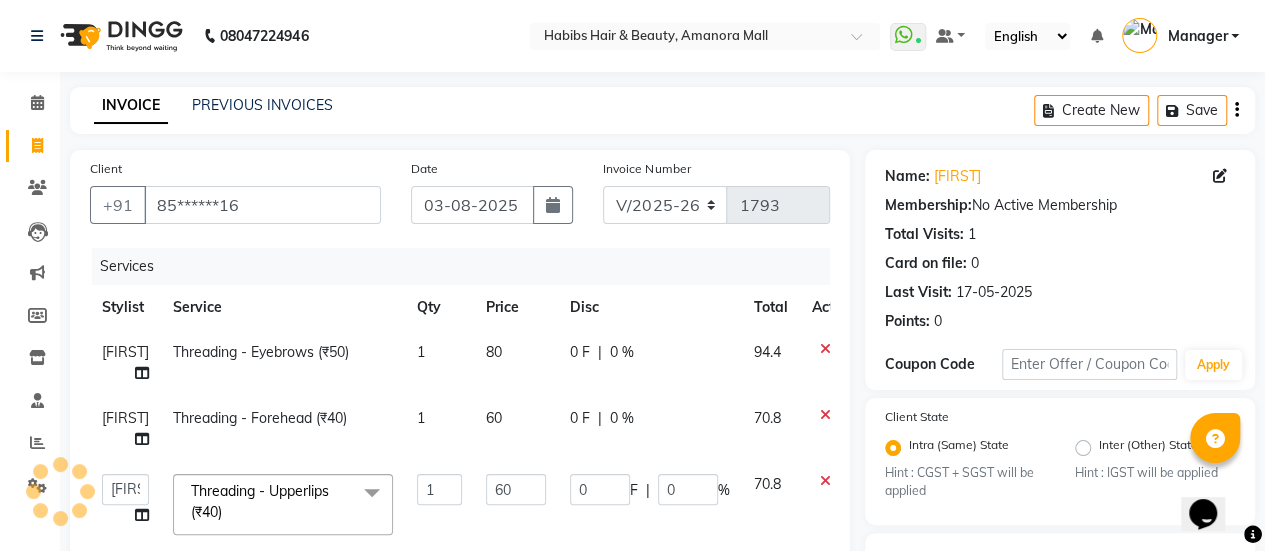 scroll, scrollTop: 0, scrollLeft: 34, axis: horizontal 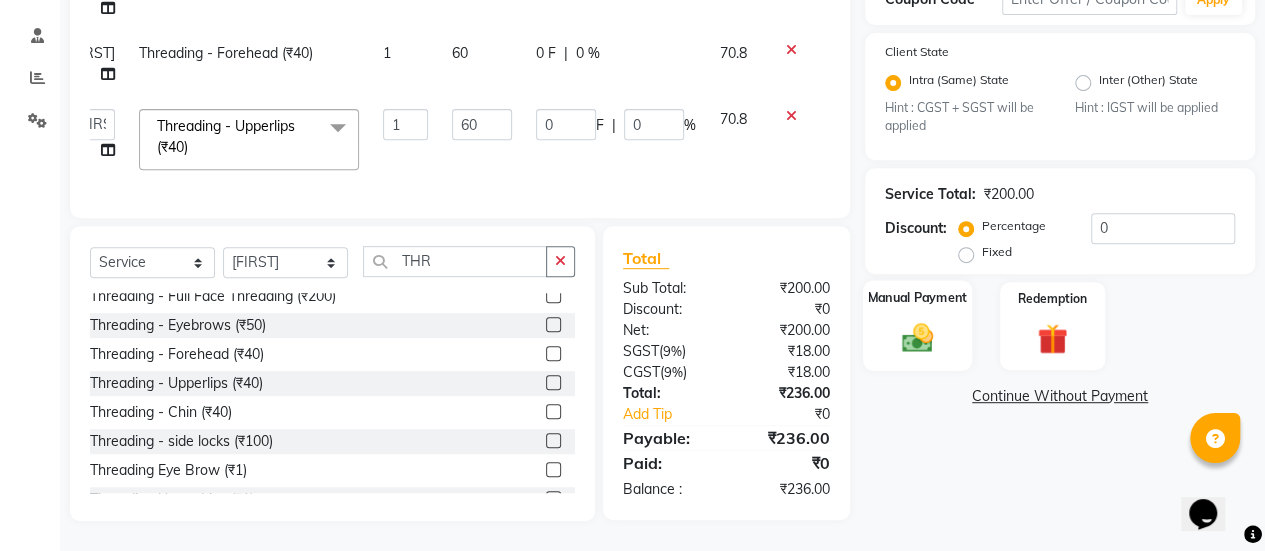 click on "Manual Payment" 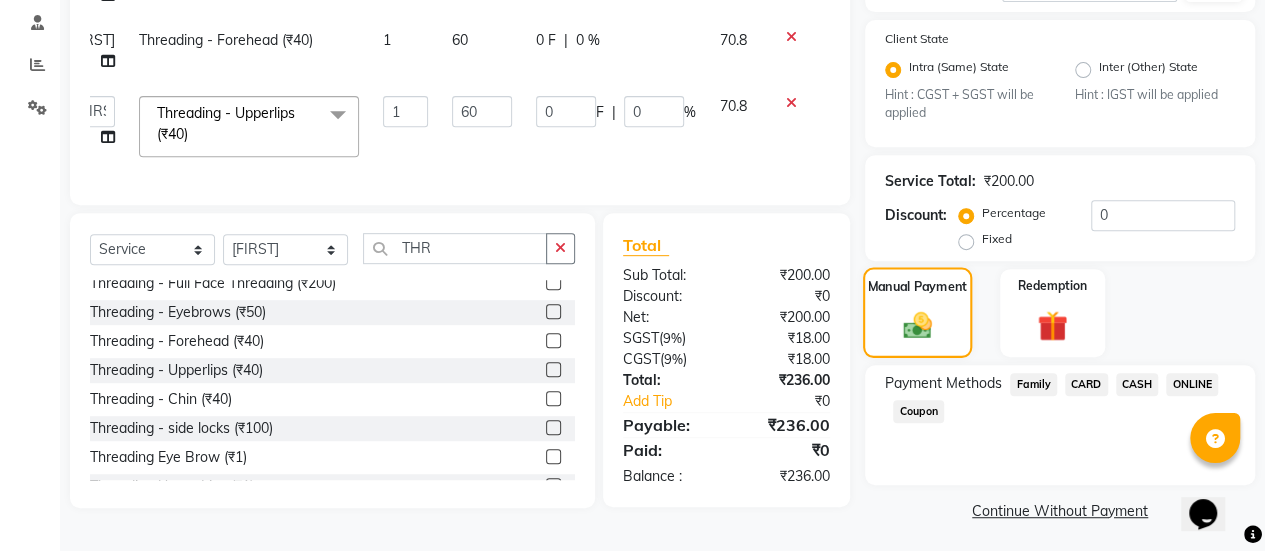 scroll, scrollTop: 382, scrollLeft: 0, axis: vertical 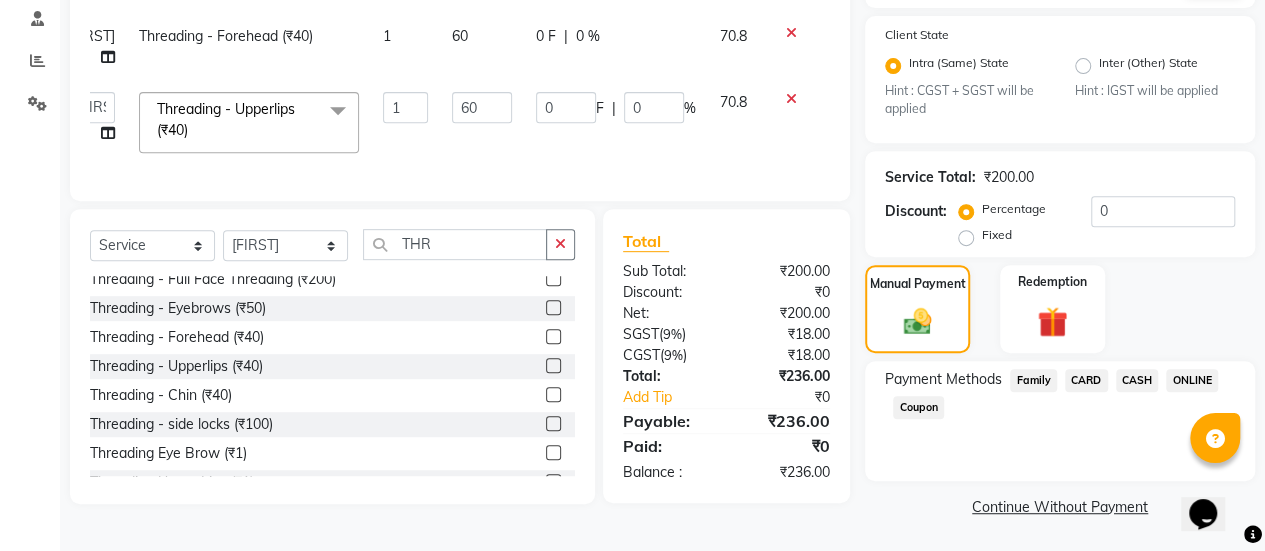 click on "ONLINE" 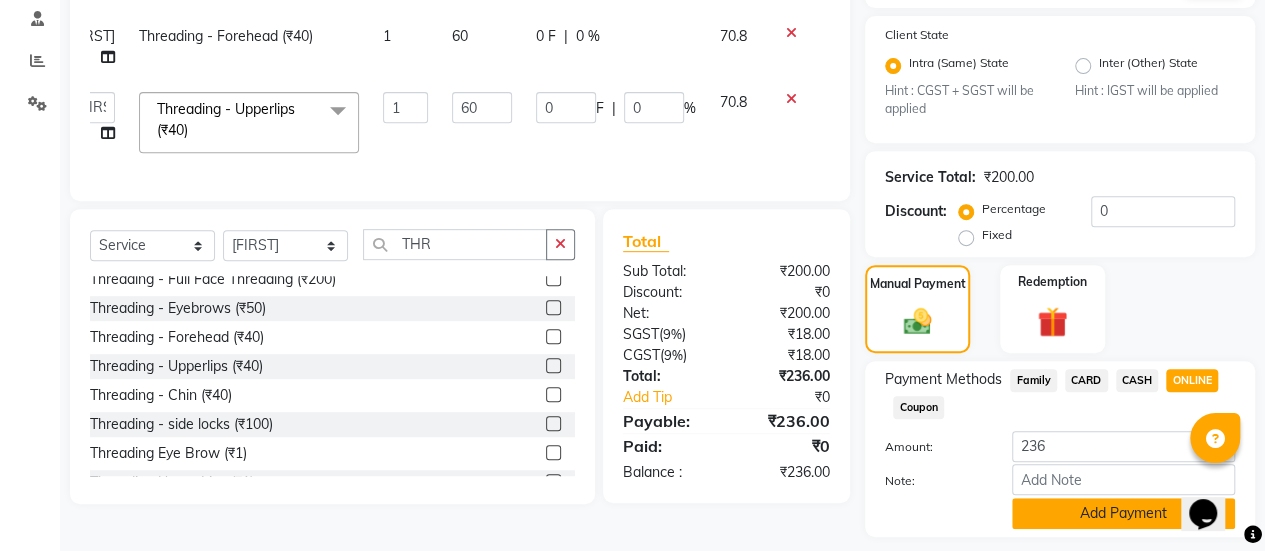 click on "Add Payment" 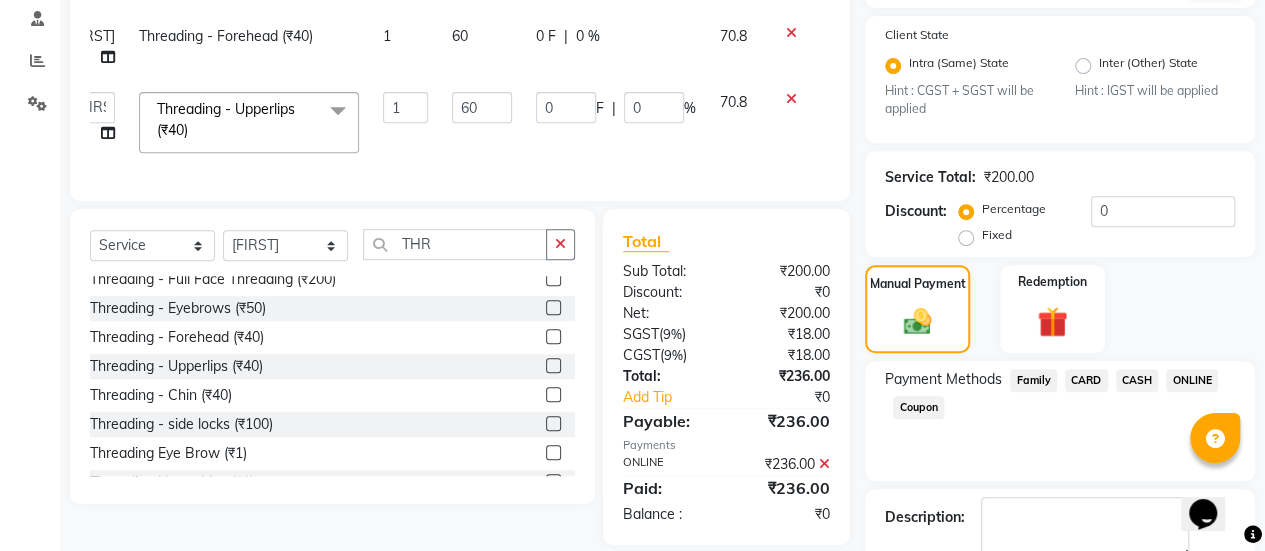 scroll, scrollTop: 493, scrollLeft: 0, axis: vertical 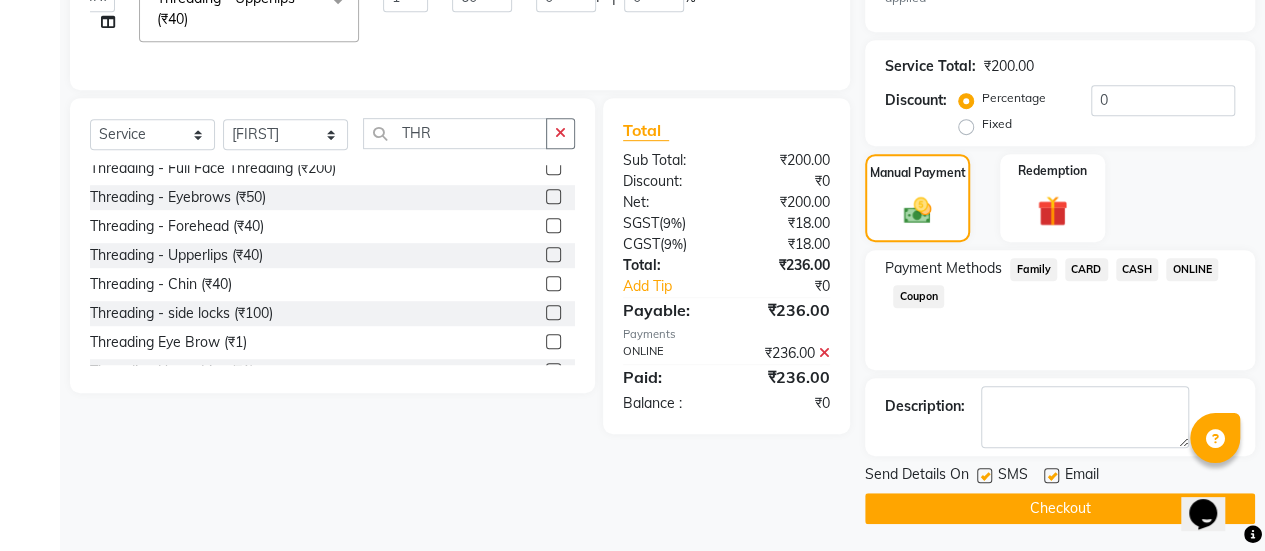click 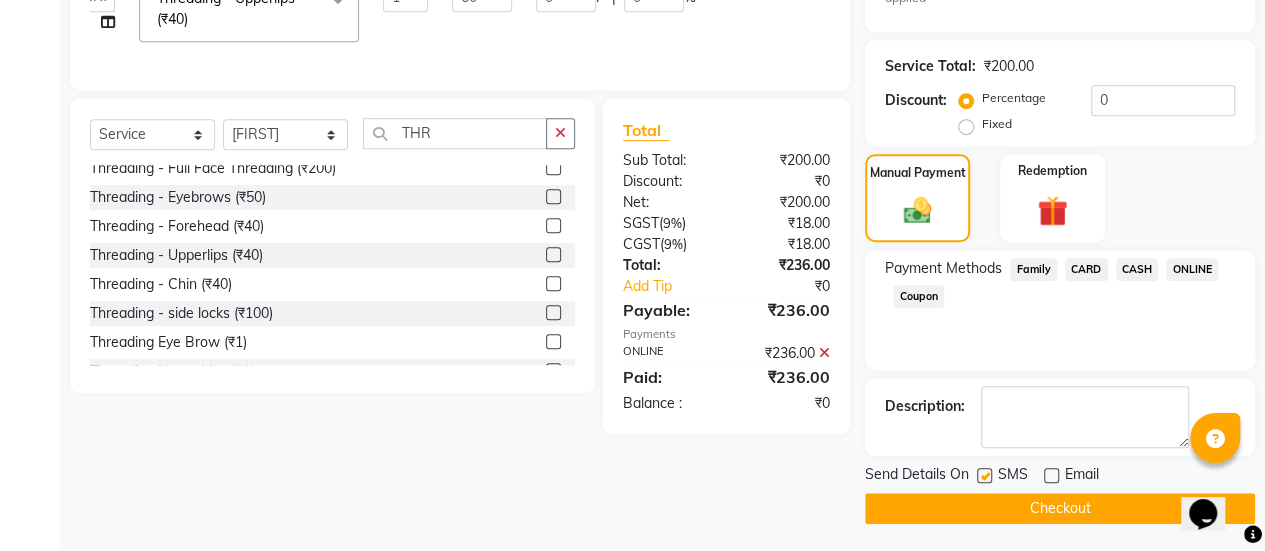 click on "Checkout" 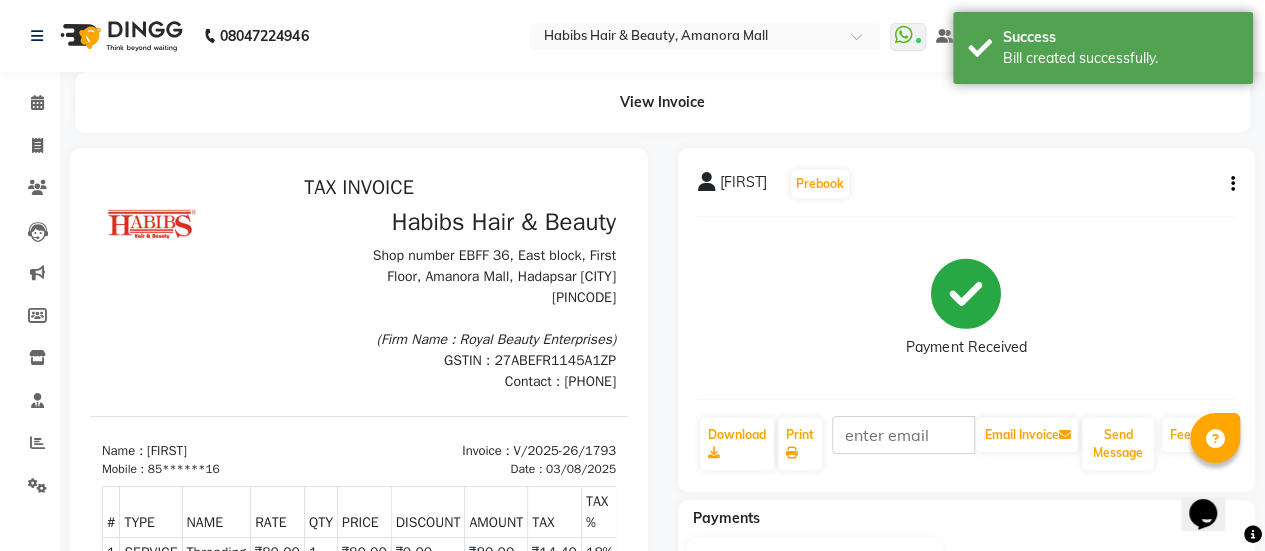scroll, scrollTop: 0, scrollLeft: 0, axis: both 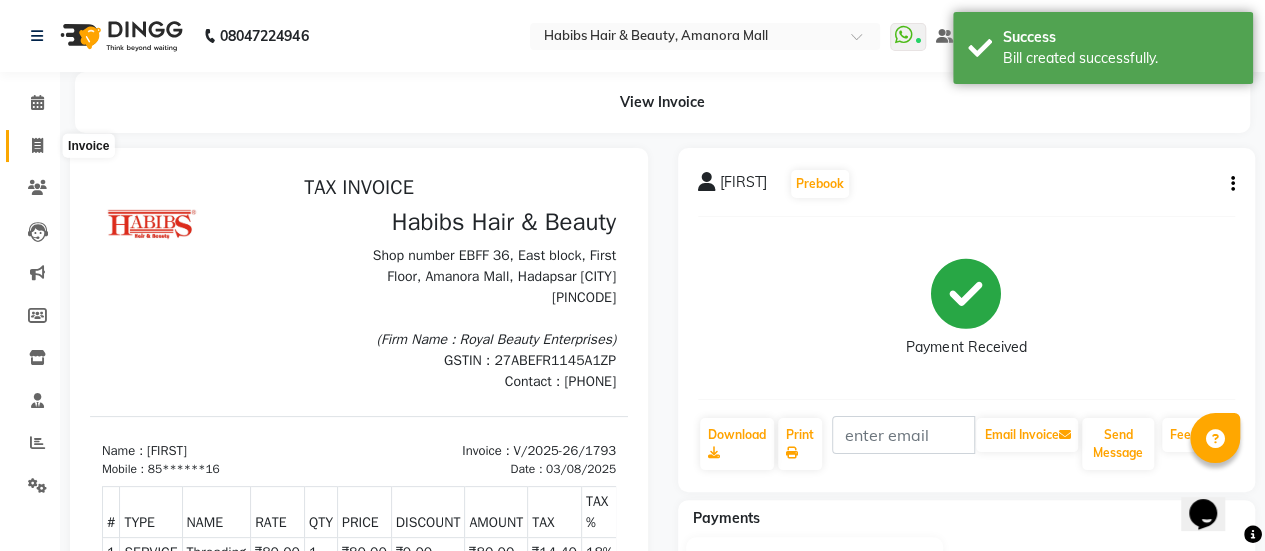 click 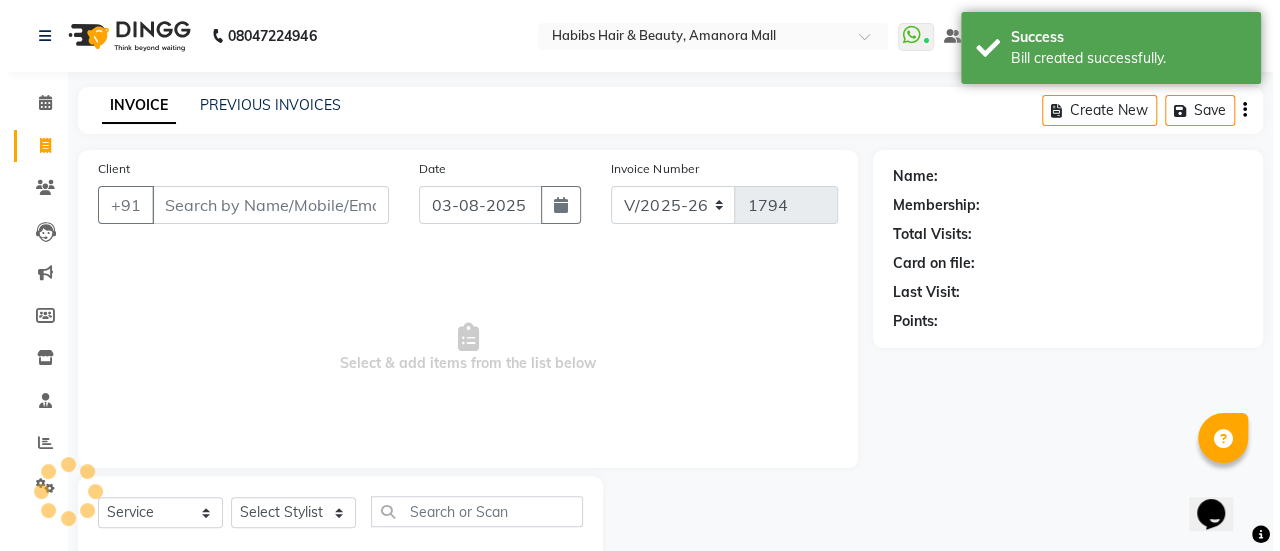 scroll, scrollTop: 49, scrollLeft: 0, axis: vertical 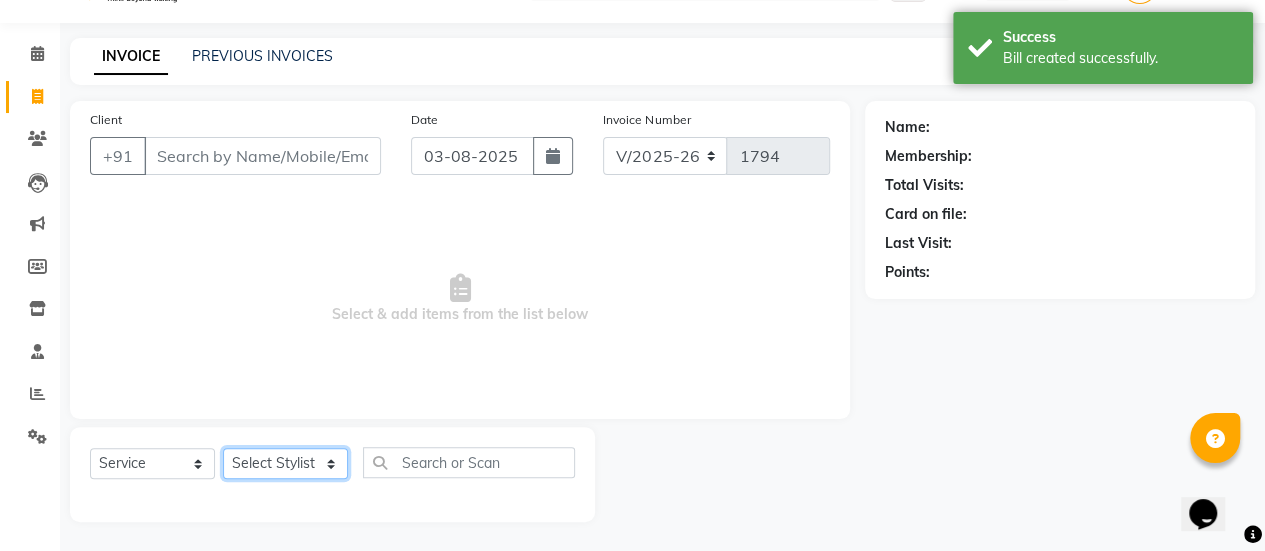 click on "Select Stylist [FIRST] [FIRST] [FIRST] [FIRST] [FIRST] [FIRST] [FIRST] [FIRST] [FIRST] Manager [FIRST] [FIRST] [FIRST] [FIRST] [FIRST] [FIRST] [FIRST] [FIRST]" 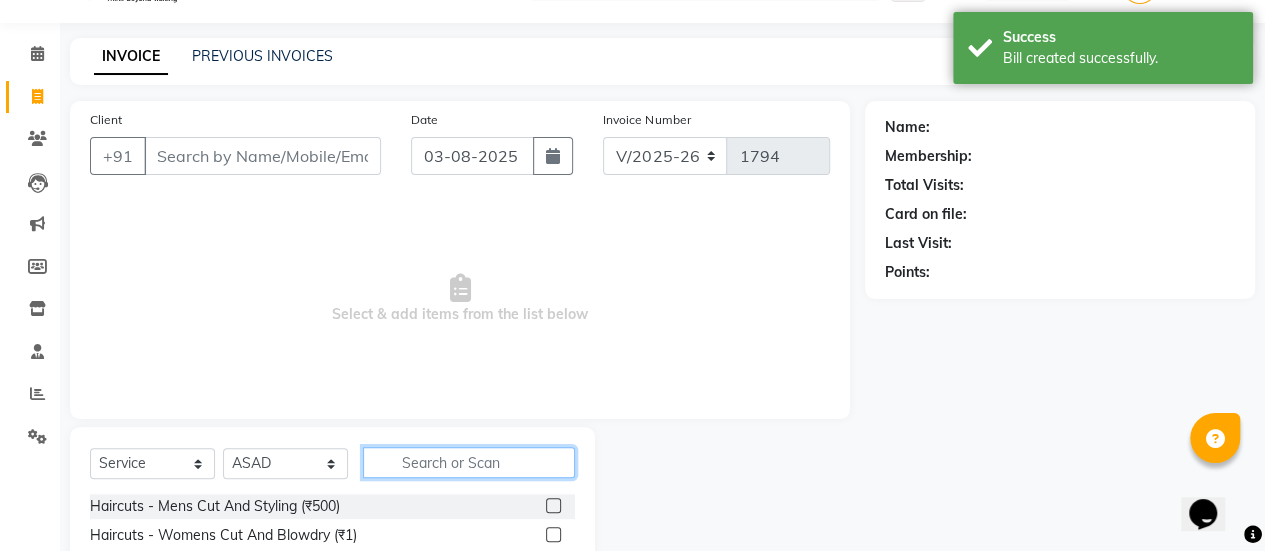 click 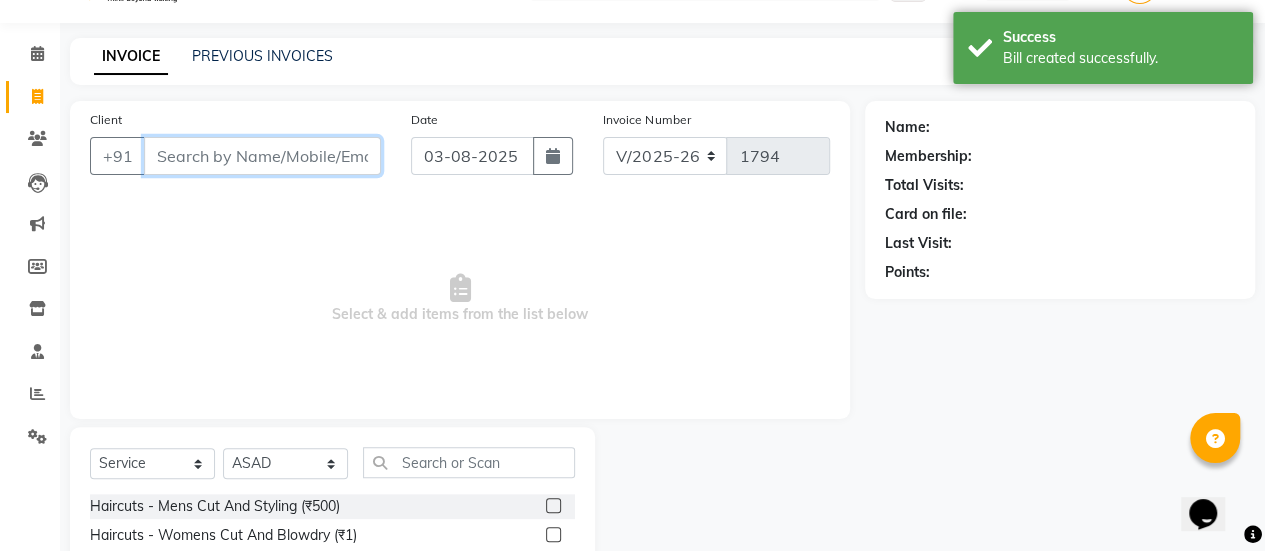 click on "Client" at bounding box center (262, 156) 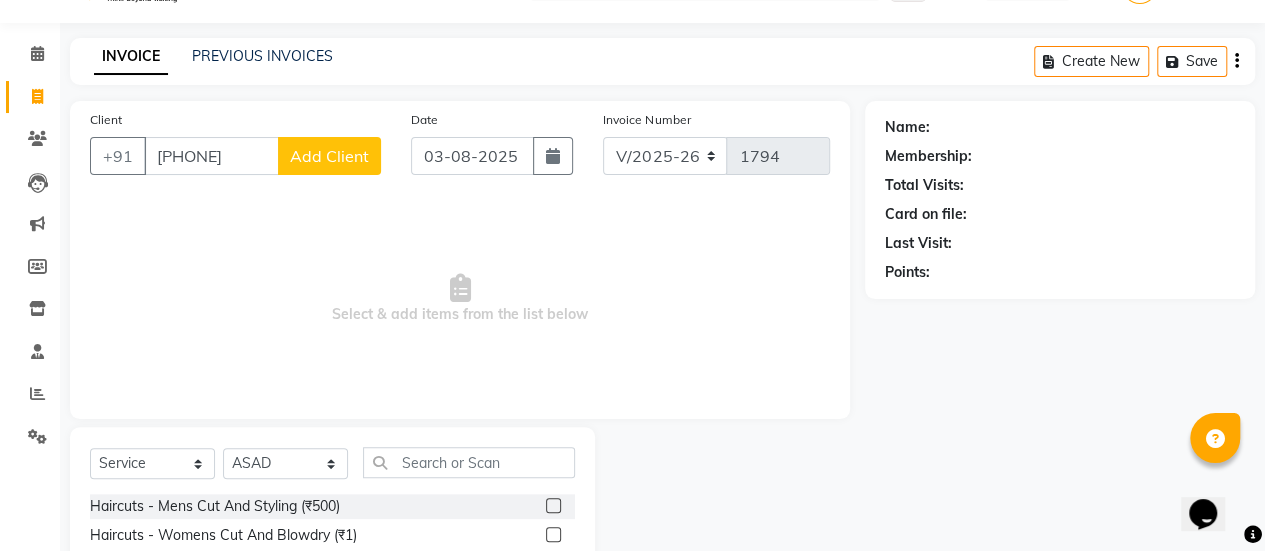 click on "Add Client" 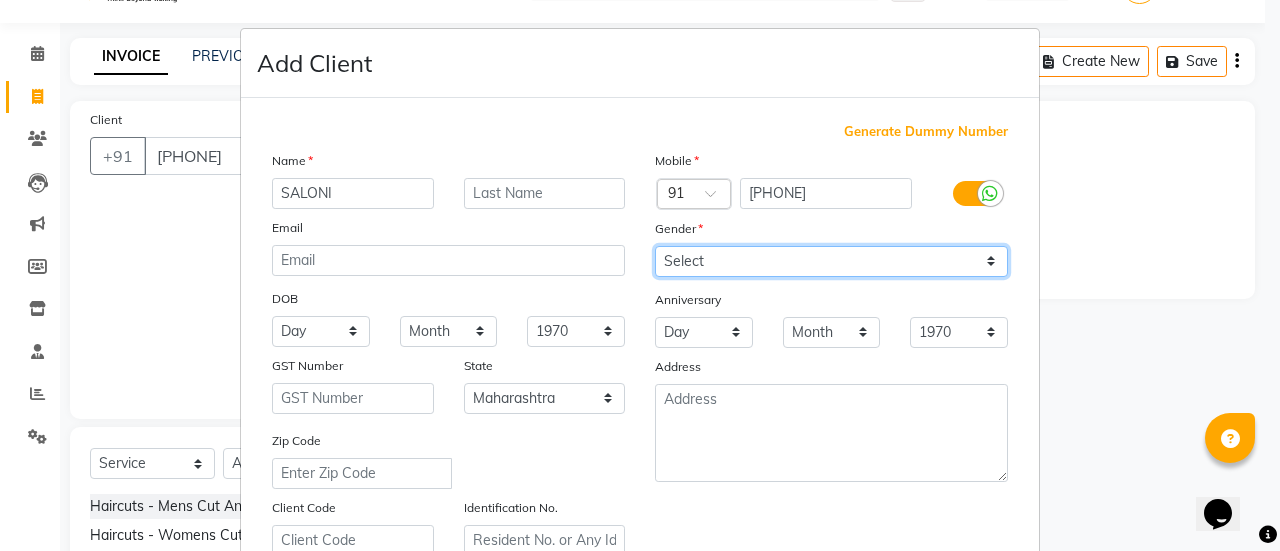 click on "Select Male Female Other Prefer Not To Say" at bounding box center (831, 261) 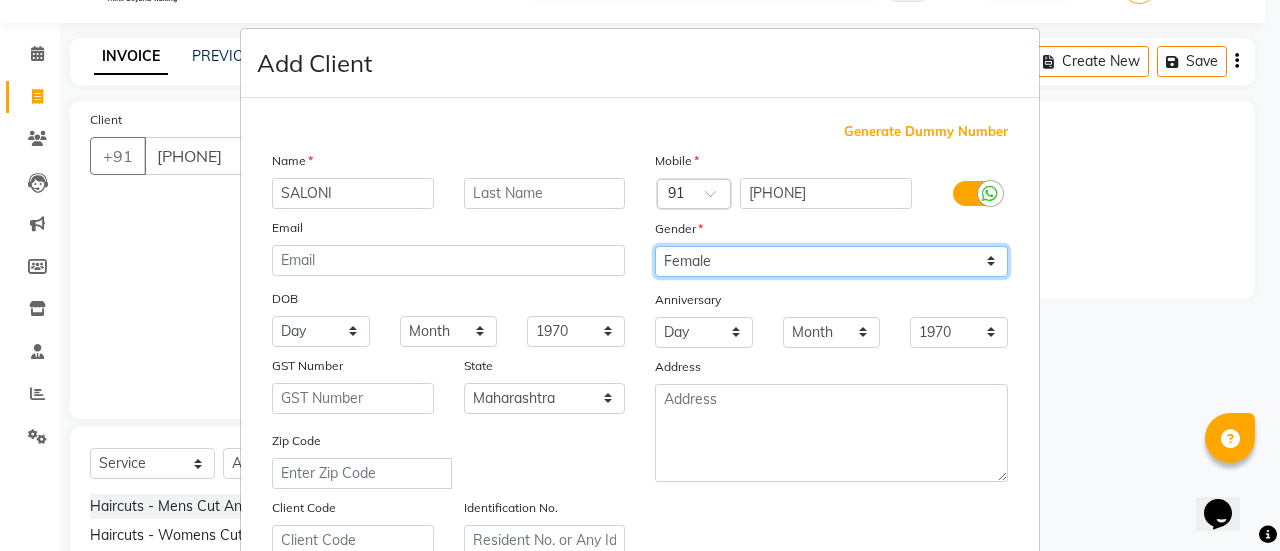 click on "Select Male Female Other Prefer Not To Say" at bounding box center [831, 261] 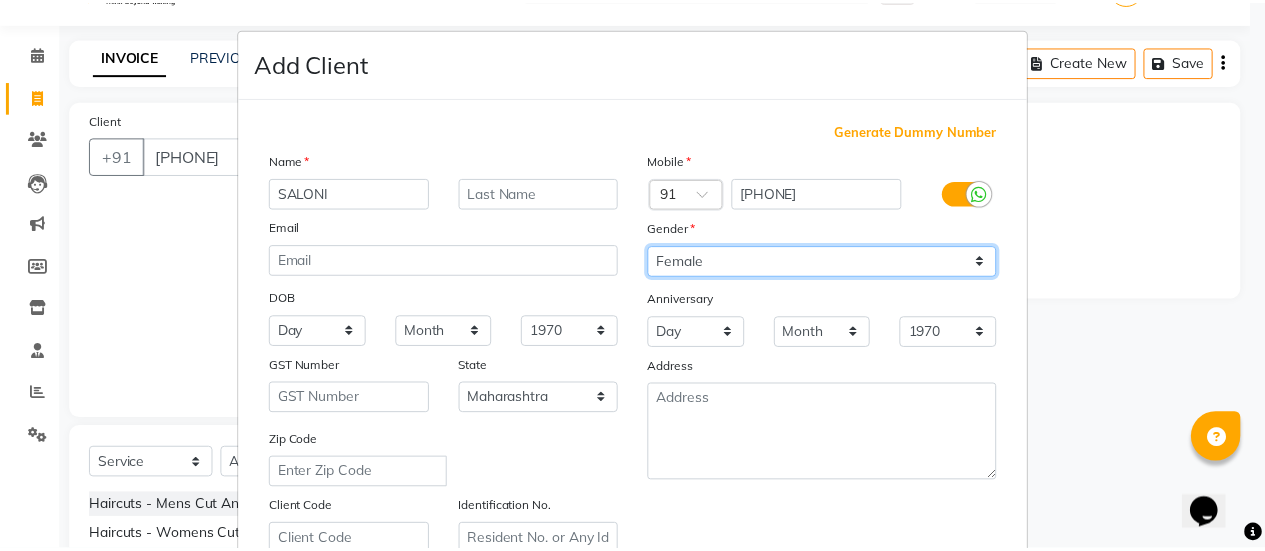 scroll, scrollTop: 368, scrollLeft: 0, axis: vertical 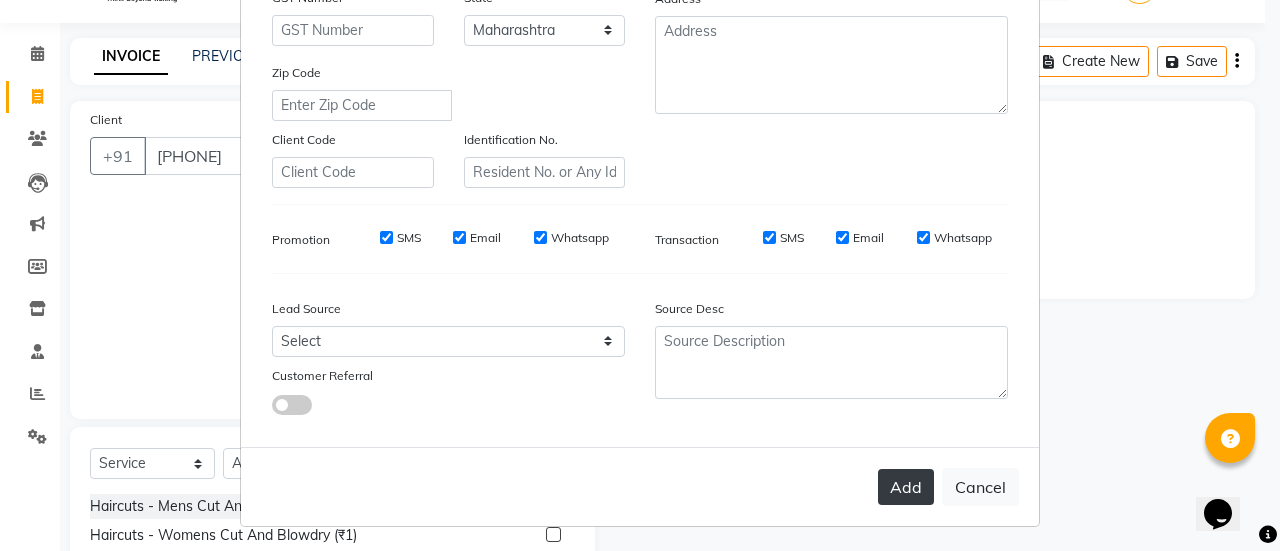 click on "Add" at bounding box center [906, 487] 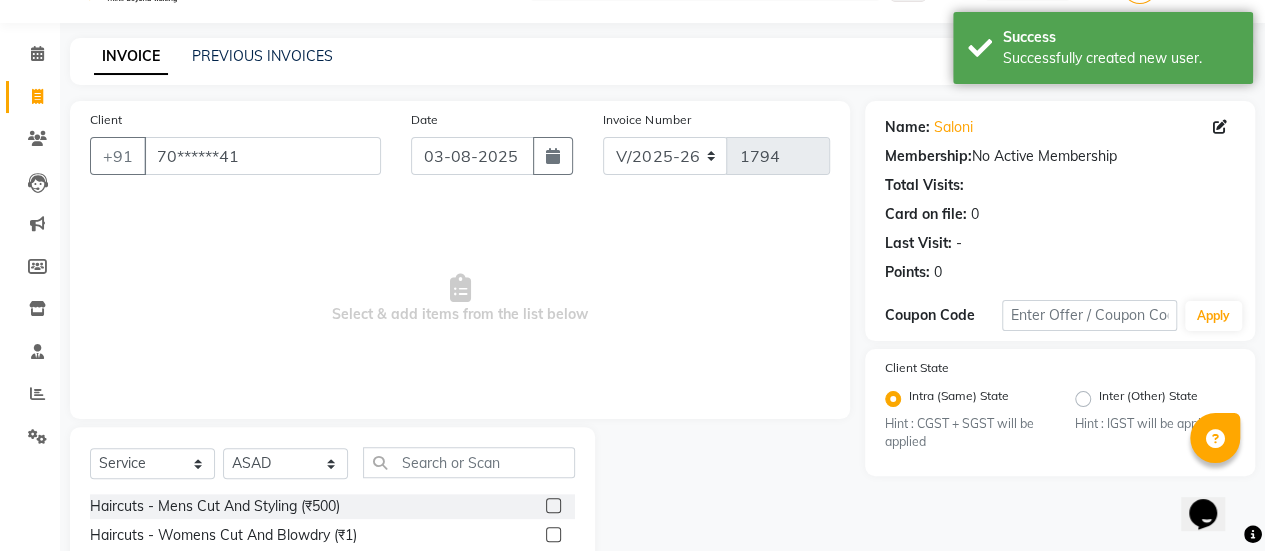 click 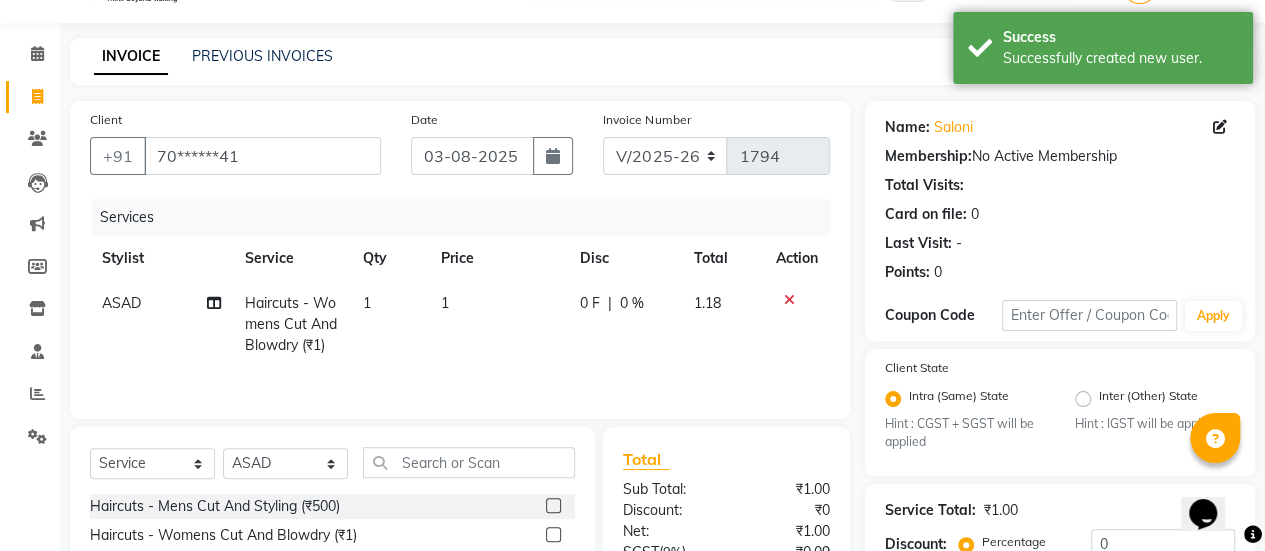 click on "1" 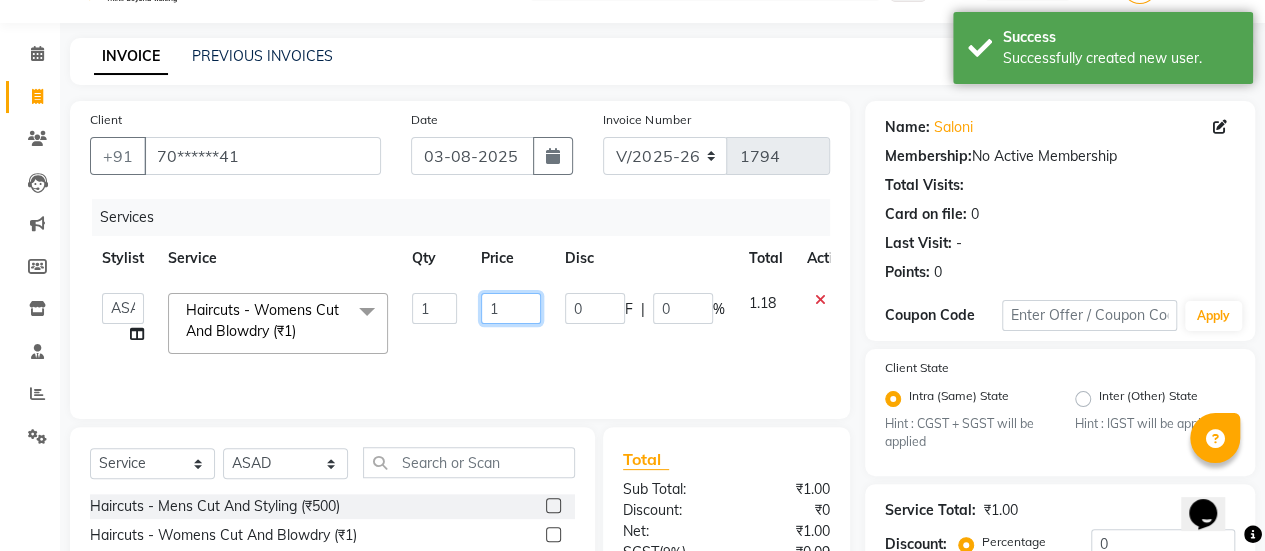 click on "1" 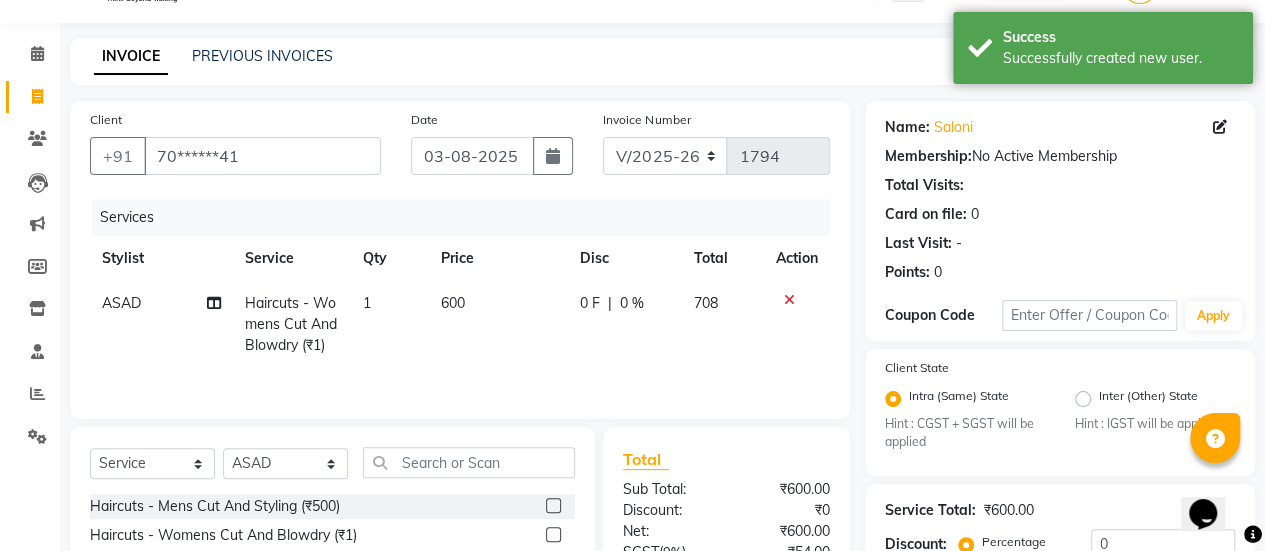 click on "0 F | 0 %" 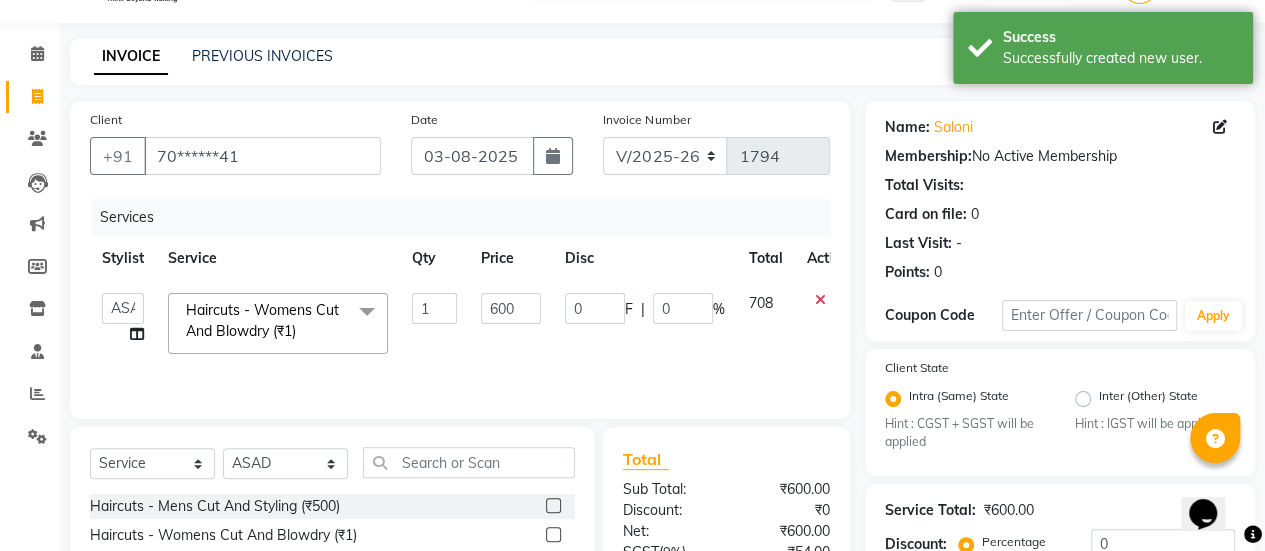 scroll, scrollTop: 254, scrollLeft: 0, axis: vertical 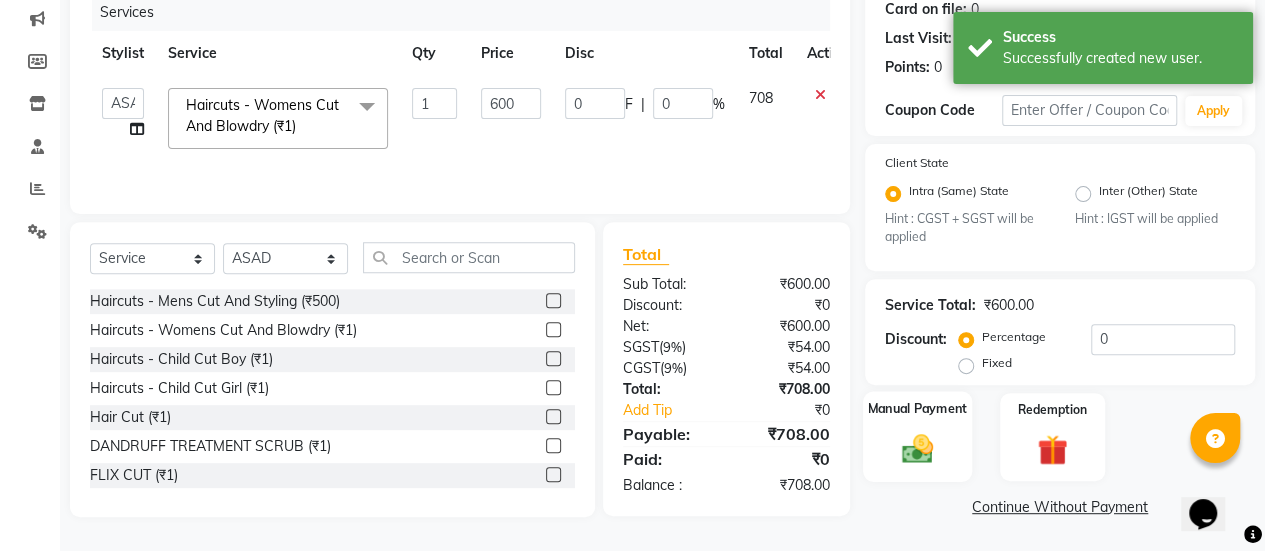 click 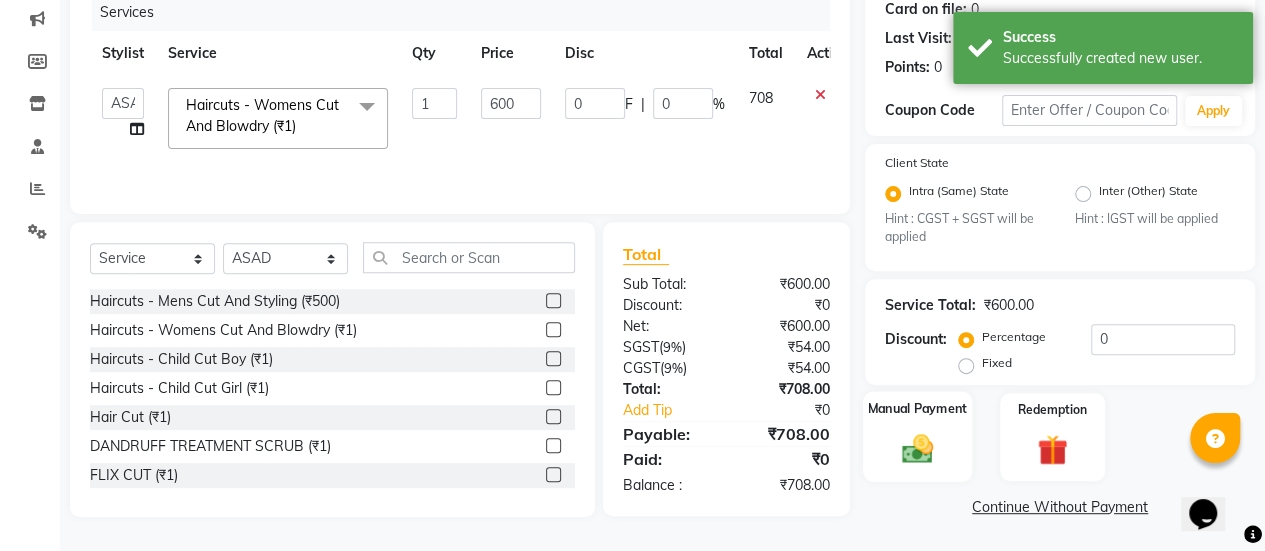 scroll, scrollTop: 382, scrollLeft: 0, axis: vertical 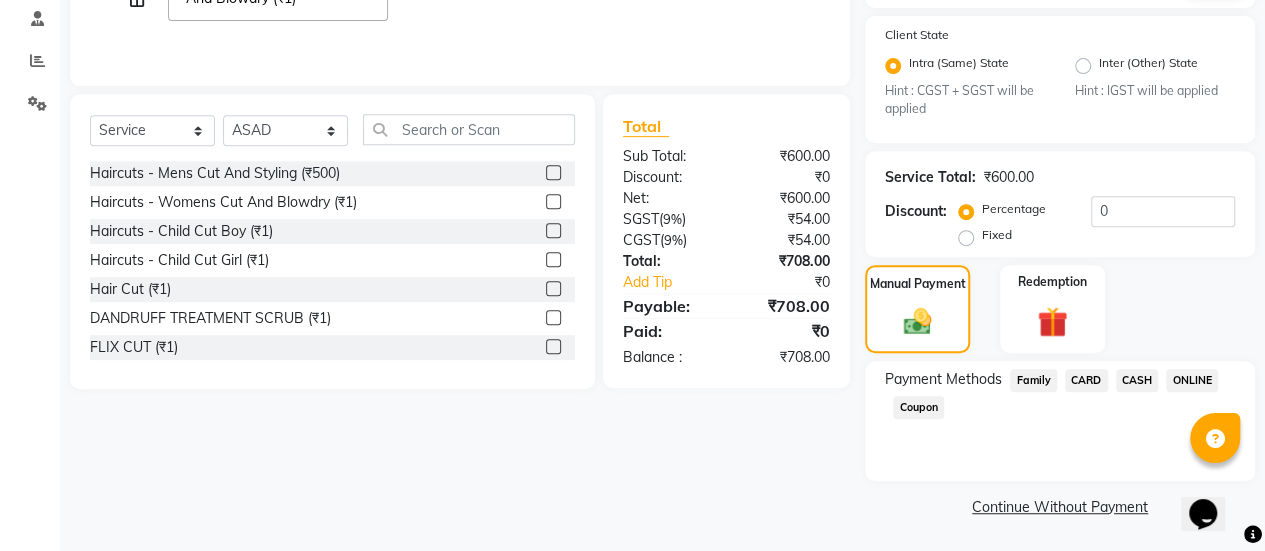 click on "ONLINE" 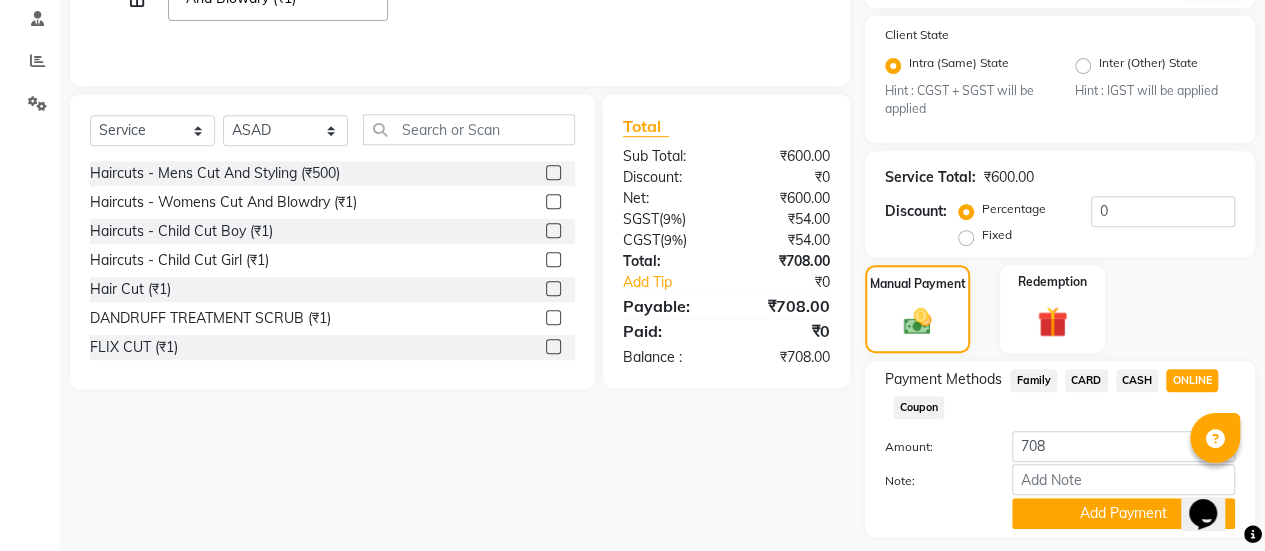 scroll, scrollTop: 438, scrollLeft: 0, axis: vertical 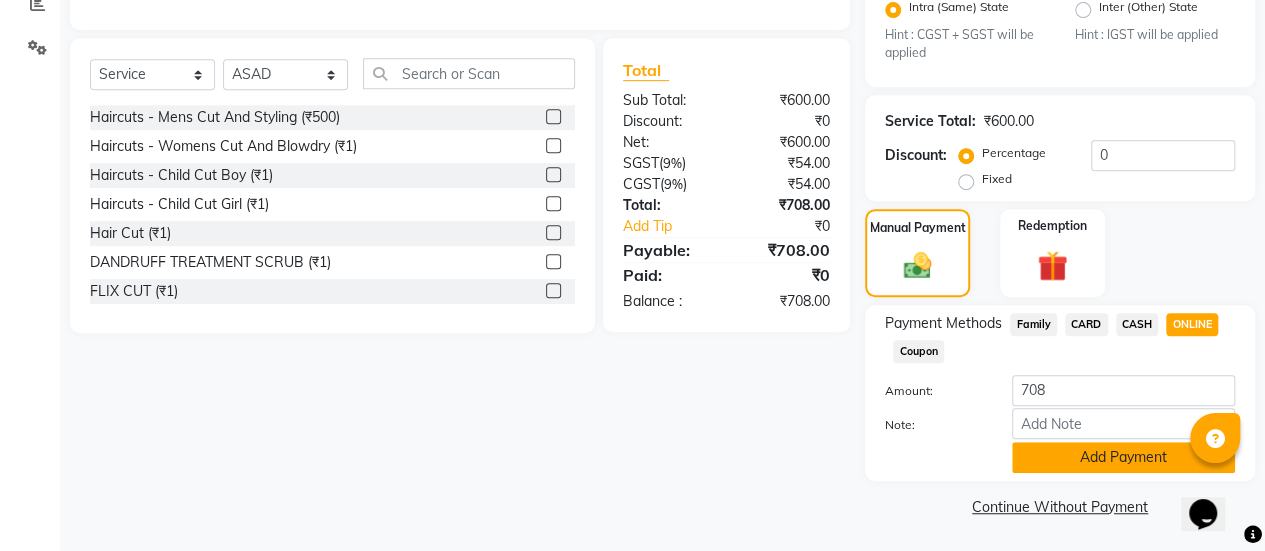 click on "Add Payment" 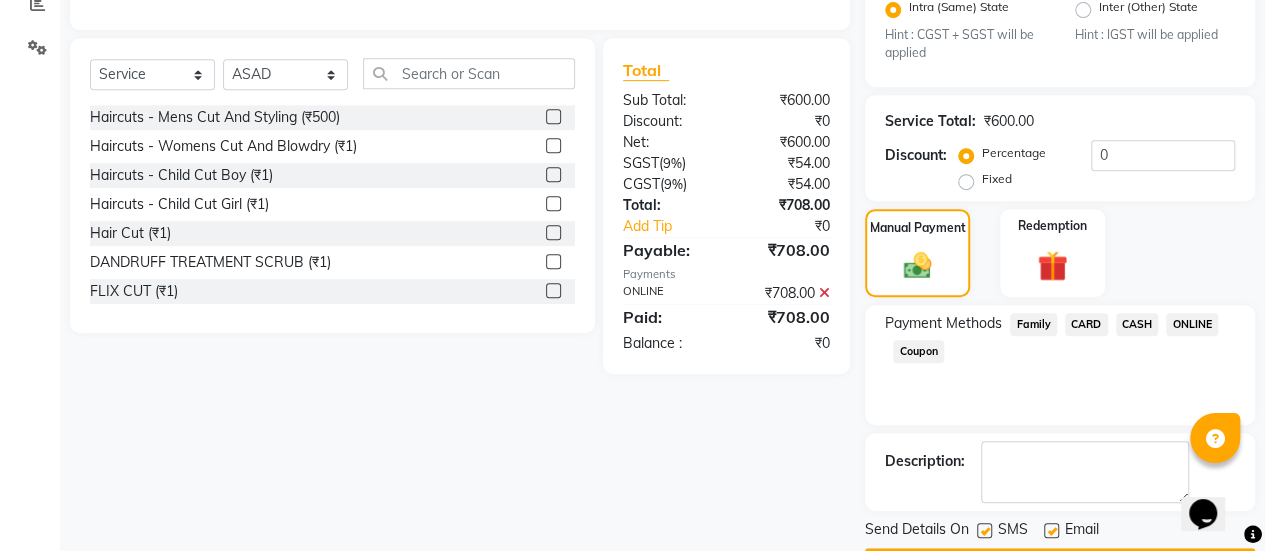 scroll, scrollTop: 493, scrollLeft: 0, axis: vertical 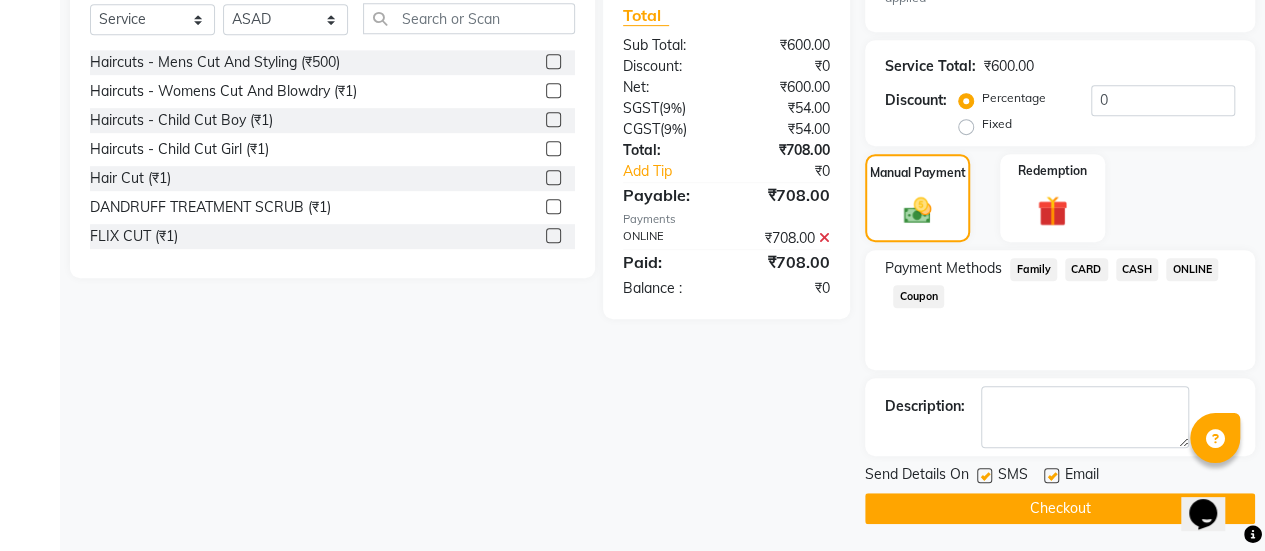 click 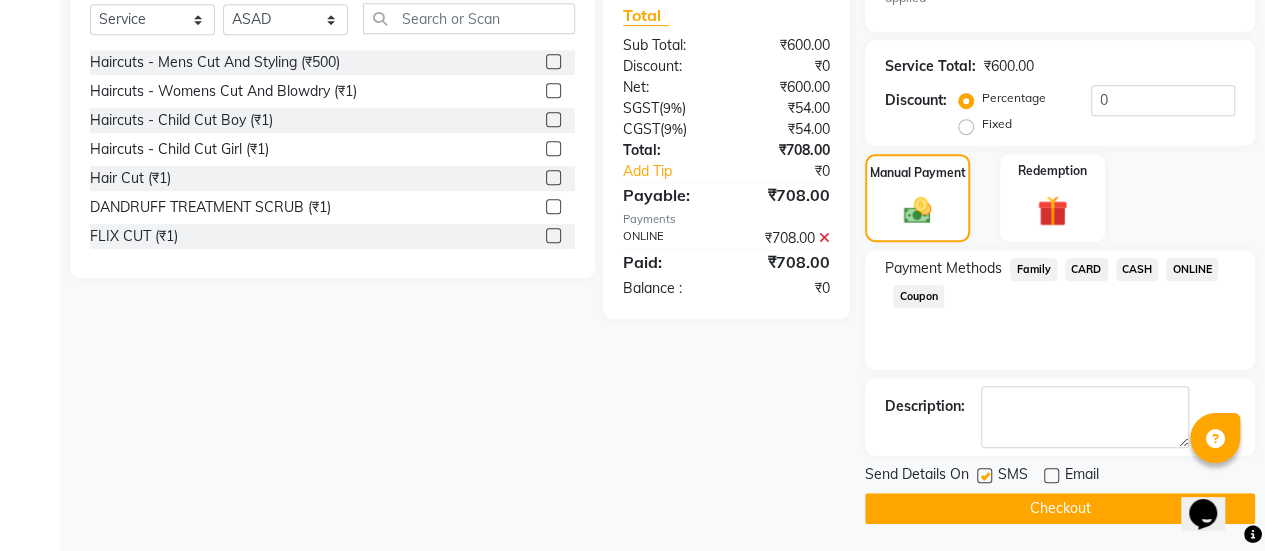 click on "Checkout" 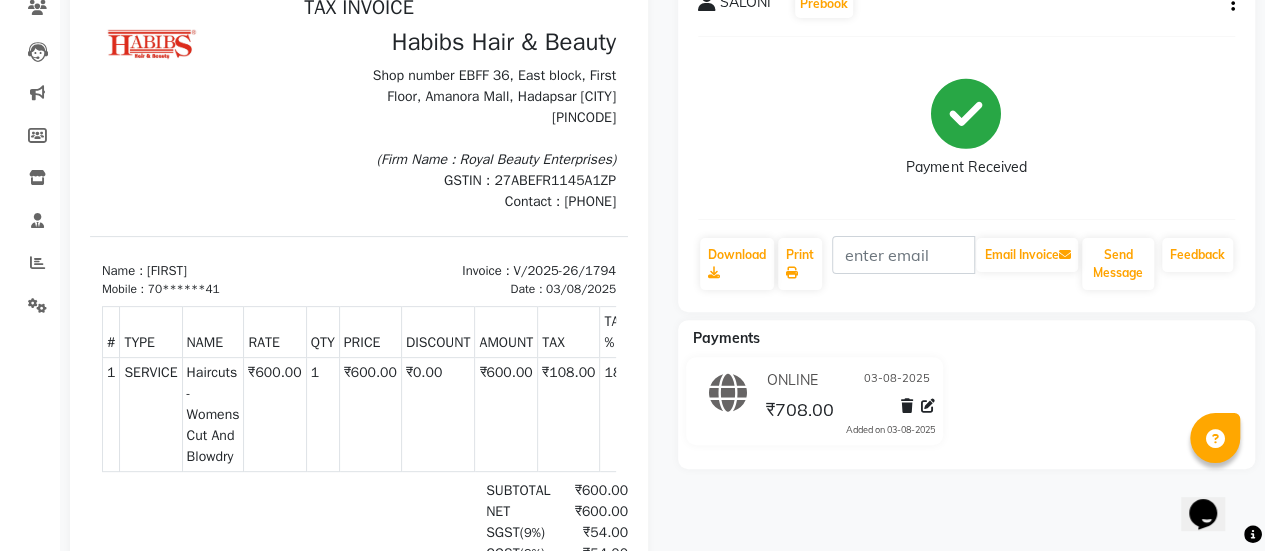 scroll, scrollTop: 0, scrollLeft: 0, axis: both 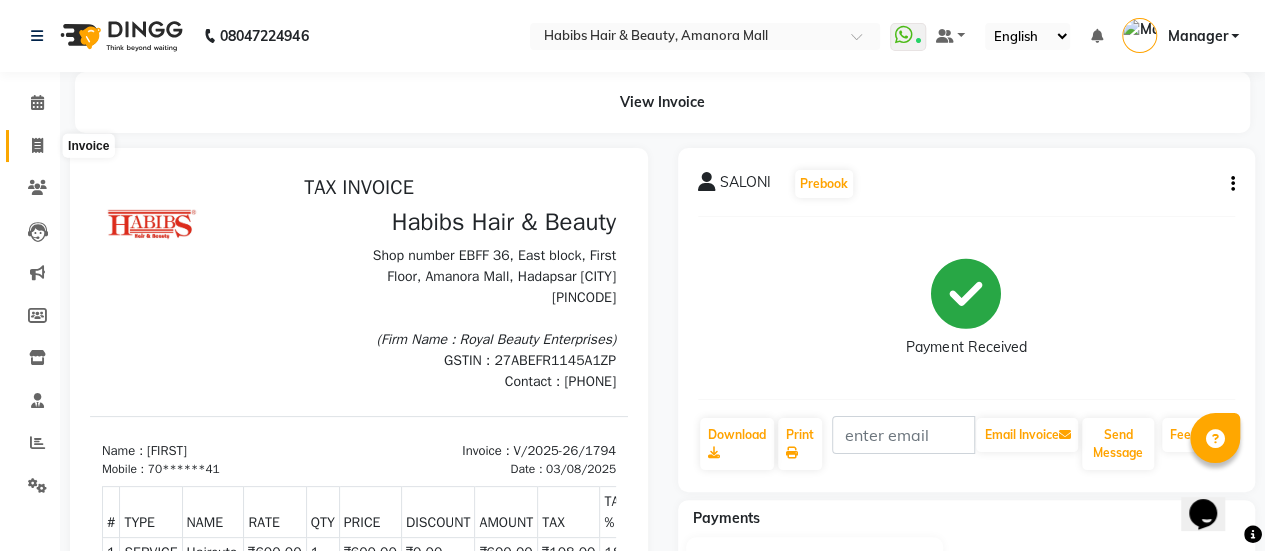 click 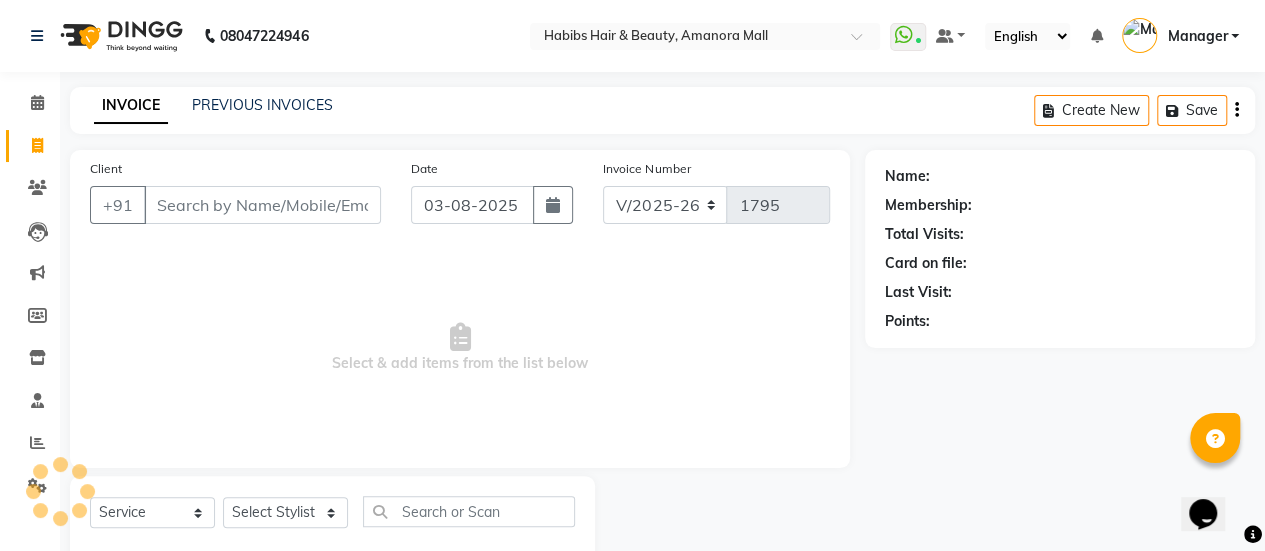 scroll, scrollTop: 49, scrollLeft: 0, axis: vertical 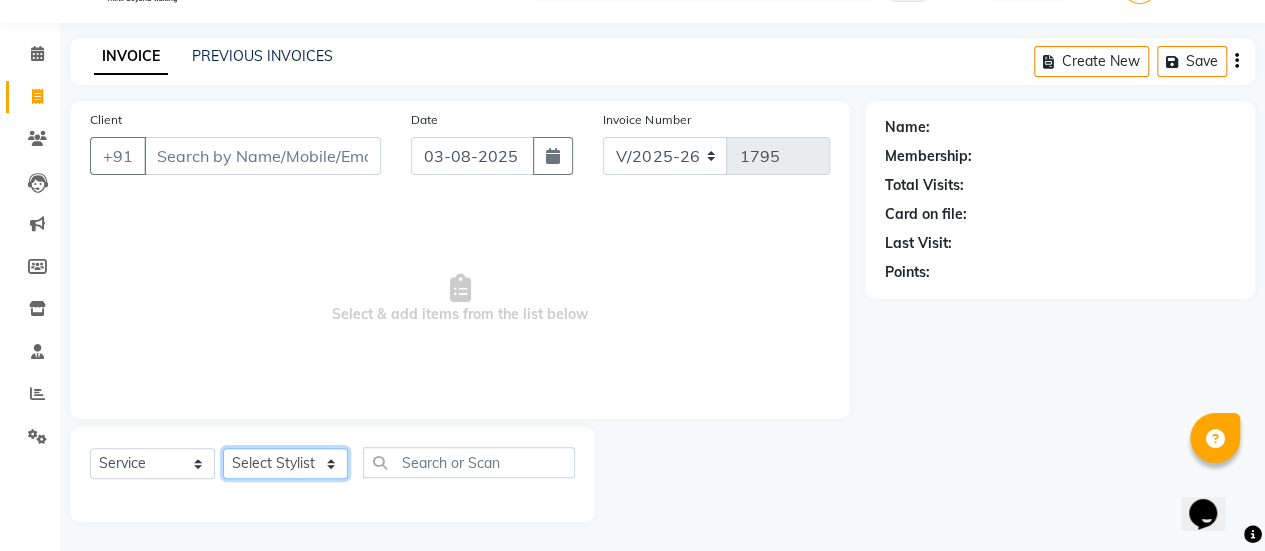 click on "Select Stylist [FIRST] [FIRST] [FIRST] [FIRST] [FIRST] [FIRST] [FIRST] [FIRST] [FIRST] Manager [FIRST] [FIRST] [FIRST] [FIRST] [FIRST] [FIRST] [FIRST] [FIRST]" 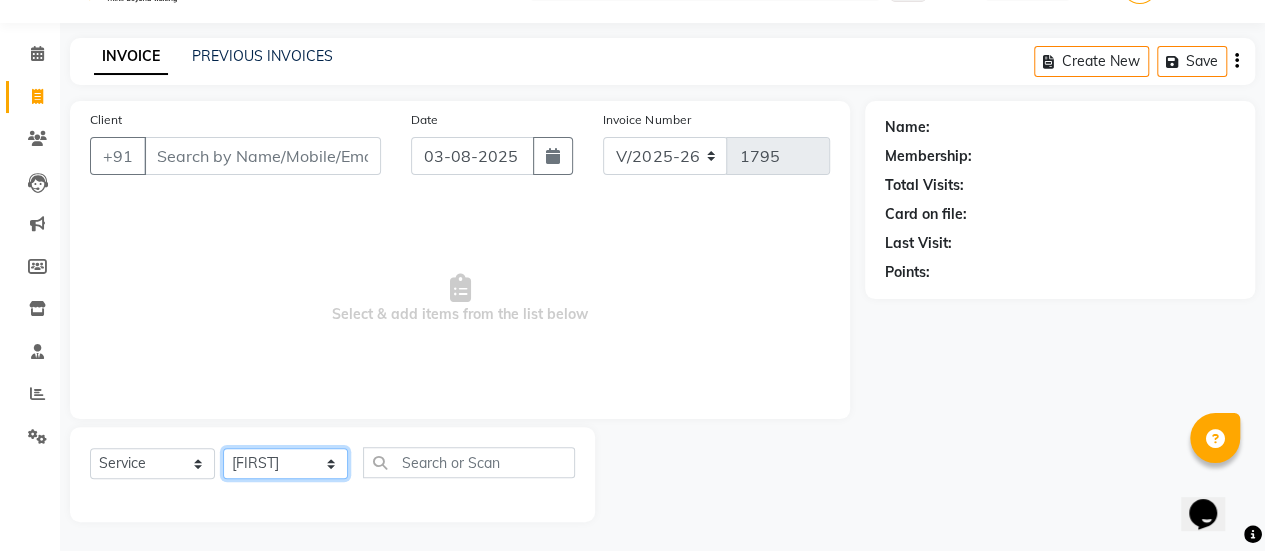 click on "Select Stylist [FIRST] [FIRST] [FIRST] [FIRST] [FIRST] [FIRST] [FIRST] [FIRST] [FIRST] Manager [FIRST] [FIRST] [FIRST] [FIRST] [FIRST] [FIRST] [FIRST] [FIRST]" 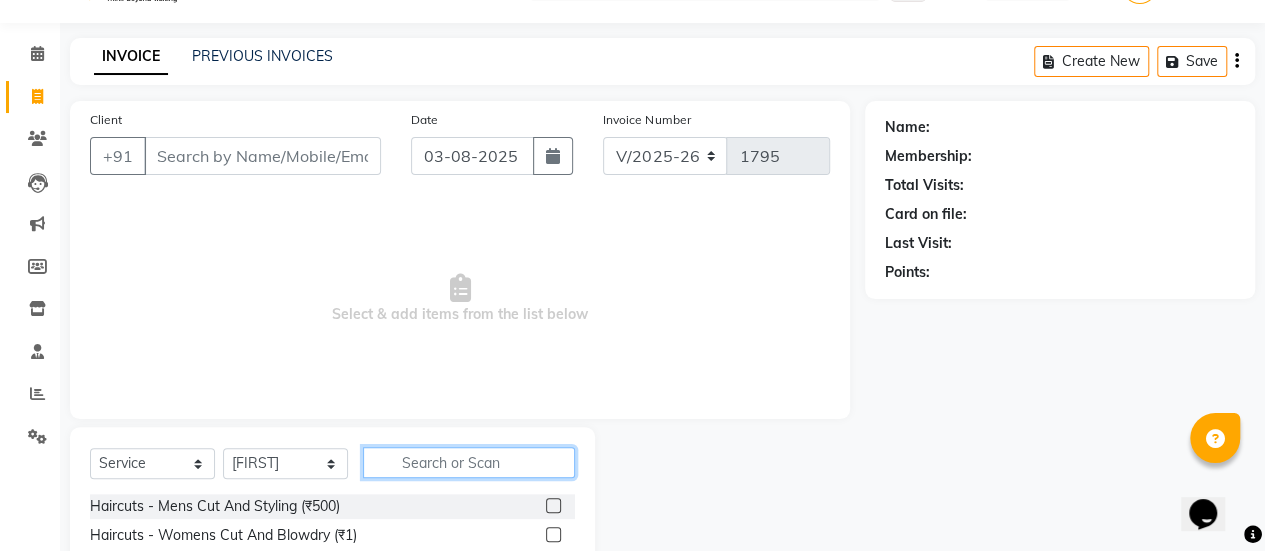 click 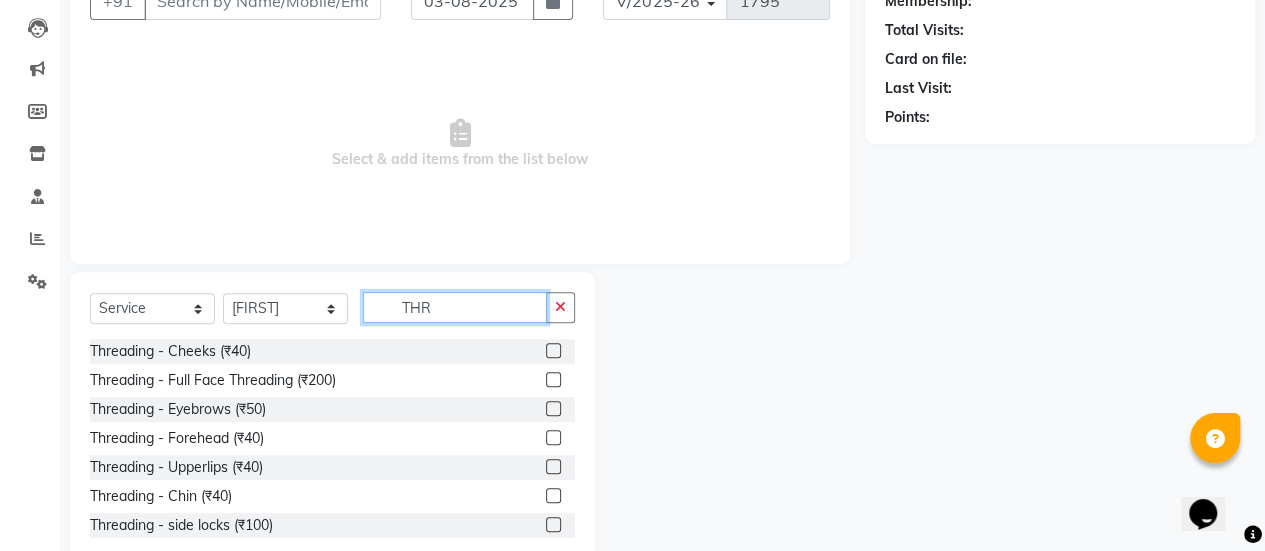 scroll, scrollTop: 206, scrollLeft: 0, axis: vertical 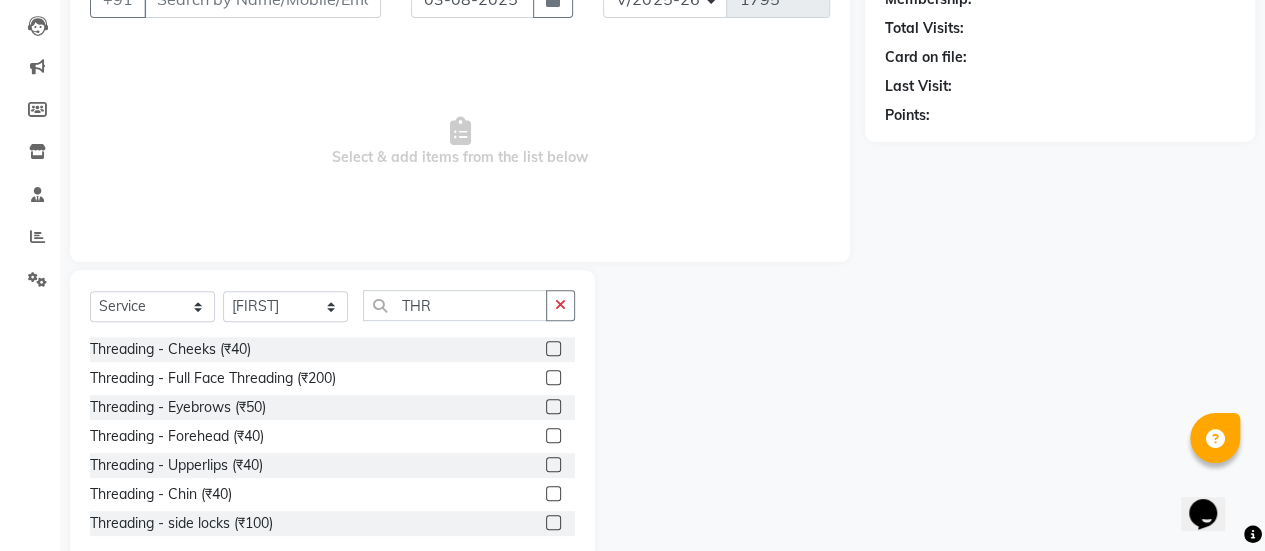 click 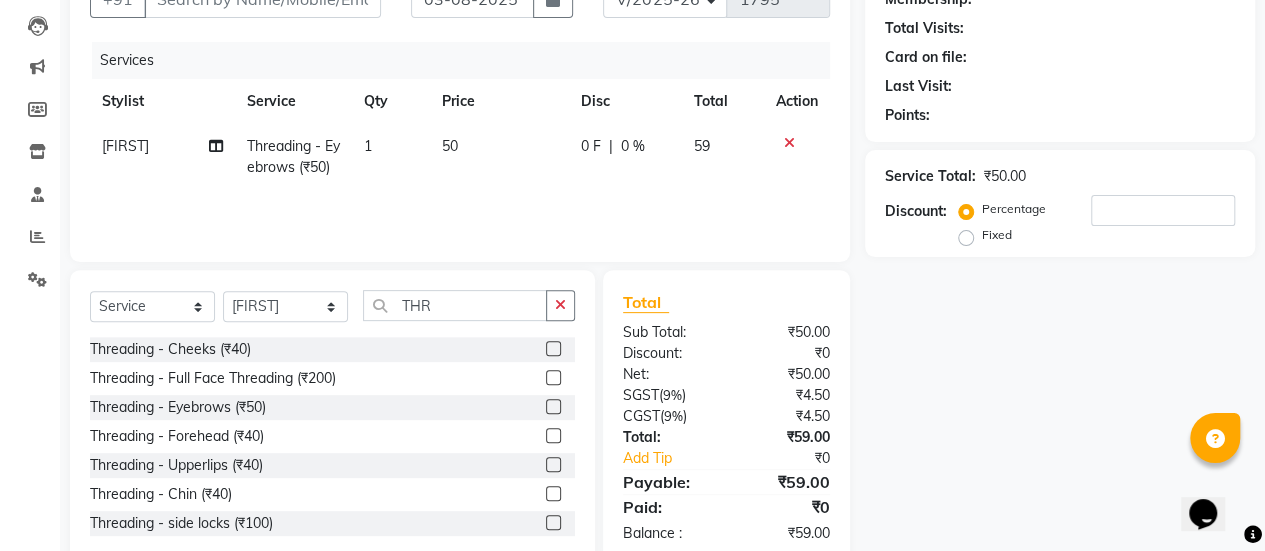 click 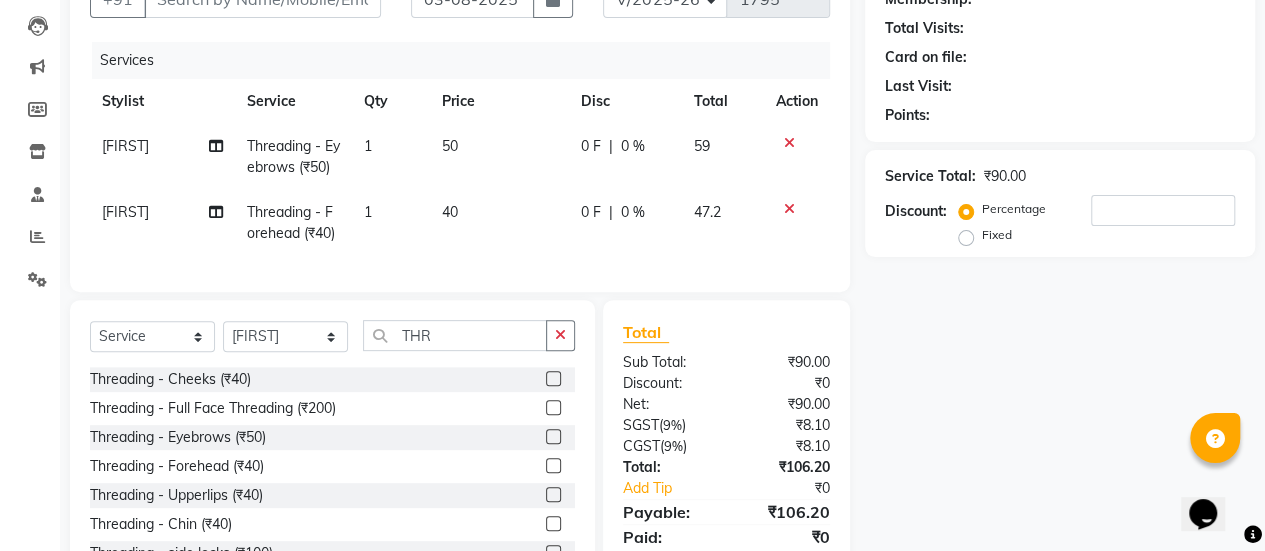 click 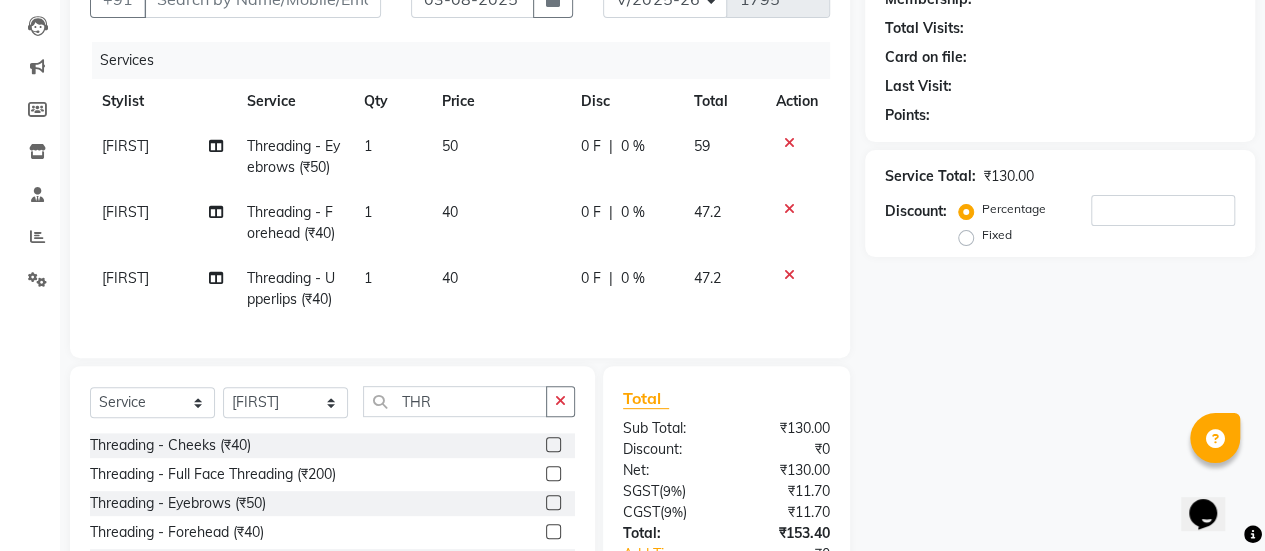 click on "40" 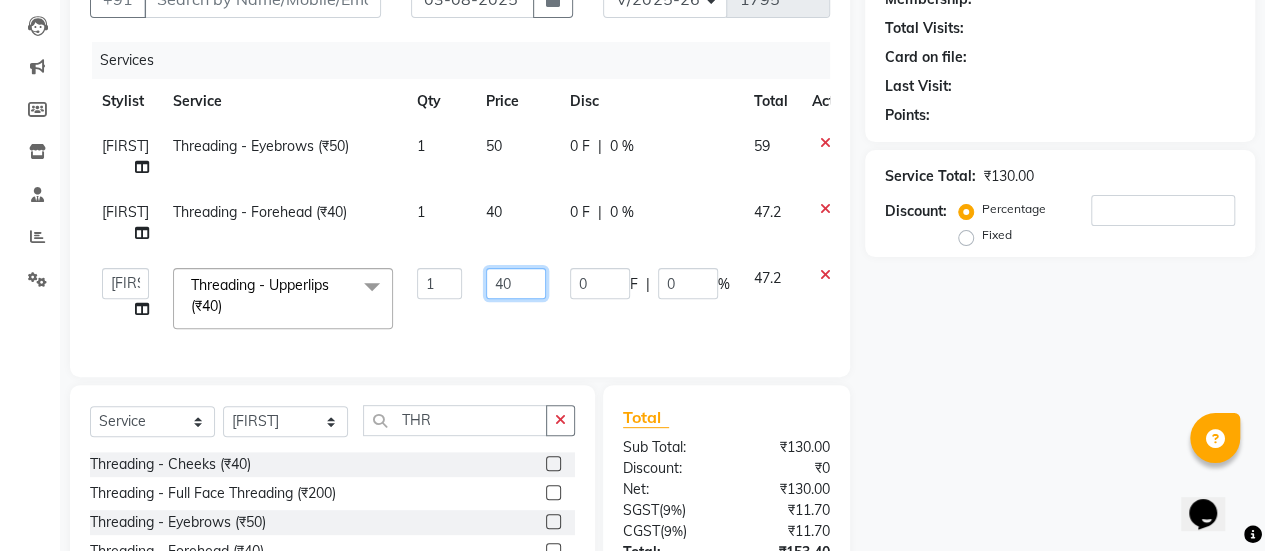 click on "40" 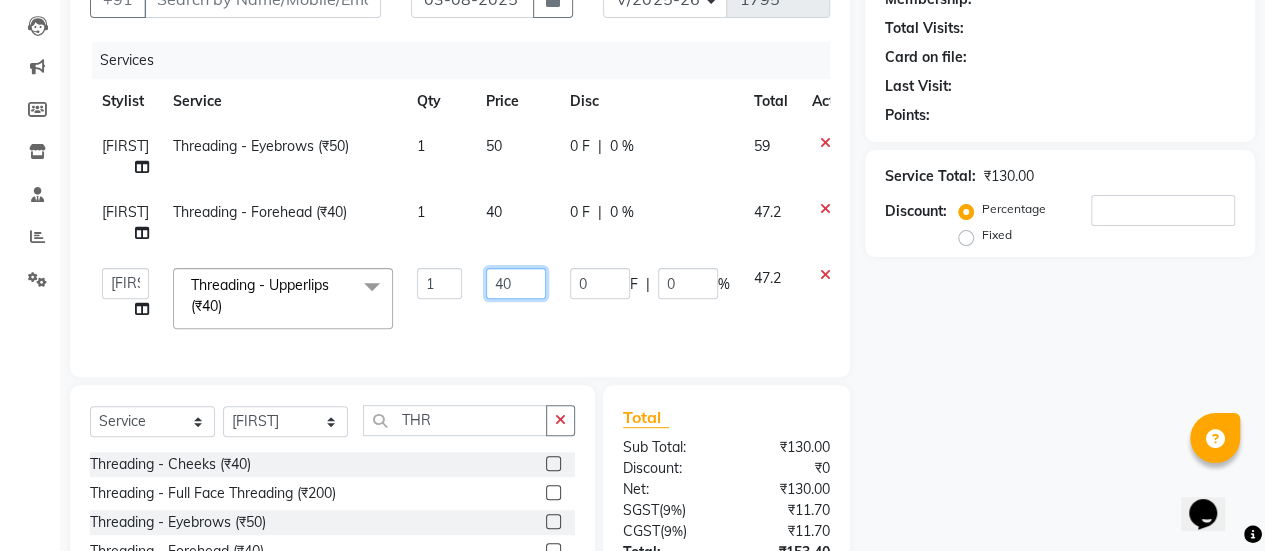 click on "40" 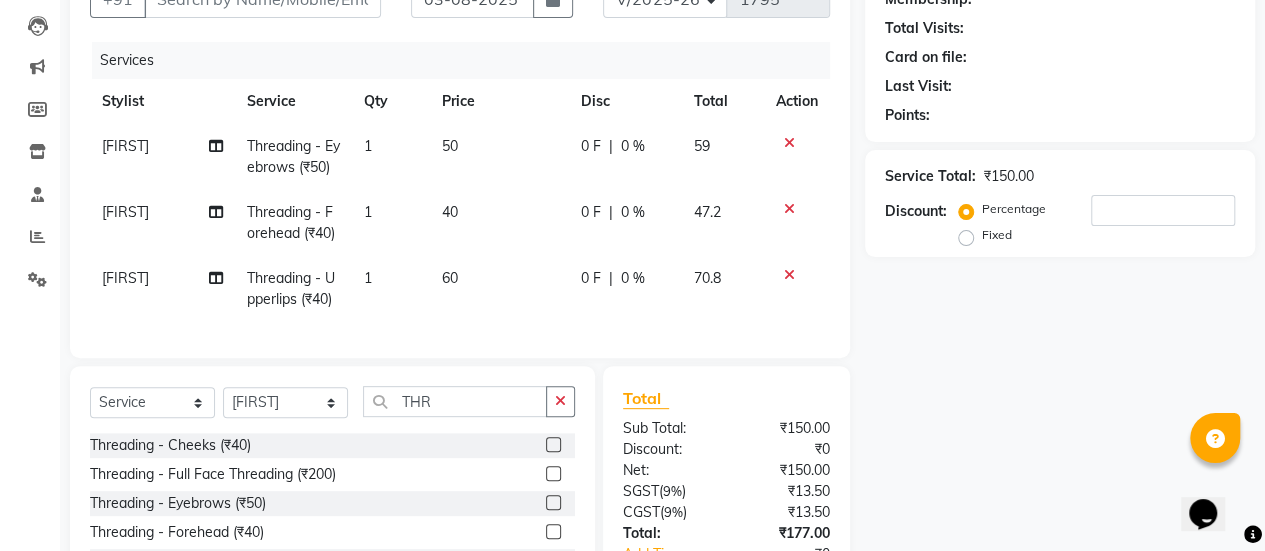 click on "50" 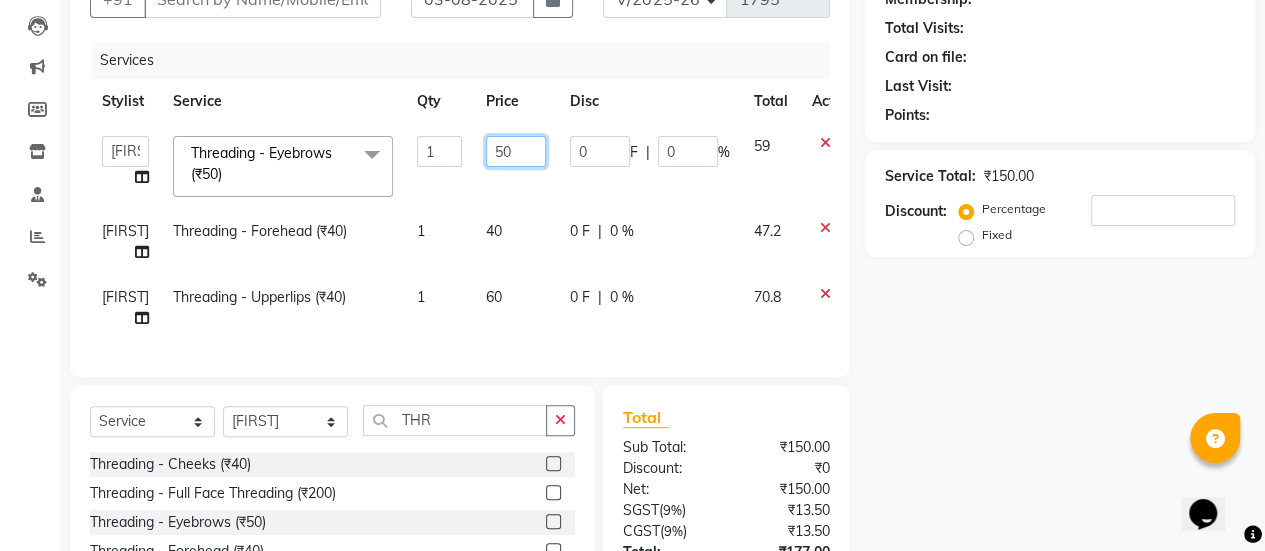 click on "50" 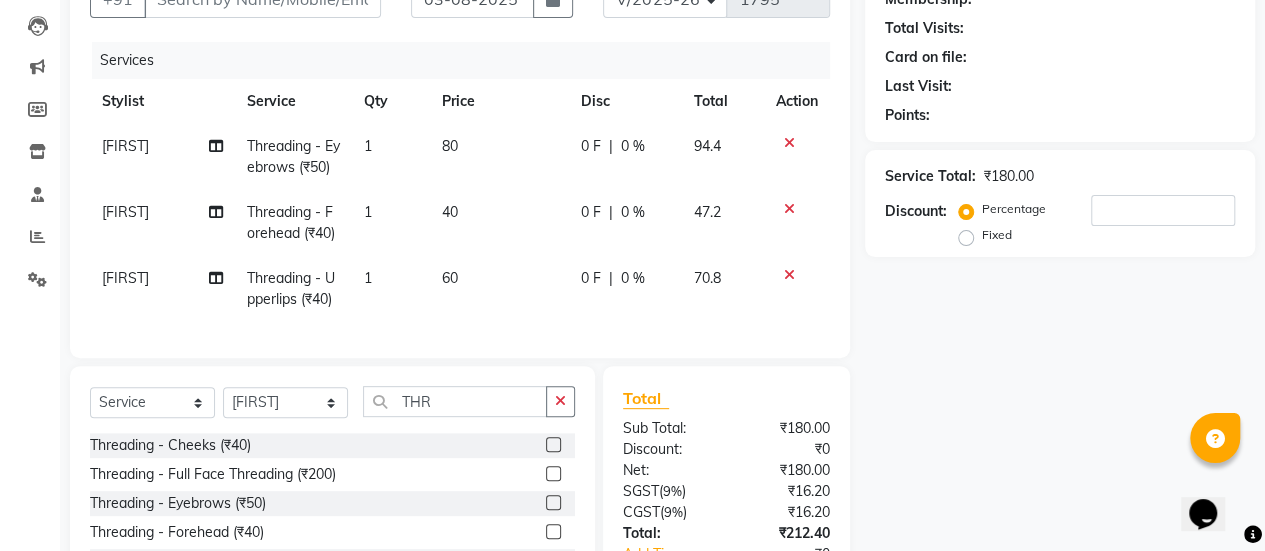 click on "40" 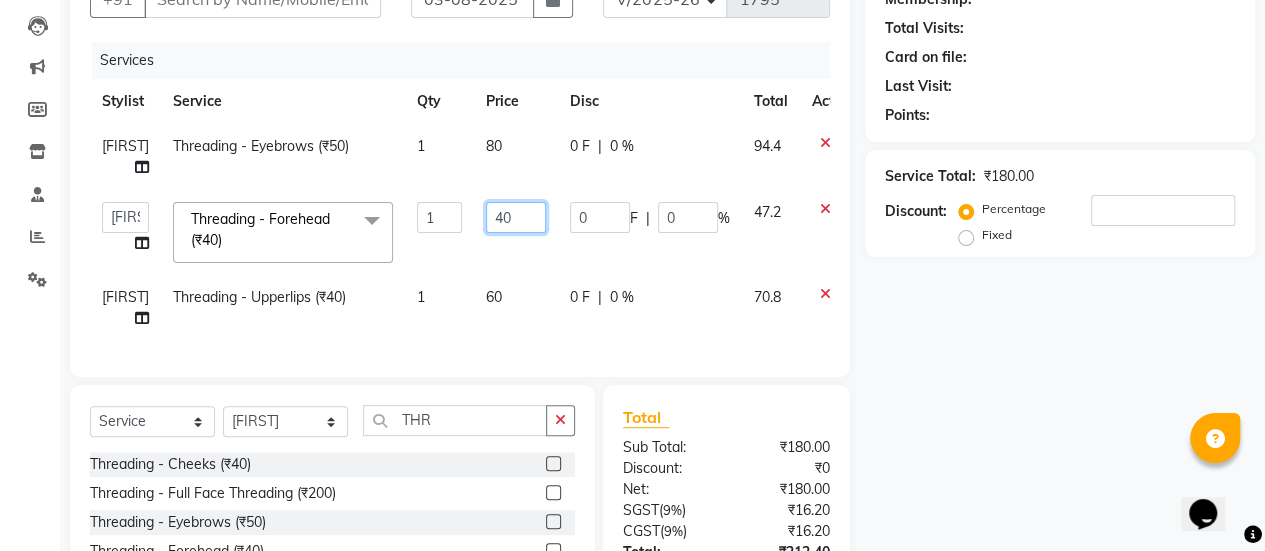 click on "40" 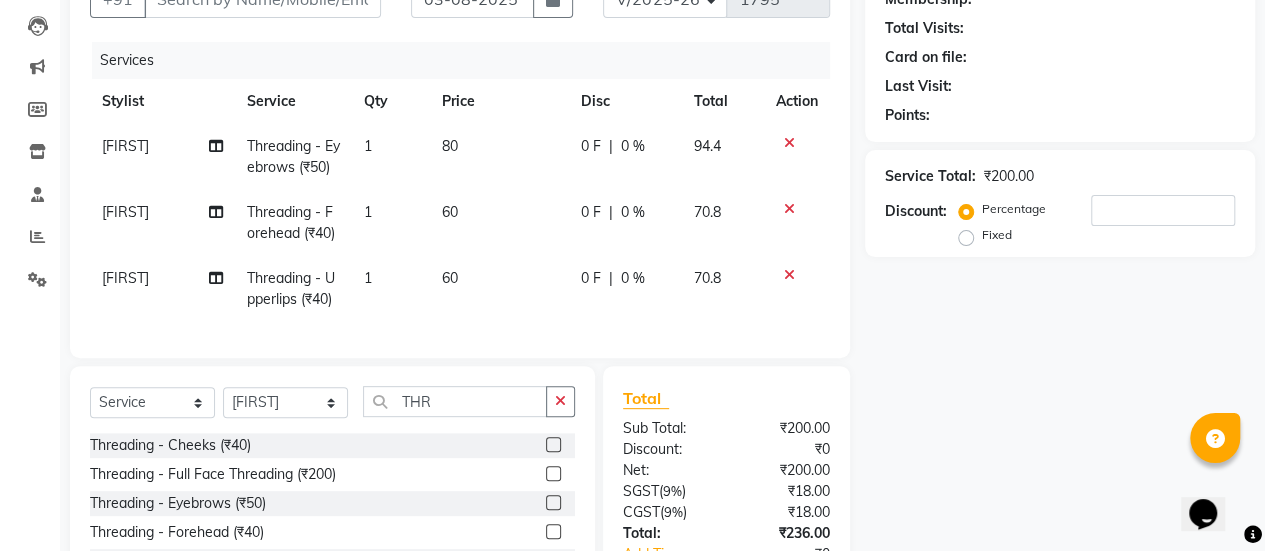 click on "60" 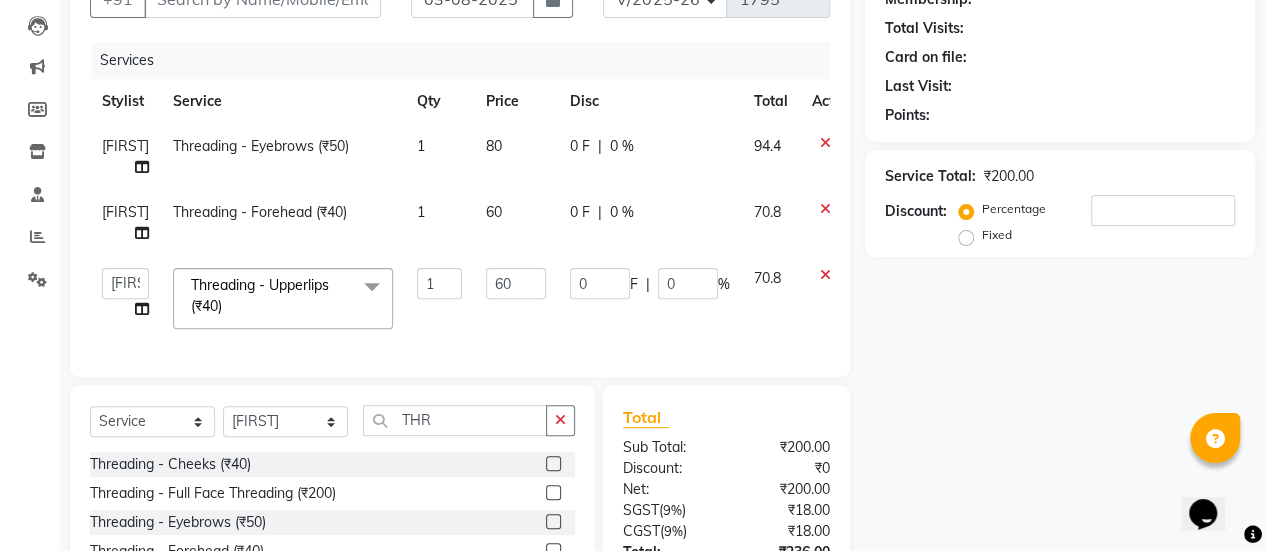 click on "0 F | 0 %" 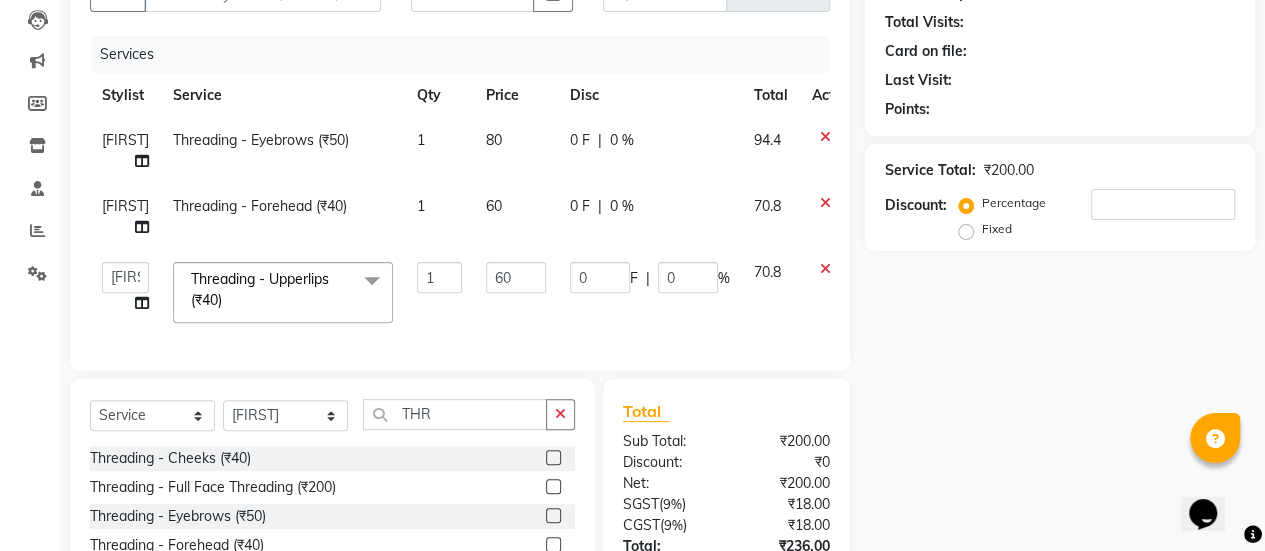 scroll, scrollTop: 244, scrollLeft: 0, axis: vertical 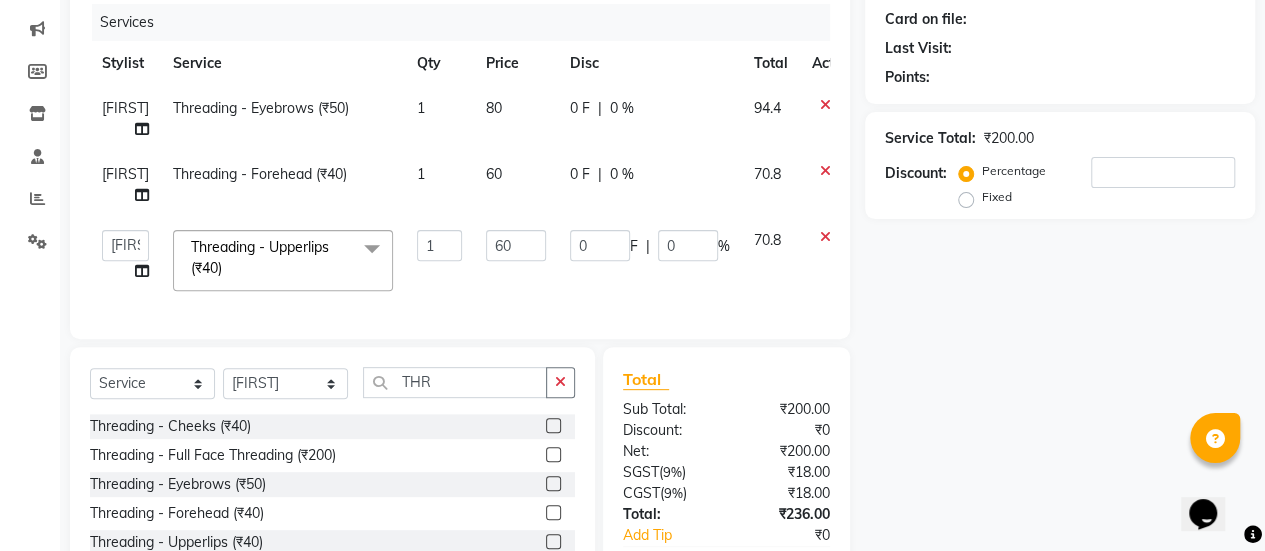 click on "0 F | 0 %" 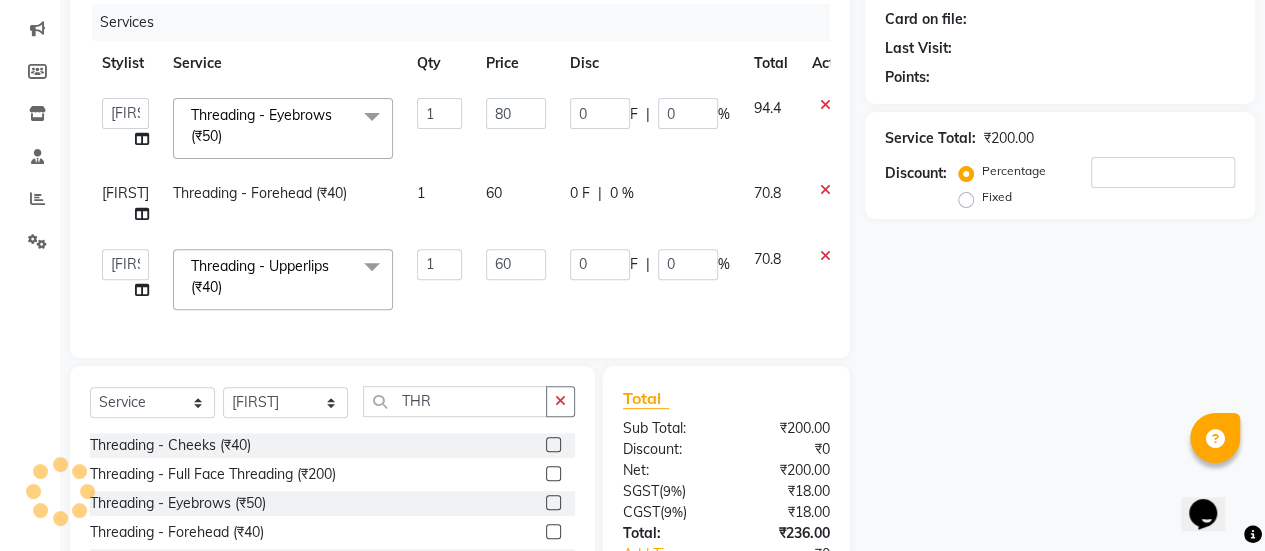 click on "Name: Membership: Total Visits: Card on file: Last Visit:  Points:  Service Total:  ₹200.00  Discount:  Percentage   Fixed" 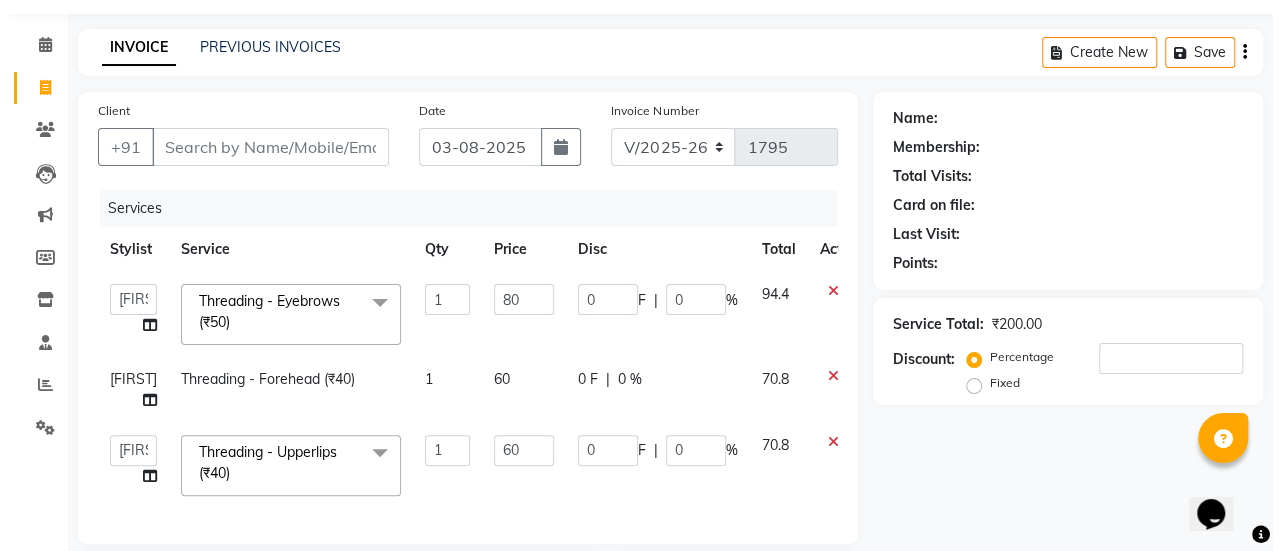 scroll, scrollTop: 44, scrollLeft: 0, axis: vertical 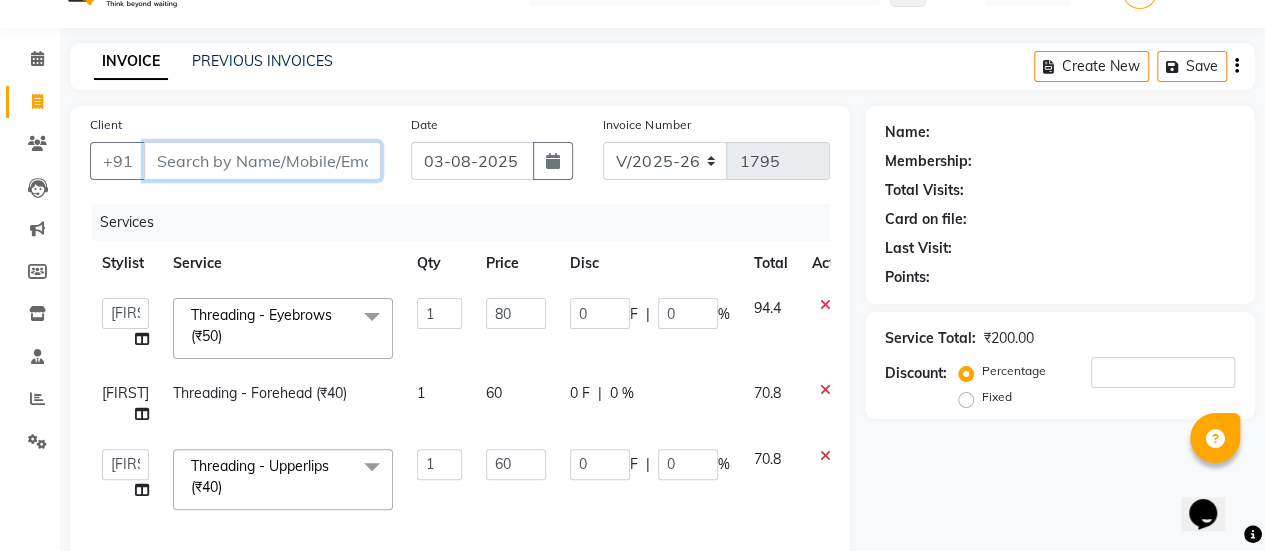 click on "Client" at bounding box center (262, 161) 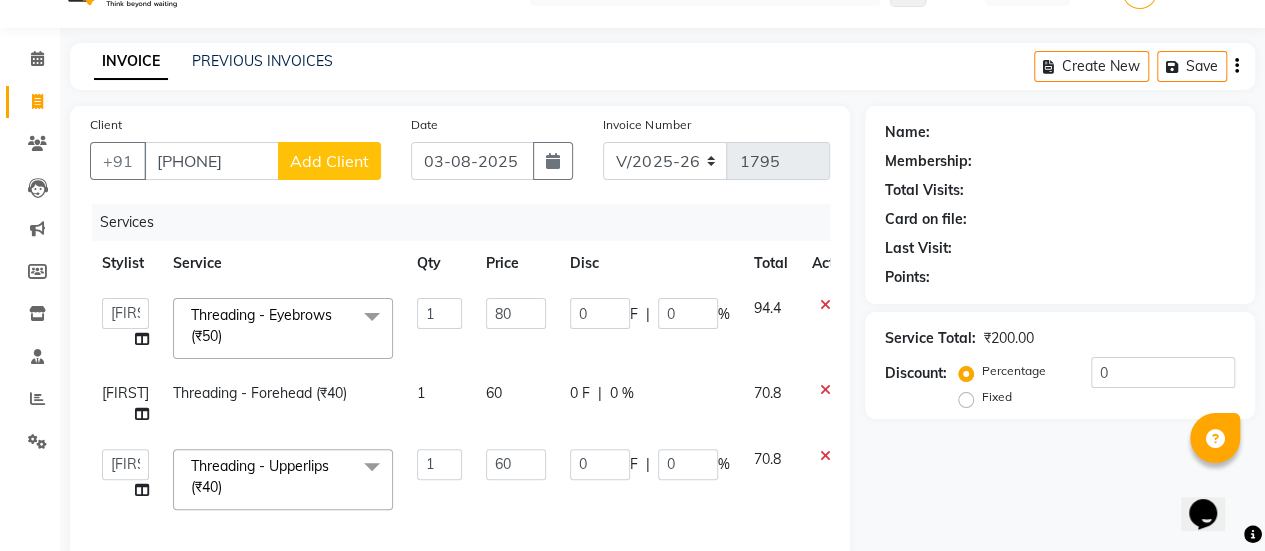 click on "Add Client" 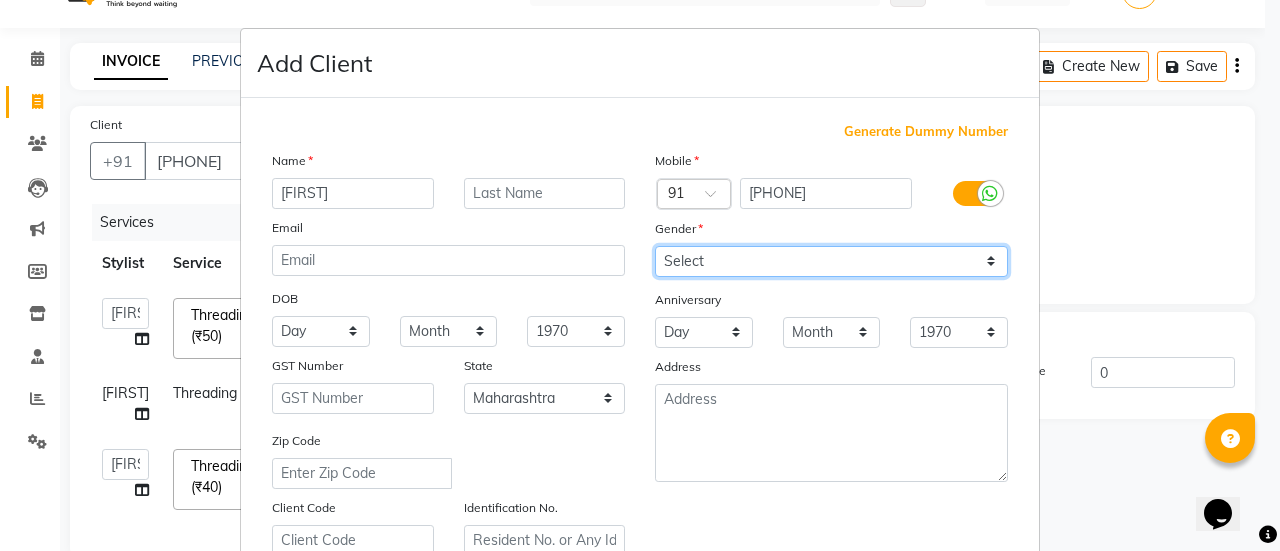 click on "Select Male Female Other Prefer Not To Say" at bounding box center (831, 261) 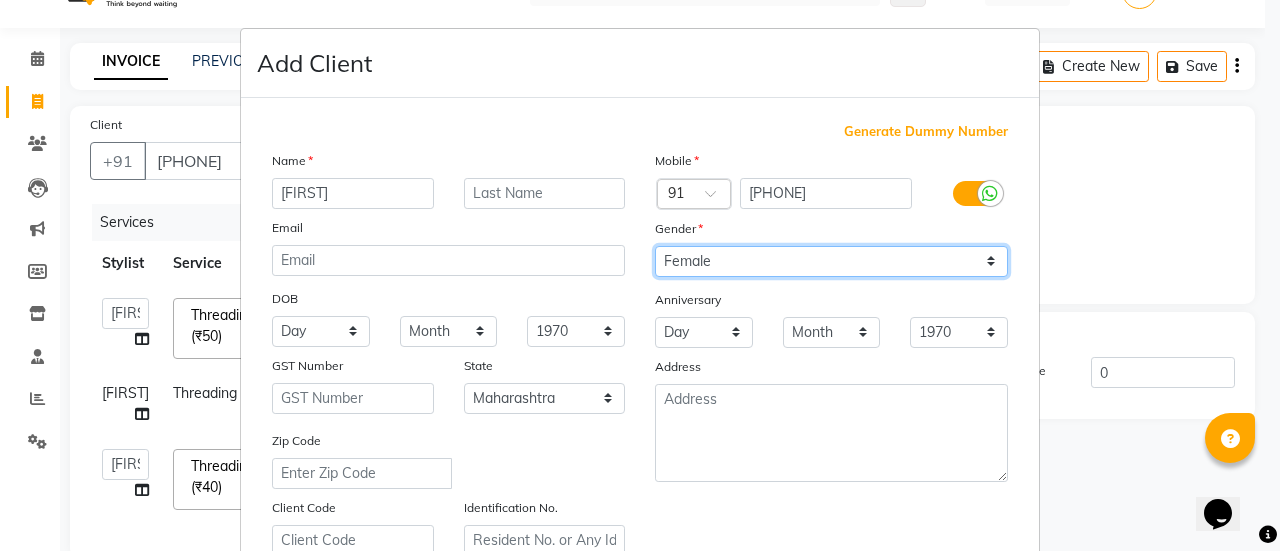 click on "Select Male Female Other Prefer Not To Say" at bounding box center [831, 261] 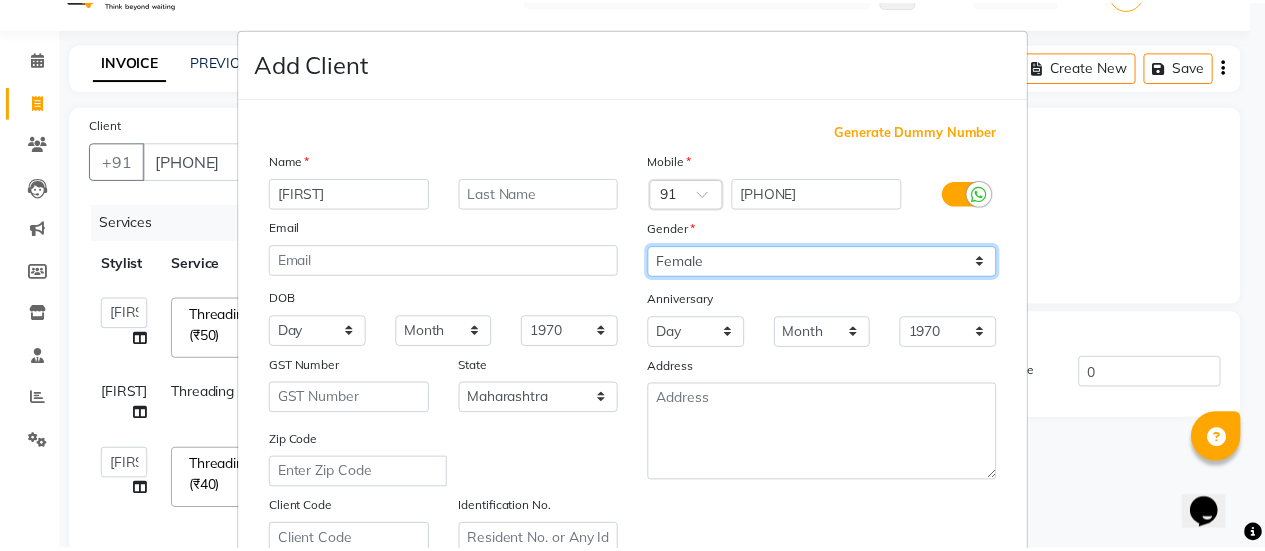 scroll, scrollTop: 368, scrollLeft: 0, axis: vertical 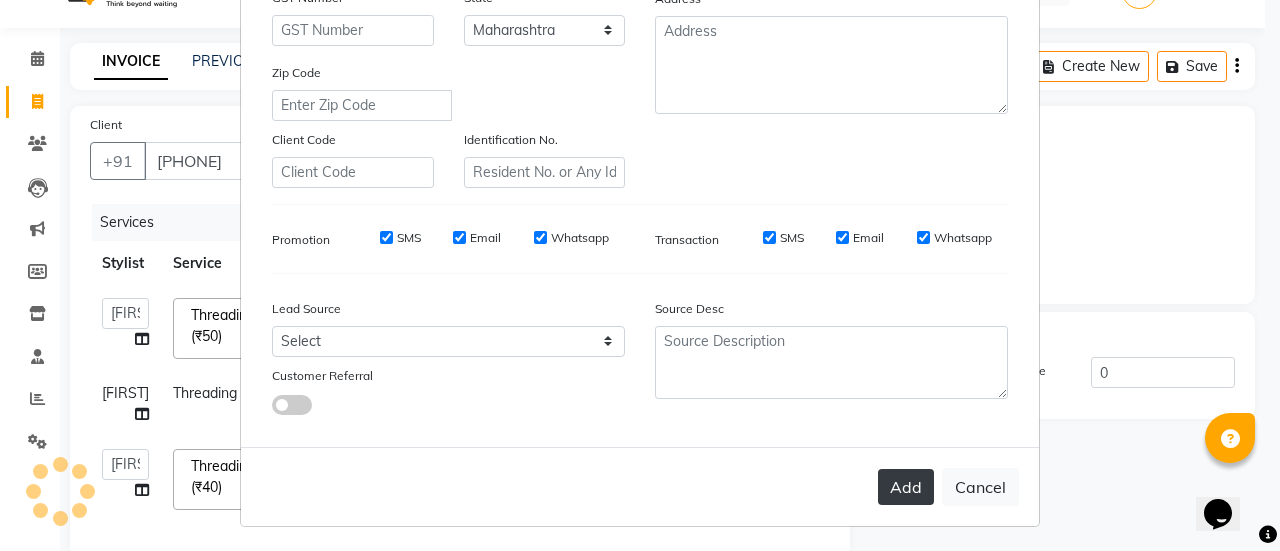 click on "Add" at bounding box center [906, 487] 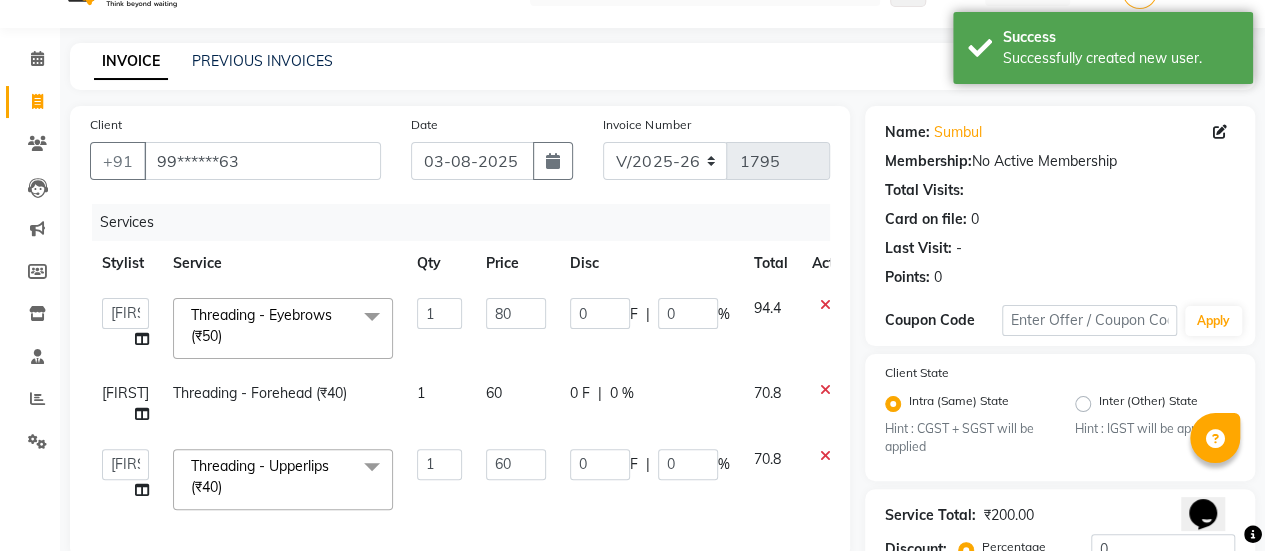 scroll, scrollTop: 396, scrollLeft: 0, axis: vertical 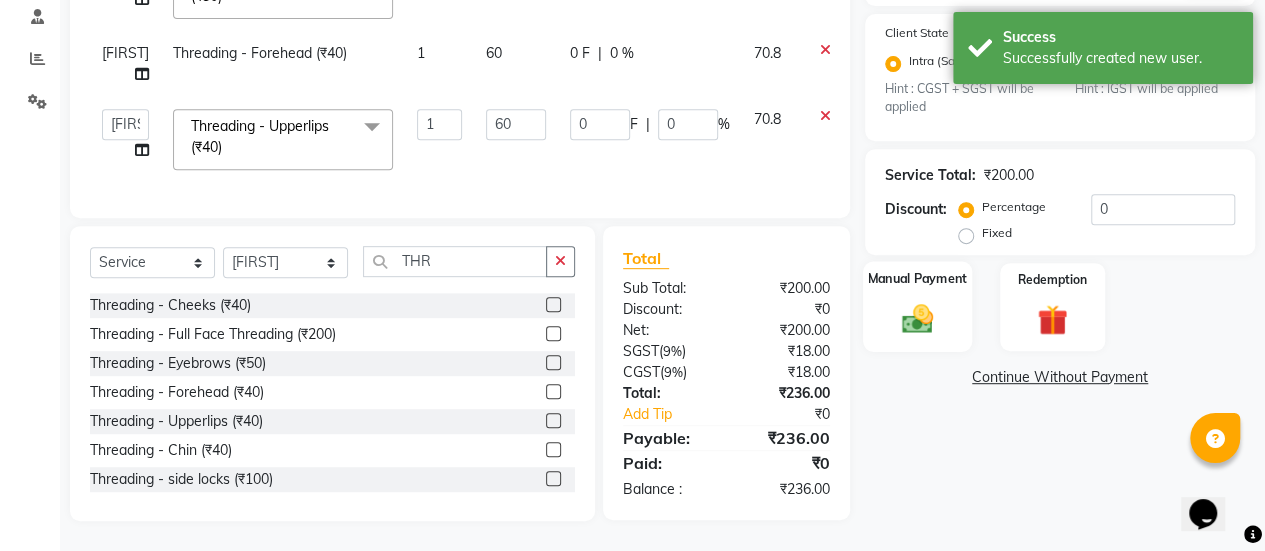 click on "Manual Payment" 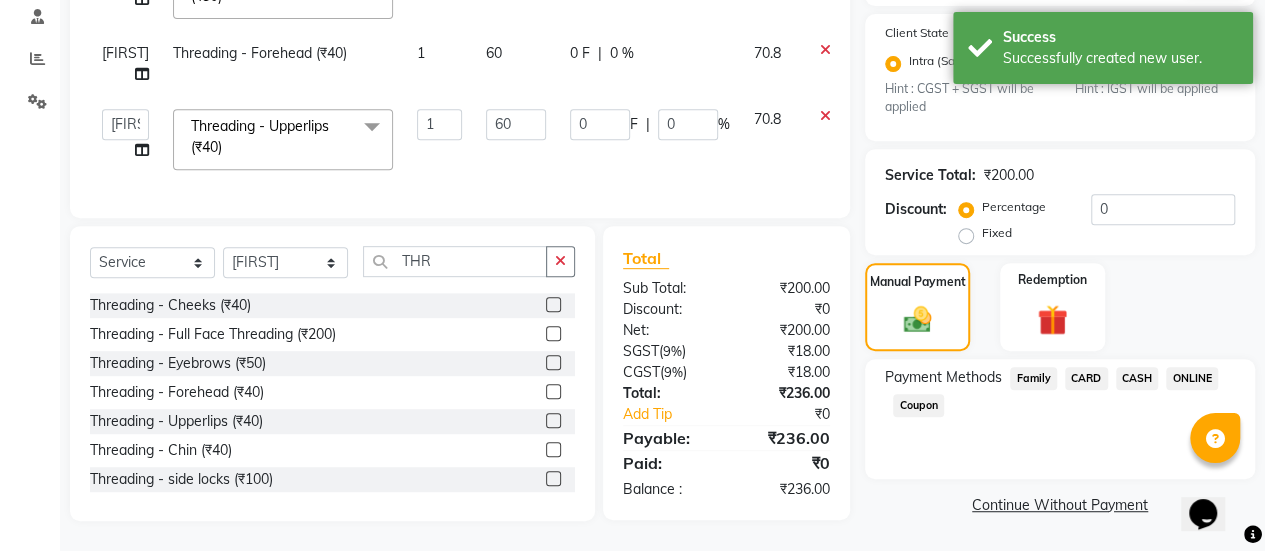 click on "Payment Methods  Family   CARD   CASH   ONLINE   Coupon" 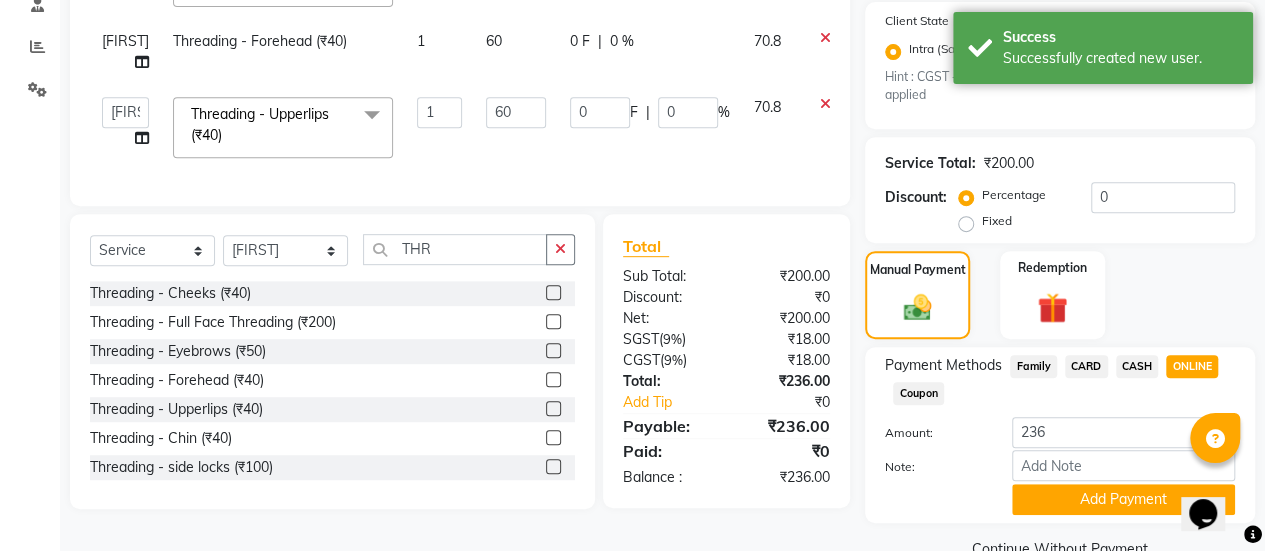 scroll, scrollTop: 438, scrollLeft: 0, axis: vertical 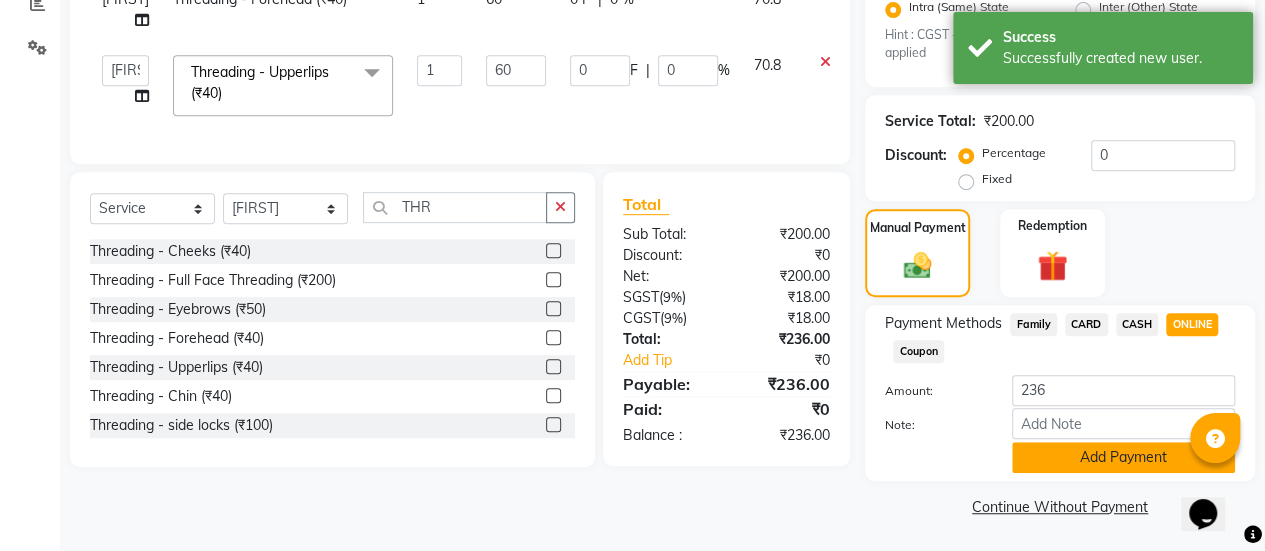 click on "Add Payment" 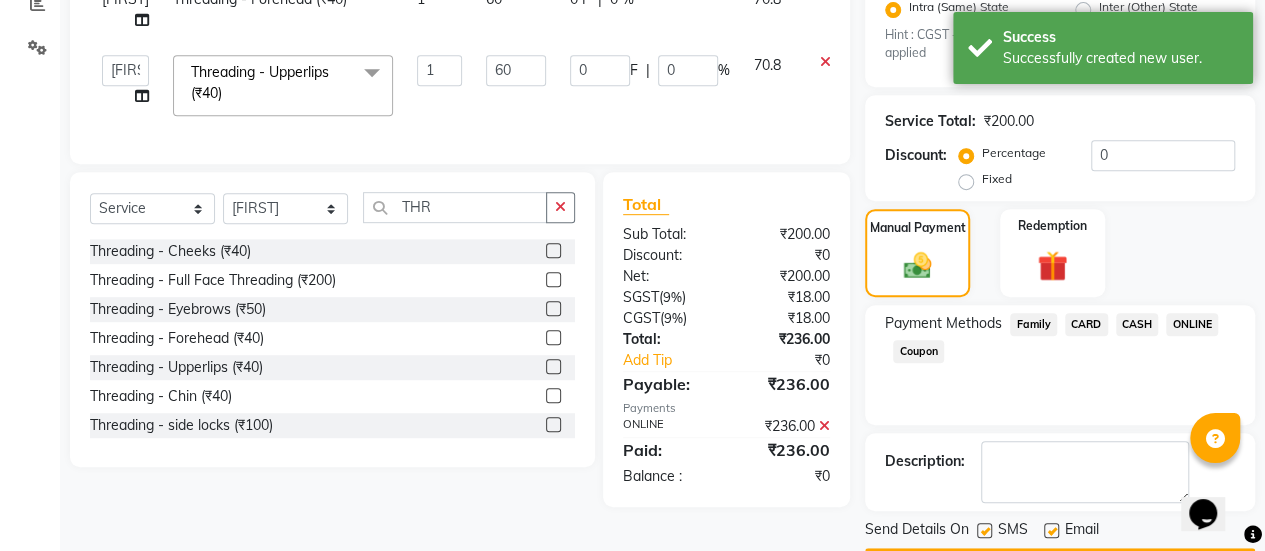 scroll, scrollTop: 493, scrollLeft: 0, axis: vertical 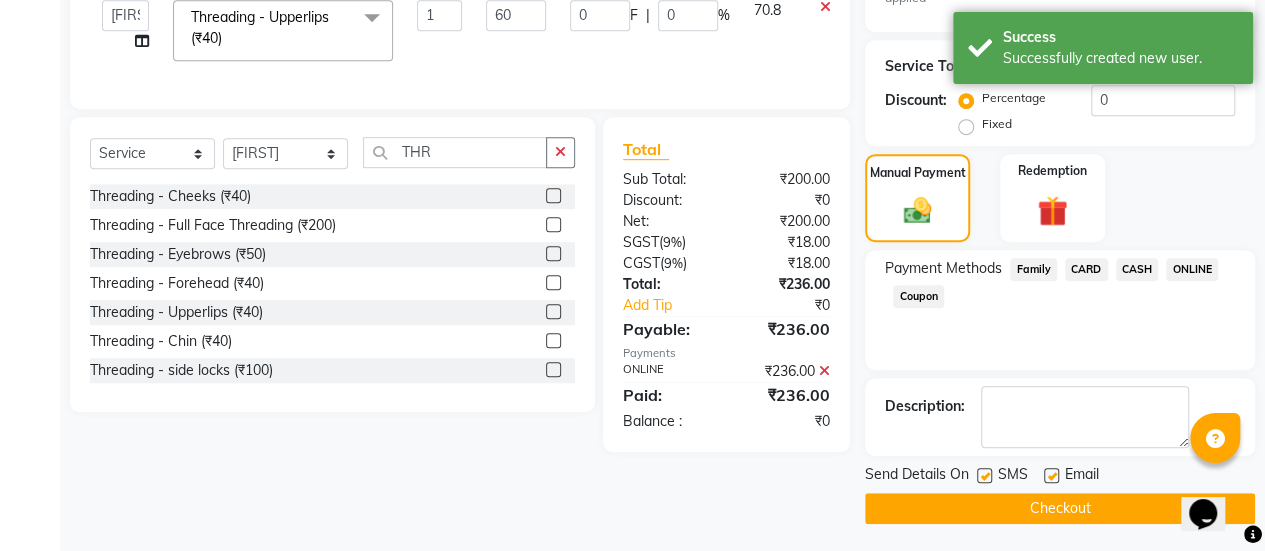 click 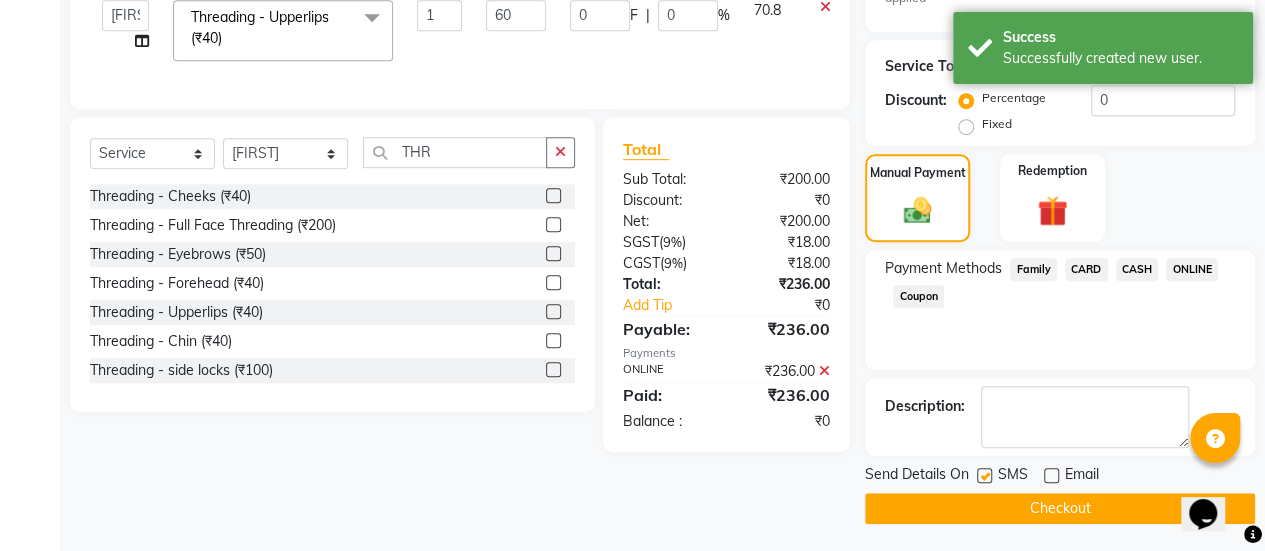 click on "Checkout" 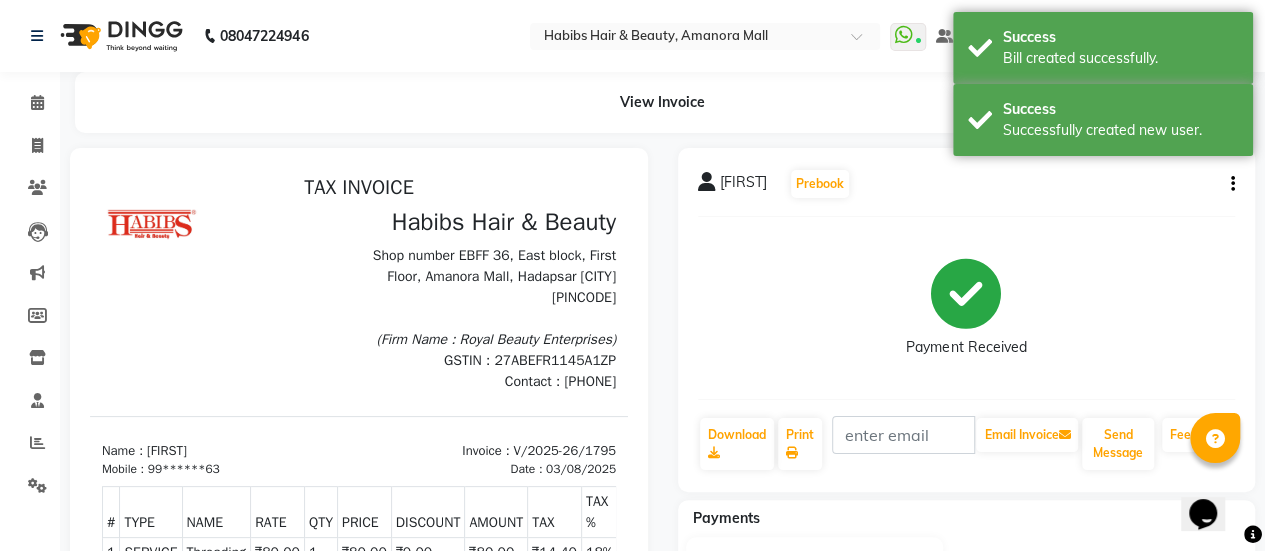 scroll, scrollTop: 0, scrollLeft: 0, axis: both 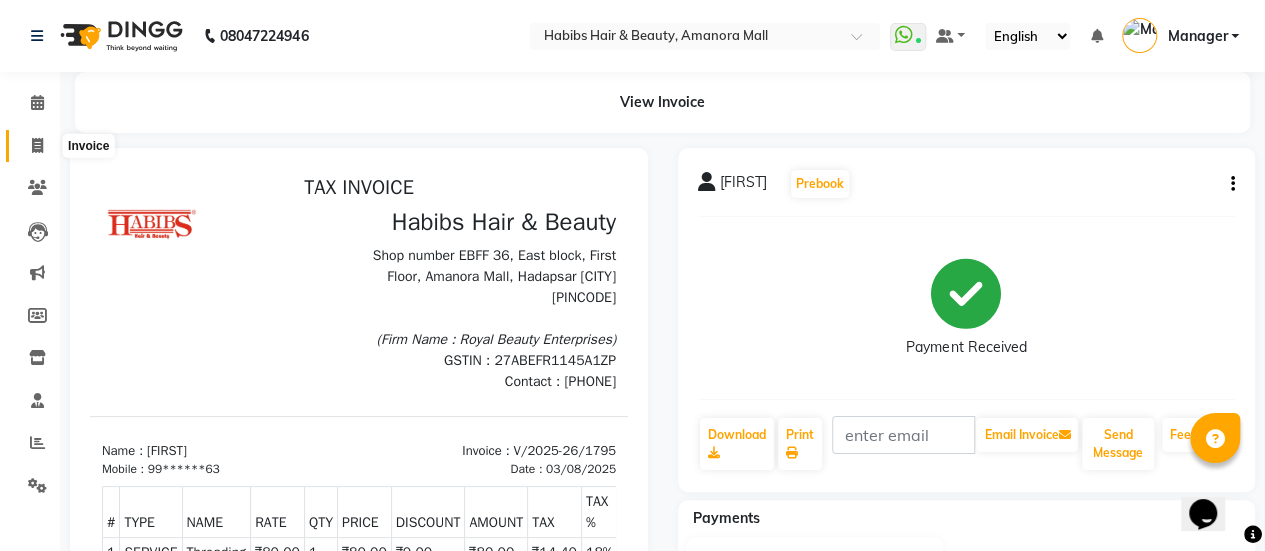click 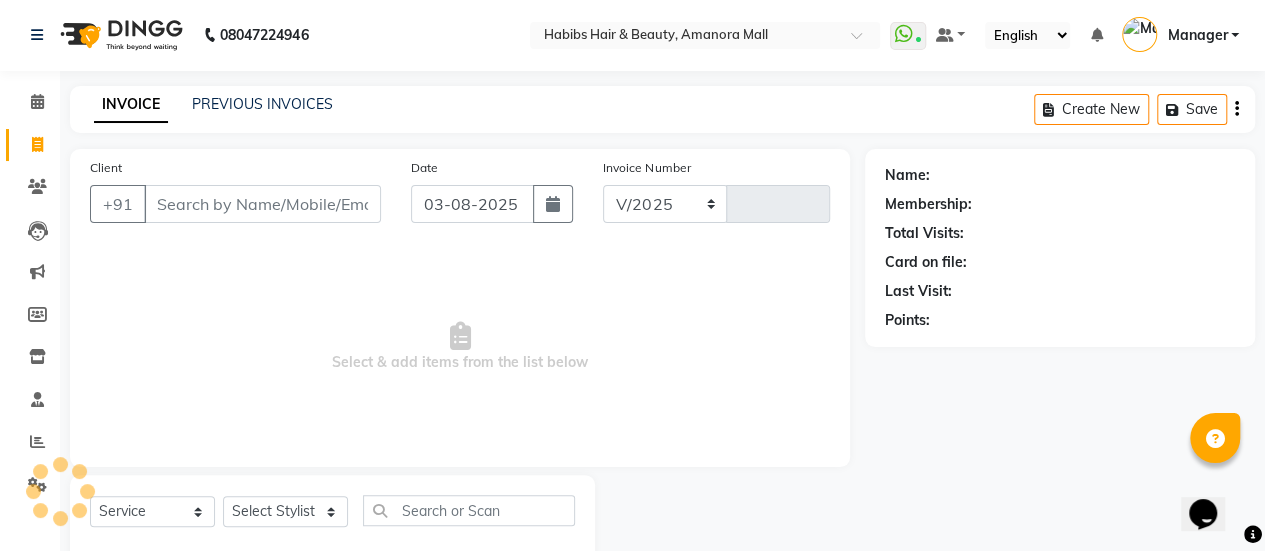 scroll, scrollTop: 49, scrollLeft: 0, axis: vertical 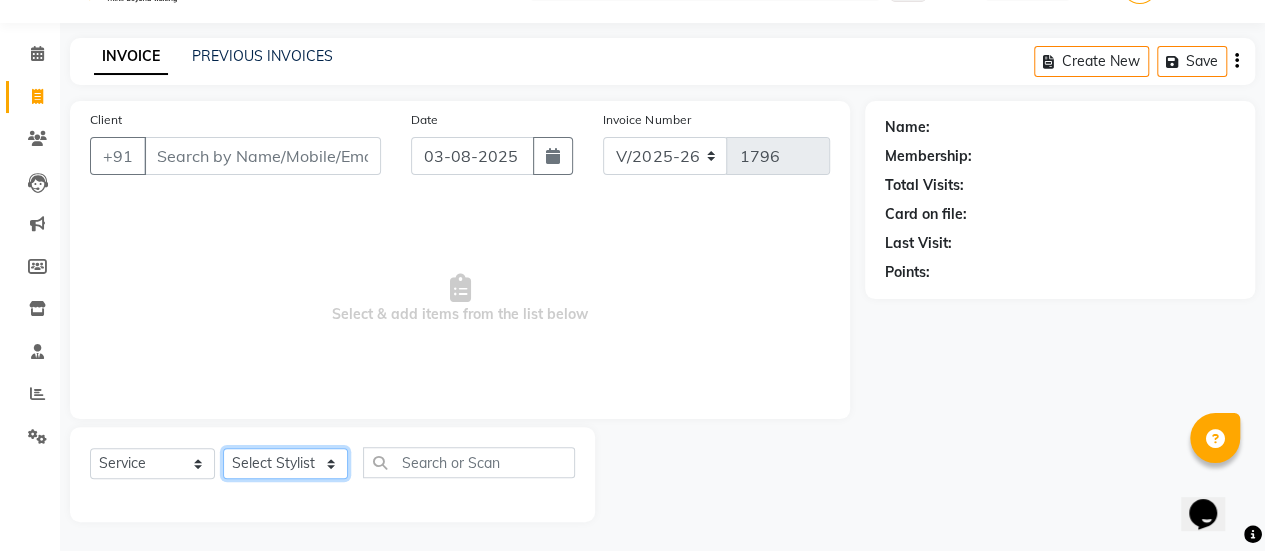 click on "Select Stylist [FIRST] [FIRST] [FIRST] [FIRST] [FIRST] [FIRST] [FIRST] [FIRST] [FIRST] Manager [FIRST] [FIRST] [FIRST] [FIRST] [FIRST] [FIRST] [FIRST] [FIRST]" 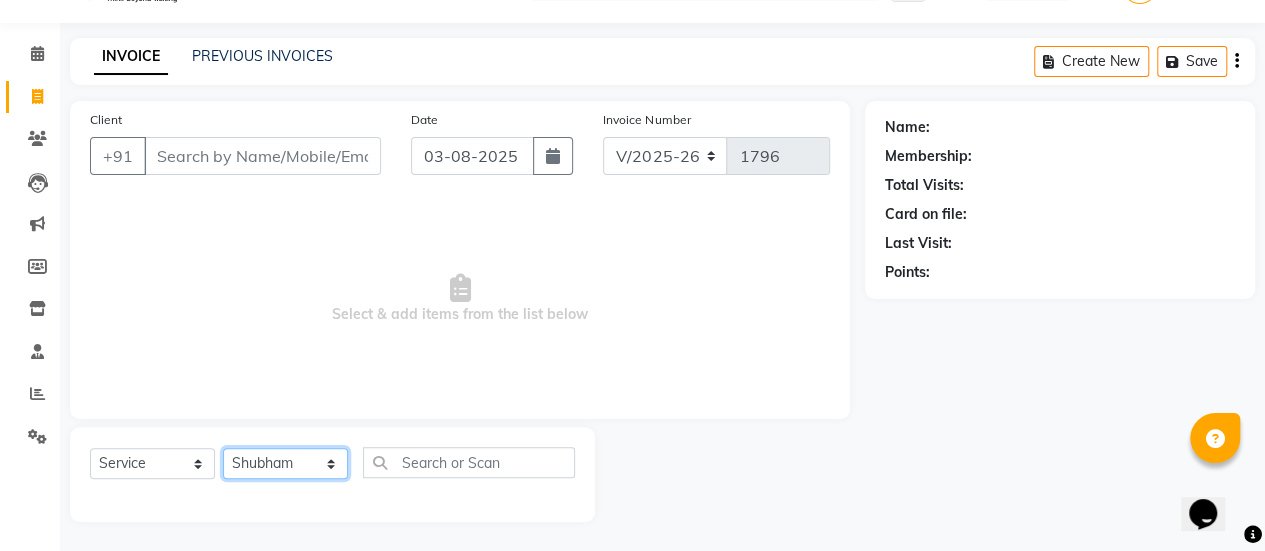 click on "Select Stylist [FIRST] [FIRST] [FIRST] [FIRST] [FIRST] [FIRST] [FIRST] [FIRST] [FIRST] Manager [FIRST] [FIRST] [FIRST] [FIRST] [FIRST] [FIRST] [FIRST] [FIRST]" 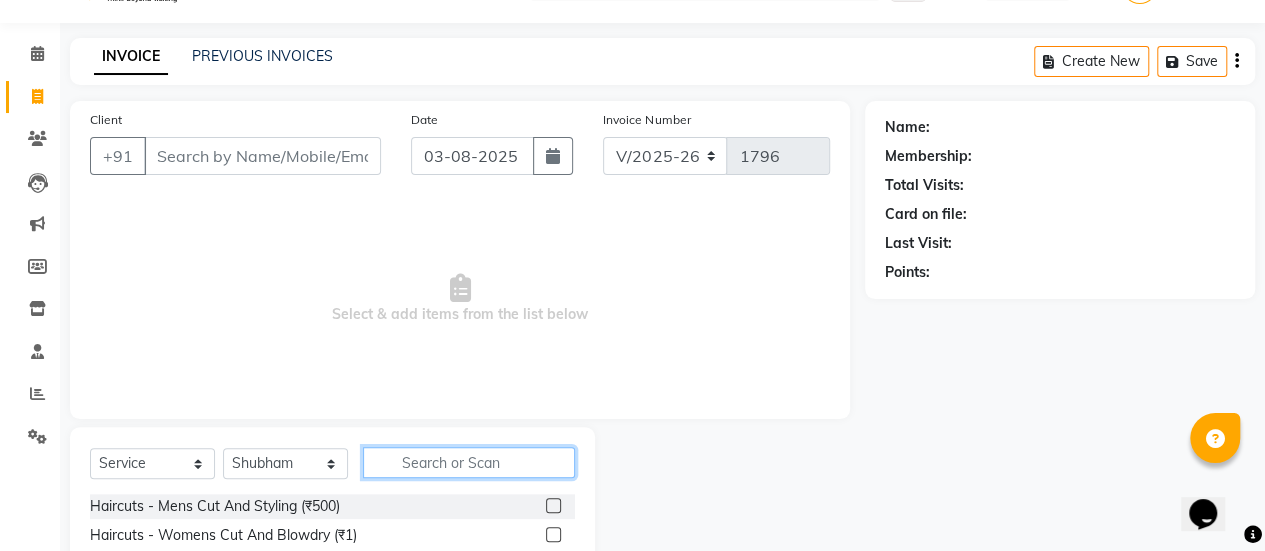 click 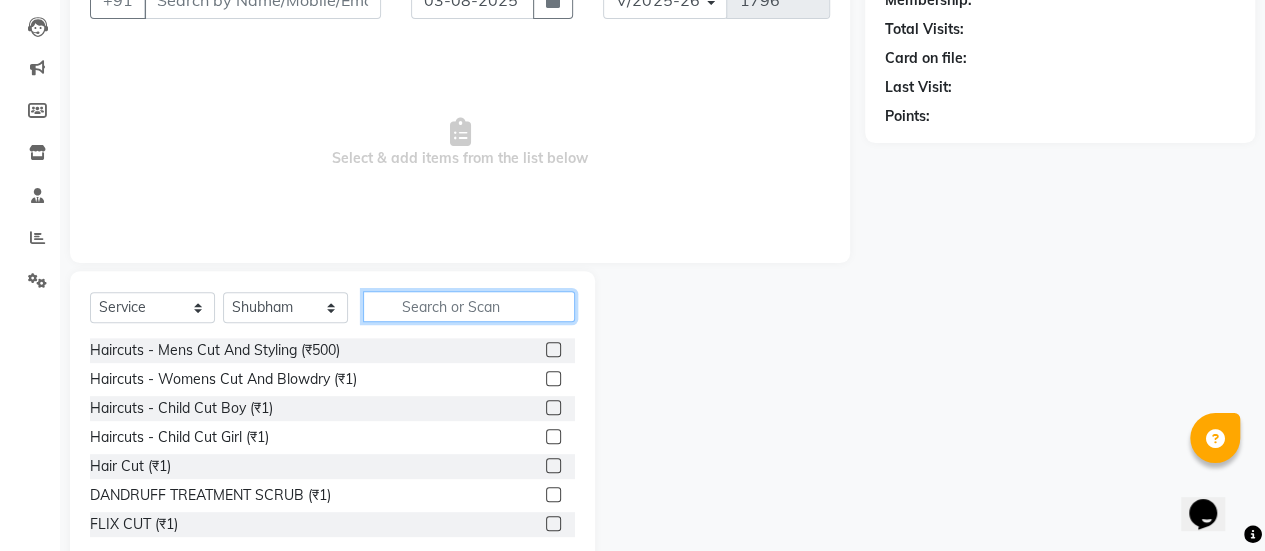 scroll, scrollTop: 207, scrollLeft: 0, axis: vertical 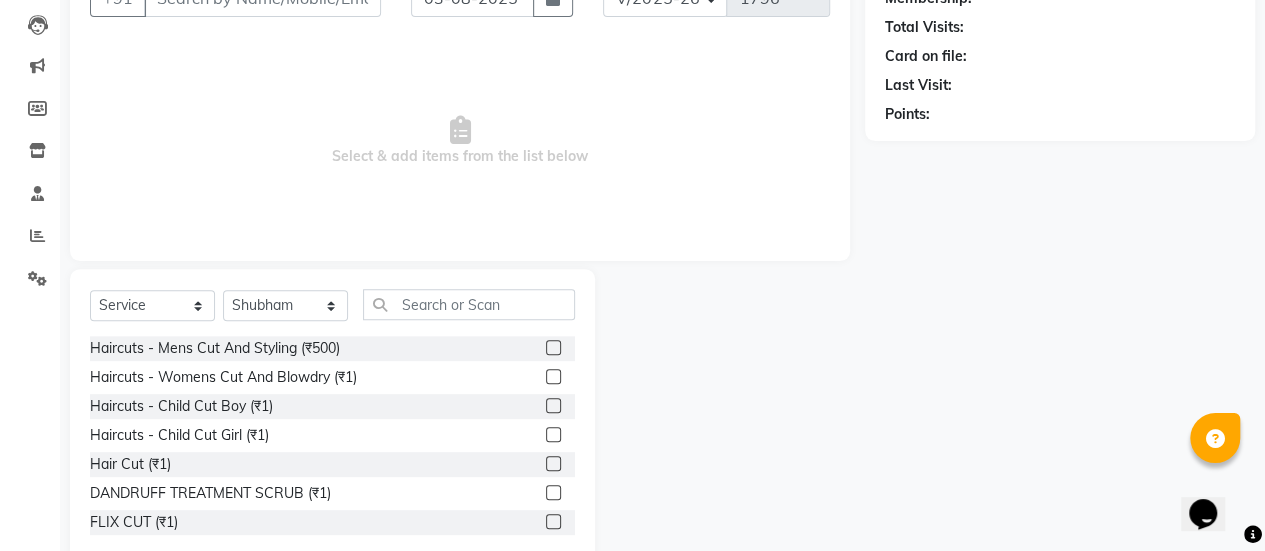 click 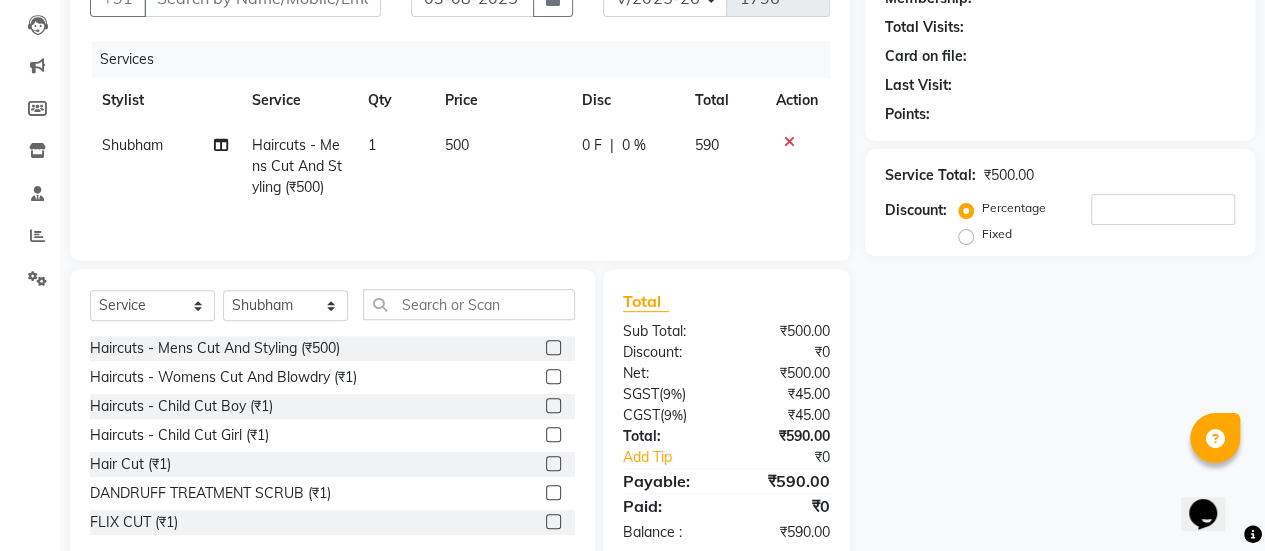 click on "500" 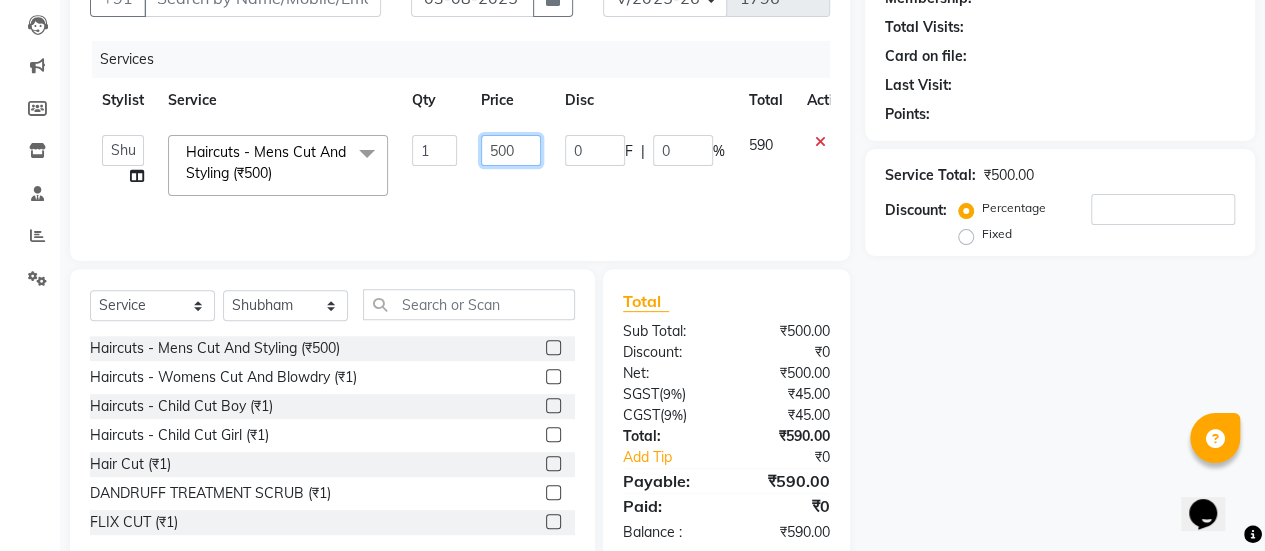 click on "500" 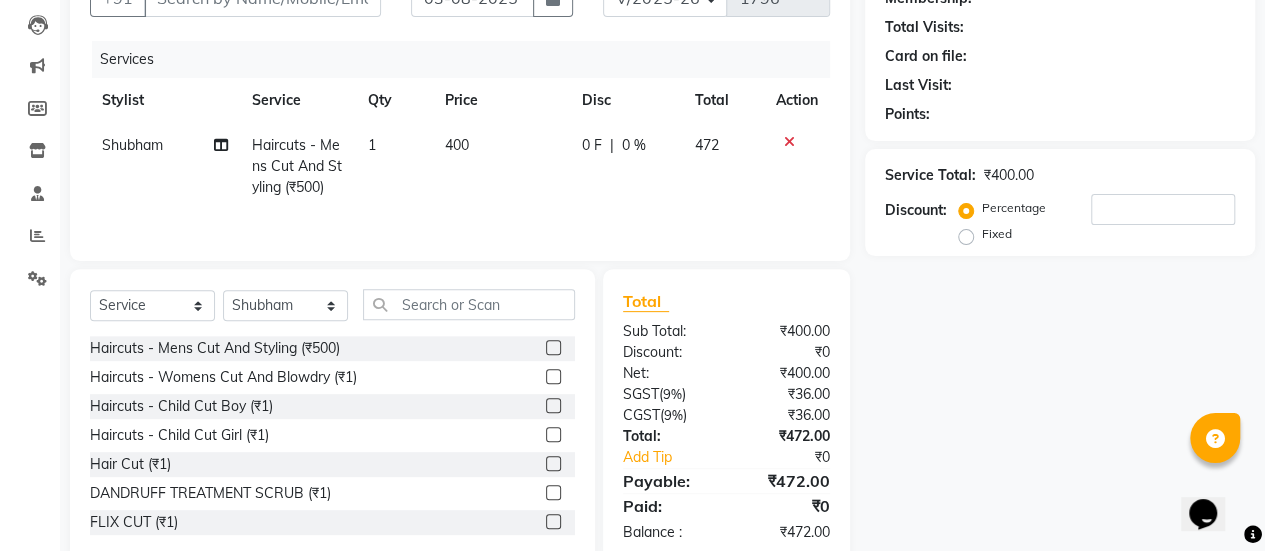 click on "0 F | 0 %" 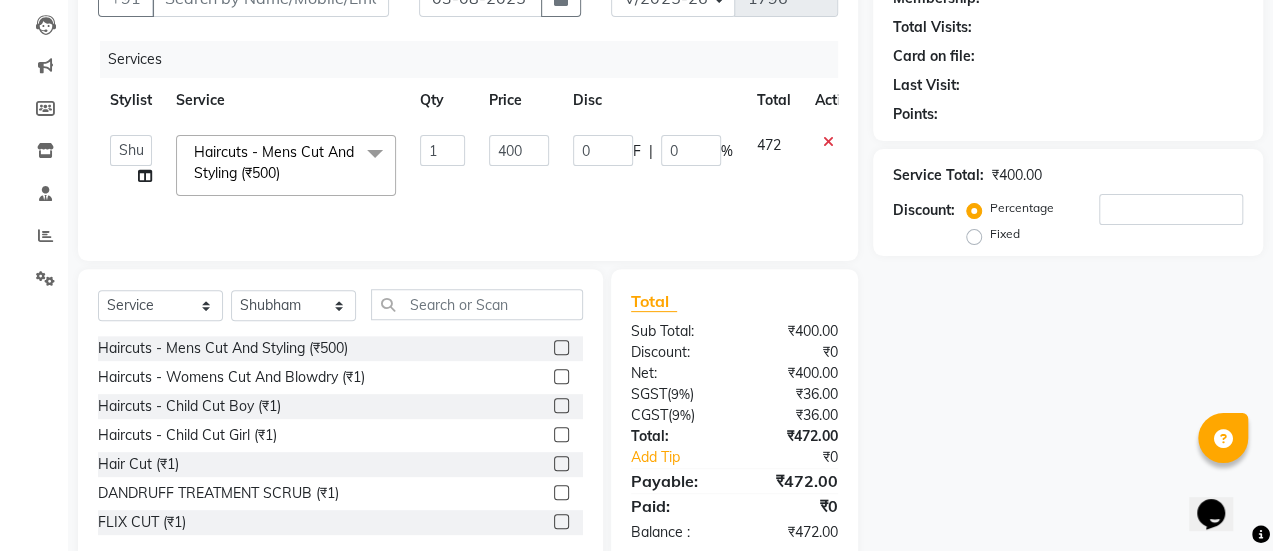 scroll, scrollTop: 0, scrollLeft: 0, axis: both 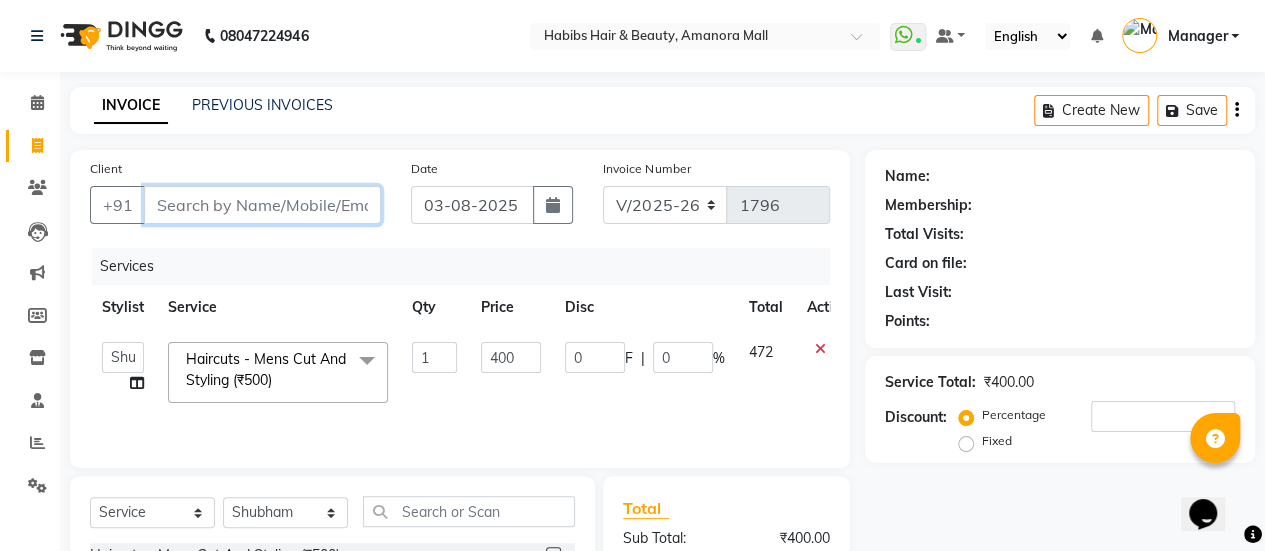 click on "Client" at bounding box center [262, 205] 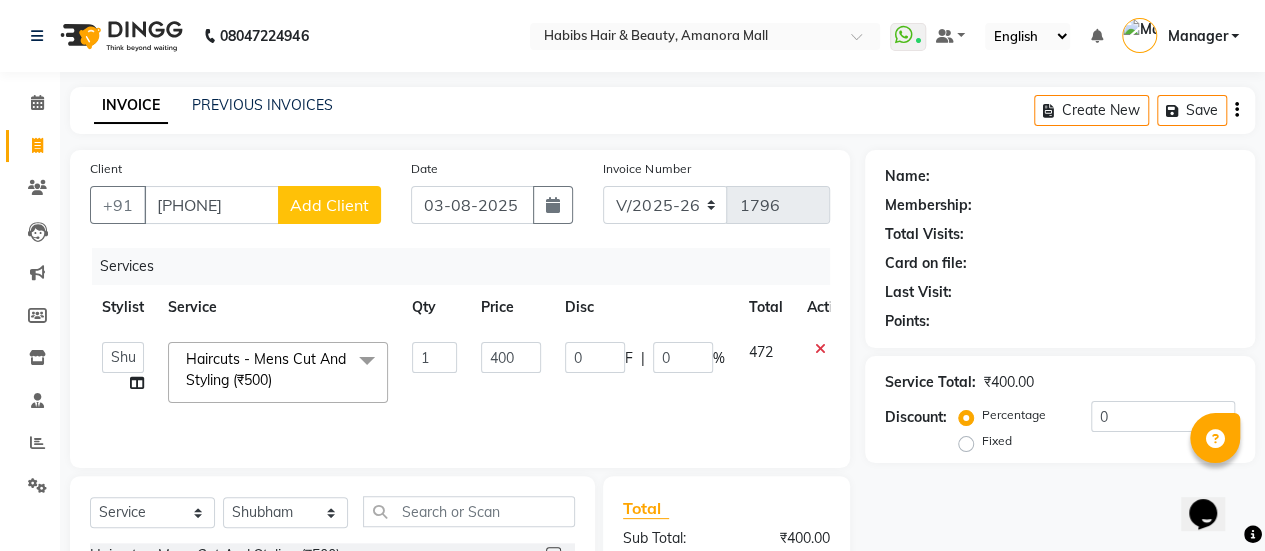 click on "Add Client" 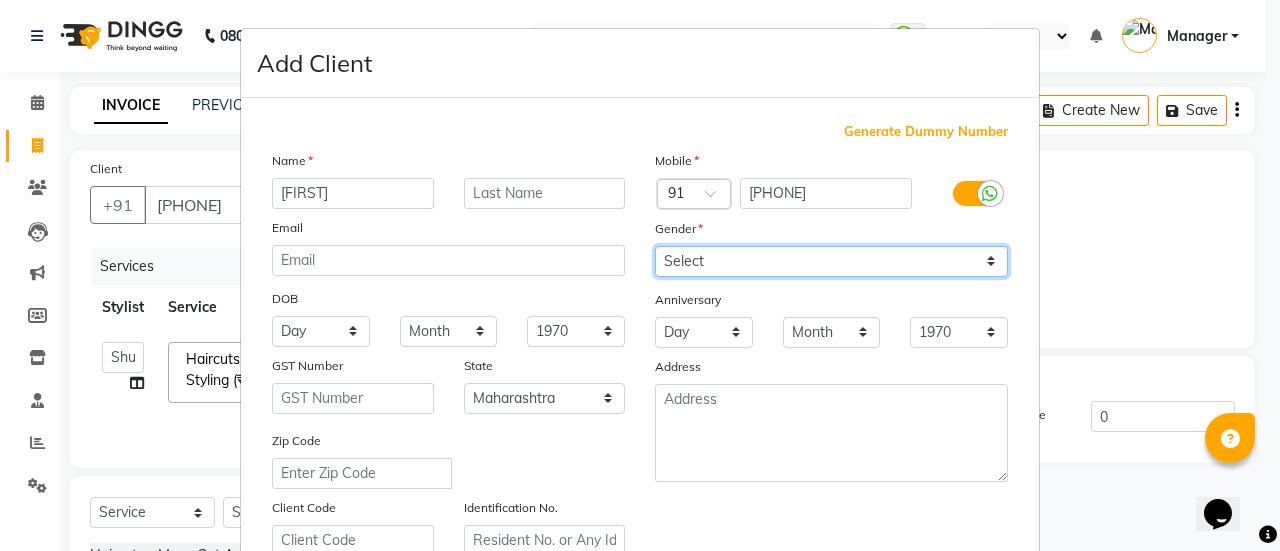 click on "Select Male Female Other Prefer Not To Say" at bounding box center [831, 261] 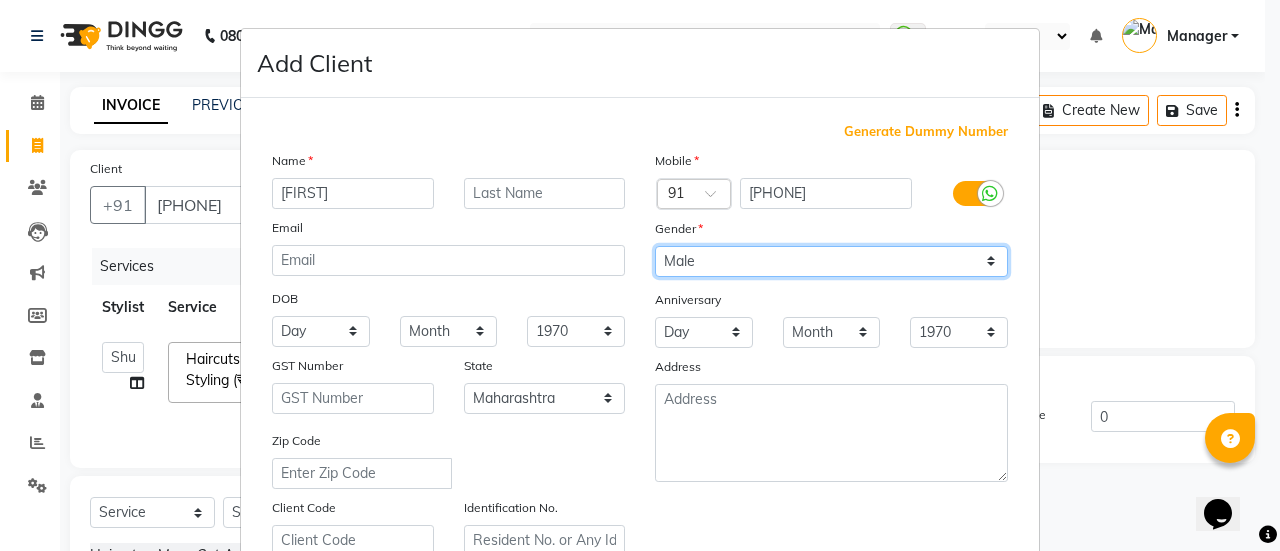 click on "Select Male Female Other Prefer Not To Say" at bounding box center [831, 261] 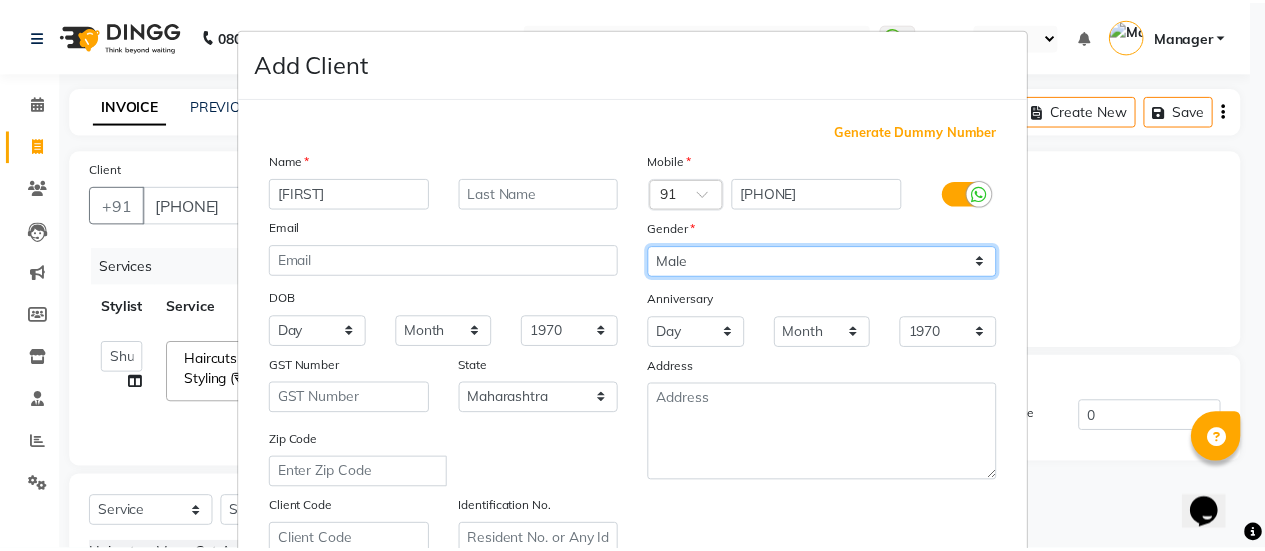 scroll, scrollTop: 368, scrollLeft: 0, axis: vertical 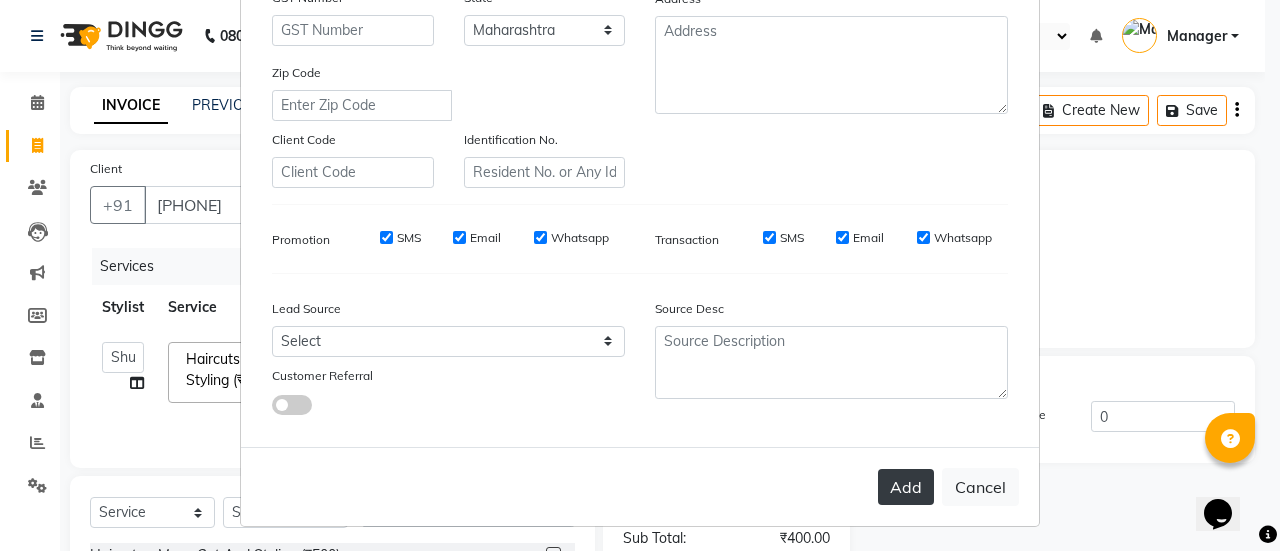 click on "Add" at bounding box center [906, 487] 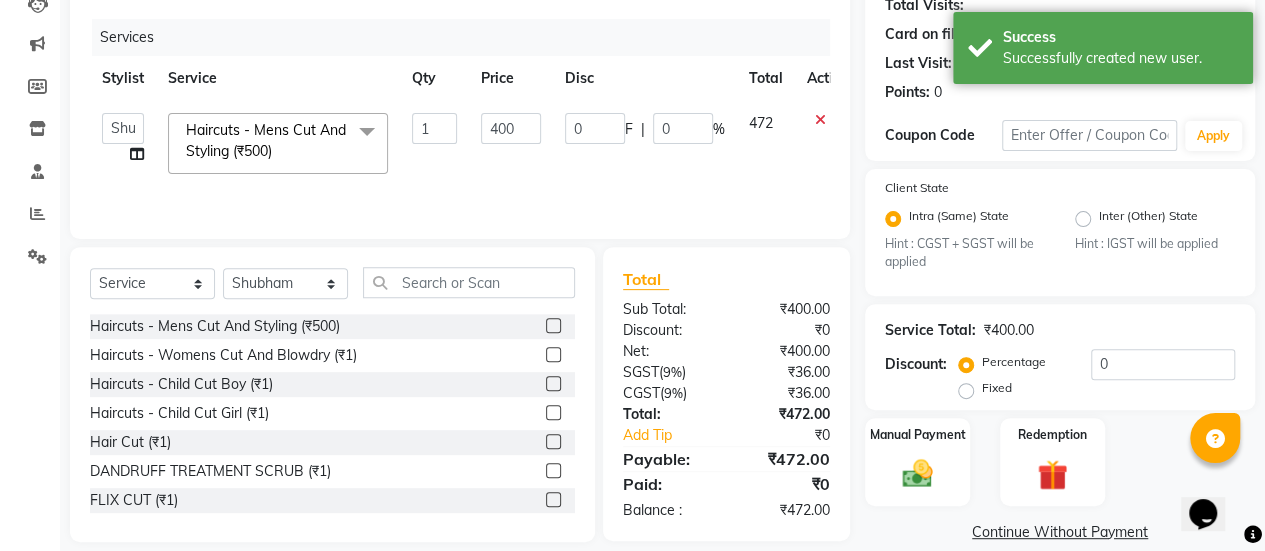 scroll, scrollTop: 254, scrollLeft: 0, axis: vertical 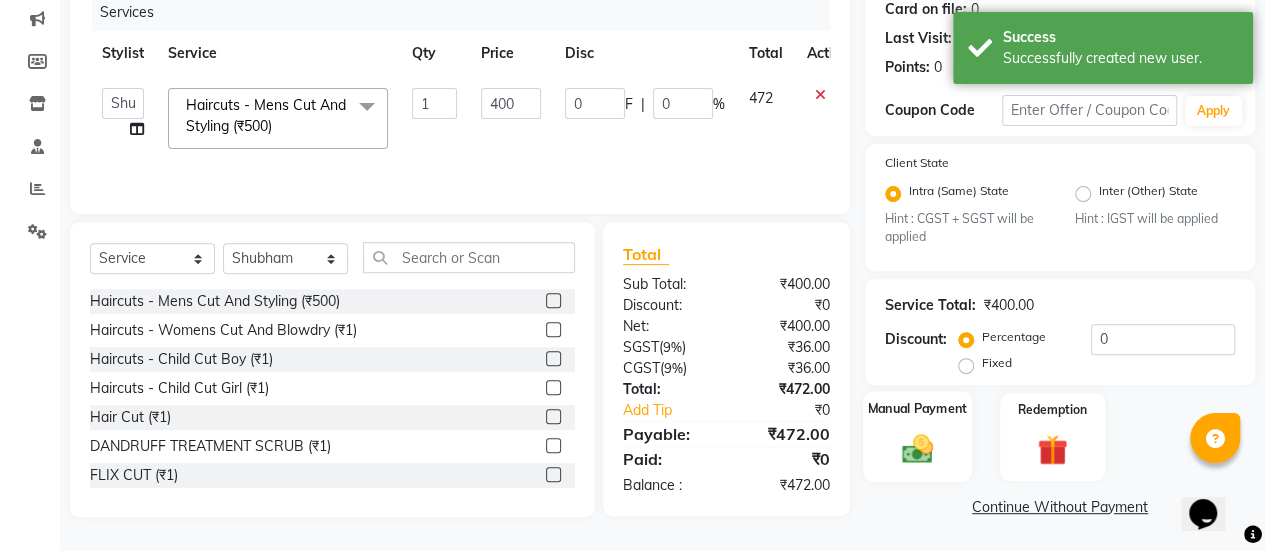 click on "Manual Payment" 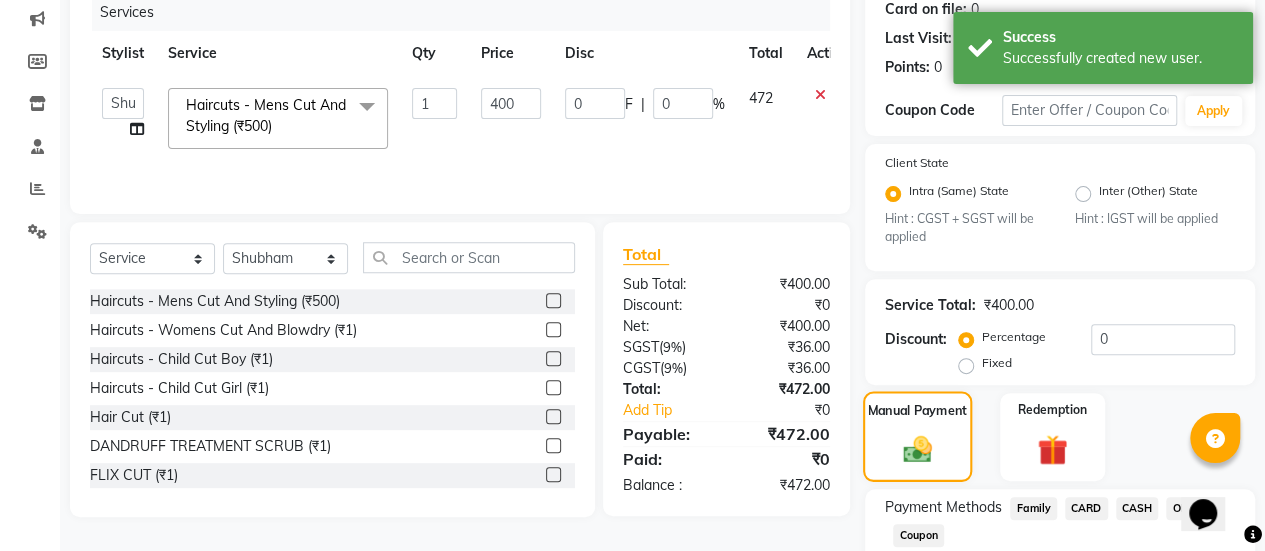 scroll, scrollTop: 382, scrollLeft: 0, axis: vertical 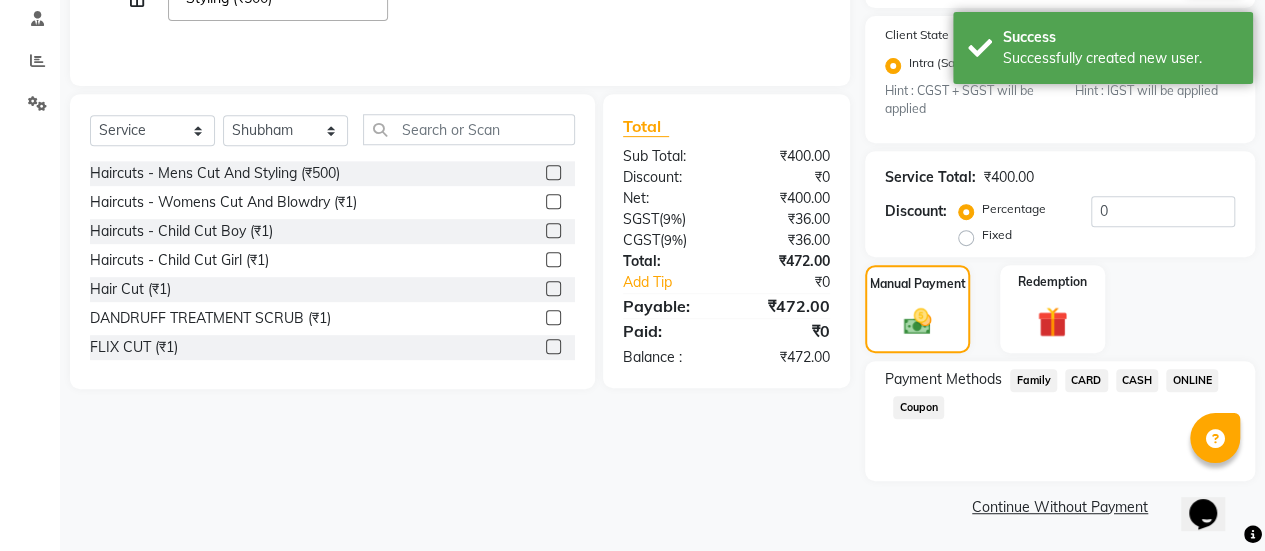 click on "CARD" 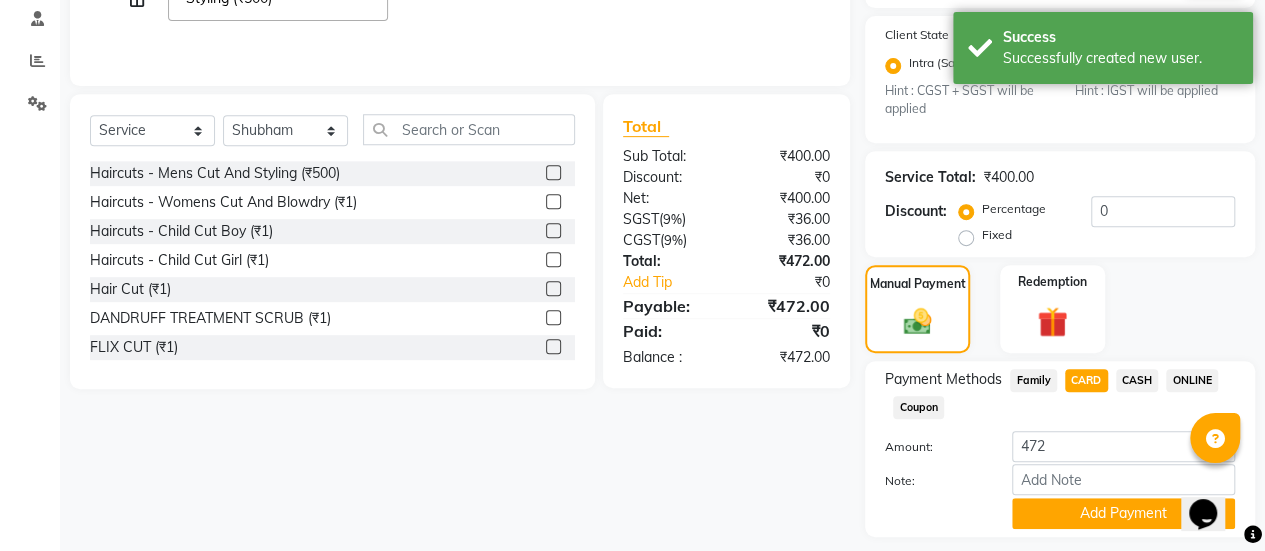 scroll, scrollTop: 438, scrollLeft: 0, axis: vertical 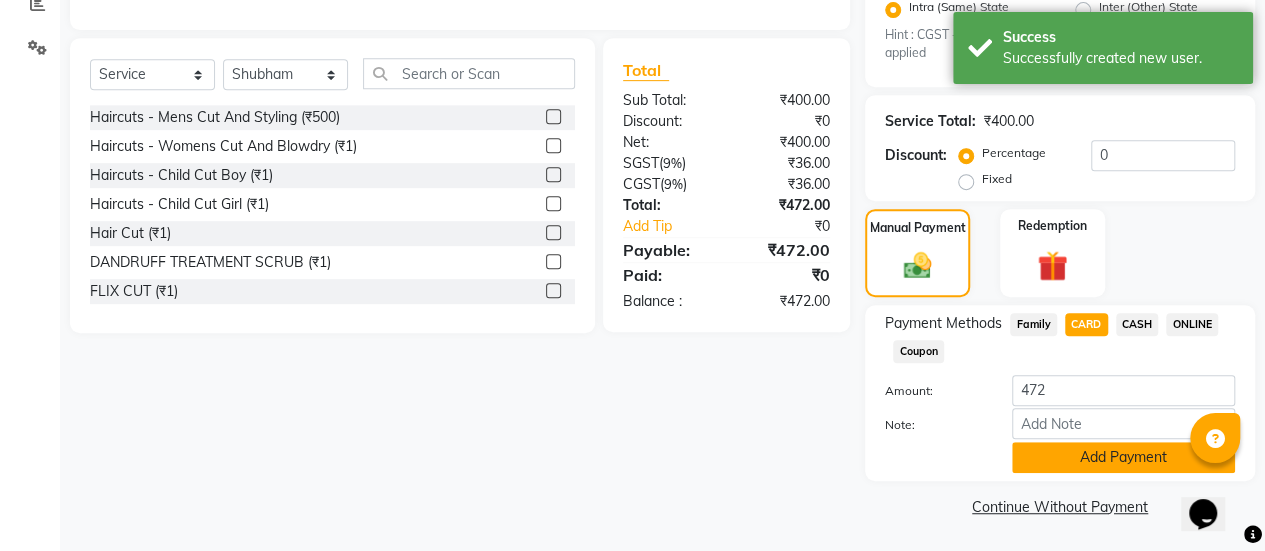 click on "Add Payment" 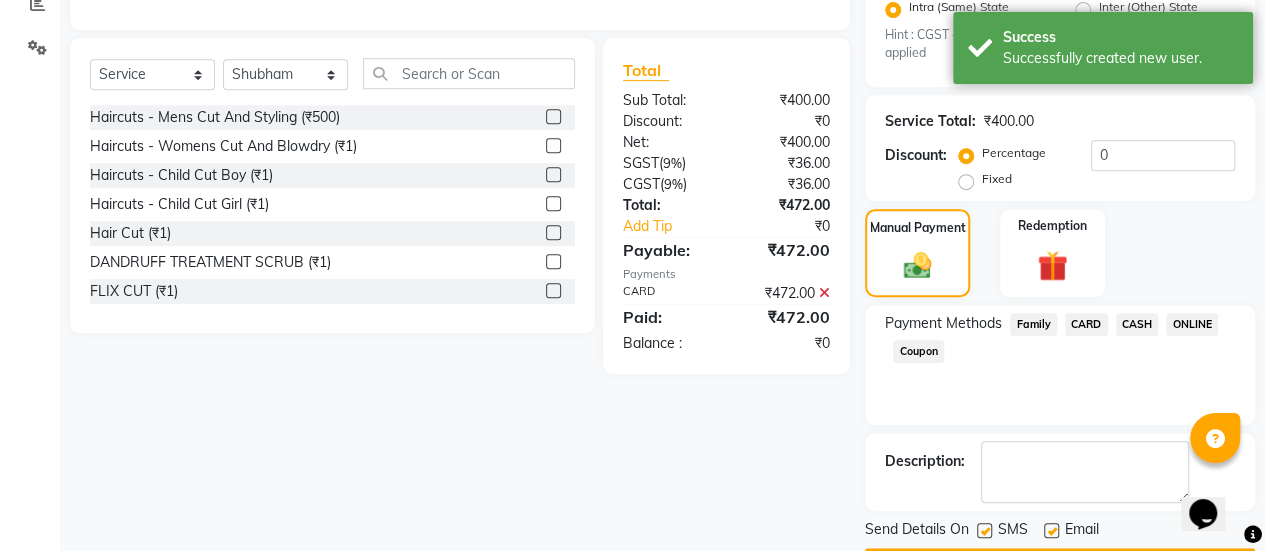 scroll, scrollTop: 493, scrollLeft: 0, axis: vertical 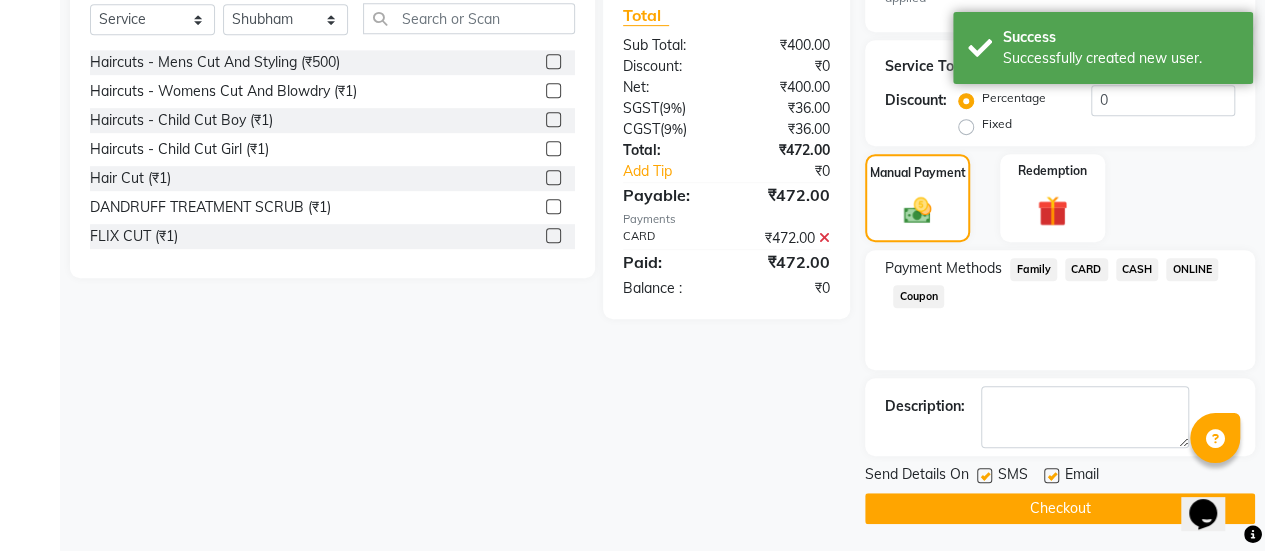 click 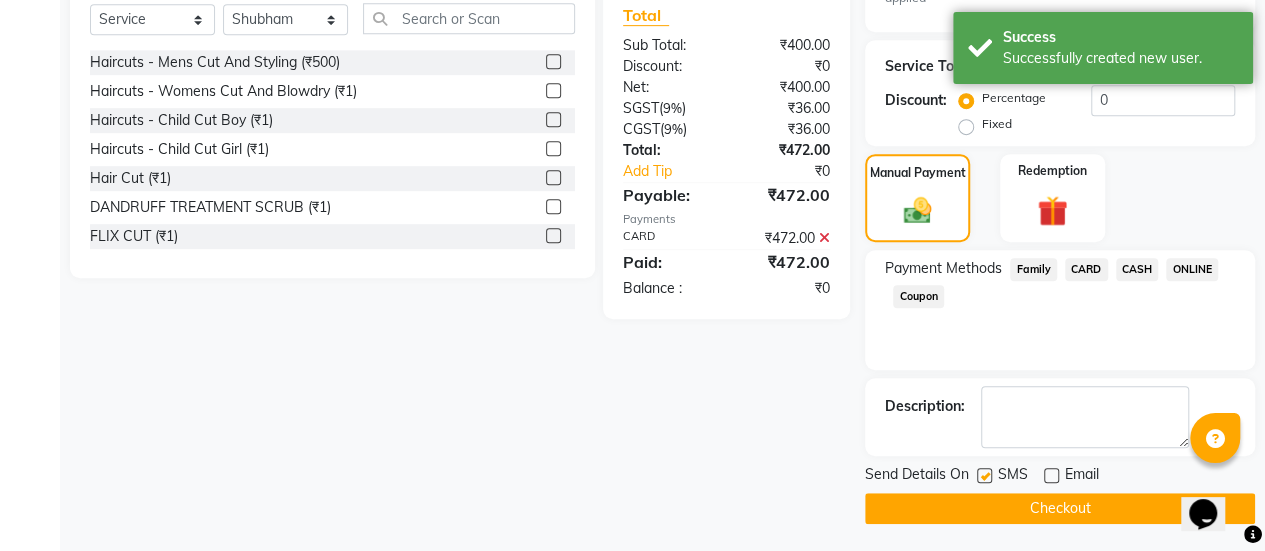 click on "Checkout" 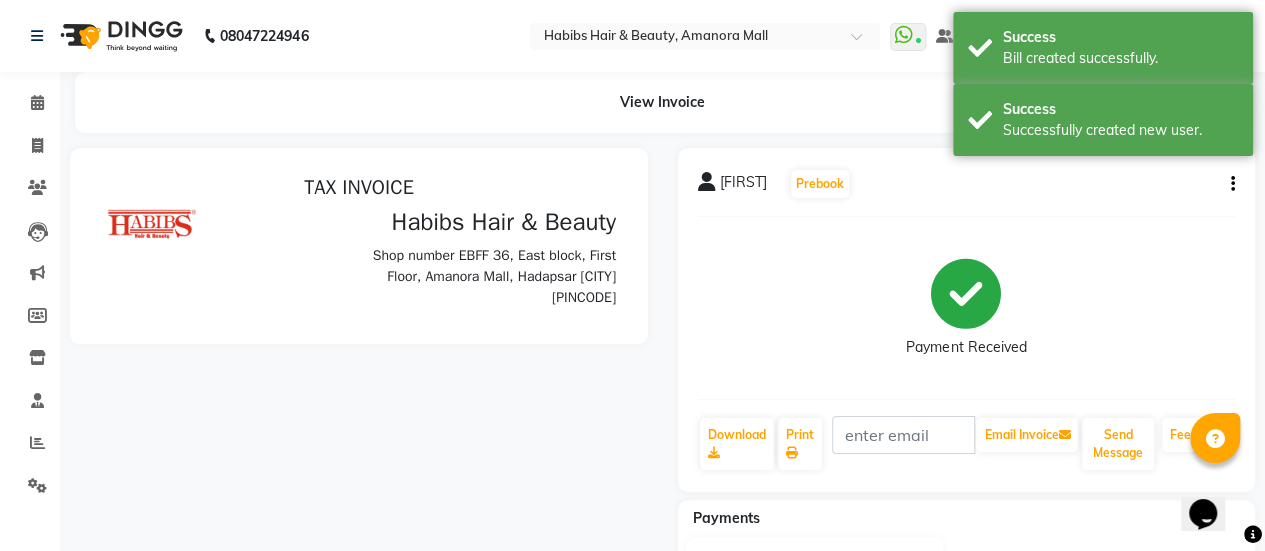 scroll, scrollTop: 0, scrollLeft: 0, axis: both 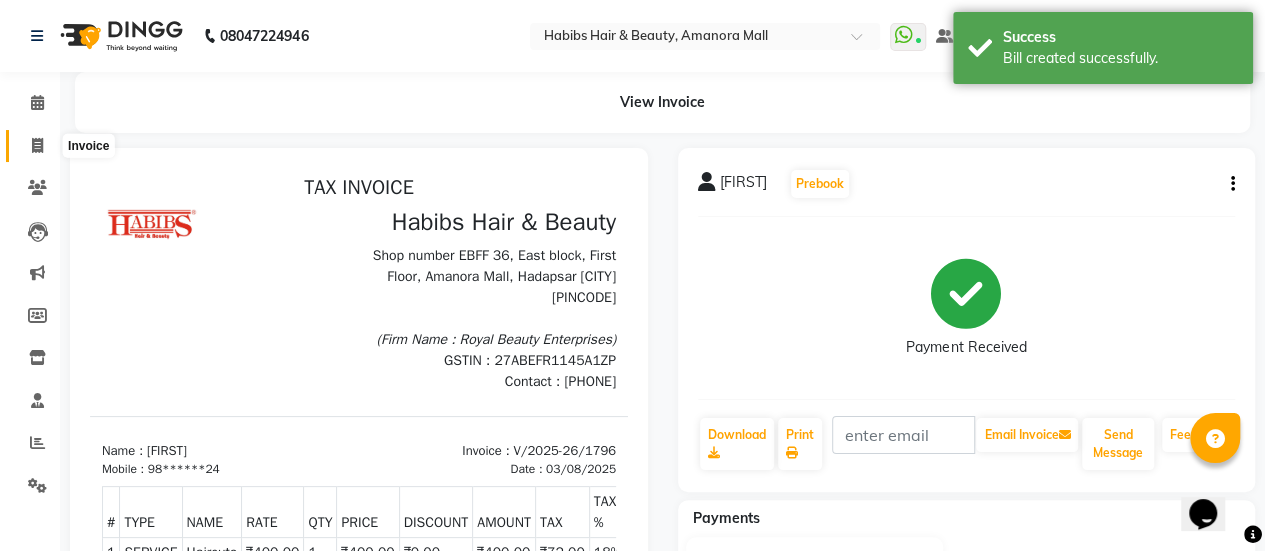 click 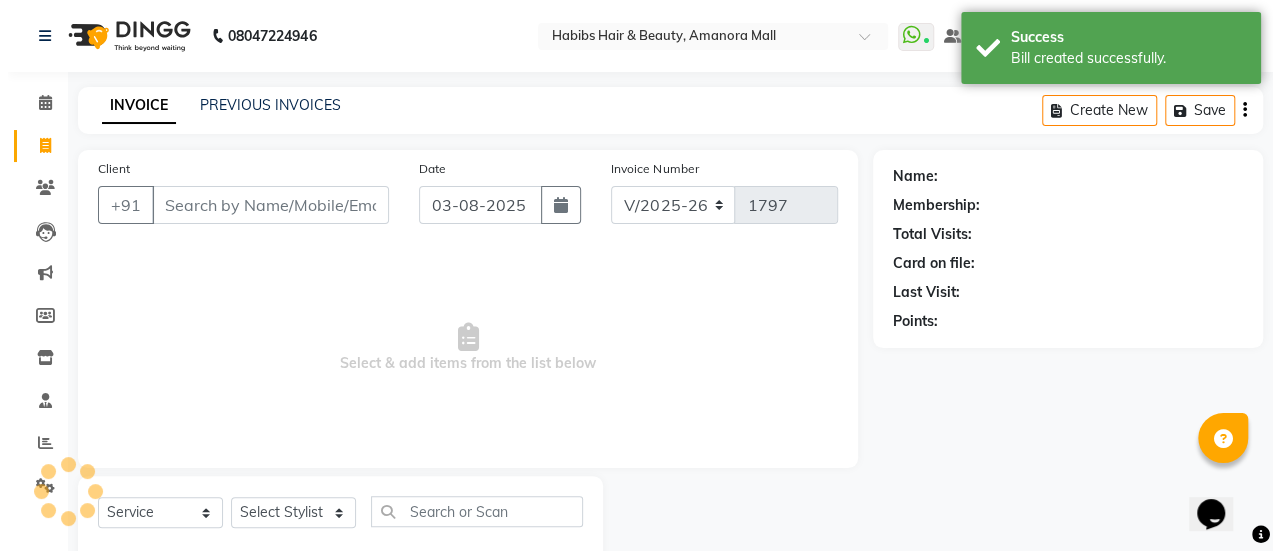 scroll, scrollTop: 49, scrollLeft: 0, axis: vertical 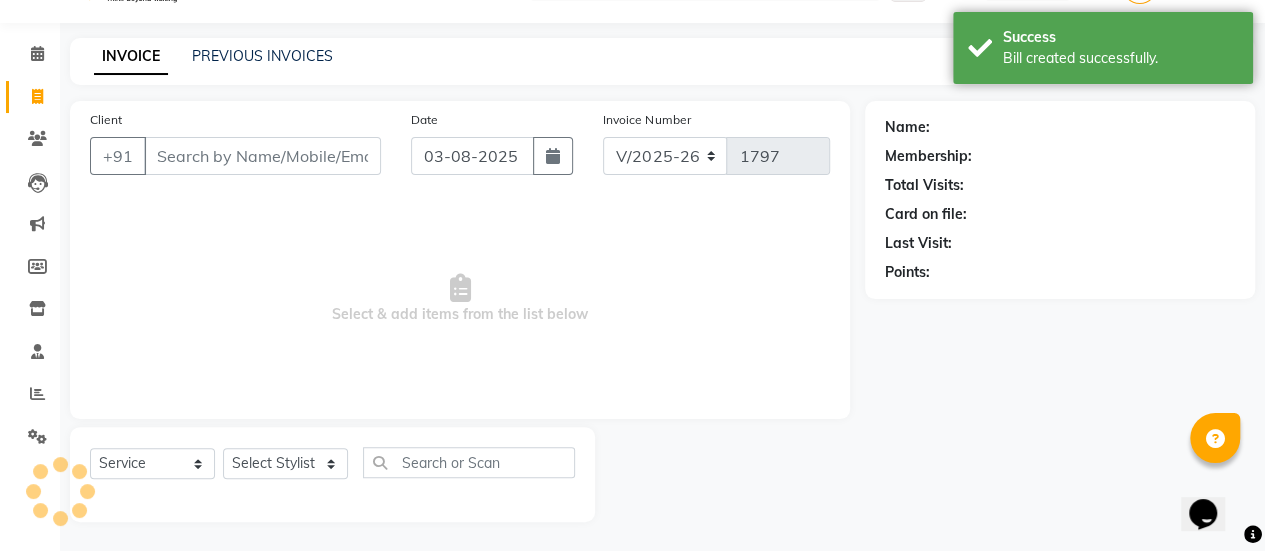 click on "Client" at bounding box center (262, 156) 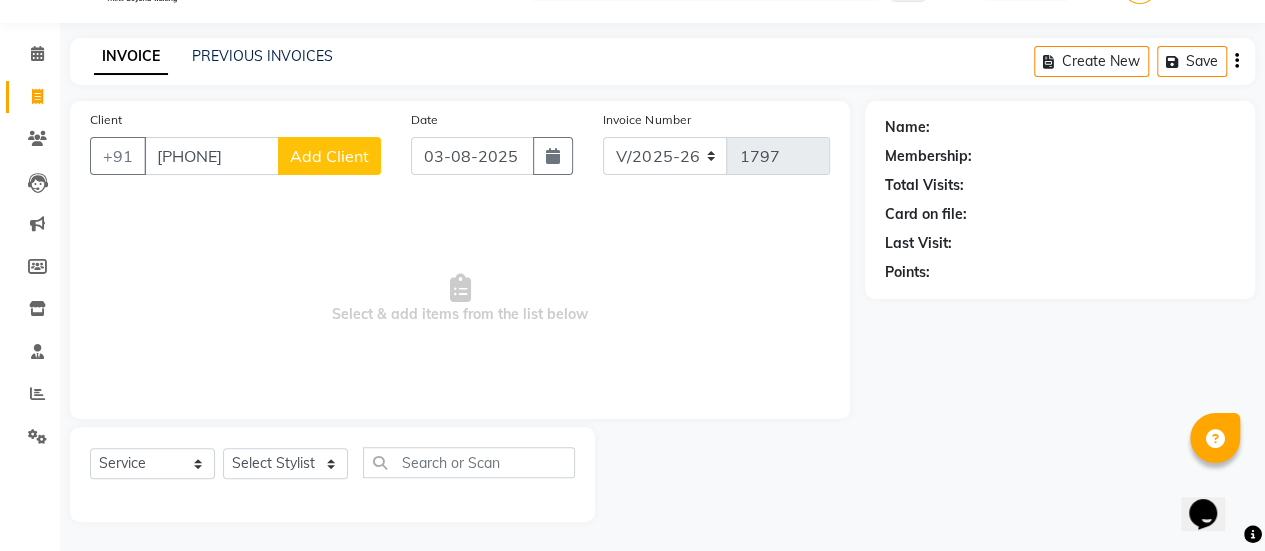 click on "Add Client" 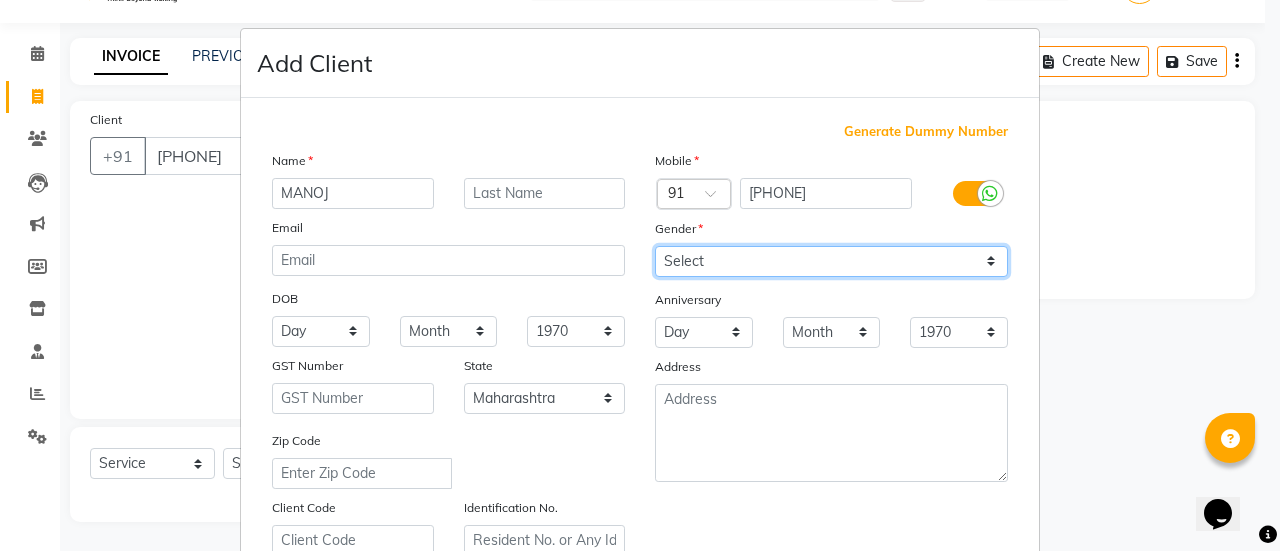 drag, startPoint x: 820, startPoint y: 248, endPoint x: 707, endPoint y: 313, distance: 130.36104 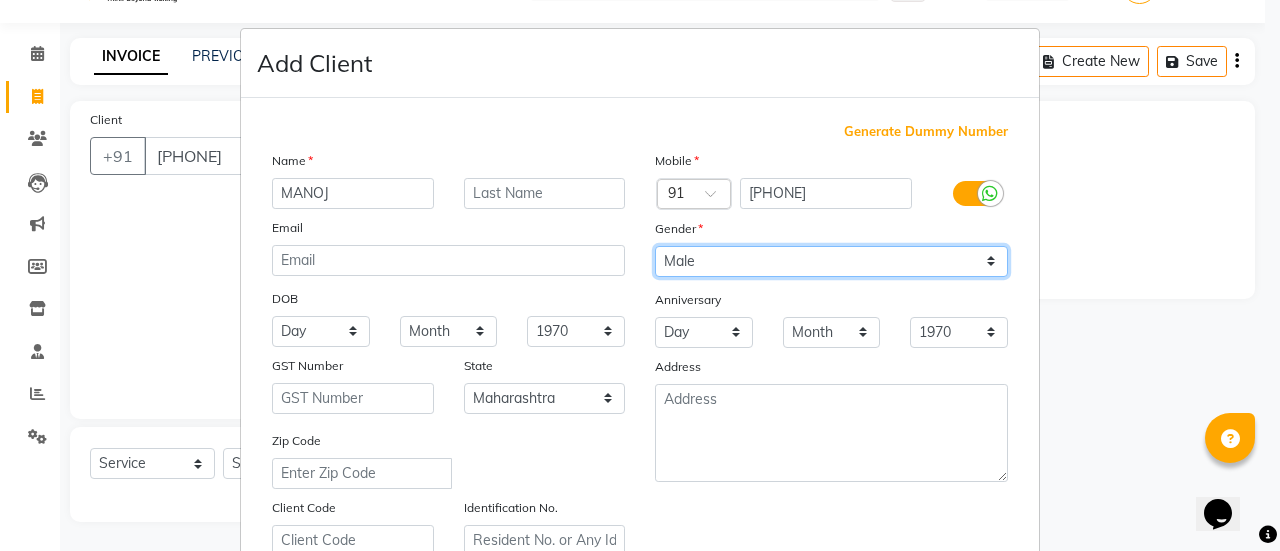 click on "Select Male Female Other Prefer Not To Say" at bounding box center (831, 261) 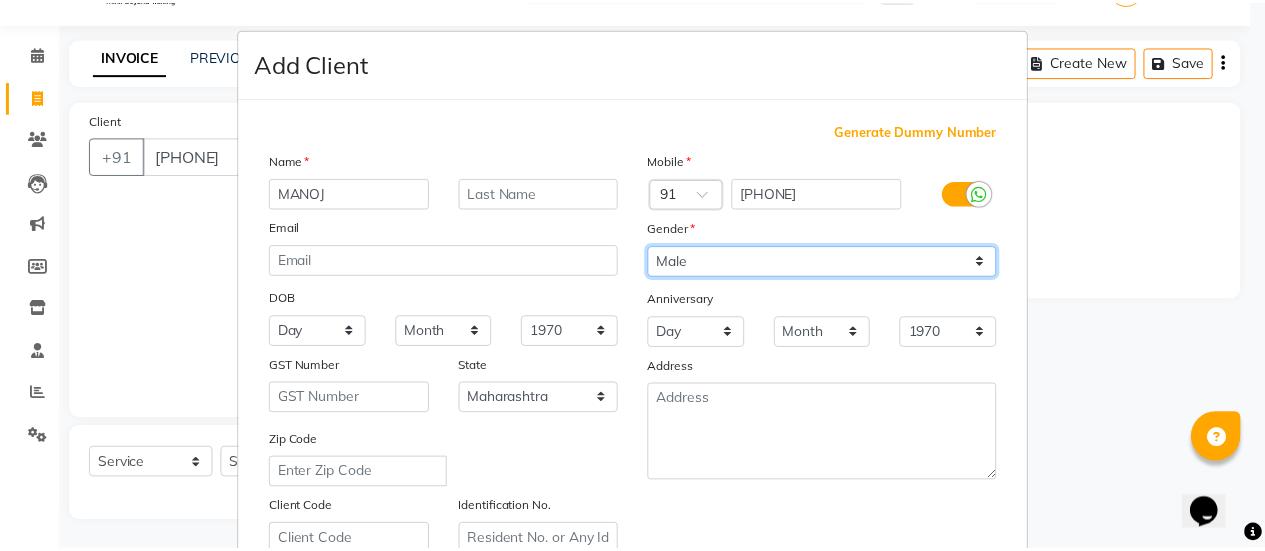 scroll, scrollTop: 368, scrollLeft: 0, axis: vertical 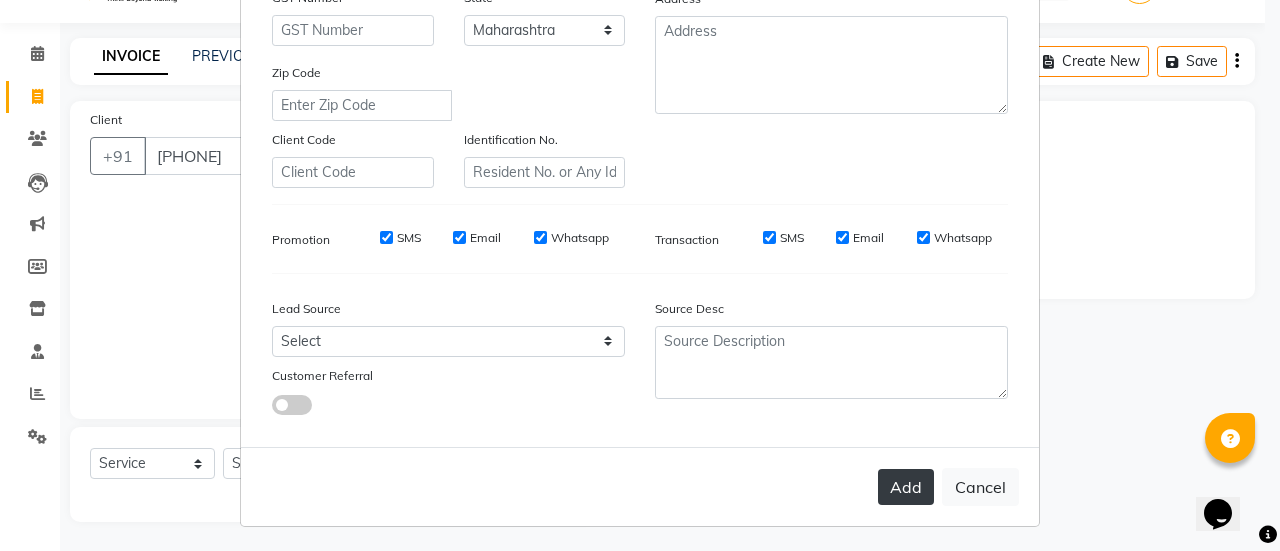 click on "Add" at bounding box center (906, 487) 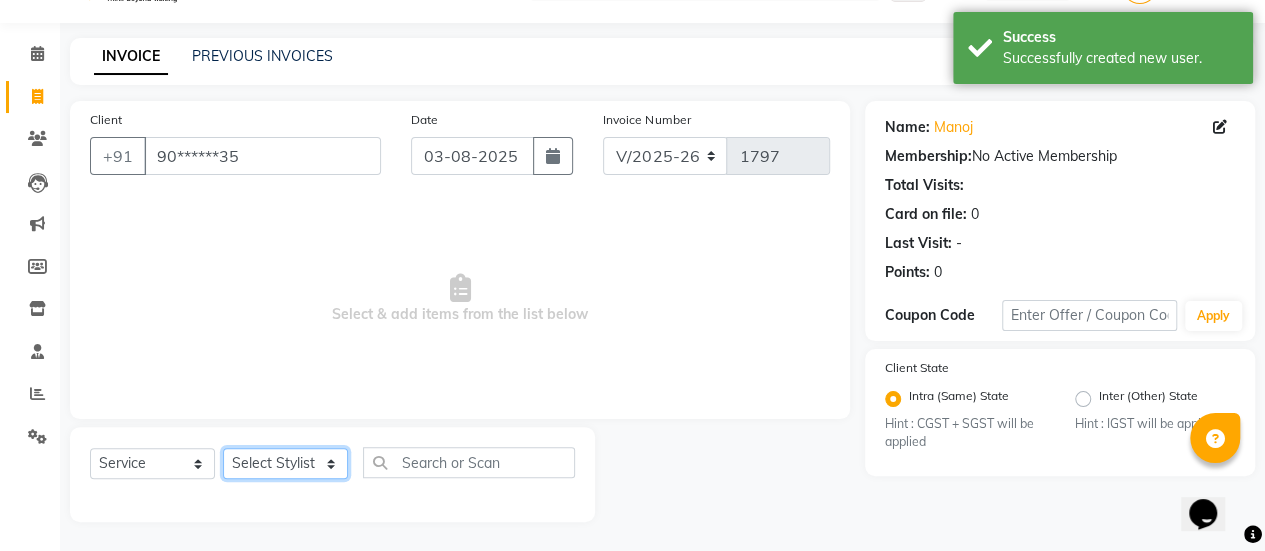 click on "Select Stylist [FIRST] [FIRST] [FIRST] [FIRST] [FIRST] [FIRST] [FIRST] [FIRST] [FIRST] Manager [FIRST] [FIRST] [FIRST] [FIRST] [FIRST] [FIRST] [FIRST] [FIRST]" 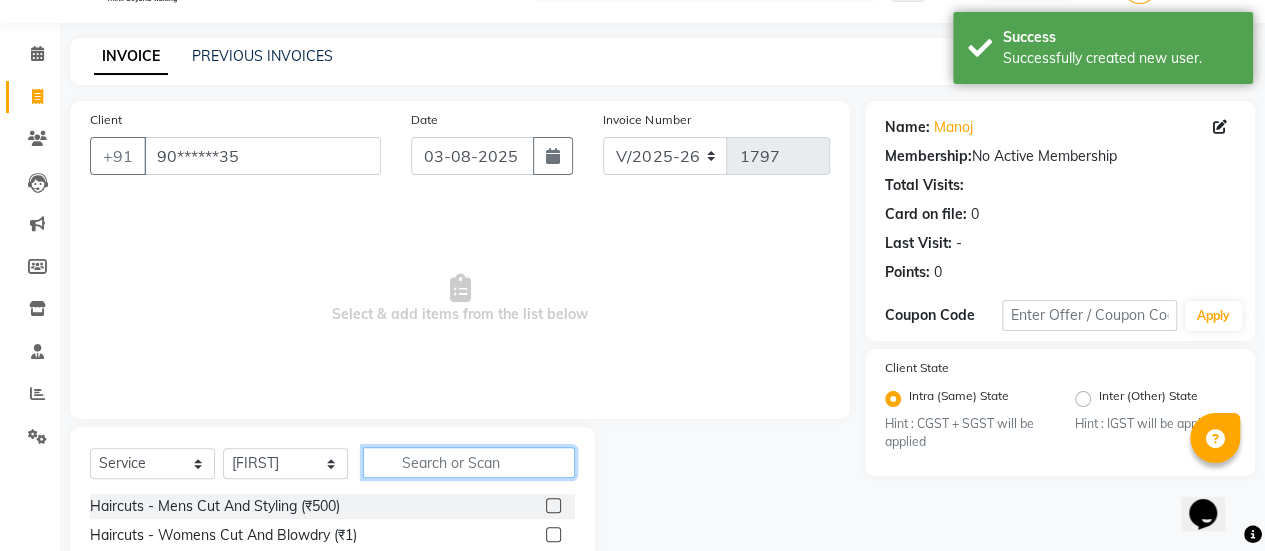 drag, startPoint x: 473, startPoint y: 455, endPoint x: 333, endPoint y: 463, distance: 140.22838 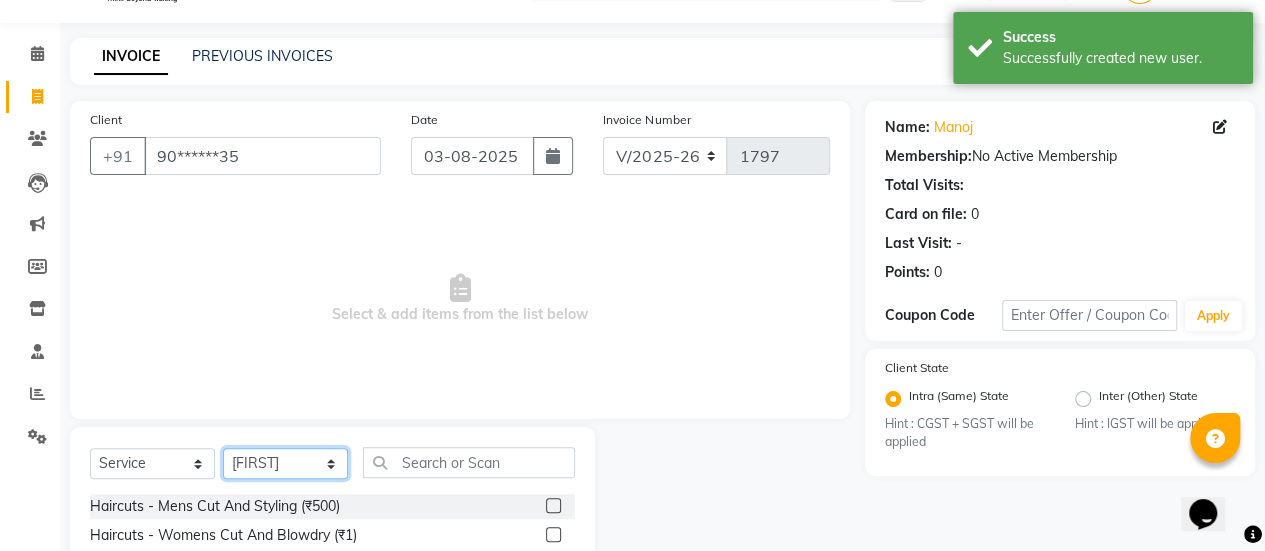 click on "Select Stylist [FIRST] [FIRST] [FIRST] [FIRST] [FIRST] [FIRST] [FIRST] [FIRST] [FIRST] Manager [FIRST] [FIRST] [FIRST] [FIRST] [FIRST] [FIRST] [FIRST] [FIRST]" 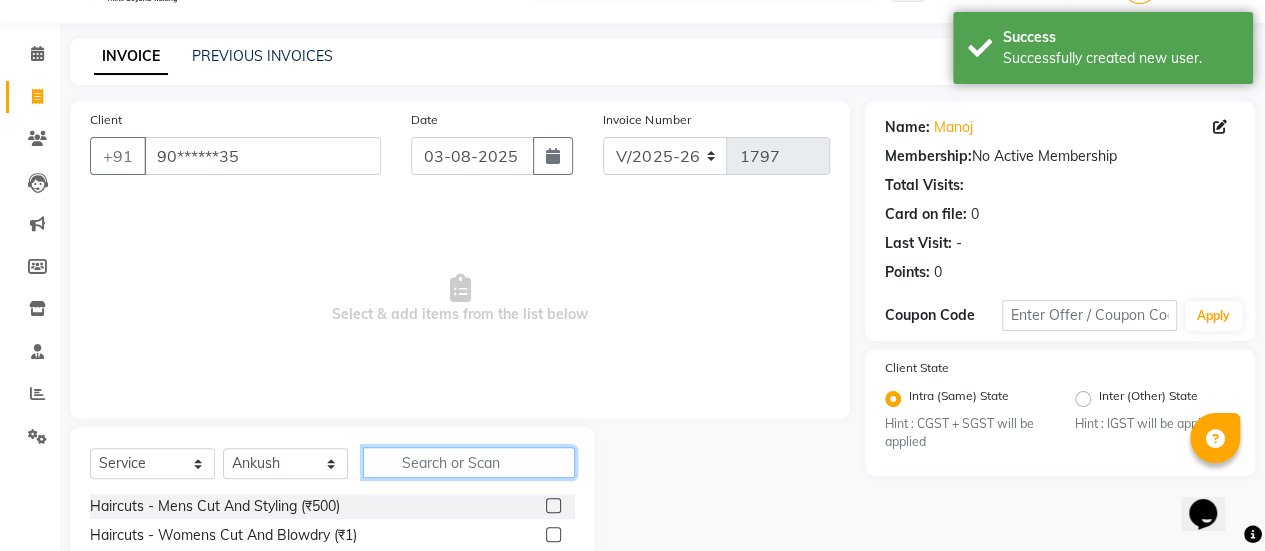 click 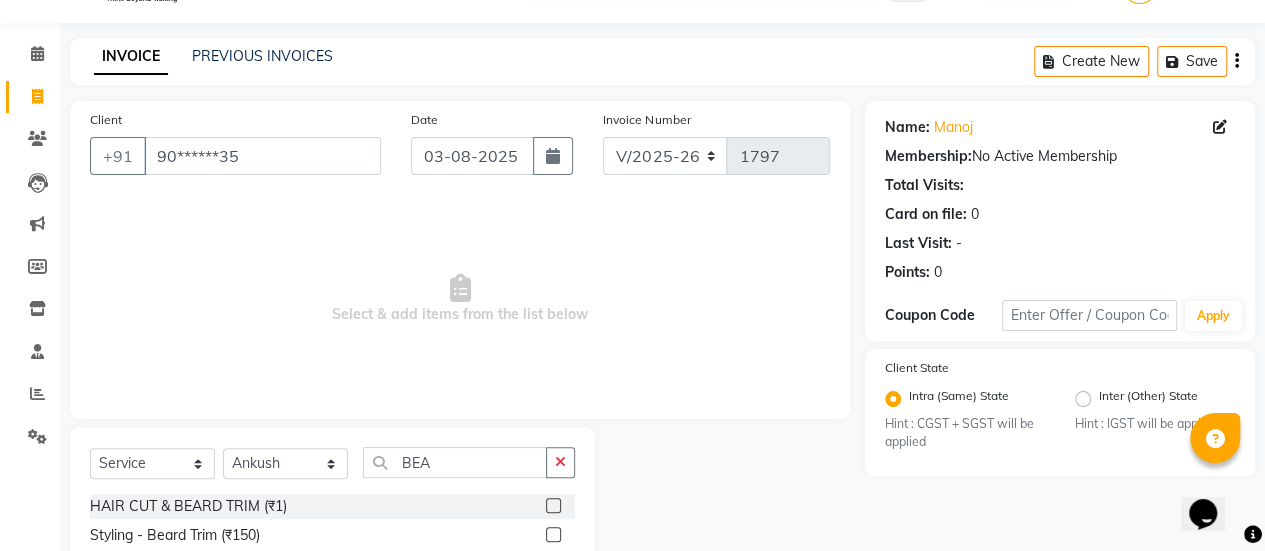 click 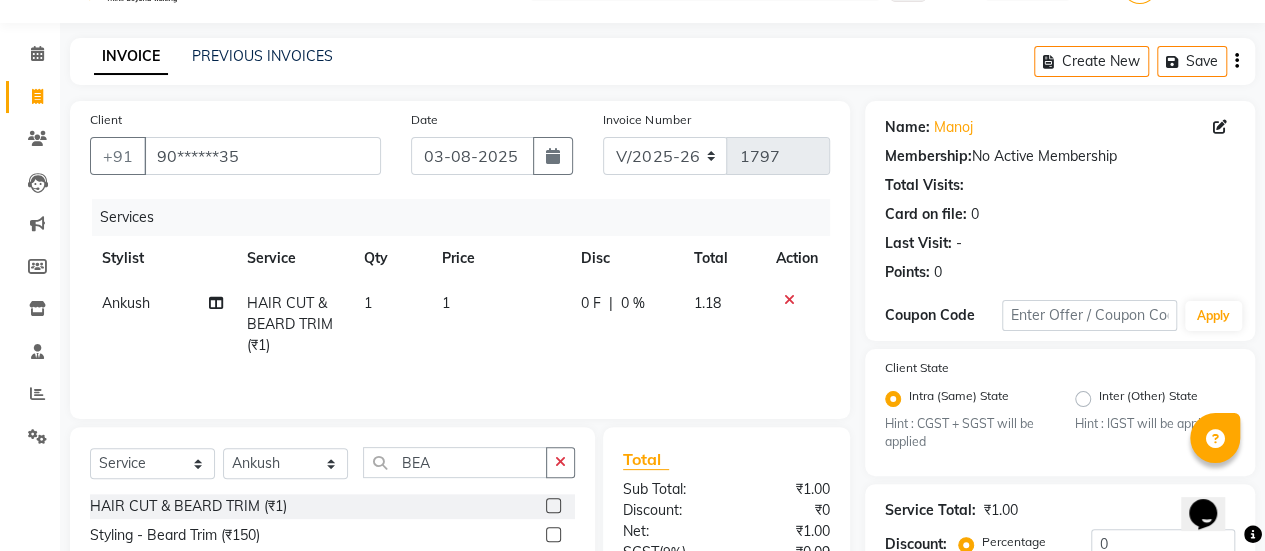 click on "1" 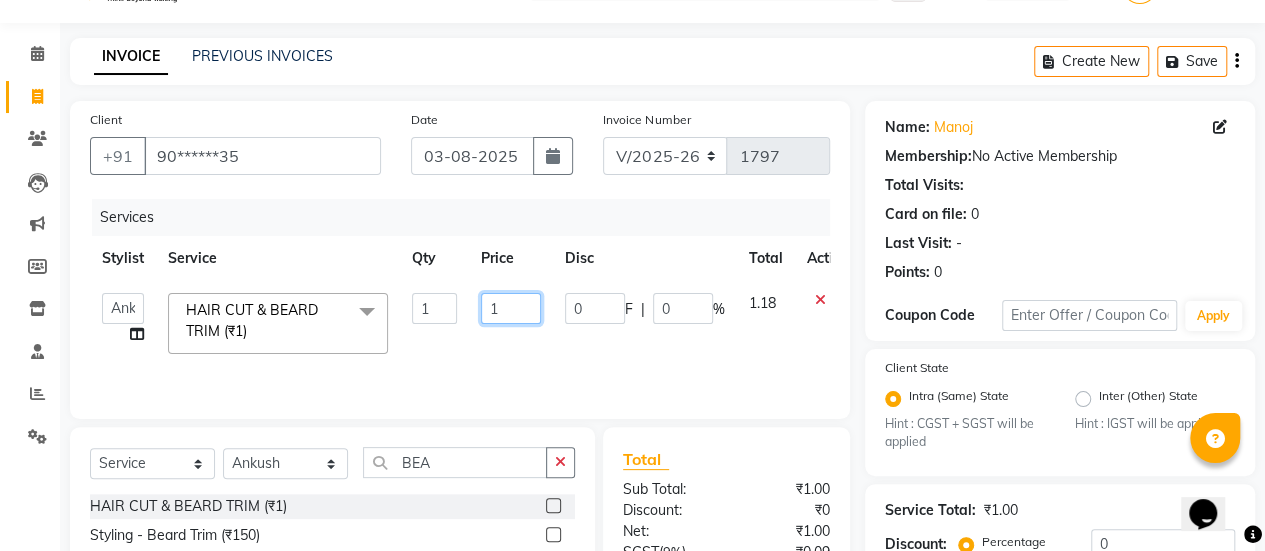 click on "1" 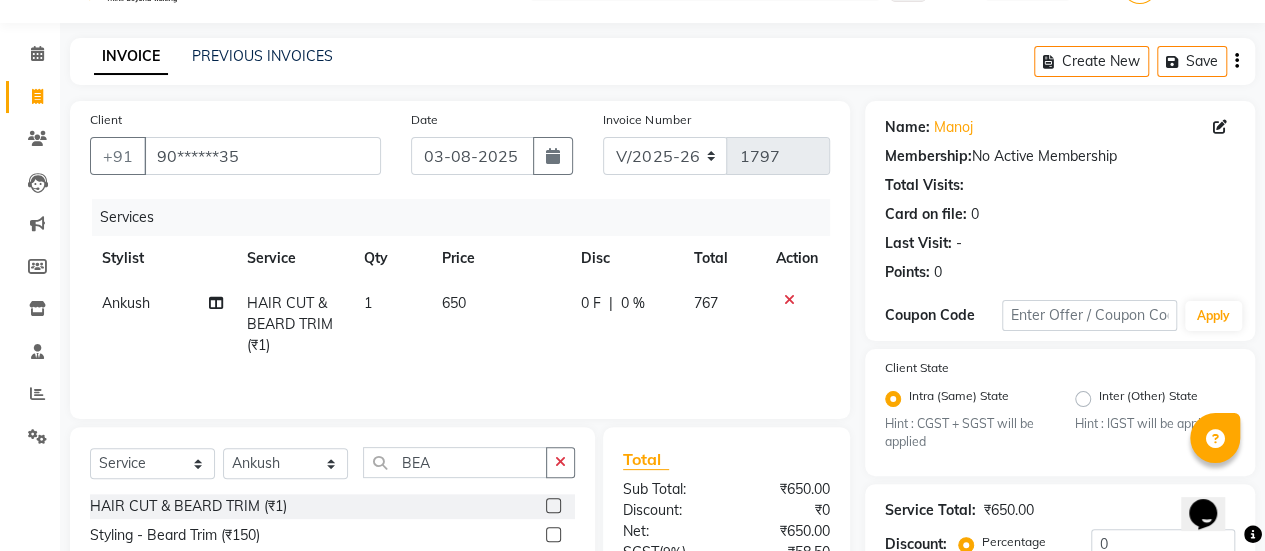 click on "0 F | 0 %" 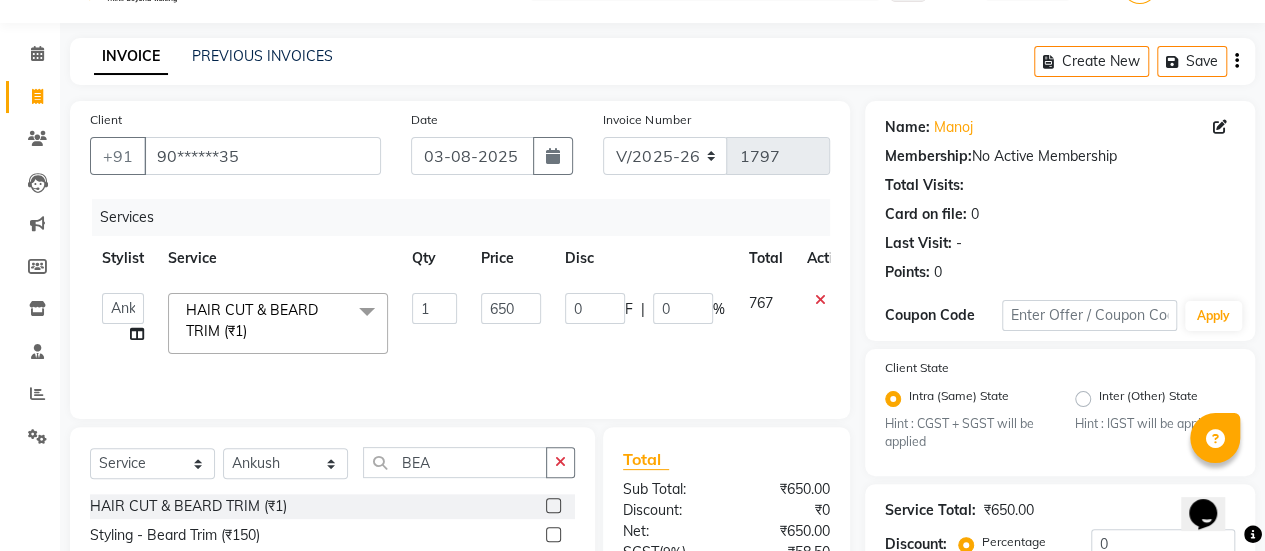 scroll, scrollTop: 254, scrollLeft: 0, axis: vertical 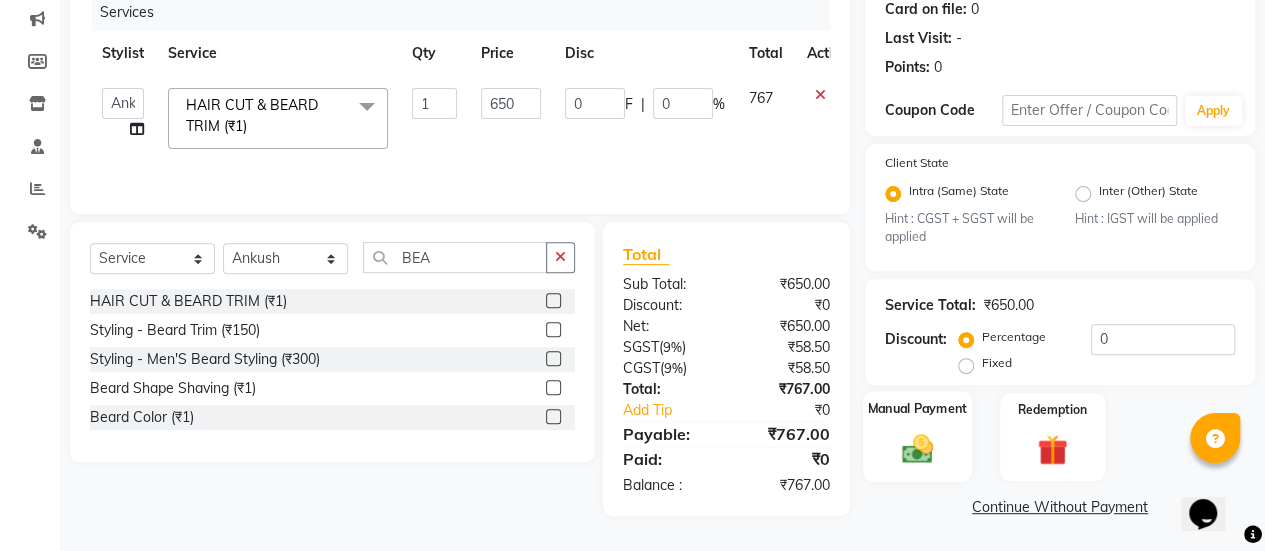 click on "Manual Payment" 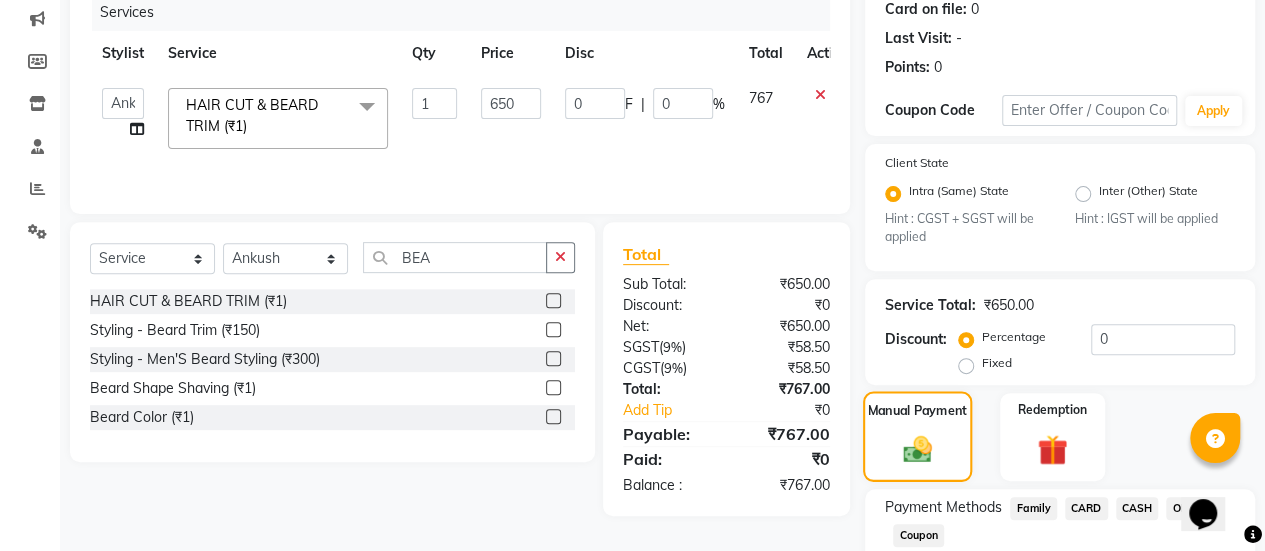 scroll, scrollTop: 382, scrollLeft: 0, axis: vertical 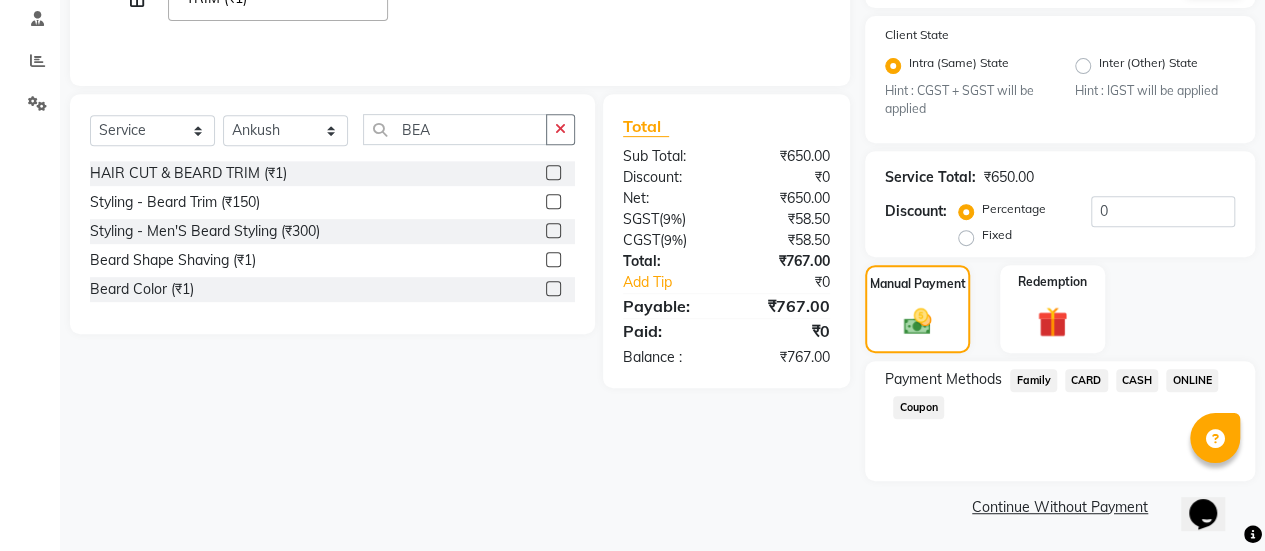 click on "ONLINE" 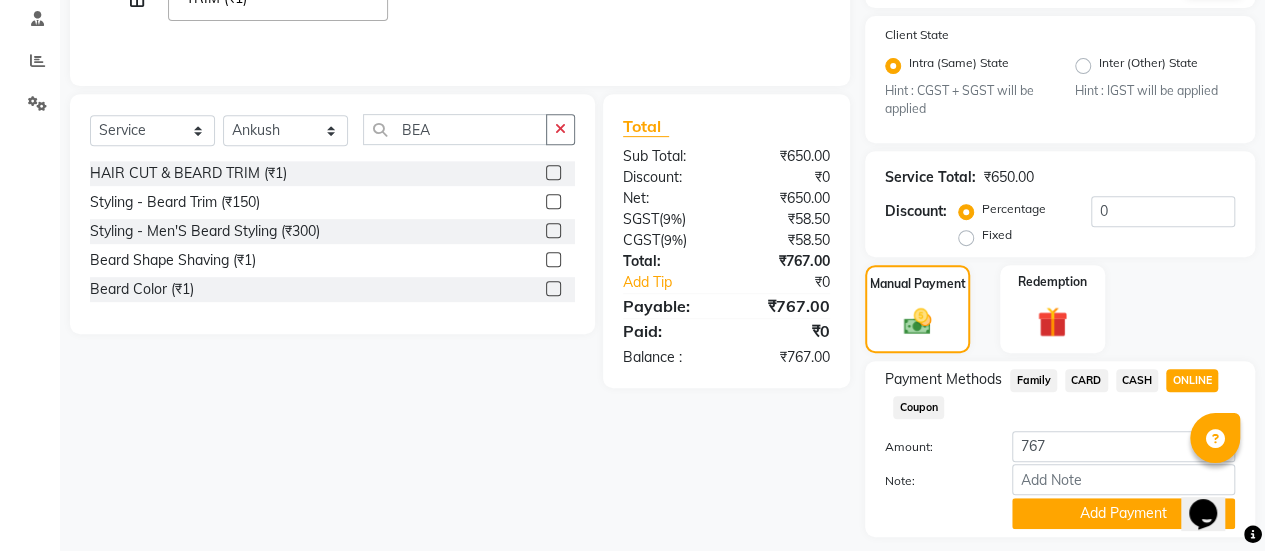 scroll, scrollTop: 438, scrollLeft: 0, axis: vertical 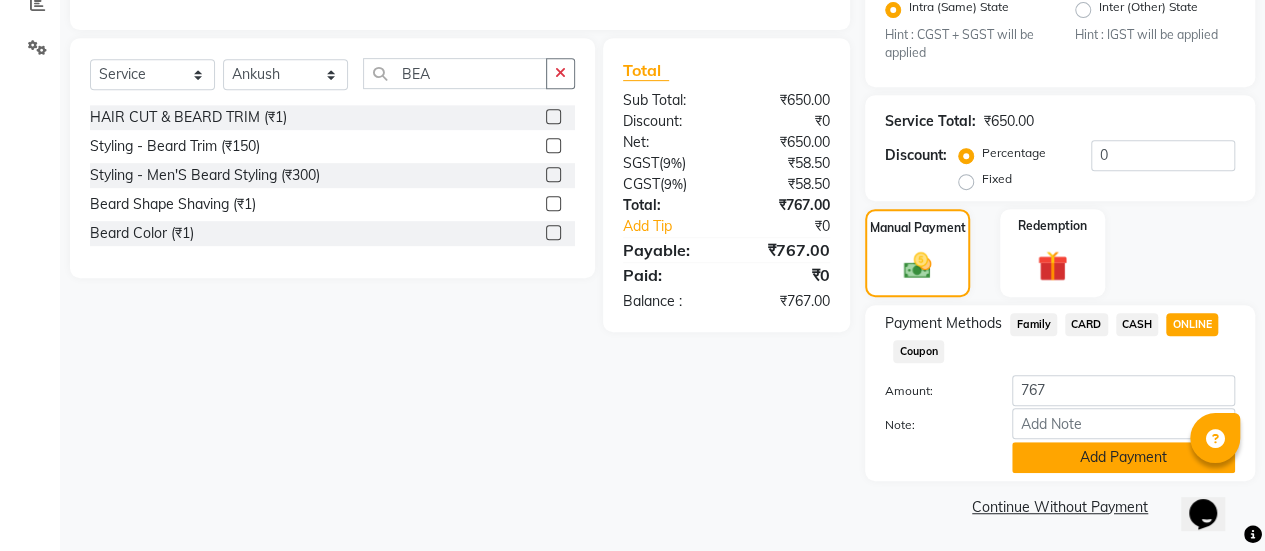click on "Add Payment" 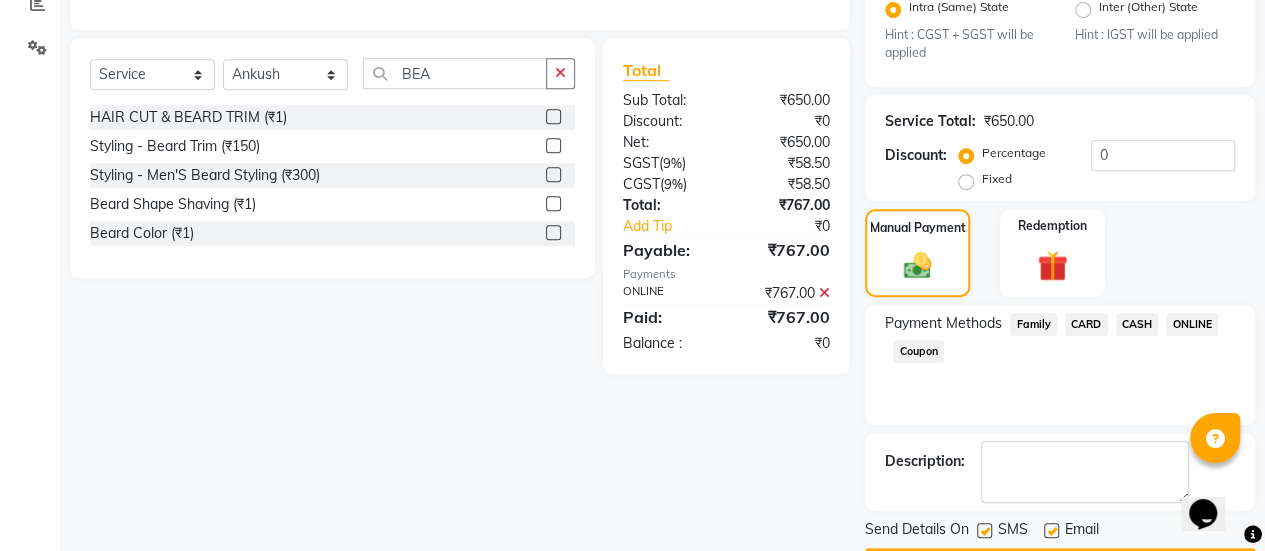 scroll, scrollTop: 493, scrollLeft: 0, axis: vertical 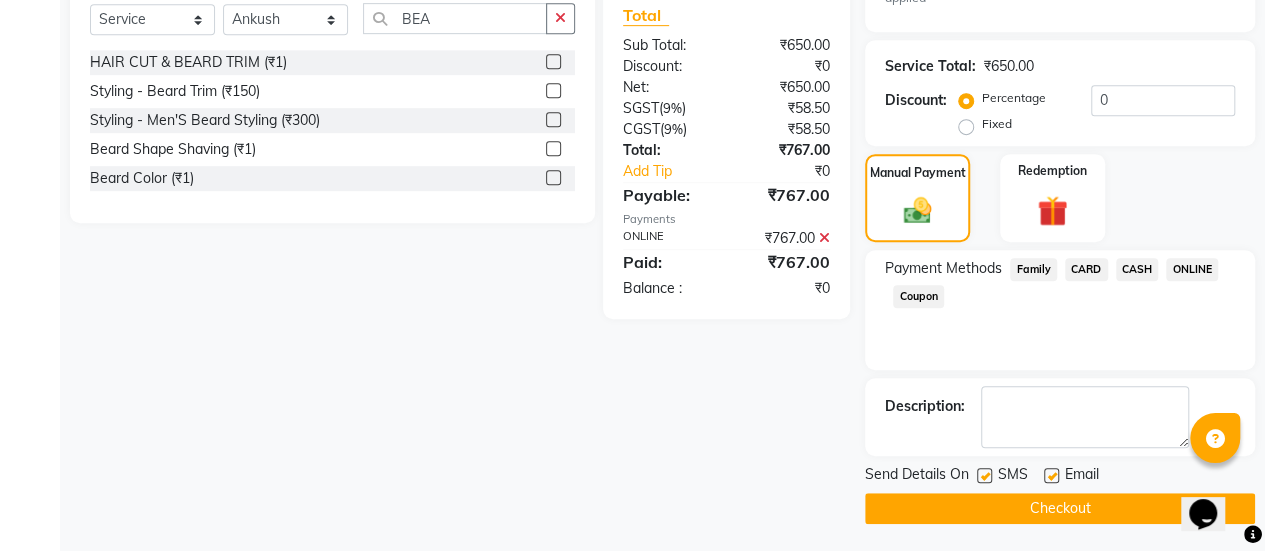 click 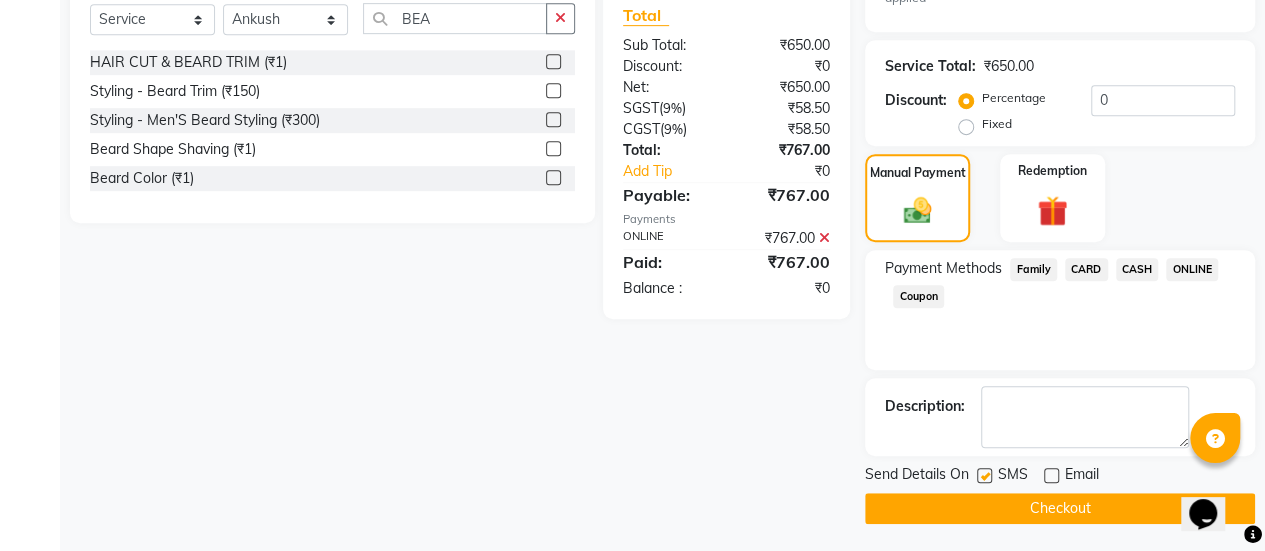 click on "Checkout" 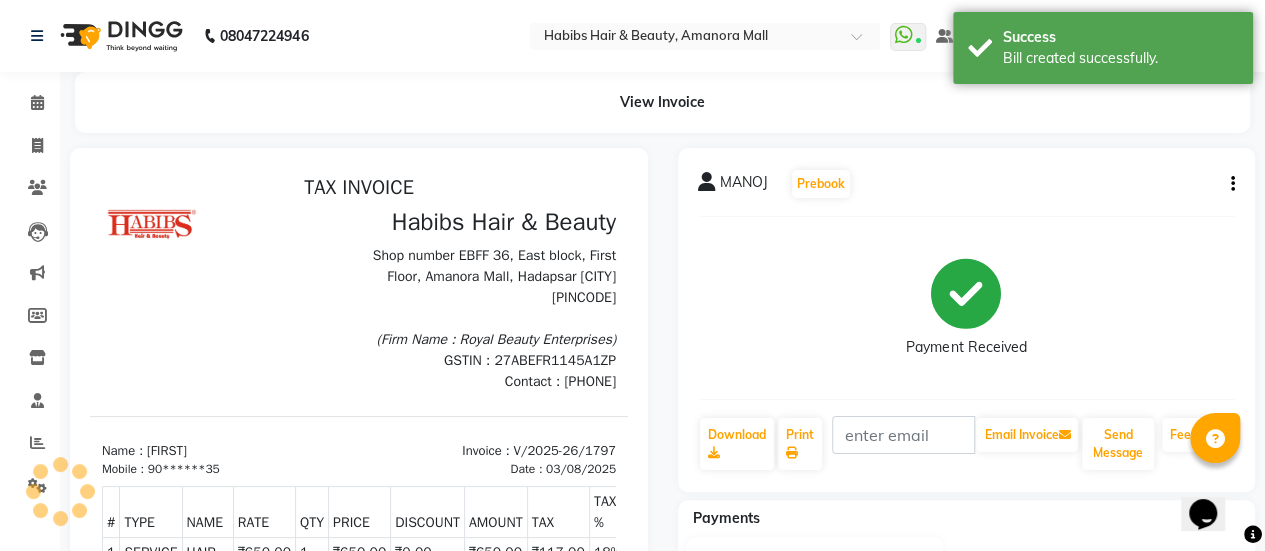 scroll, scrollTop: 0, scrollLeft: 0, axis: both 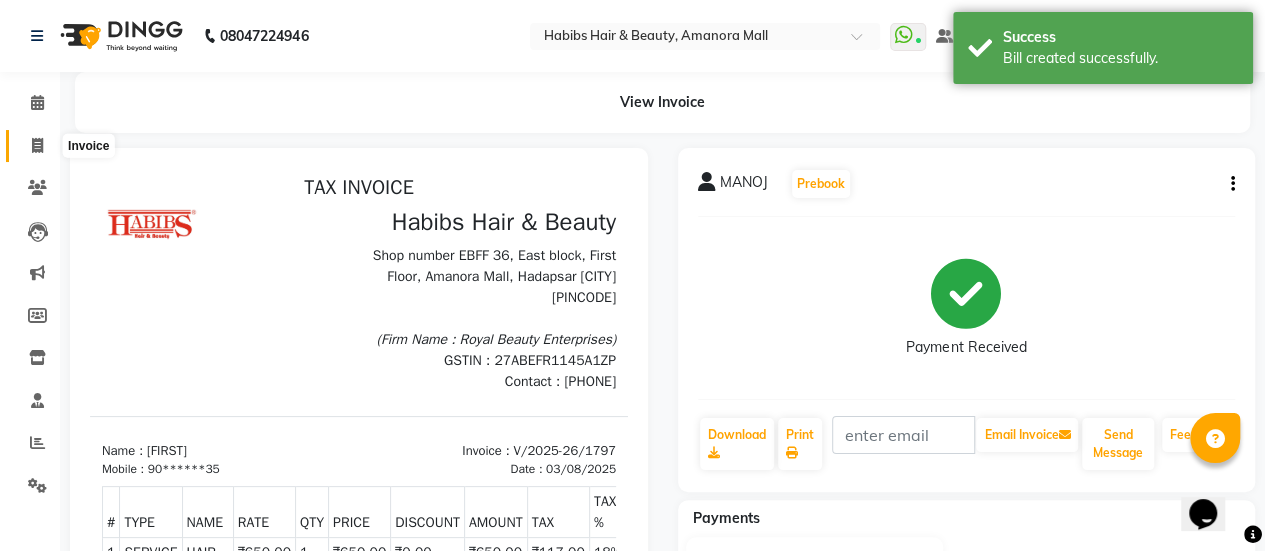 click 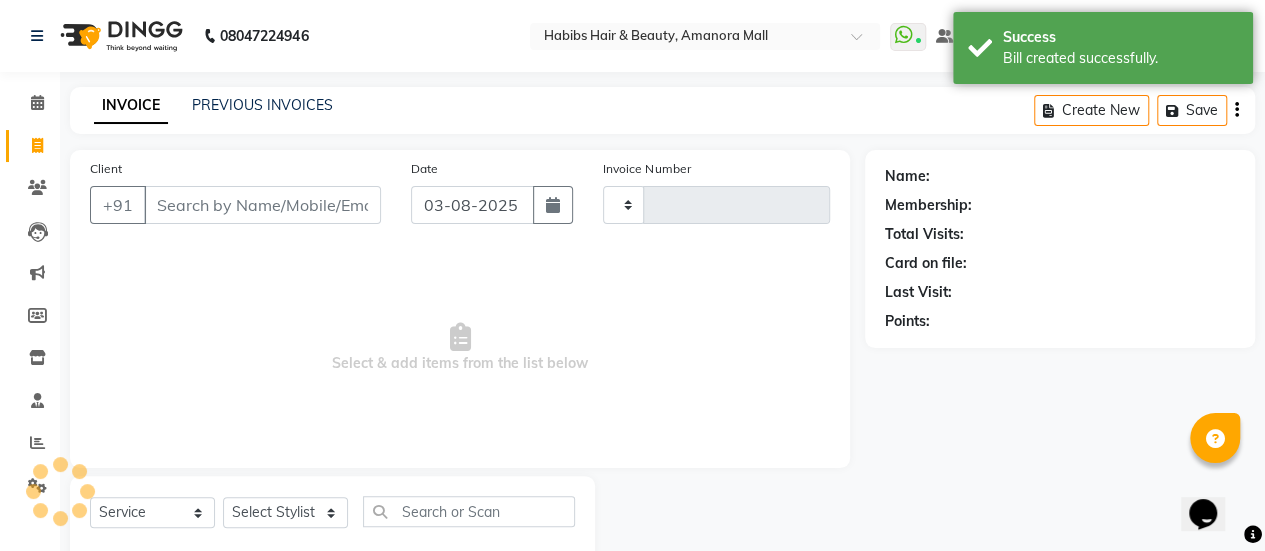 scroll, scrollTop: 49, scrollLeft: 0, axis: vertical 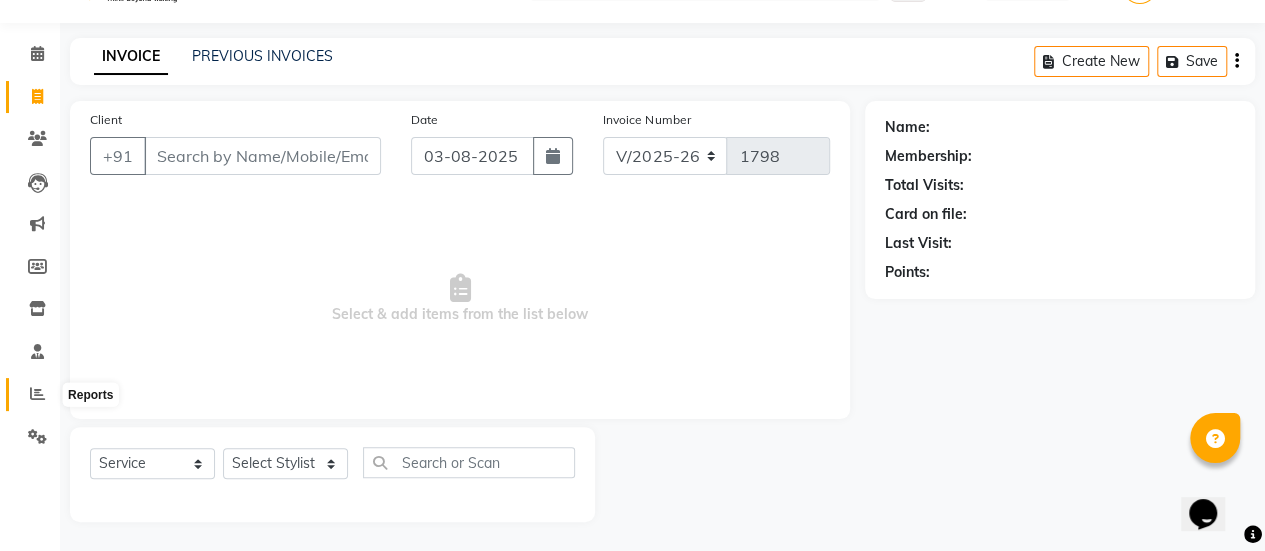 click 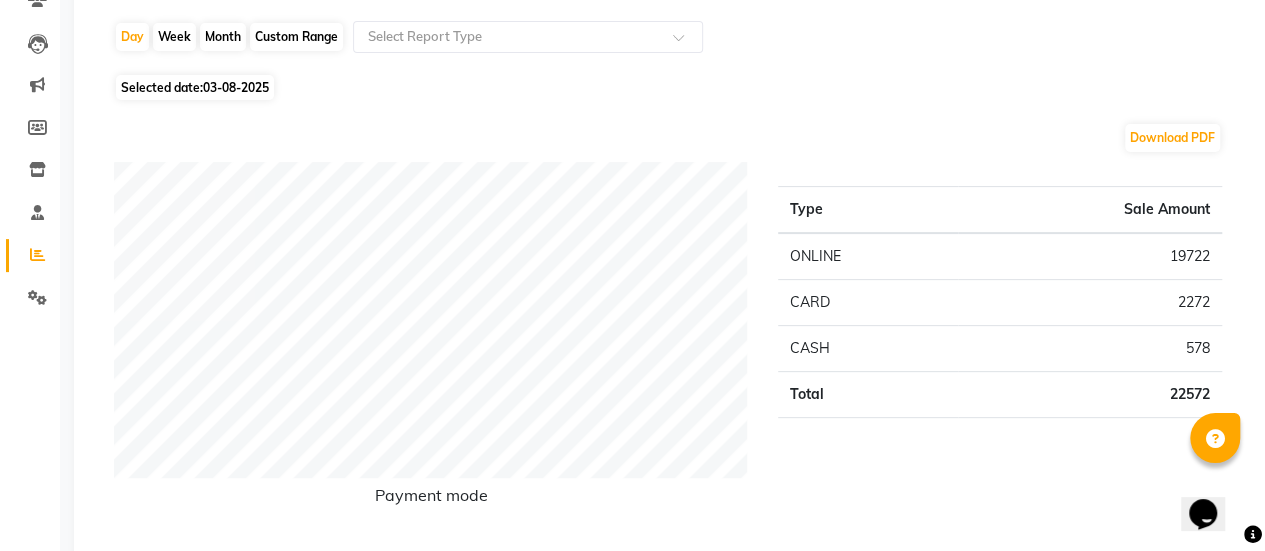 scroll, scrollTop: 0, scrollLeft: 0, axis: both 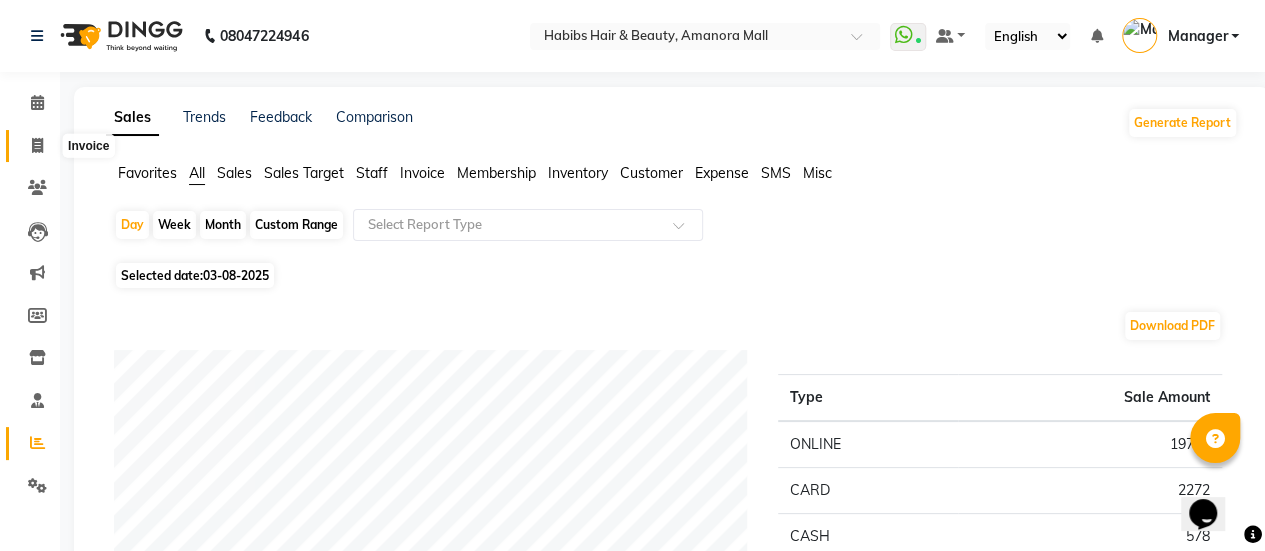 click 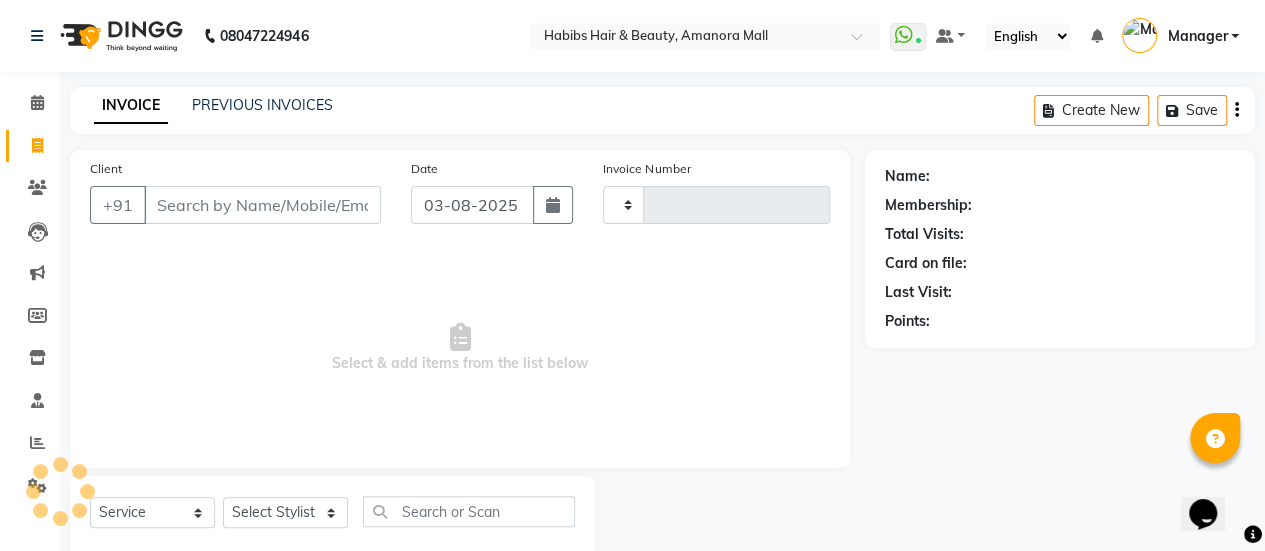 scroll, scrollTop: 49, scrollLeft: 0, axis: vertical 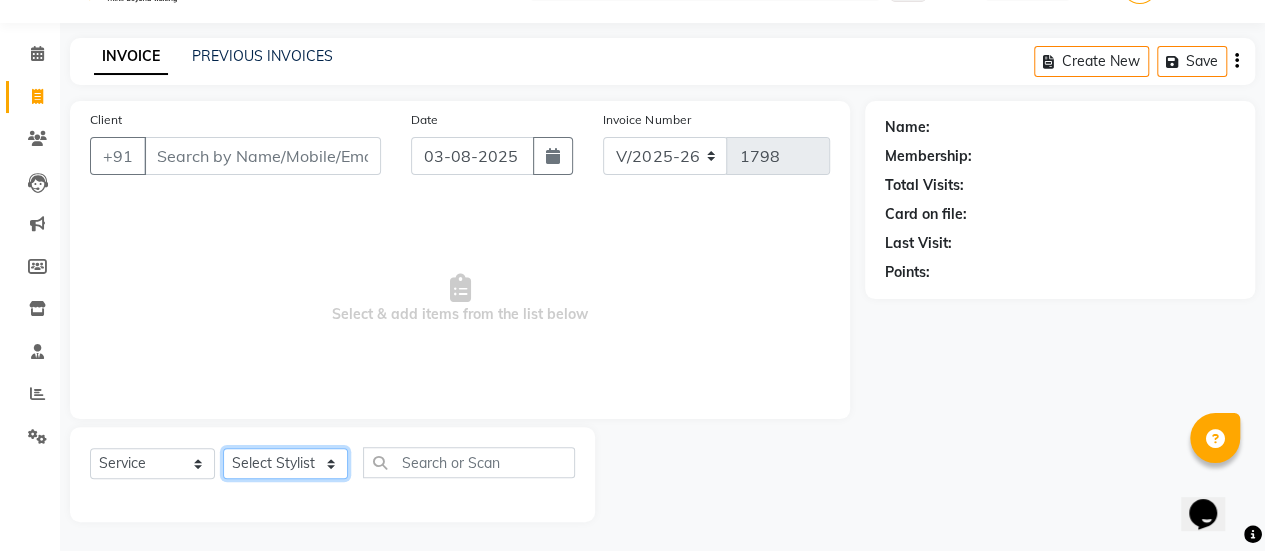 click on "Select Stylist [FIRST] [FIRST] [FIRST] [FIRST] [FIRST] [FIRST] [FIRST] [FIRST] [FIRST] Manager [FIRST] [FIRST] [FIRST] [FIRST] [FIRST] [FIRST] [FIRST] [FIRST]" 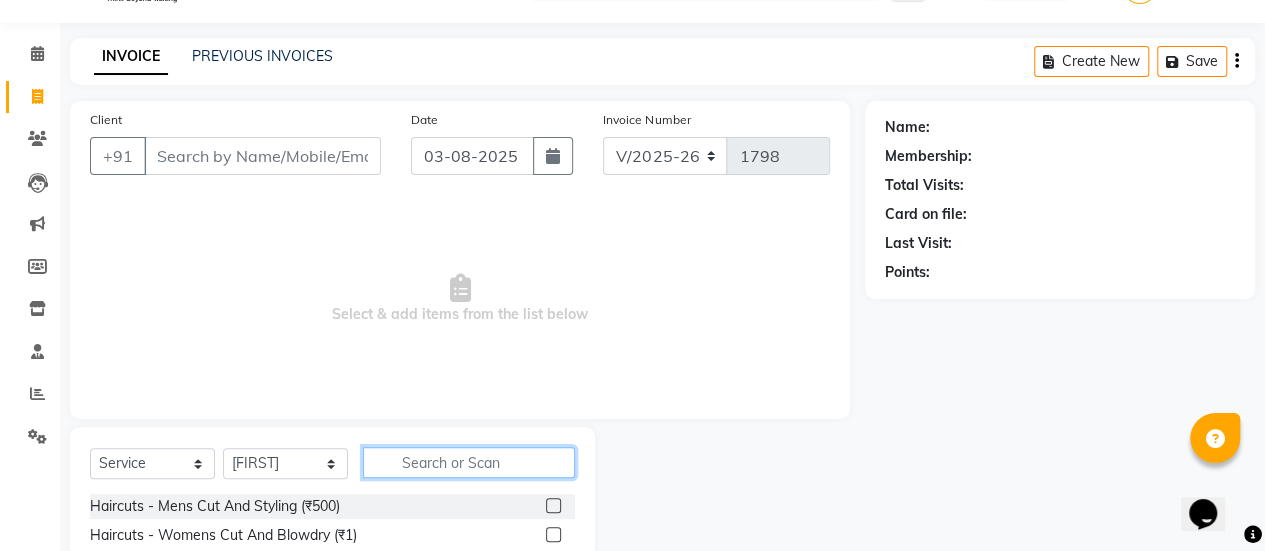 click 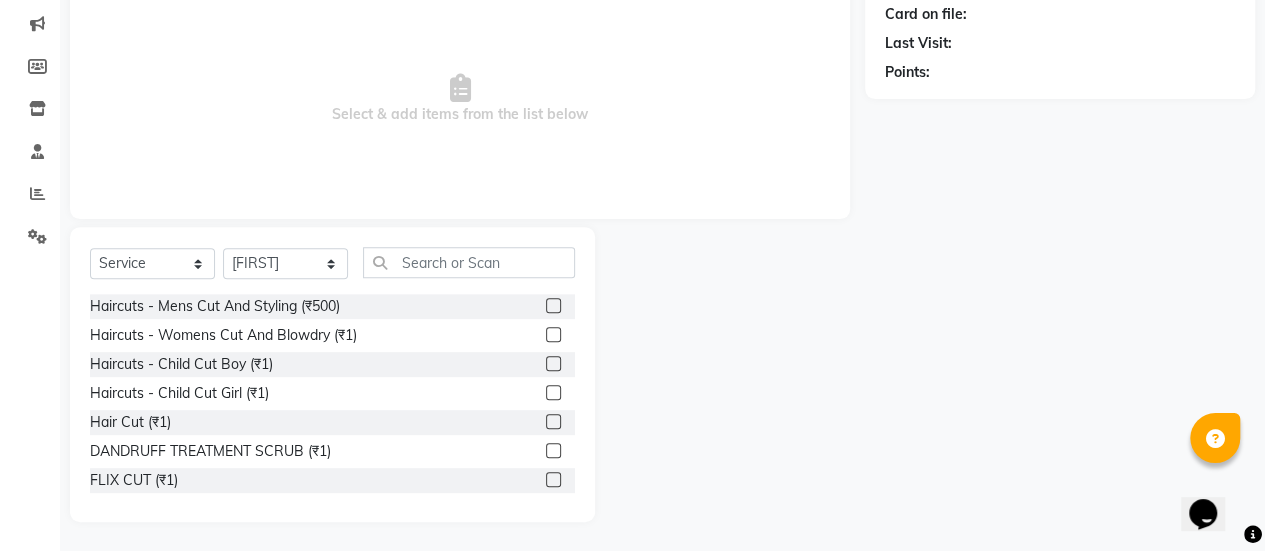 click 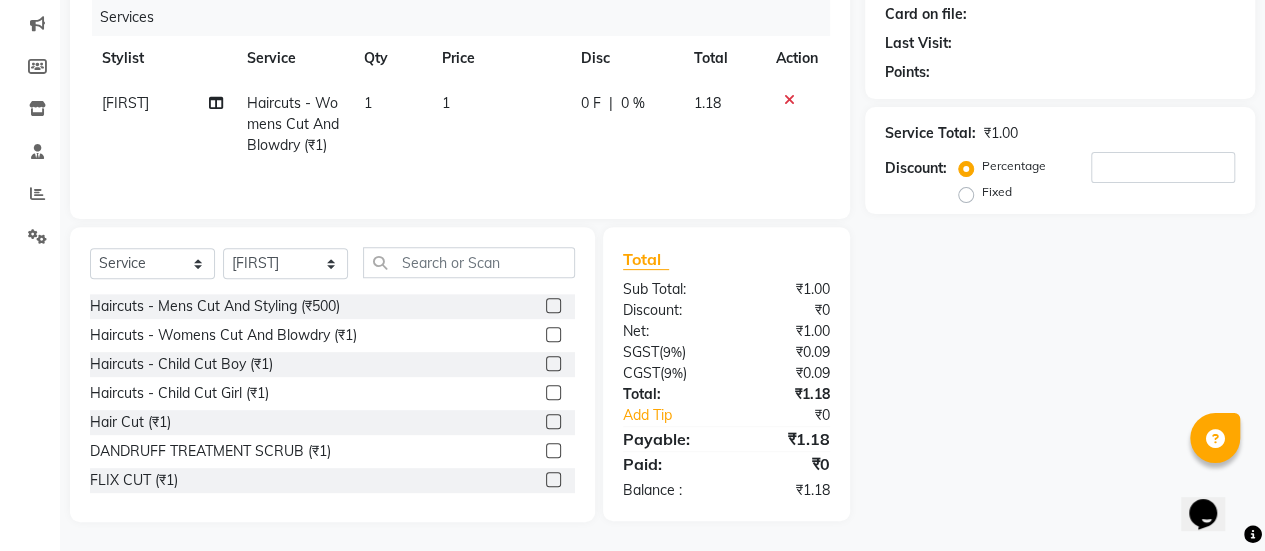 click on "1" 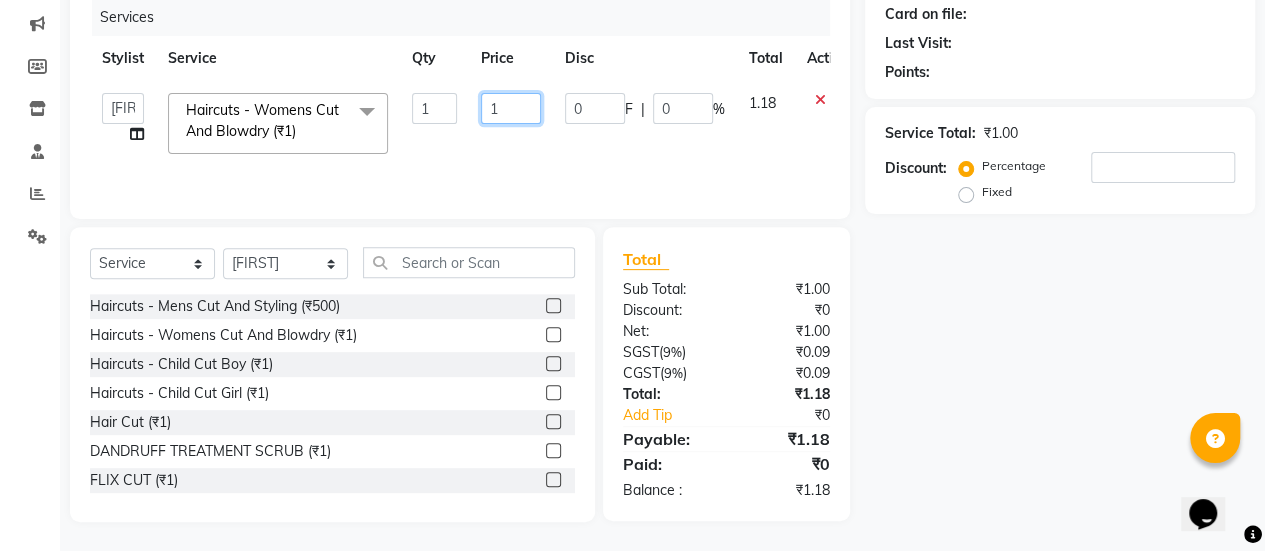 click on "1" 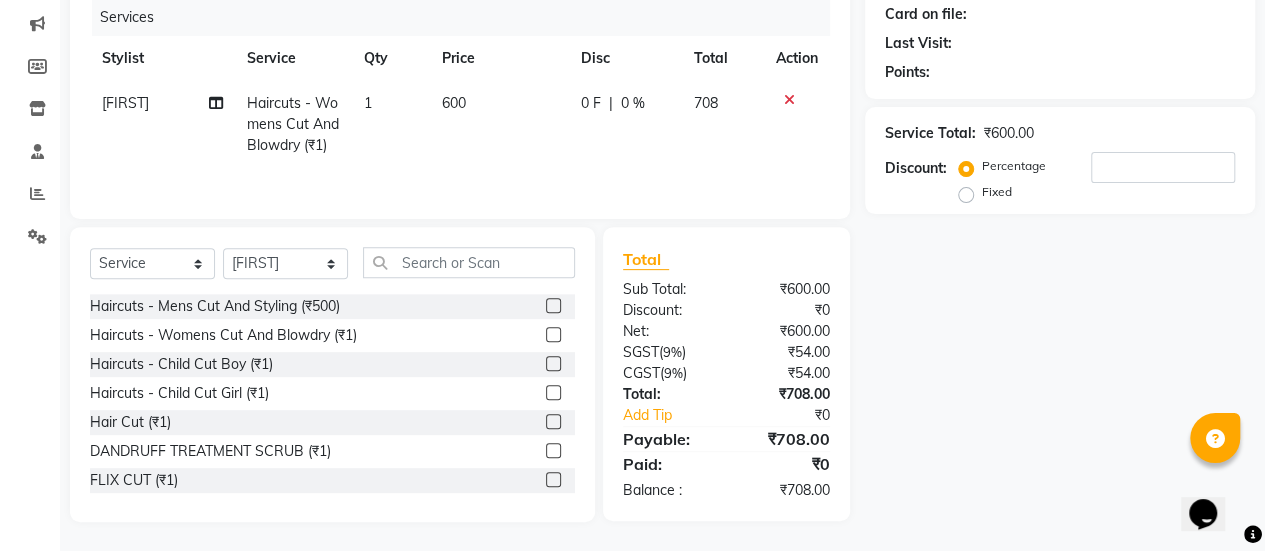 click on "0 F | 0 %" 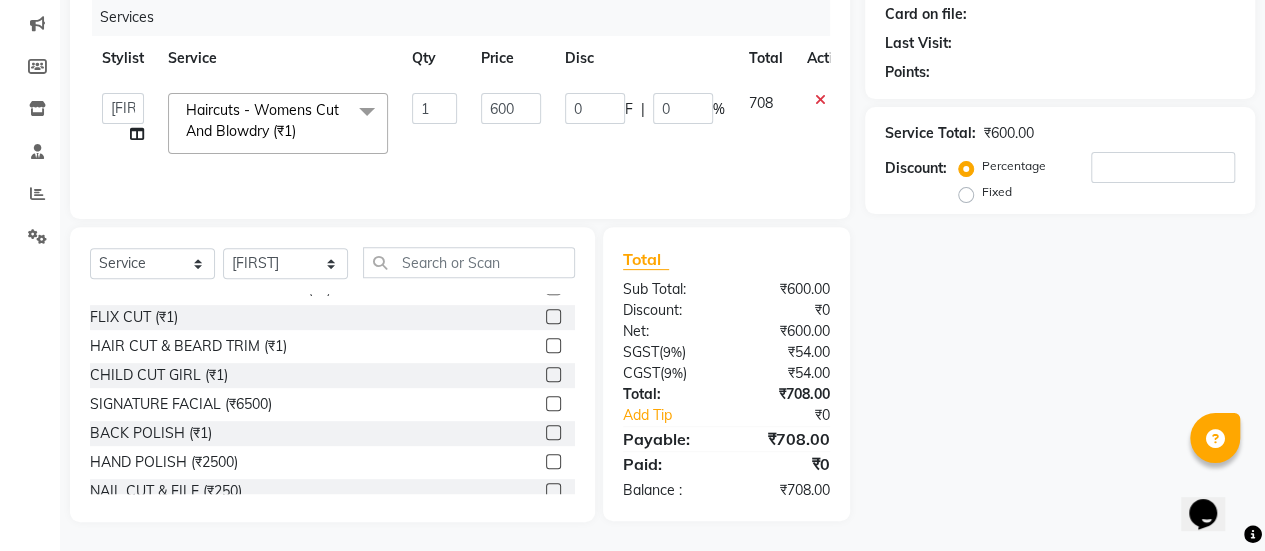 scroll, scrollTop: 0, scrollLeft: 0, axis: both 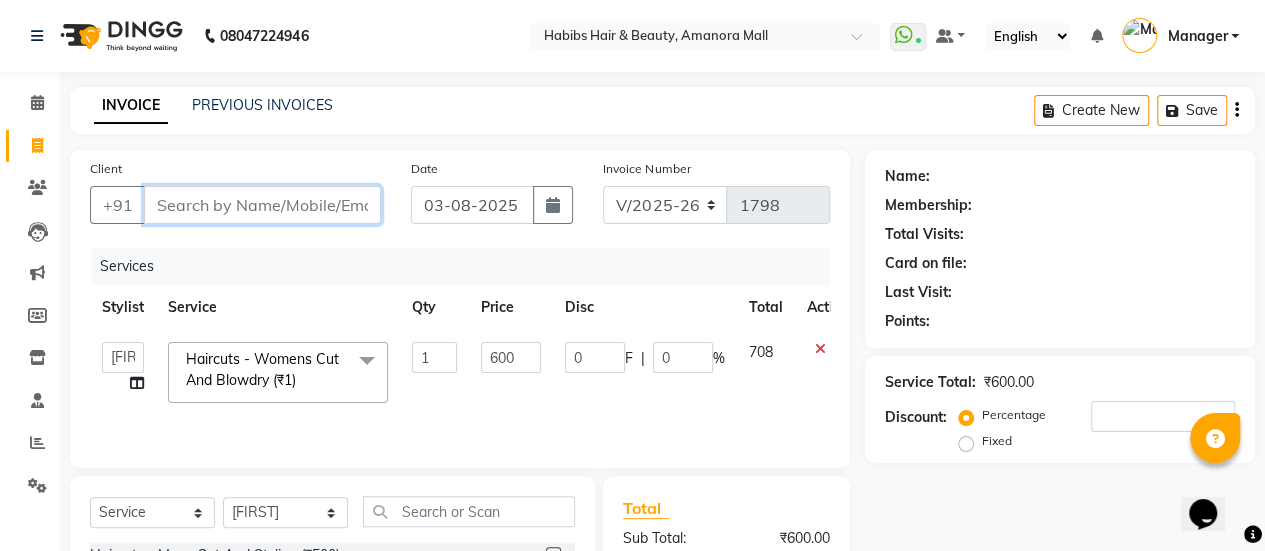 click on "Client" at bounding box center [262, 205] 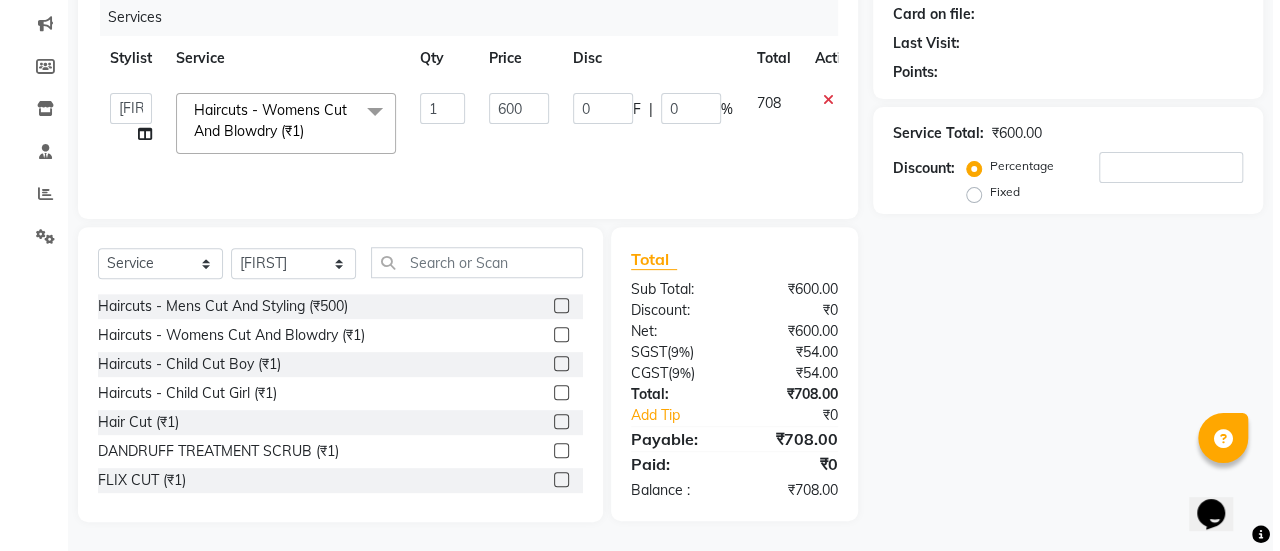 scroll, scrollTop: 0, scrollLeft: 0, axis: both 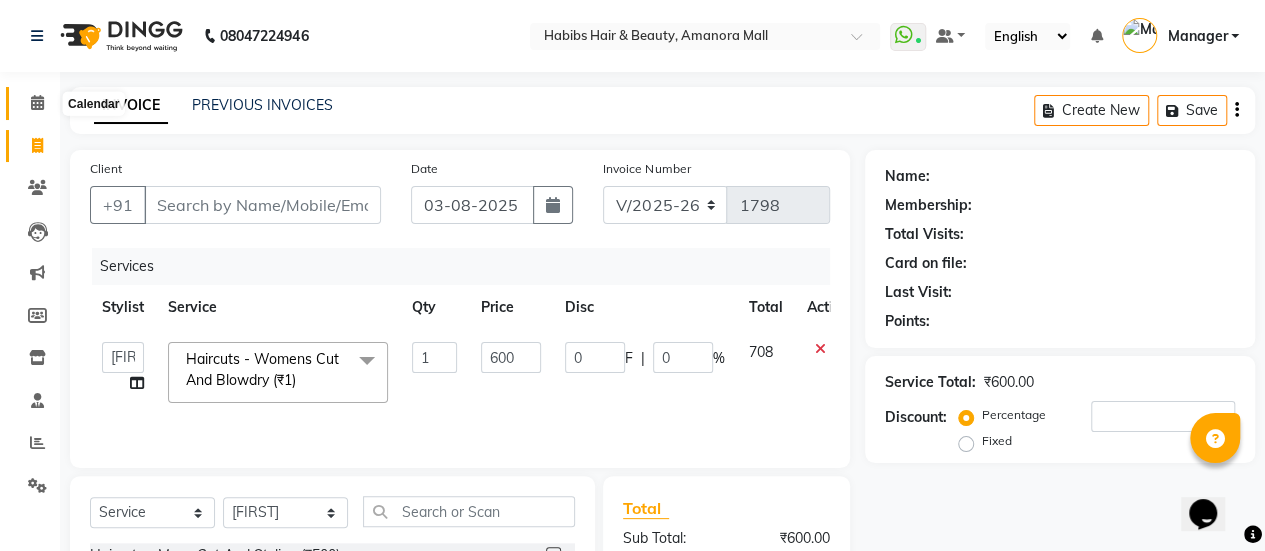 click 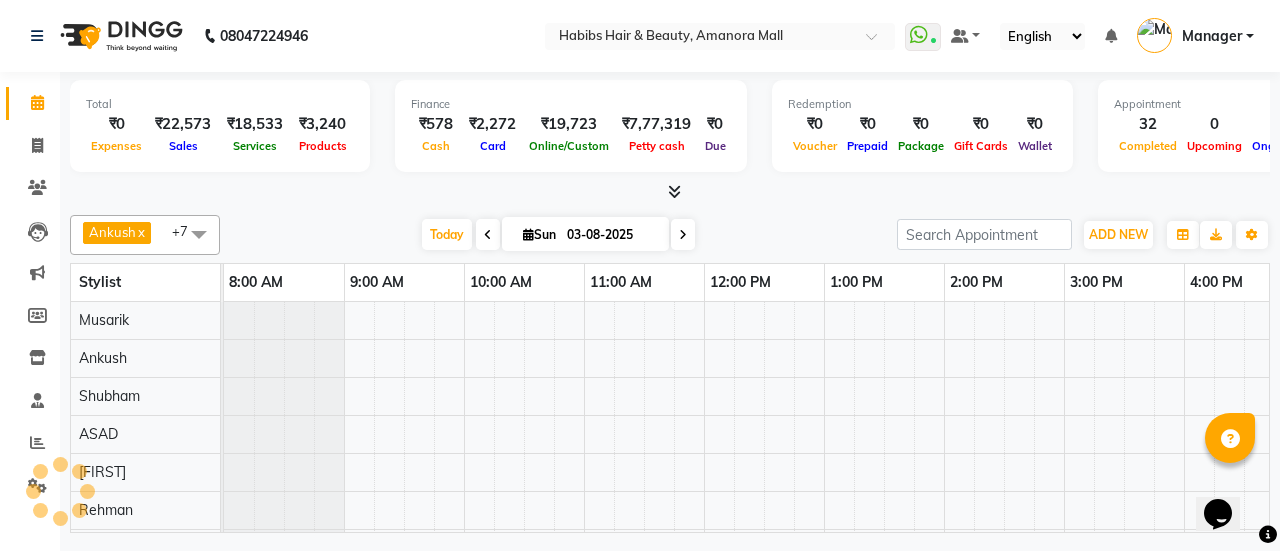 scroll, scrollTop: 0, scrollLeft: 0, axis: both 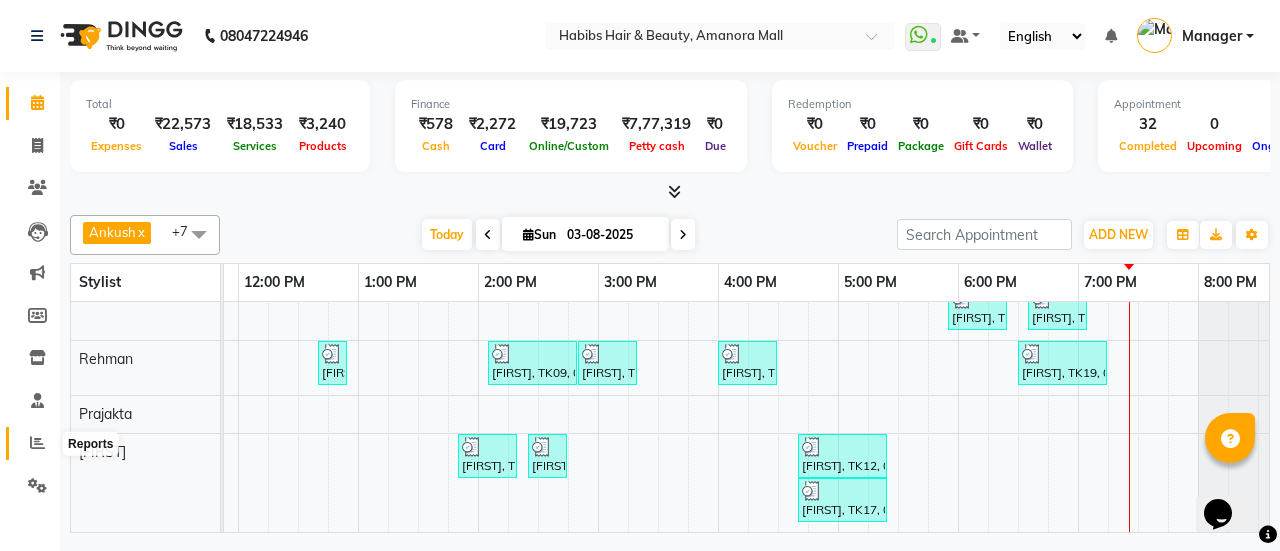 click 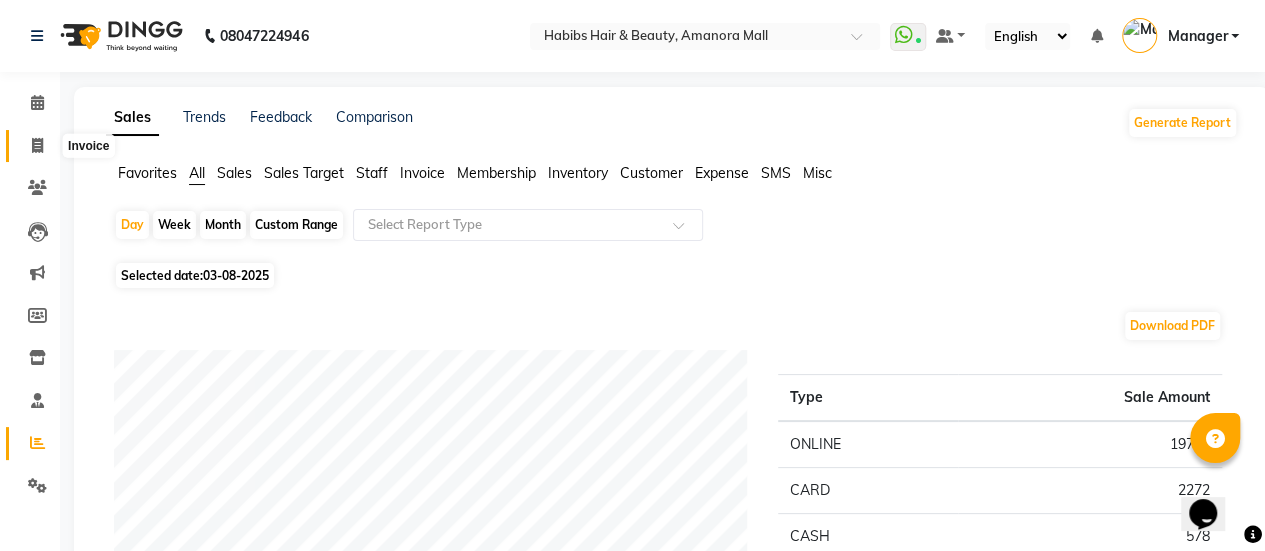 click 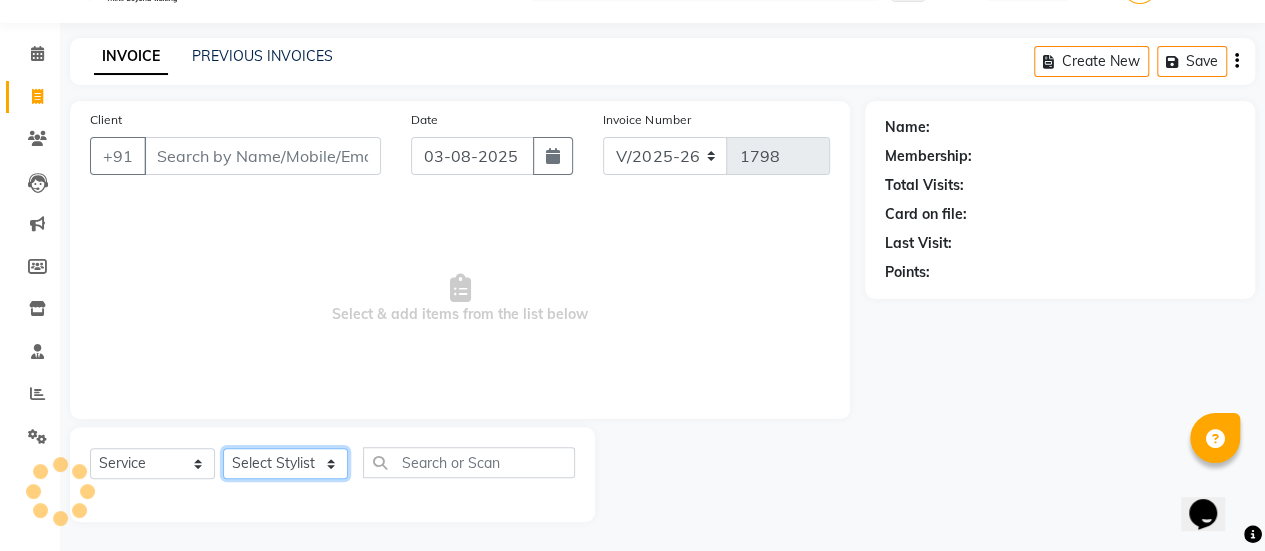 click on "Select Stylist [FIRST] [FIRST] [FIRST] [FIRST] [FIRST] [FIRST] [FIRST] [FIRST] [FIRST] Manager [FIRST] [FIRST] [FIRST] [FIRST] [FIRST] [FIRST] [FIRST] [FIRST]" 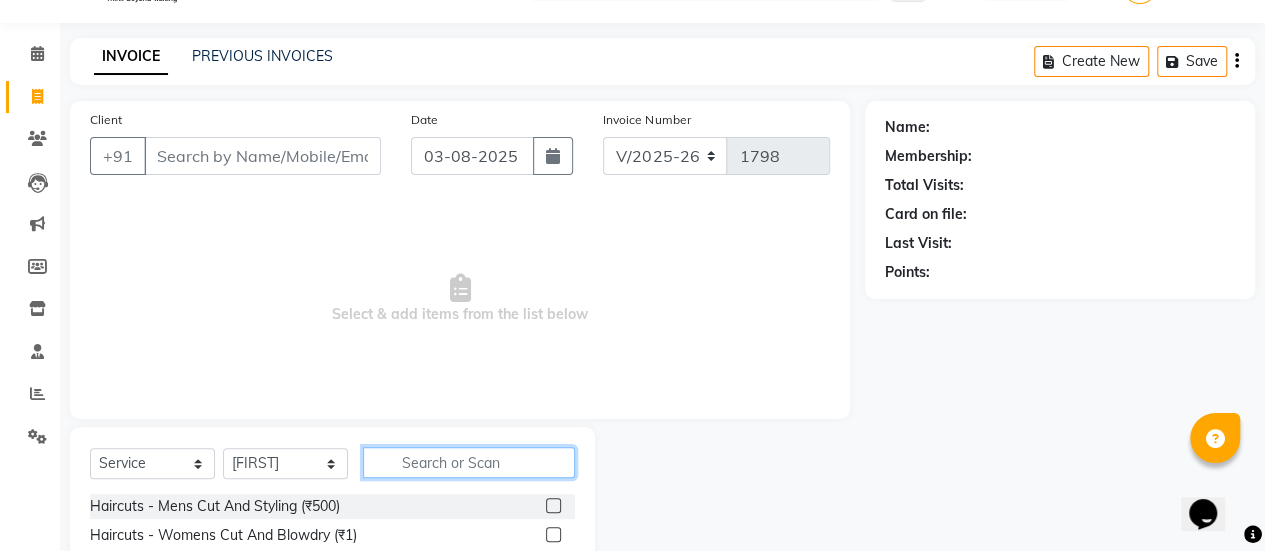 click 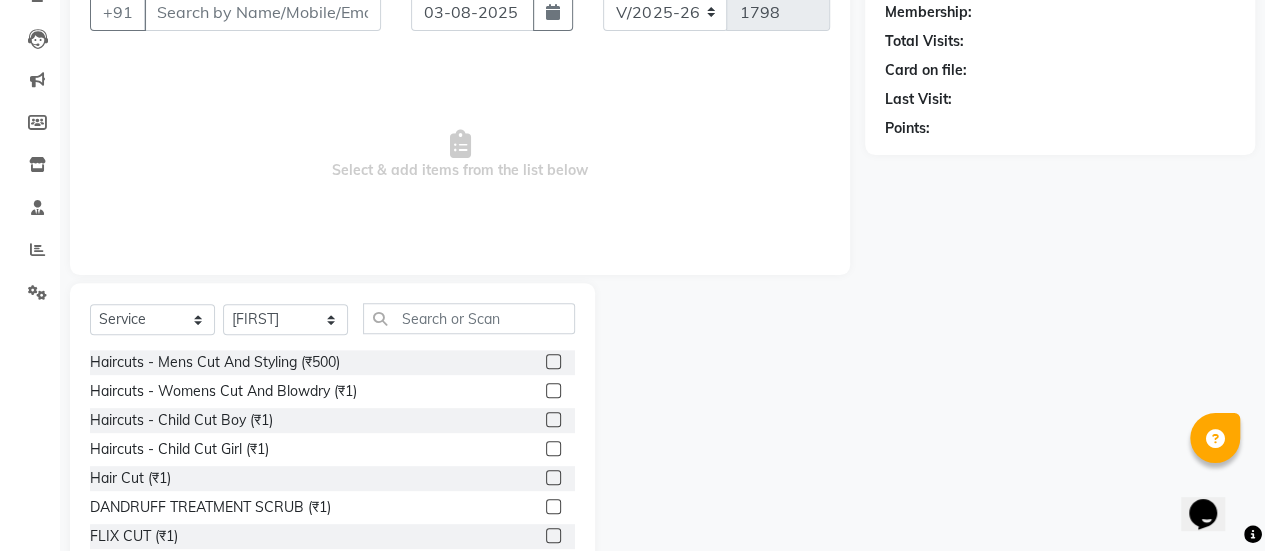 click 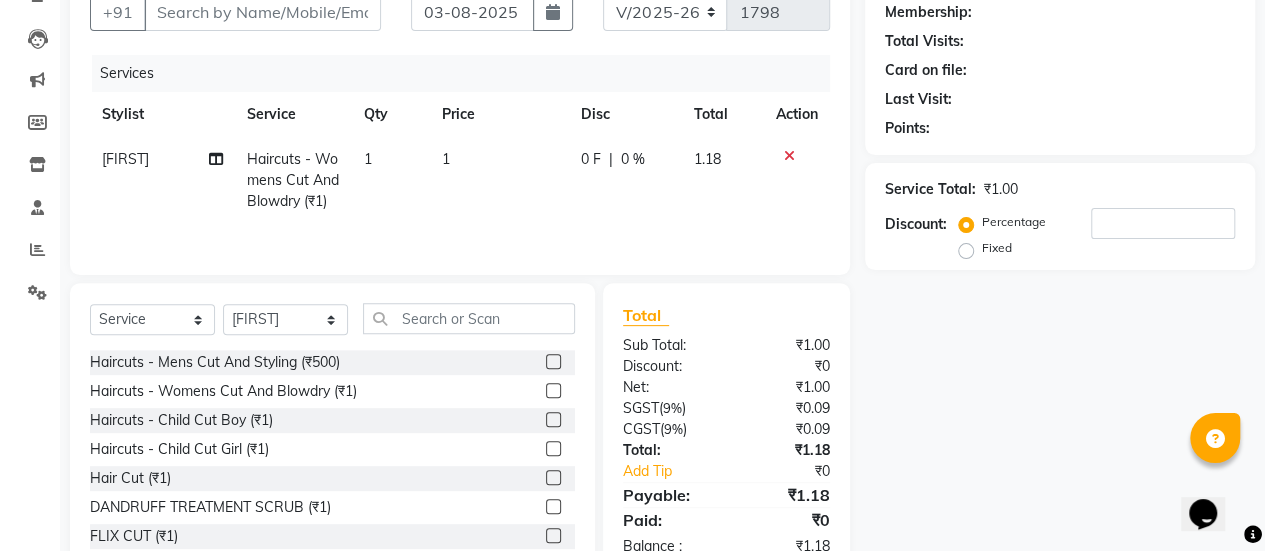 click on "1" 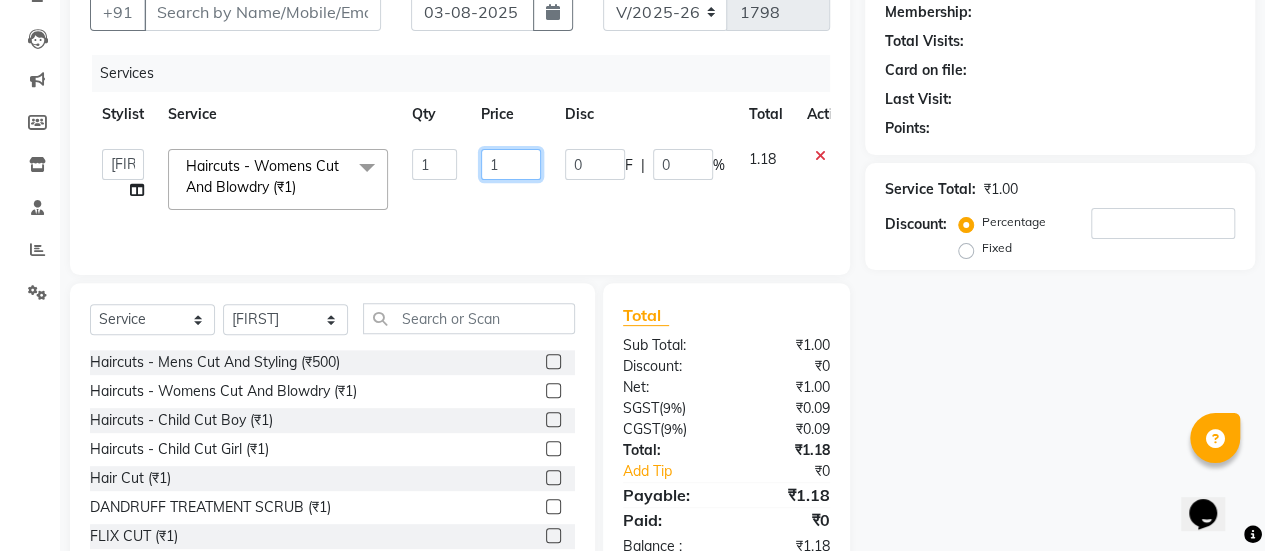 click on "1" 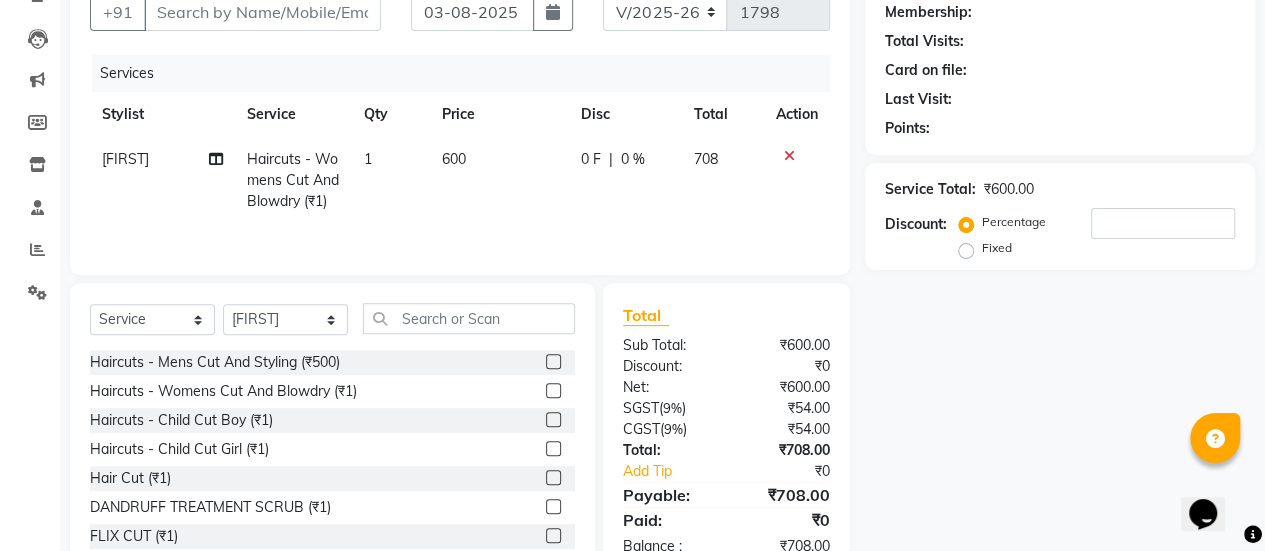 click on "[FIRST] Haircuts - Womens Cut And Blowdry (₹1) 1 600 0 F | 0 % 708" 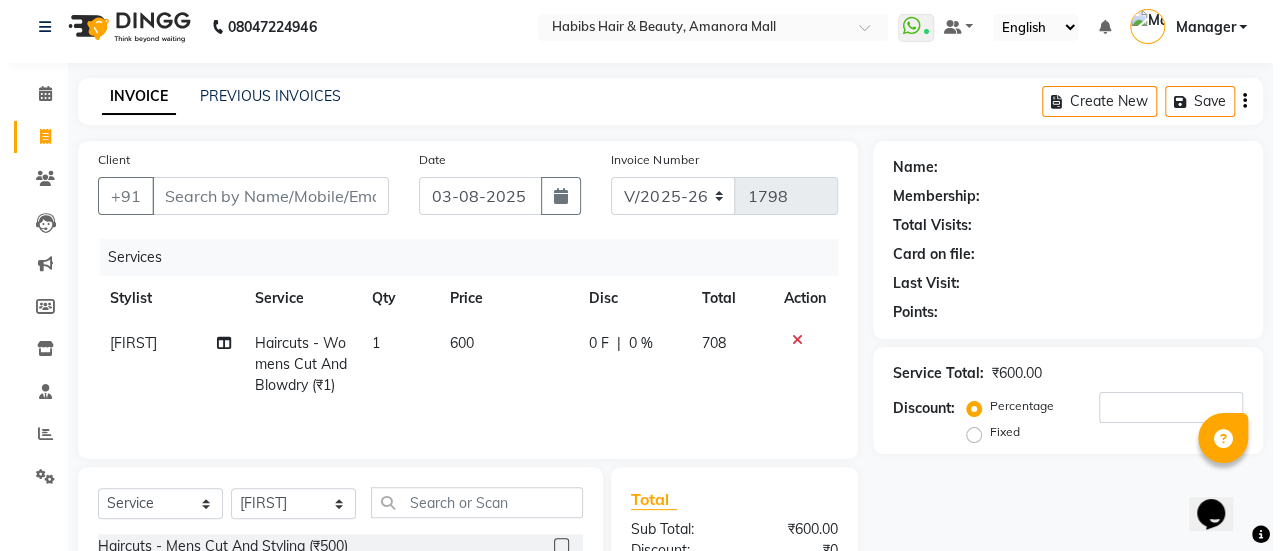 scroll, scrollTop: 0, scrollLeft: 0, axis: both 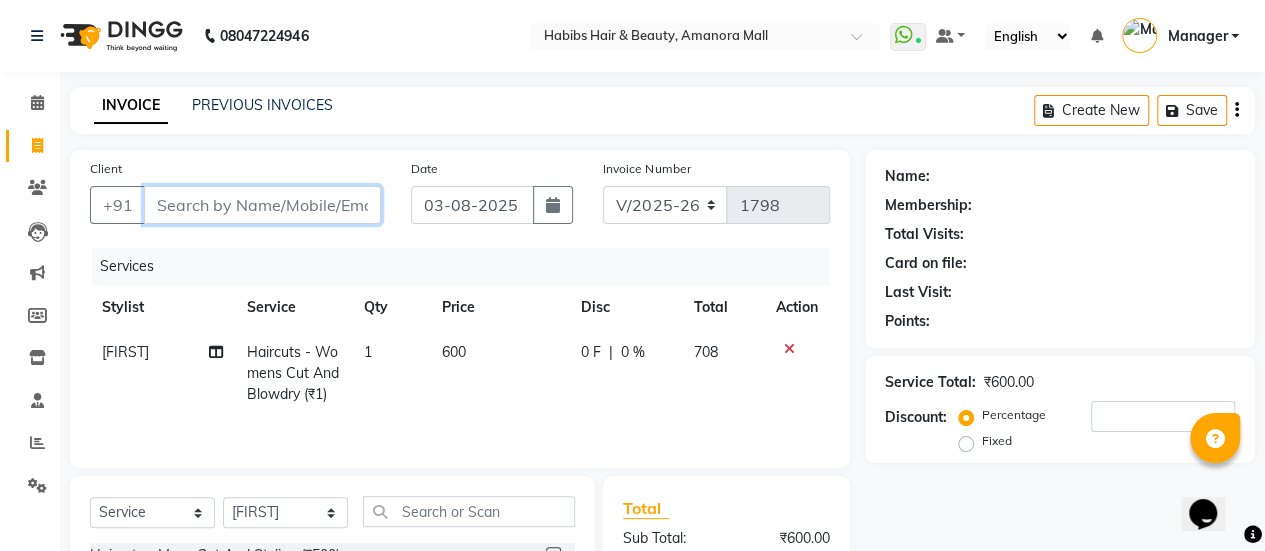 click on "Client" at bounding box center [262, 205] 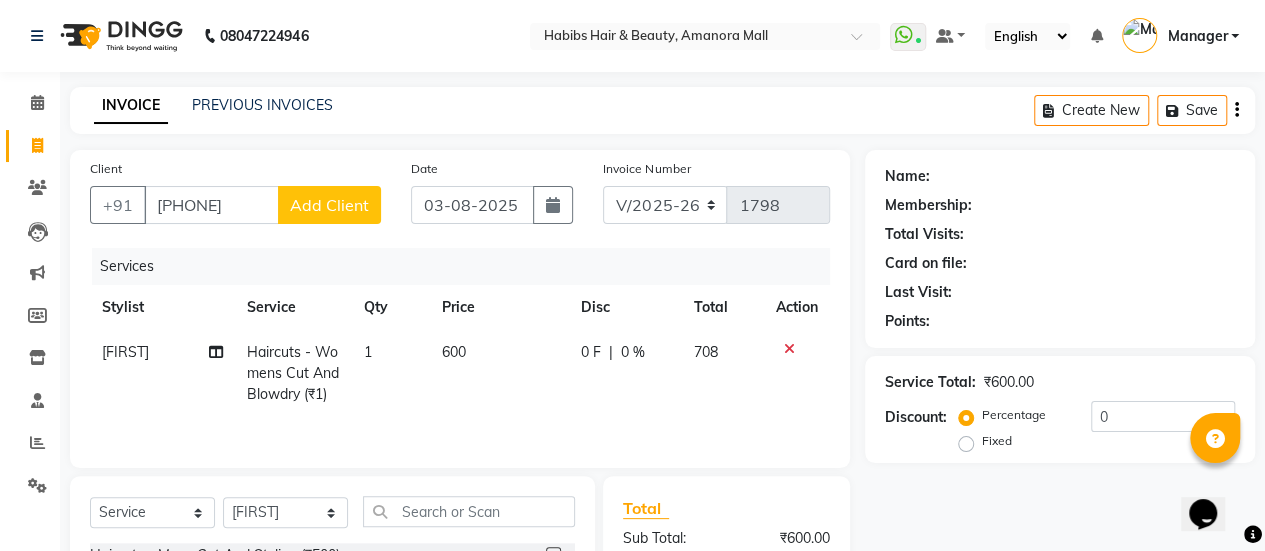 click on "Add Client" 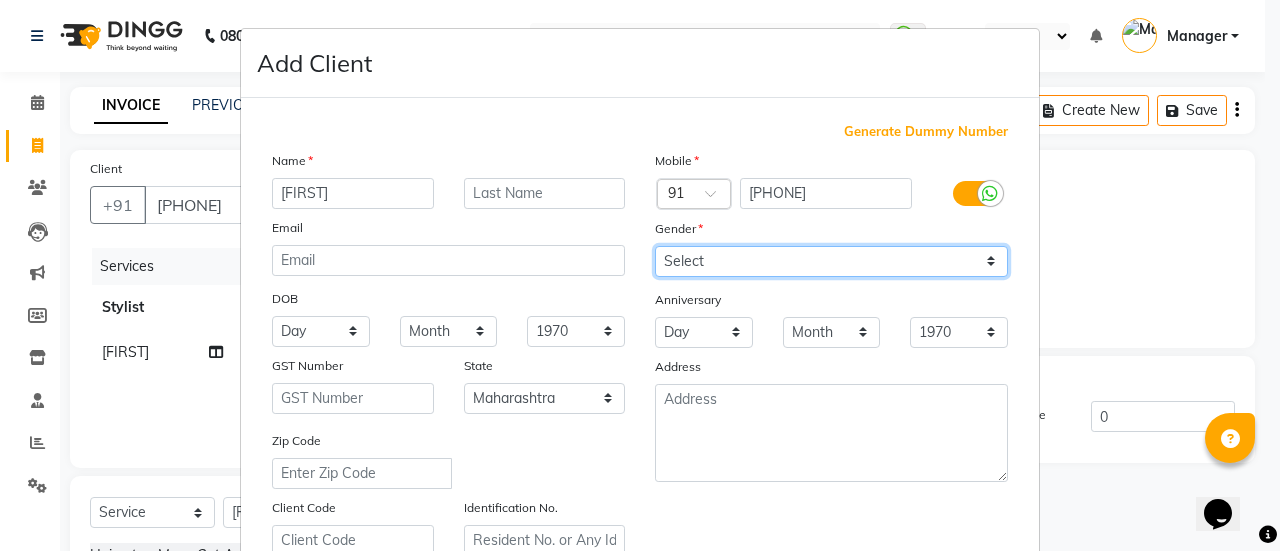 click on "Select Male Female Other Prefer Not To Say" at bounding box center [831, 261] 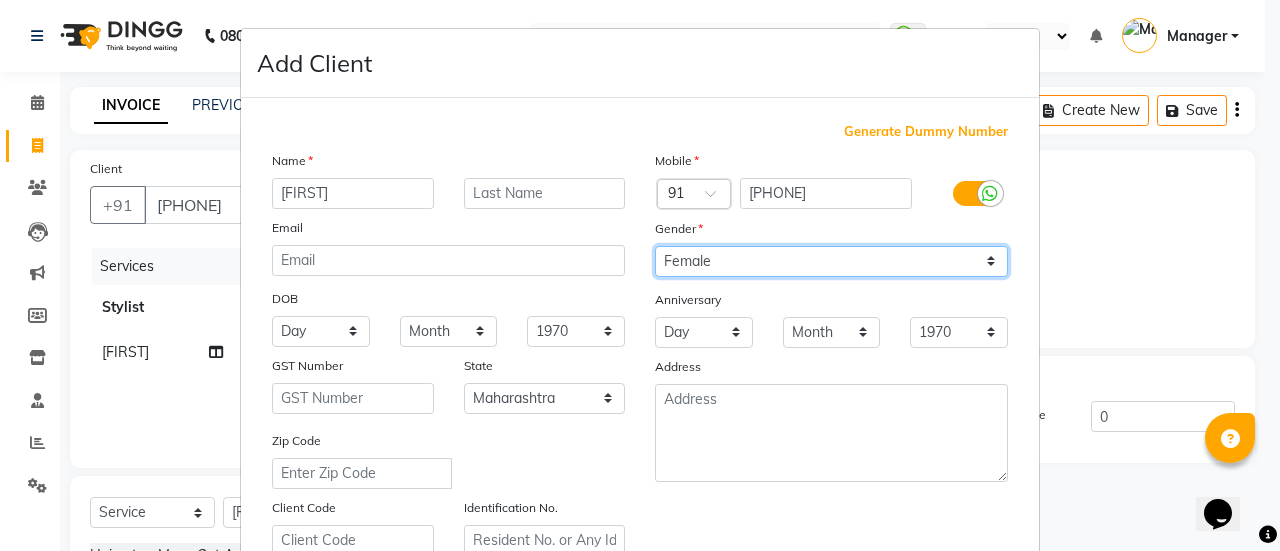 click on "Select Male Female Other Prefer Not To Say" at bounding box center [831, 261] 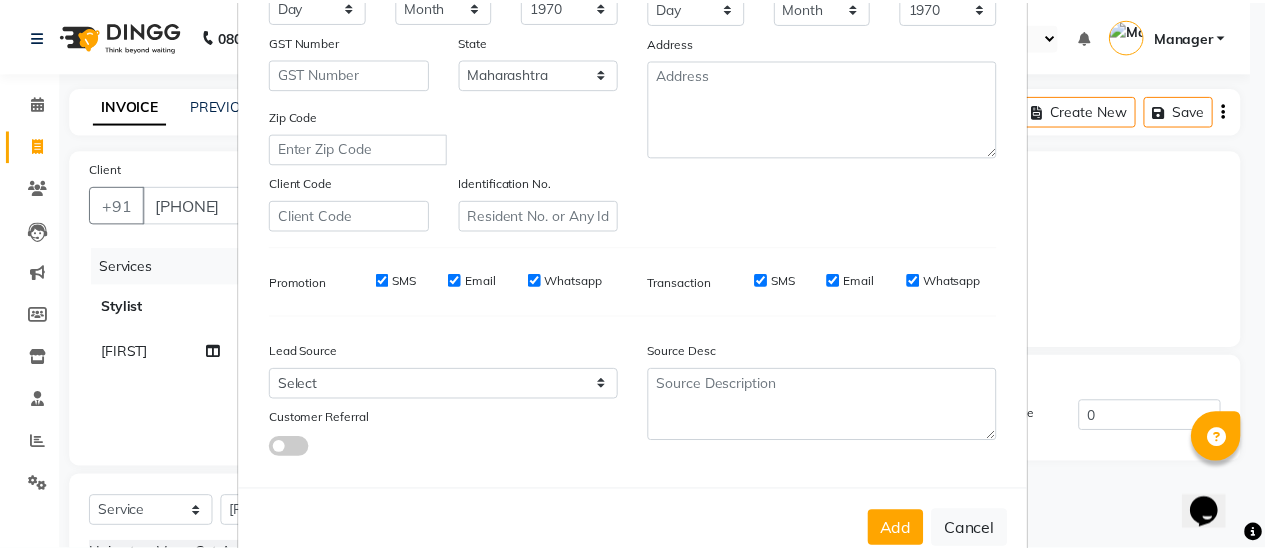 scroll, scrollTop: 368, scrollLeft: 0, axis: vertical 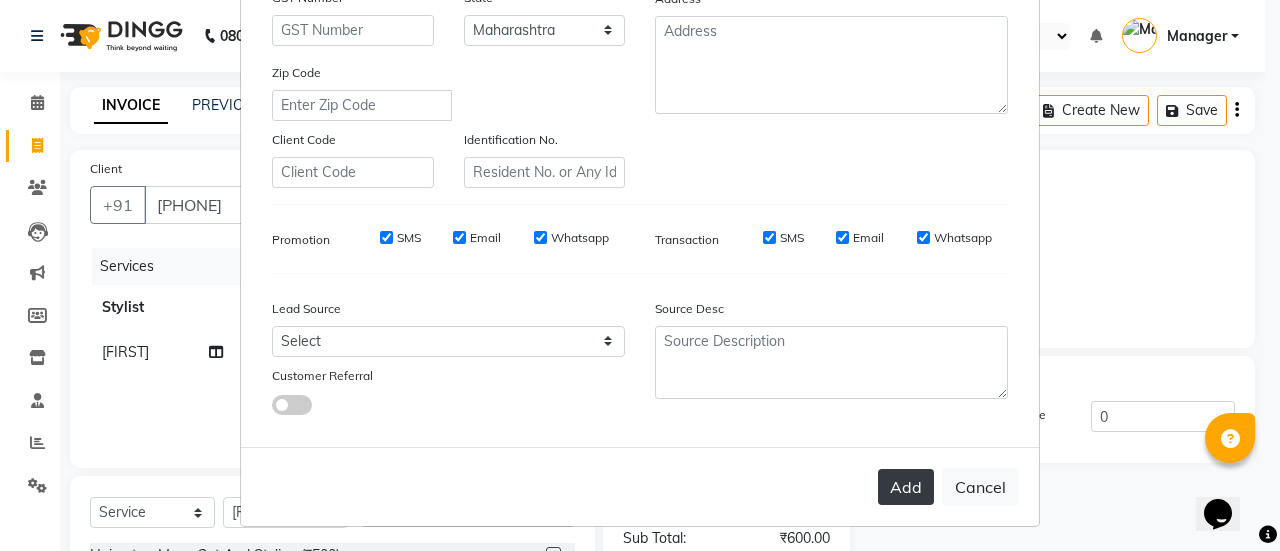 click on "Add" at bounding box center (906, 487) 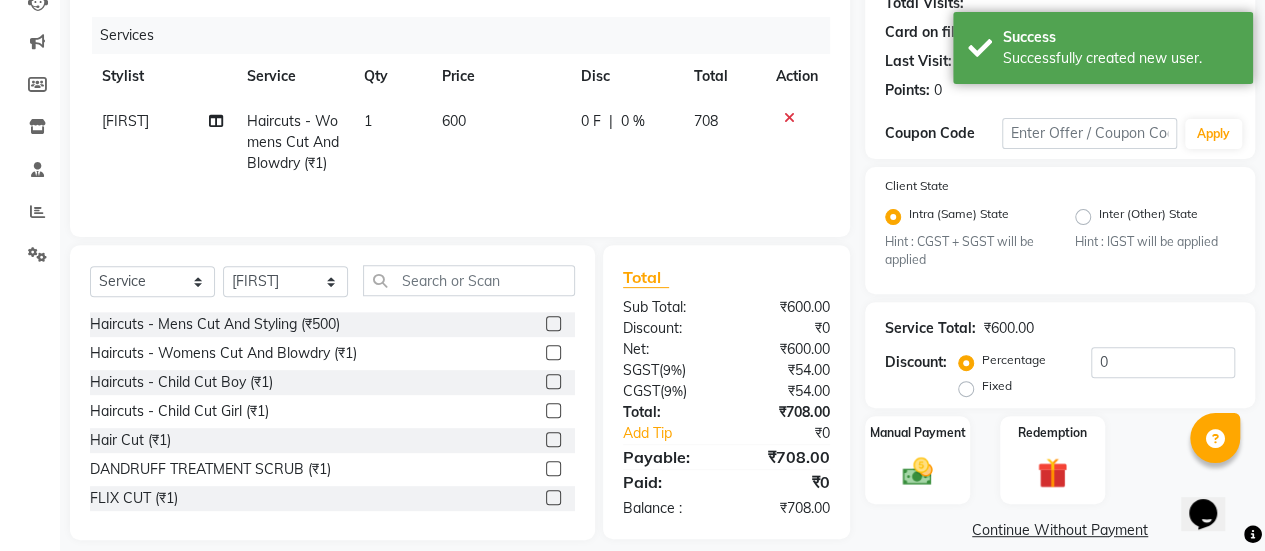 scroll, scrollTop: 270, scrollLeft: 0, axis: vertical 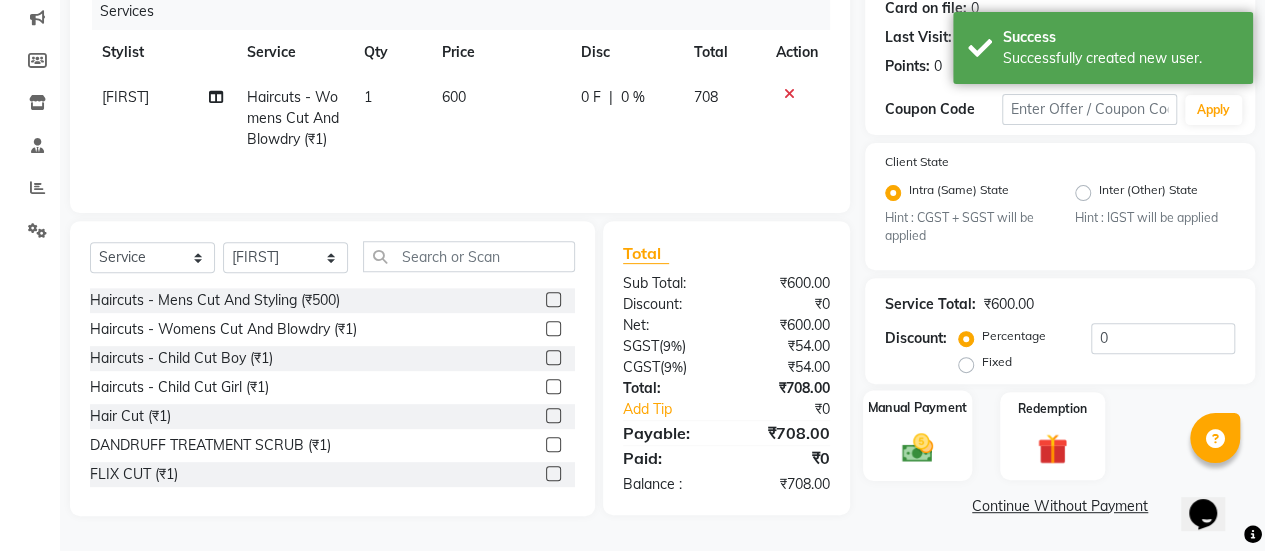 click 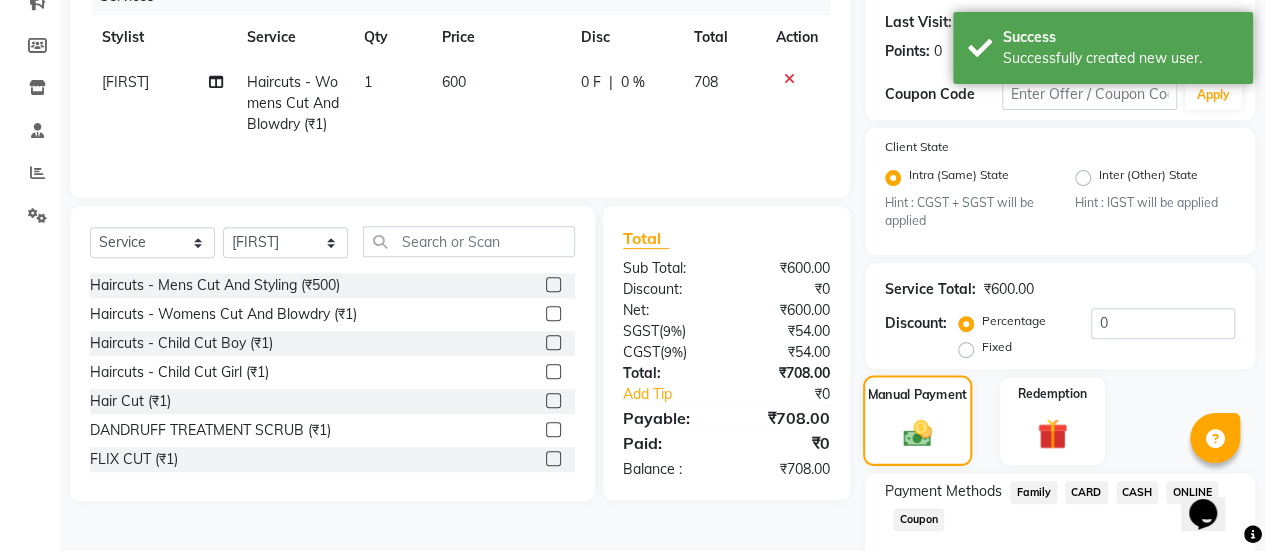 scroll, scrollTop: 382, scrollLeft: 0, axis: vertical 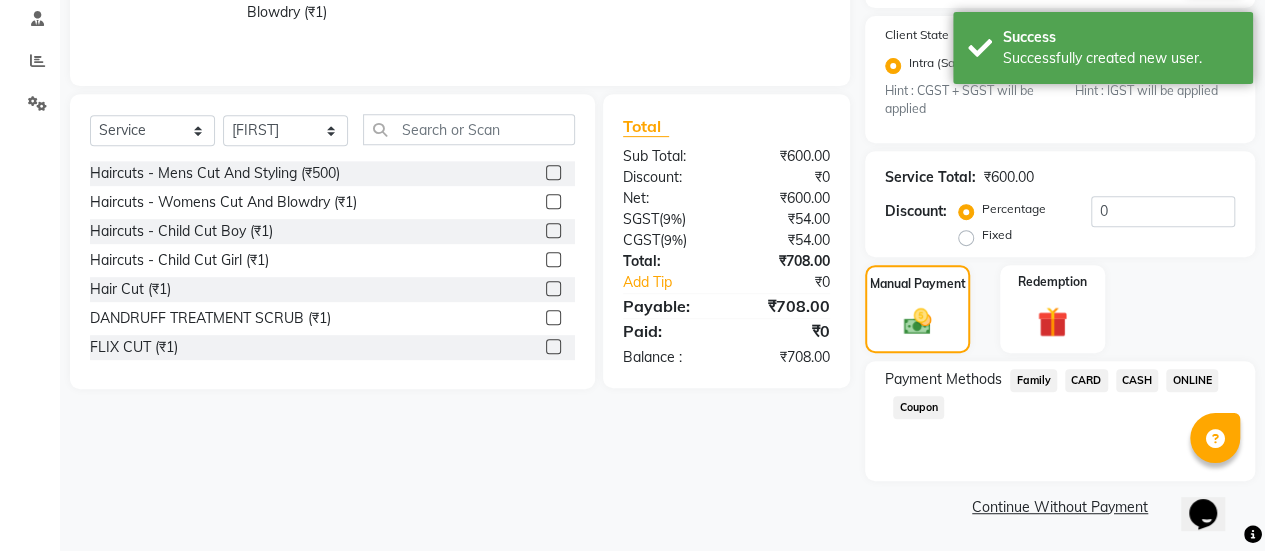 click on "ONLINE" 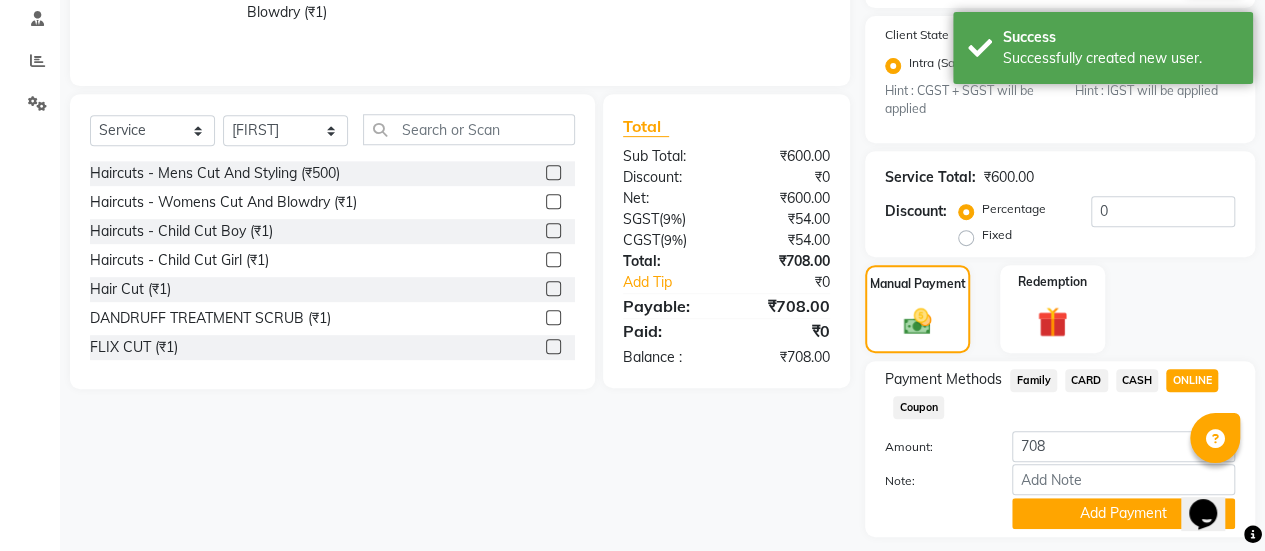 scroll, scrollTop: 438, scrollLeft: 0, axis: vertical 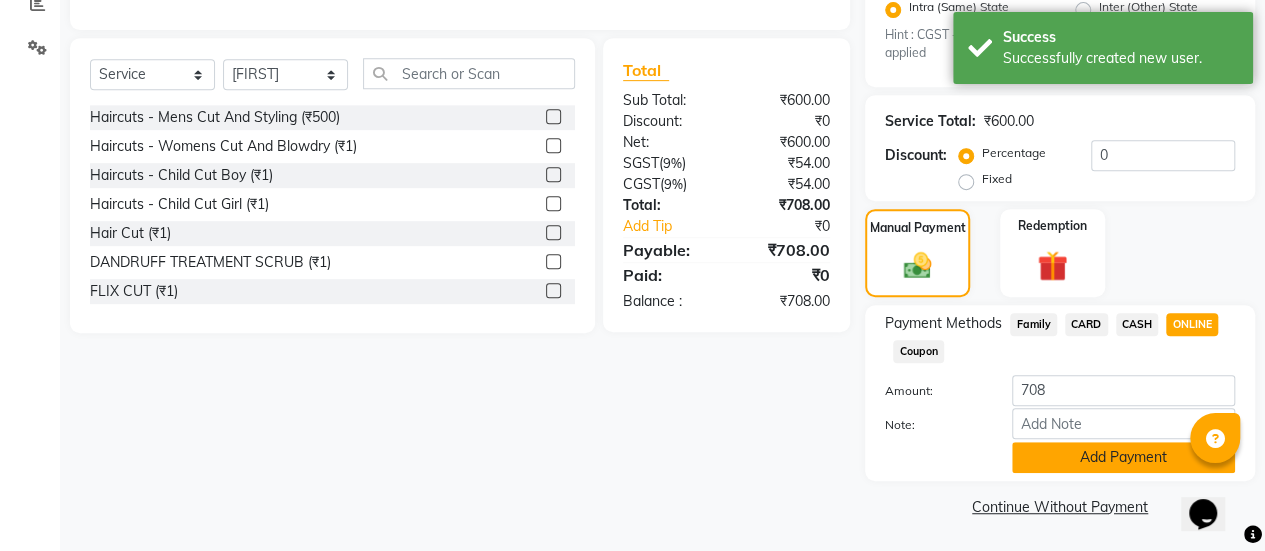 click on "Add Payment" 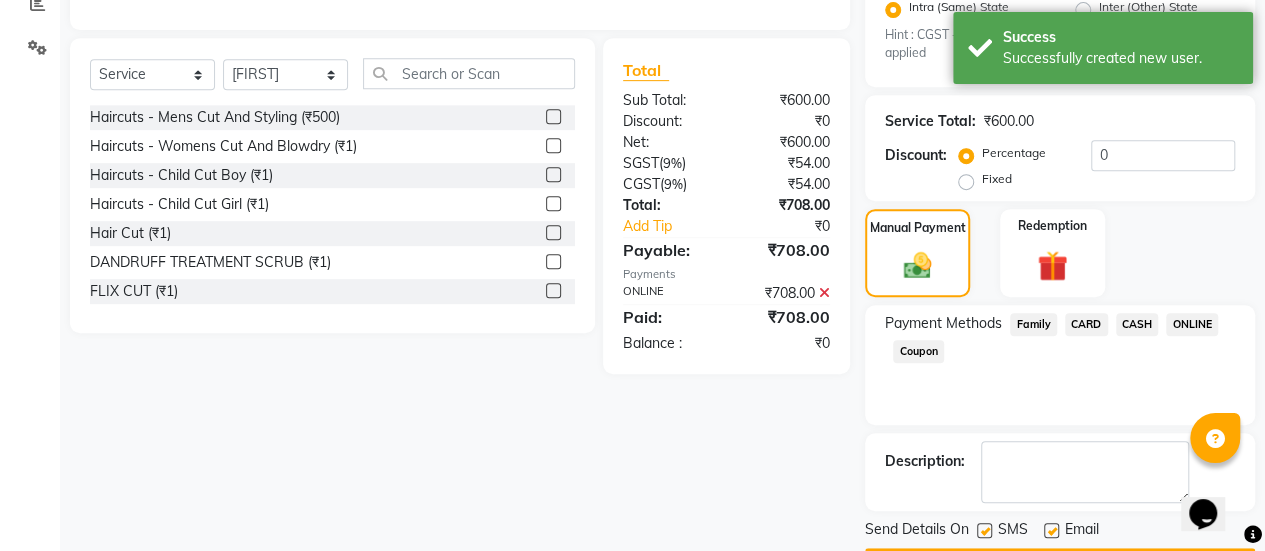 scroll, scrollTop: 493, scrollLeft: 0, axis: vertical 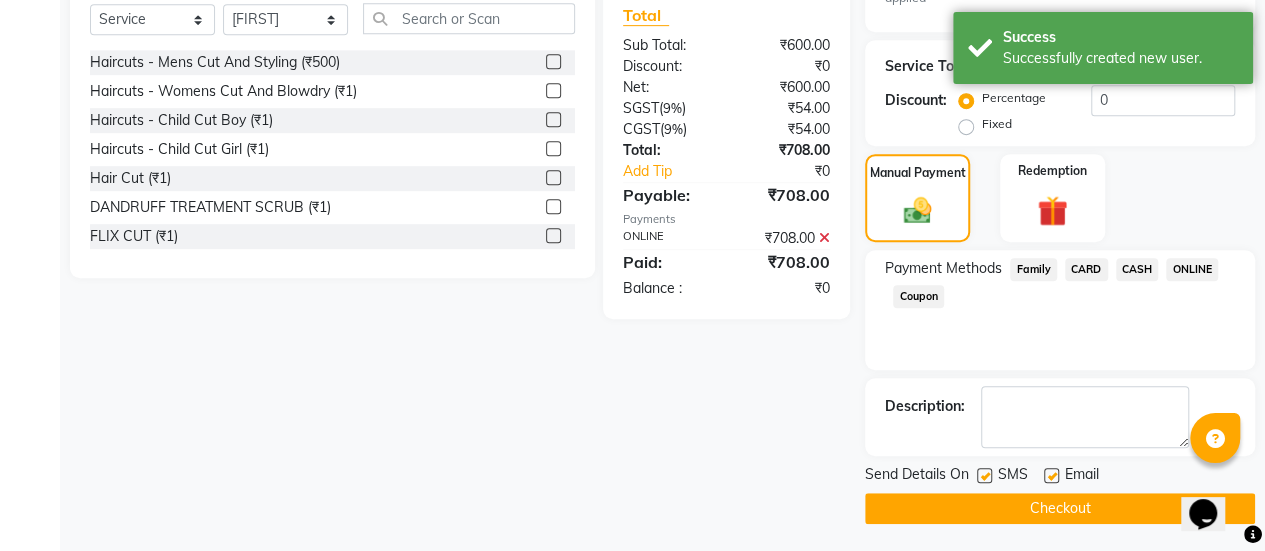 click 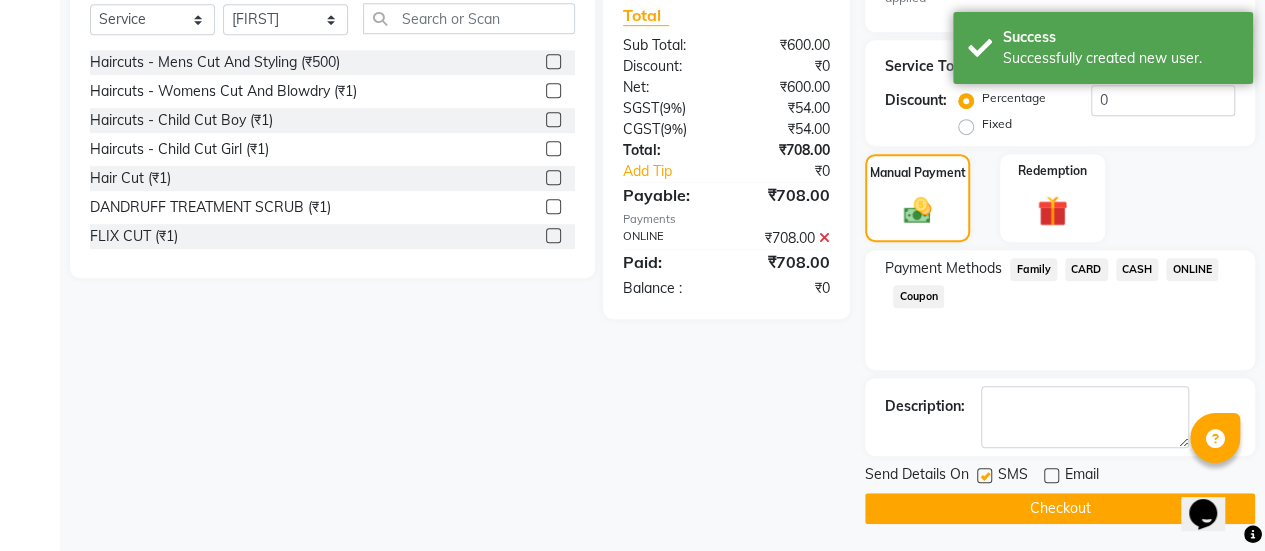 click on "Checkout" 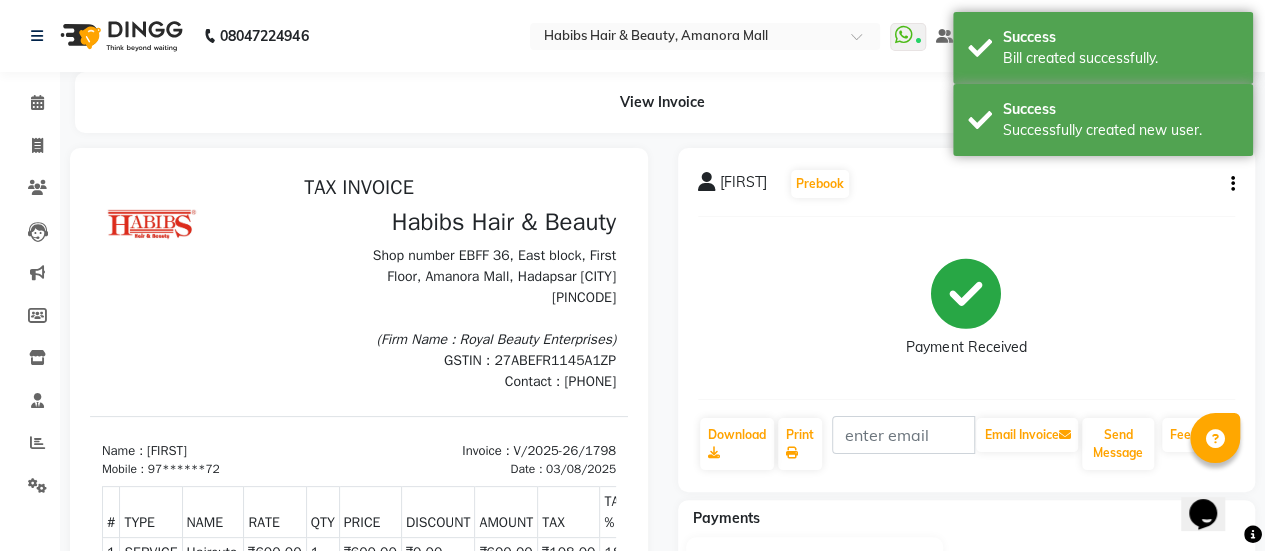 scroll, scrollTop: 0, scrollLeft: 0, axis: both 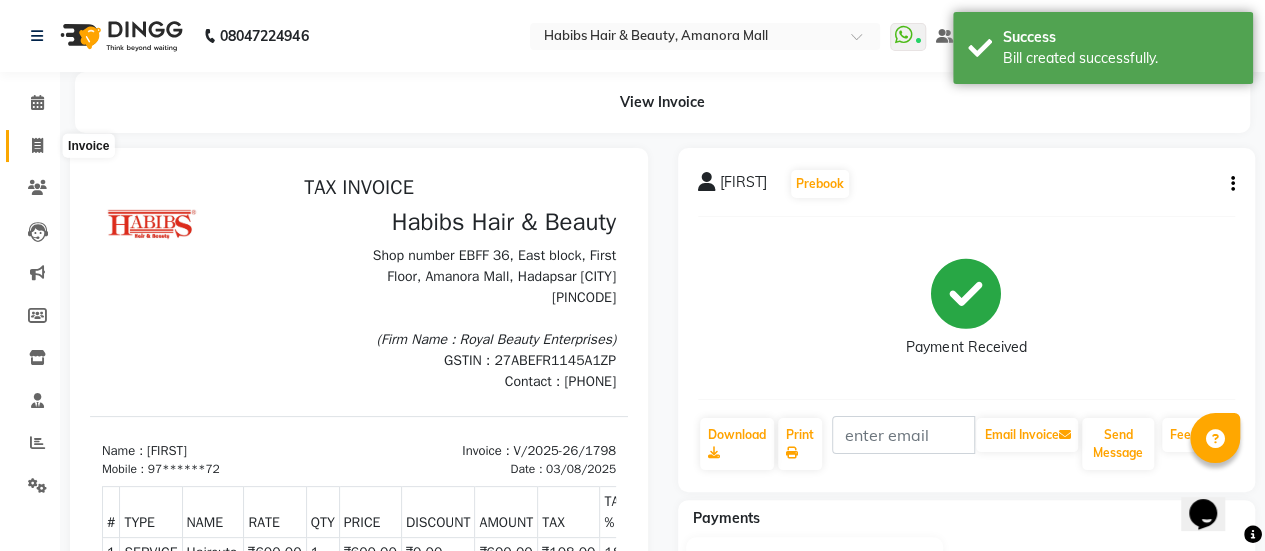 click 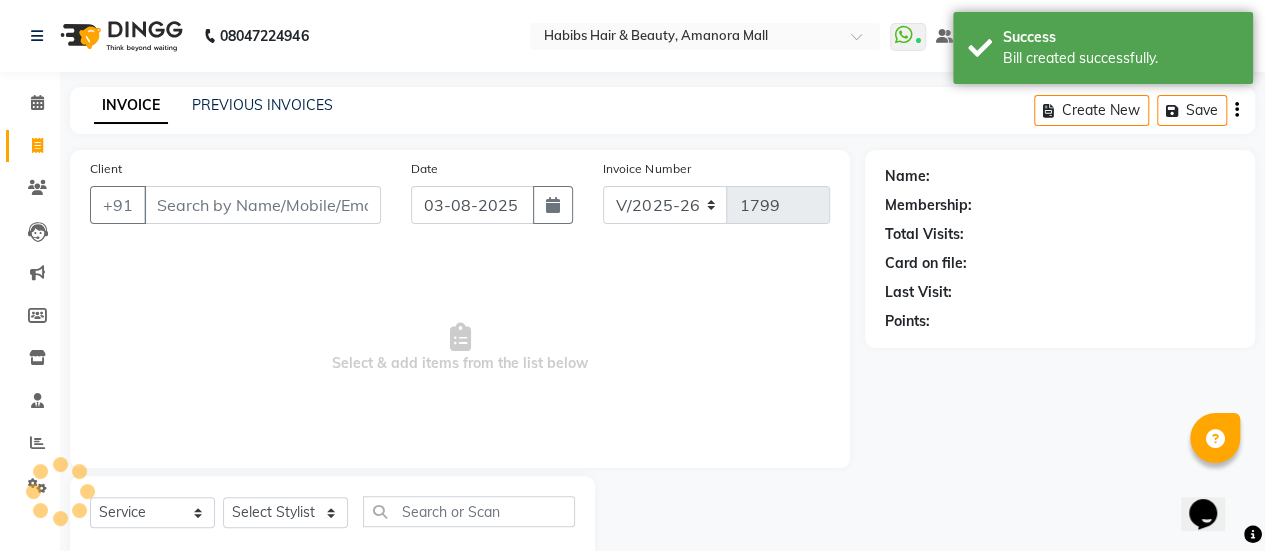 scroll, scrollTop: 49, scrollLeft: 0, axis: vertical 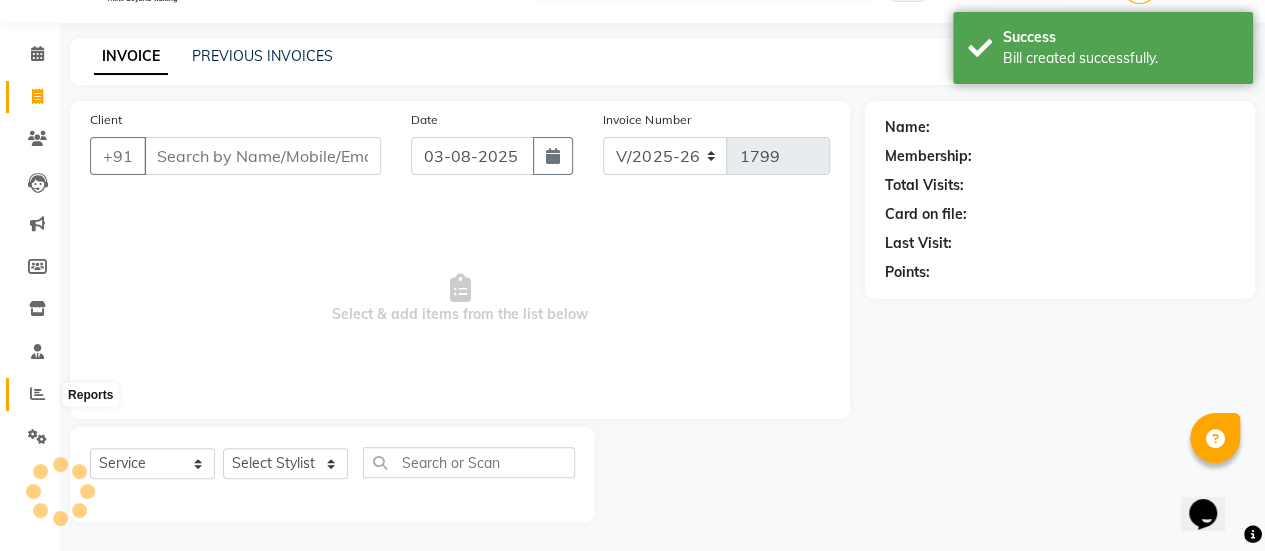 click 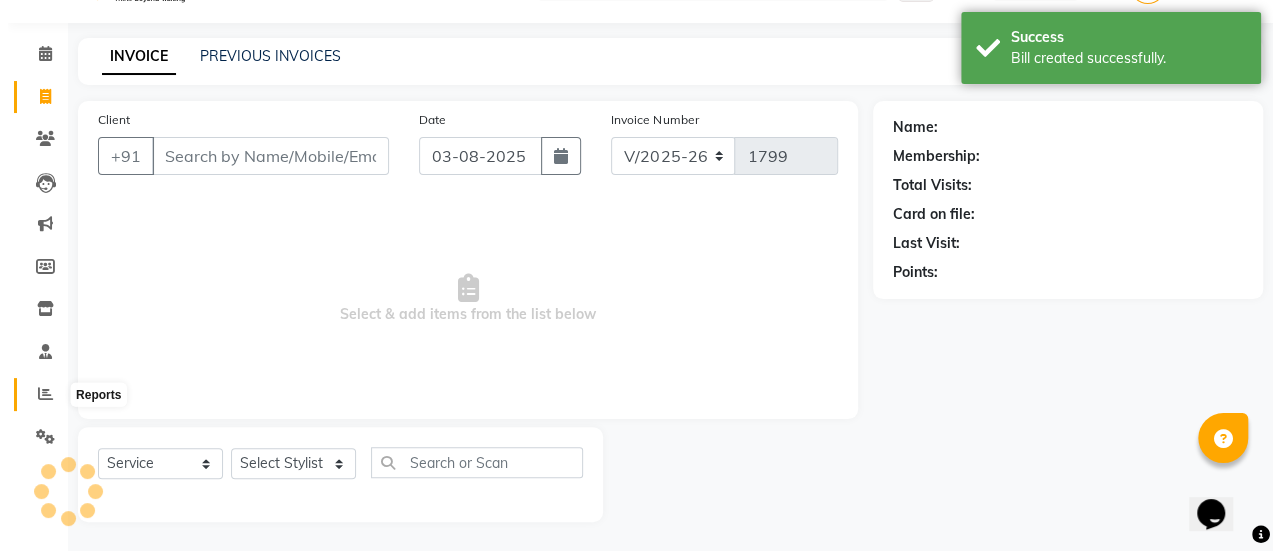 scroll, scrollTop: 0, scrollLeft: 0, axis: both 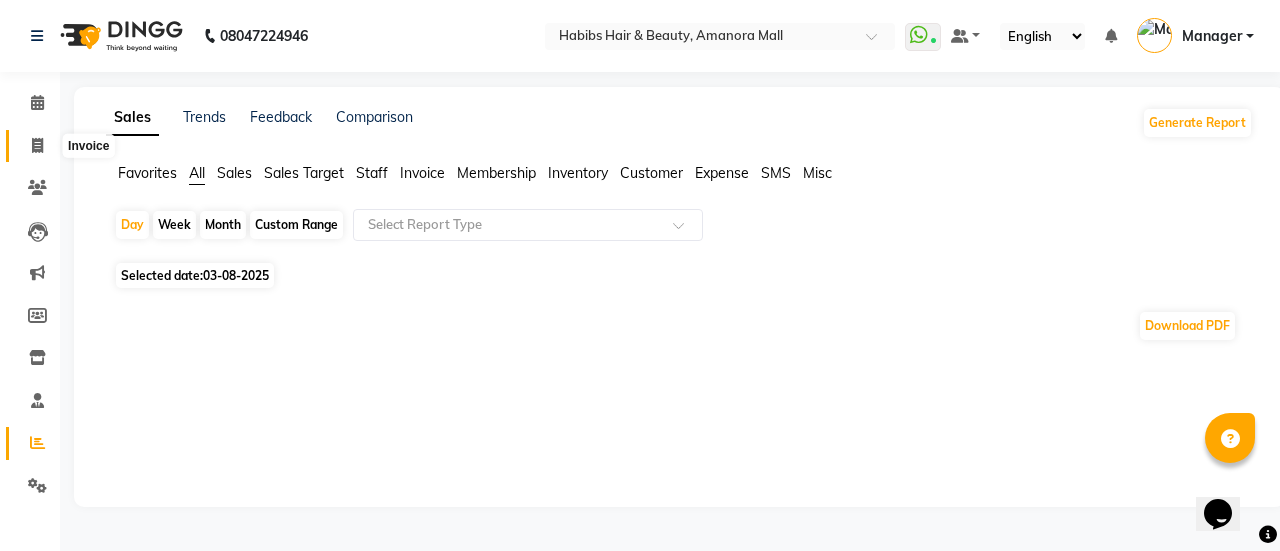 click 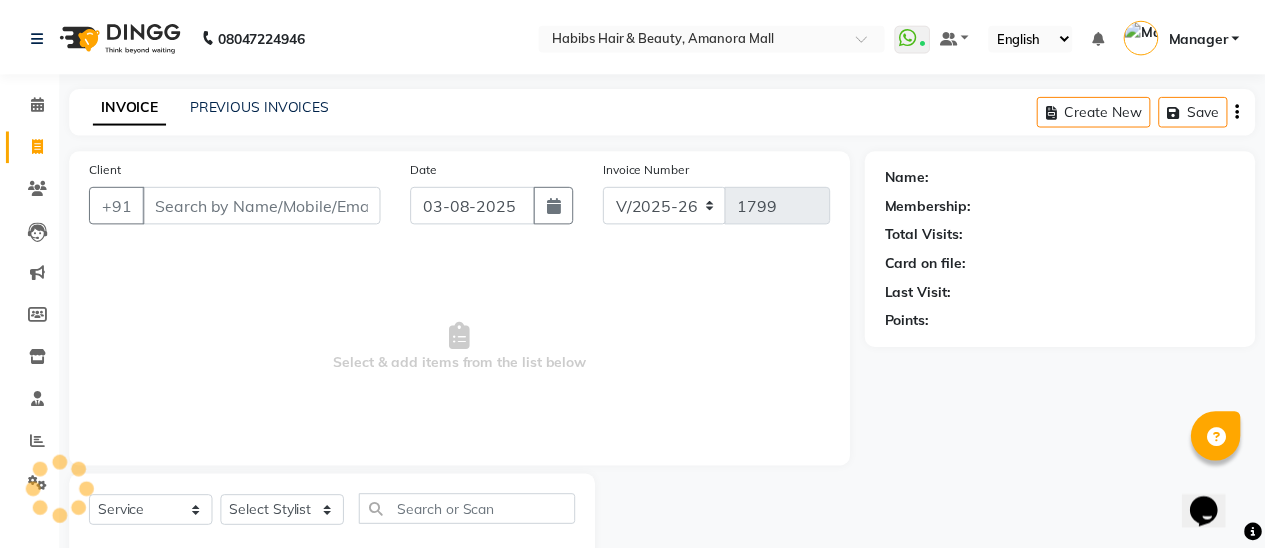 scroll, scrollTop: 49, scrollLeft: 0, axis: vertical 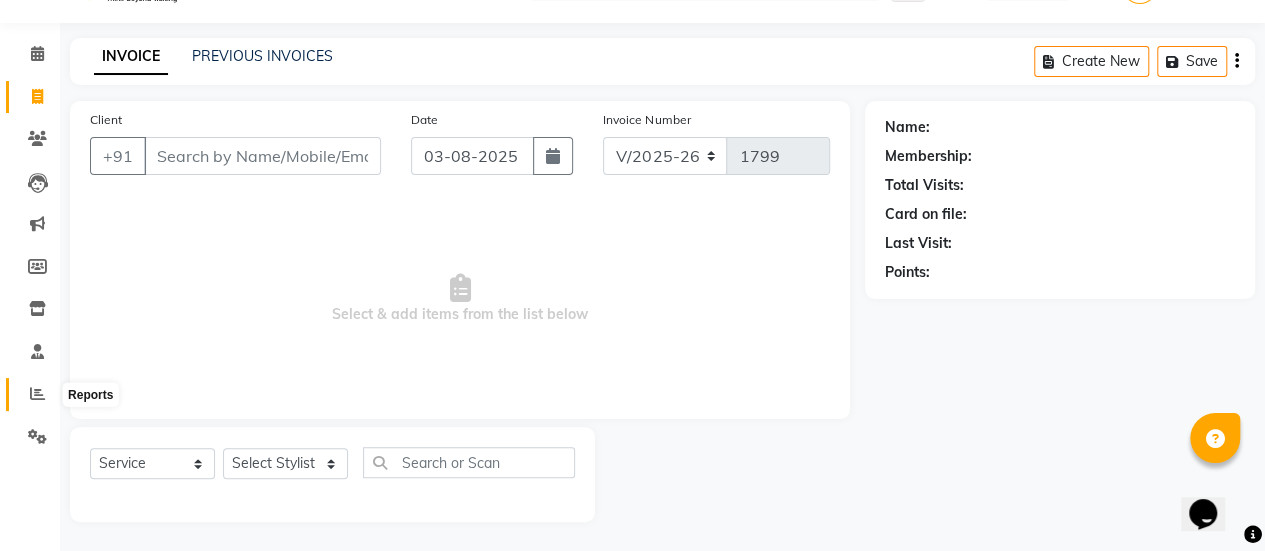 click 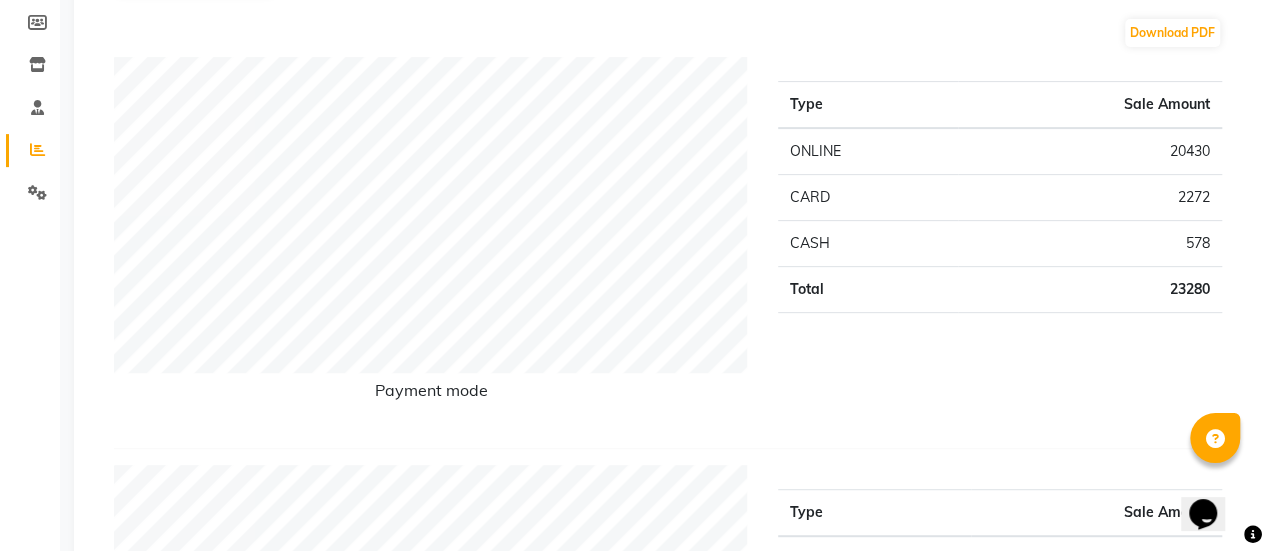 scroll, scrollTop: 0, scrollLeft: 0, axis: both 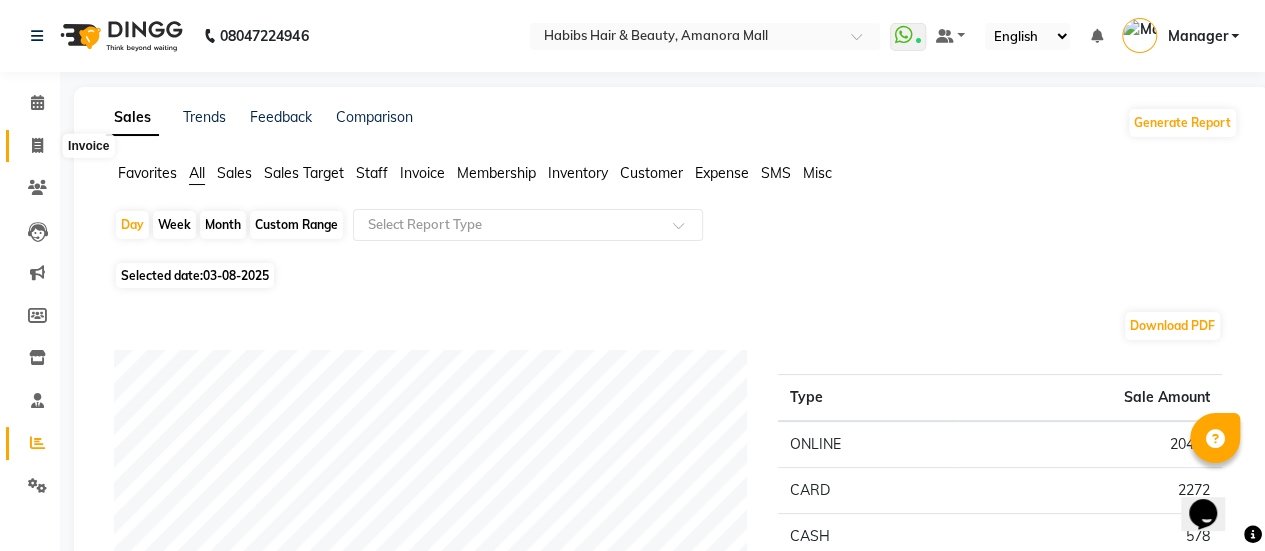 click 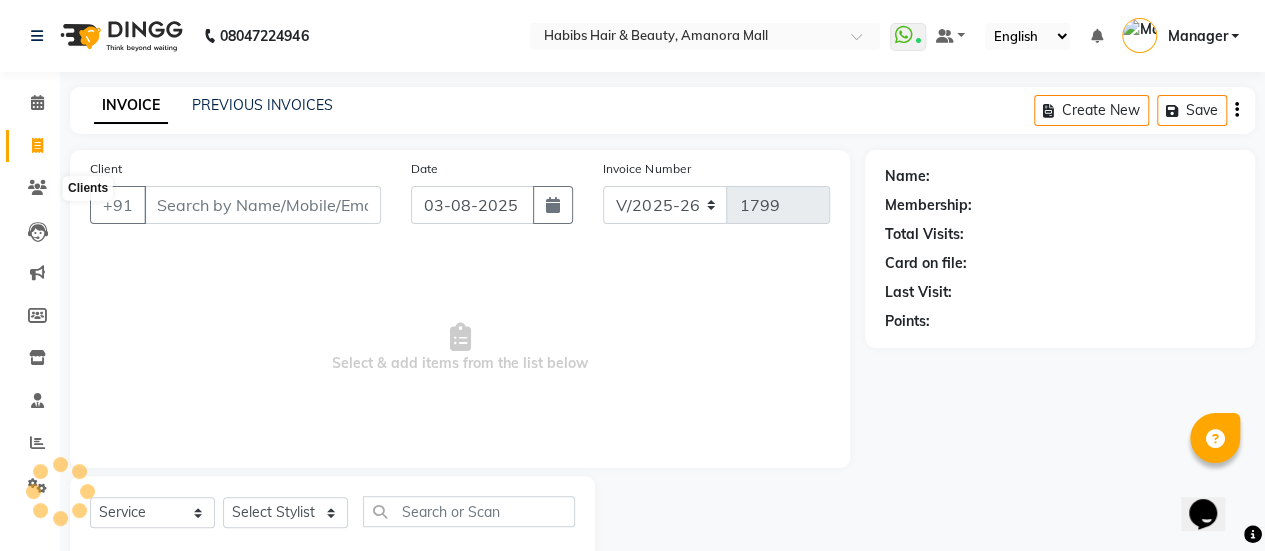 scroll, scrollTop: 49, scrollLeft: 0, axis: vertical 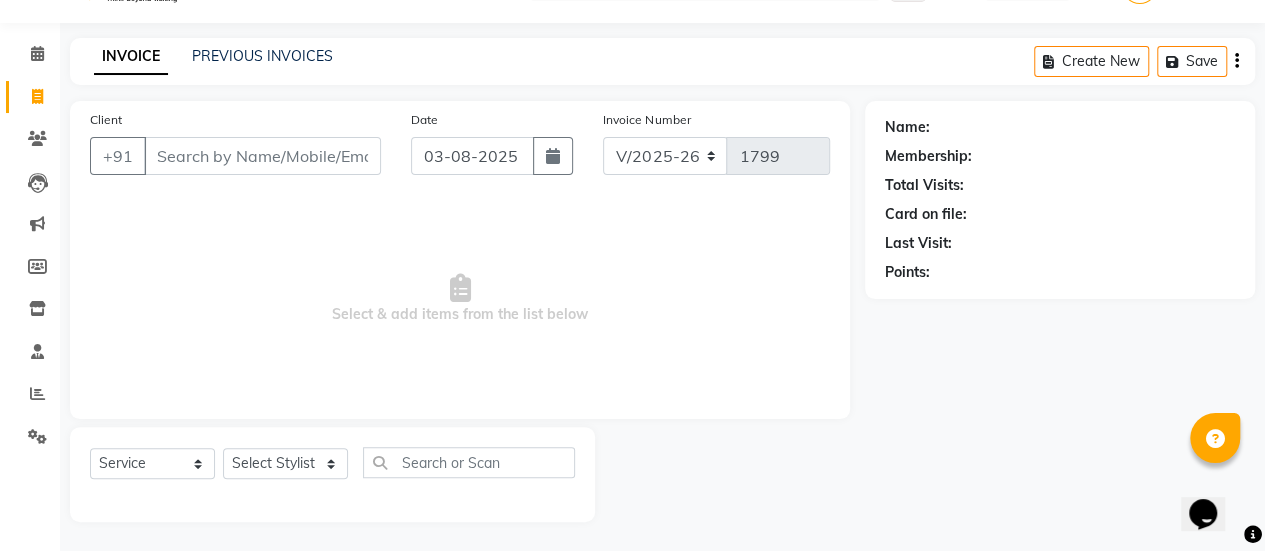 click on "Client" at bounding box center (262, 156) 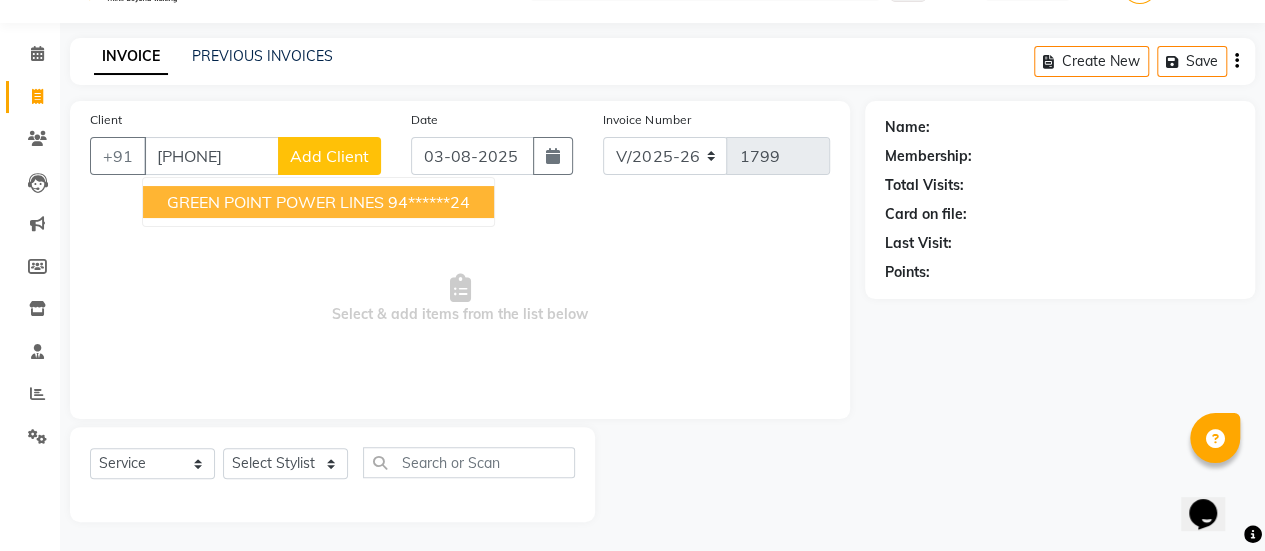 click on "GREEN POINT POWER LINES" at bounding box center (275, 202) 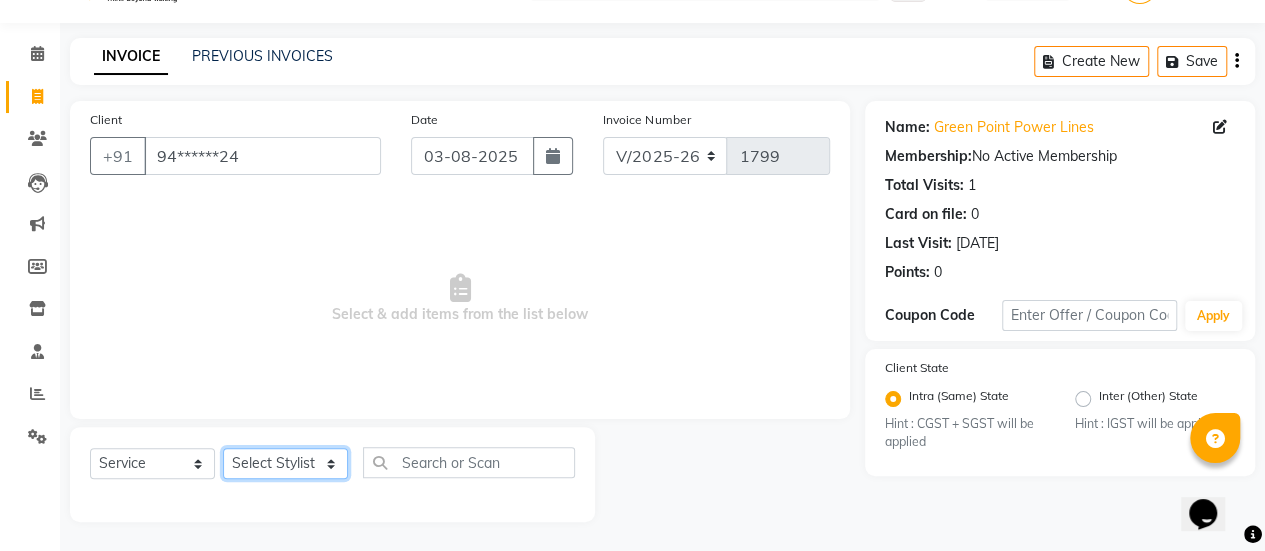 click on "Select Stylist [FIRST] [FIRST] [FIRST] [FIRST] [FIRST] [FIRST] [FIRST] [FIRST] [FIRST] Manager [FIRST] [FIRST] [FIRST] [FIRST] [FIRST] [FIRST] [FIRST] [FIRST]" 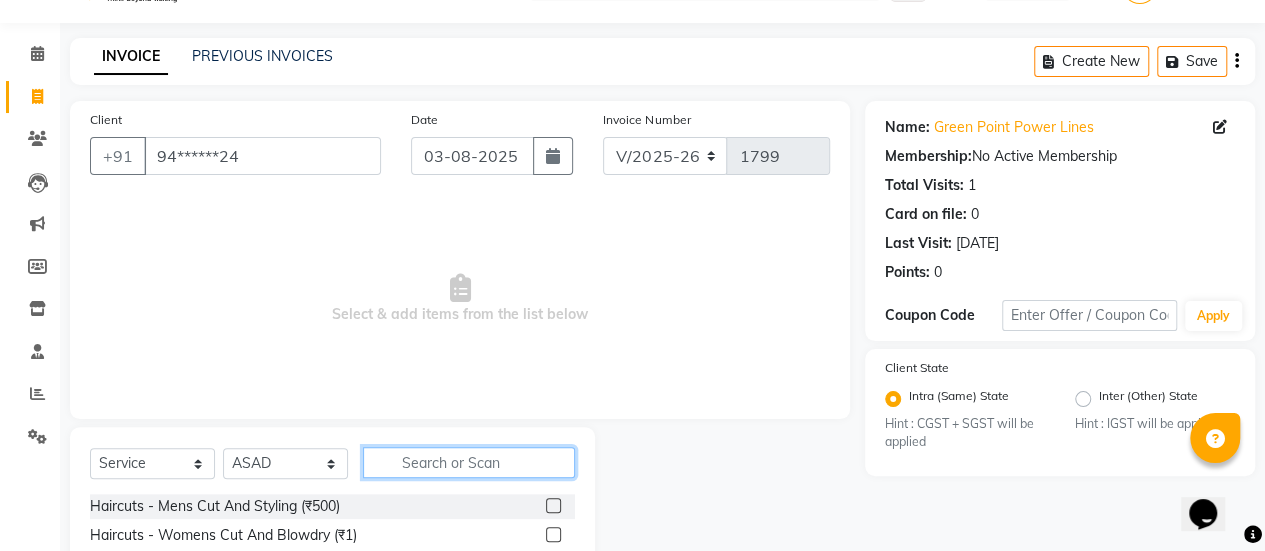 click 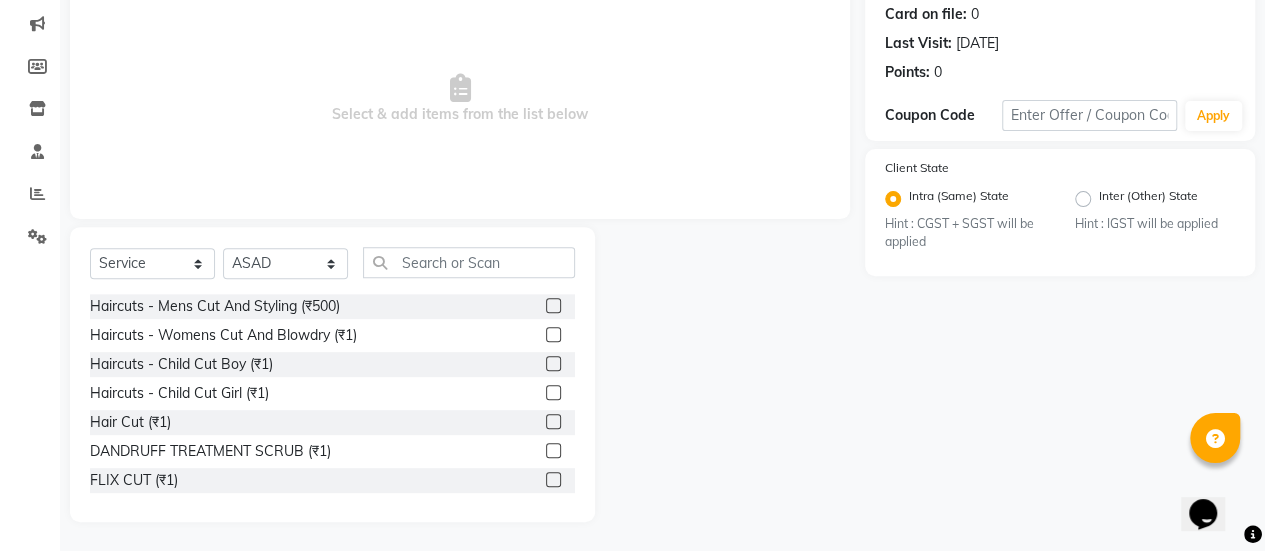 click 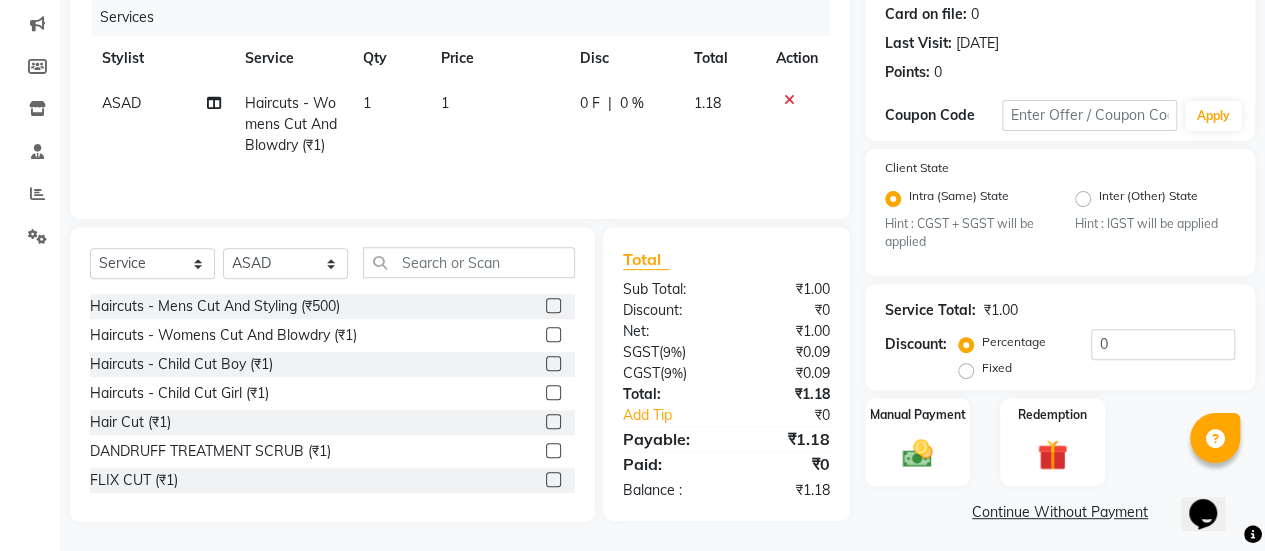 click on "1" 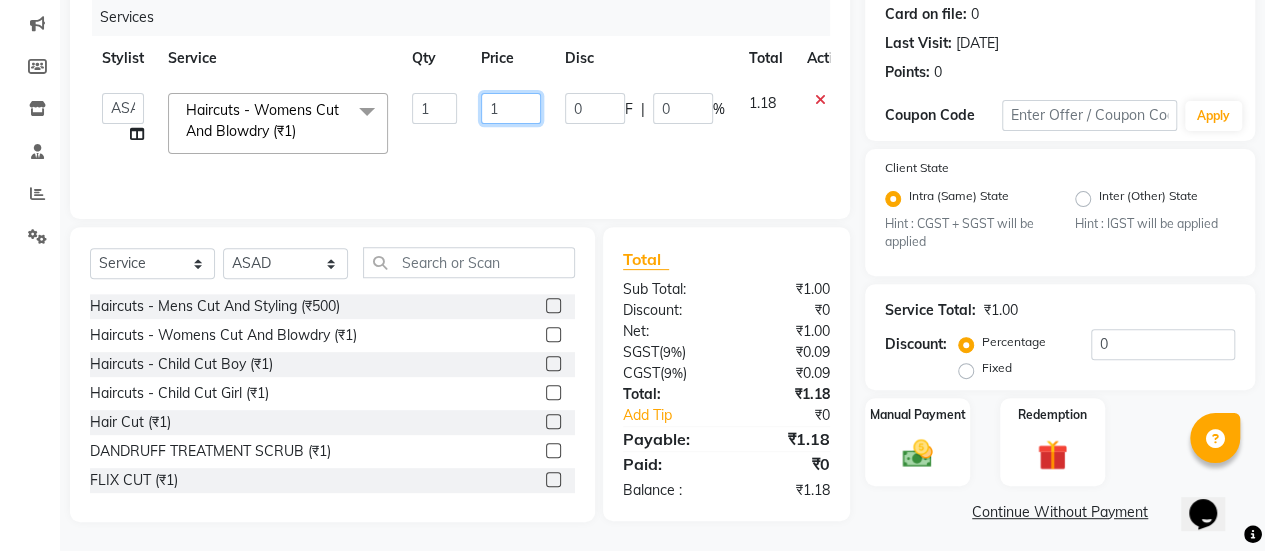 click on "1" 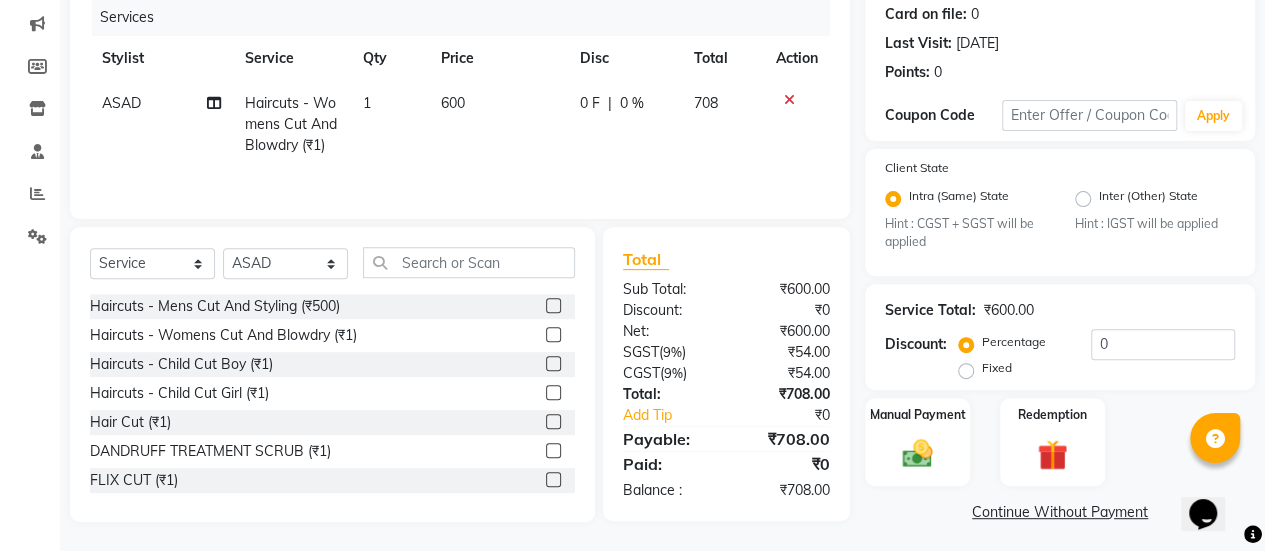click on "[FIRST] Haircuts - Womens Cut And Blowdry (₹1) 1 600 0 F | 0 % 708" 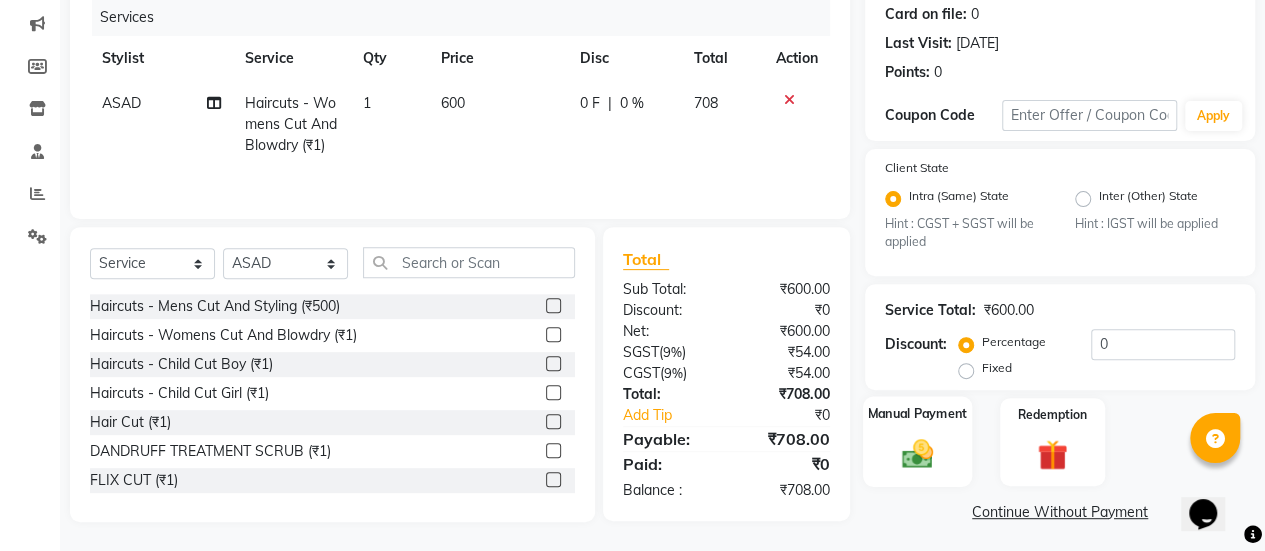 click 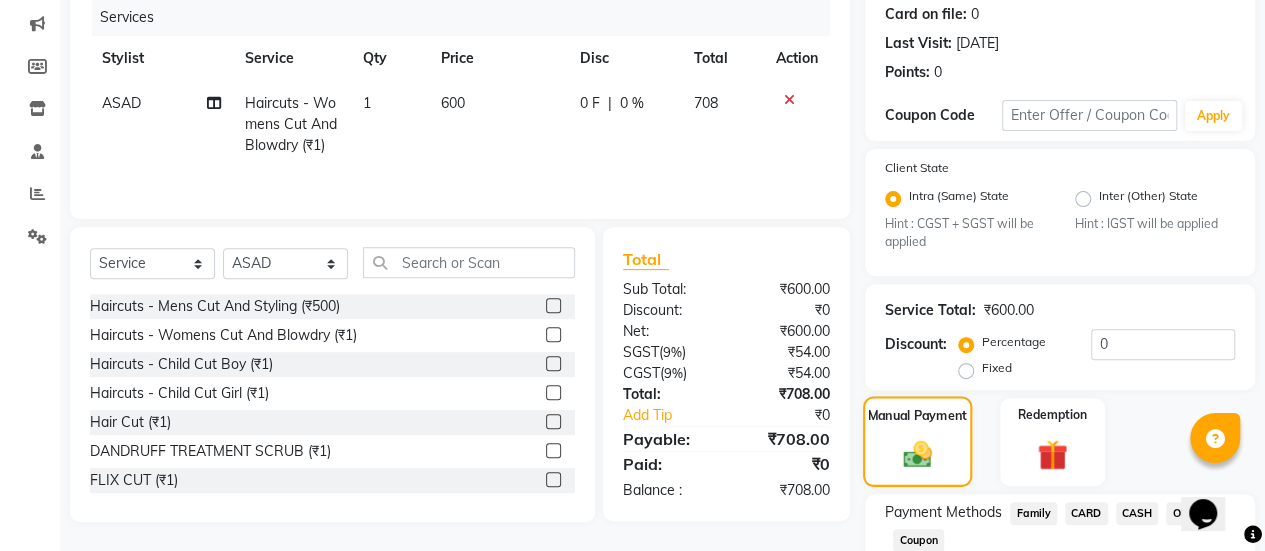 scroll, scrollTop: 382, scrollLeft: 0, axis: vertical 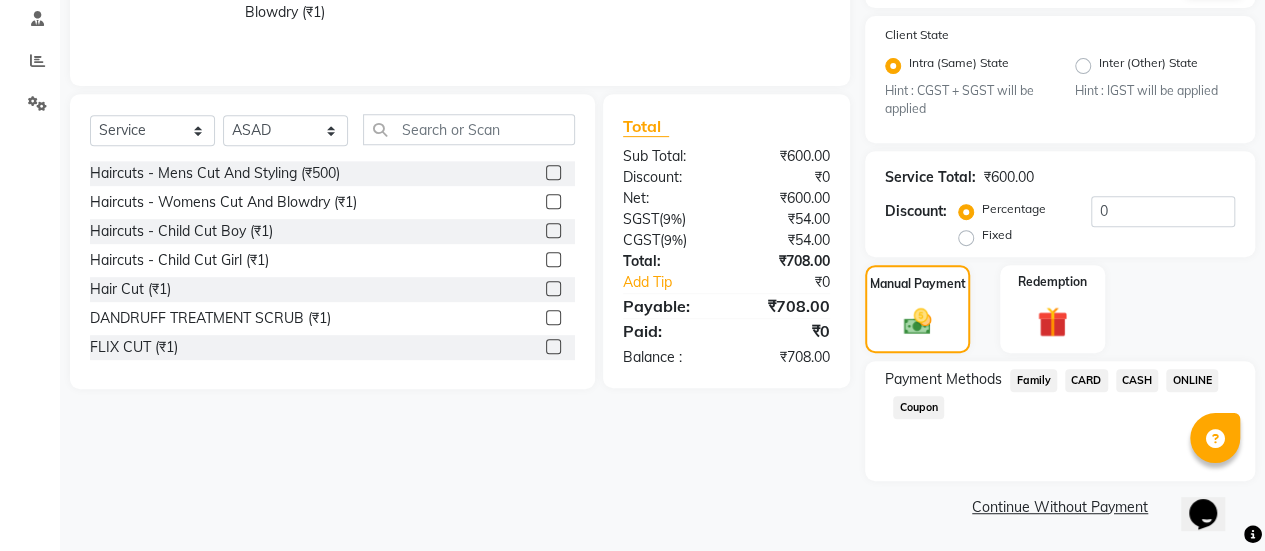 click on "CARD" 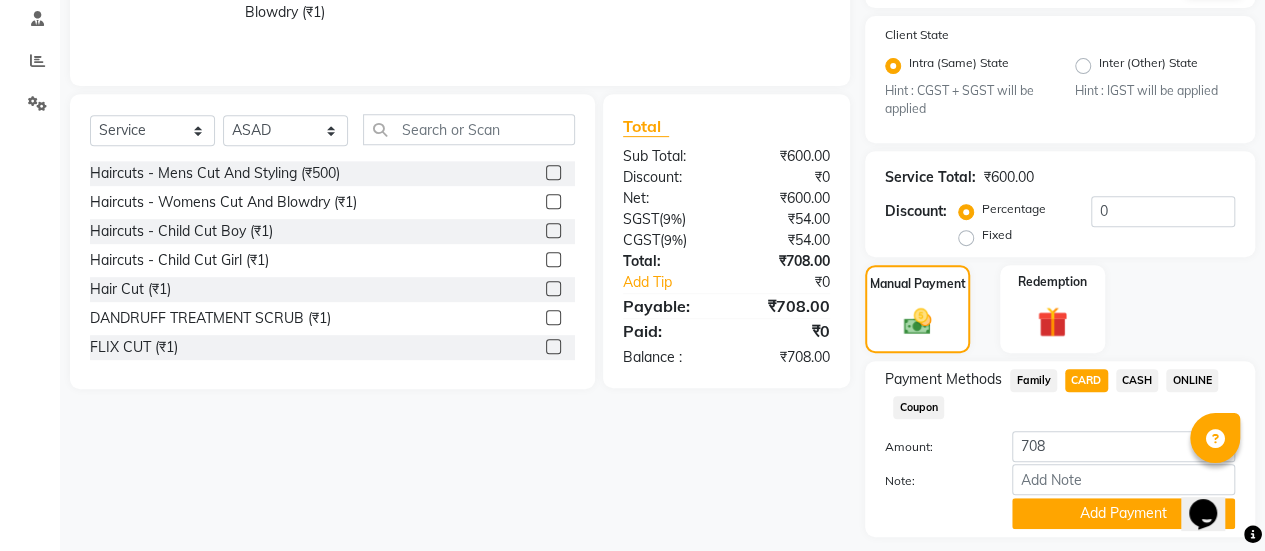 scroll, scrollTop: 438, scrollLeft: 0, axis: vertical 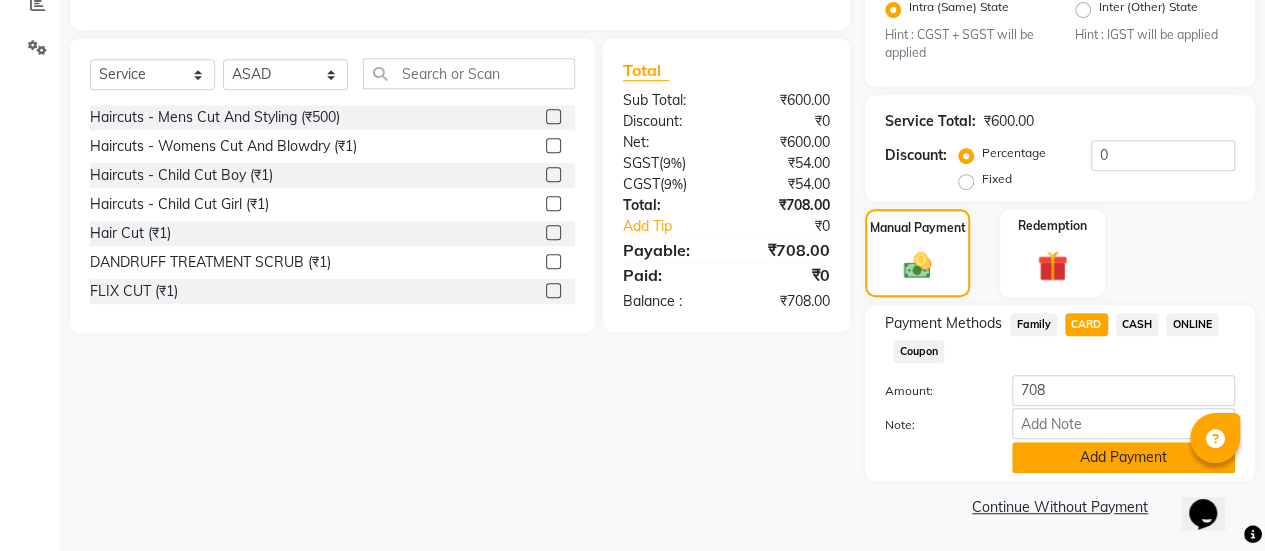 click on "Add Payment" 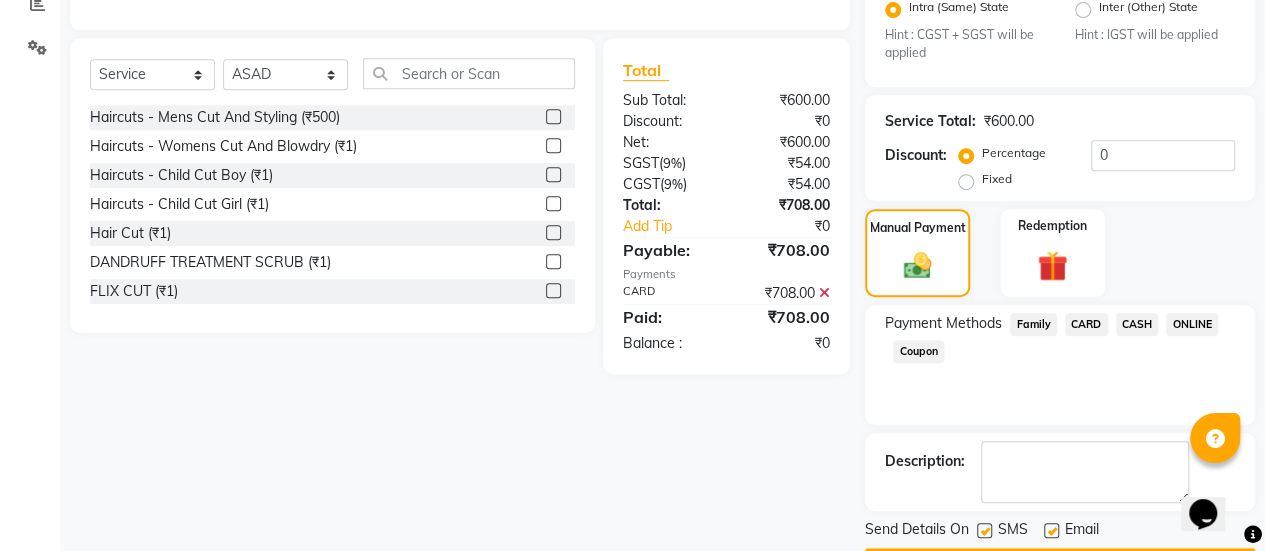 scroll, scrollTop: 493, scrollLeft: 0, axis: vertical 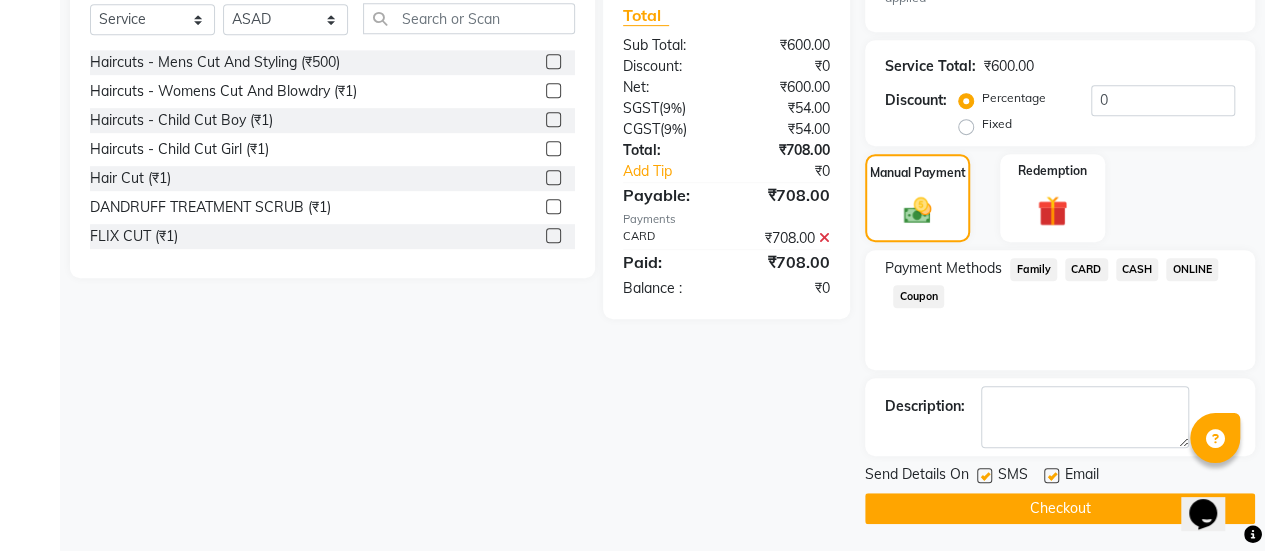 click 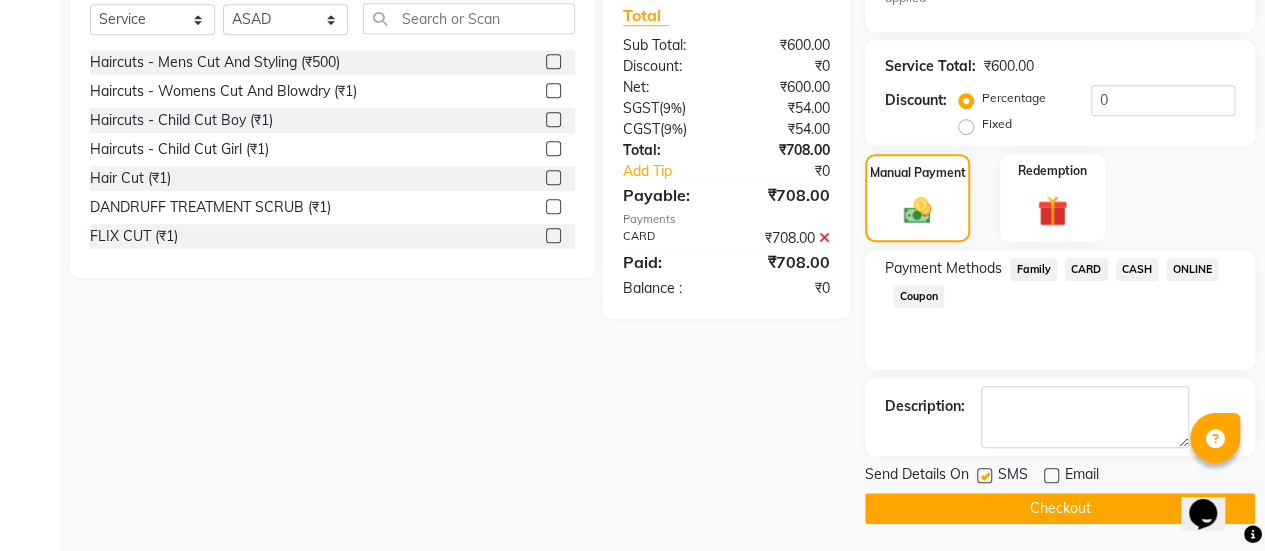 click on "Checkout" 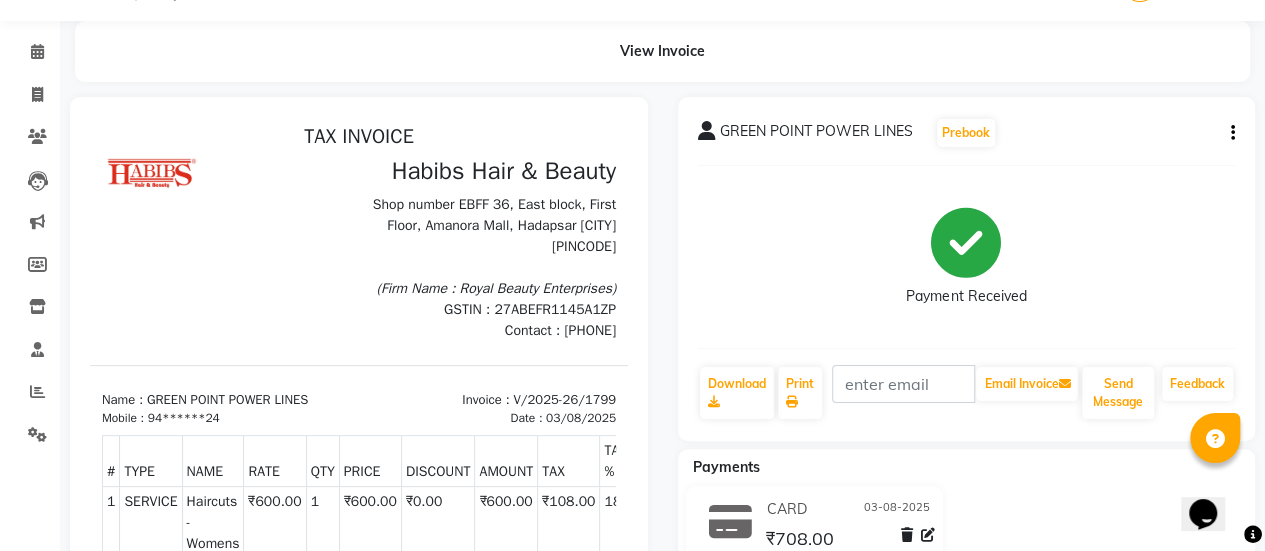 scroll, scrollTop: 0, scrollLeft: 0, axis: both 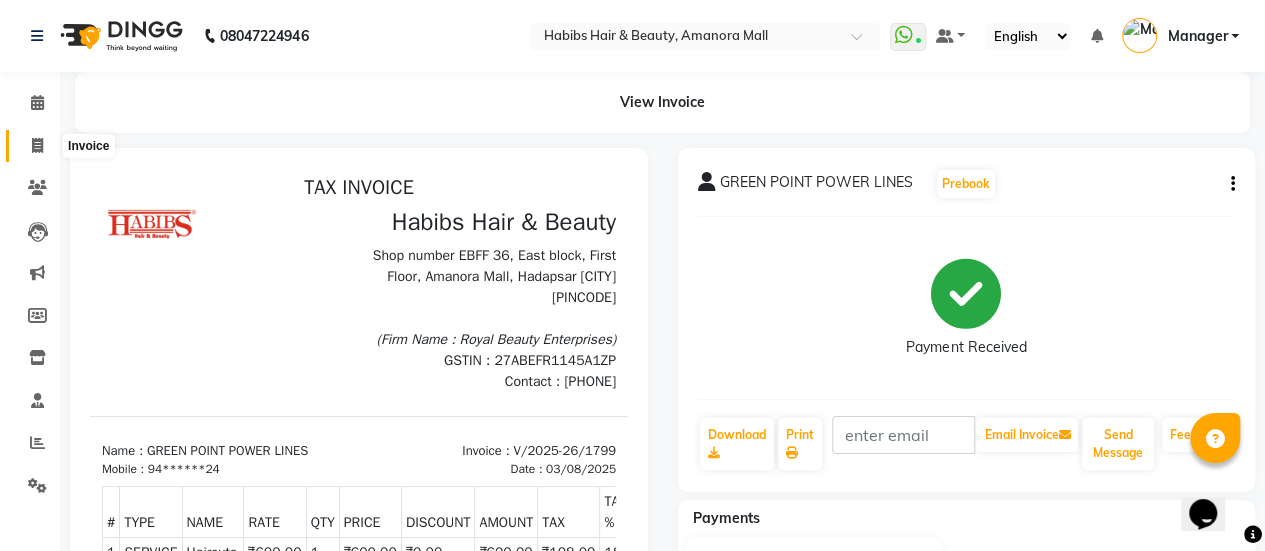 click 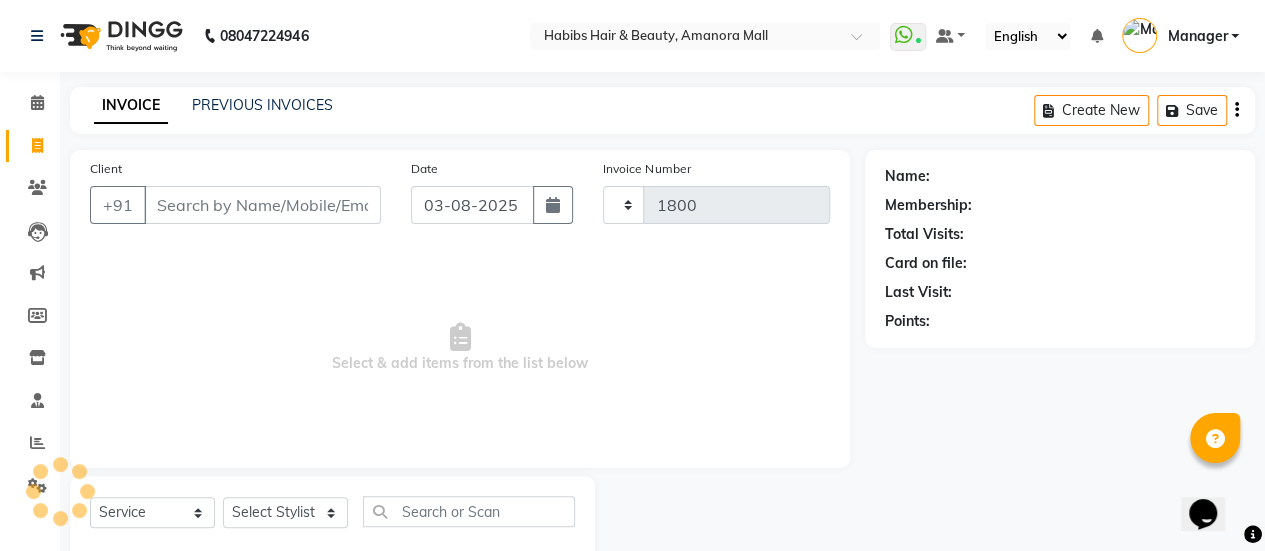 scroll, scrollTop: 49, scrollLeft: 0, axis: vertical 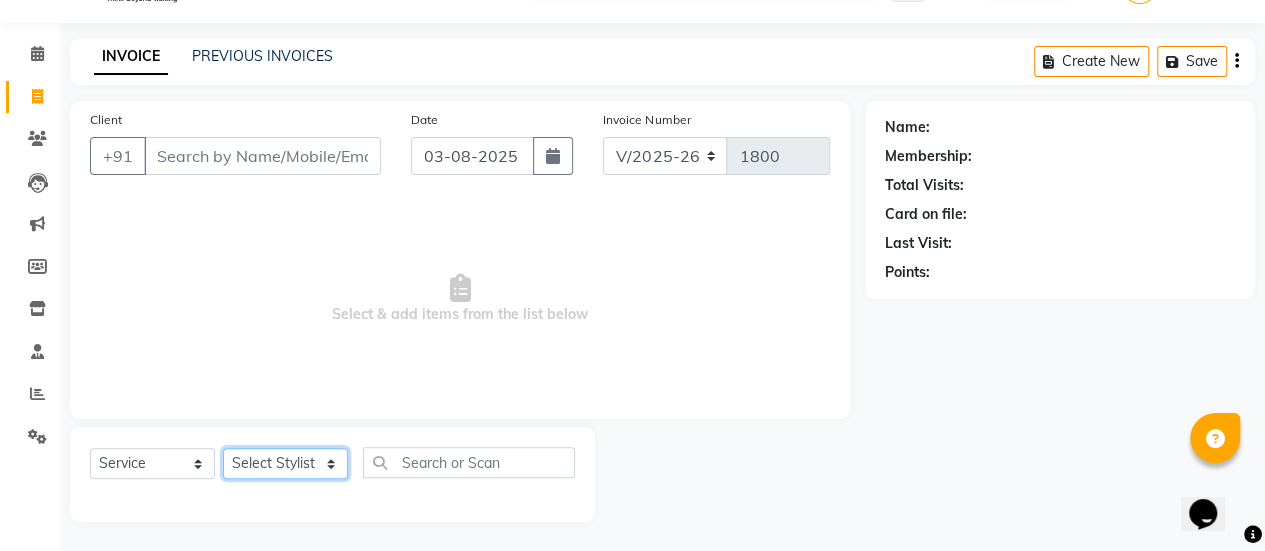 click on "Select Stylist [FIRST] [FIRST] [FIRST] [FIRST] [FIRST] [FIRST] [FIRST] [FIRST] [FIRST] Manager [FIRST] [FIRST] [FIRST] [FIRST] [FIRST] [FIRST] [FIRST] [FIRST]" 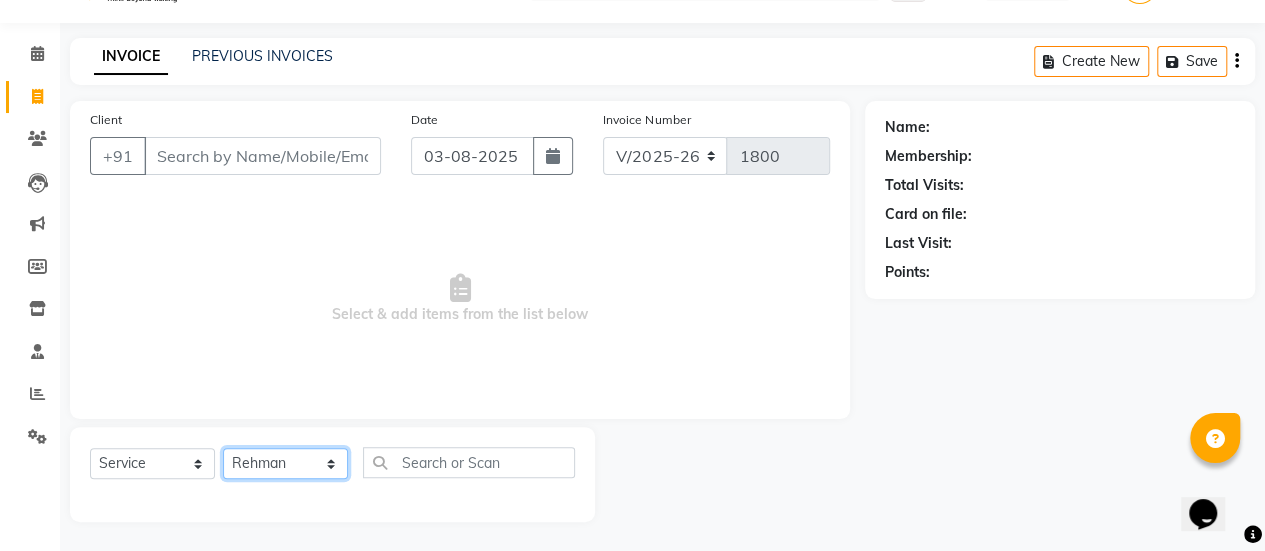 click on "Select Stylist [FIRST] [FIRST] [FIRST] [FIRST] [FIRST] [FIRST] [FIRST] [FIRST] [FIRST] Manager [FIRST] [FIRST] [FIRST] [FIRST] [FIRST] [FIRST] [FIRST] [FIRST]" 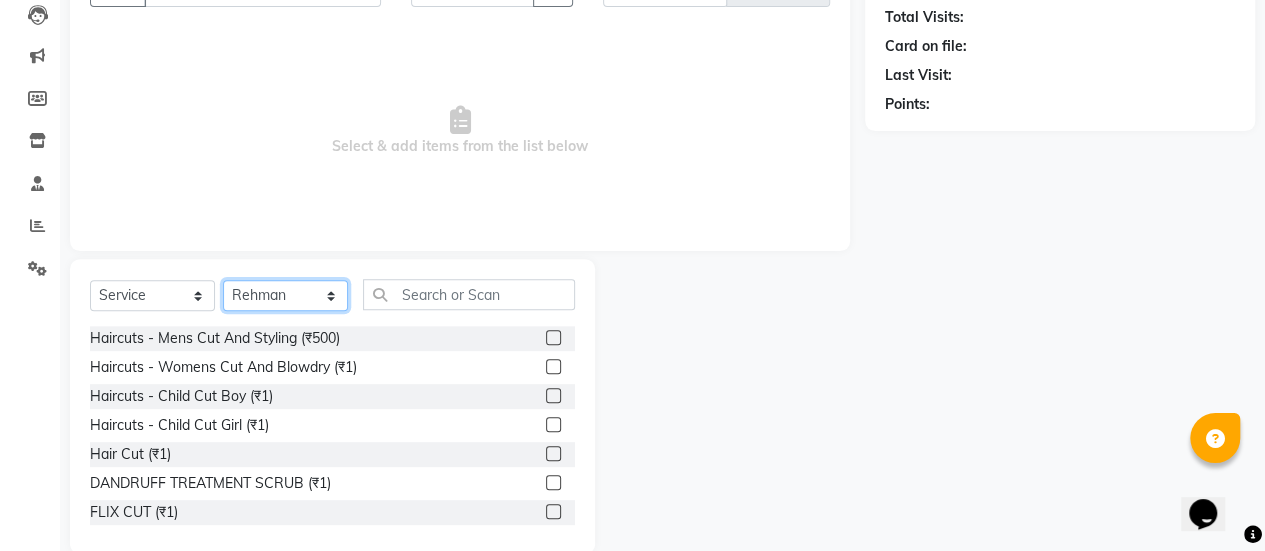 scroll, scrollTop: 219, scrollLeft: 0, axis: vertical 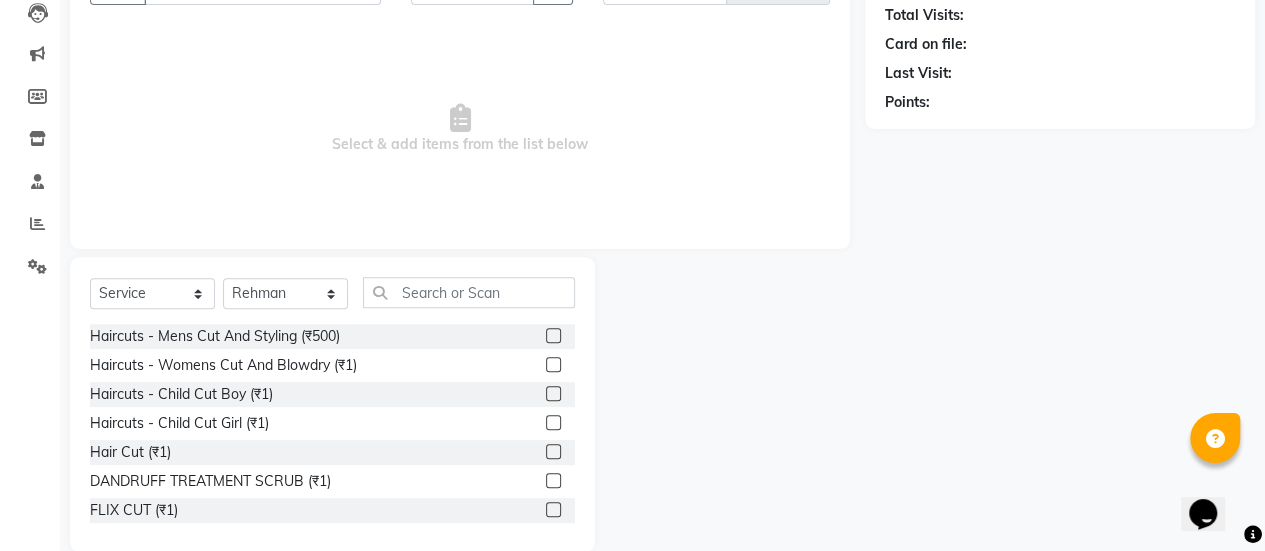 click 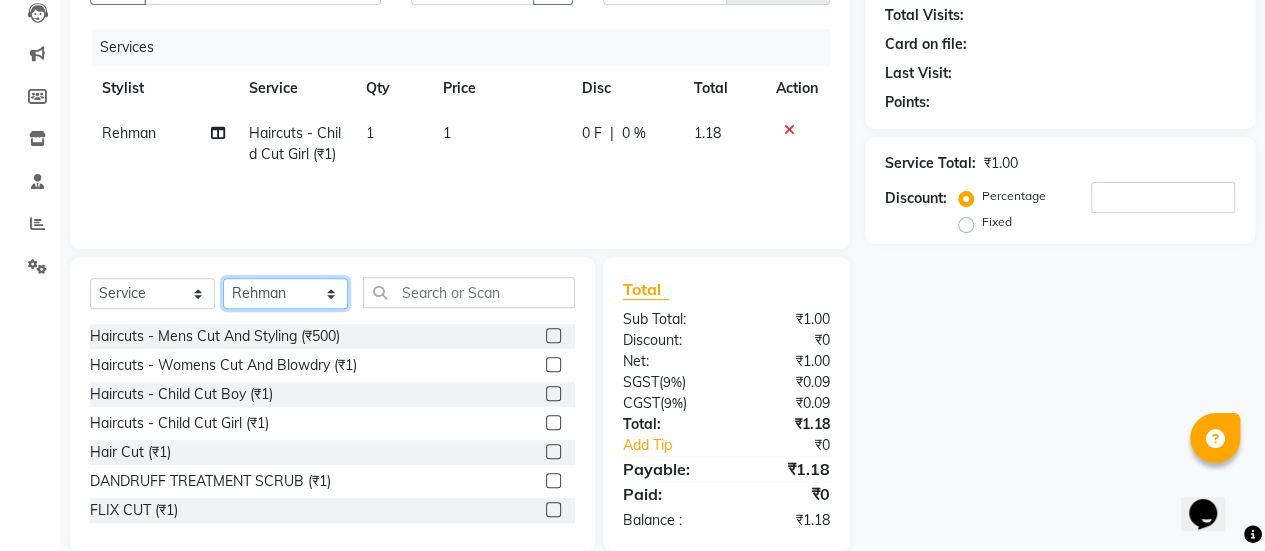 click on "Select Stylist [FIRST] [FIRST] [FIRST] [FIRST] [FIRST] [FIRST] [FIRST] [FIRST] [FIRST] Manager [FIRST] [FIRST] [FIRST] [FIRST] [FIRST] [FIRST] [FIRST] [FIRST]" 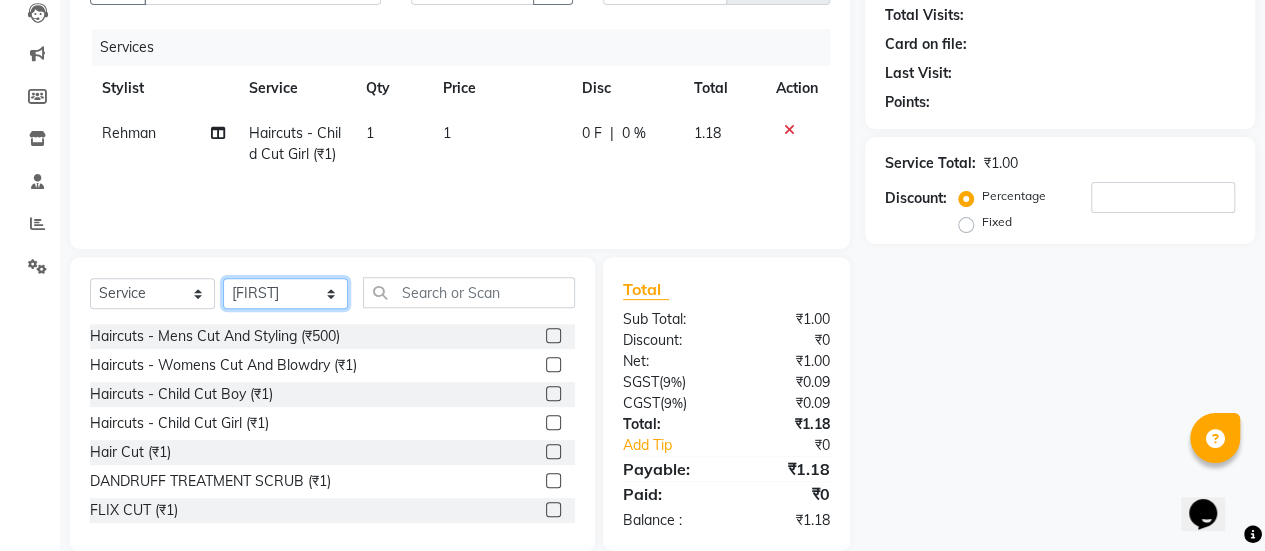 click on "Select Stylist [FIRST] [FIRST] [FIRST] [FIRST] [FIRST] [FIRST] [FIRST] [FIRST] [FIRST] Manager [FIRST] [FIRST] [FIRST] [FIRST] [FIRST] [FIRST] [FIRST] [FIRST]" 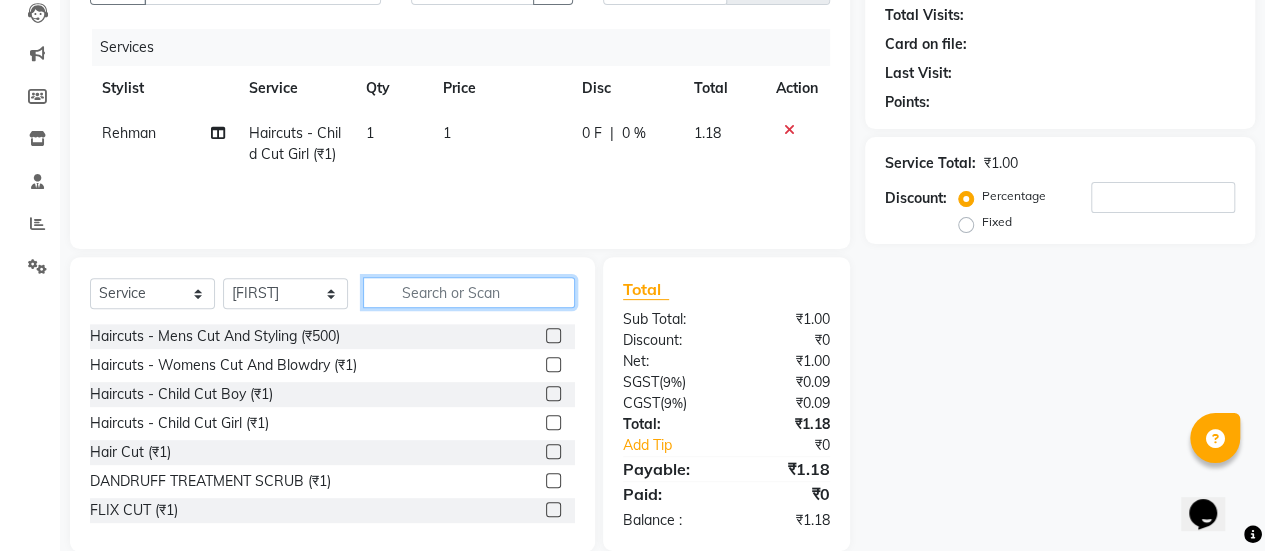 click 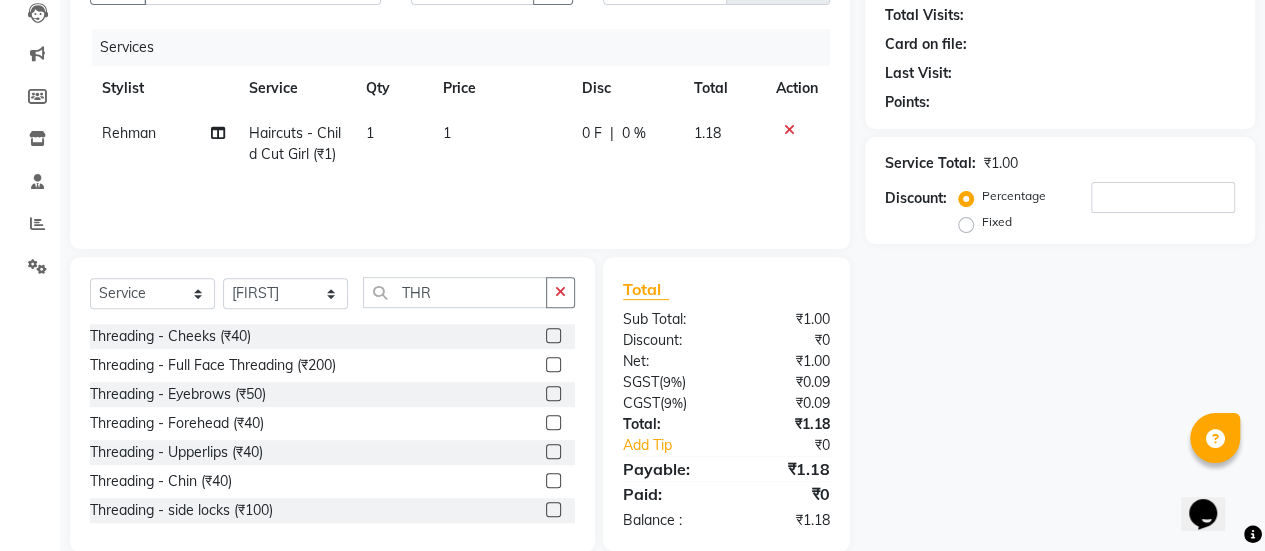 click 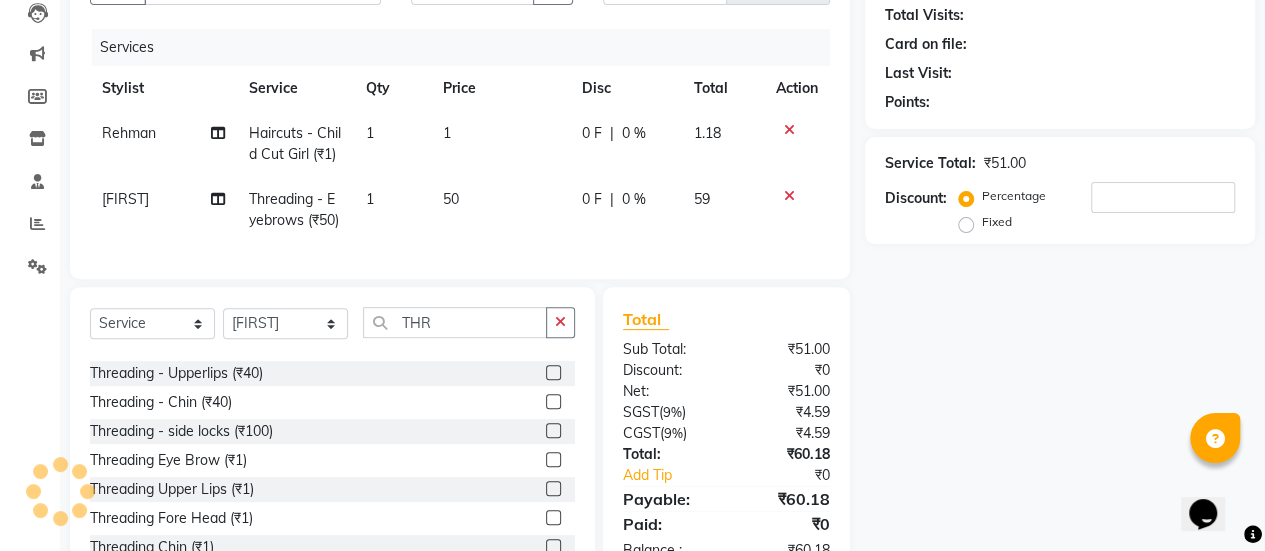 scroll, scrollTop: 110, scrollLeft: 0, axis: vertical 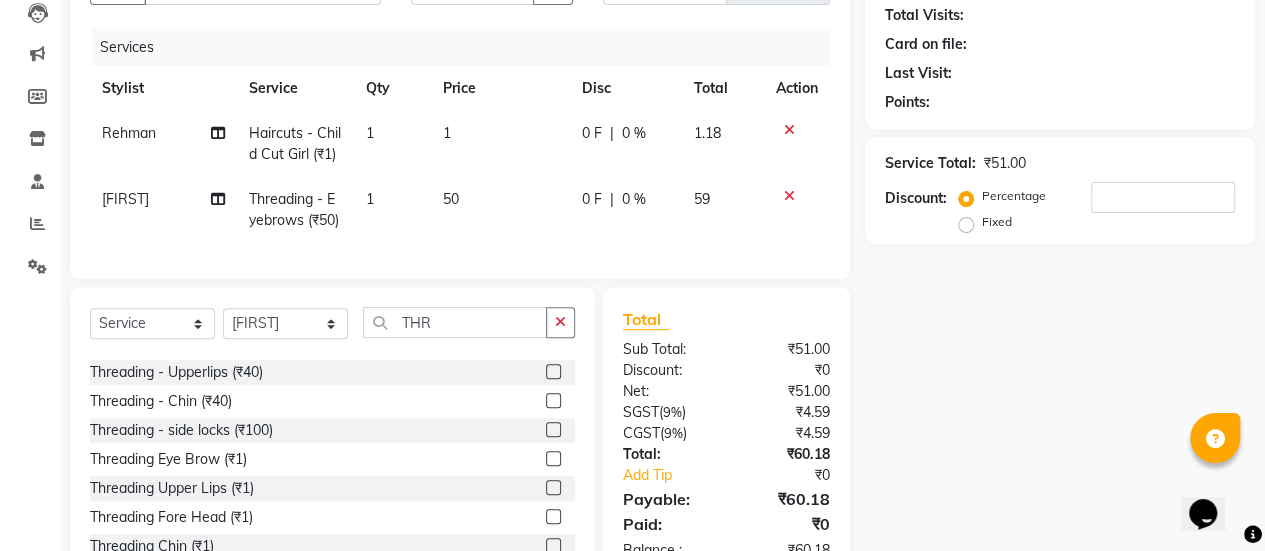 click 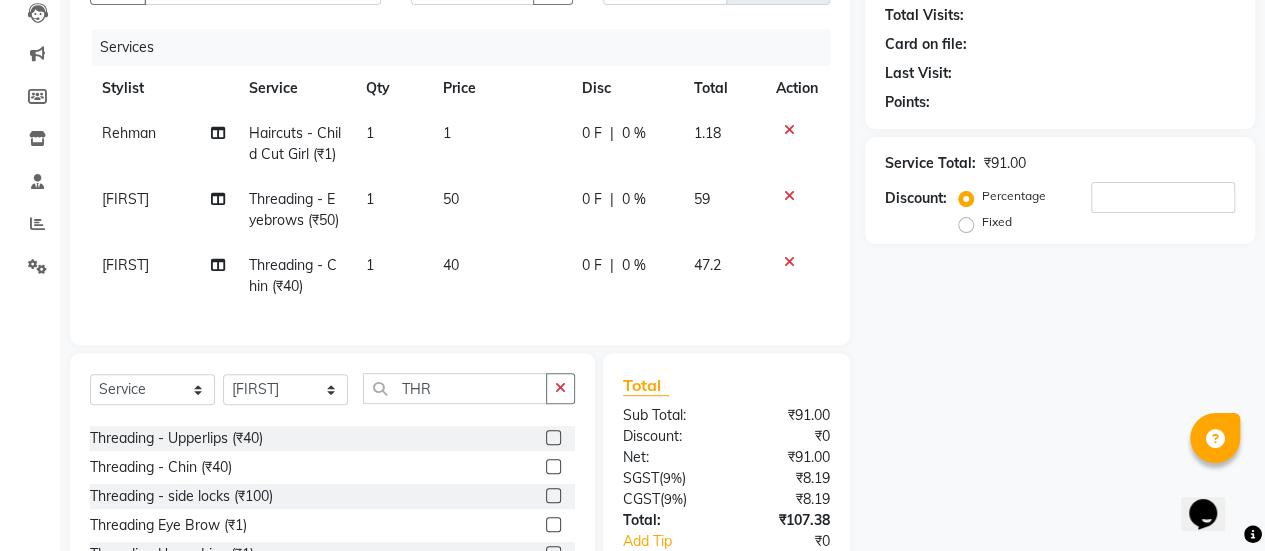 click on "1" 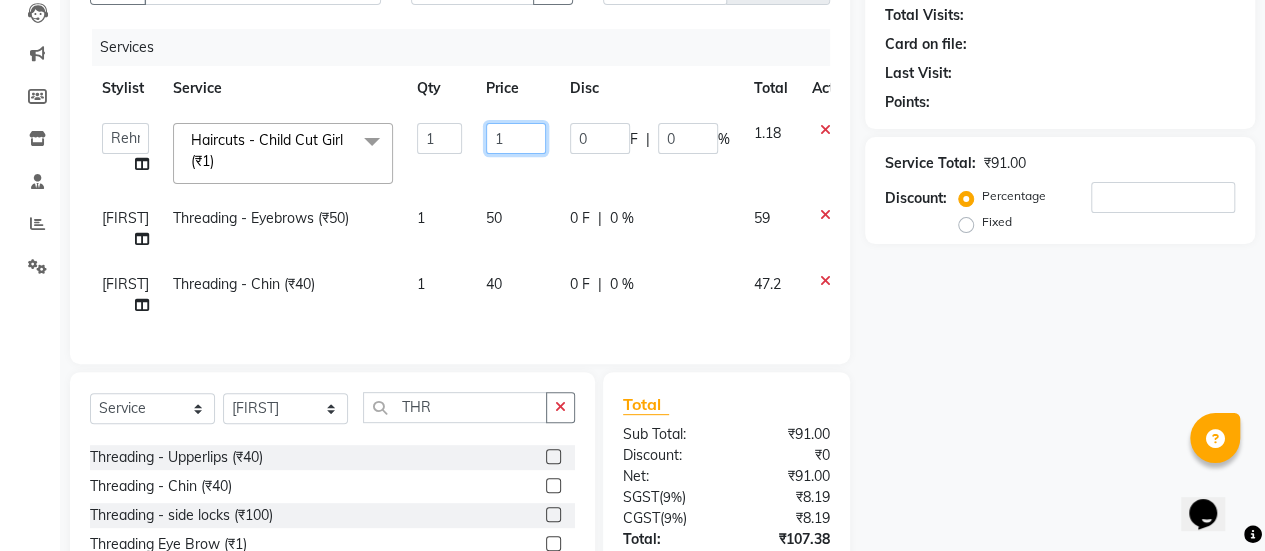 click on "1" 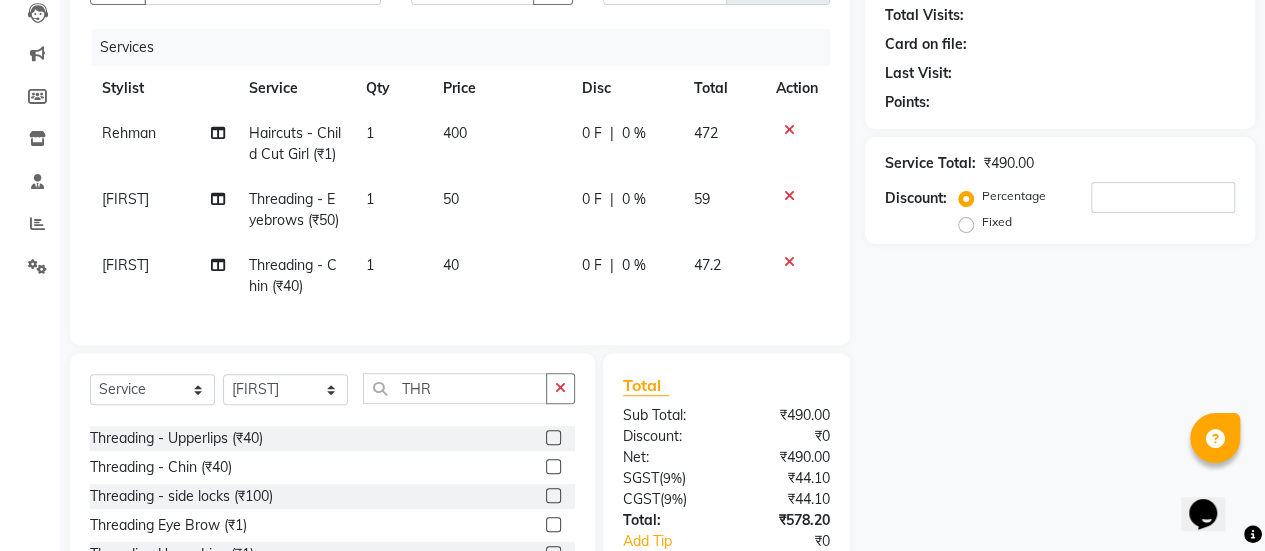 click on "50" 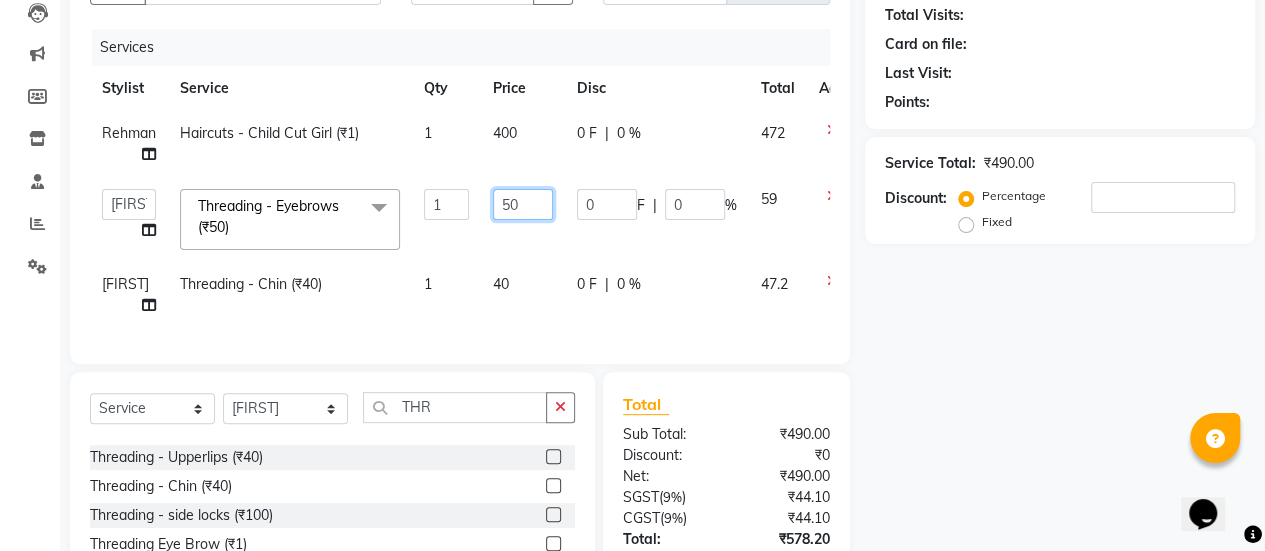 click on "50" 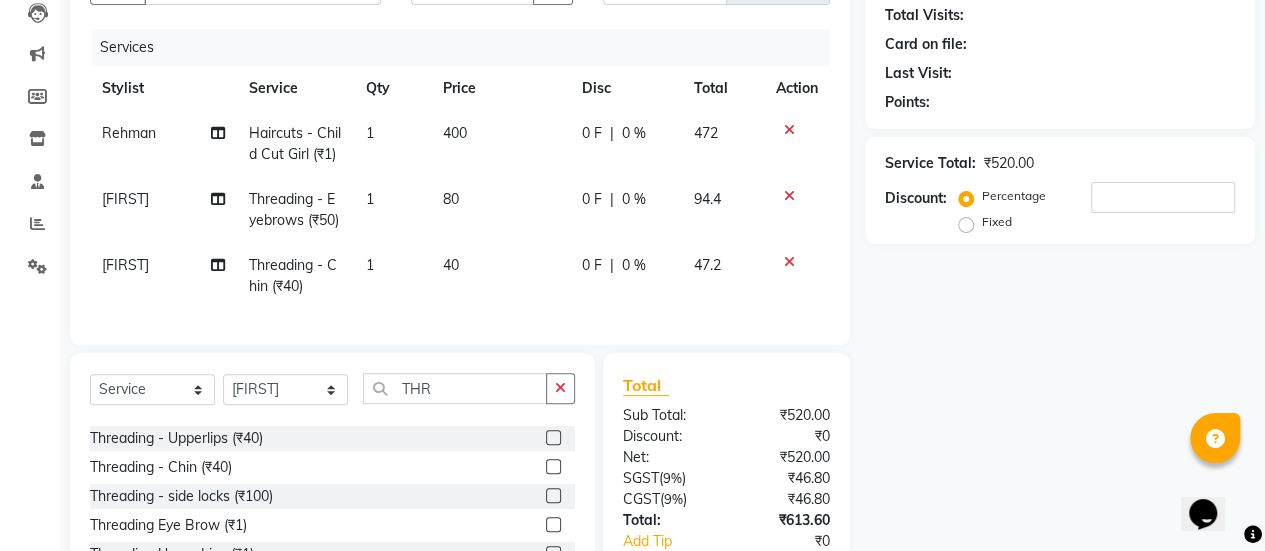 click on "40" 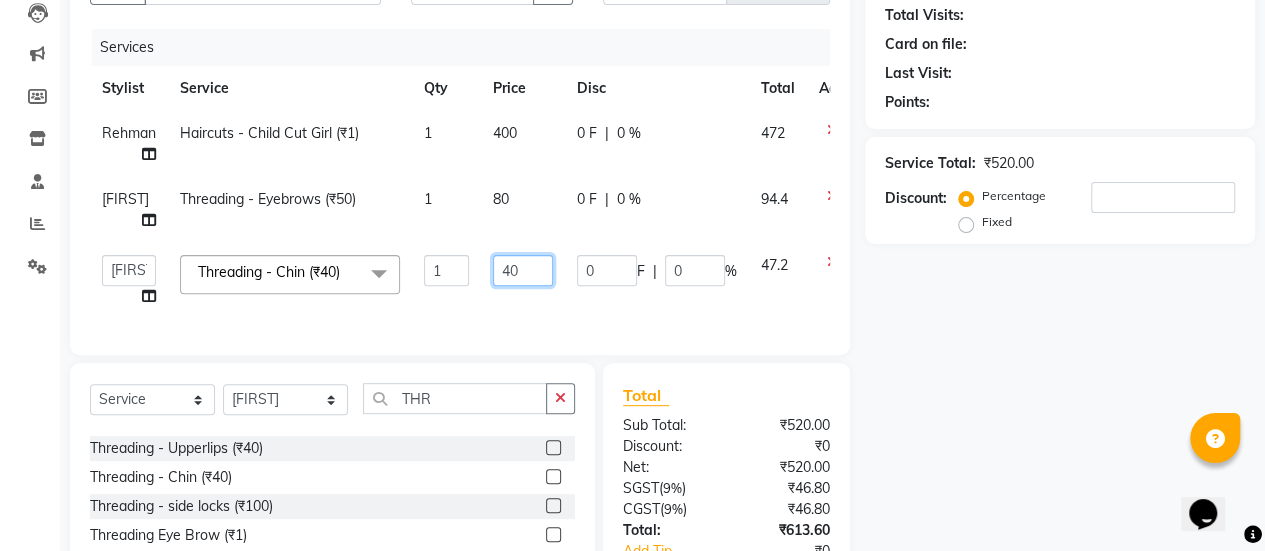 click on "40" 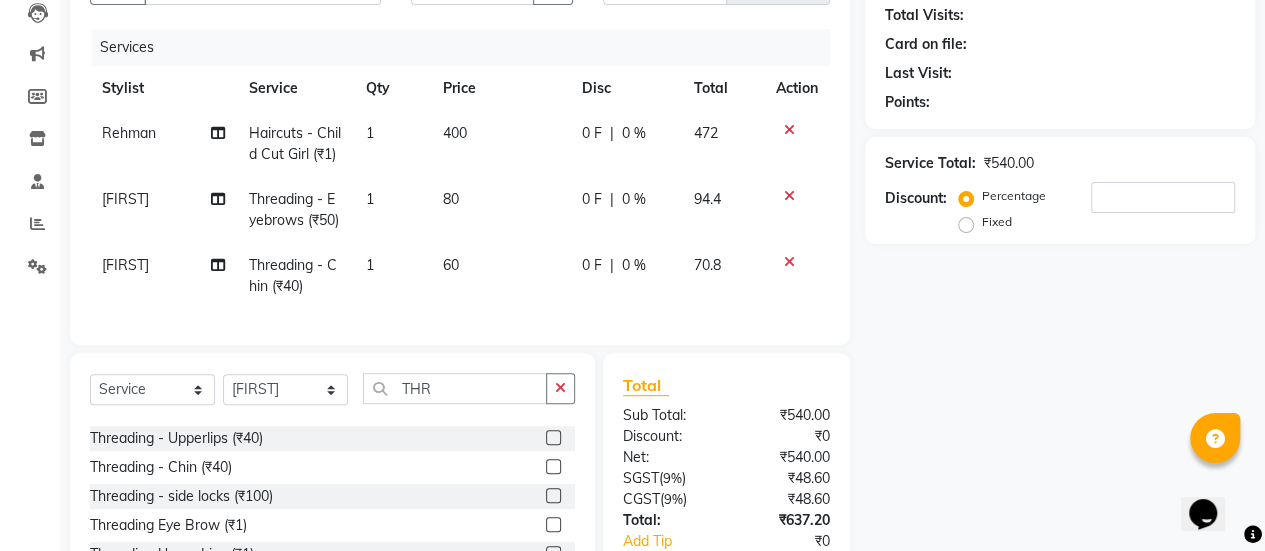 click on "[FIRST] Threading - Chin (₹40) 1 60 0 F | 0 % 70.8" 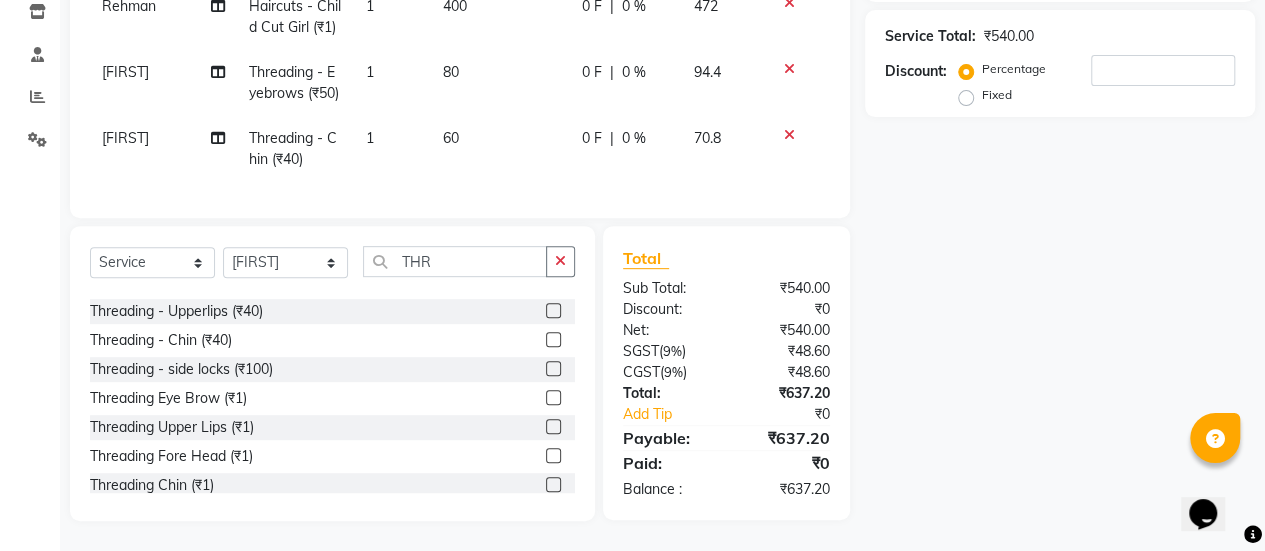 scroll, scrollTop: 0, scrollLeft: 0, axis: both 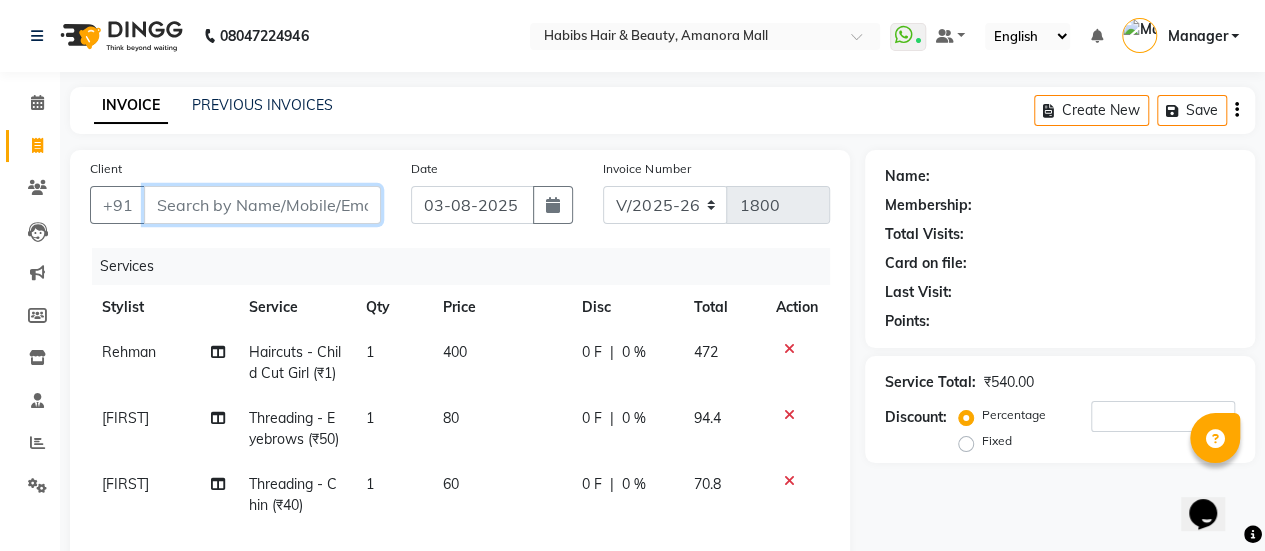 click on "Client" at bounding box center [262, 205] 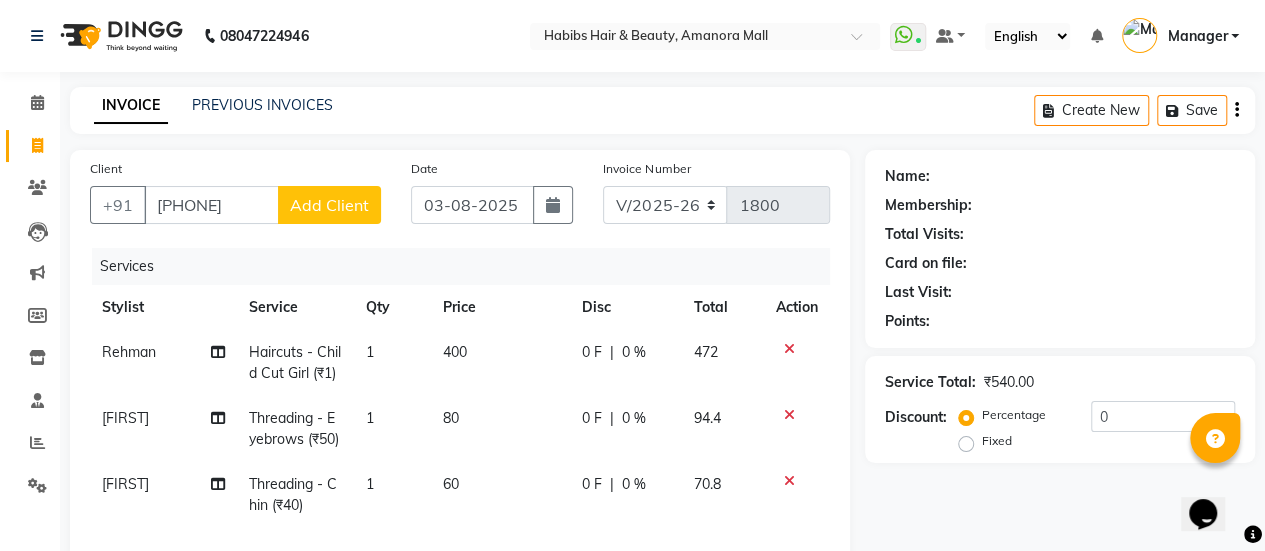 click on "Add Client" 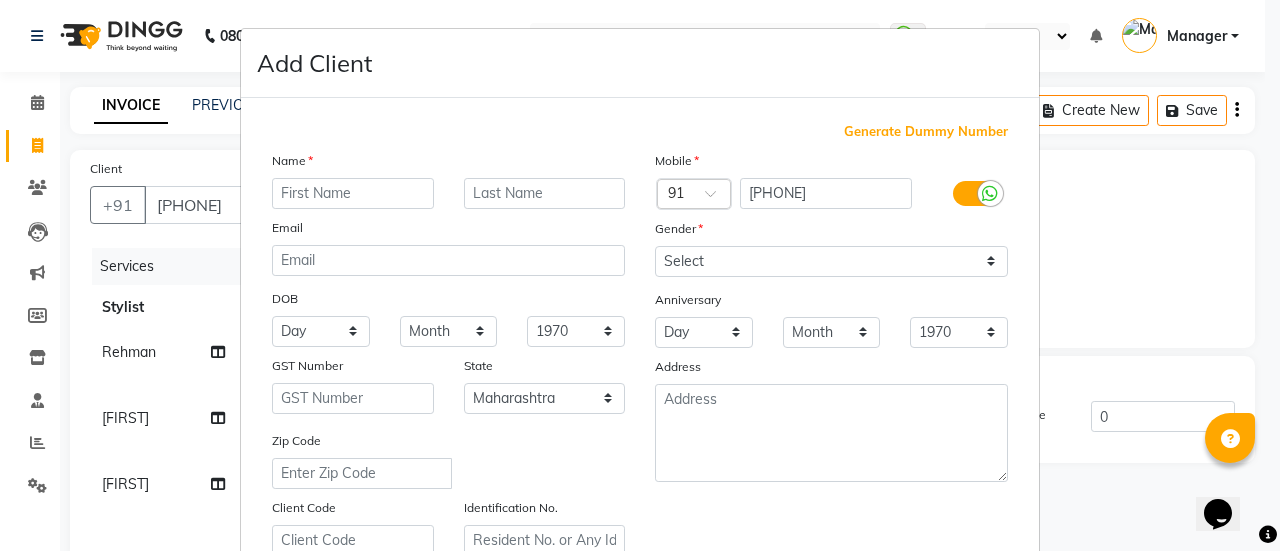 click at bounding box center [353, 193] 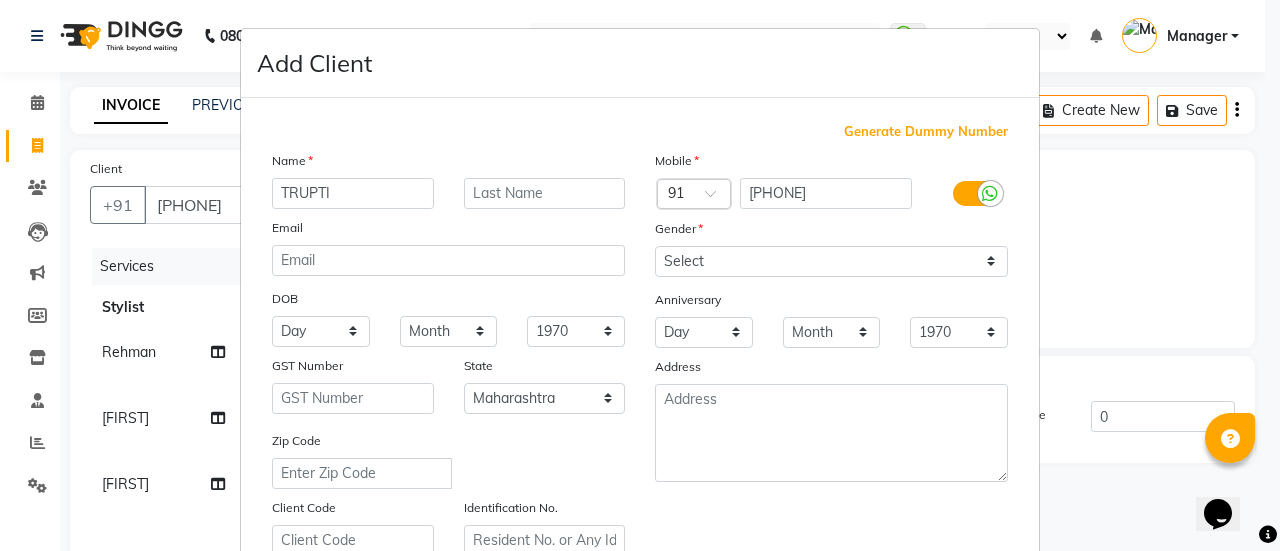 scroll, scrollTop: 368, scrollLeft: 0, axis: vertical 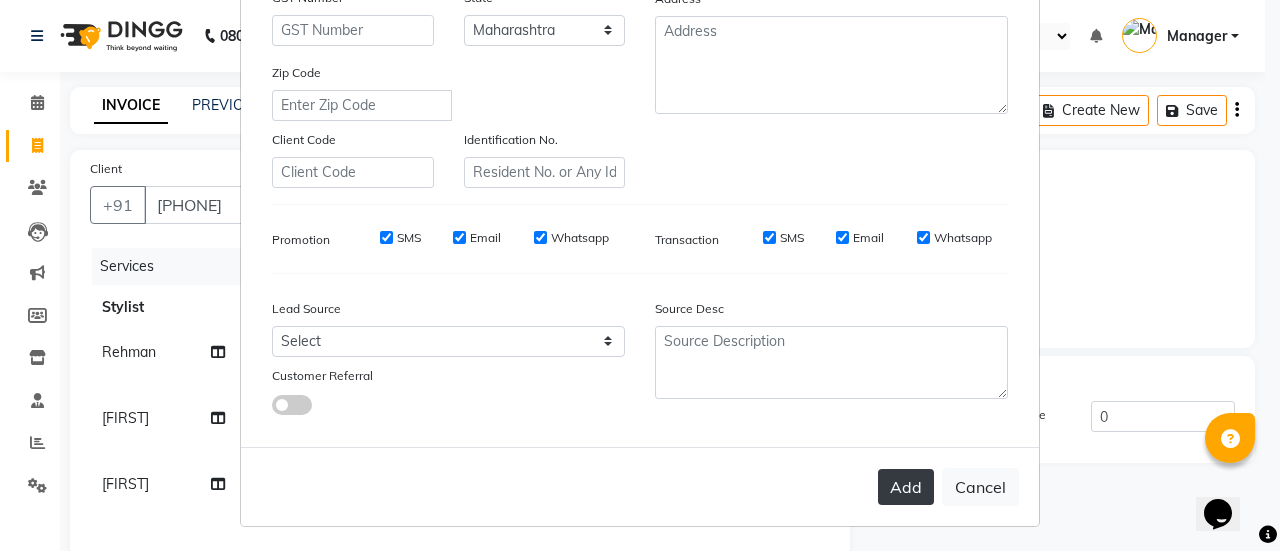 click on "Add" at bounding box center (906, 487) 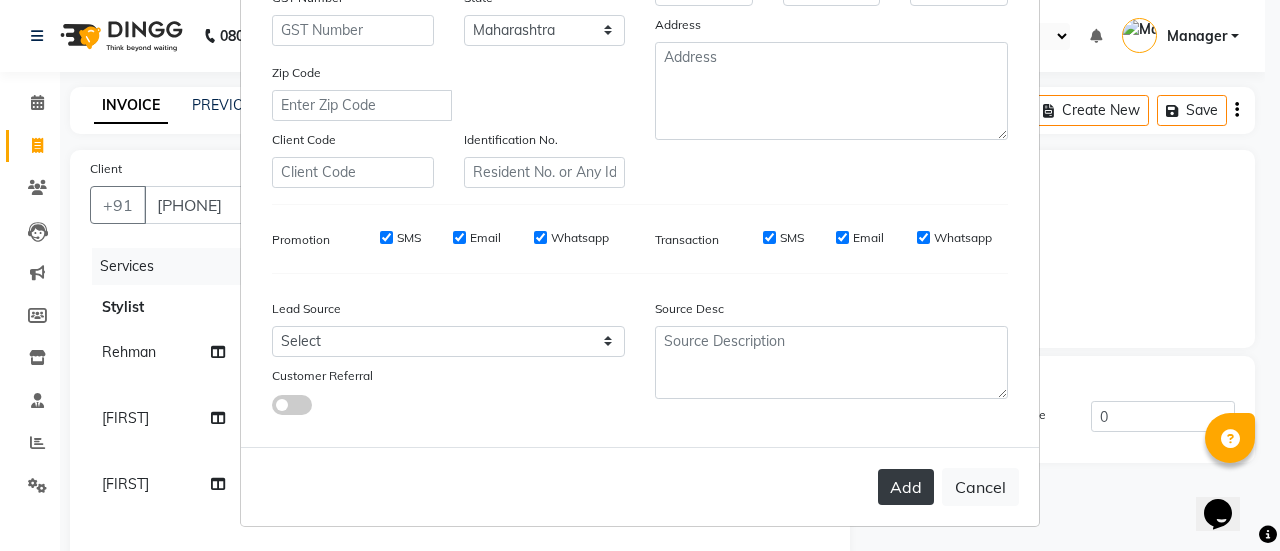 click on "Add" at bounding box center [906, 487] 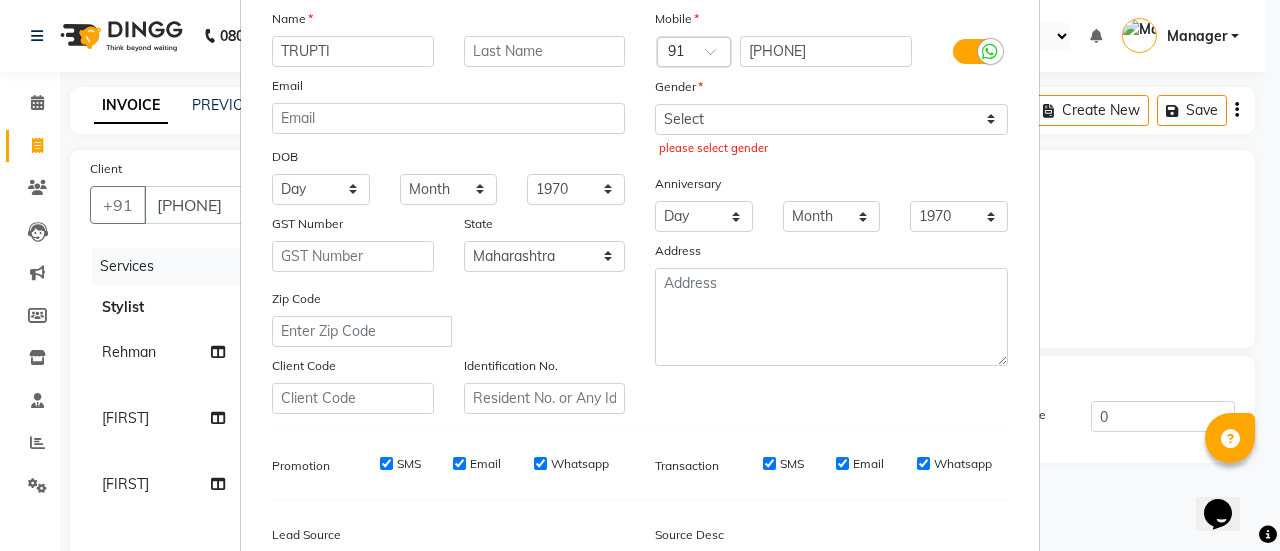 scroll, scrollTop: 140, scrollLeft: 0, axis: vertical 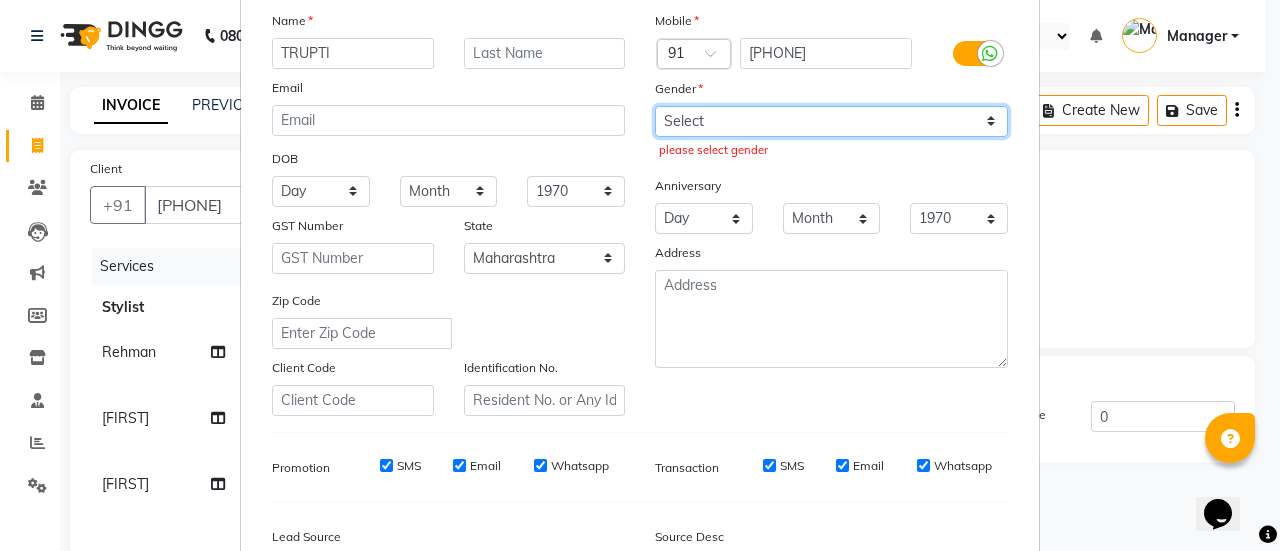 click on "Select Male Female Other Prefer Not To Say" at bounding box center (831, 121) 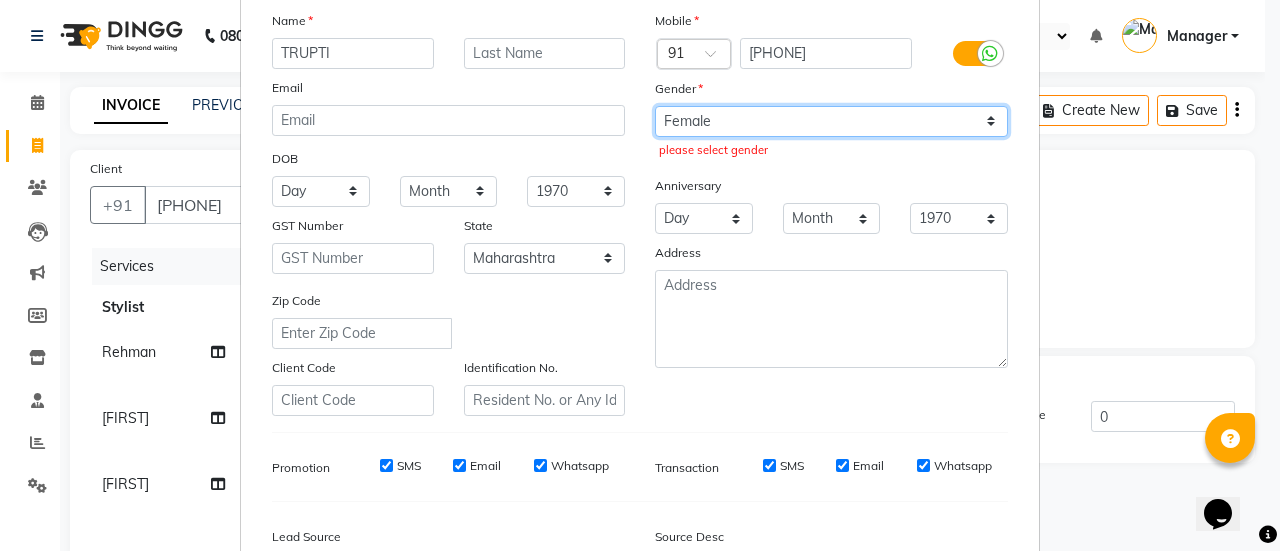 click on "Select Male Female Other Prefer Not To Say" at bounding box center (831, 121) 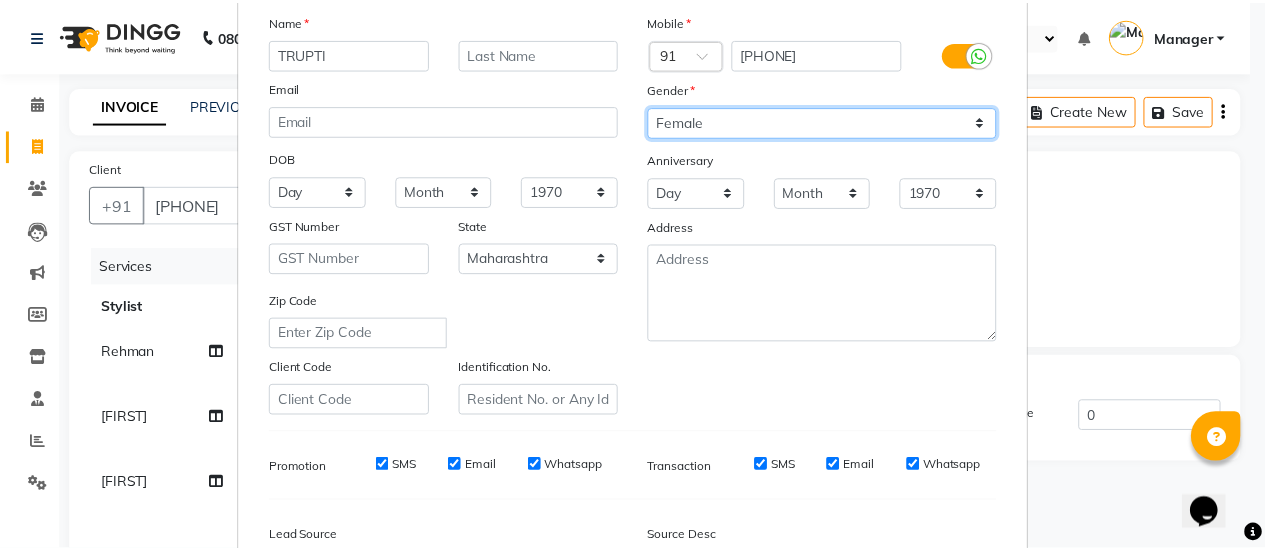 scroll, scrollTop: 368, scrollLeft: 0, axis: vertical 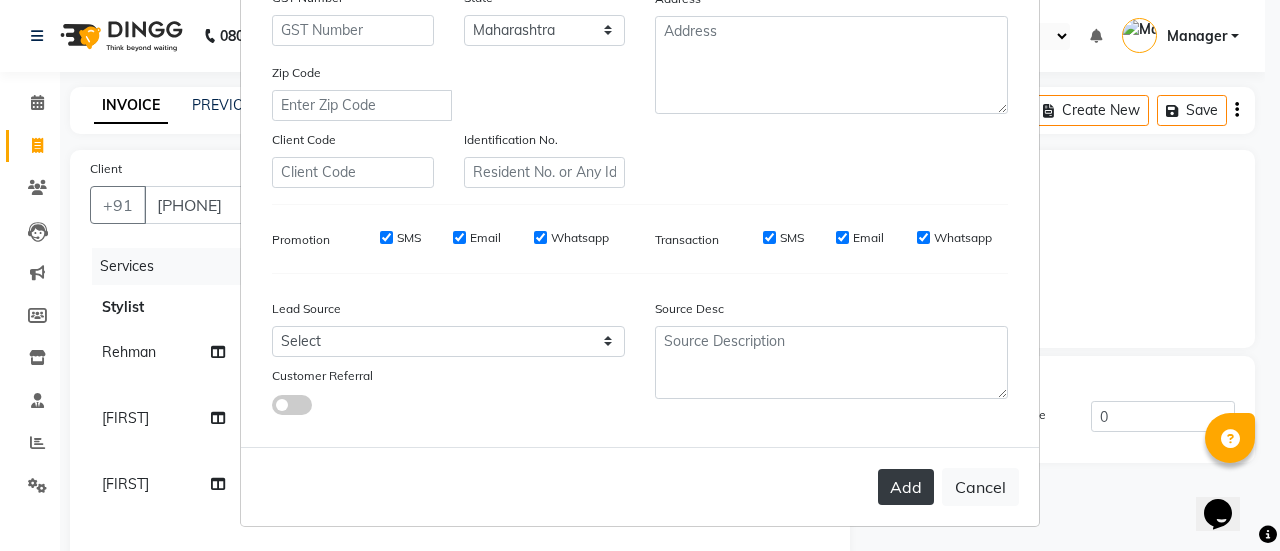 click on "Add" at bounding box center (906, 487) 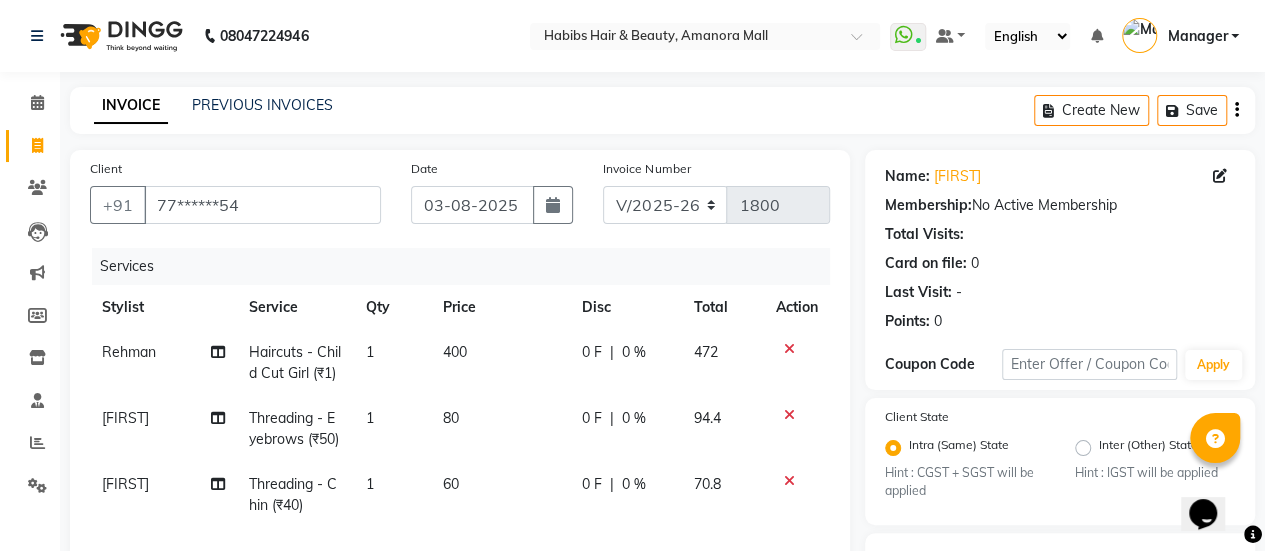 scroll, scrollTop: 402, scrollLeft: 0, axis: vertical 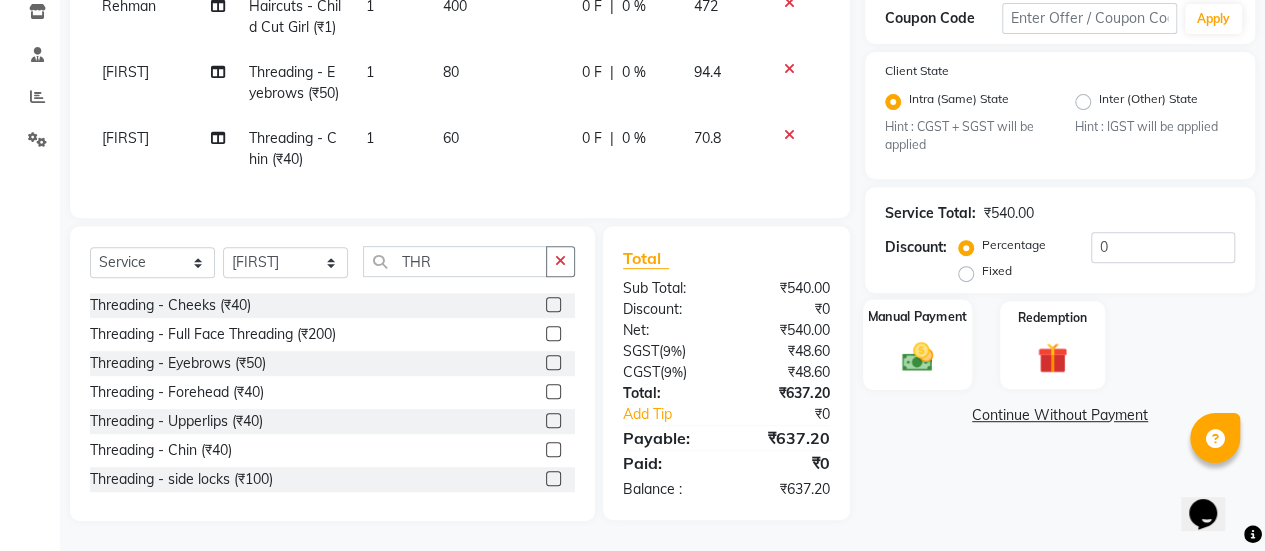 click on "Manual Payment" 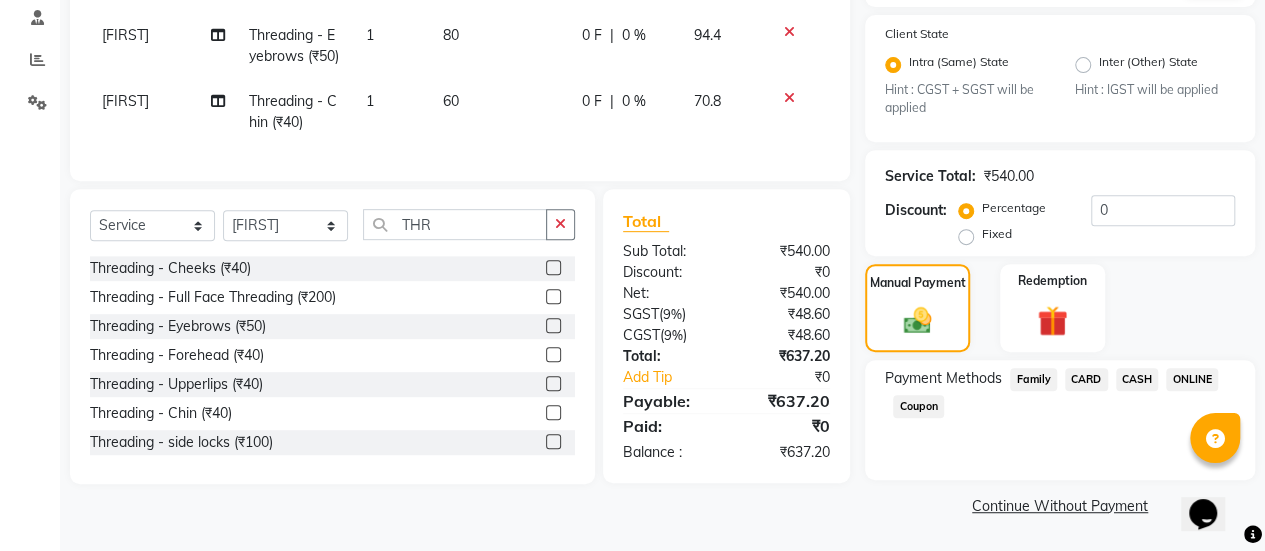 click on "ONLINE" 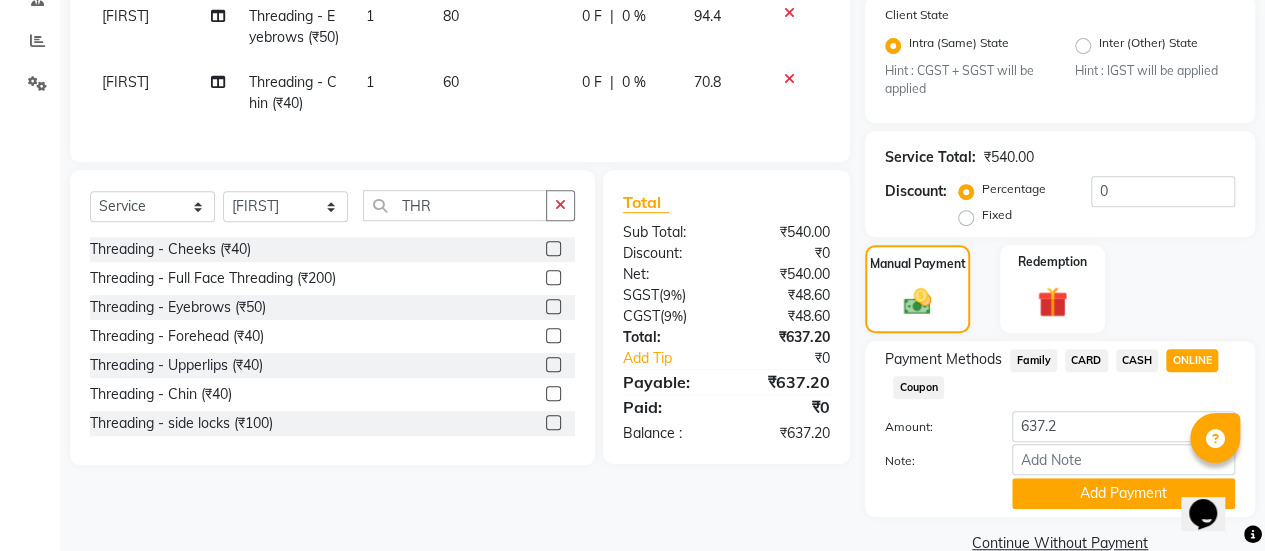 scroll, scrollTop: 438, scrollLeft: 0, axis: vertical 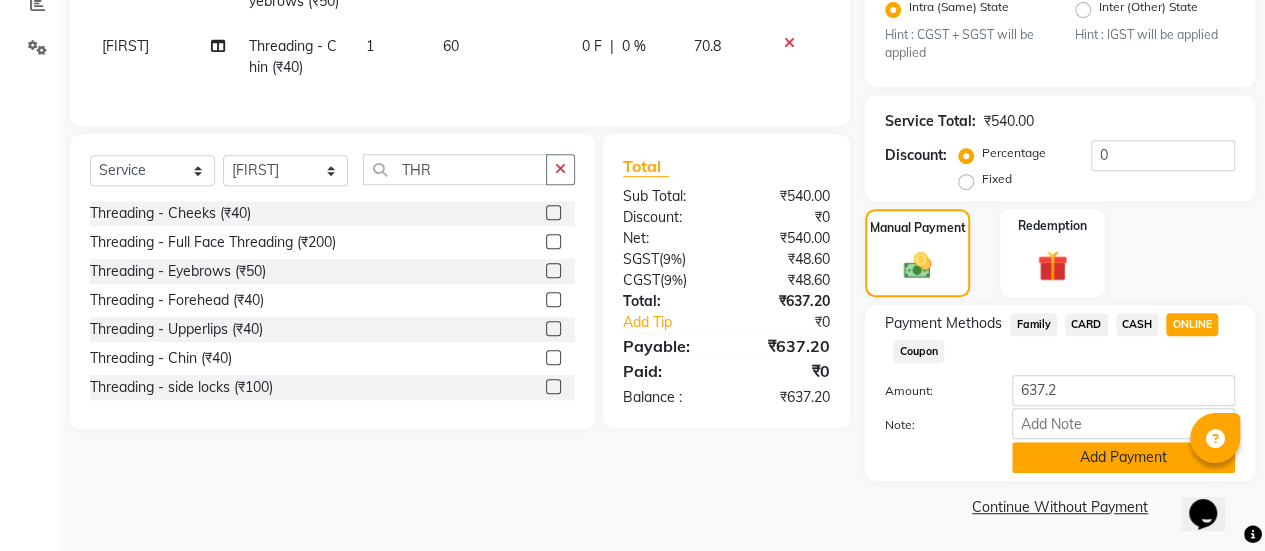 click on "Add Payment" 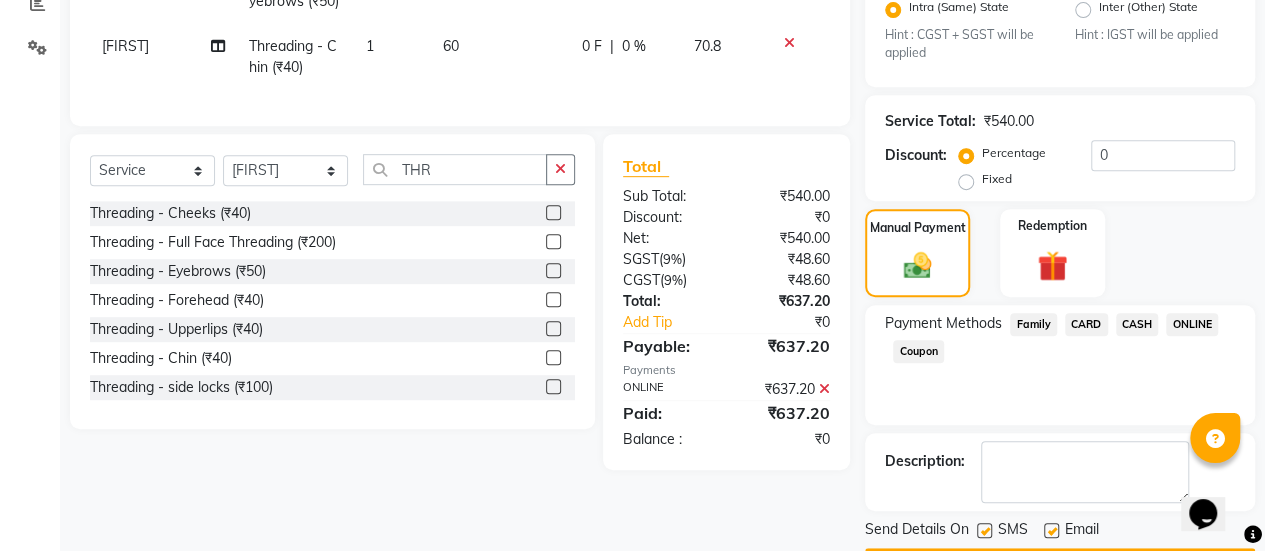 scroll, scrollTop: 493, scrollLeft: 0, axis: vertical 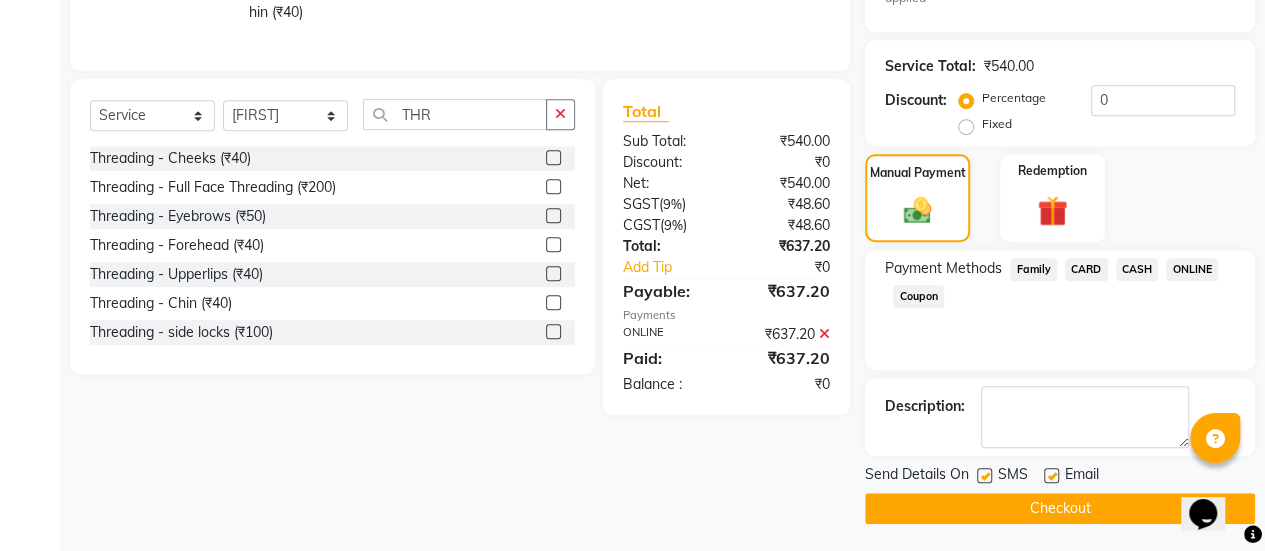 click 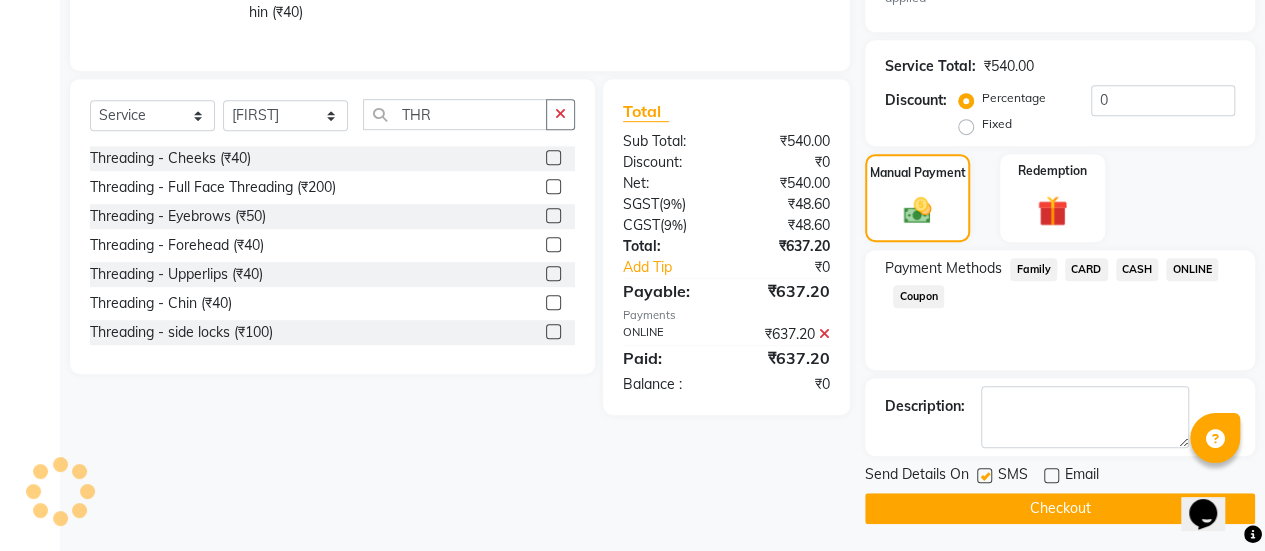 click on "Checkout" 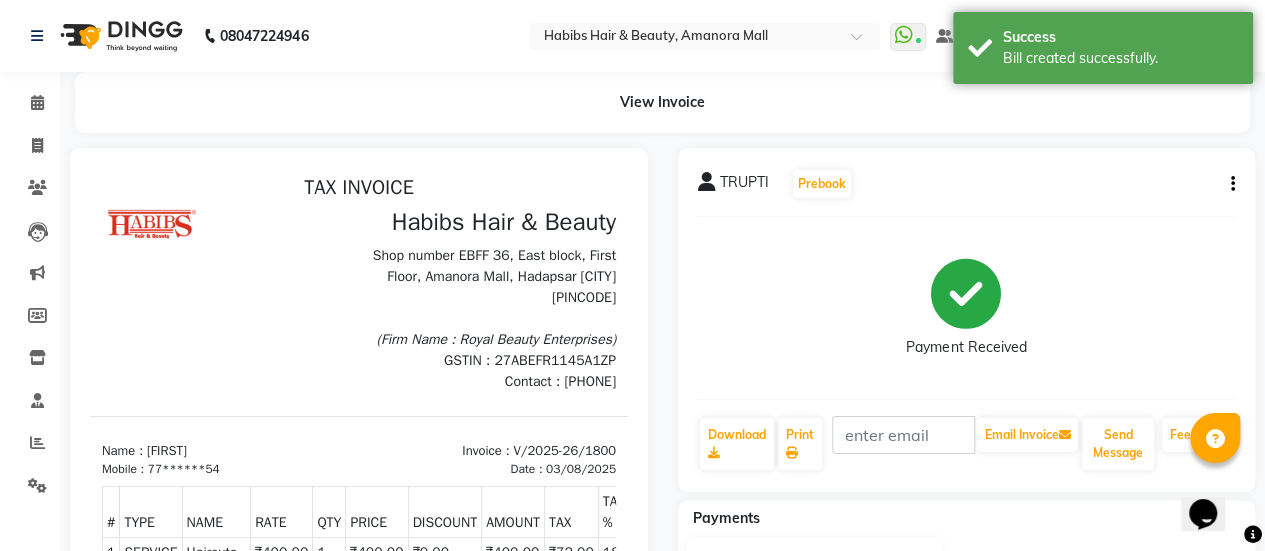 scroll, scrollTop: 0, scrollLeft: 0, axis: both 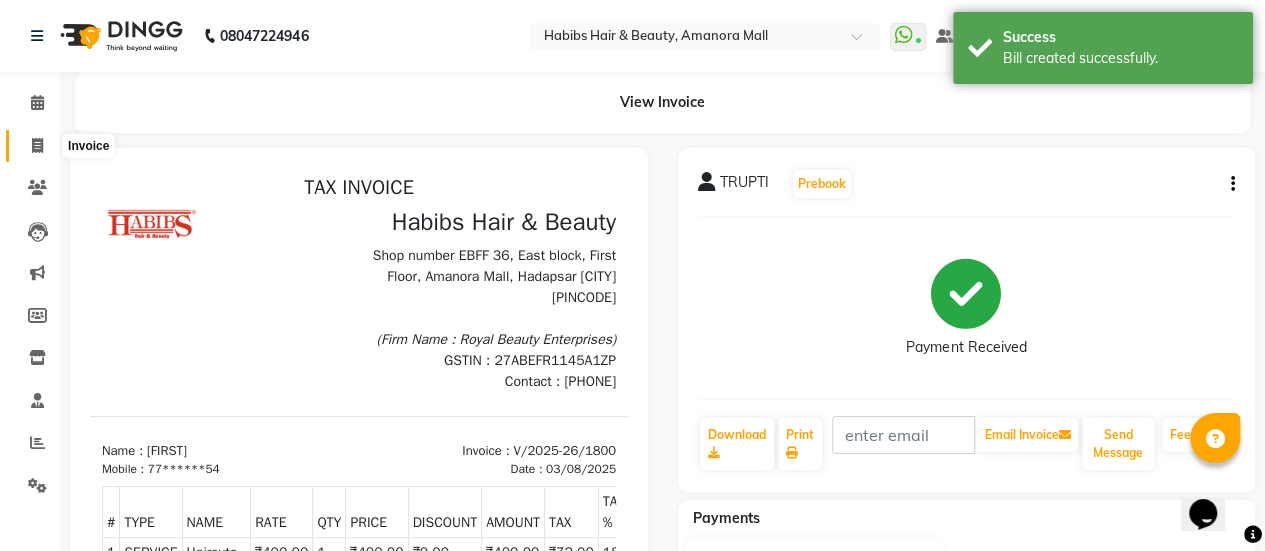 click 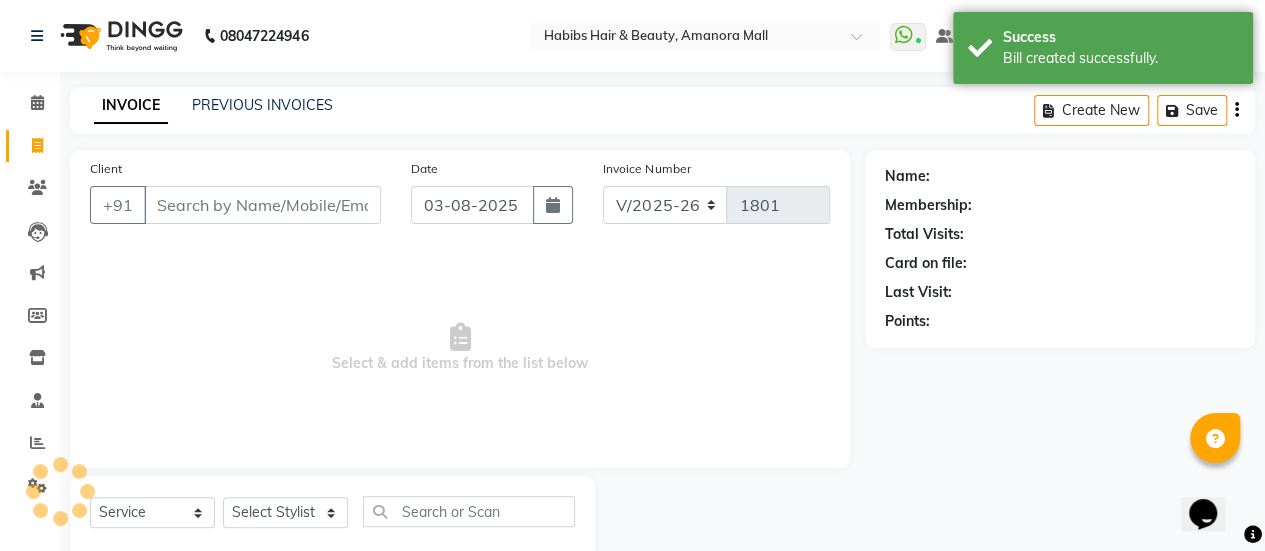 scroll, scrollTop: 49, scrollLeft: 0, axis: vertical 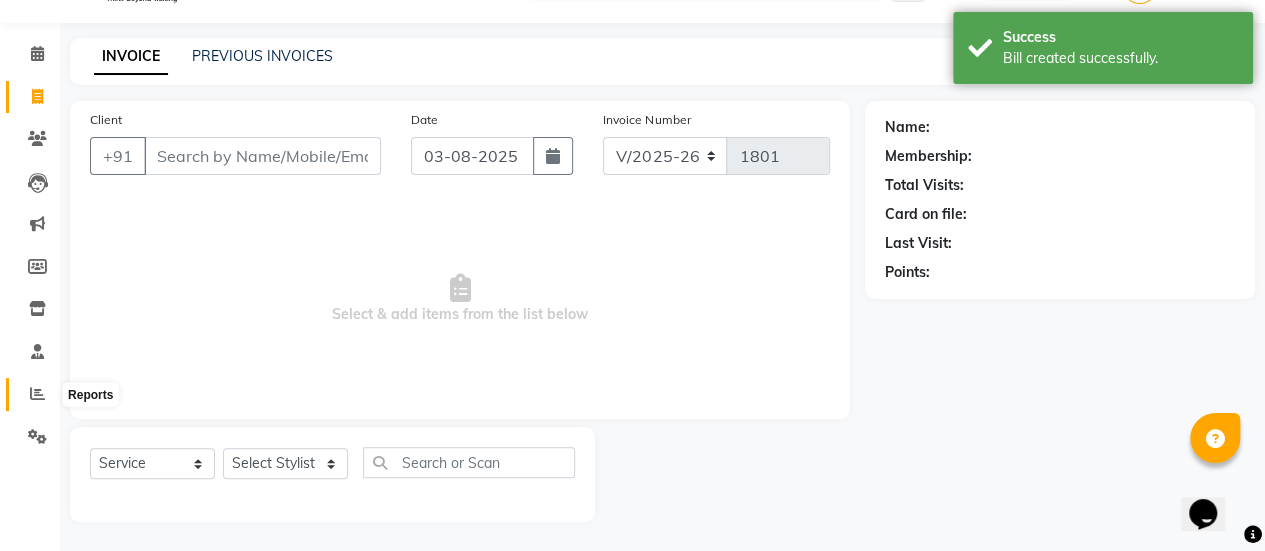 click 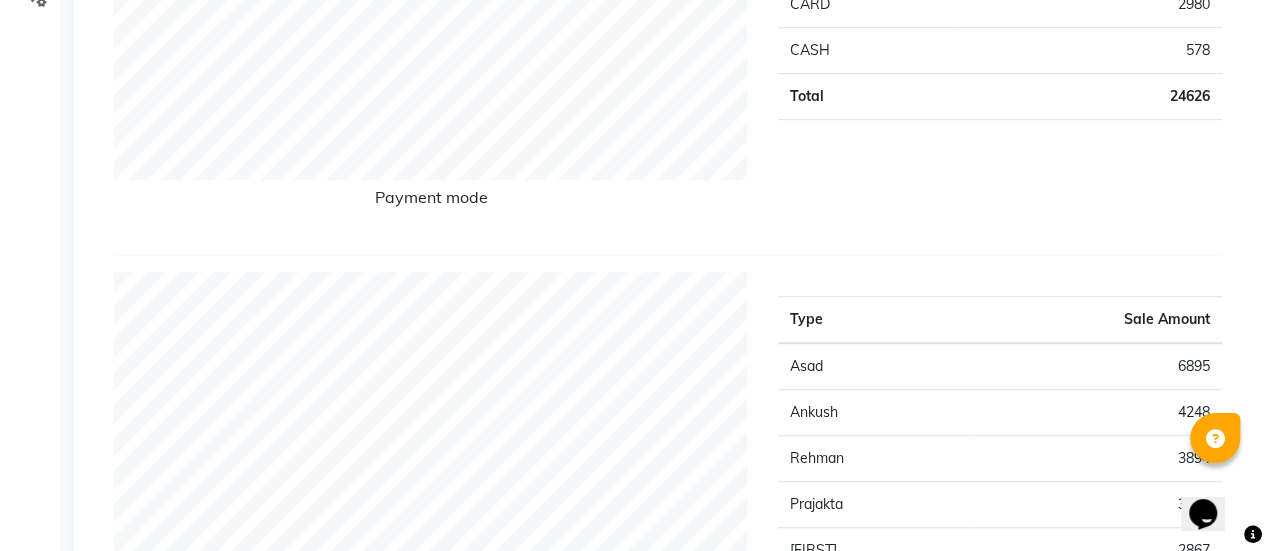 scroll, scrollTop: 0, scrollLeft: 0, axis: both 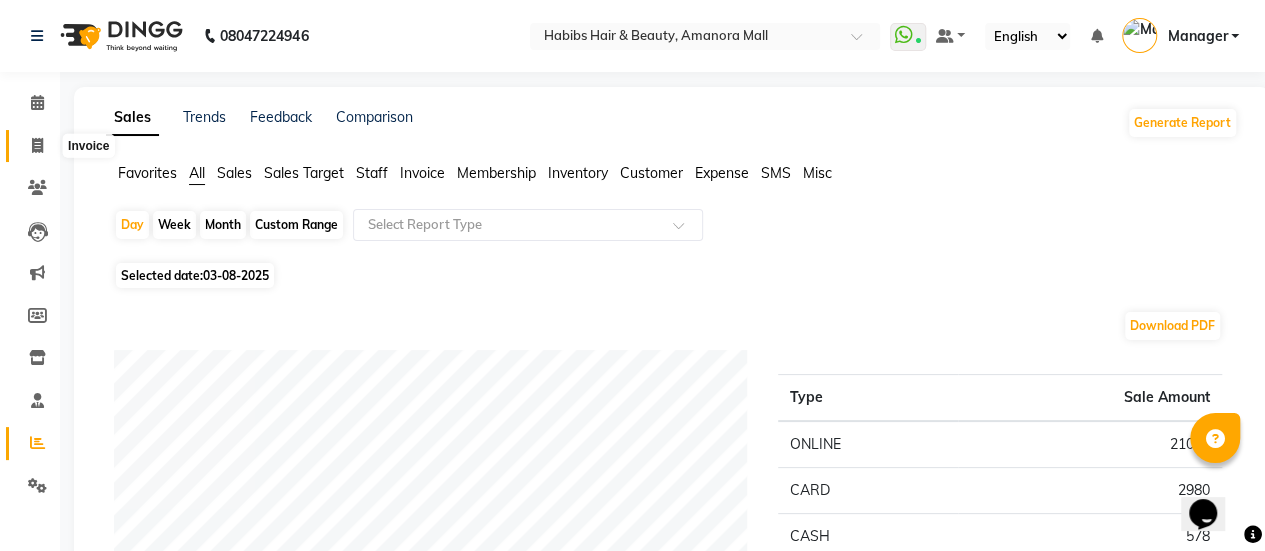 click 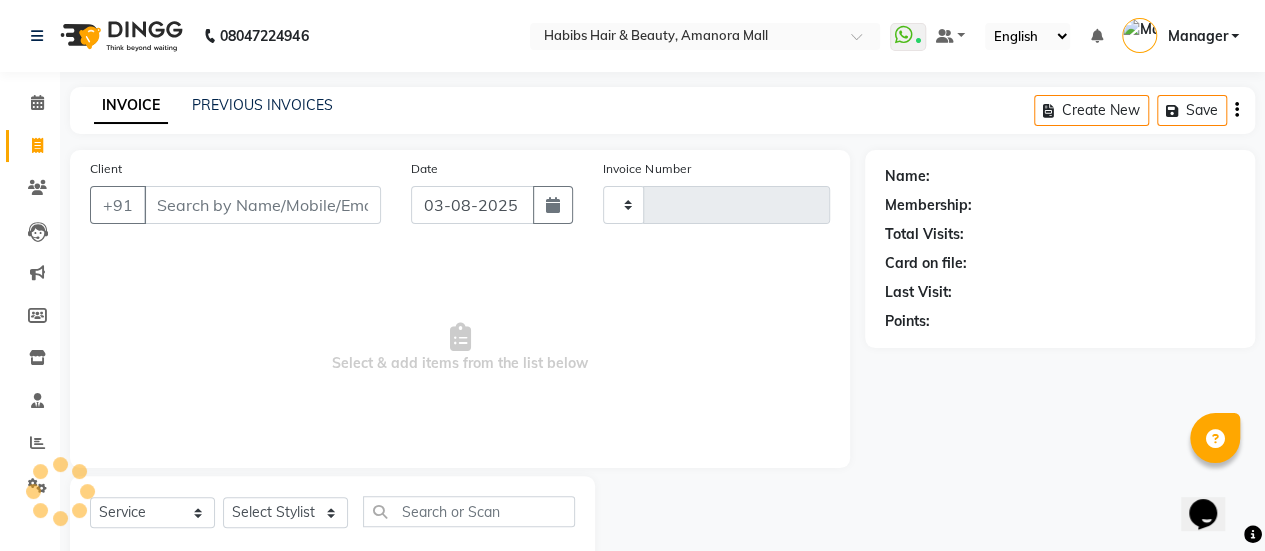 scroll, scrollTop: 49, scrollLeft: 0, axis: vertical 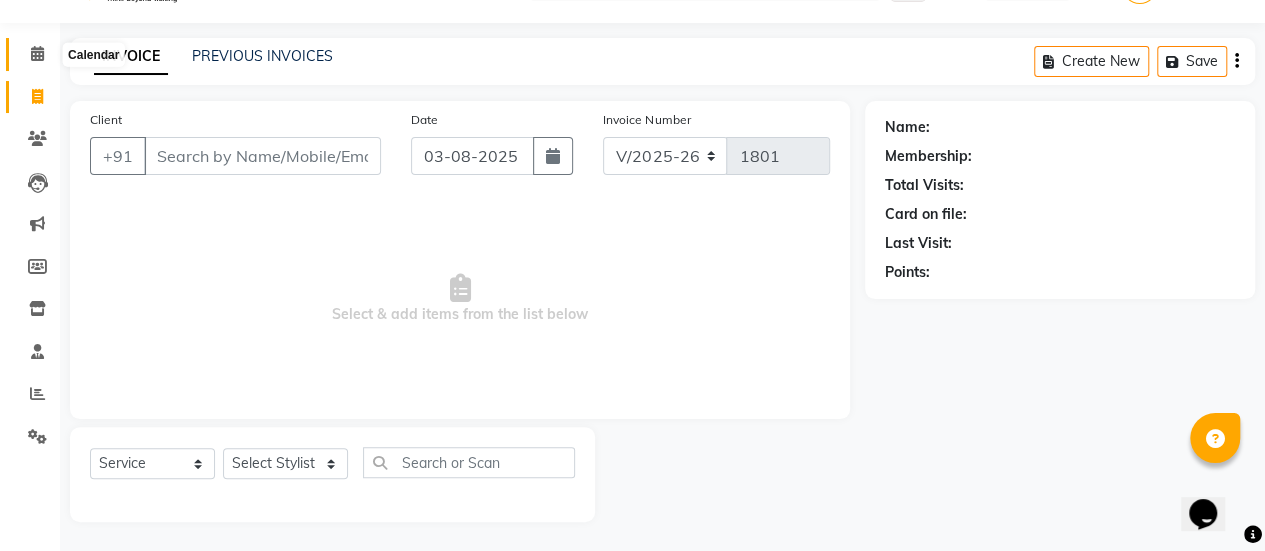 click 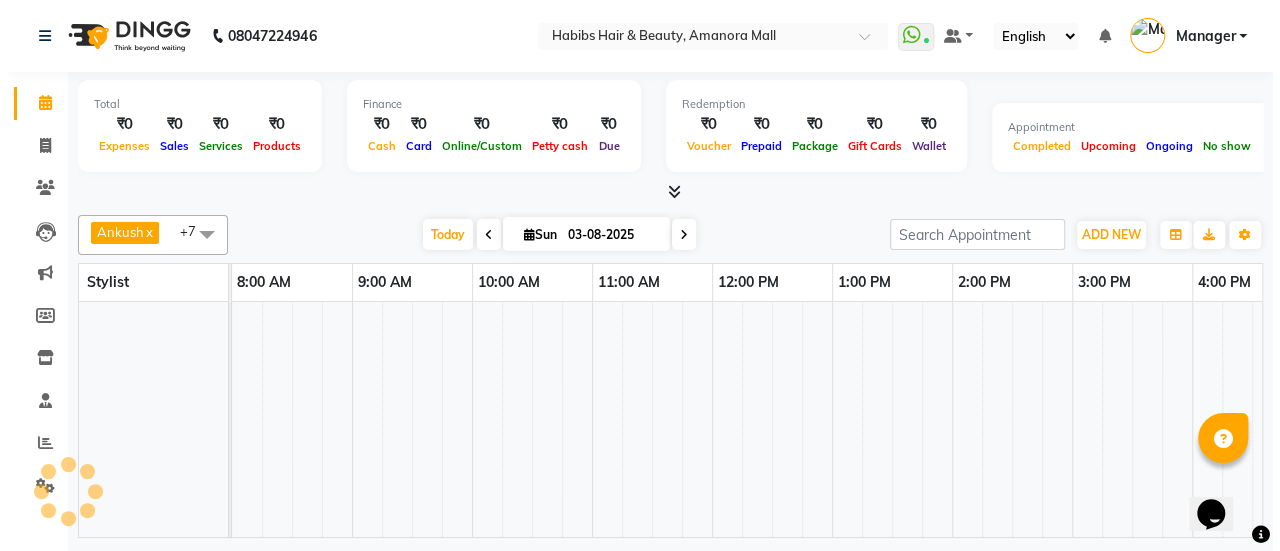 scroll, scrollTop: 0, scrollLeft: 0, axis: both 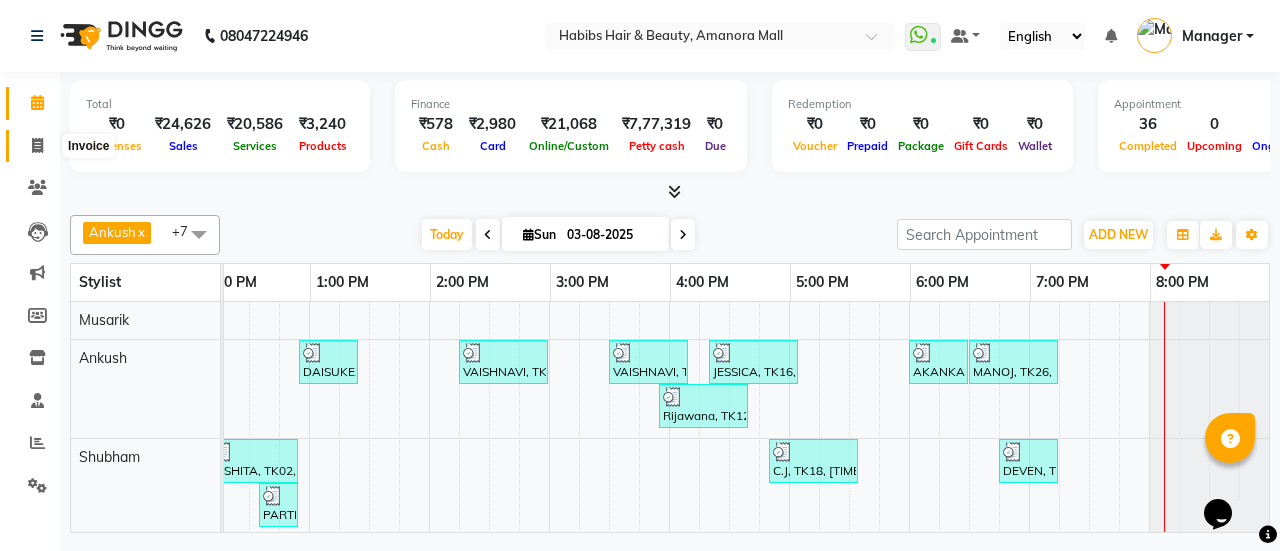 click 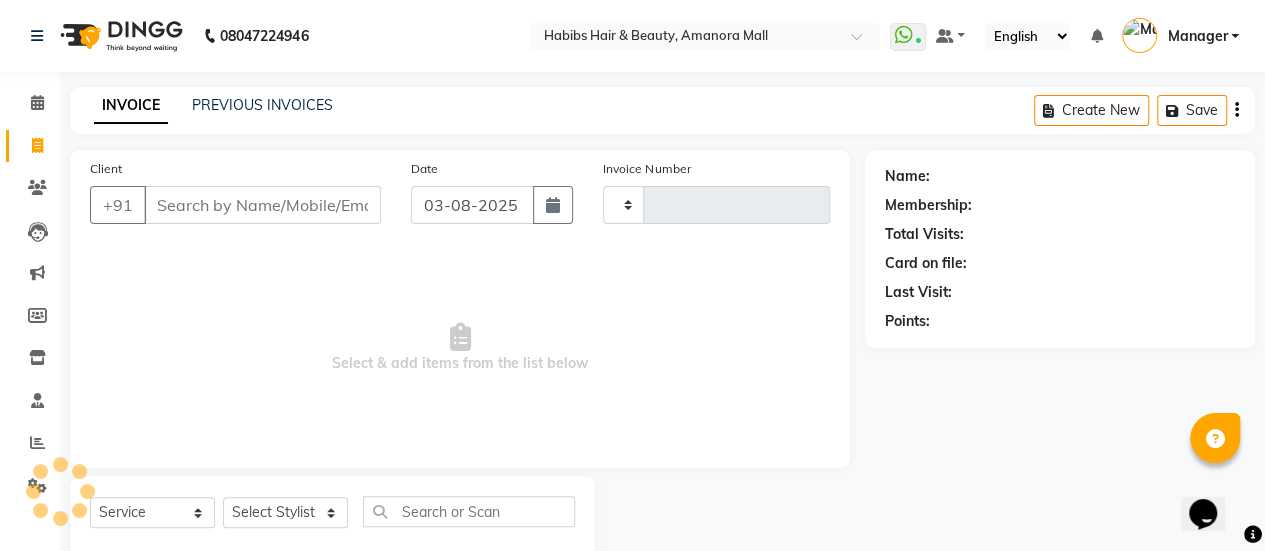 type on "1801" 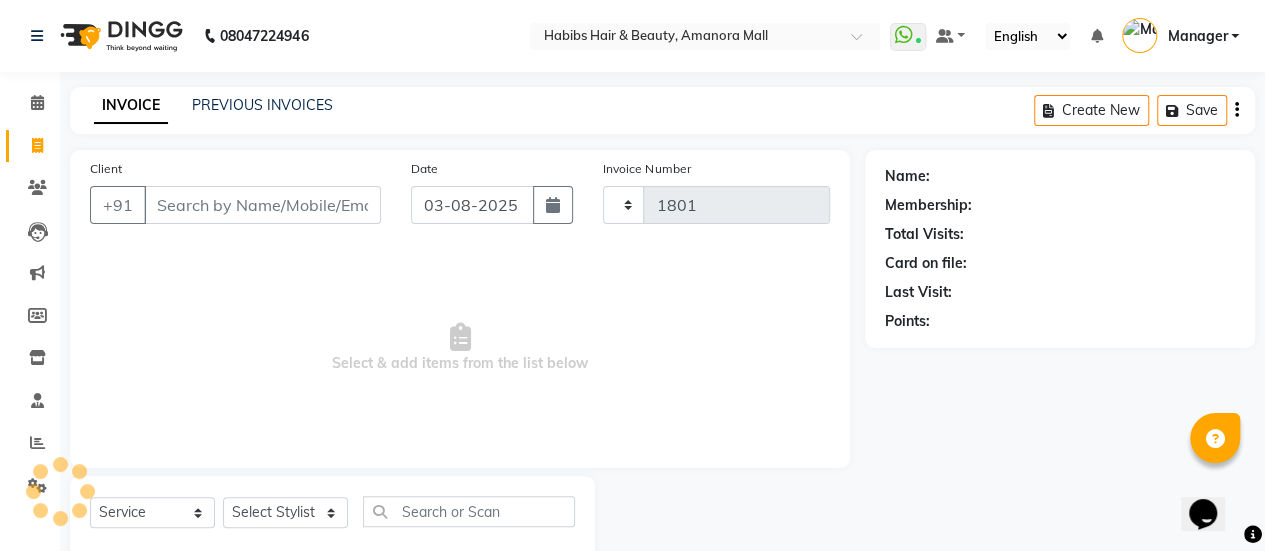 select on "5399" 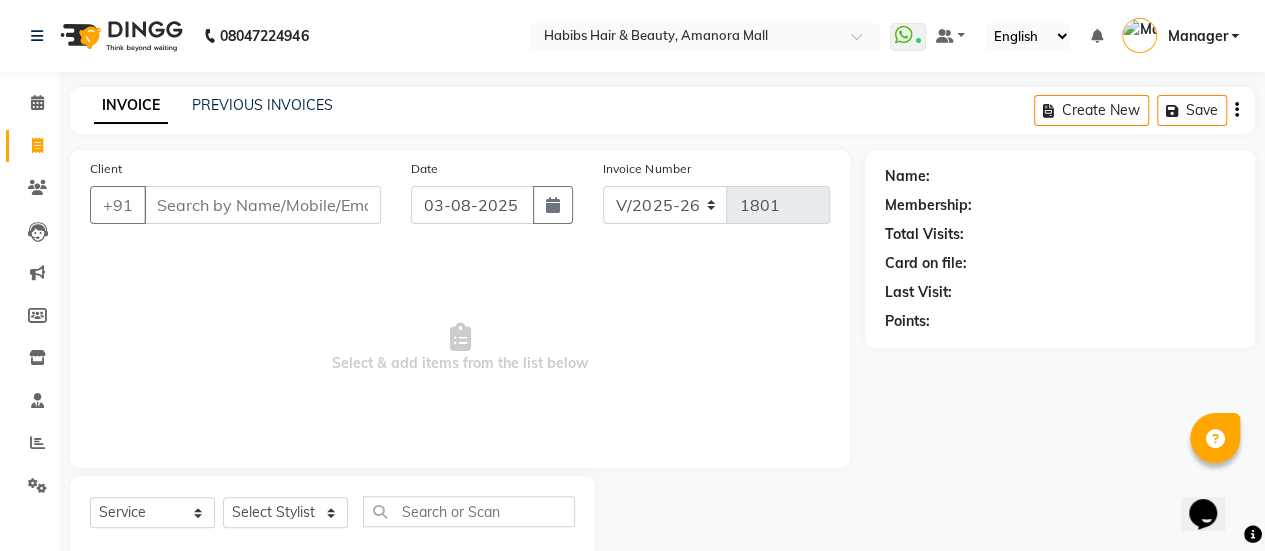click on "Client" at bounding box center (262, 205) 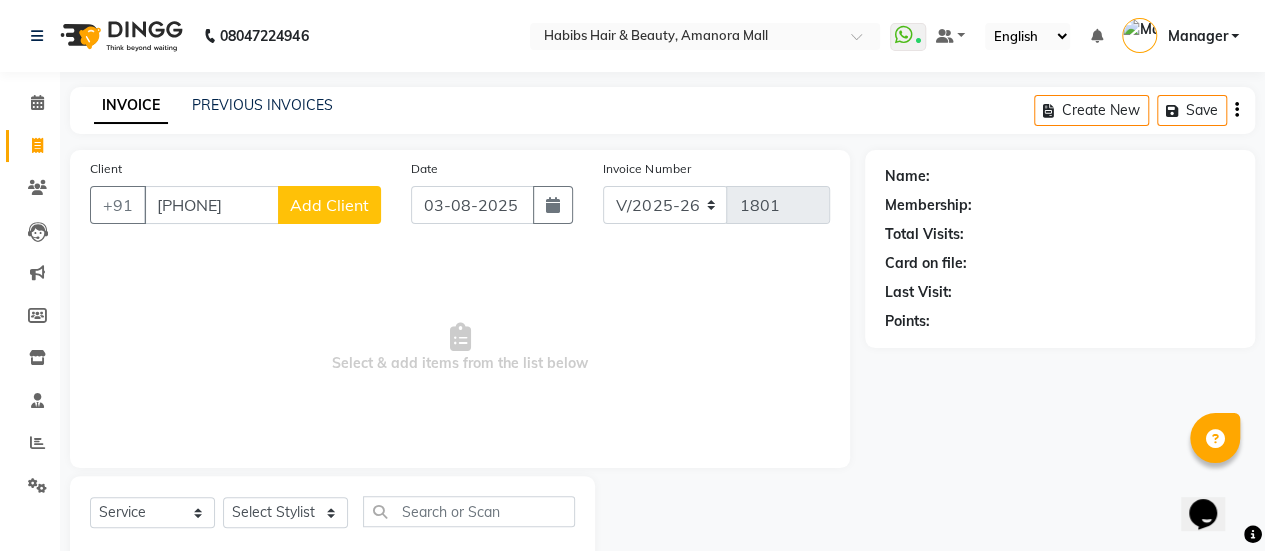 type on "8793367028" 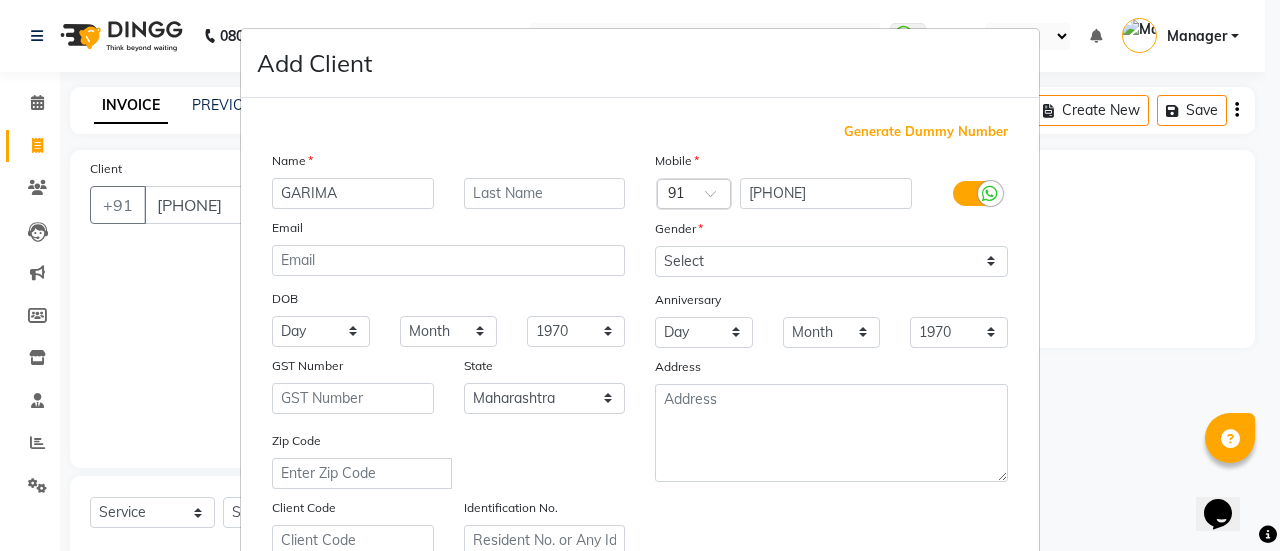 type on "GARIMA" 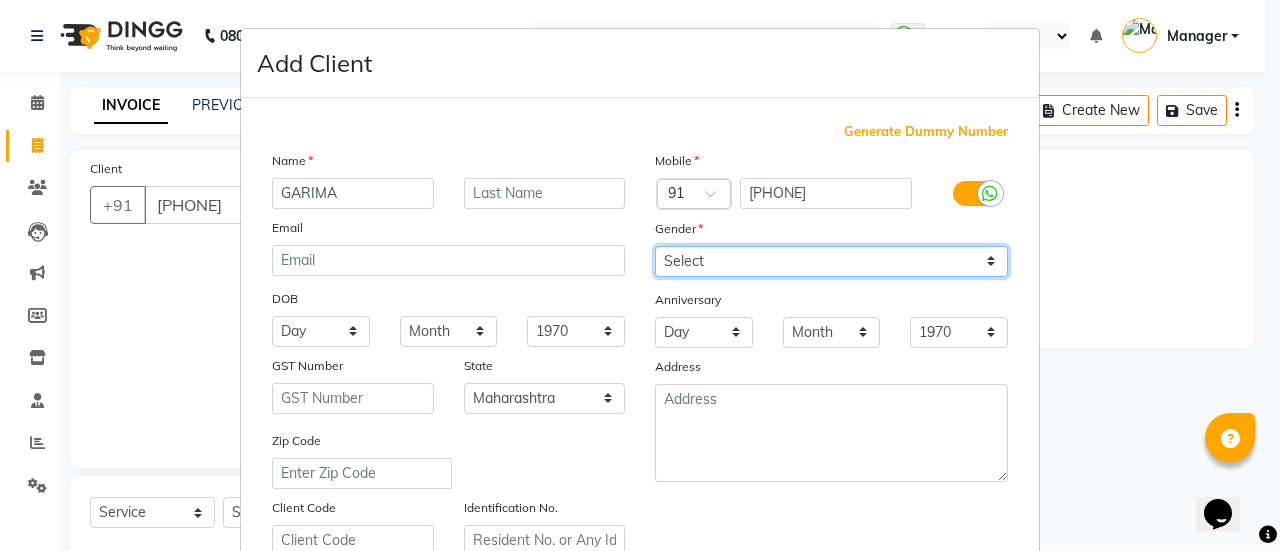 click on "Select Male Female Other Prefer Not To Say" at bounding box center [831, 261] 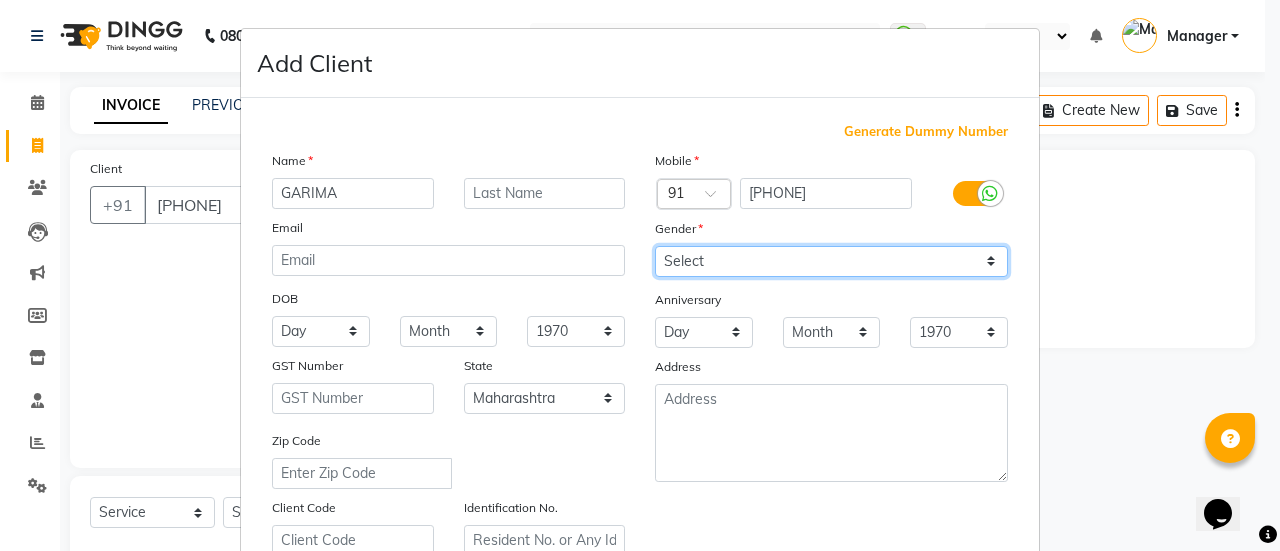 select on "female" 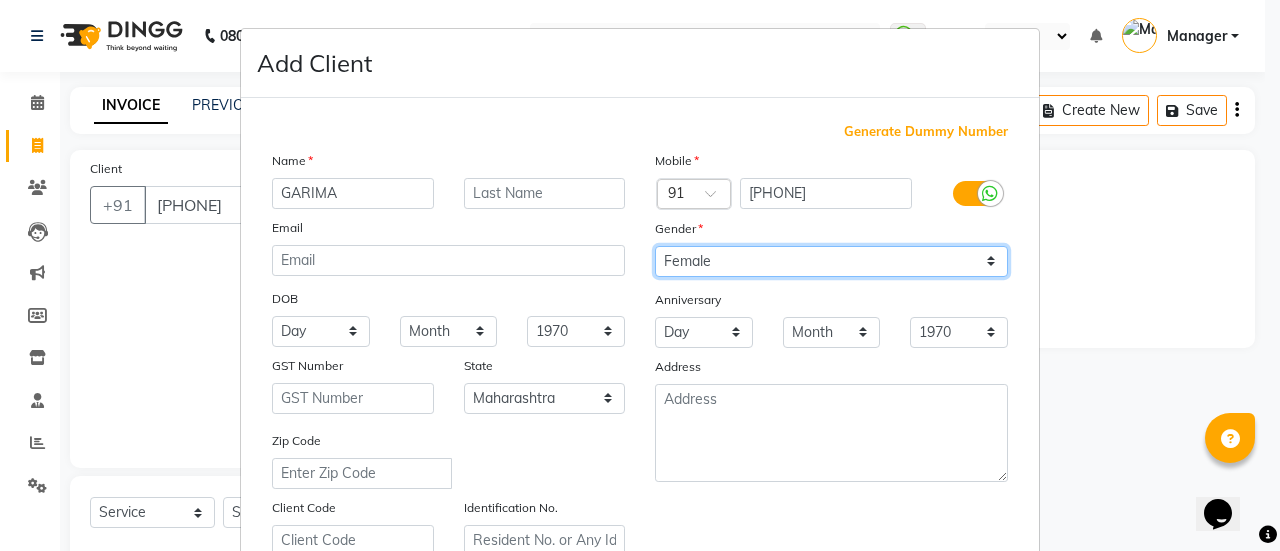 click on "Select Male Female Other Prefer Not To Say" at bounding box center (831, 261) 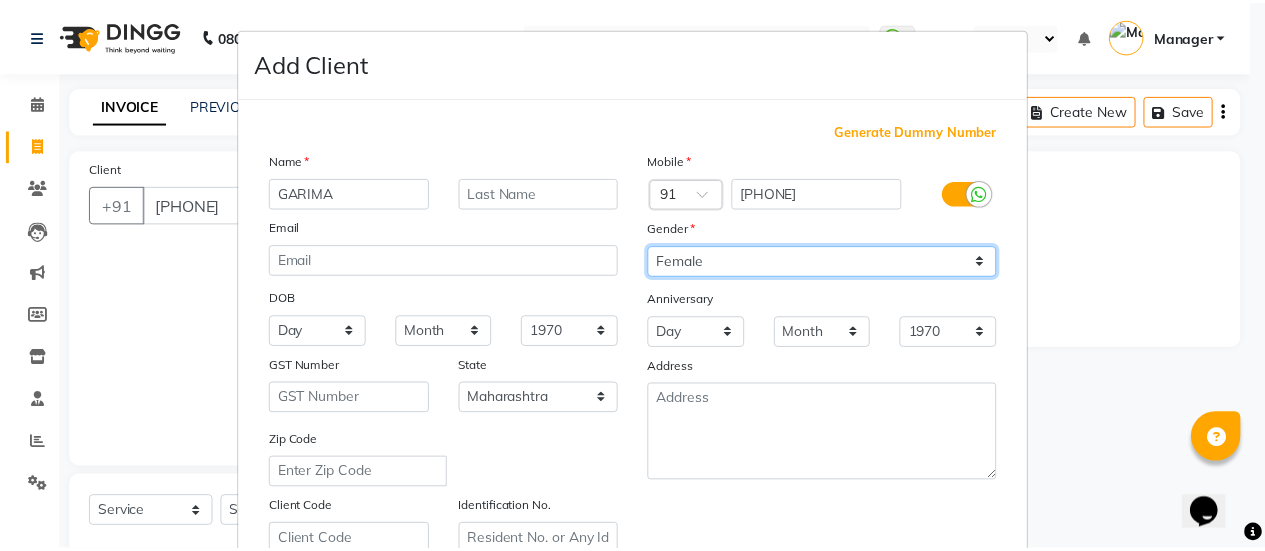 scroll, scrollTop: 368, scrollLeft: 0, axis: vertical 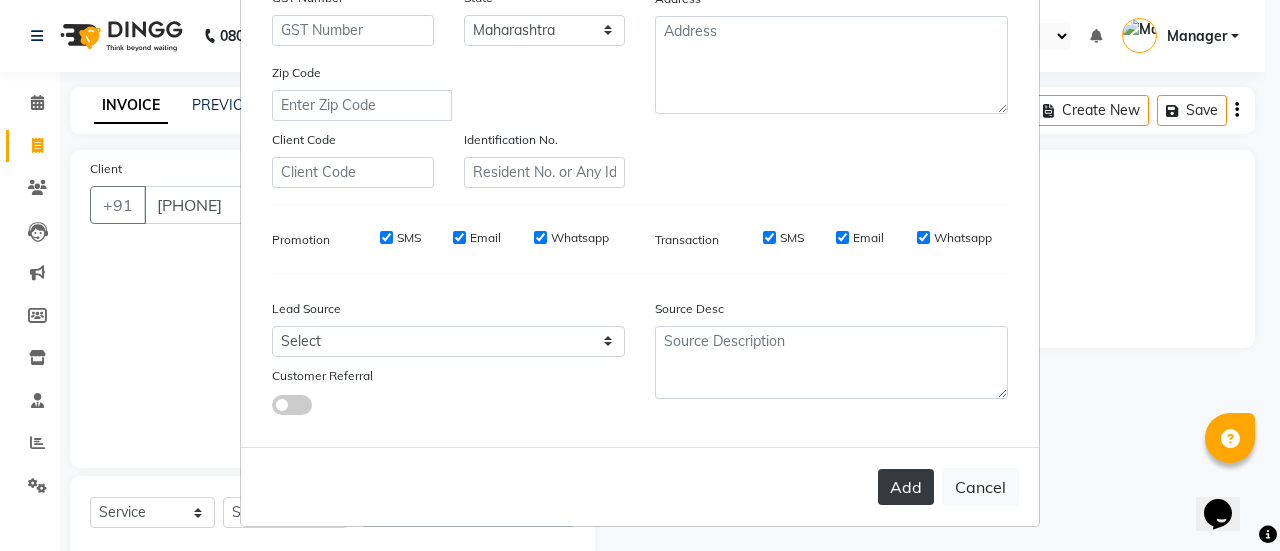 click on "Add" at bounding box center (906, 487) 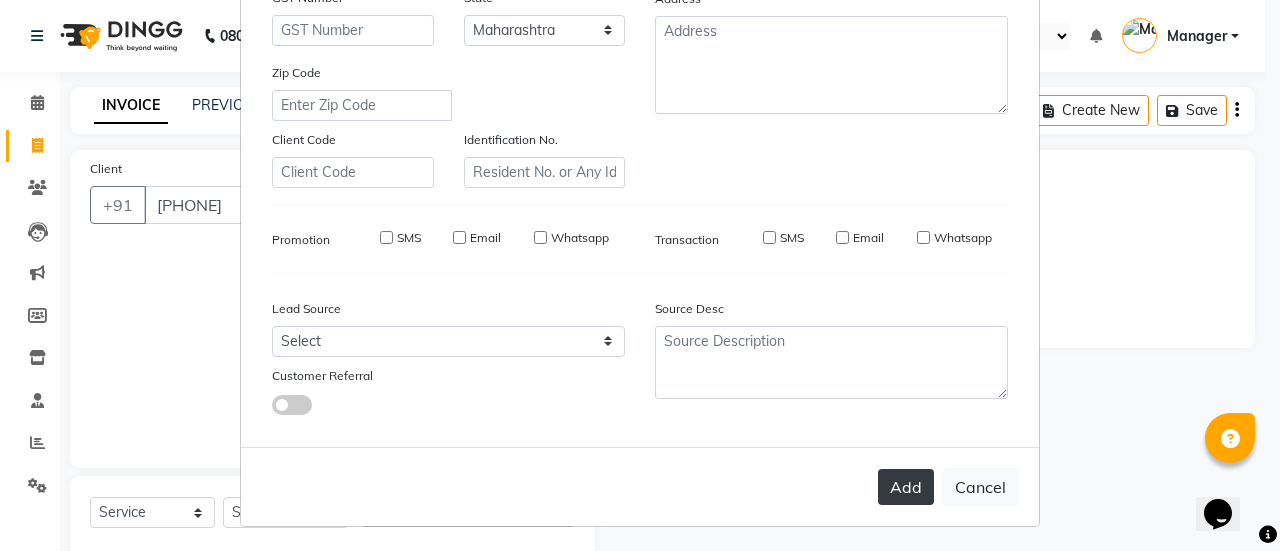 type on "87******28" 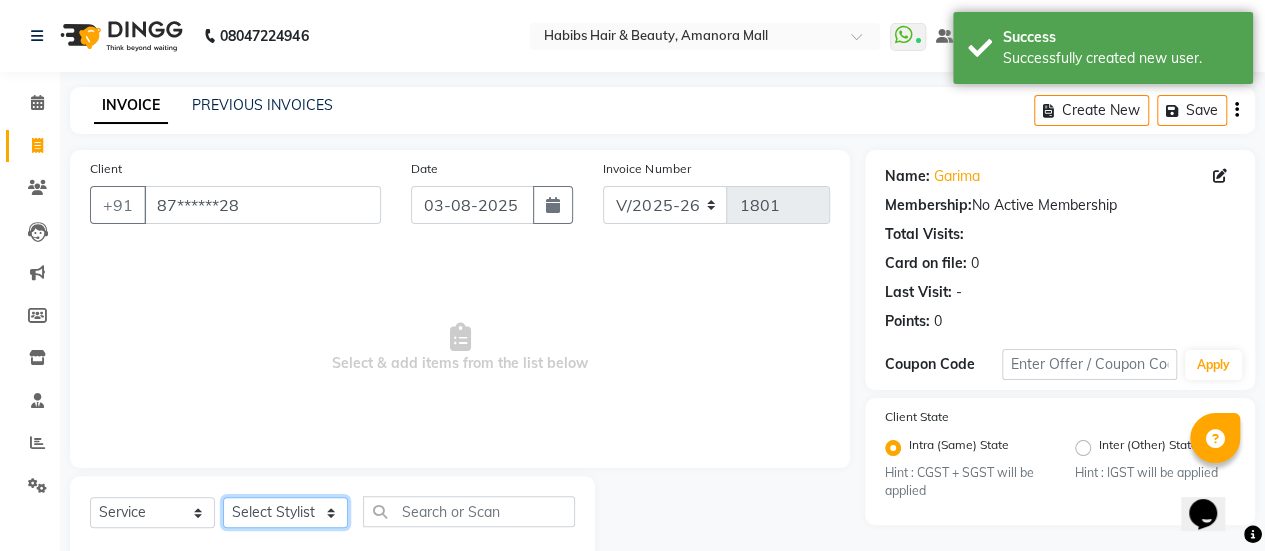 click on "Select Stylist [FIRST] [FIRST] [FIRST] [FIRST] [FIRST] [FIRST] [FIRST] [FIRST] [FIRST] Manager [FIRST] [FIRST] [FIRST] [FIRST] [FIRST] [FIRST] [FIRST] [FIRST]" 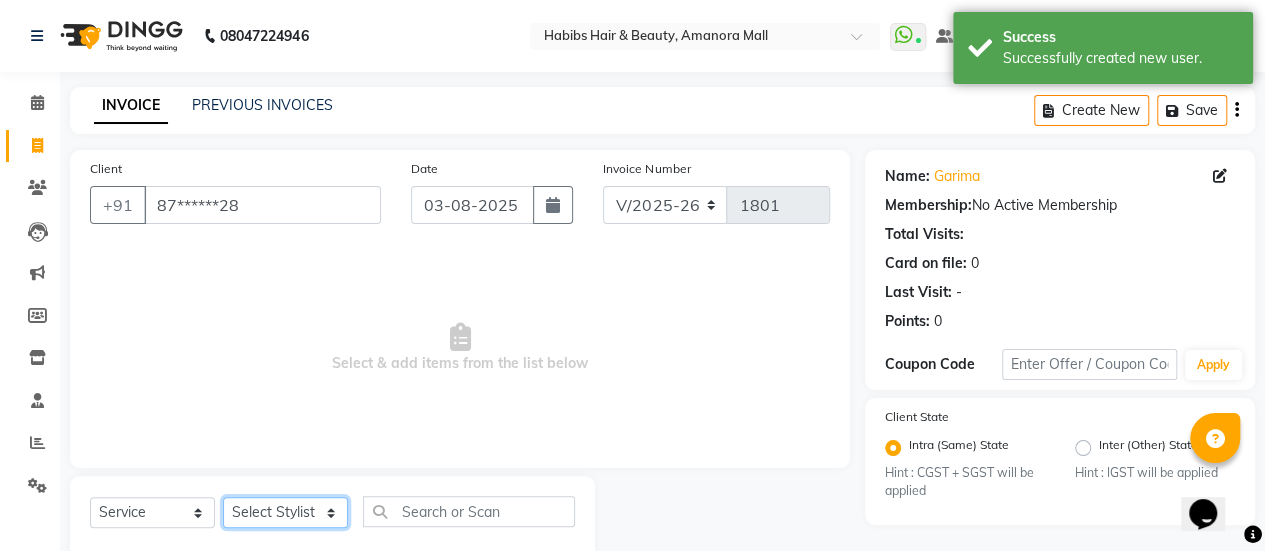 select on "36311" 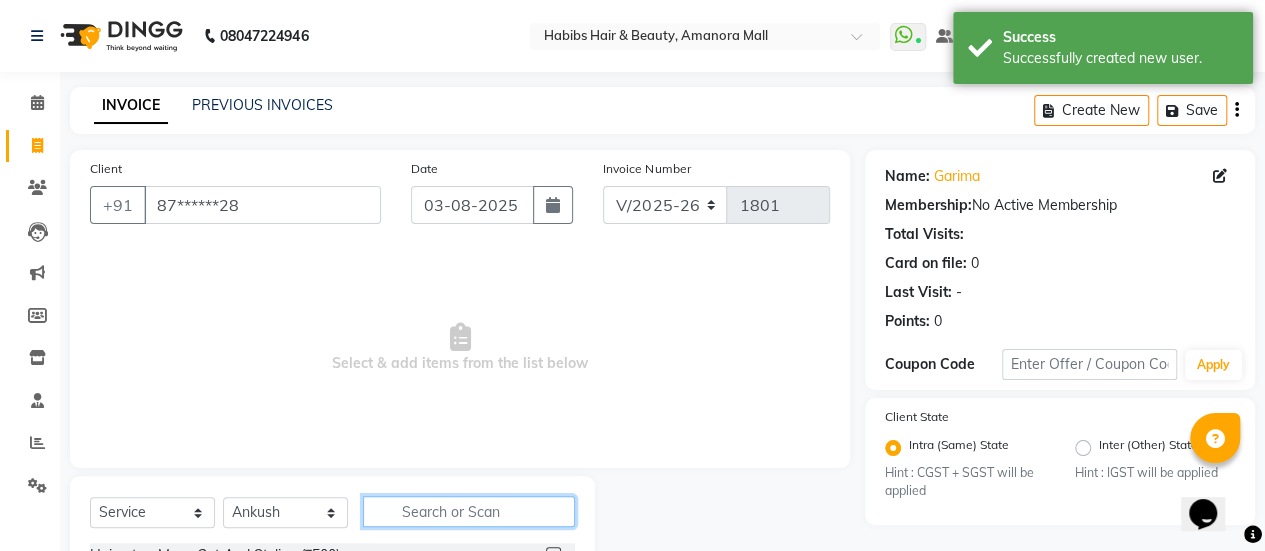 click 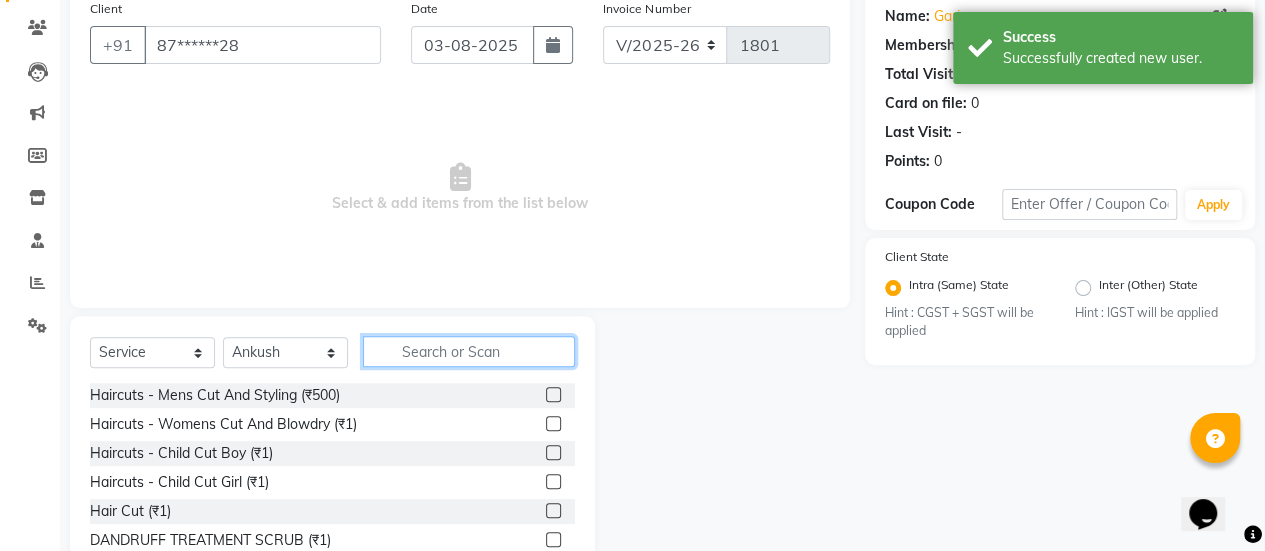 scroll, scrollTop: 163, scrollLeft: 0, axis: vertical 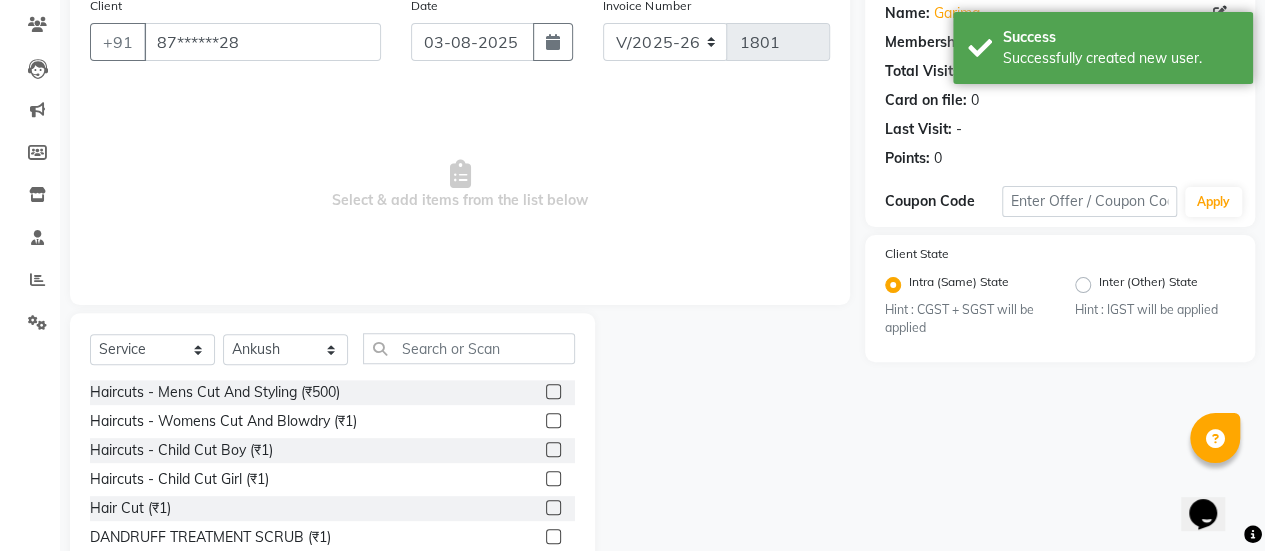 click 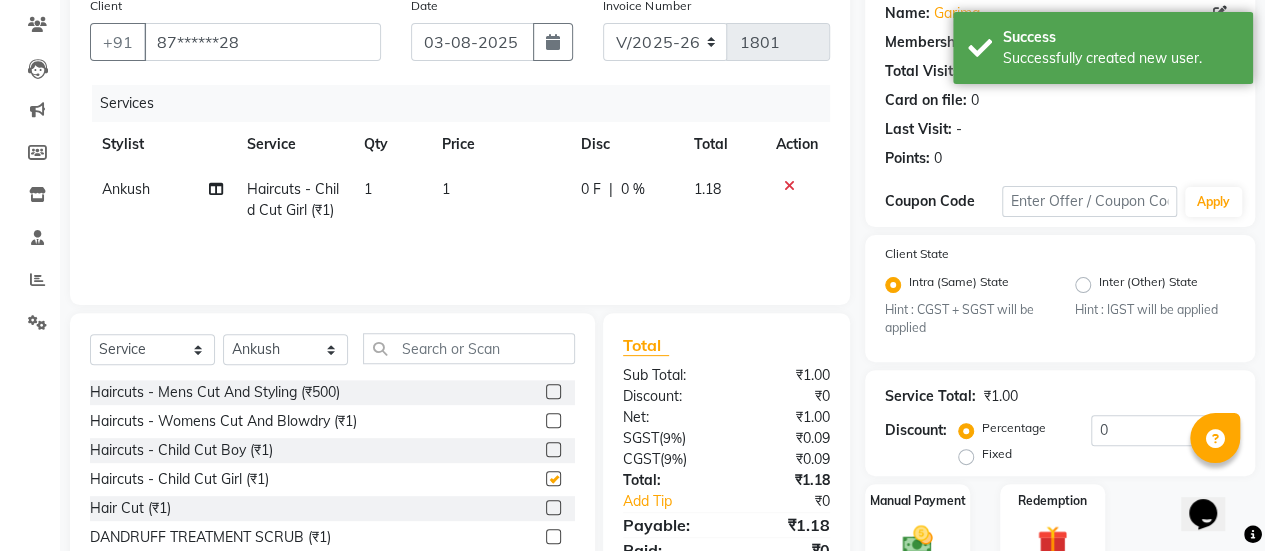 checkbox on "false" 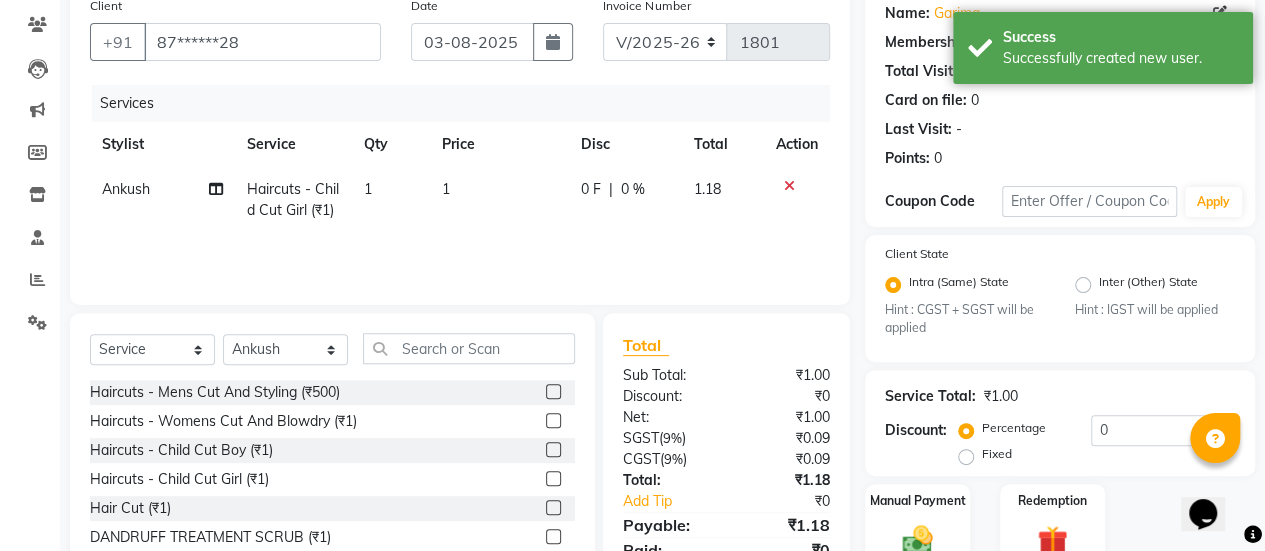 click on "1" 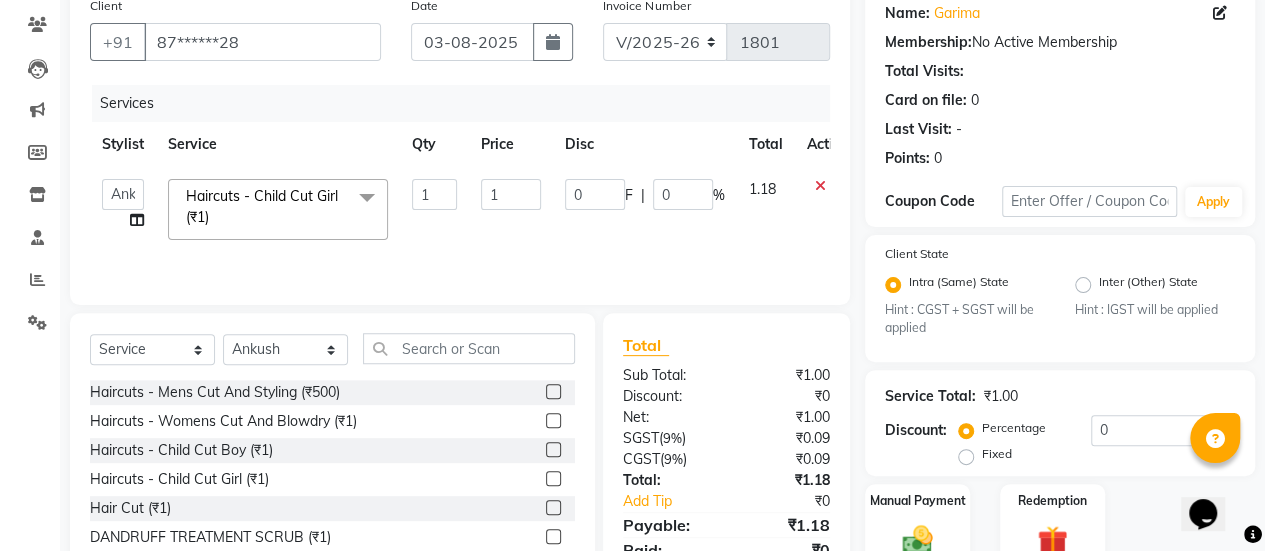 scroll, scrollTop: 0, scrollLeft: 0, axis: both 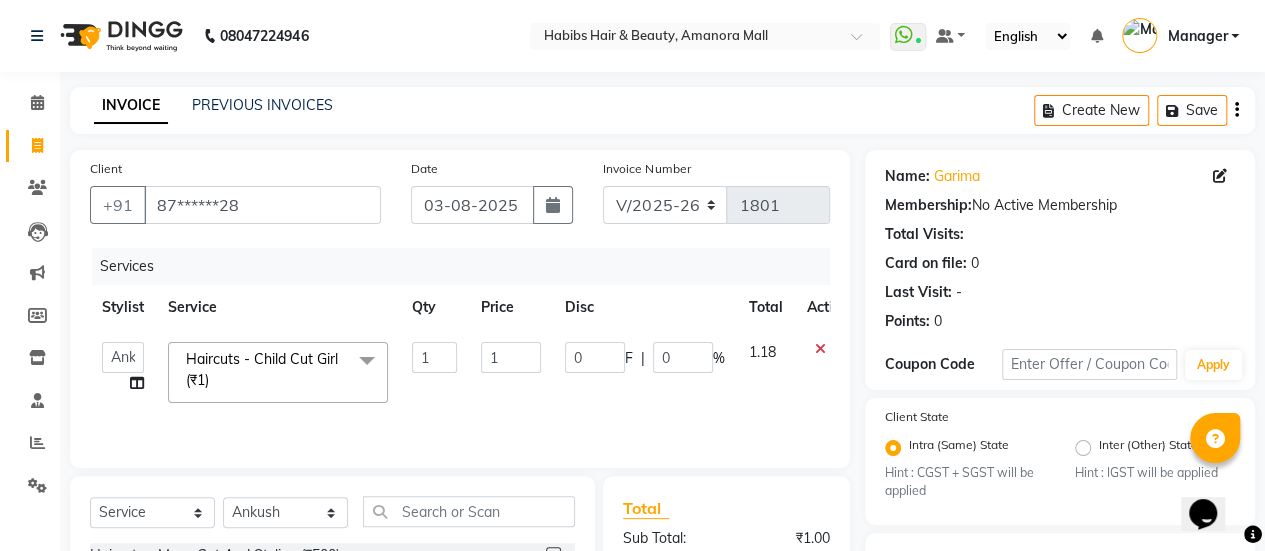 click 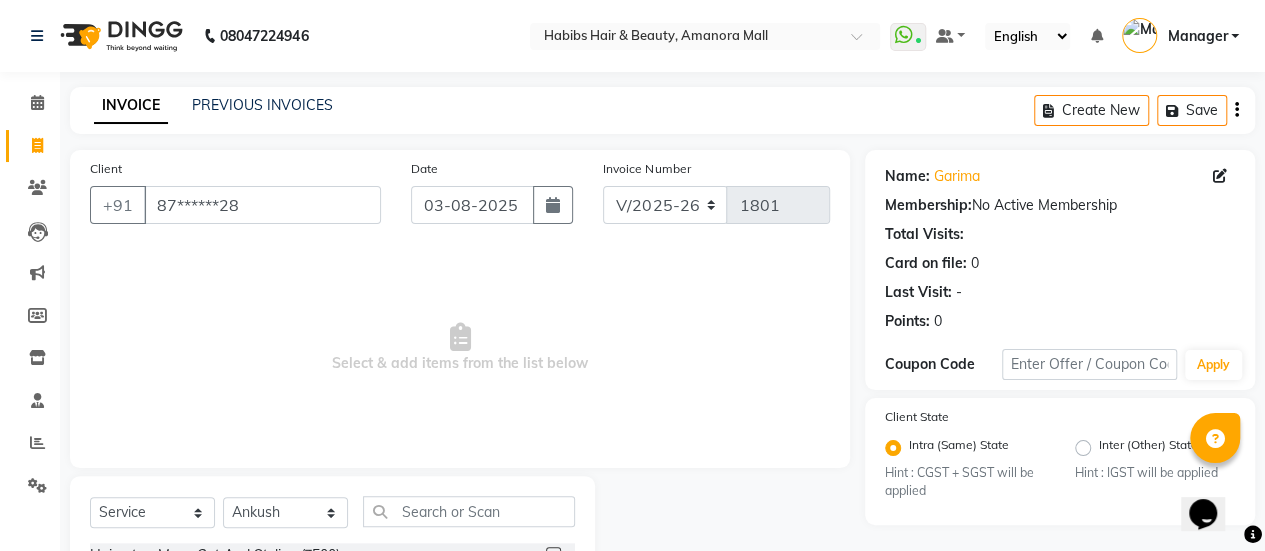click on "Select Service Product Membership Package Voucher Prepaid Gift Card Select Stylist [FIRST] ASAD [FIRST] [FIRST] [FIRST] [FIRST] [FIRST] [FIRST] Manager [FIRST] [FIRST] [FIRST] [FIRST] [FIRST] [FIRST] [FIRST] [FIRST] [FIRST]" 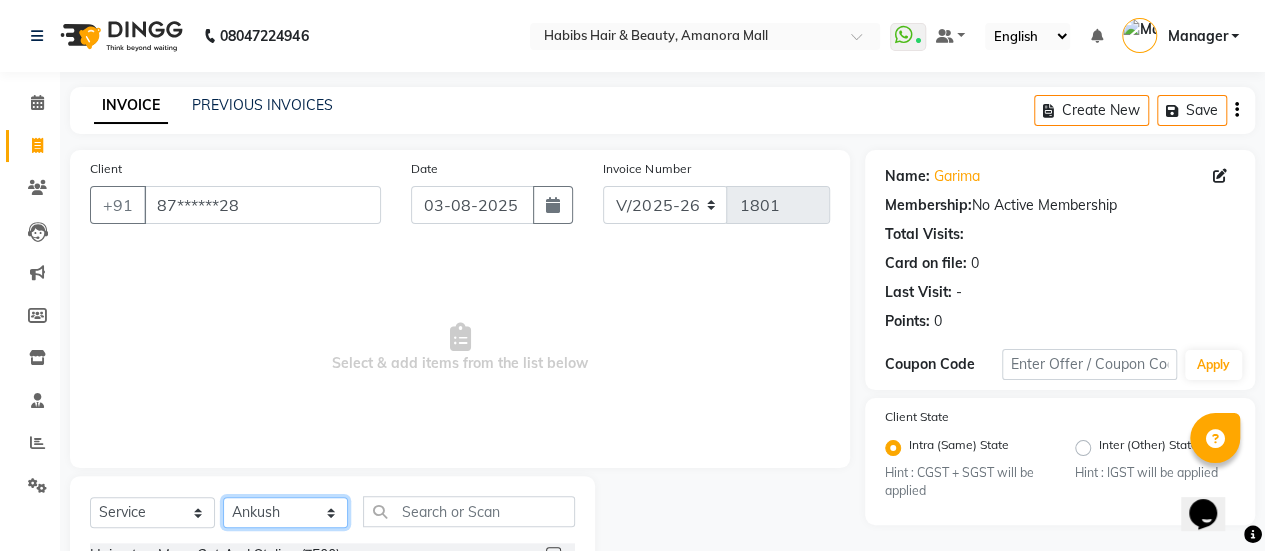 click on "Select Stylist [FIRST] [FIRST] [FIRST] [FIRST] [FIRST] [FIRST] [FIRST] [FIRST] [FIRST] Manager [FIRST] [FIRST] [FIRST] [FIRST] [FIRST] [FIRST] [FIRST] [FIRST]" 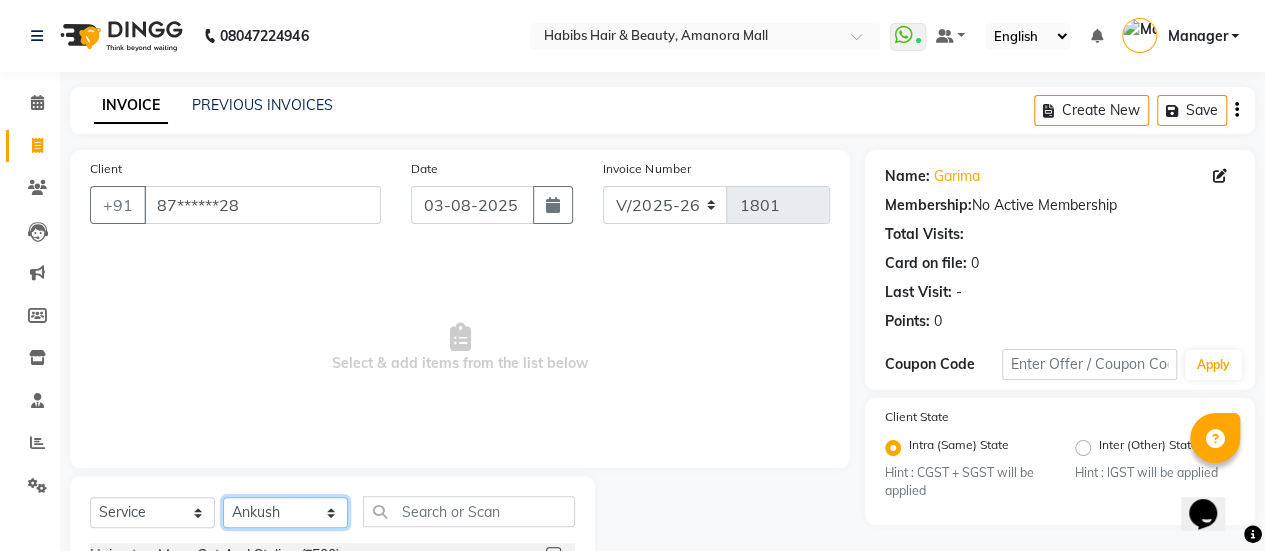 select on "78237" 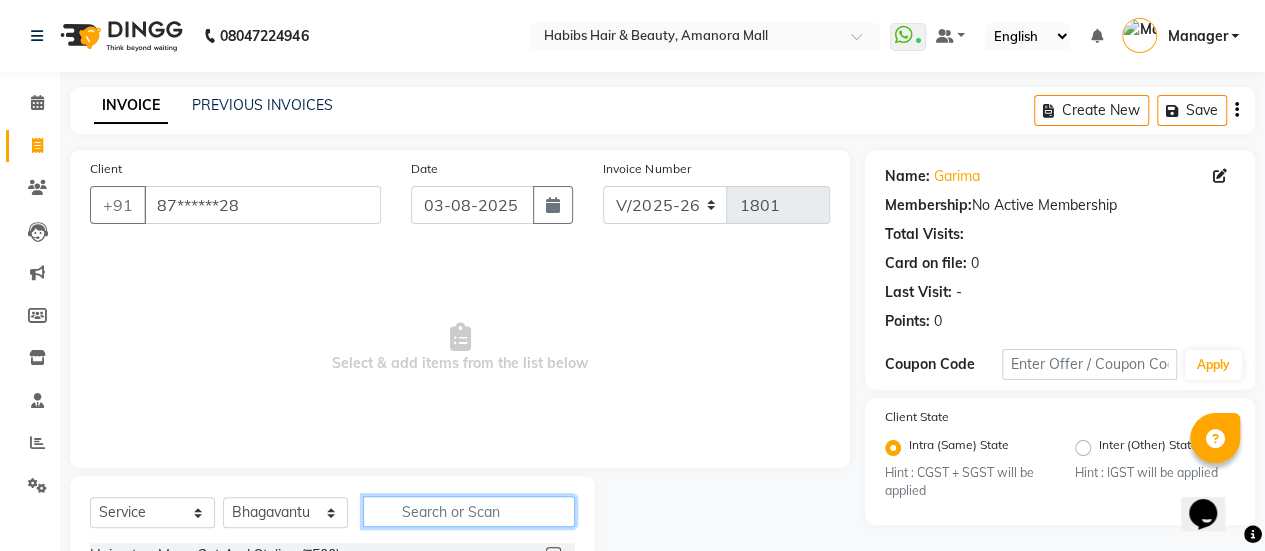 click 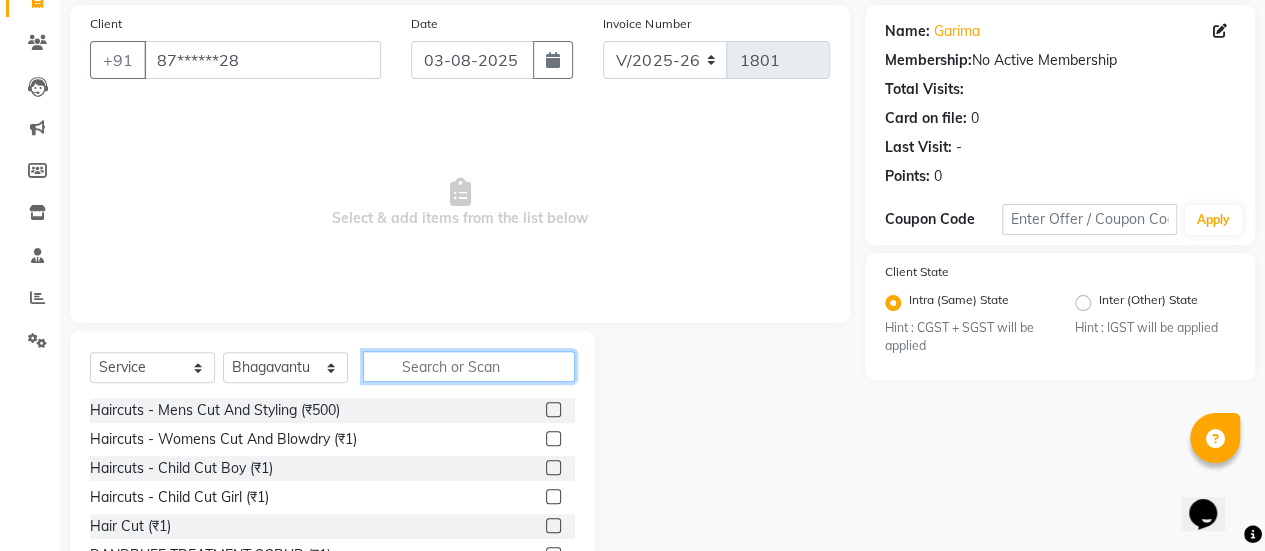 scroll, scrollTop: 146, scrollLeft: 0, axis: vertical 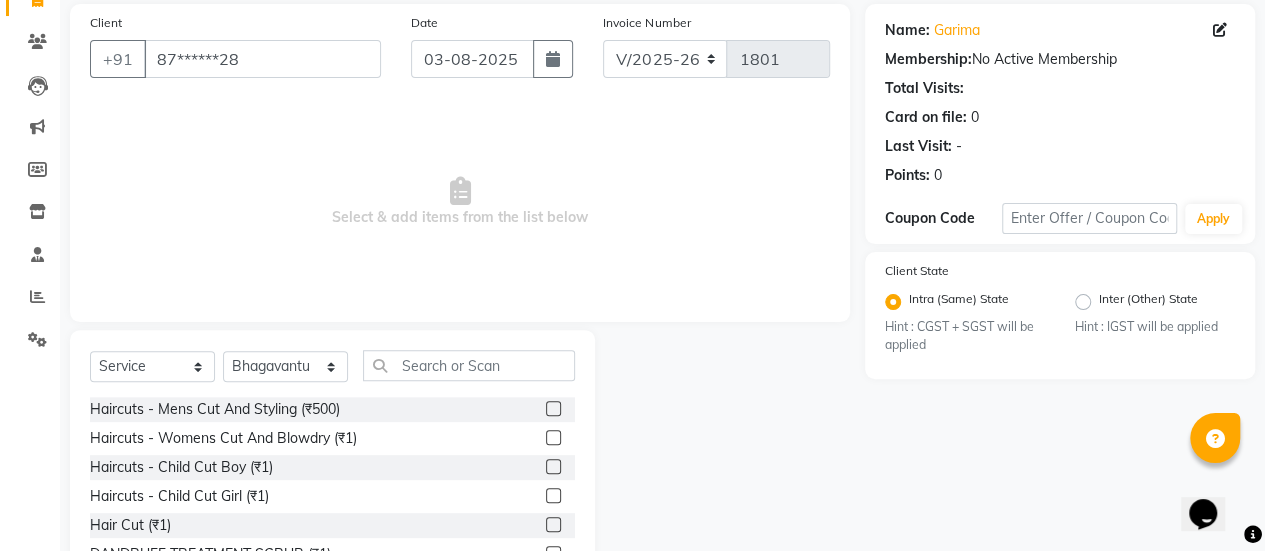 click 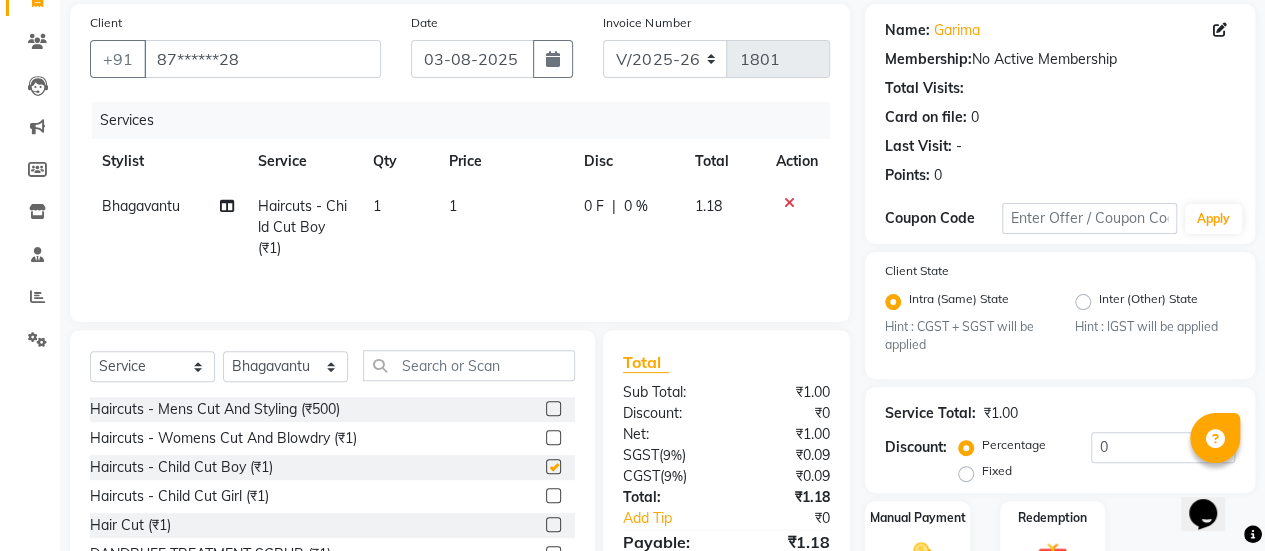 checkbox on "false" 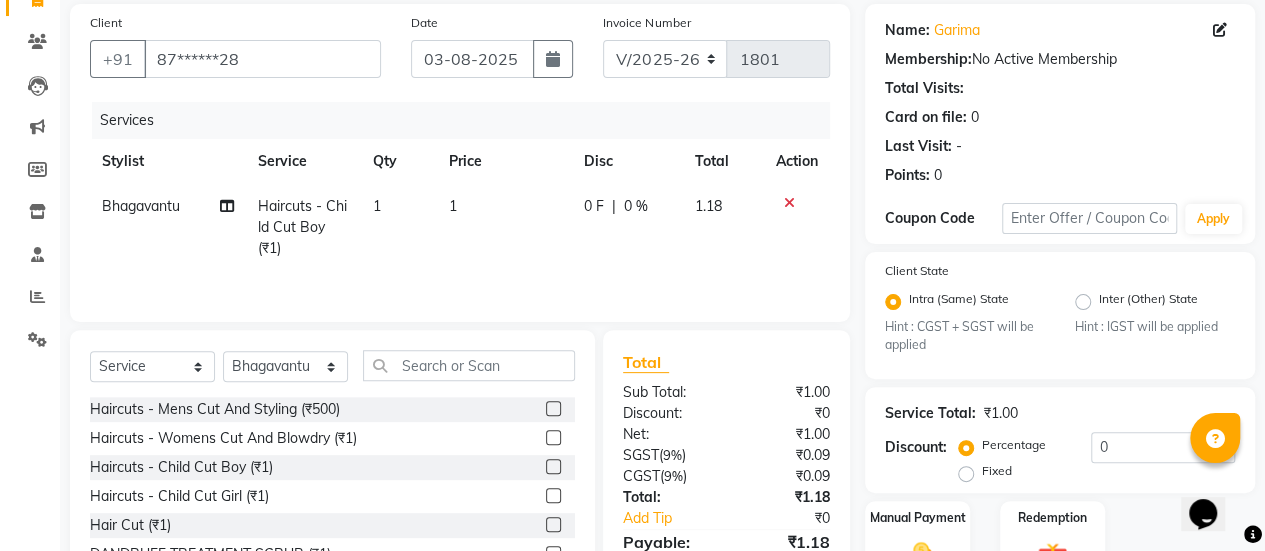 click on "1" 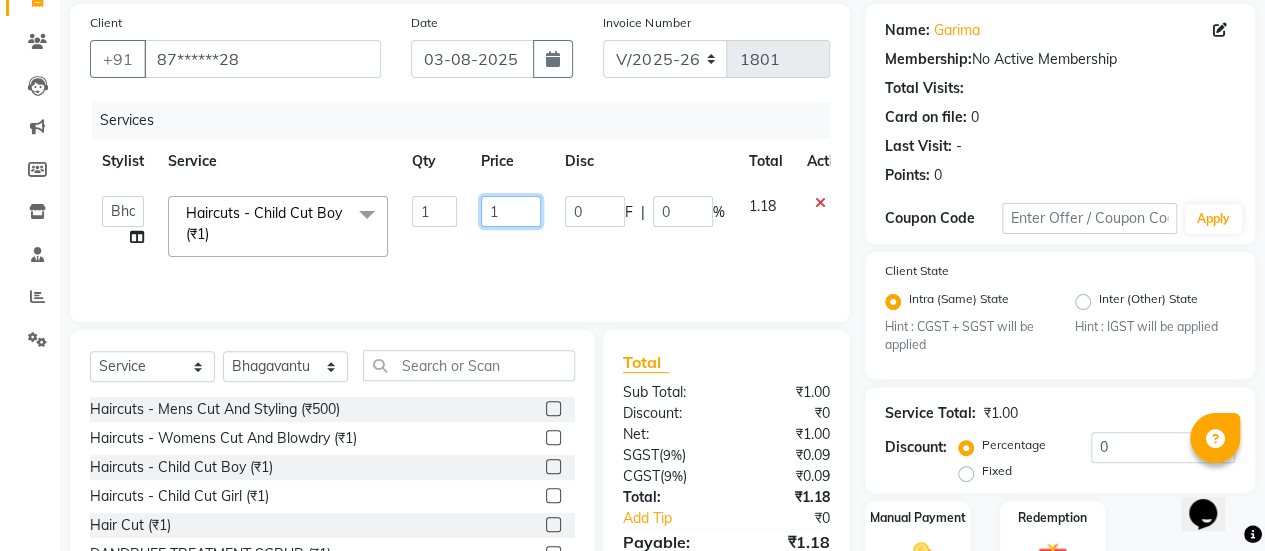 click on "1" 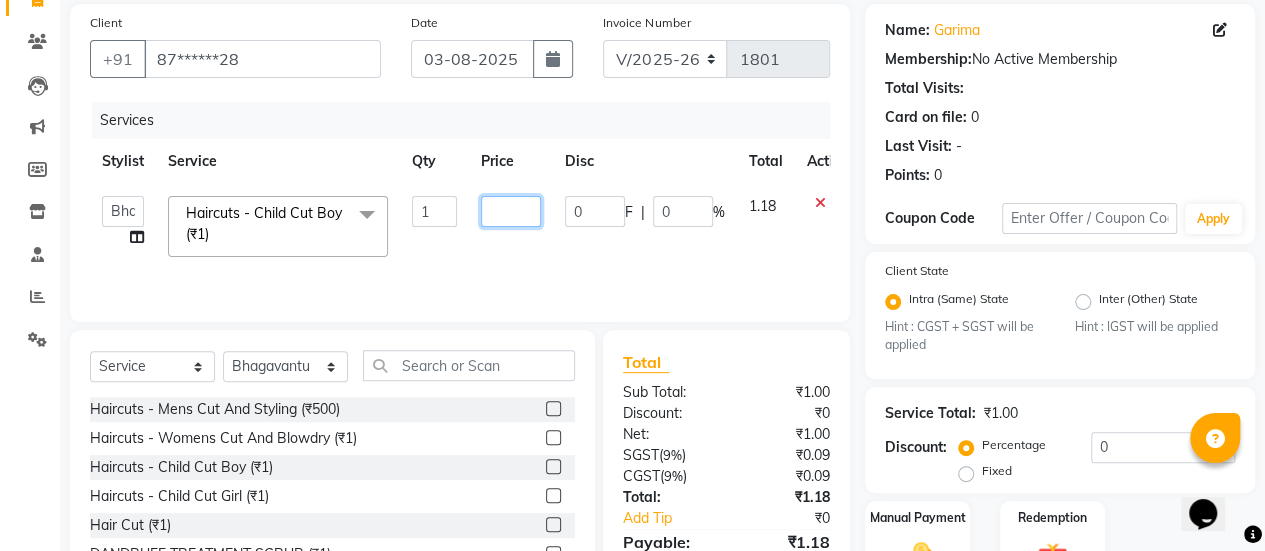 type on "6" 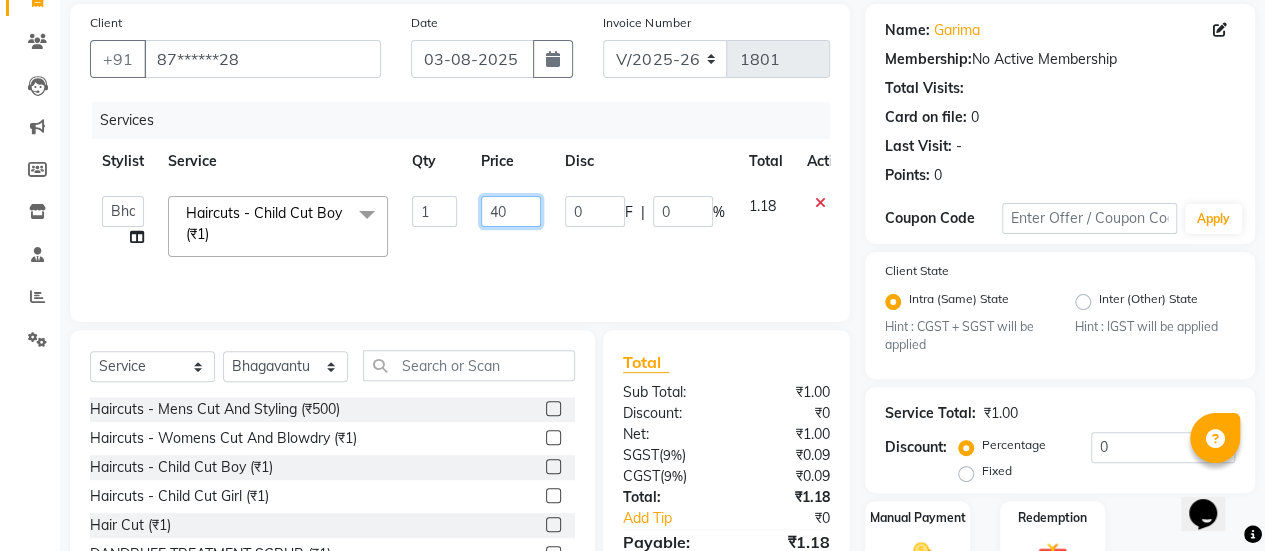 type on "400" 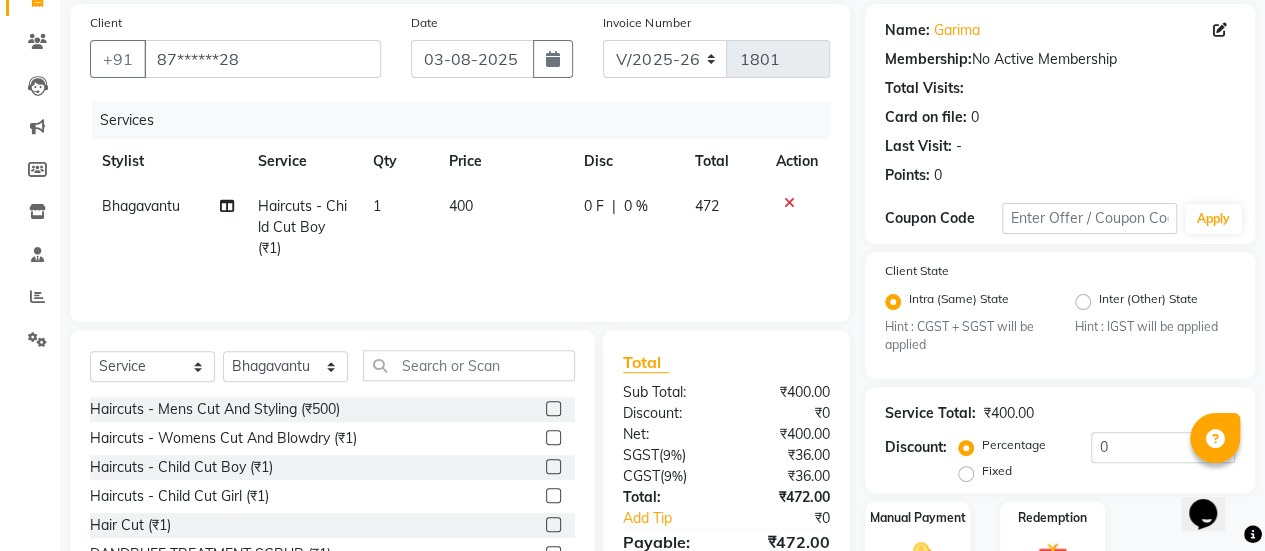 click on "0 F | 0 %" 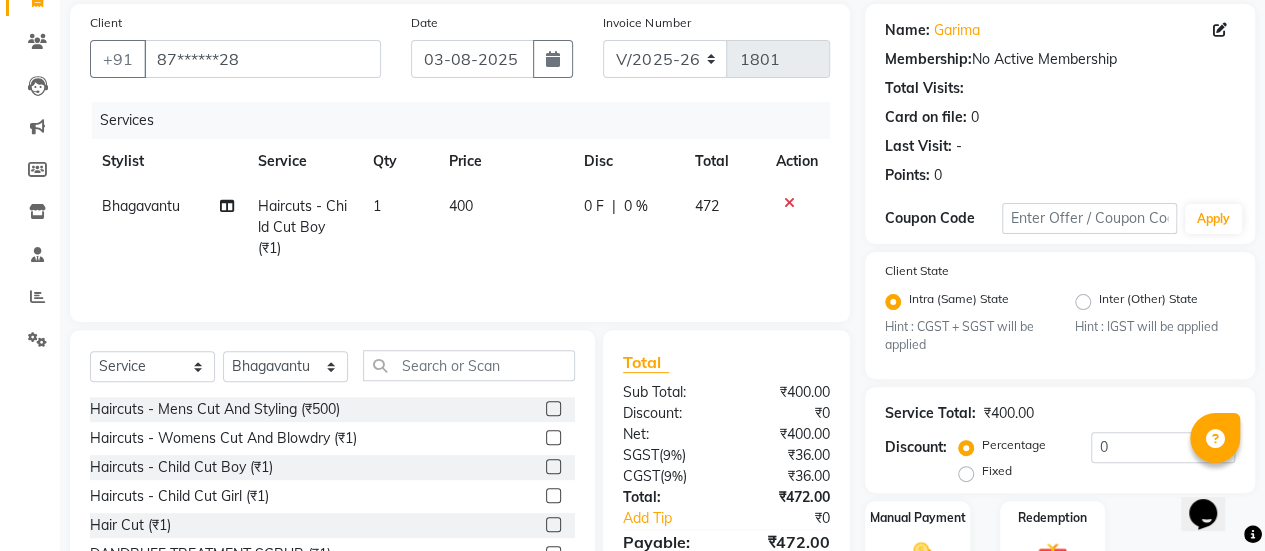 select on "78237" 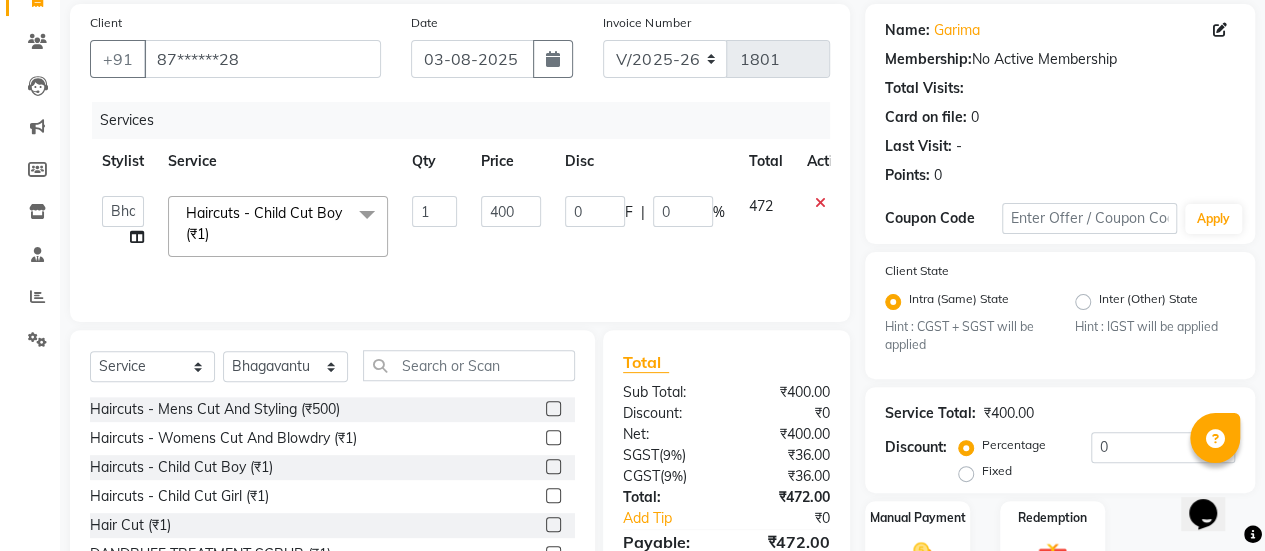 scroll, scrollTop: 254, scrollLeft: 0, axis: vertical 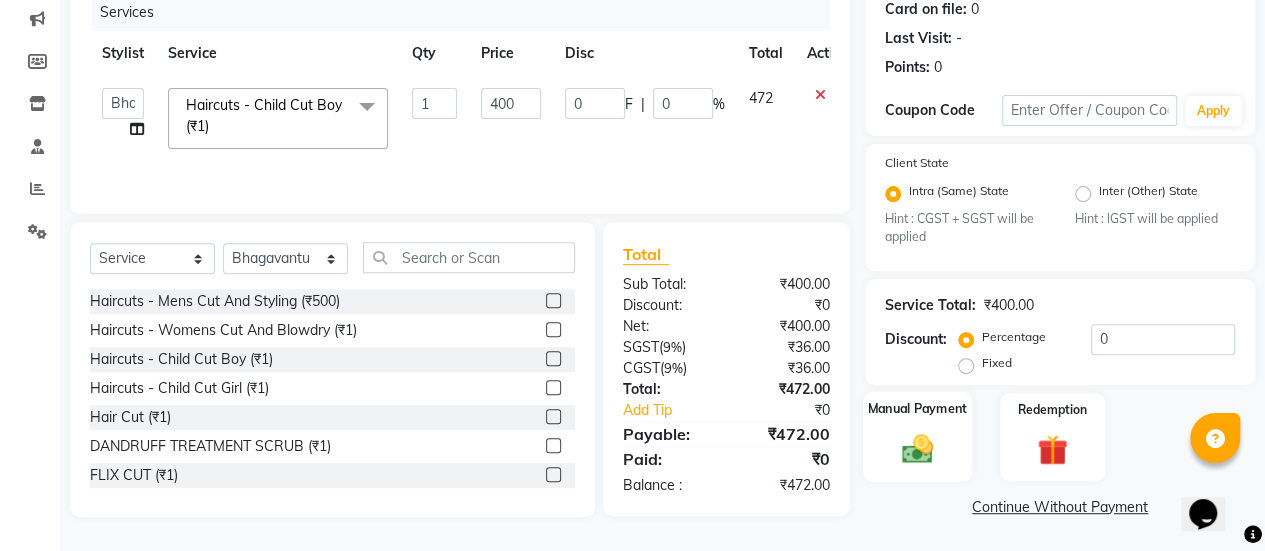 click on "Manual Payment" 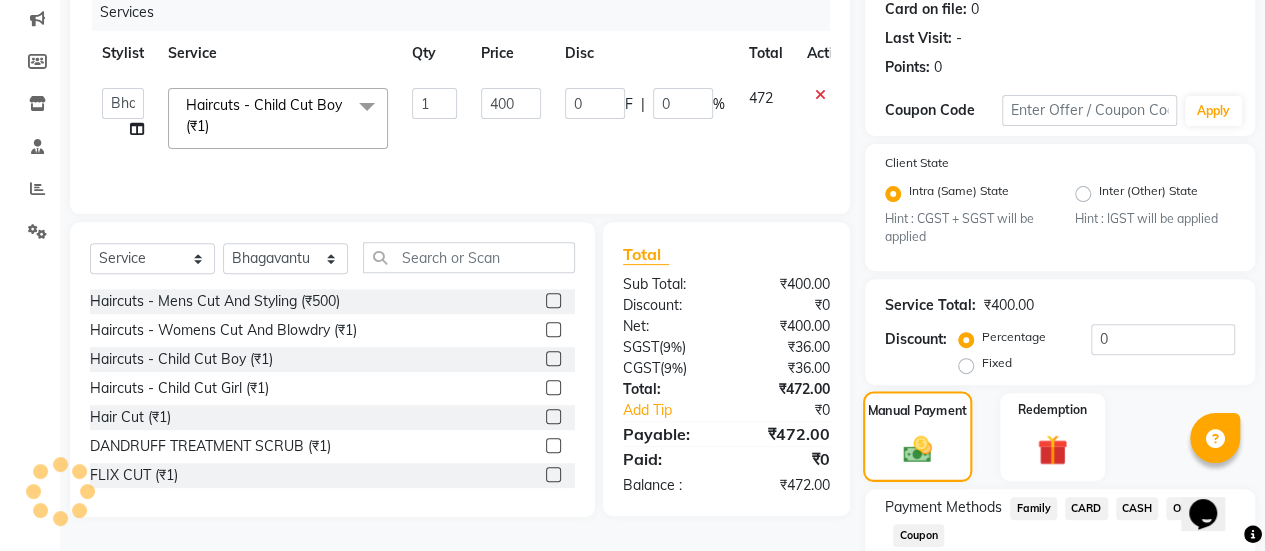 scroll, scrollTop: 382, scrollLeft: 0, axis: vertical 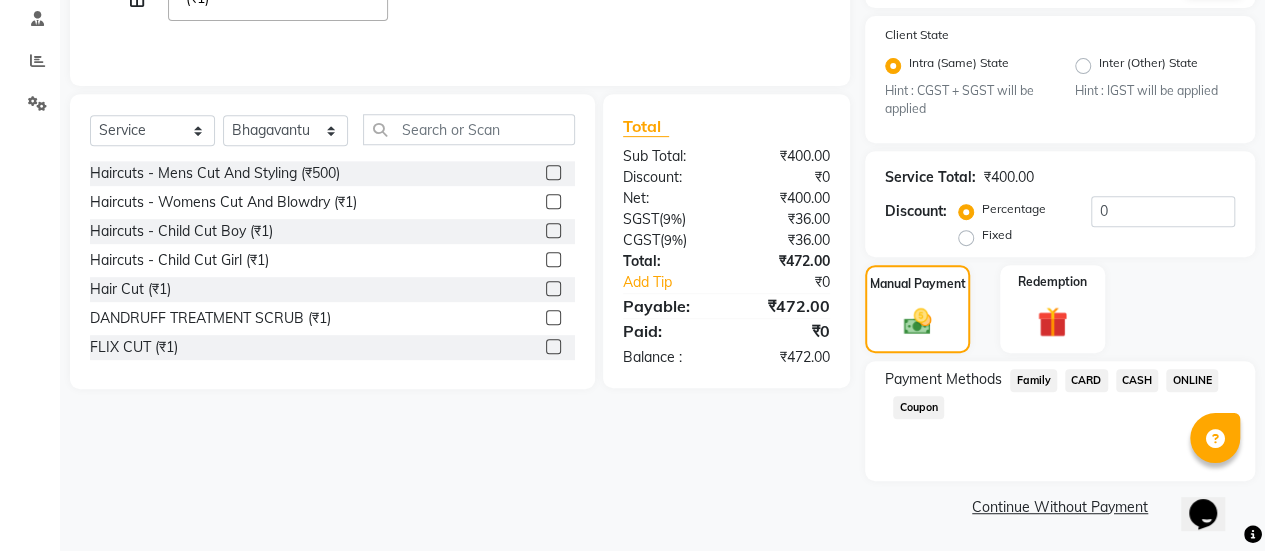 click on "ONLINE" 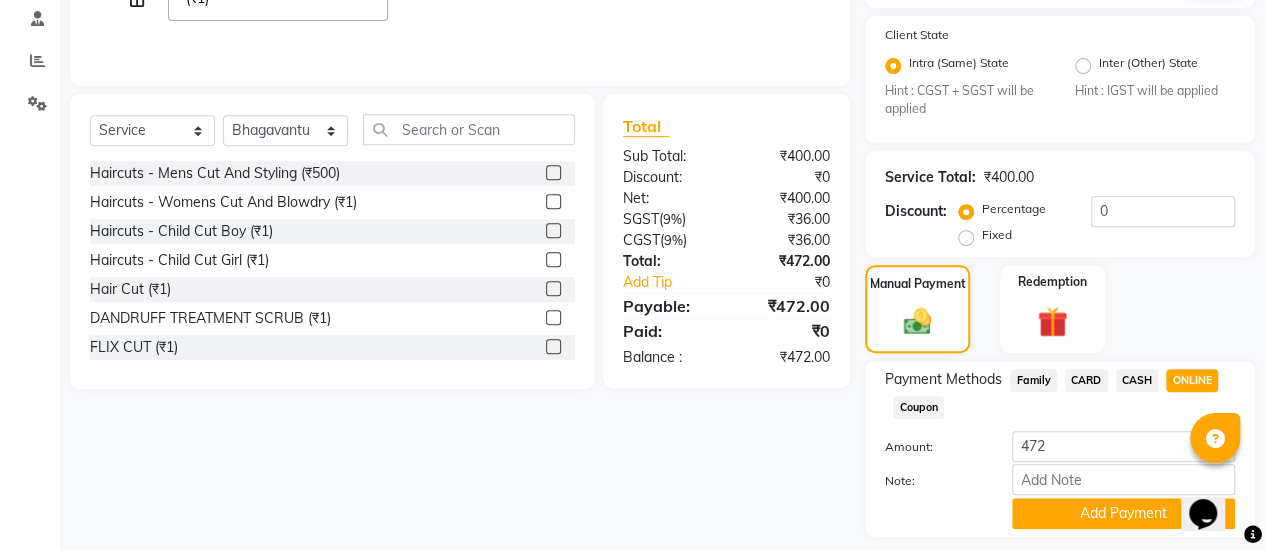 scroll, scrollTop: 438, scrollLeft: 0, axis: vertical 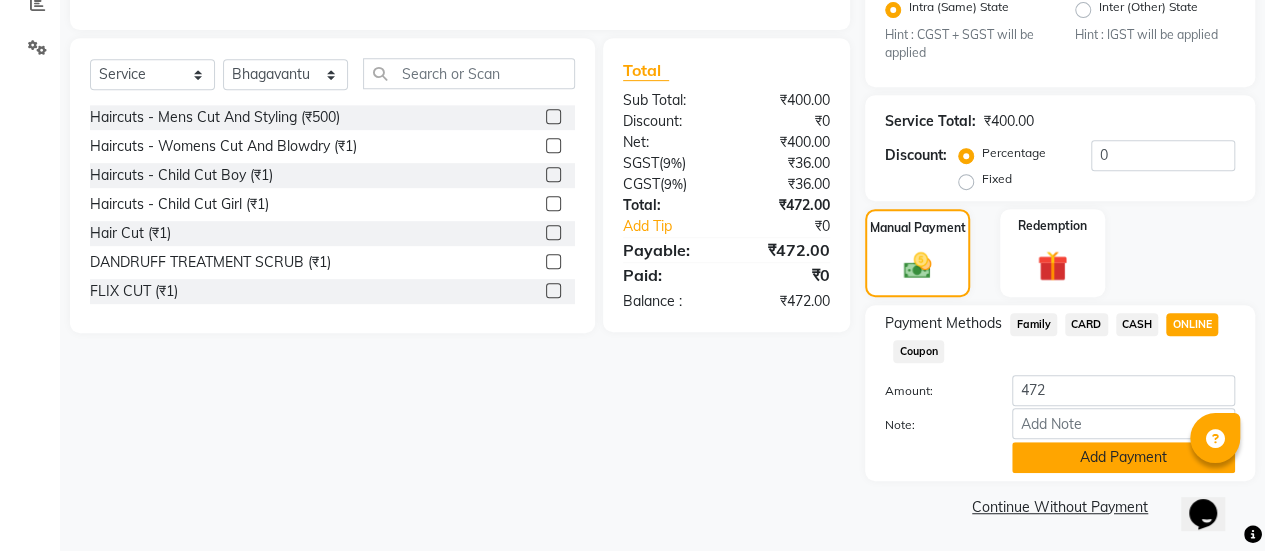 click on "Add Payment" 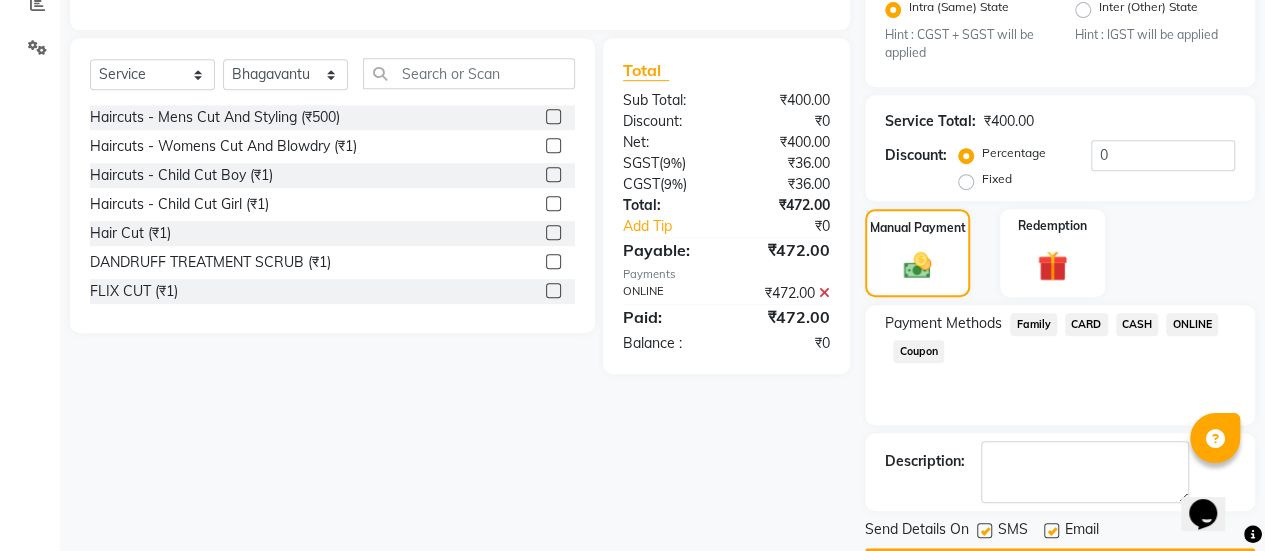 scroll, scrollTop: 493, scrollLeft: 0, axis: vertical 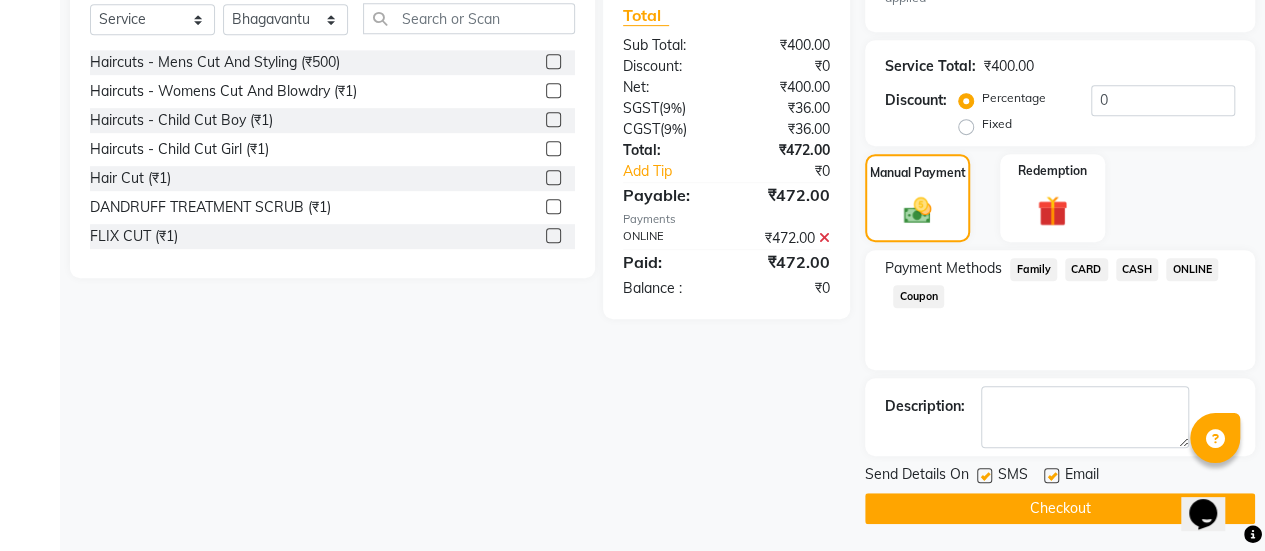 click 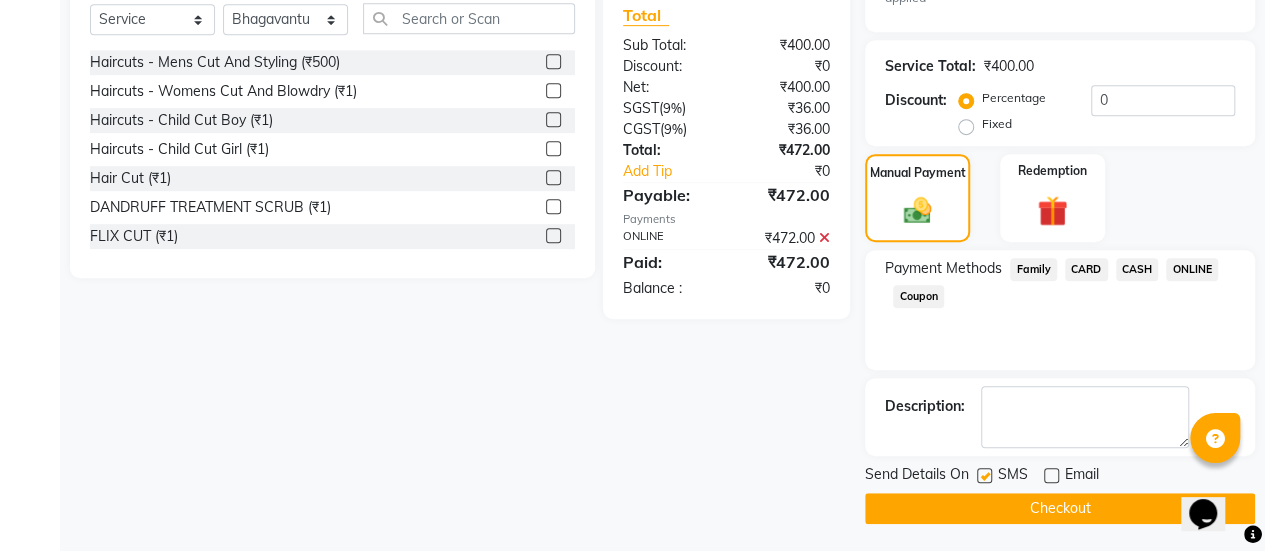 click on "Checkout" 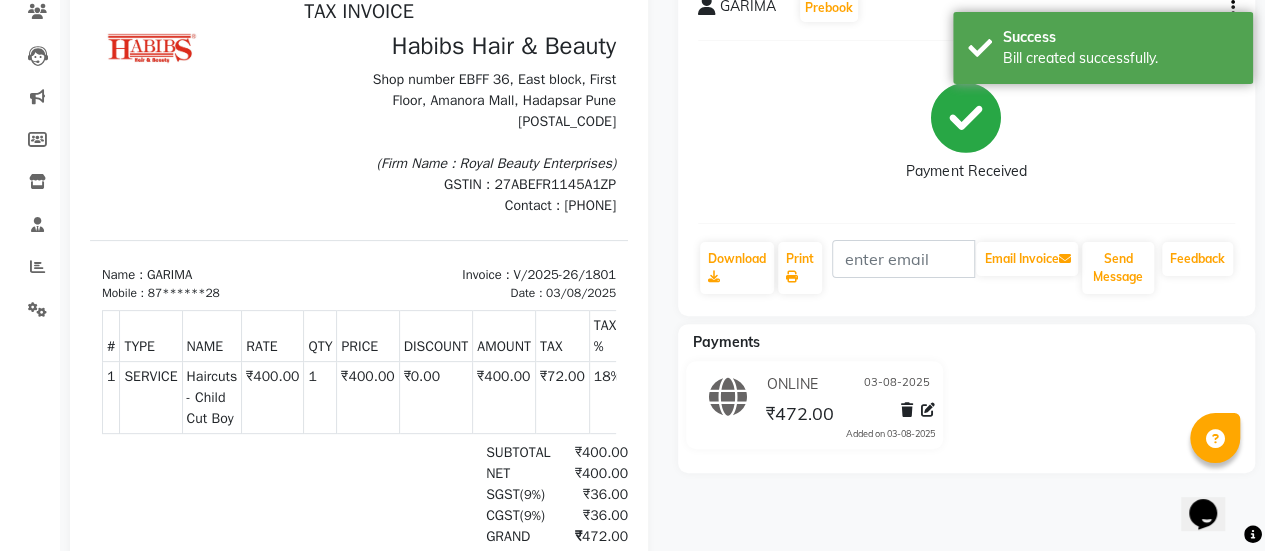 scroll, scrollTop: 0, scrollLeft: 0, axis: both 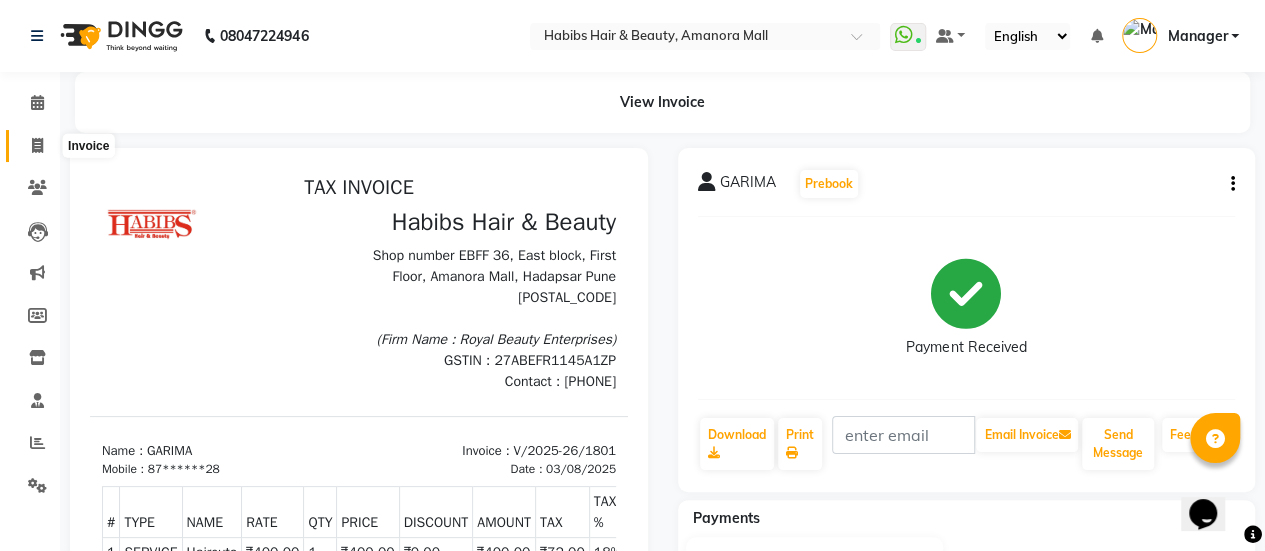 click 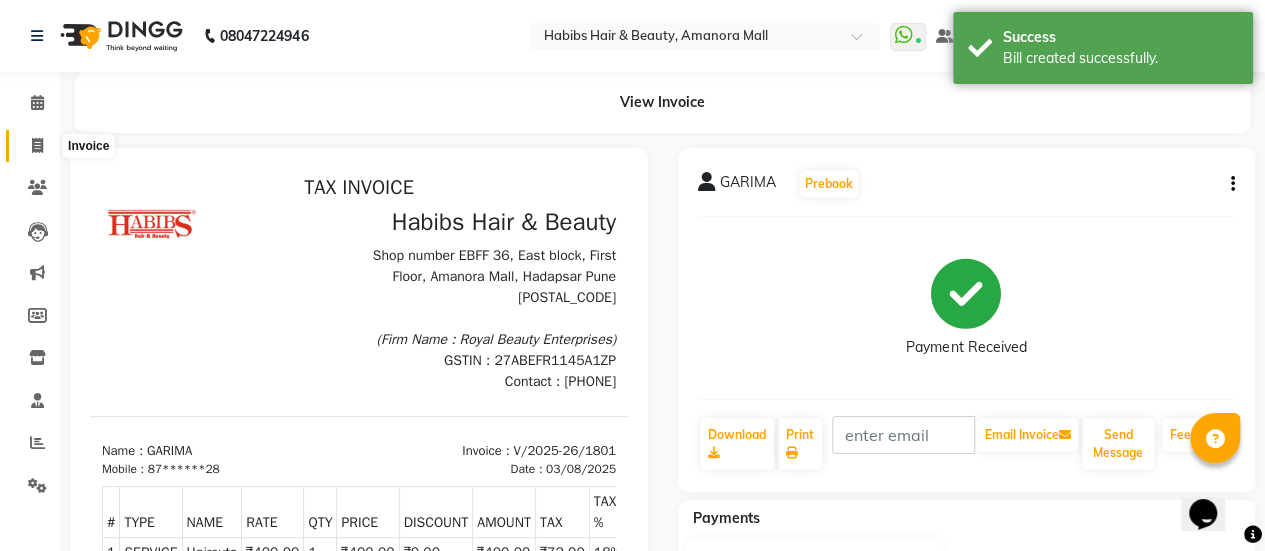 select on "5399" 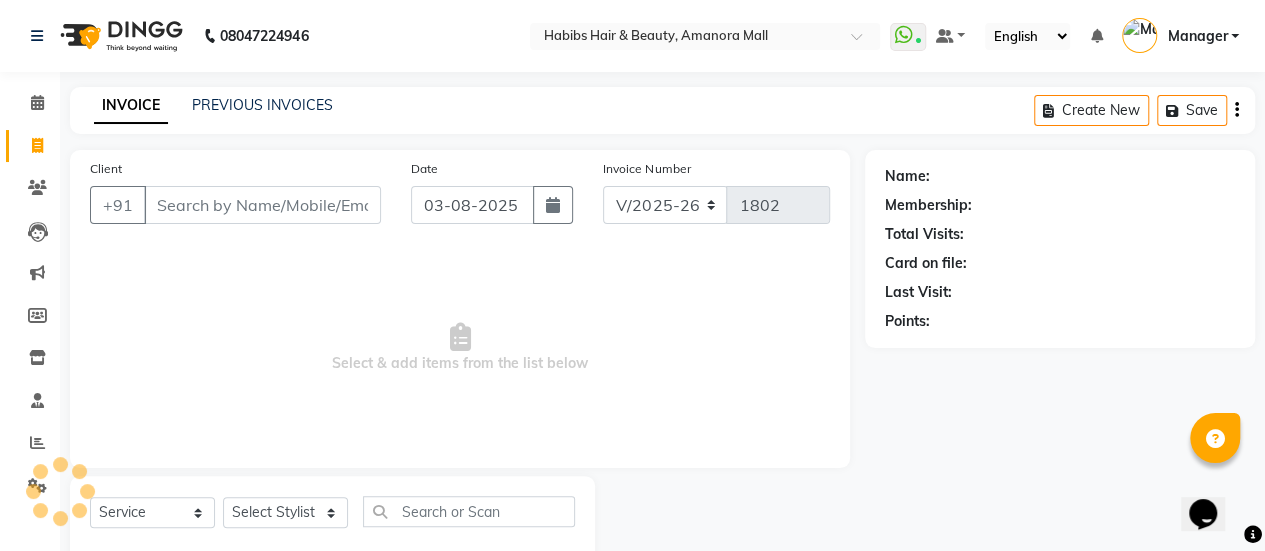 scroll, scrollTop: 49, scrollLeft: 0, axis: vertical 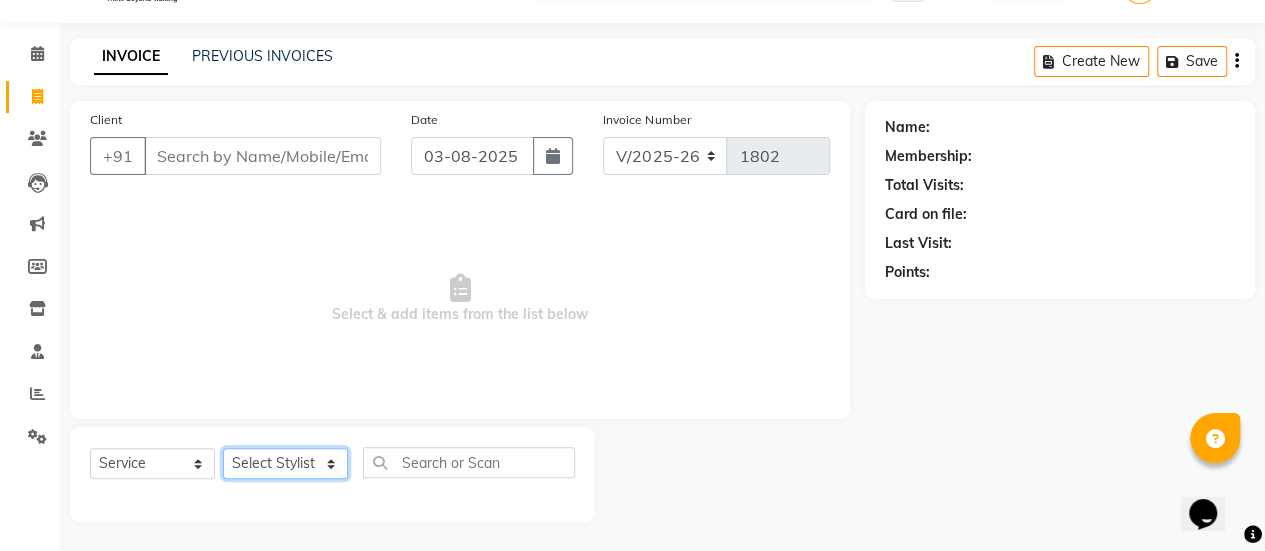 click on "Select Stylist [FIRST] [FIRST] [FIRST] [FIRST] [FIRST] [FIRST] [FIRST] [FIRST] [FIRST] Manager [FIRST] [FIRST] [FIRST] [FIRST] [FIRST] [FIRST] [FIRST] [FIRST]" 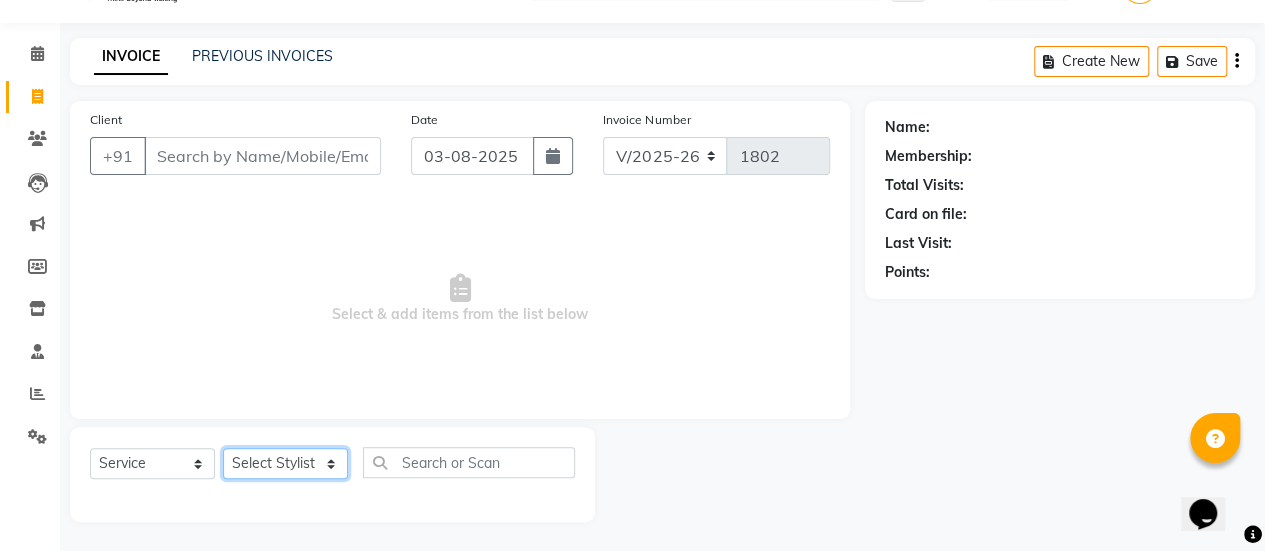 select on "36311" 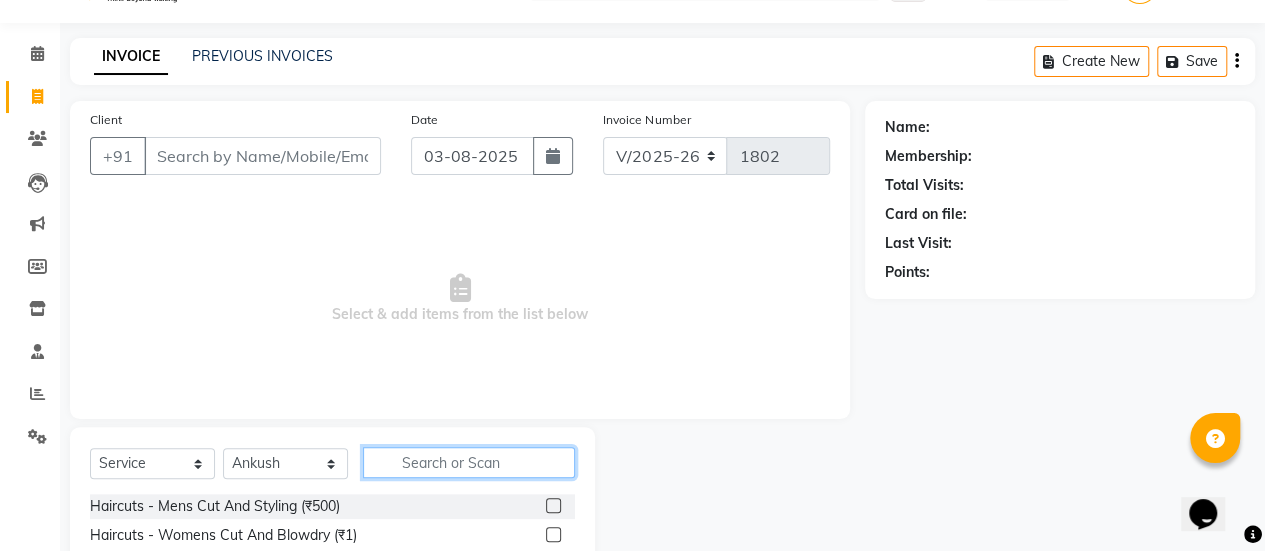 click 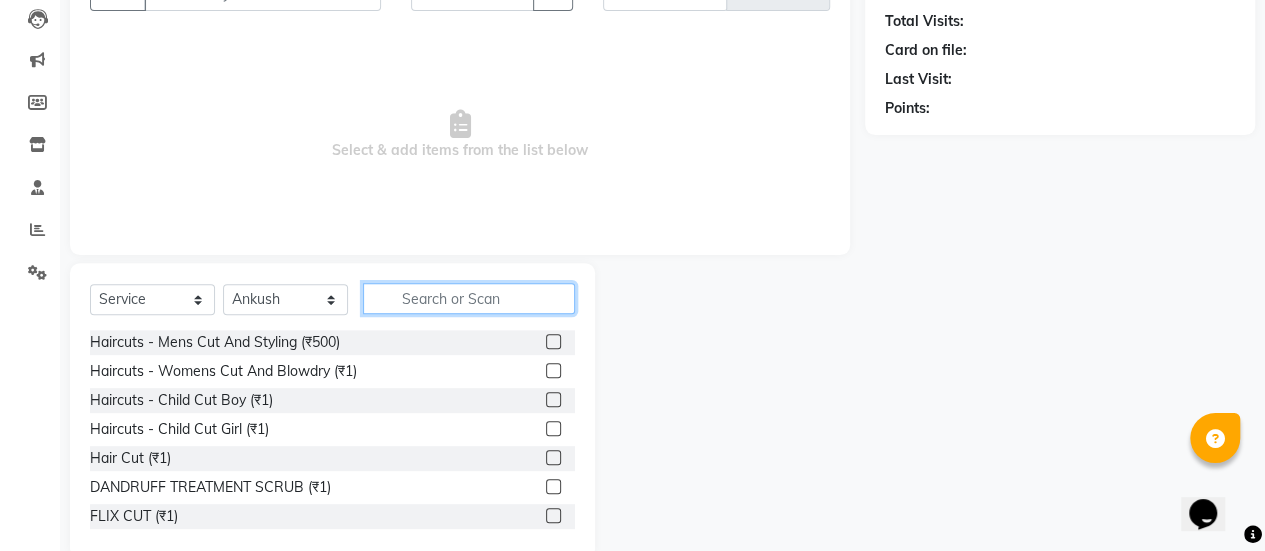 scroll, scrollTop: 217, scrollLeft: 0, axis: vertical 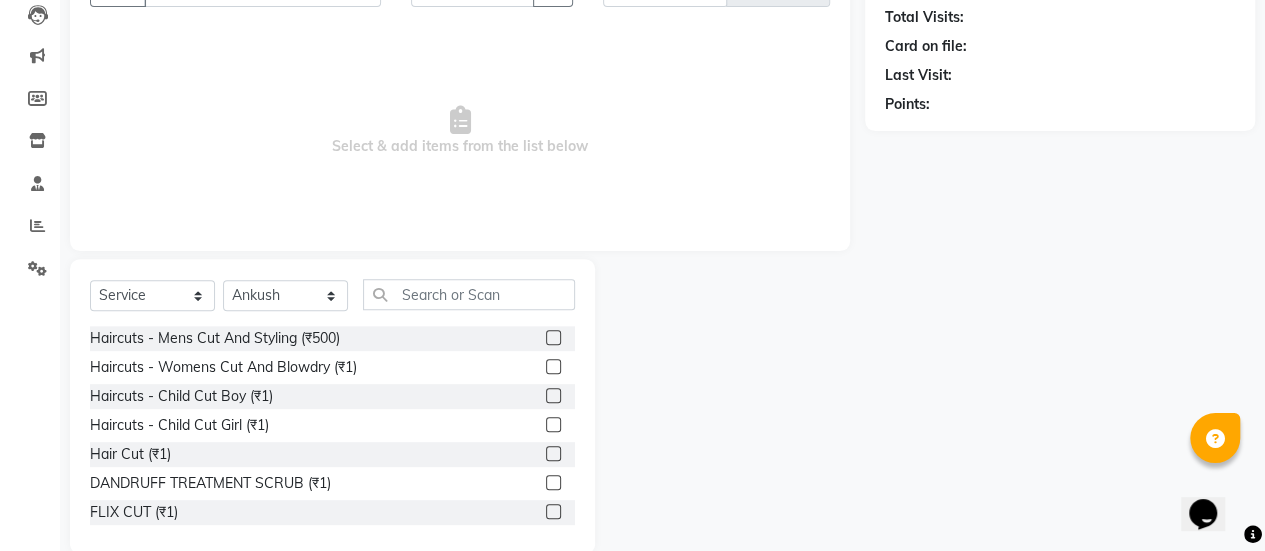 click 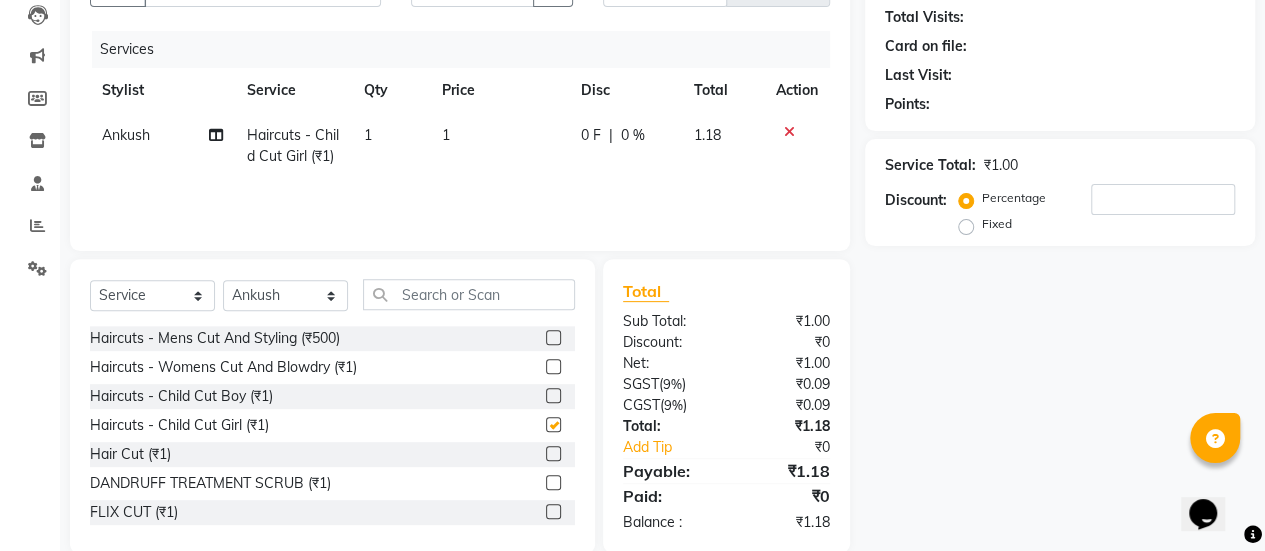 checkbox on "false" 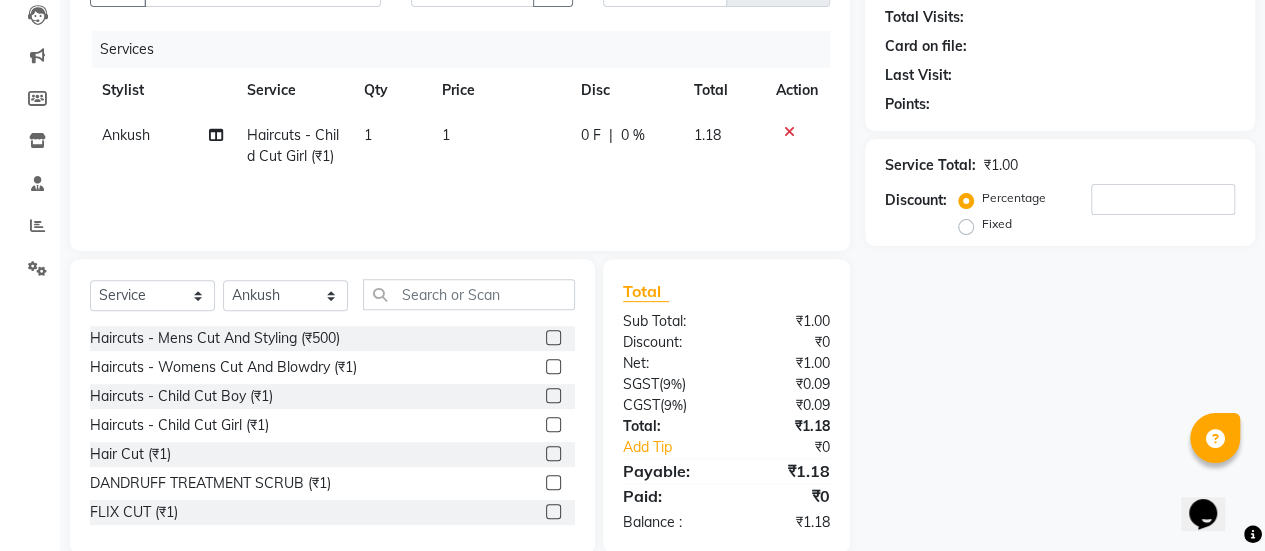 click on "1" 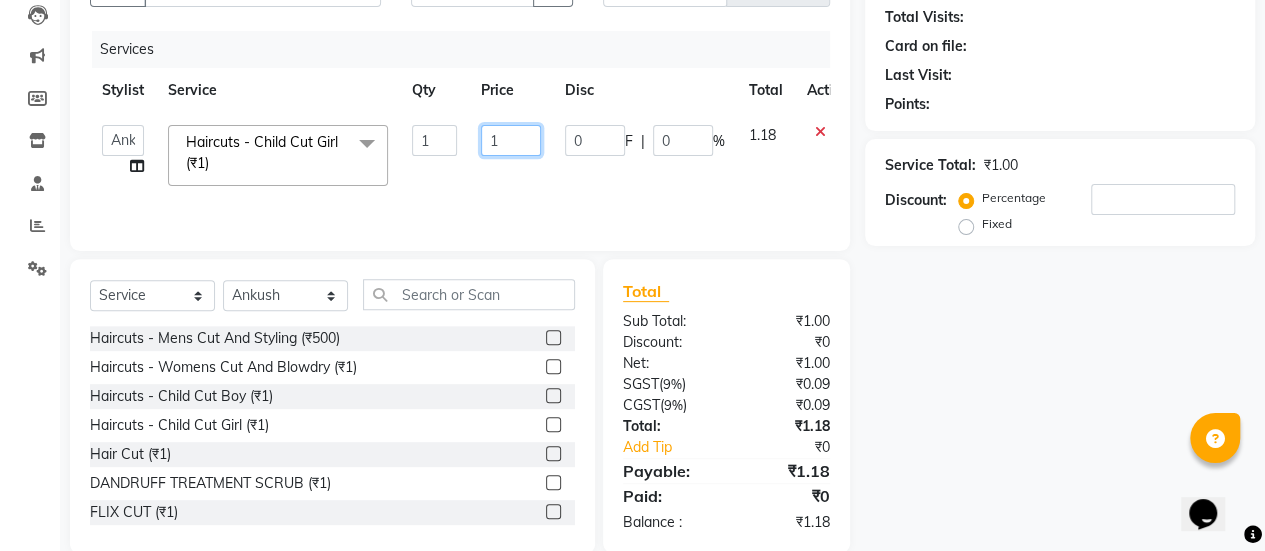 click on "1" 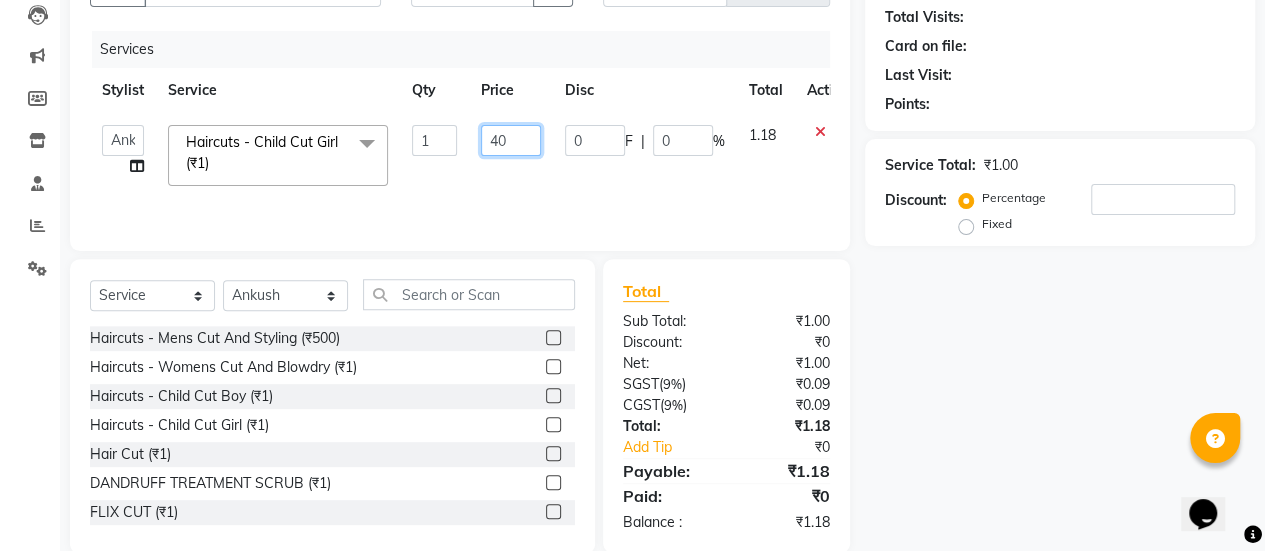 type on "400" 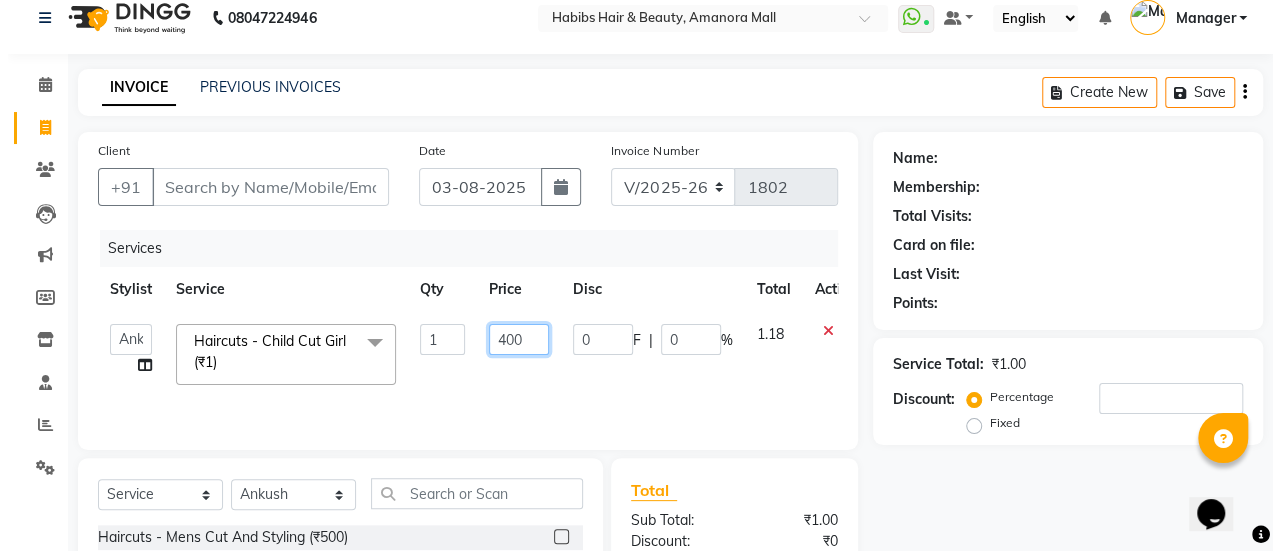 scroll, scrollTop: 0, scrollLeft: 0, axis: both 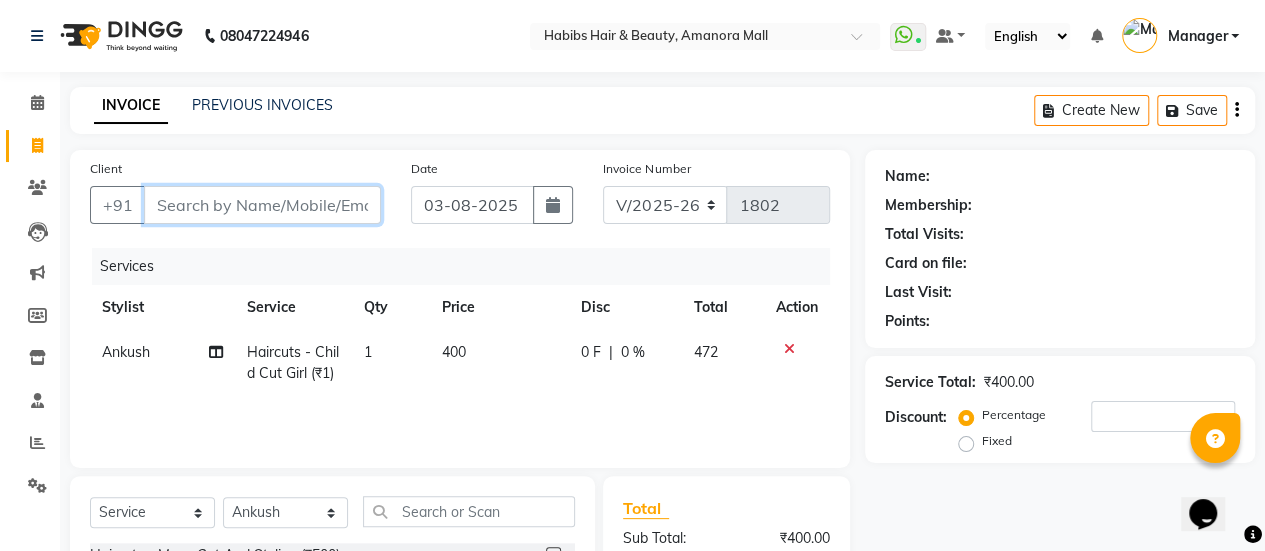 click on "Client" at bounding box center [262, 205] 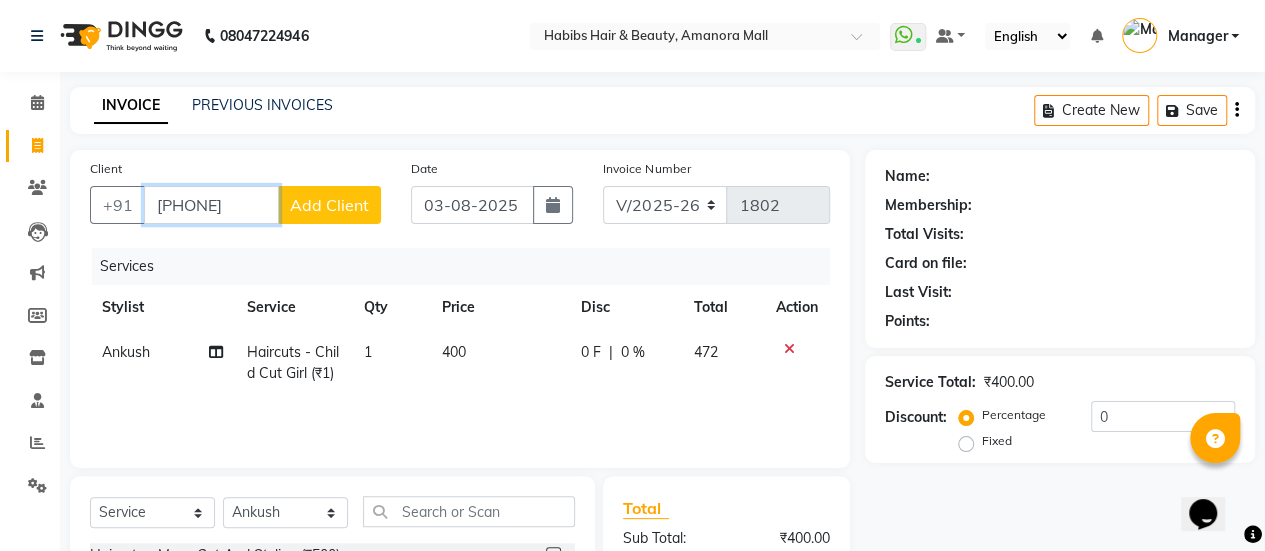 type on "8248367709" 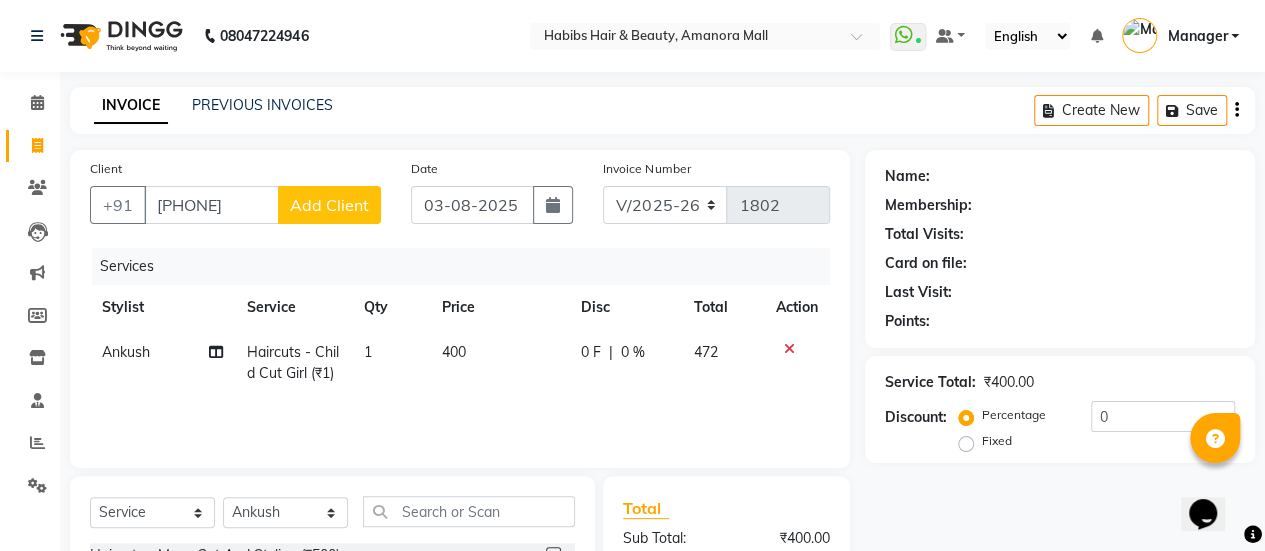 click on "Add Client" 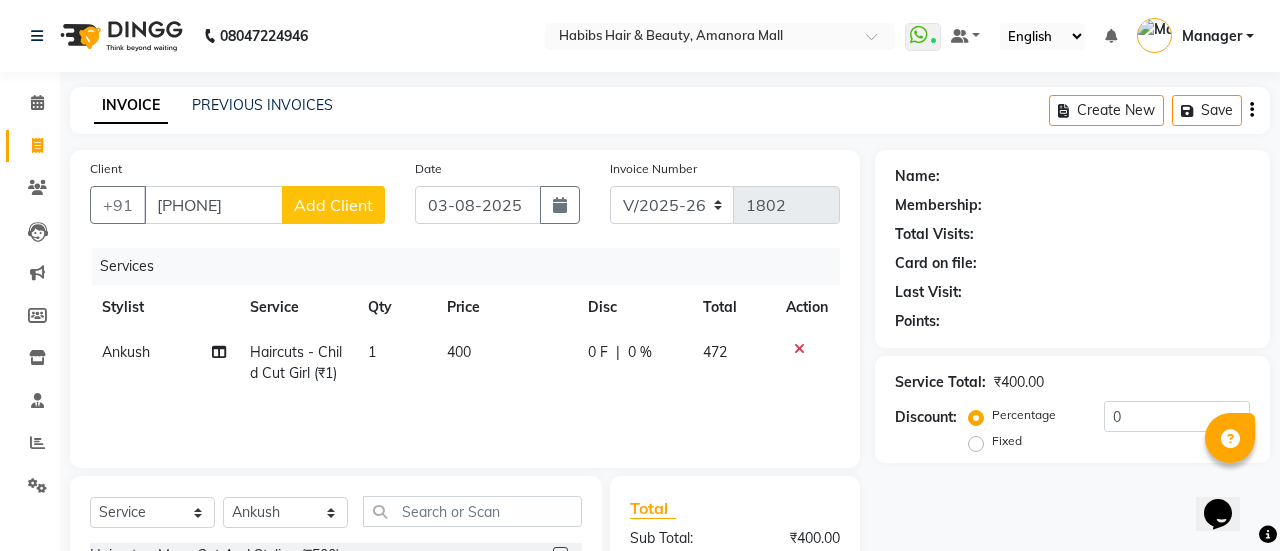 select on "22" 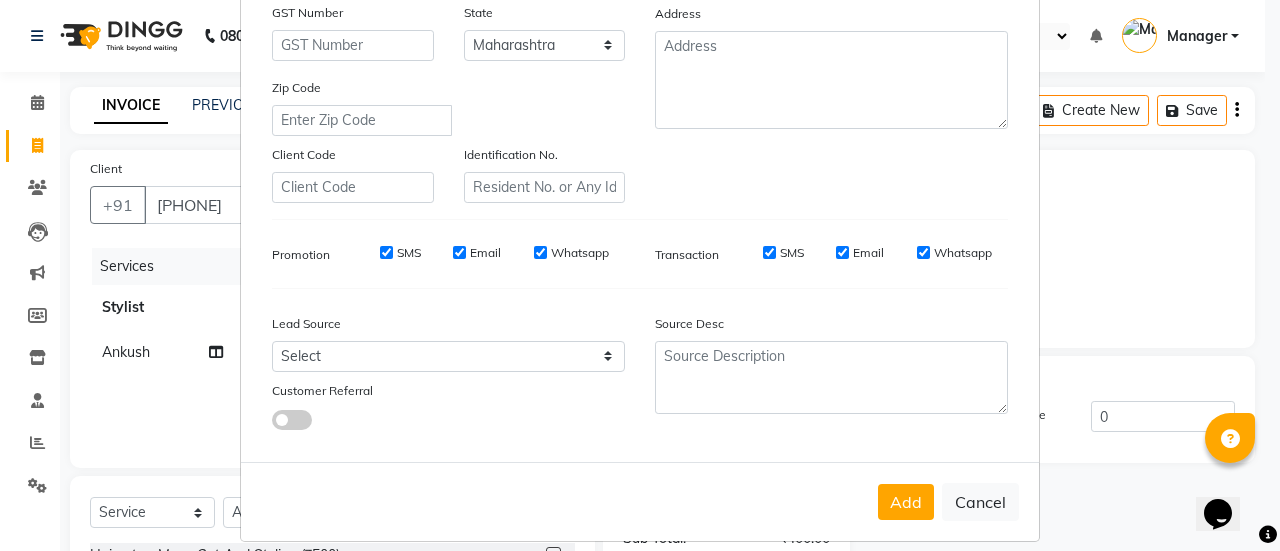 scroll, scrollTop: 355, scrollLeft: 0, axis: vertical 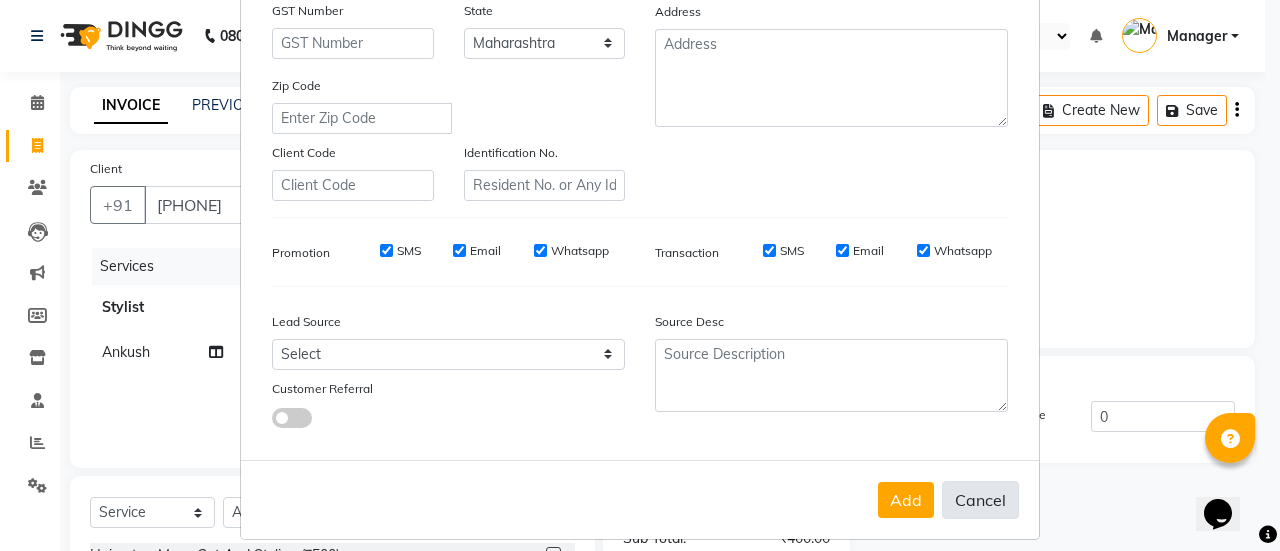click on "Cancel" at bounding box center (980, 500) 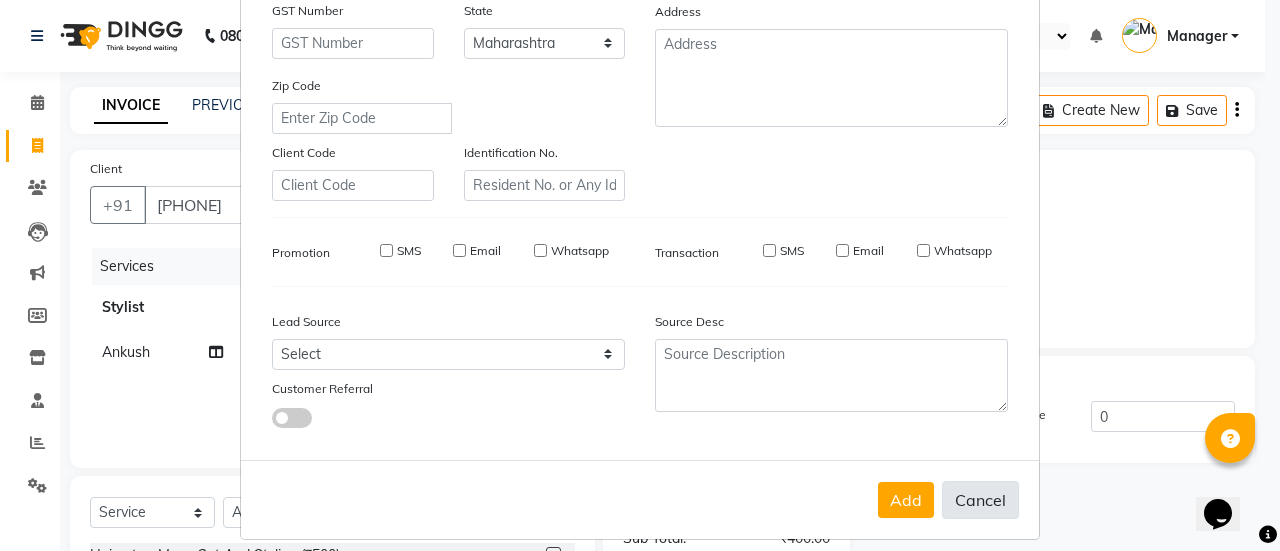 select 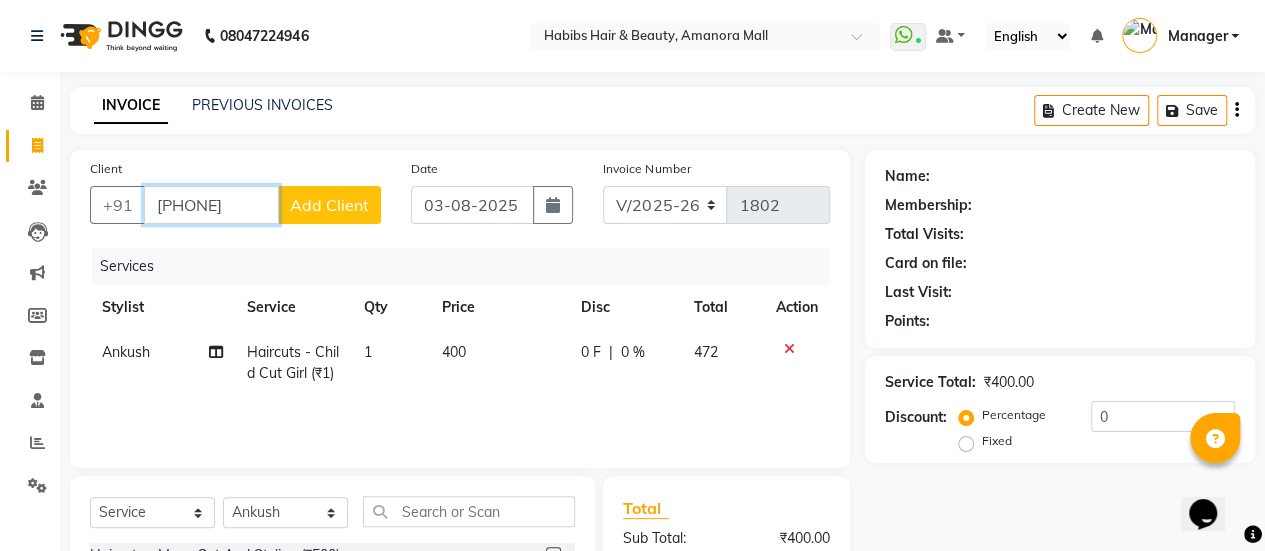 click on "8248367709" at bounding box center [211, 205] 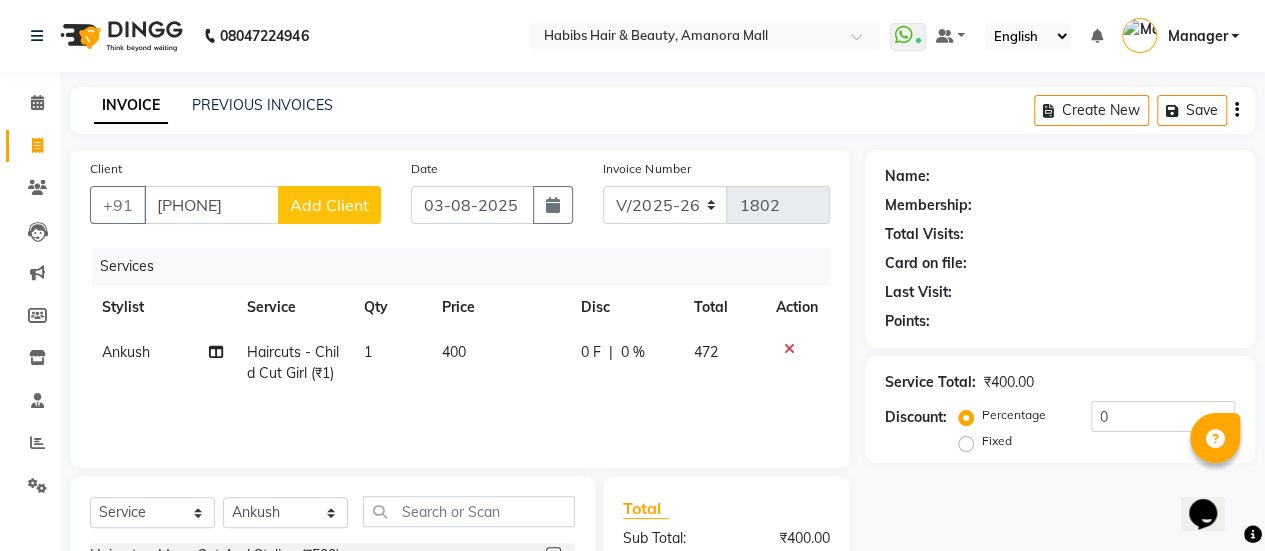 click on "Add Client" 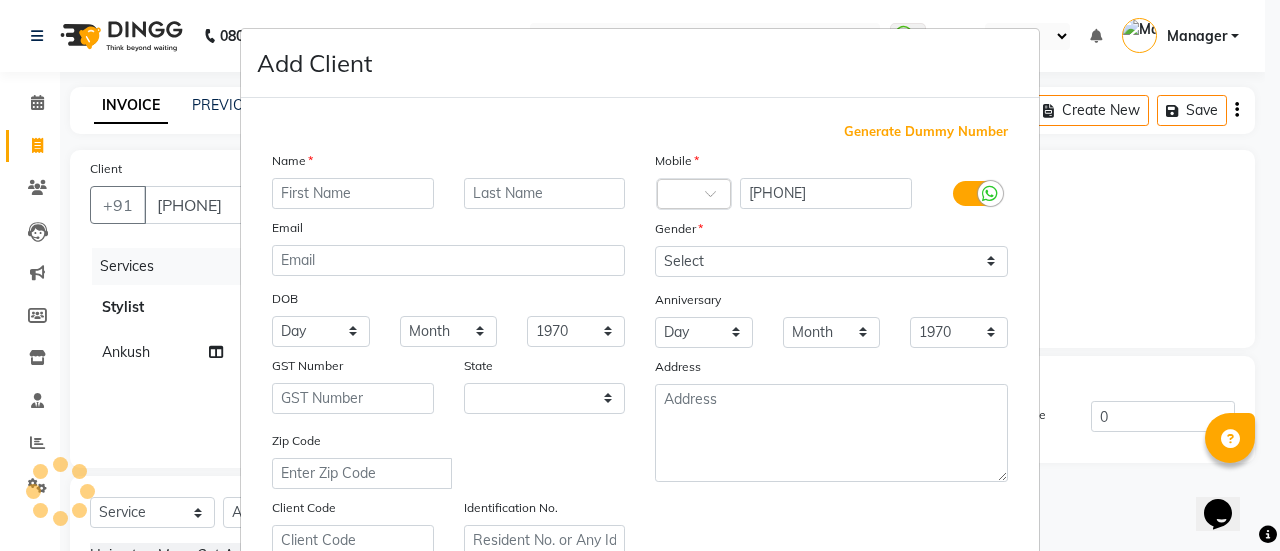 select on "22" 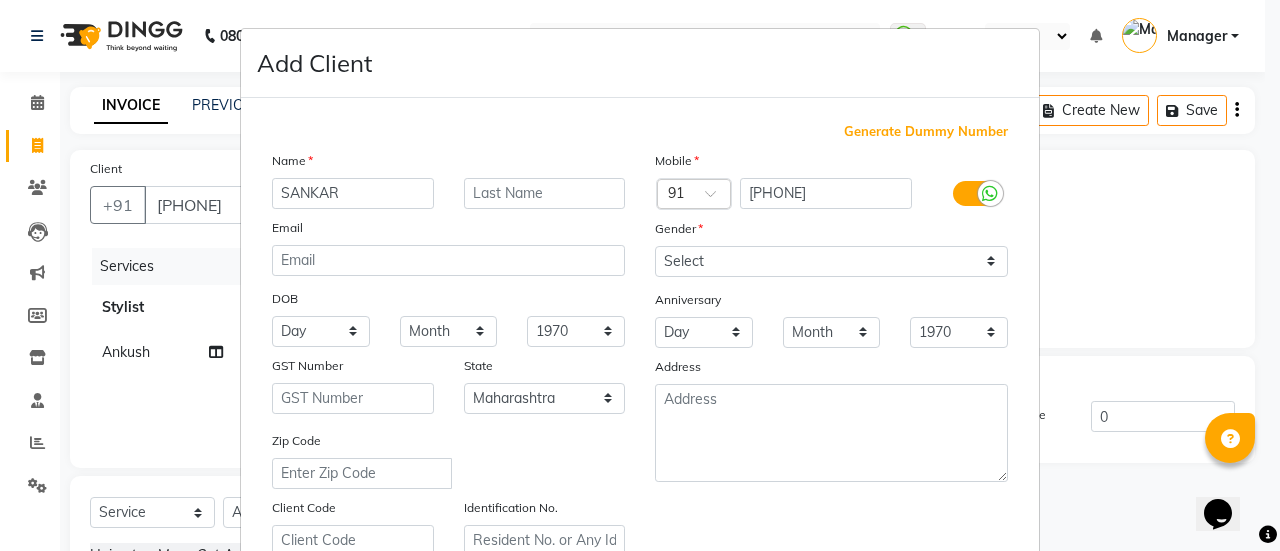 type on "SANKAR" 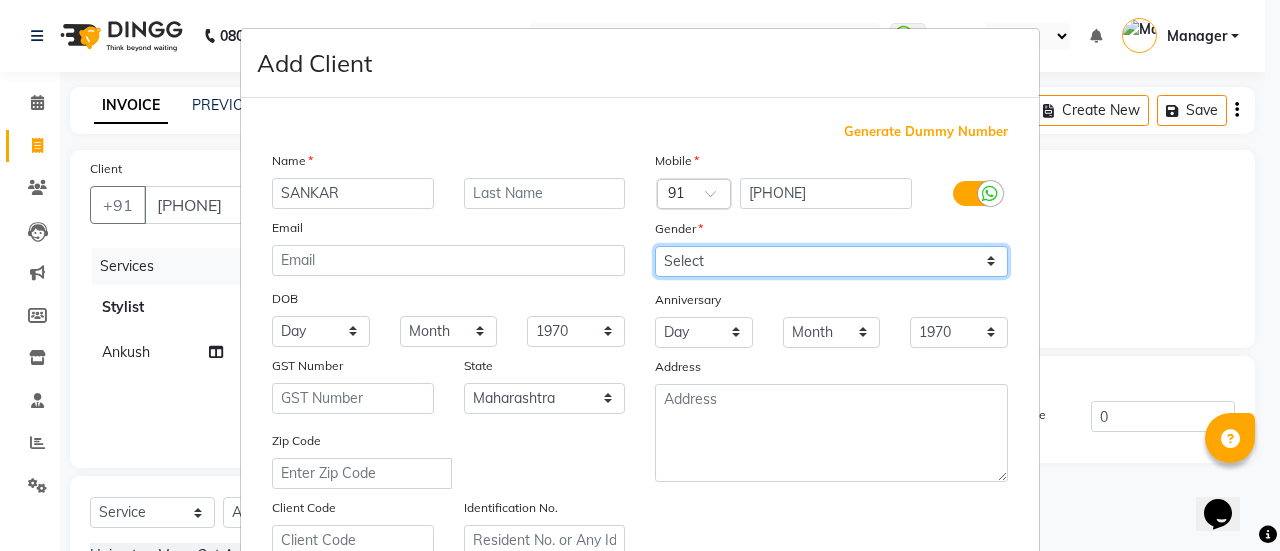 click on "Select Male Female Other Prefer Not To Say" at bounding box center [831, 261] 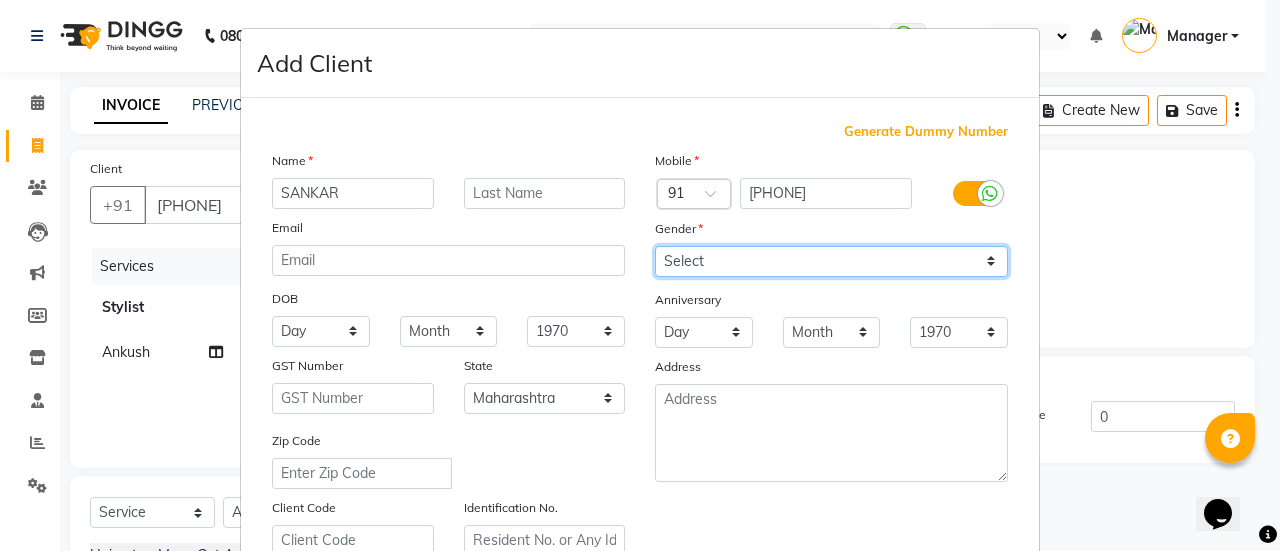 select on "male" 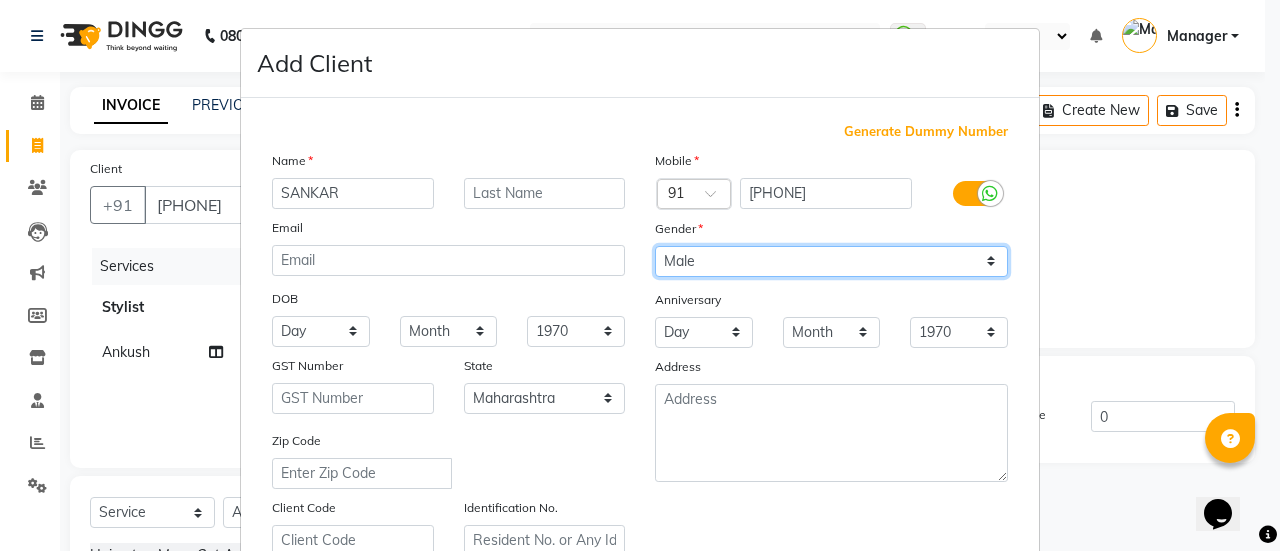 click on "Select Male Female Other Prefer Not To Say" at bounding box center (831, 261) 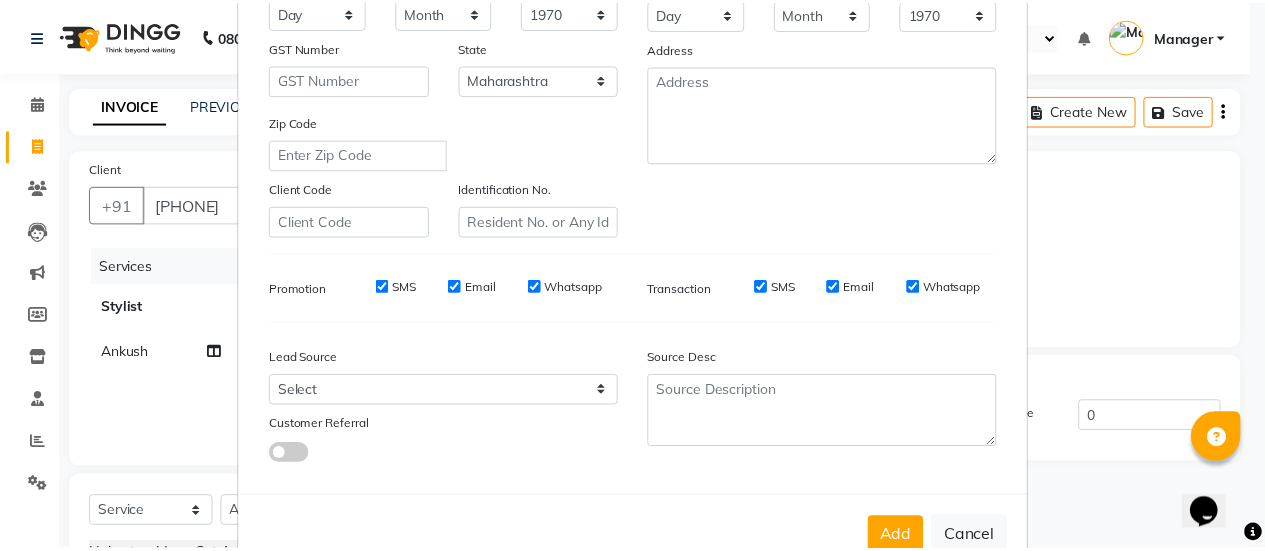 scroll, scrollTop: 368, scrollLeft: 0, axis: vertical 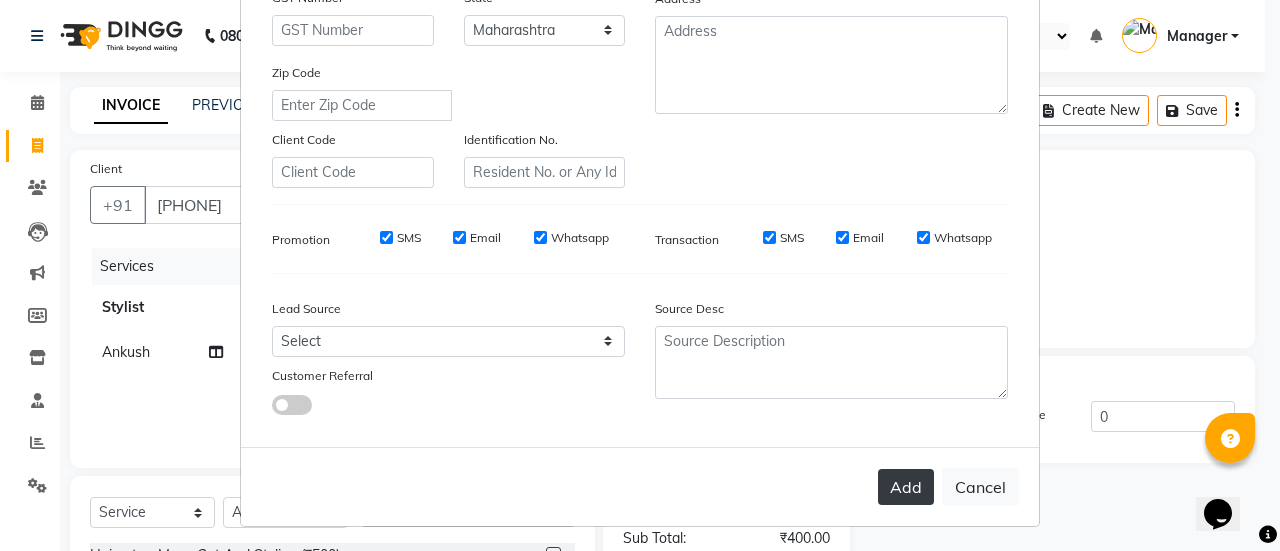 click on "Add" at bounding box center [906, 487] 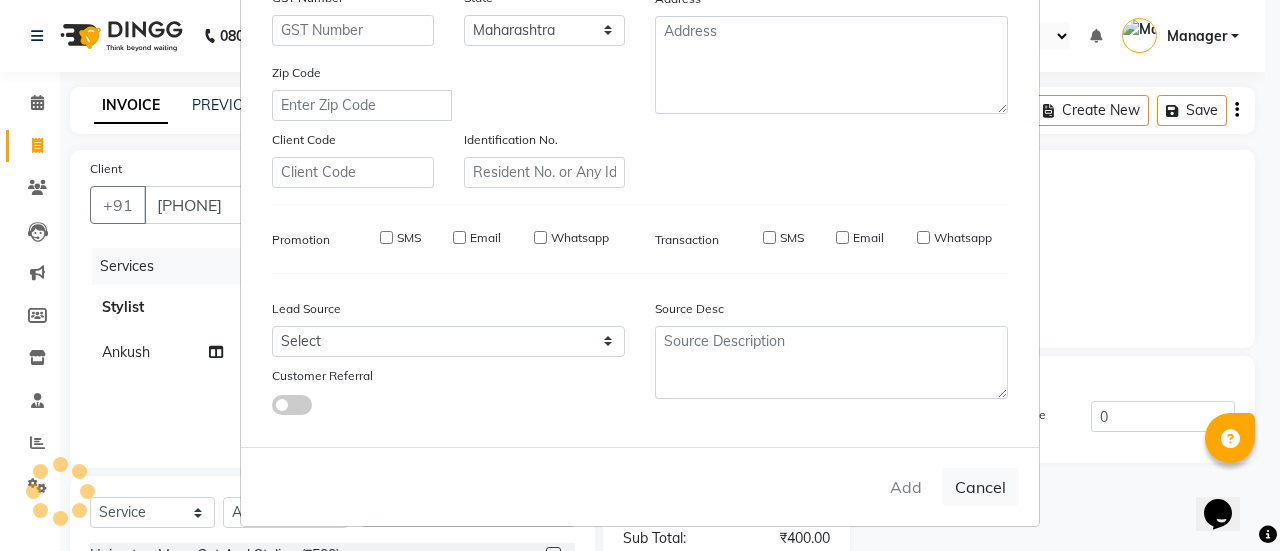 type on "82******09" 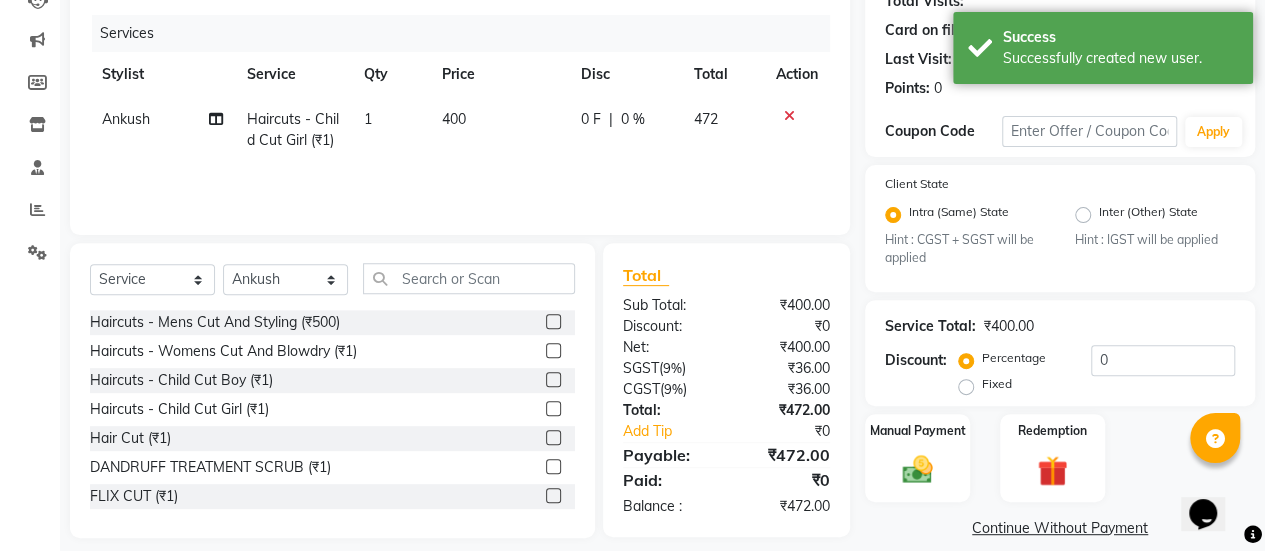 scroll, scrollTop: 239, scrollLeft: 0, axis: vertical 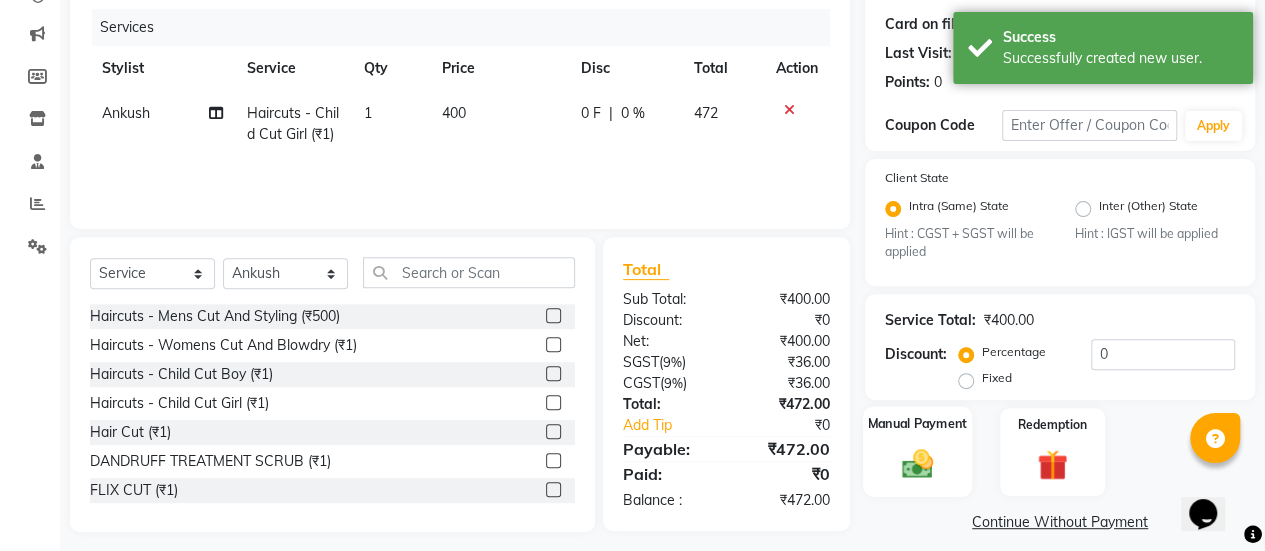 click on "Manual Payment" 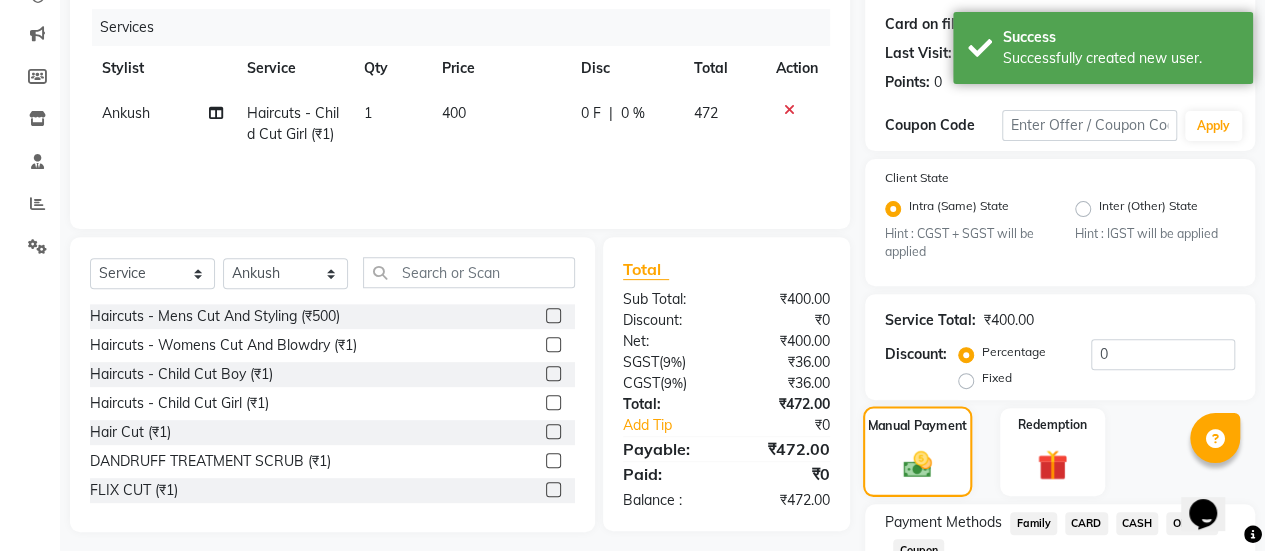 scroll, scrollTop: 382, scrollLeft: 0, axis: vertical 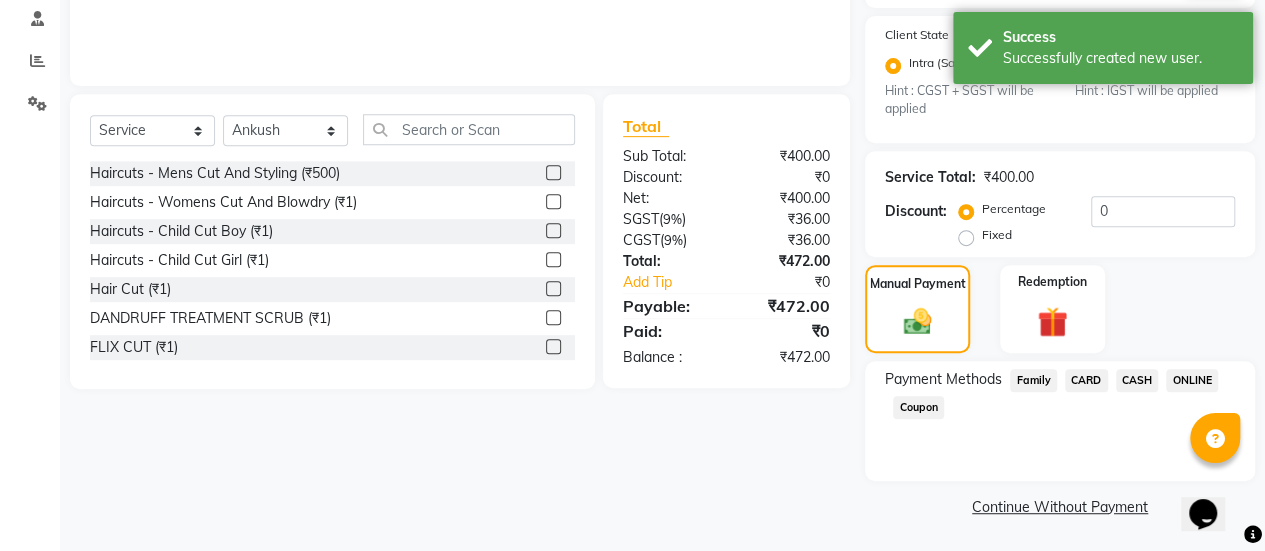 click on "CARD" 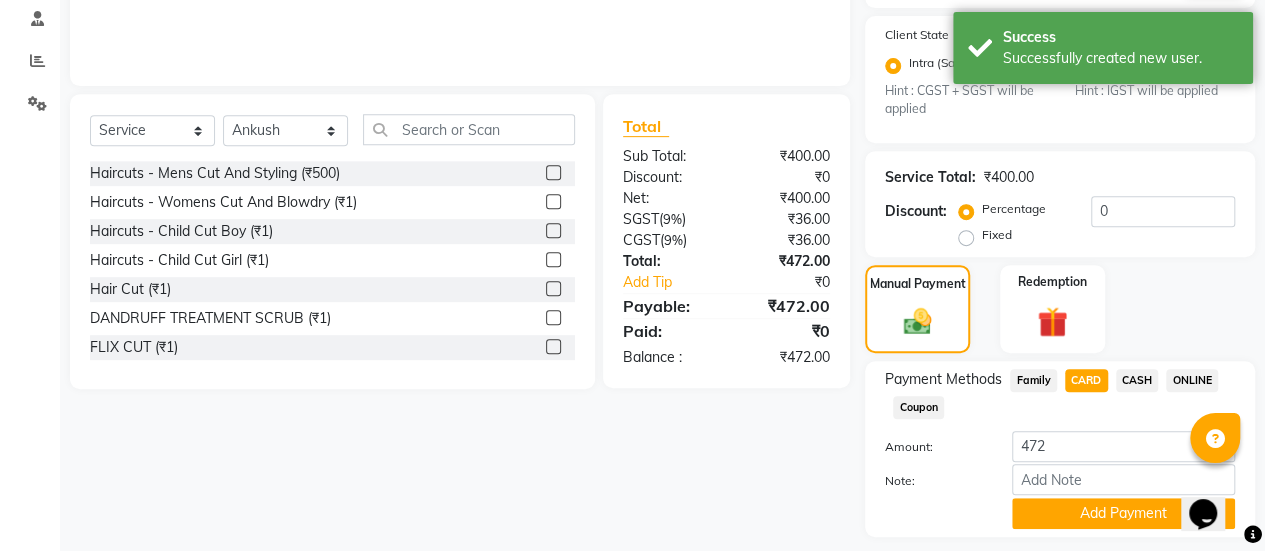 scroll, scrollTop: 438, scrollLeft: 0, axis: vertical 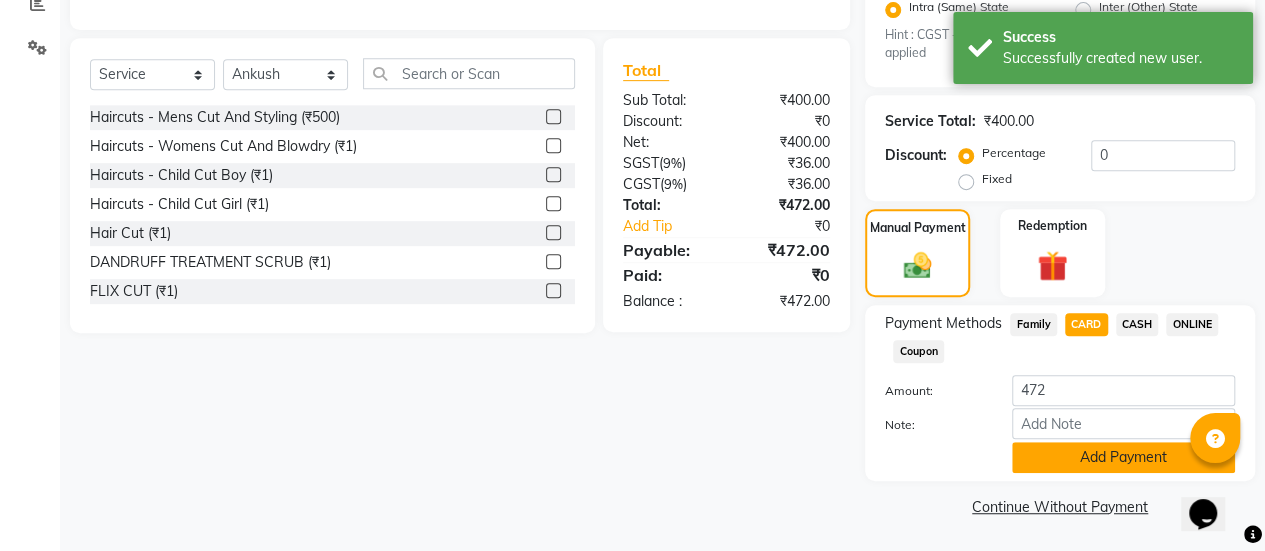 click on "Add Payment" 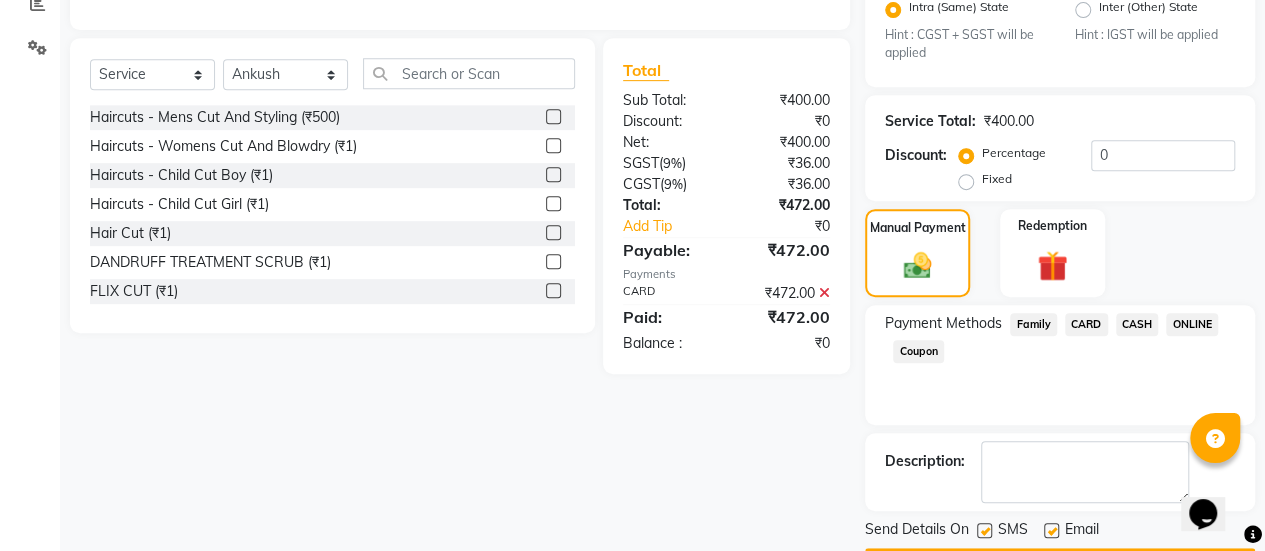 scroll, scrollTop: 493, scrollLeft: 0, axis: vertical 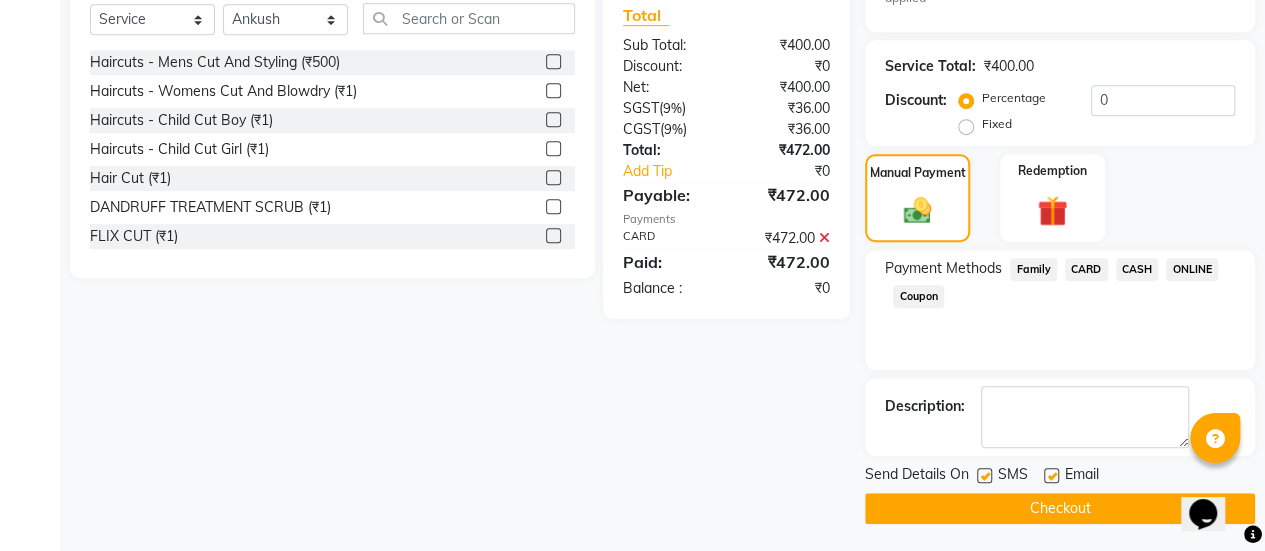 click 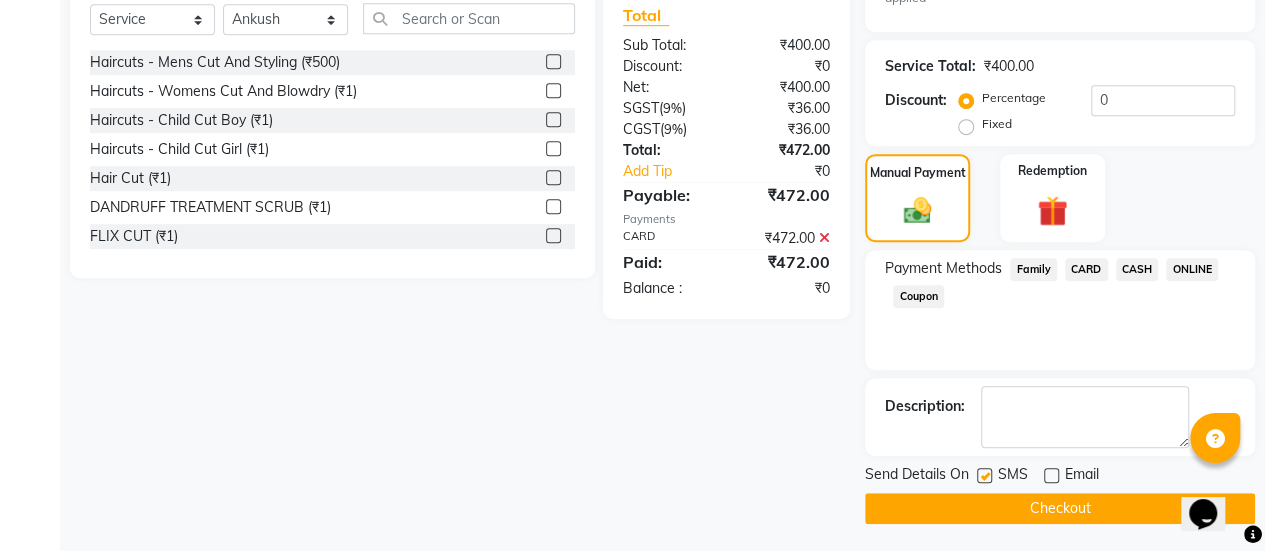click on "Checkout" 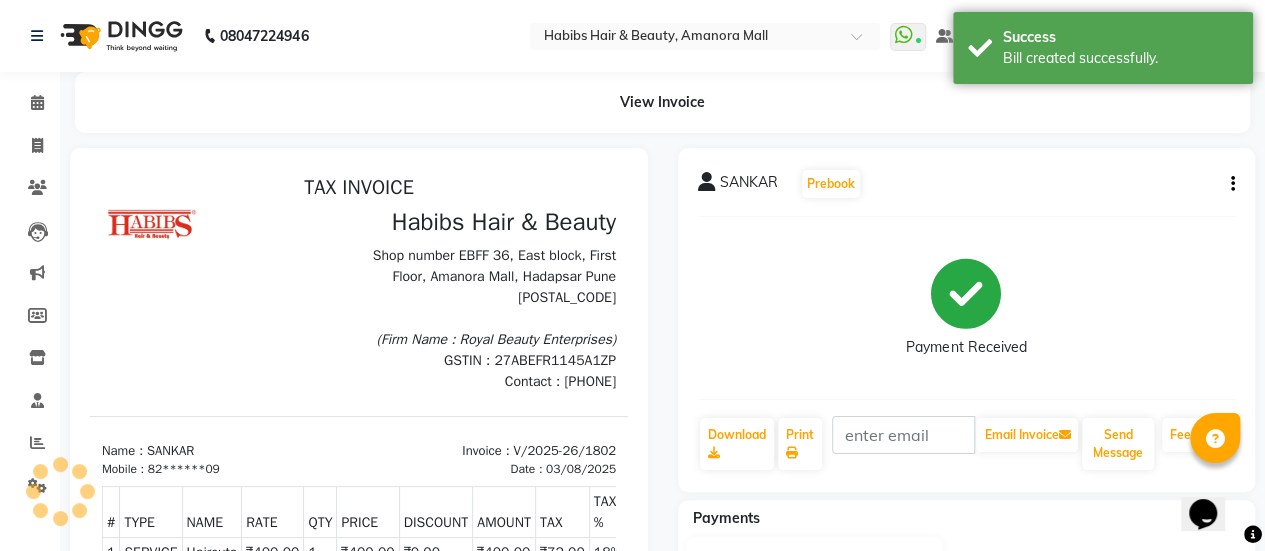 scroll, scrollTop: 0, scrollLeft: 0, axis: both 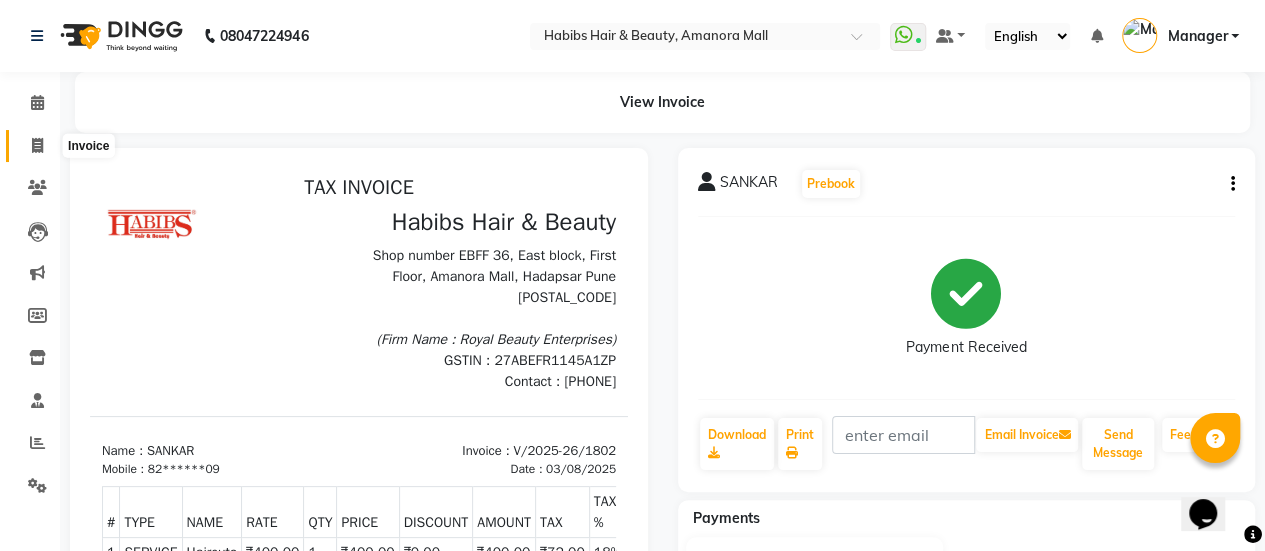 click 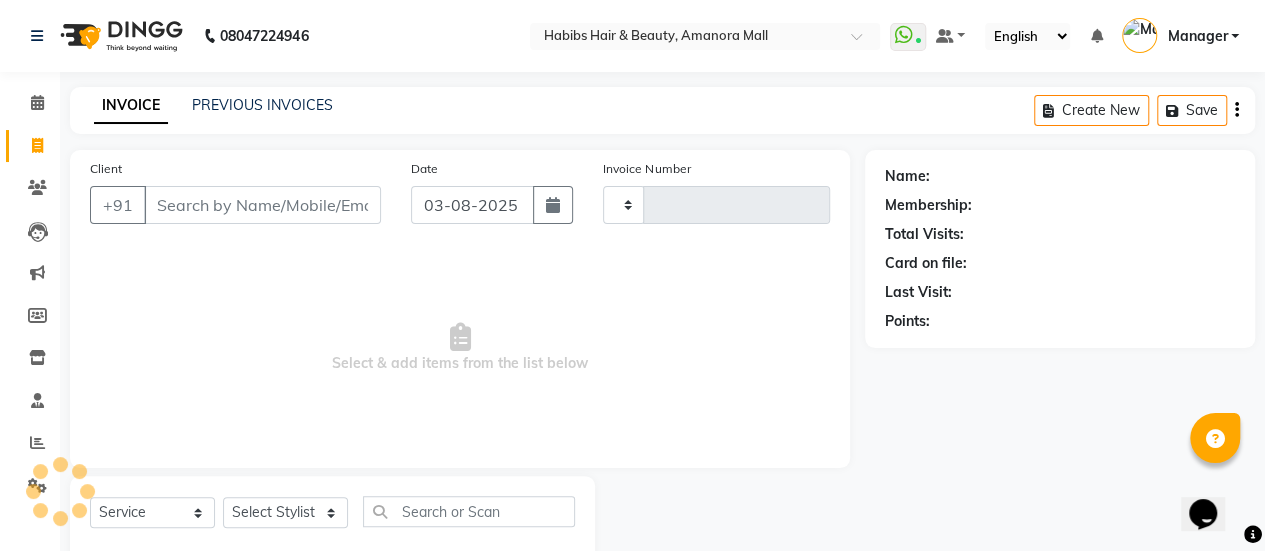 type on "1803" 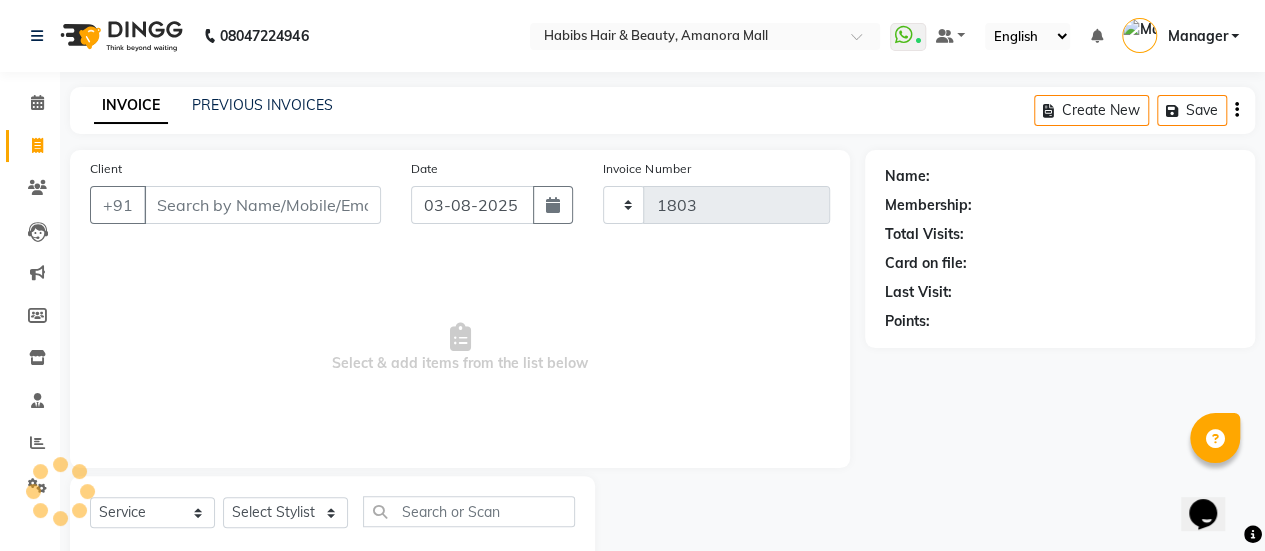 scroll, scrollTop: 49, scrollLeft: 0, axis: vertical 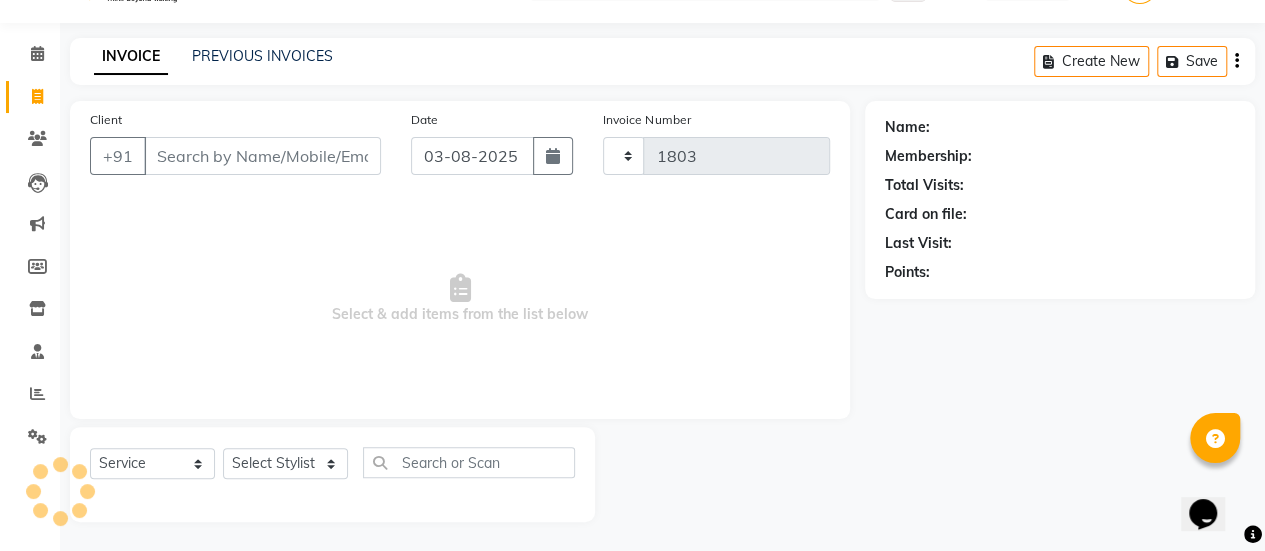 select on "5399" 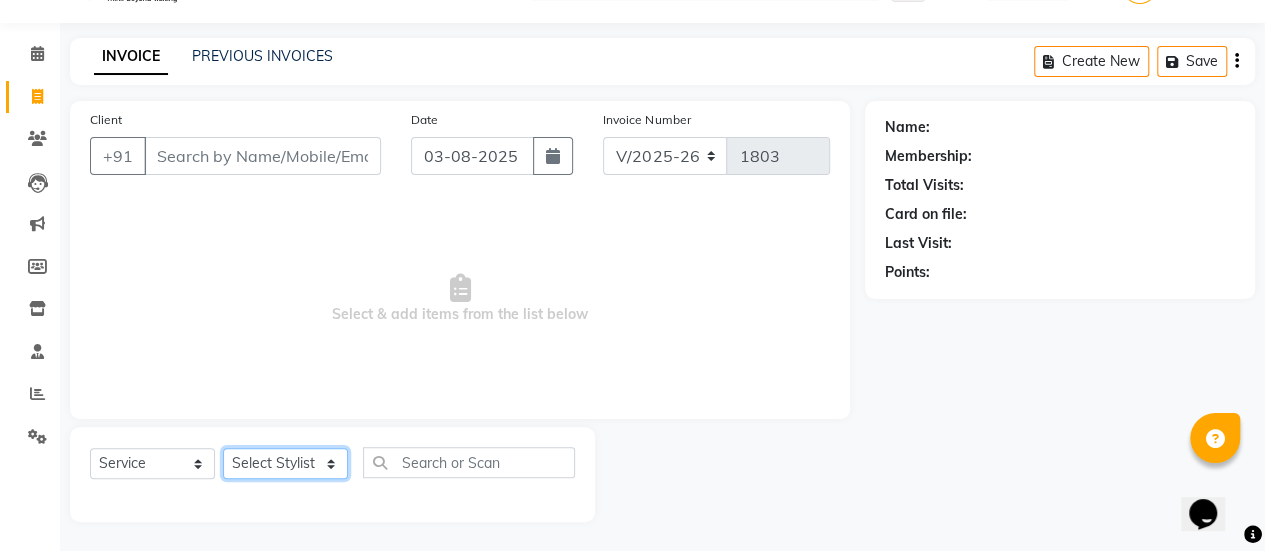 click on "Select Stylist [FIRST] [FIRST] [FIRST] [FIRST] [FIRST] [FIRST] [FIRST] [FIRST] [FIRST] Manager [FIRST] [FIRST] [FIRST] [FIRST] [FIRST] [FIRST] [FIRST] [FIRST]" 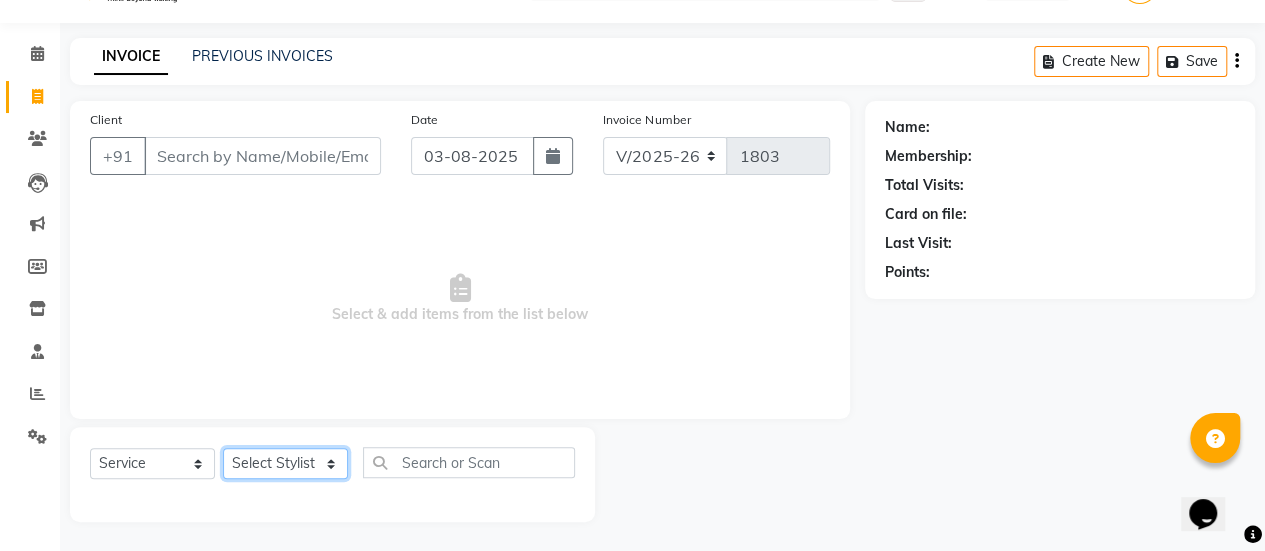select on "37551" 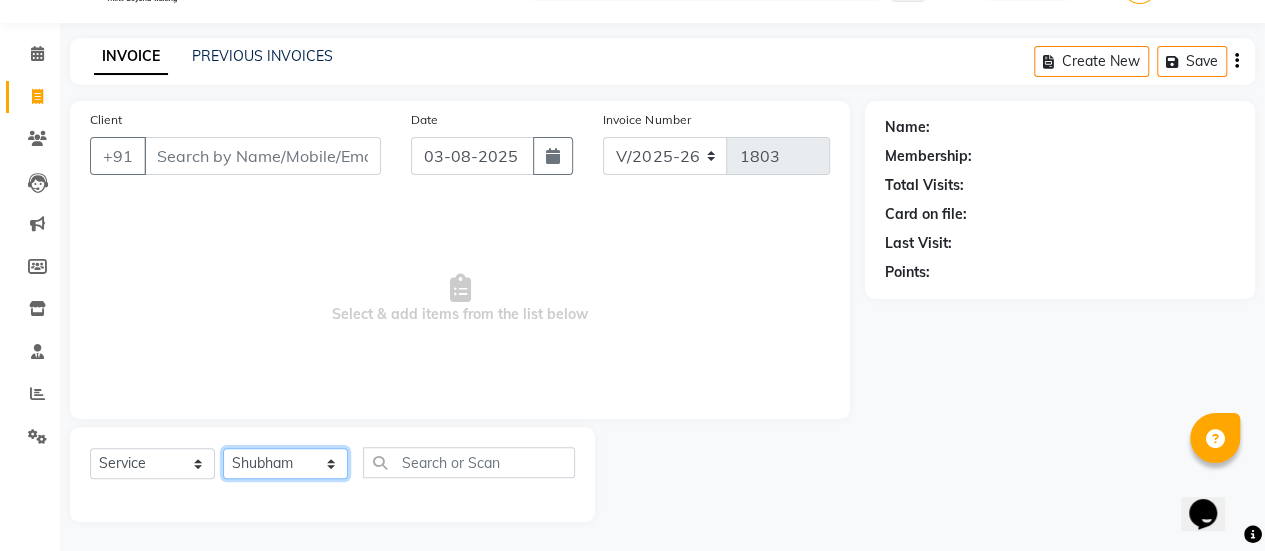 click on "Select Stylist [FIRST] [FIRST] [FIRST] [FIRST] [FIRST] [FIRST] [FIRST] [FIRST] [FIRST] Manager [FIRST] [FIRST] [FIRST] [FIRST] [FIRST] [FIRST] [FIRST] [FIRST]" 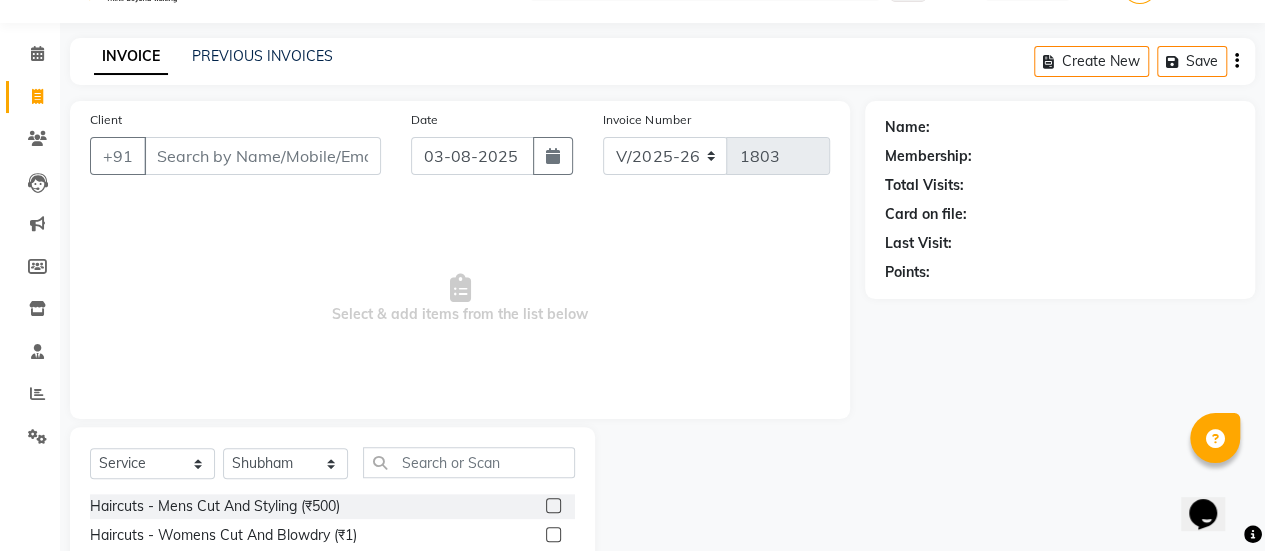 click 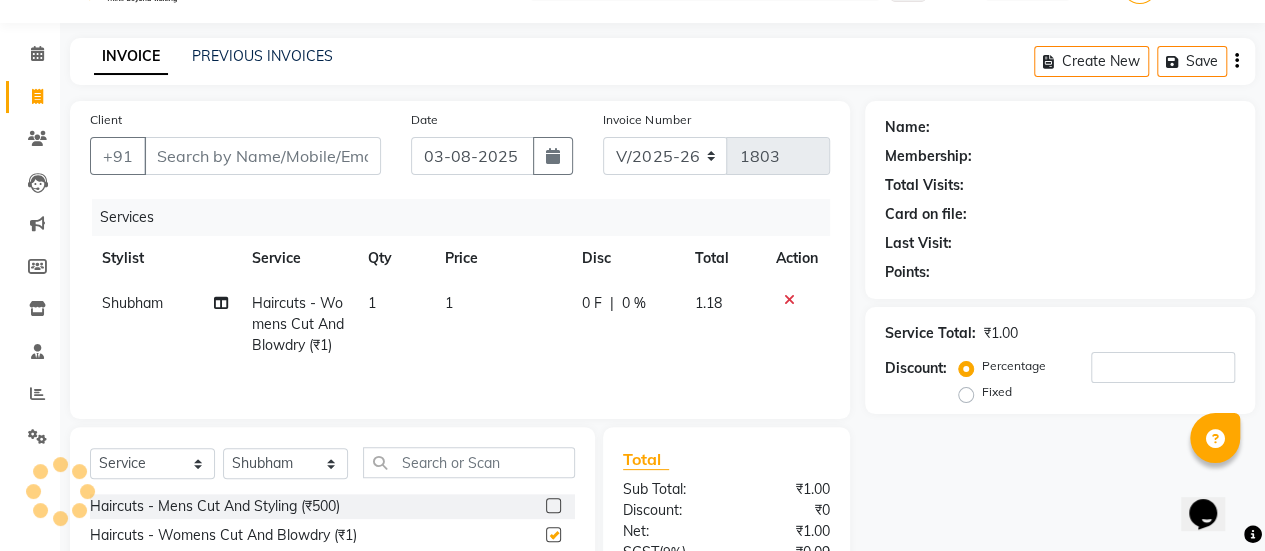 checkbox on "false" 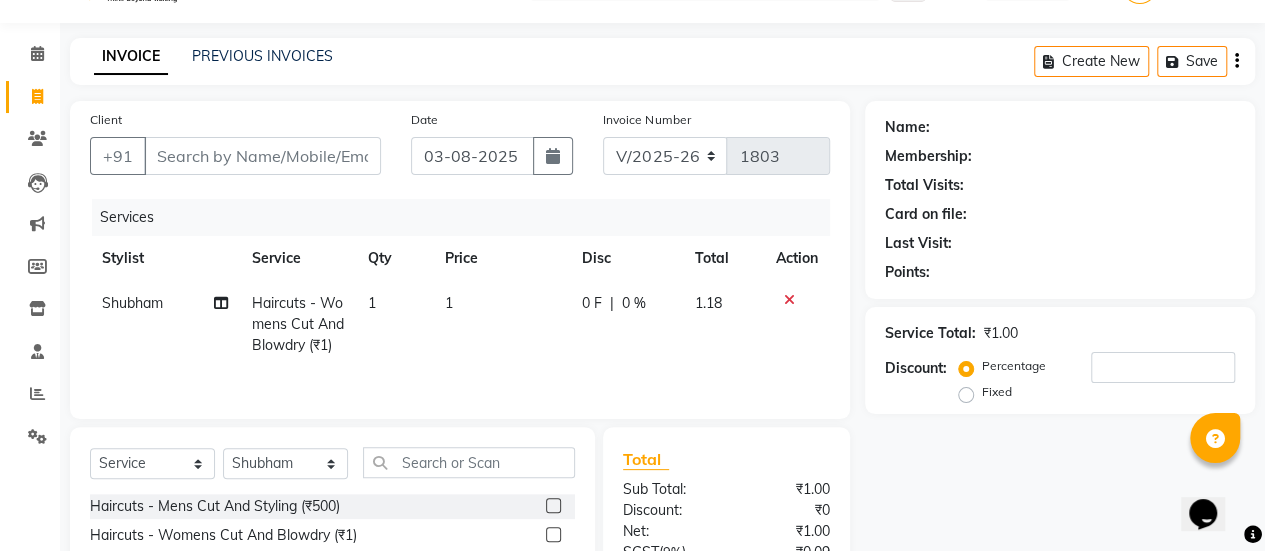 click on "1" 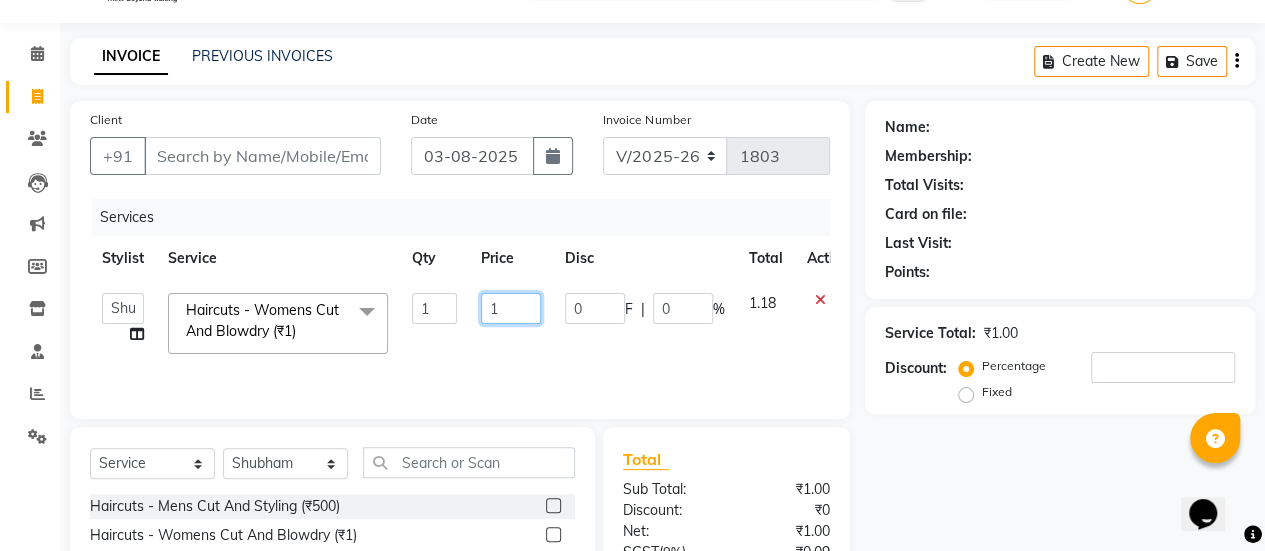 click on "1" 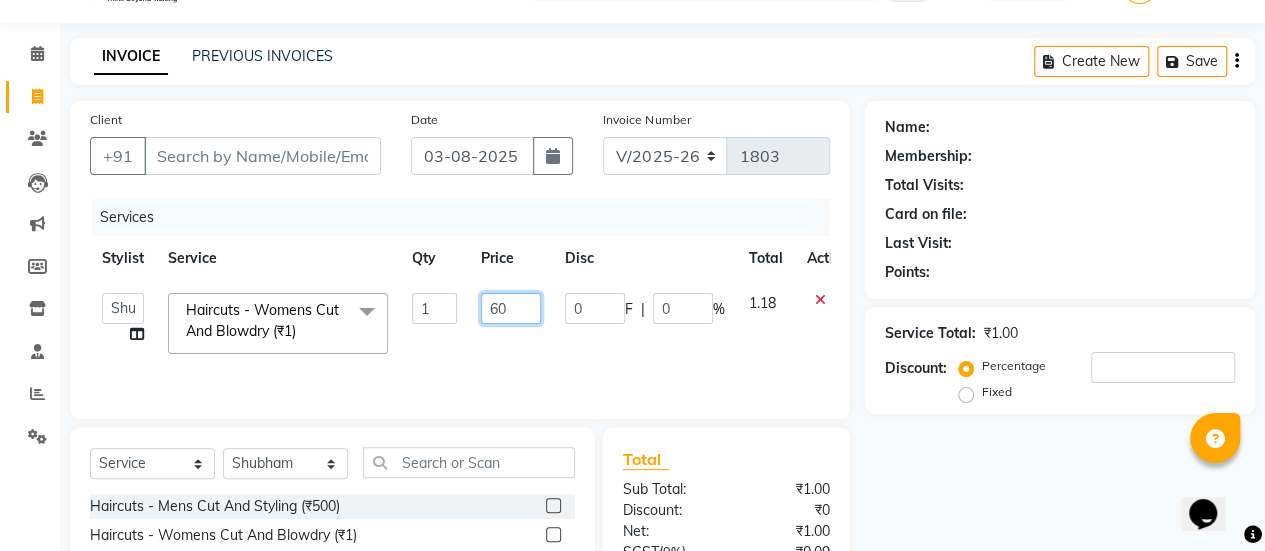 type on "600" 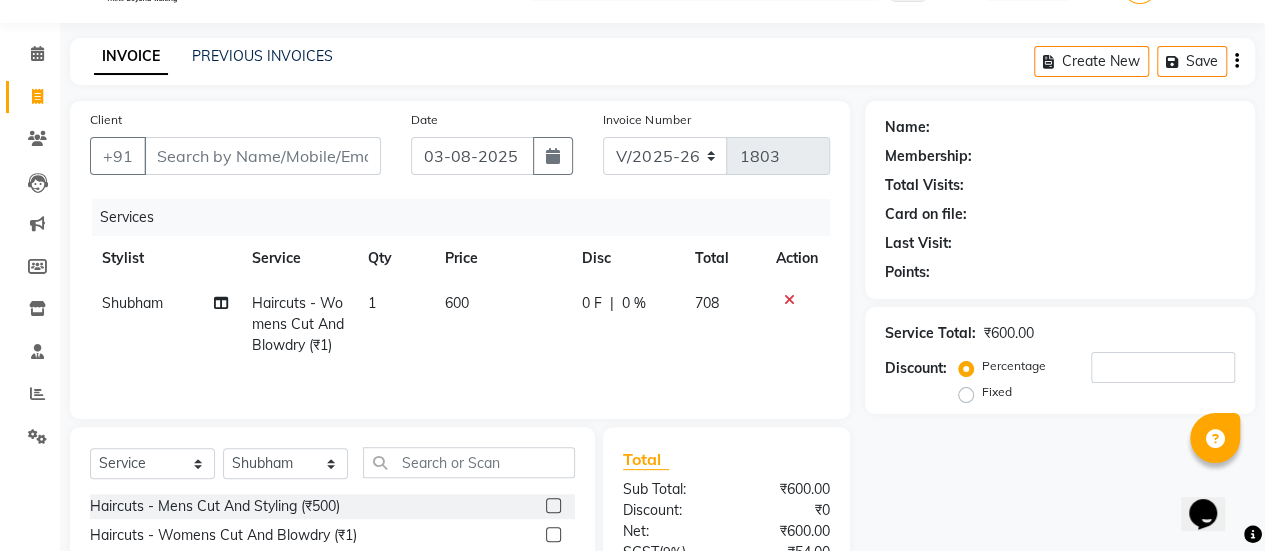 click on "Services Stylist Service Qty Price Disc Total Action Shubham Haircuts -  Womens Cut And Blowdry (₹1) 1 600 0 F | 0 % 708" 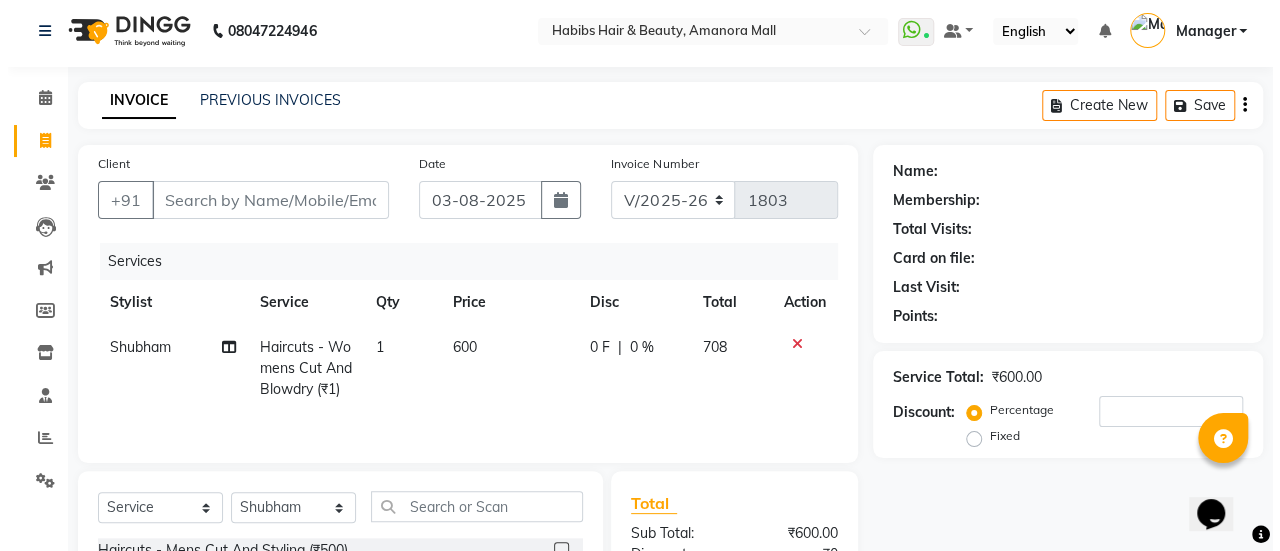 scroll, scrollTop: 0, scrollLeft: 0, axis: both 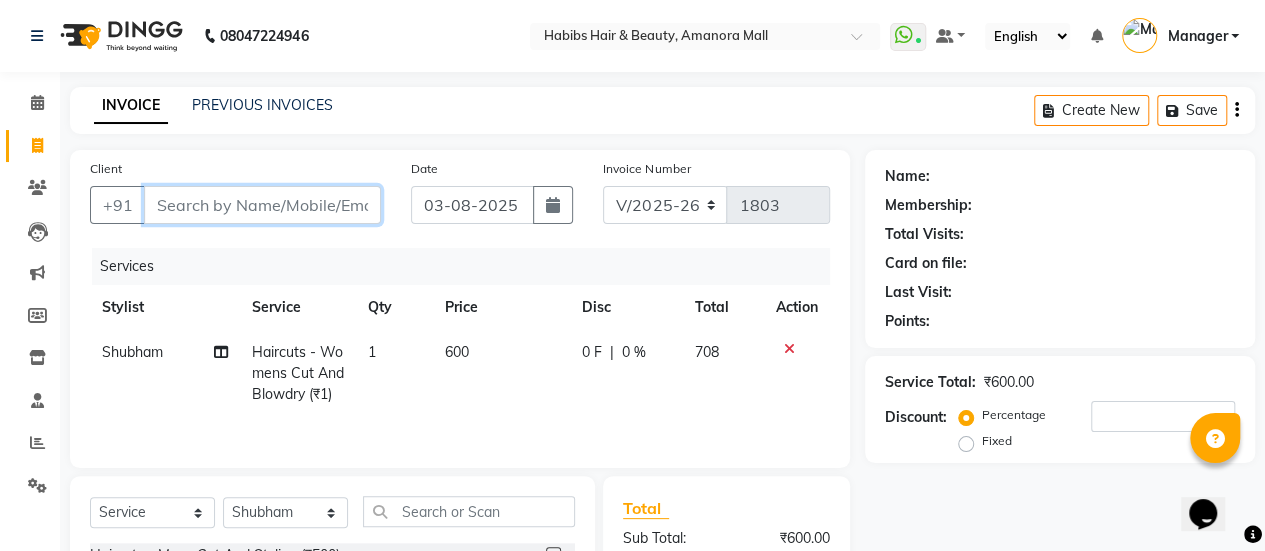 click on "Client" at bounding box center [262, 205] 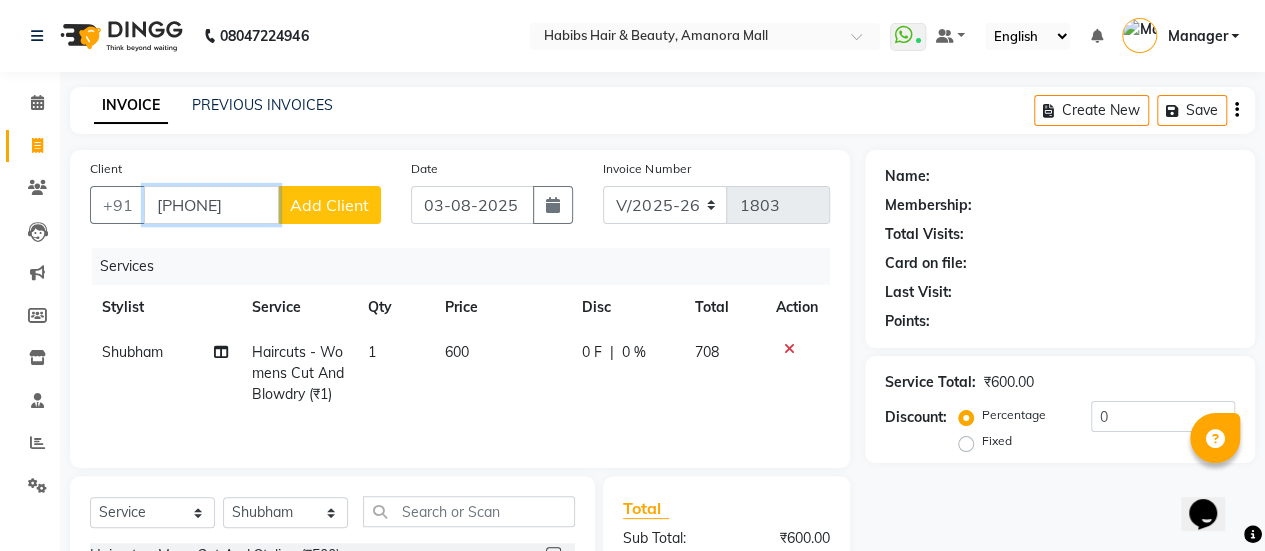 type on "8459064457" 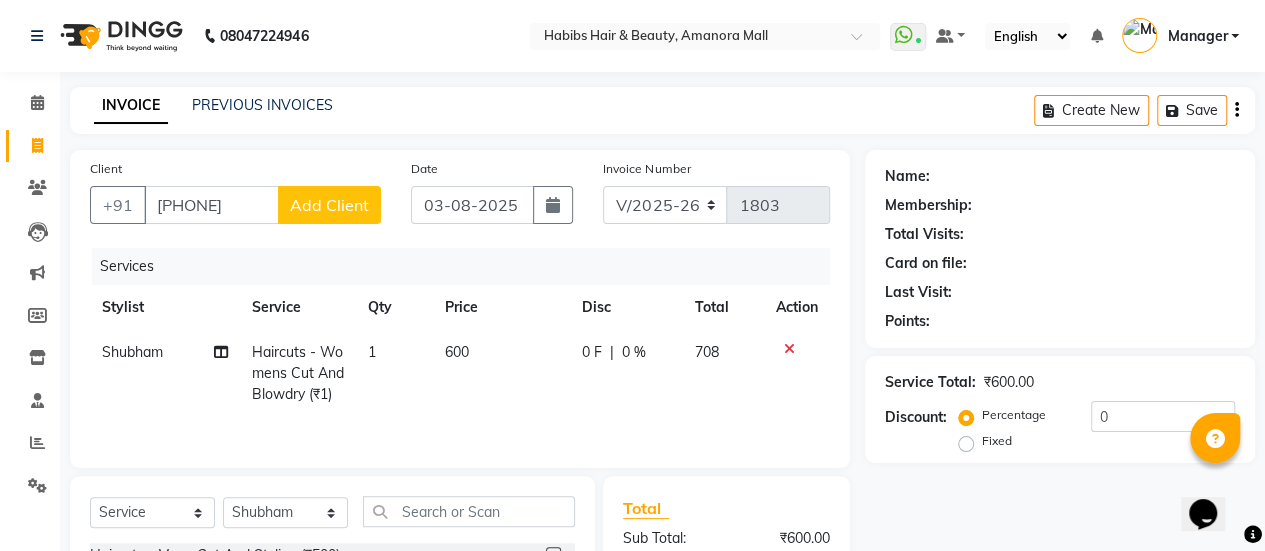 click on "Add Client" 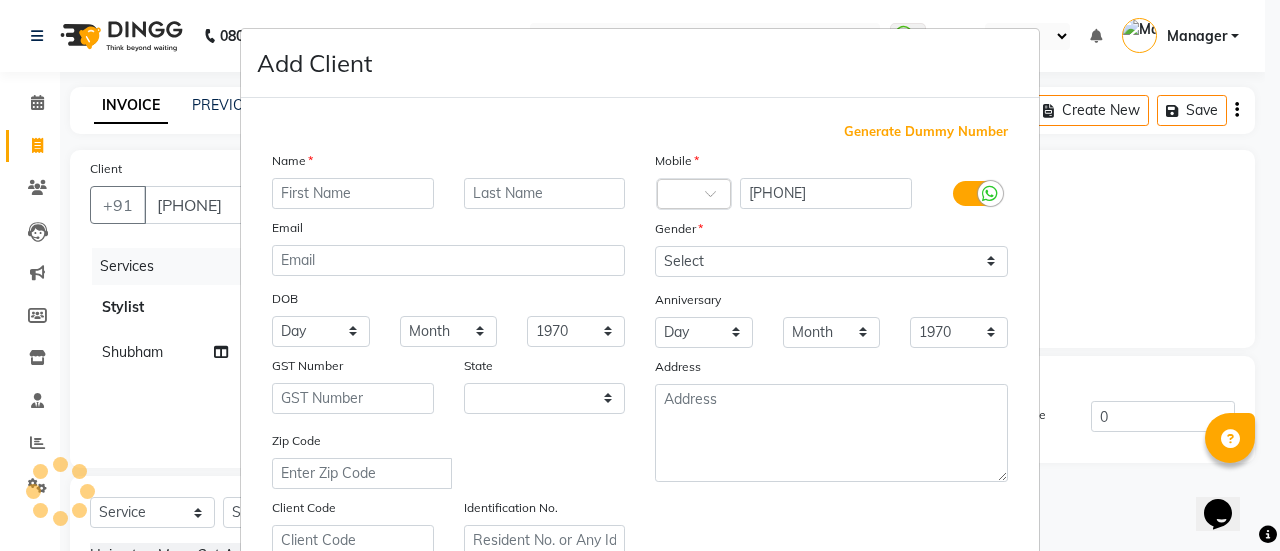 select on "22" 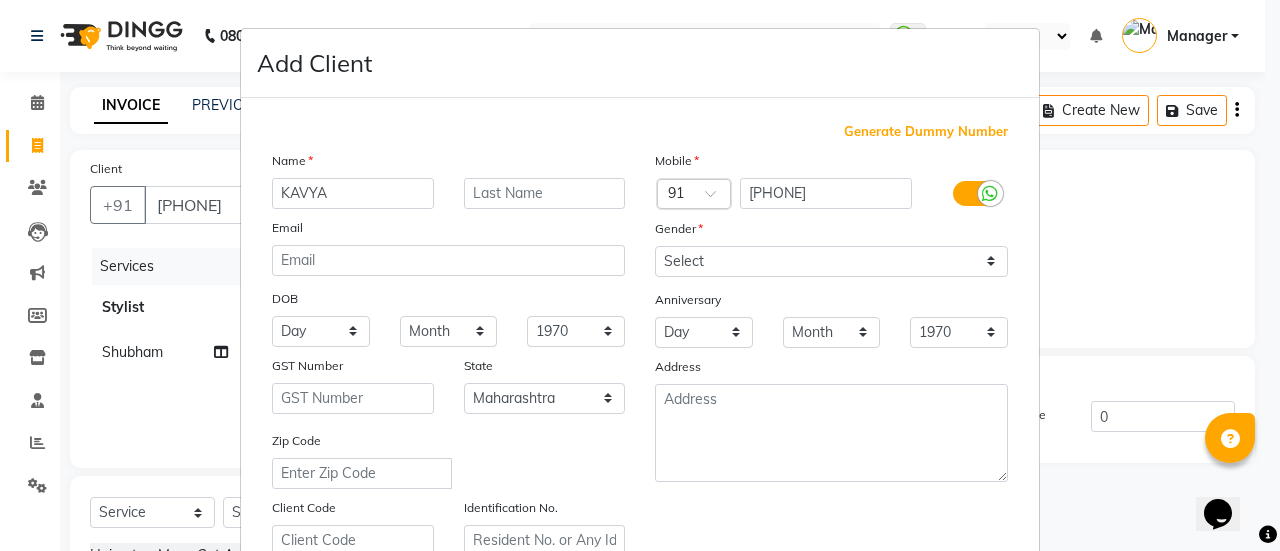 type on "KAVYA" 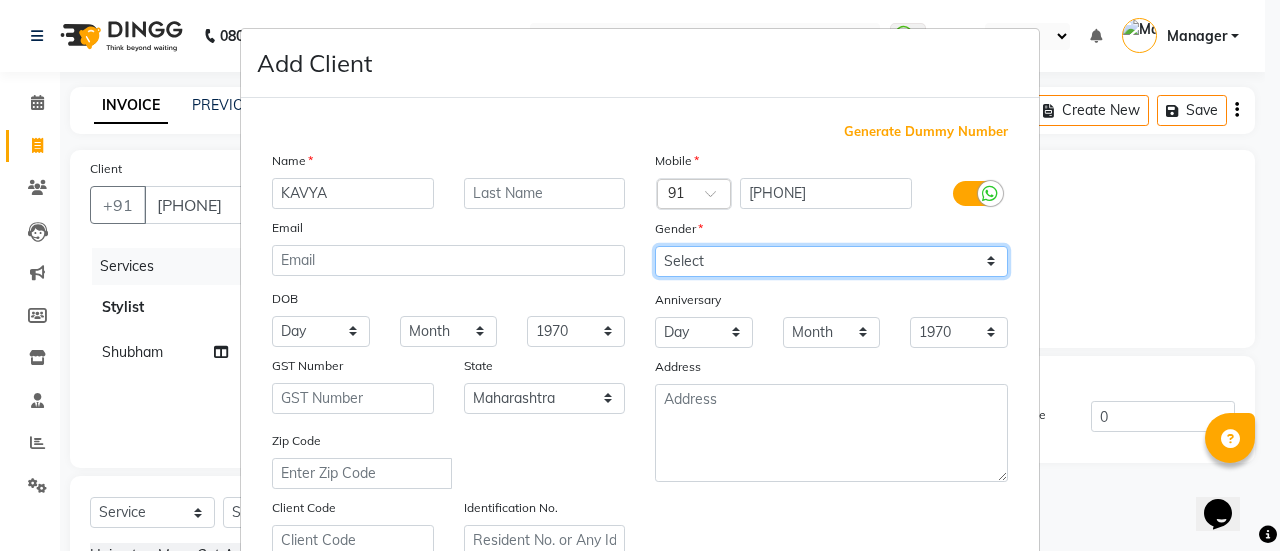click on "Select Male Female Other Prefer Not To Say" at bounding box center [831, 261] 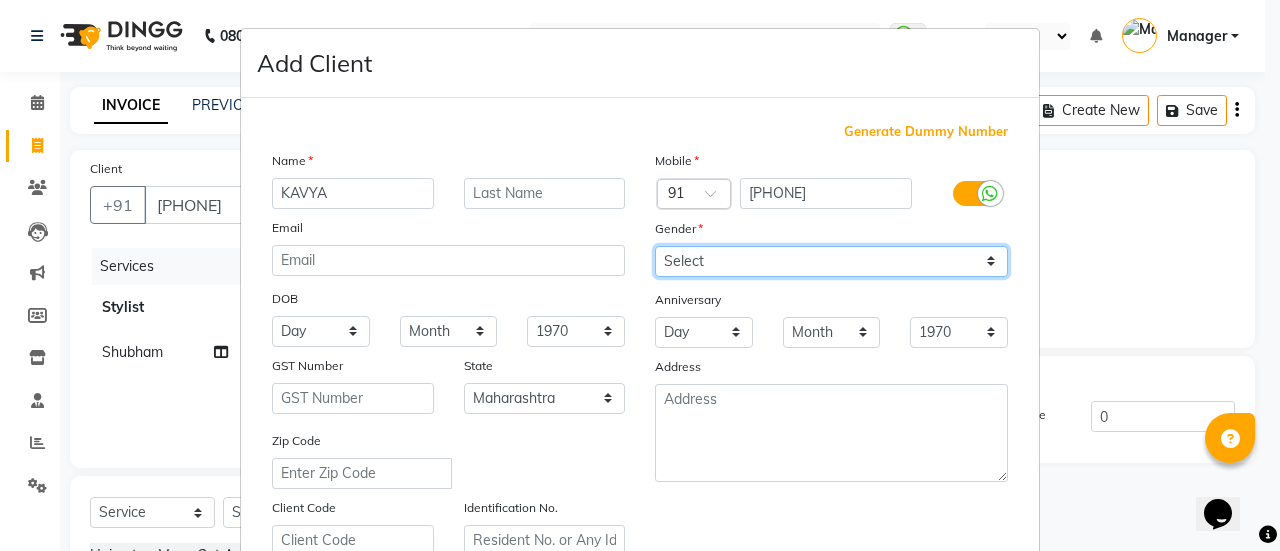 select on "female" 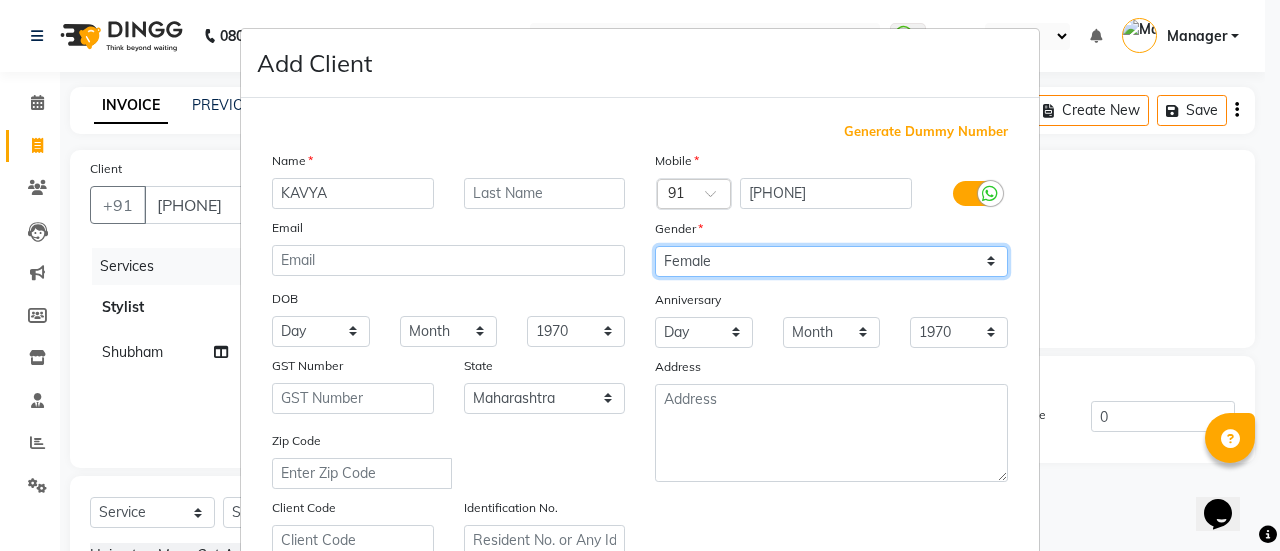 click on "Select Male Female Other Prefer Not To Say" at bounding box center [831, 261] 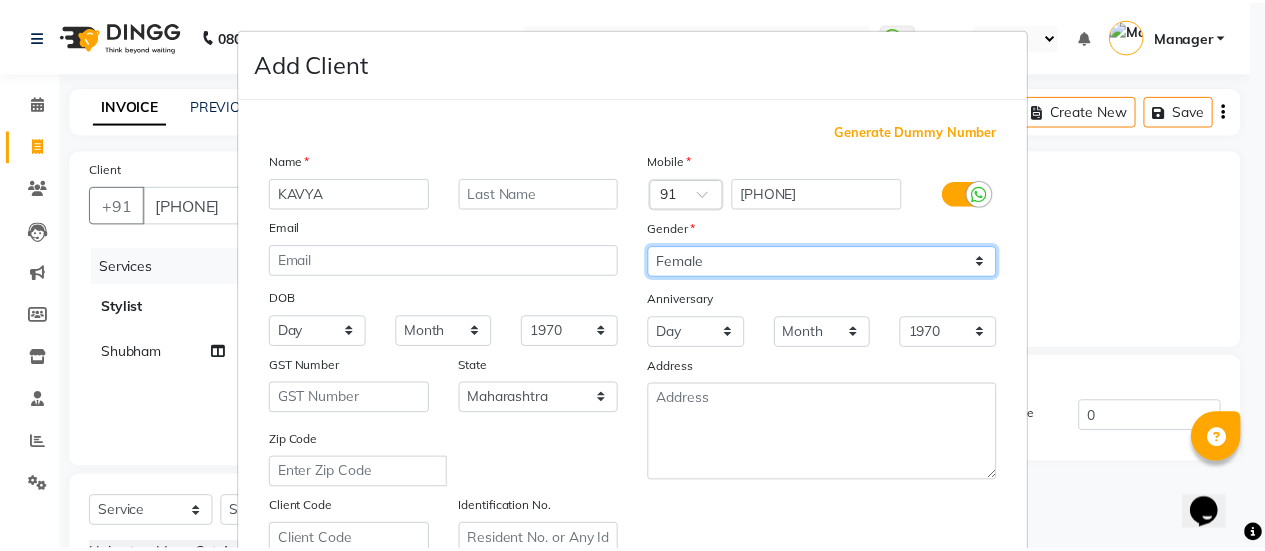 scroll, scrollTop: 368, scrollLeft: 0, axis: vertical 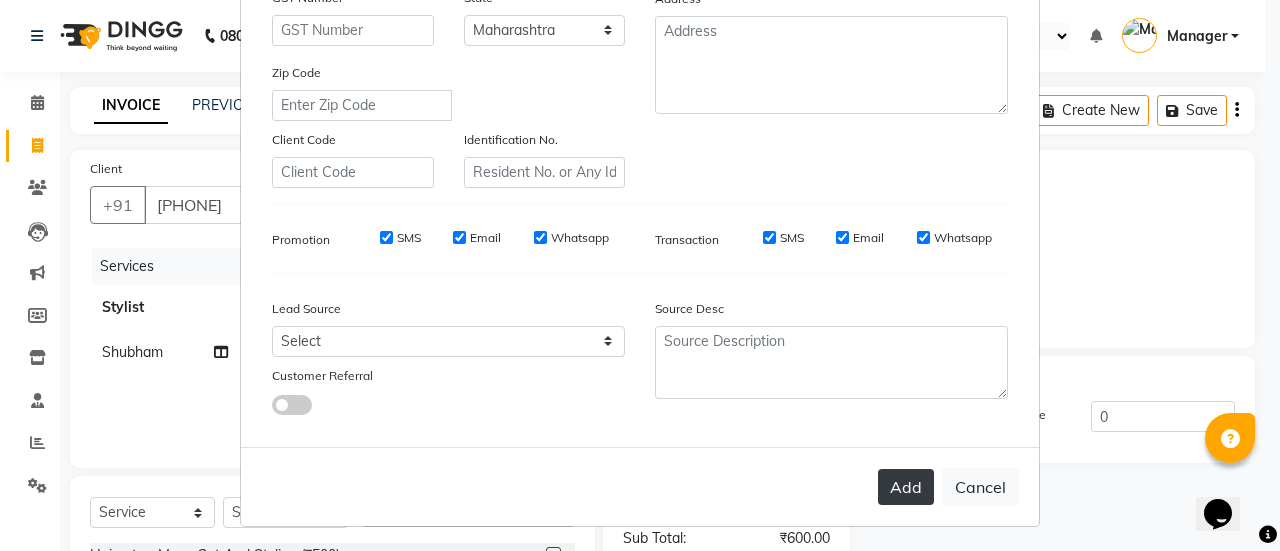 click on "Add" at bounding box center (906, 487) 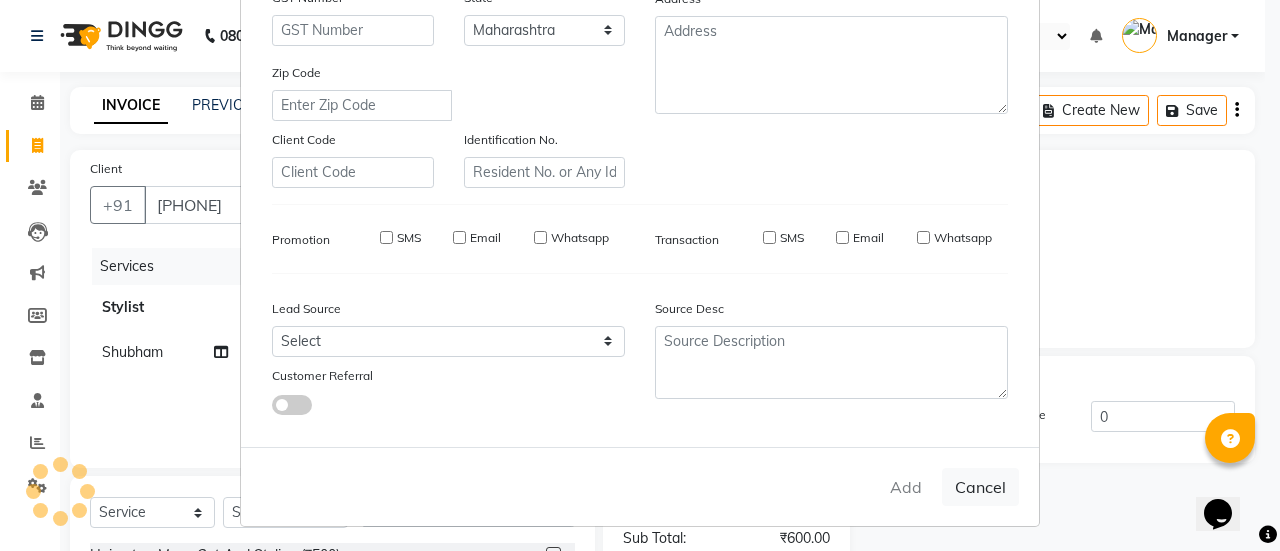 type on "84******57" 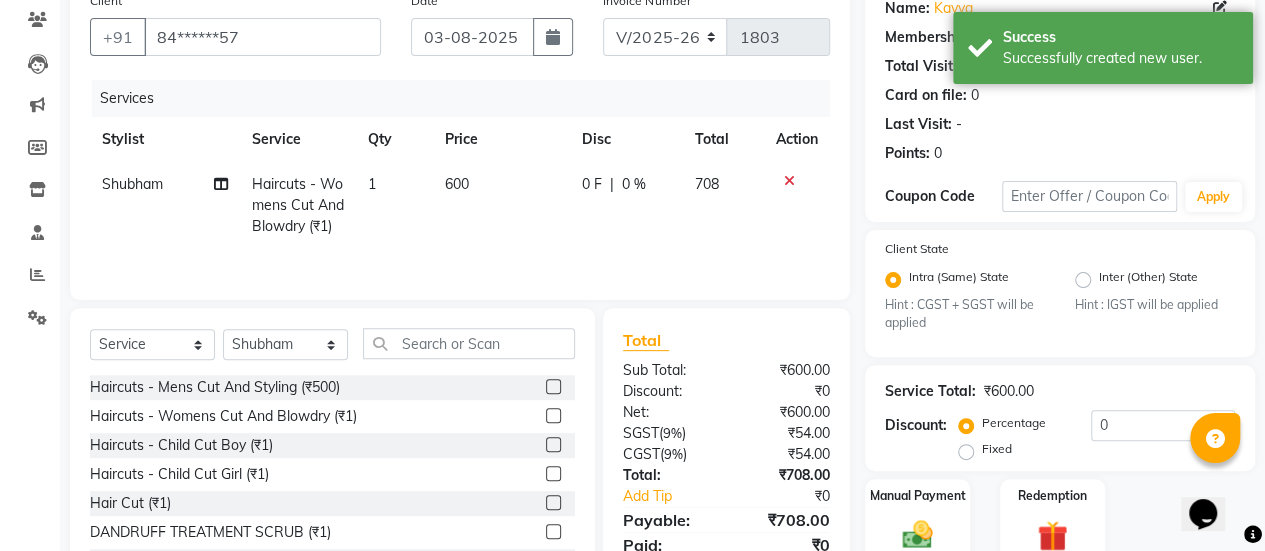 scroll, scrollTop: 204, scrollLeft: 0, axis: vertical 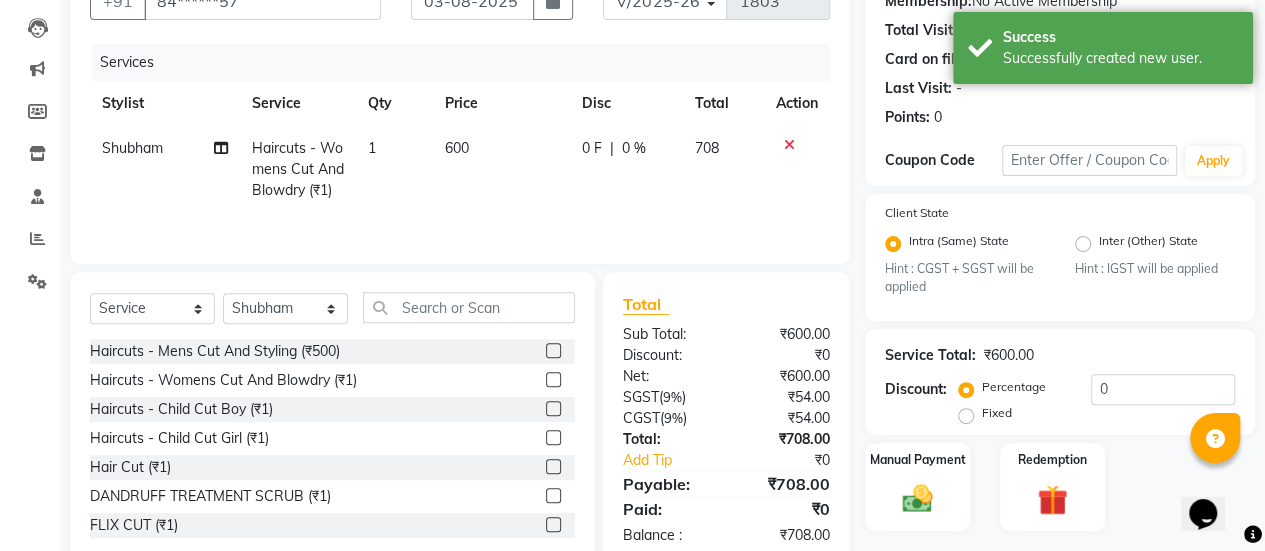 click on "600" 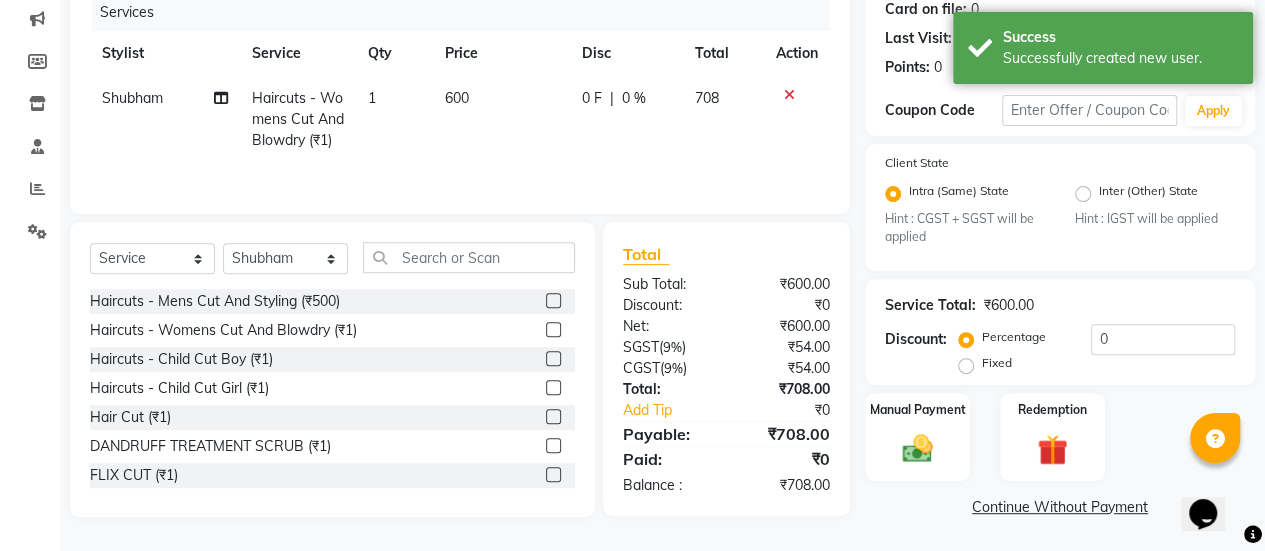 select on "37551" 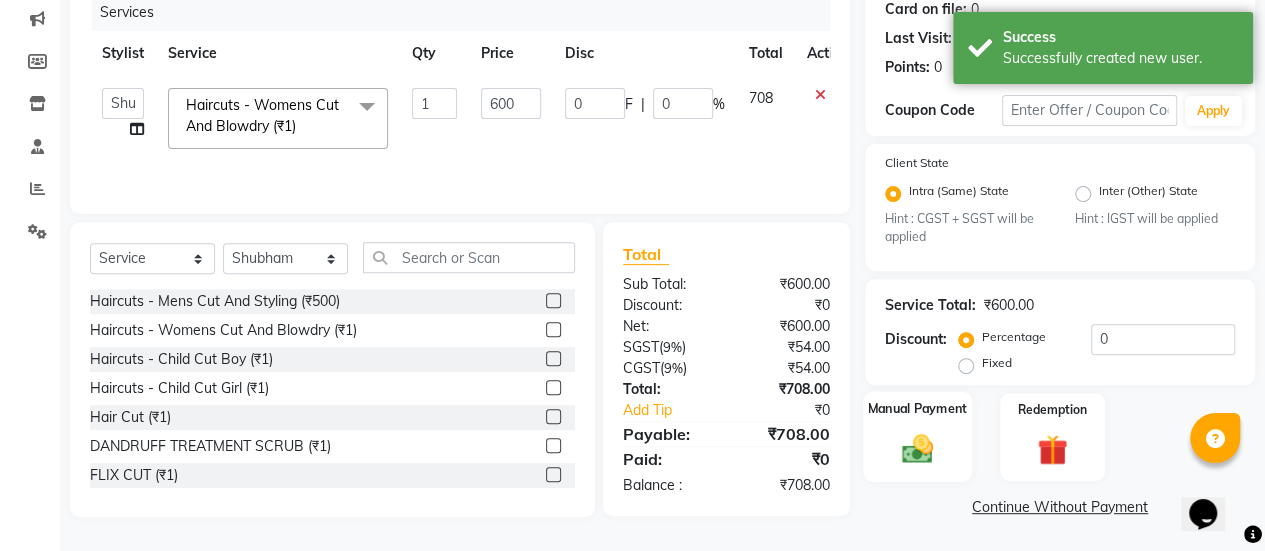 click 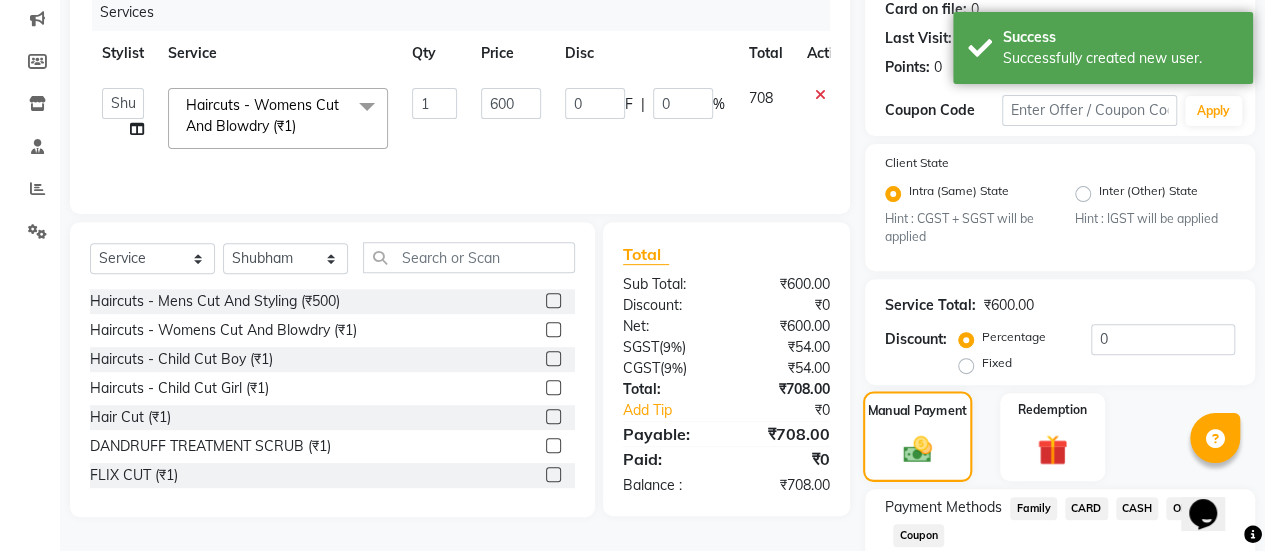 scroll, scrollTop: 382, scrollLeft: 0, axis: vertical 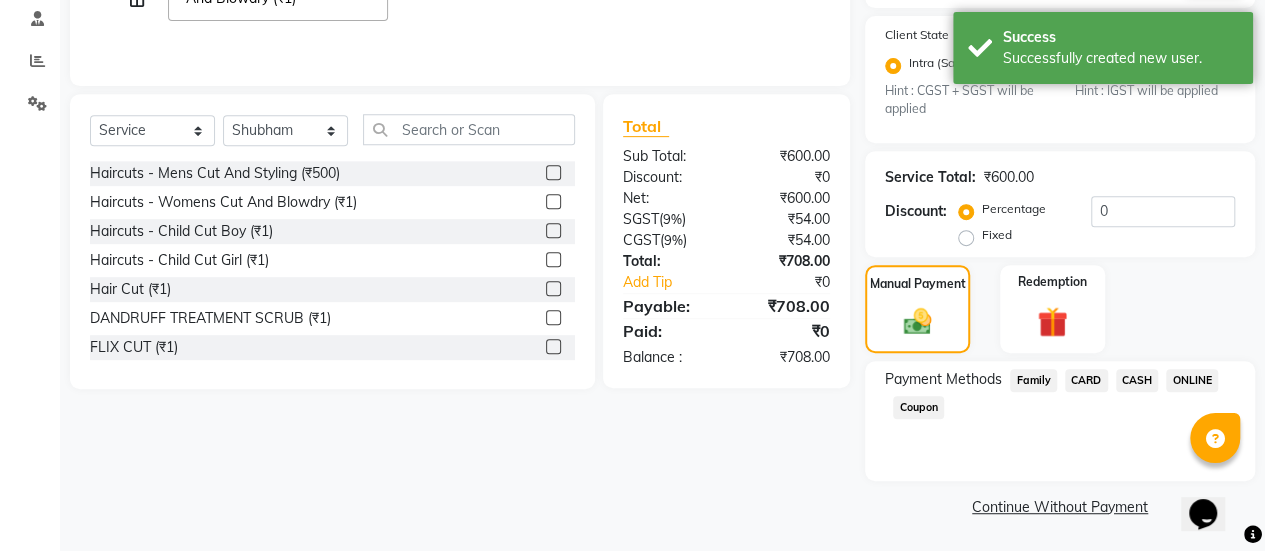click on "ONLINE" 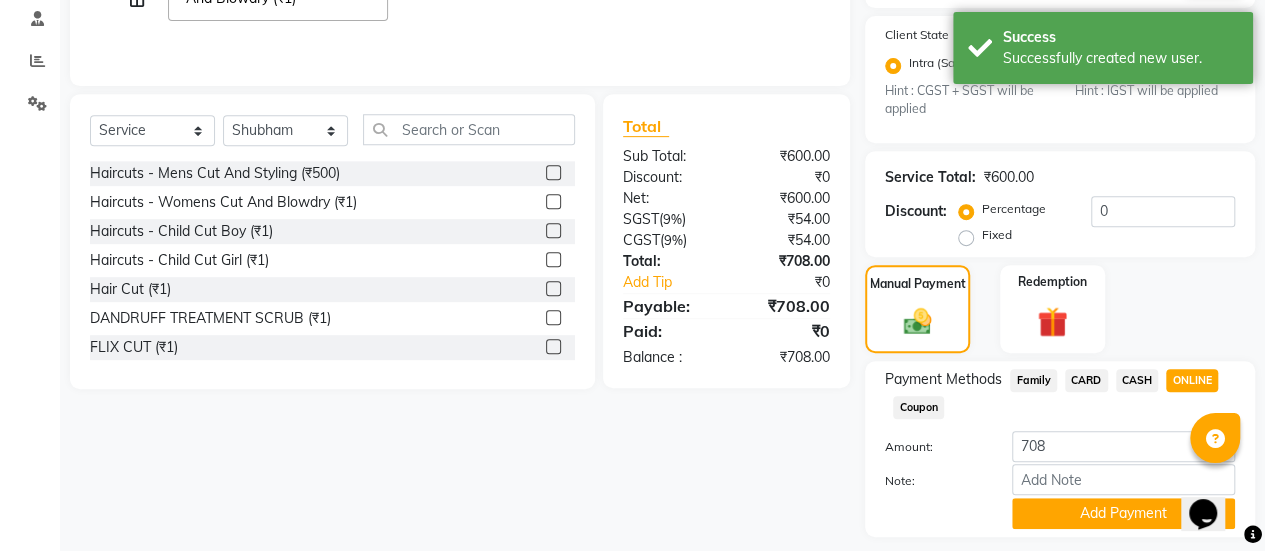 scroll, scrollTop: 438, scrollLeft: 0, axis: vertical 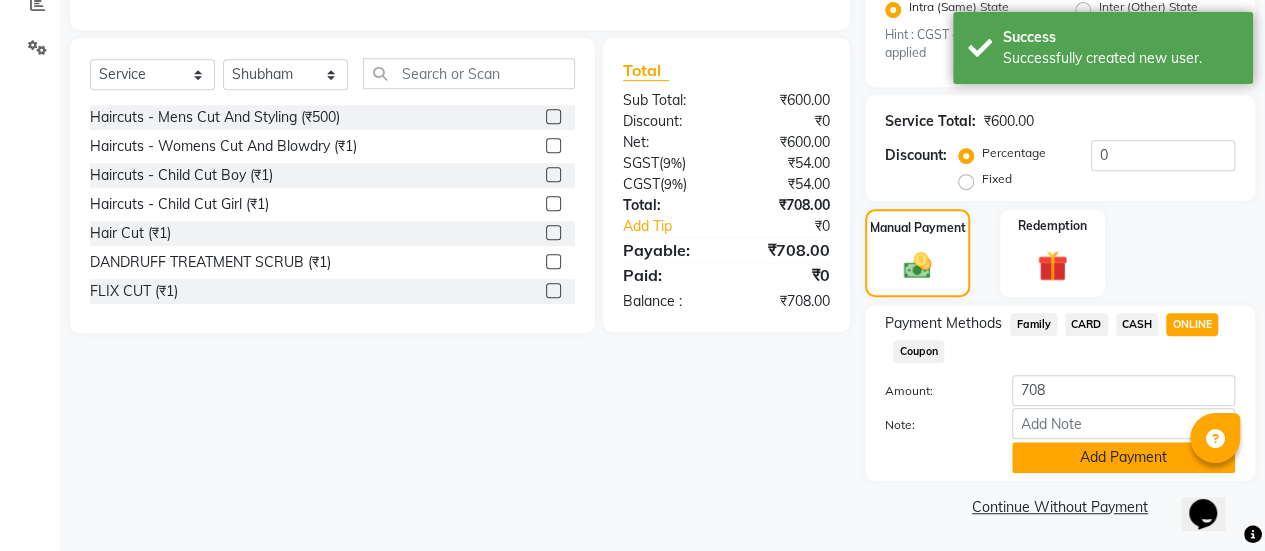 click on "Add Payment" 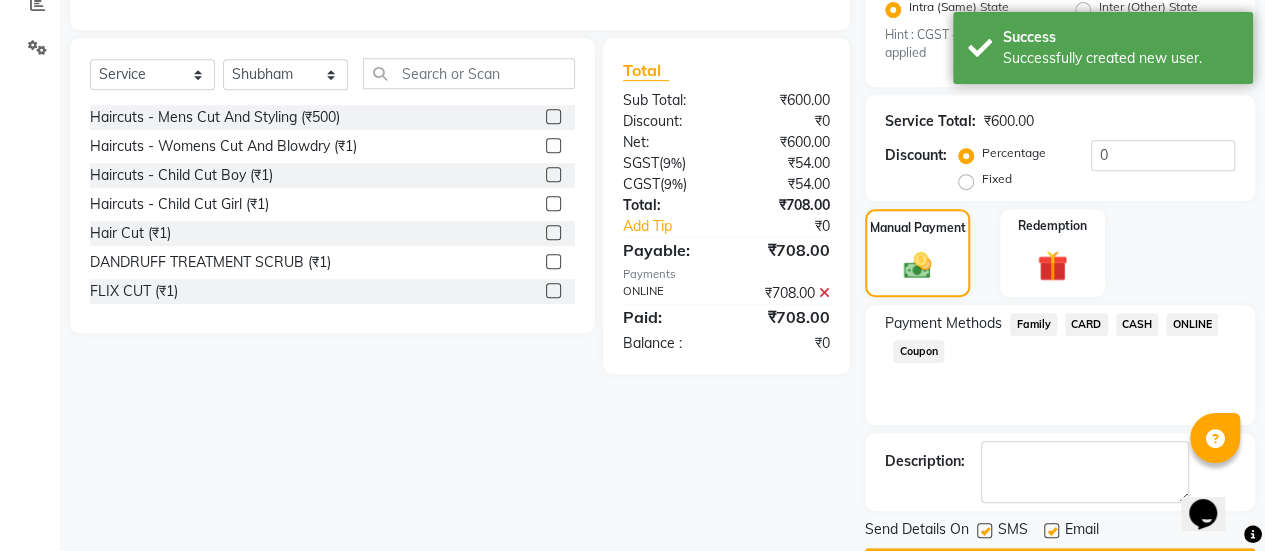 scroll, scrollTop: 493, scrollLeft: 0, axis: vertical 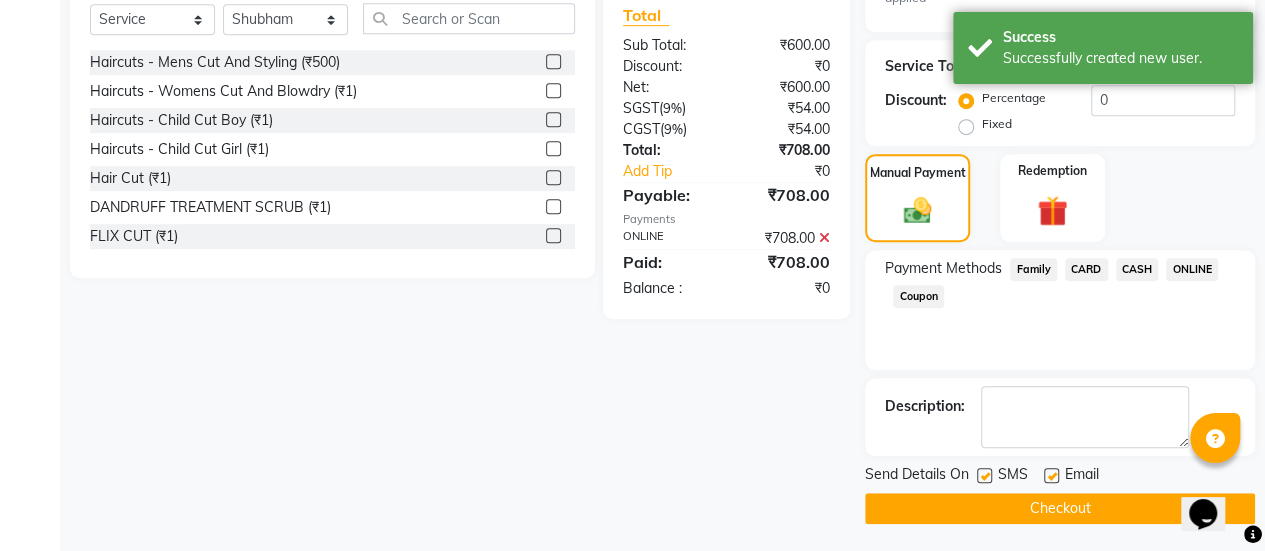 click 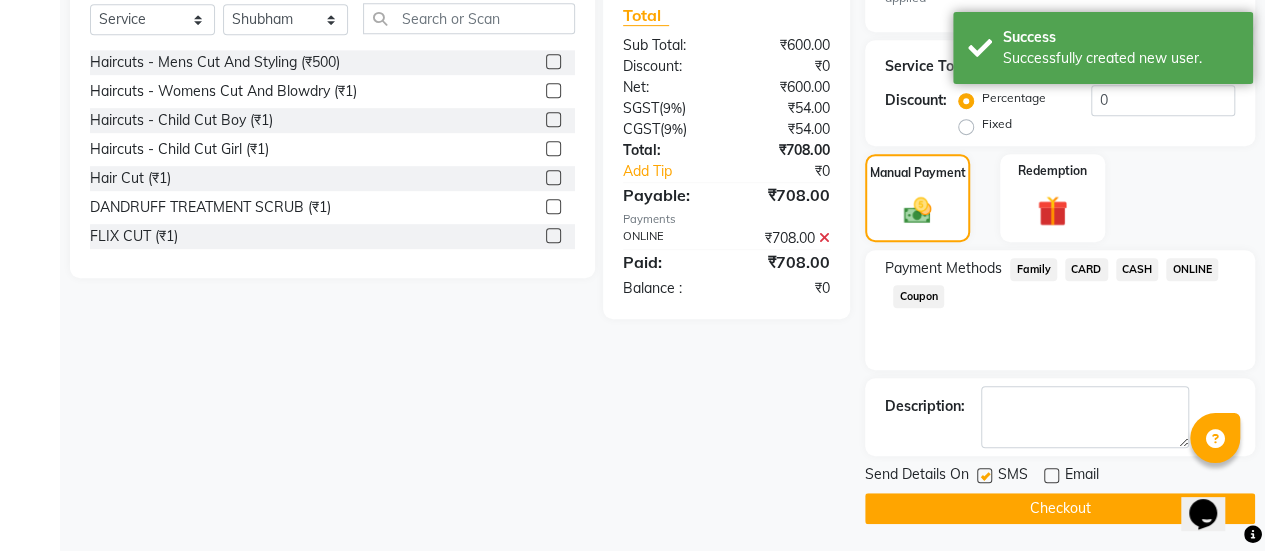 click on "Checkout" 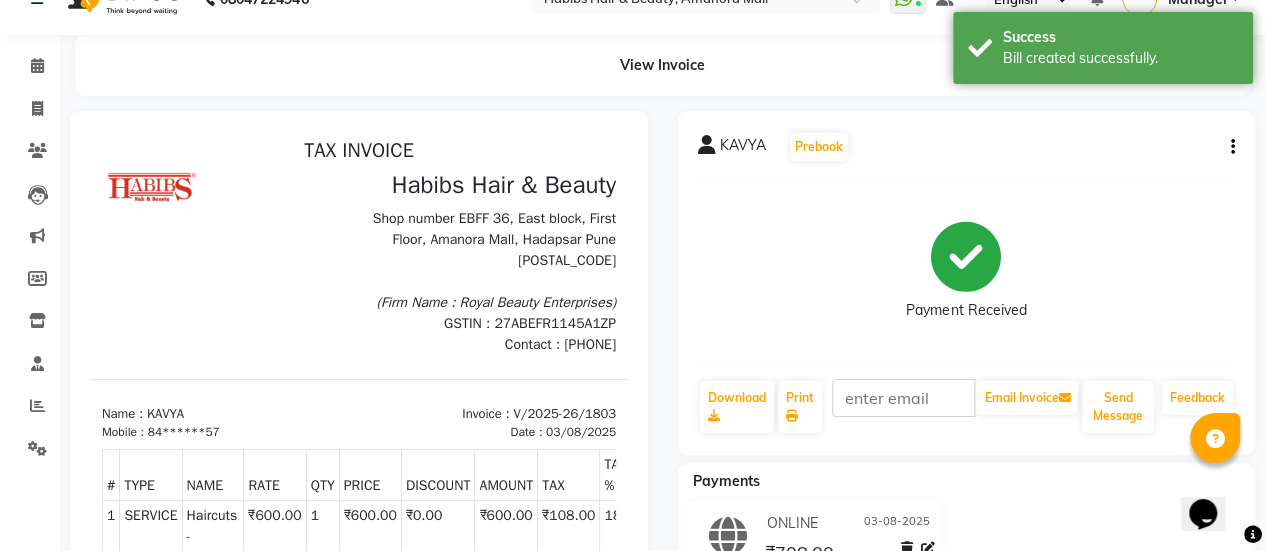 scroll, scrollTop: 0, scrollLeft: 0, axis: both 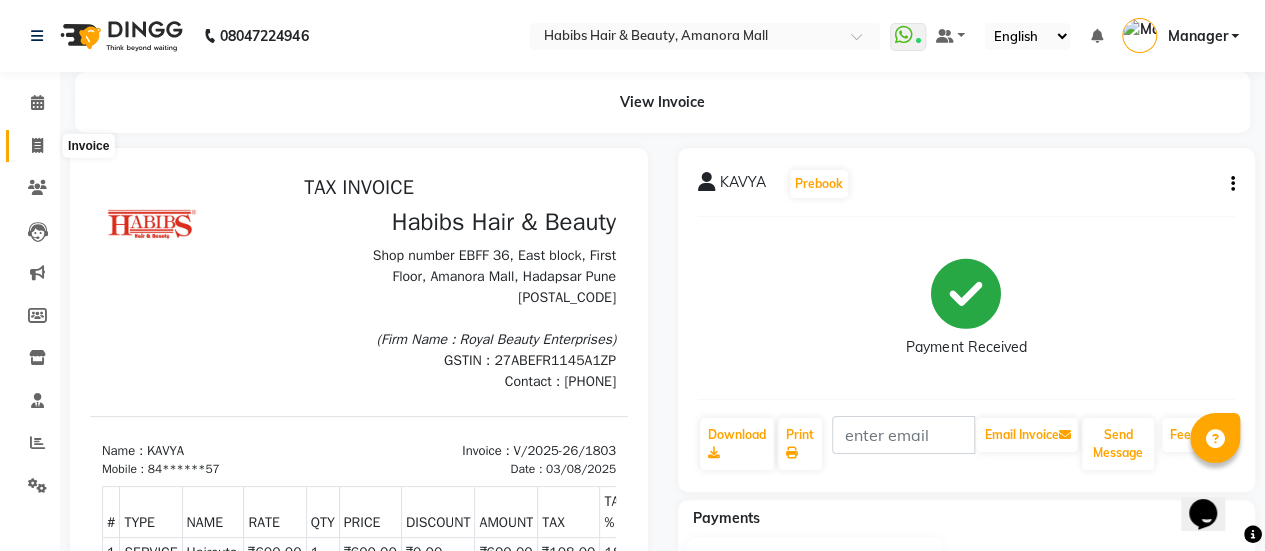 click 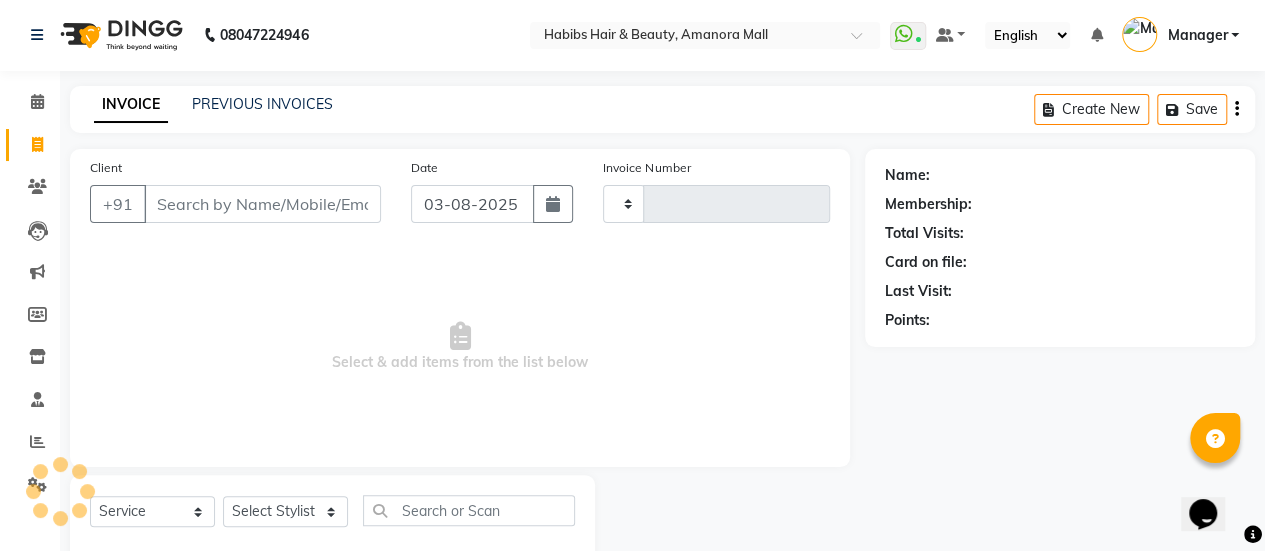 type on "1804" 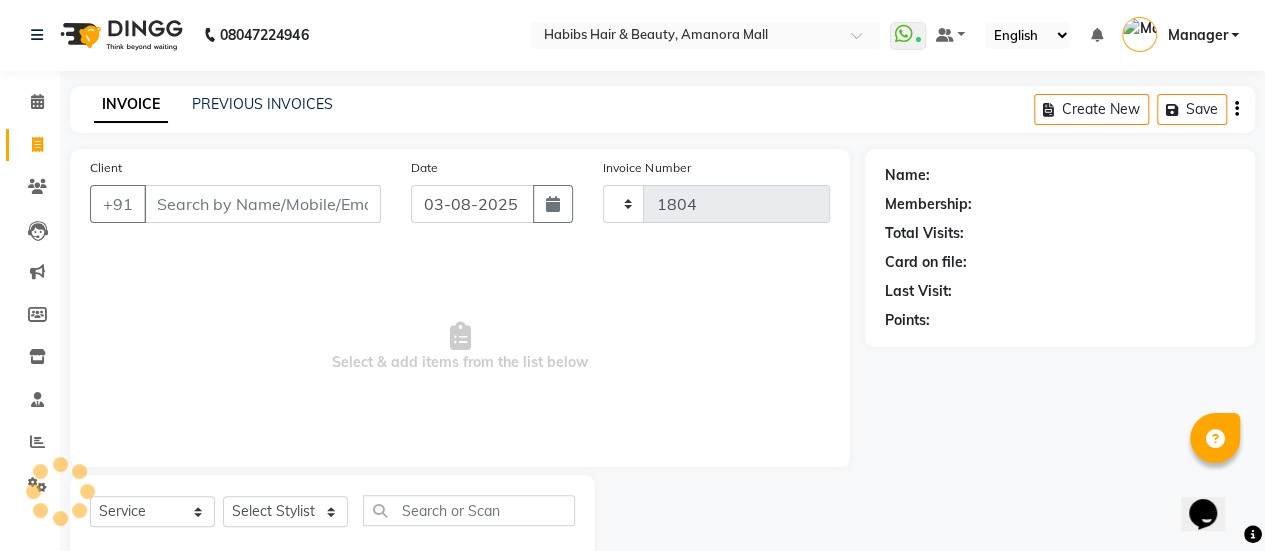 select on "5399" 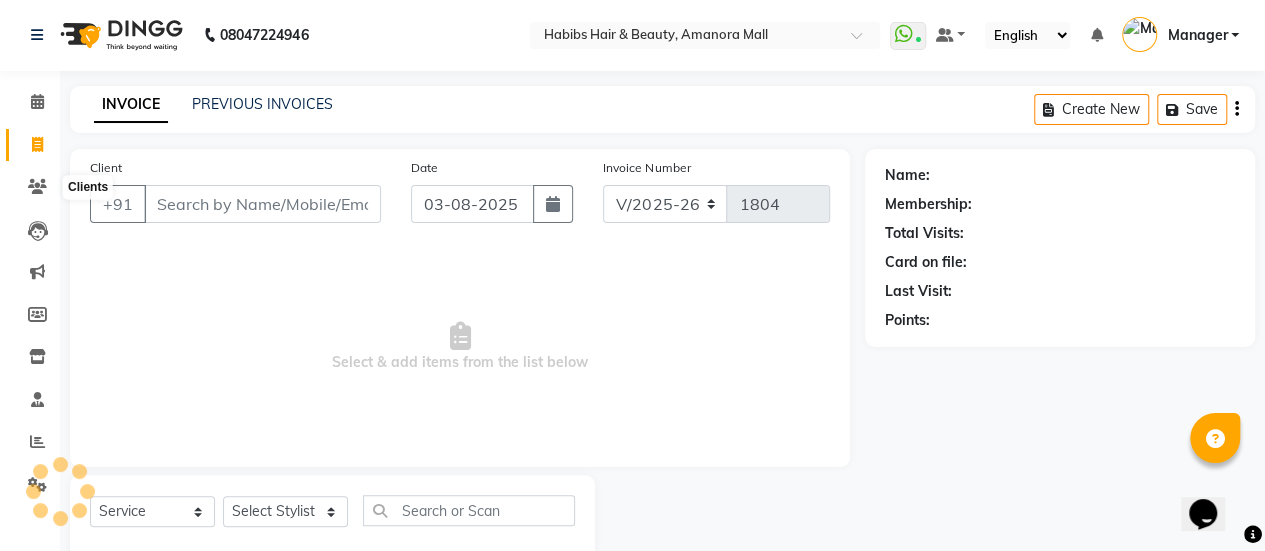 scroll, scrollTop: 49, scrollLeft: 0, axis: vertical 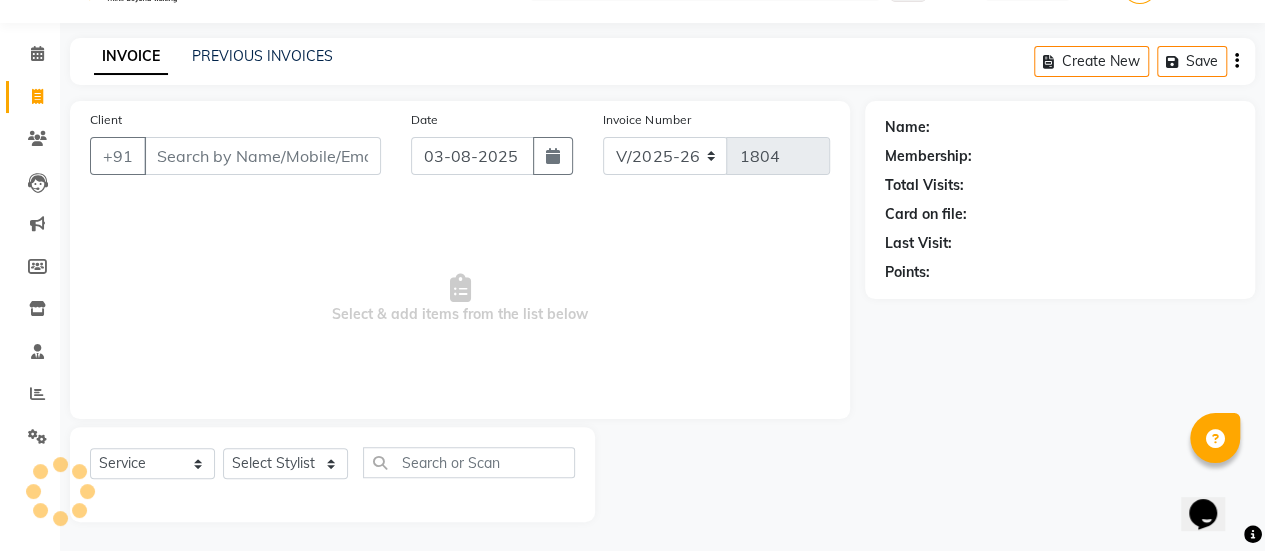 click on "Client" at bounding box center [262, 156] 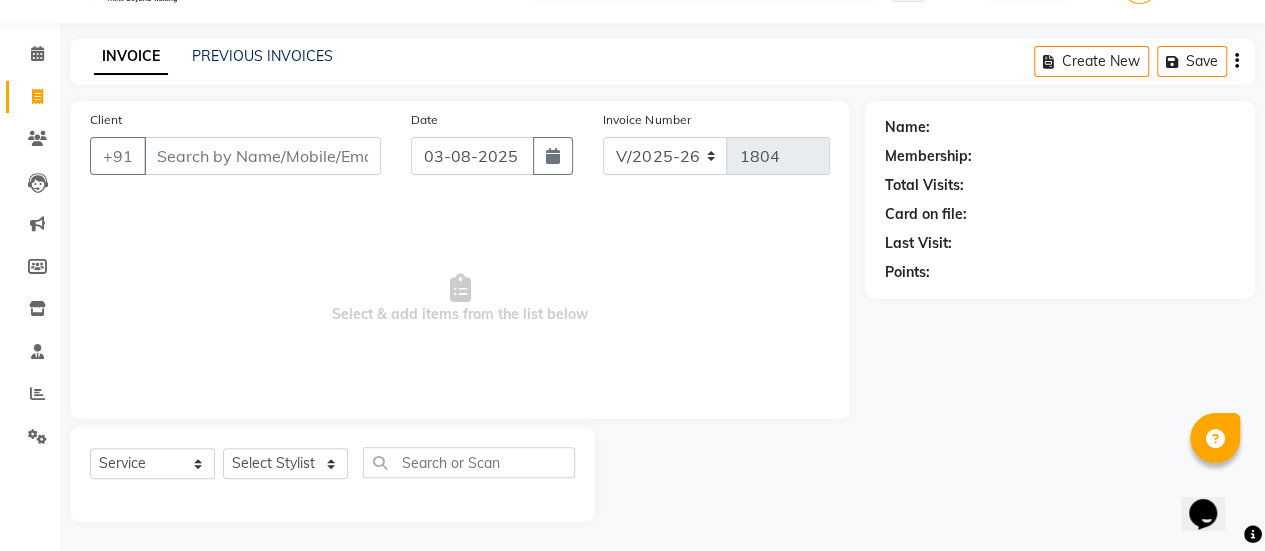 click on "Client" at bounding box center [262, 156] 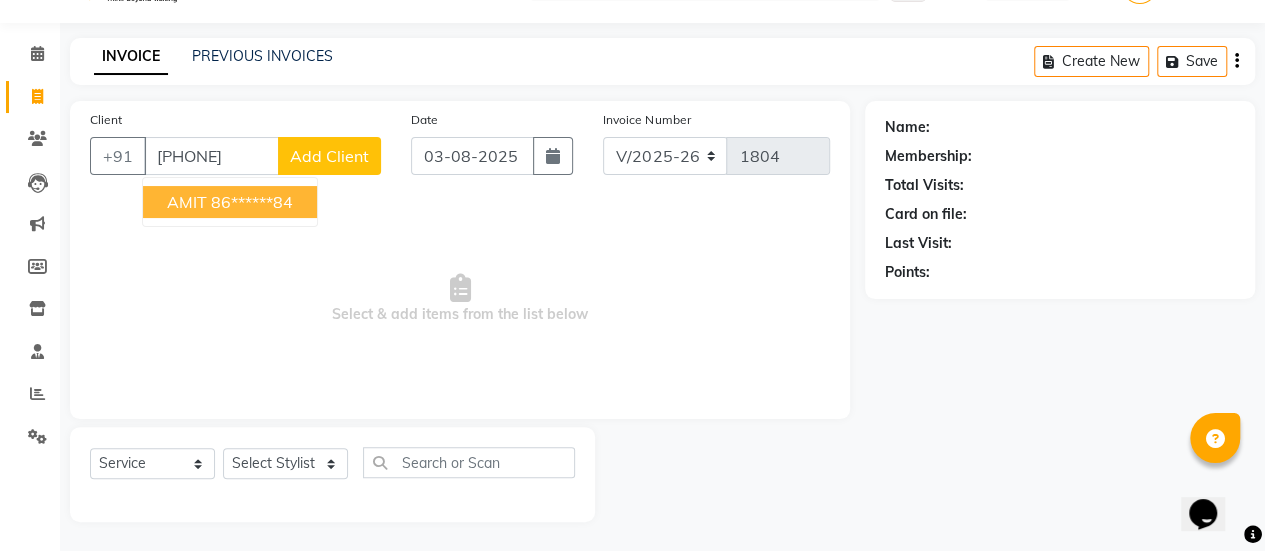 click on "86******84" at bounding box center [252, 202] 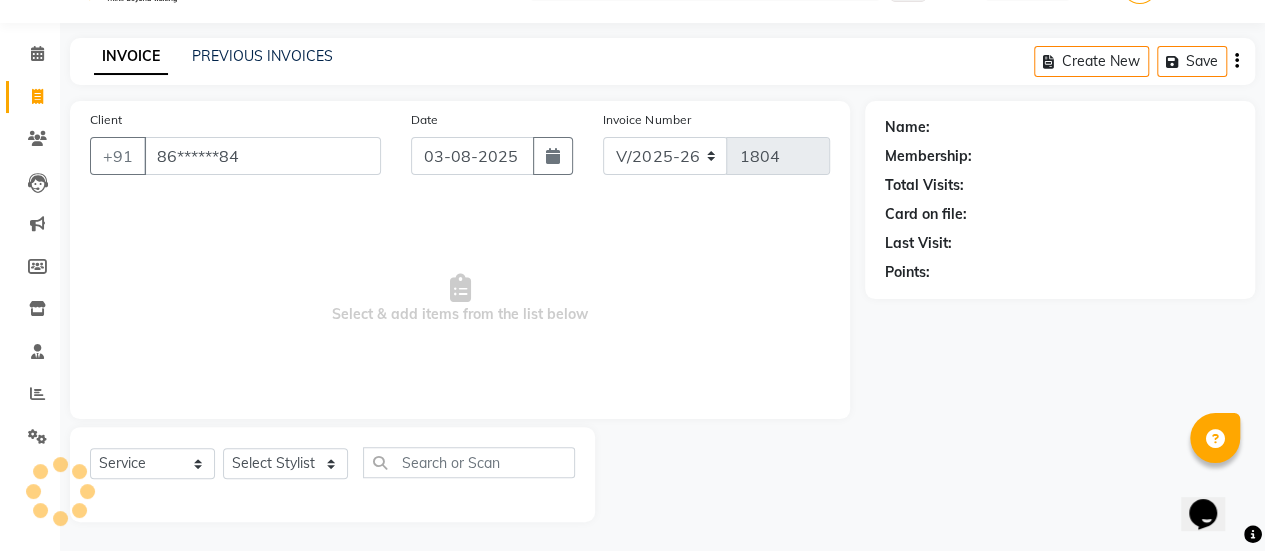 type on "86******84" 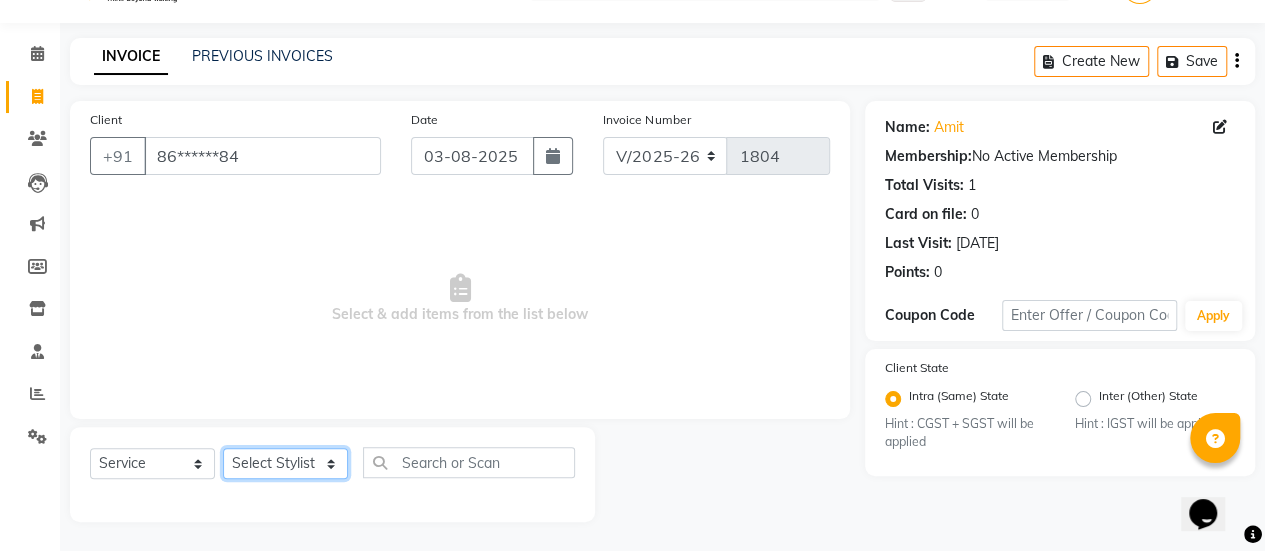 click on "Select Stylist [FIRST] [FIRST] [FIRST] [FIRST] [FIRST] [FIRST] [FIRST] [FIRST] [FIRST] Manager [FIRST] [FIRST] [FIRST] [FIRST] [FIRST] [FIRST] [FIRST] [FIRST]" 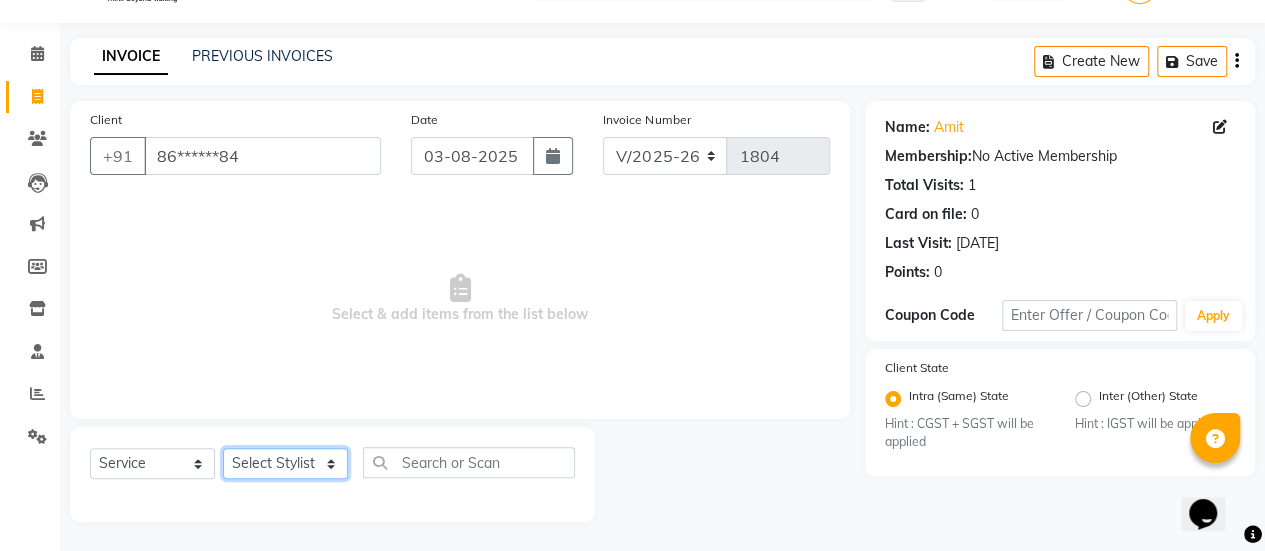 select on "69985" 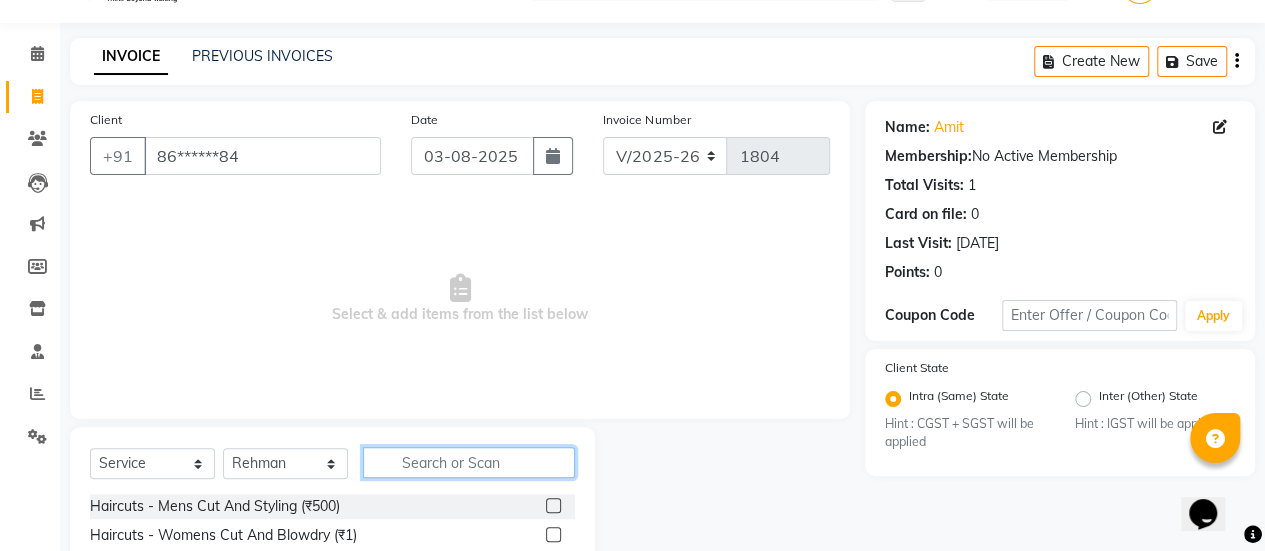 click 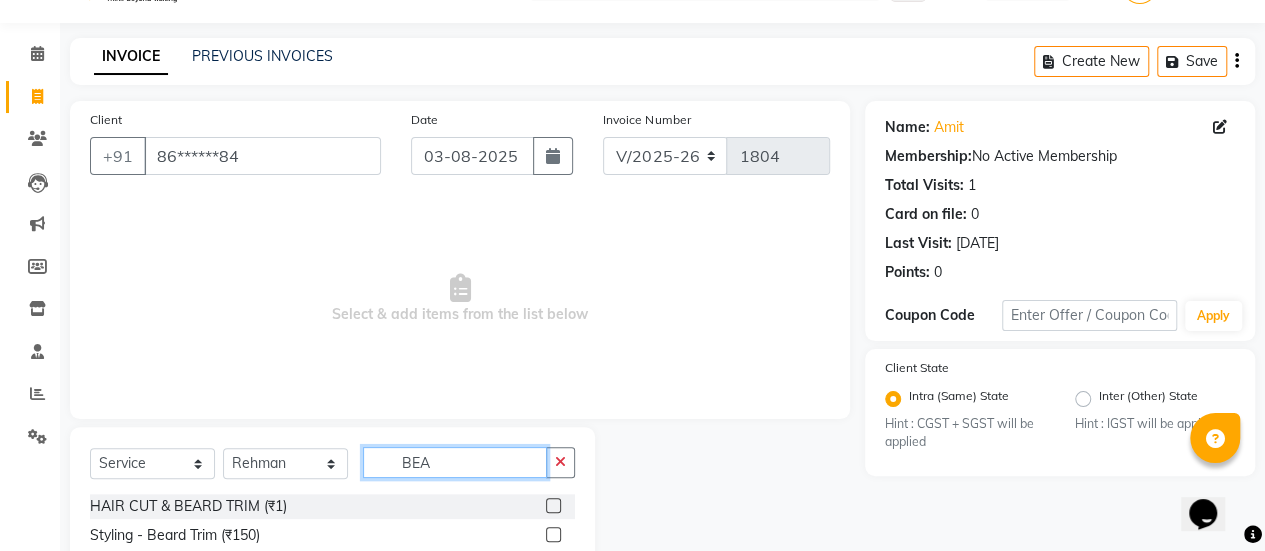 scroll, scrollTop: 194, scrollLeft: 0, axis: vertical 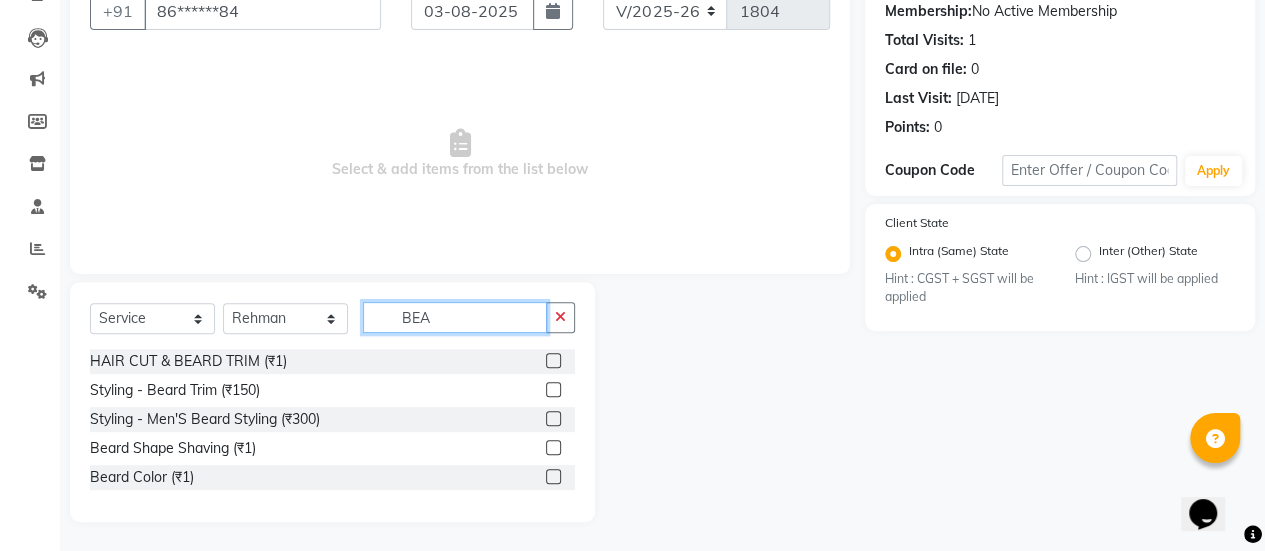 type on "BEA" 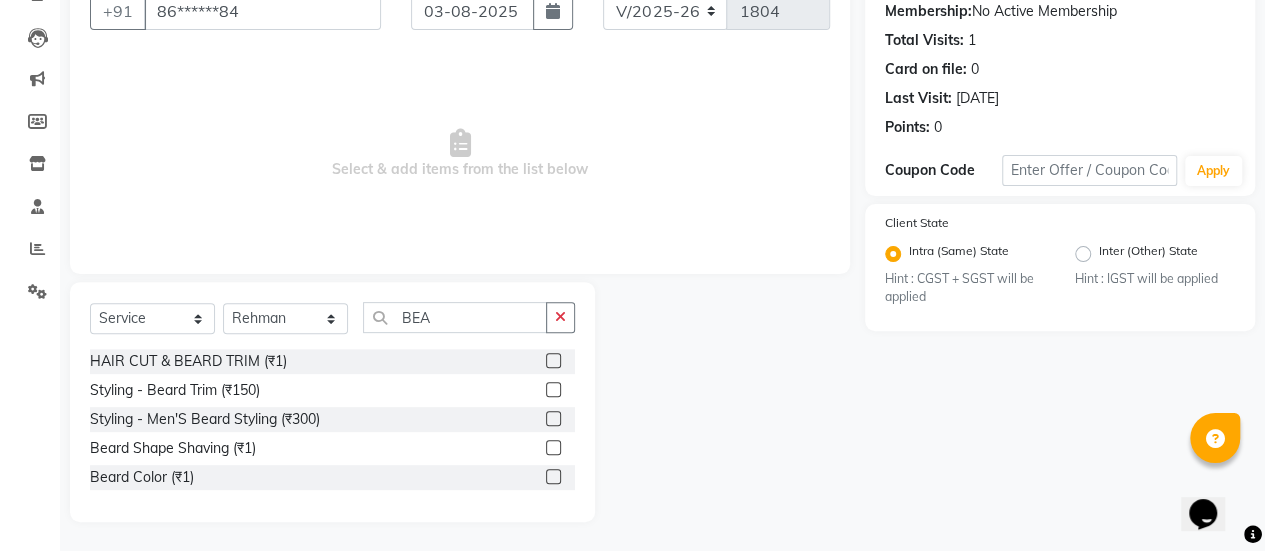 click 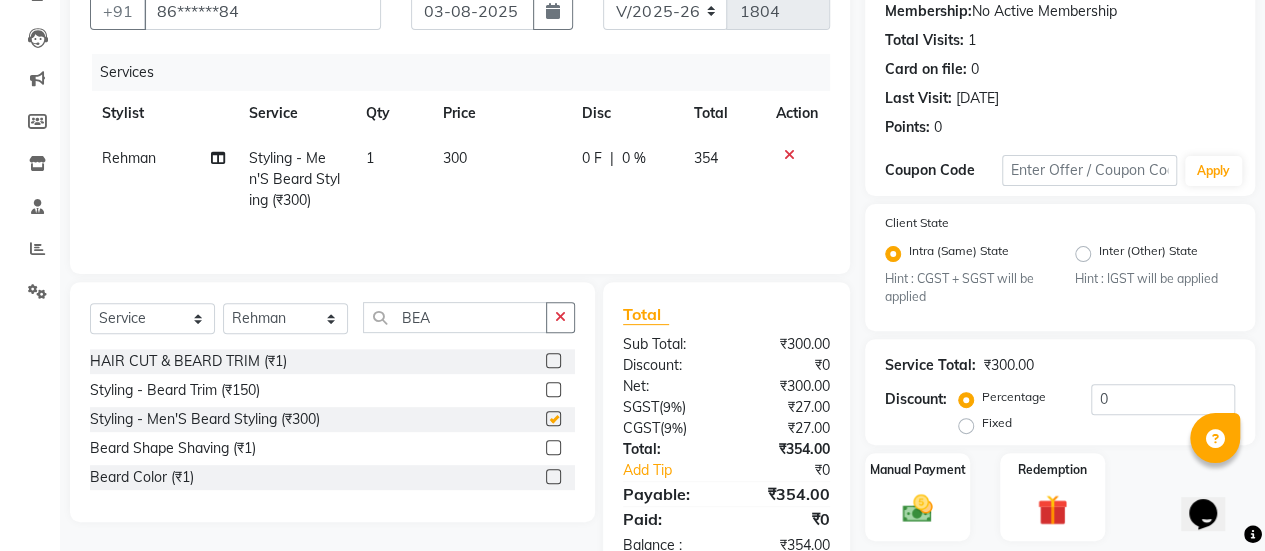 checkbox on "false" 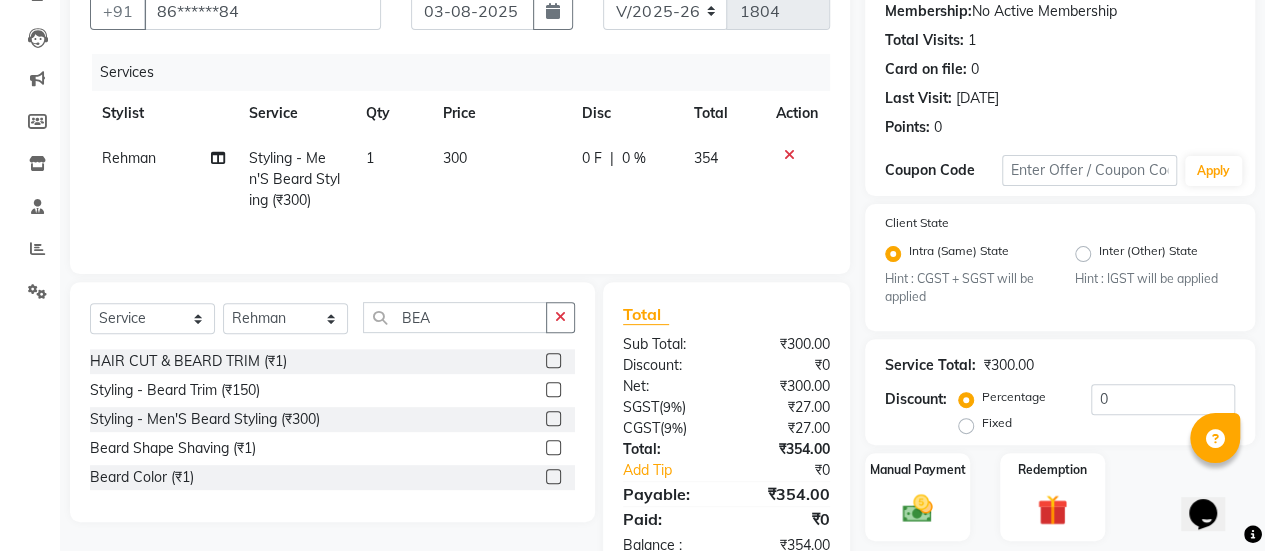 click on "300" 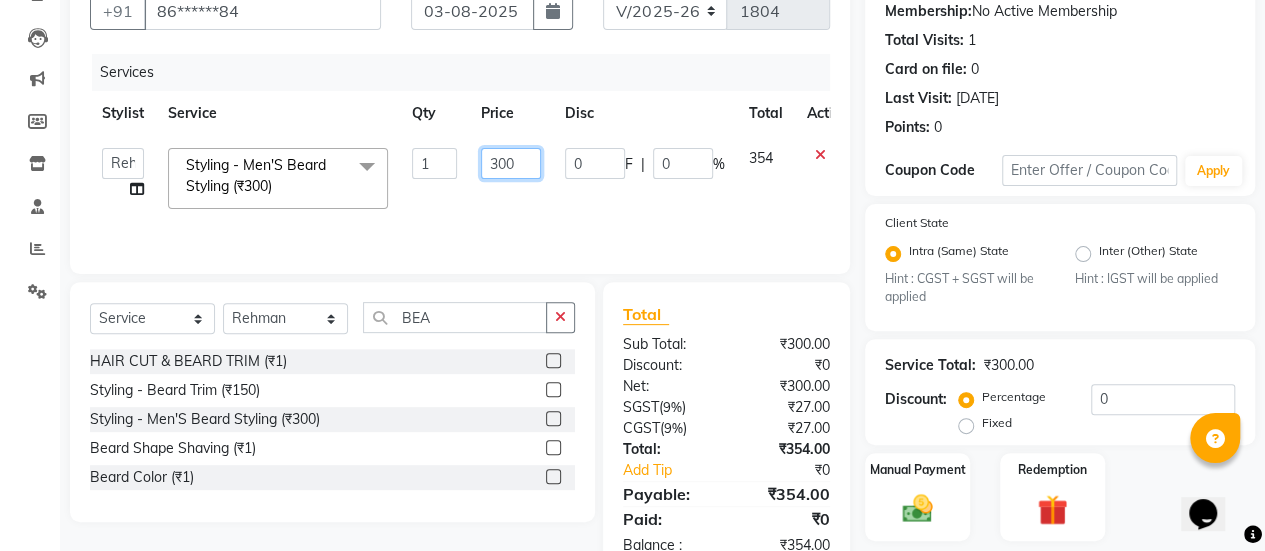 click on "300" 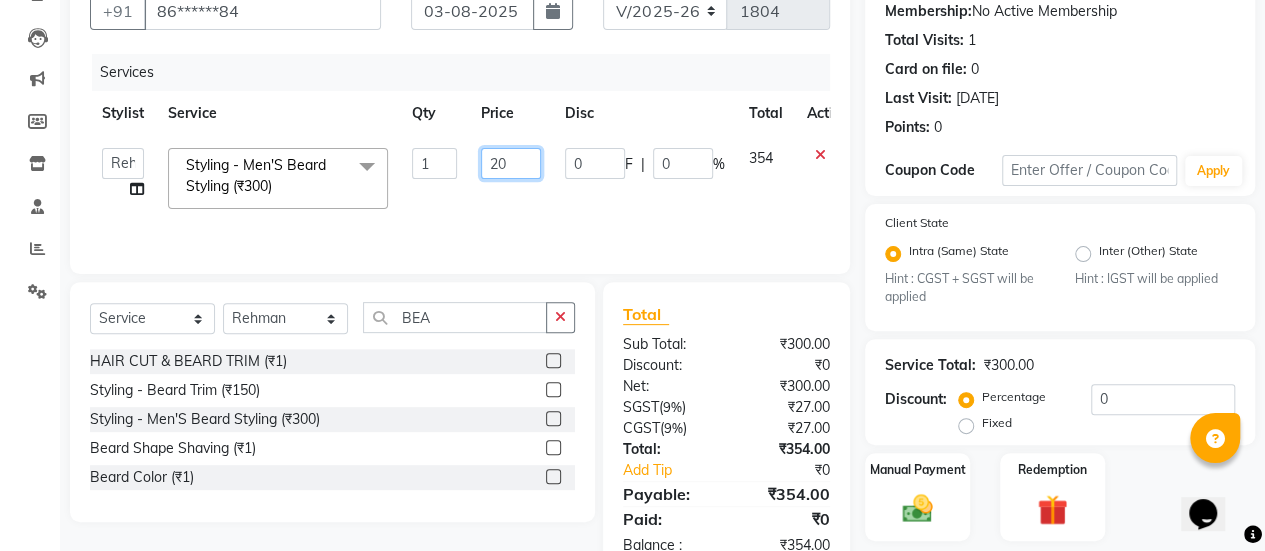 type on "250" 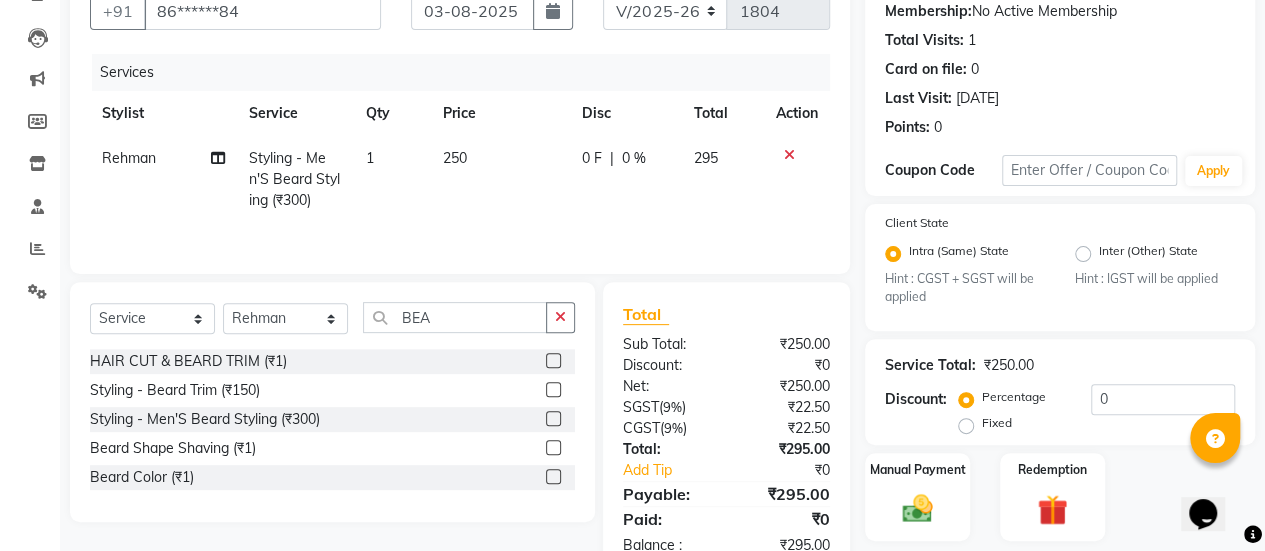 click on "0 F | 0 %" 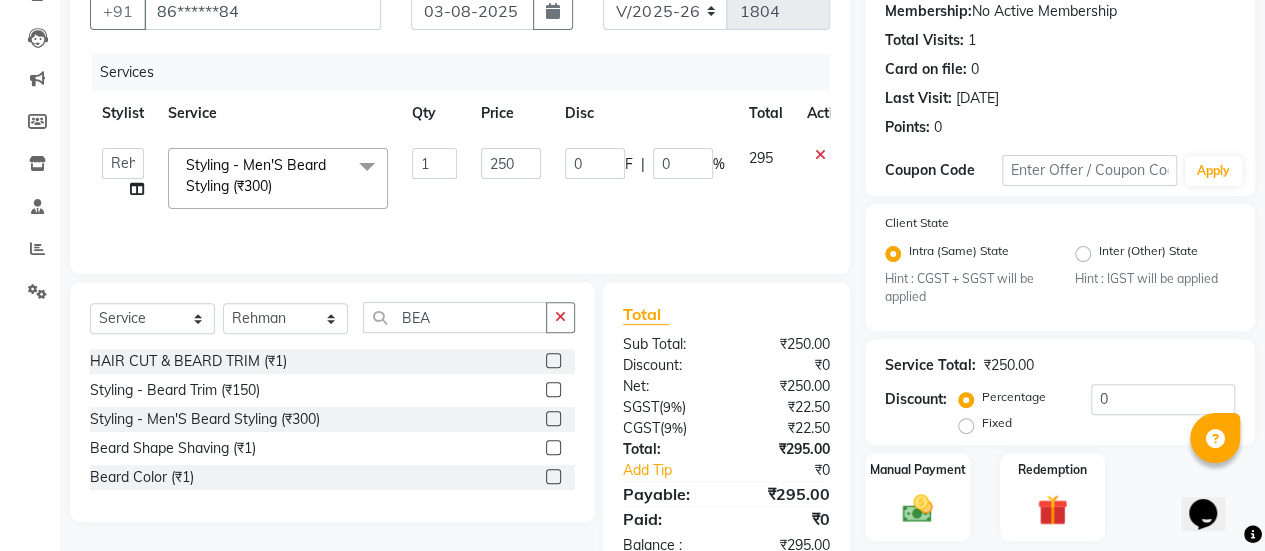 scroll, scrollTop: 254, scrollLeft: 0, axis: vertical 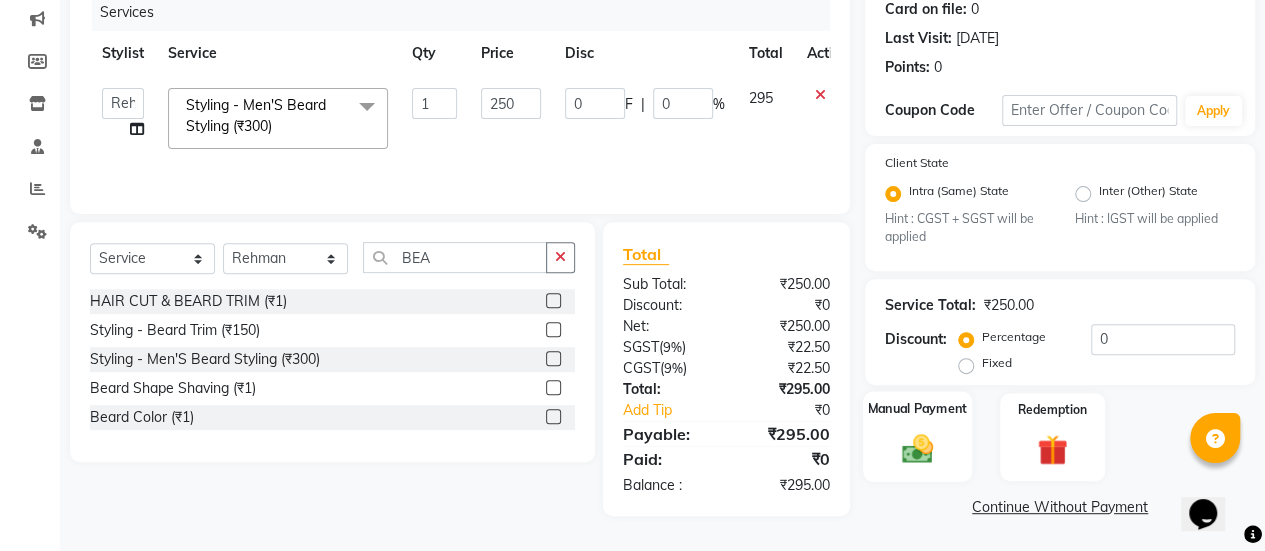 click 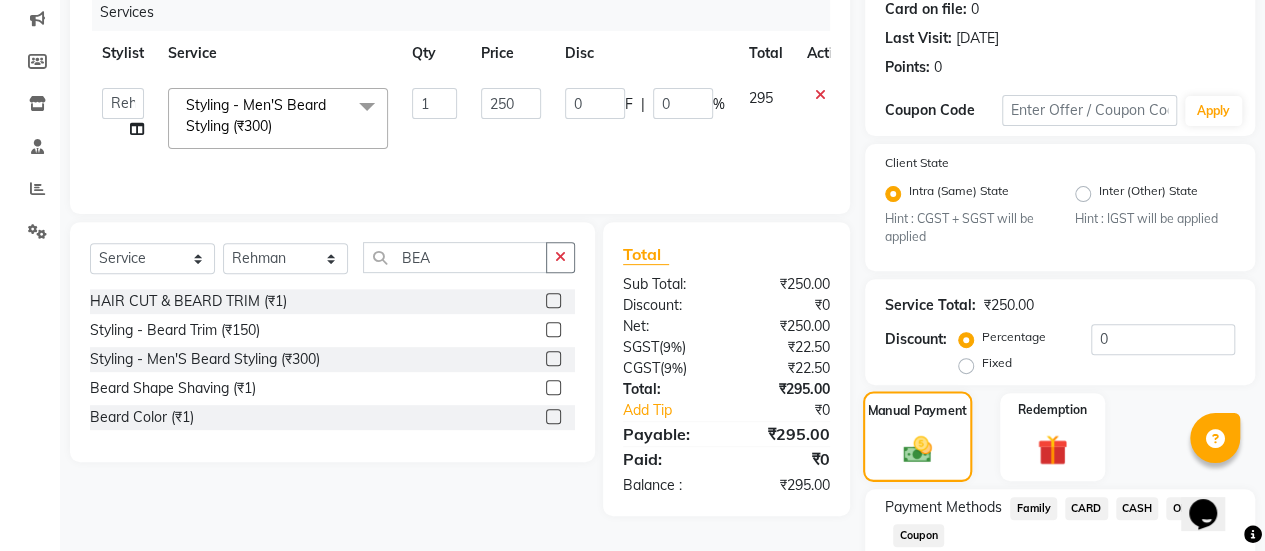 scroll, scrollTop: 382, scrollLeft: 0, axis: vertical 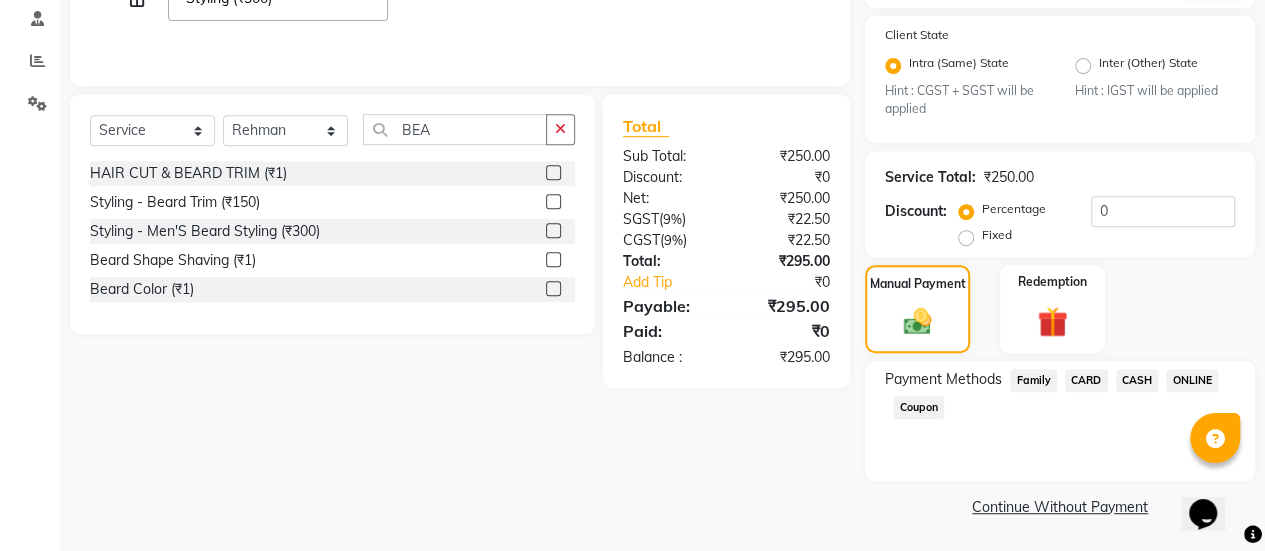 click on "ONLINE" 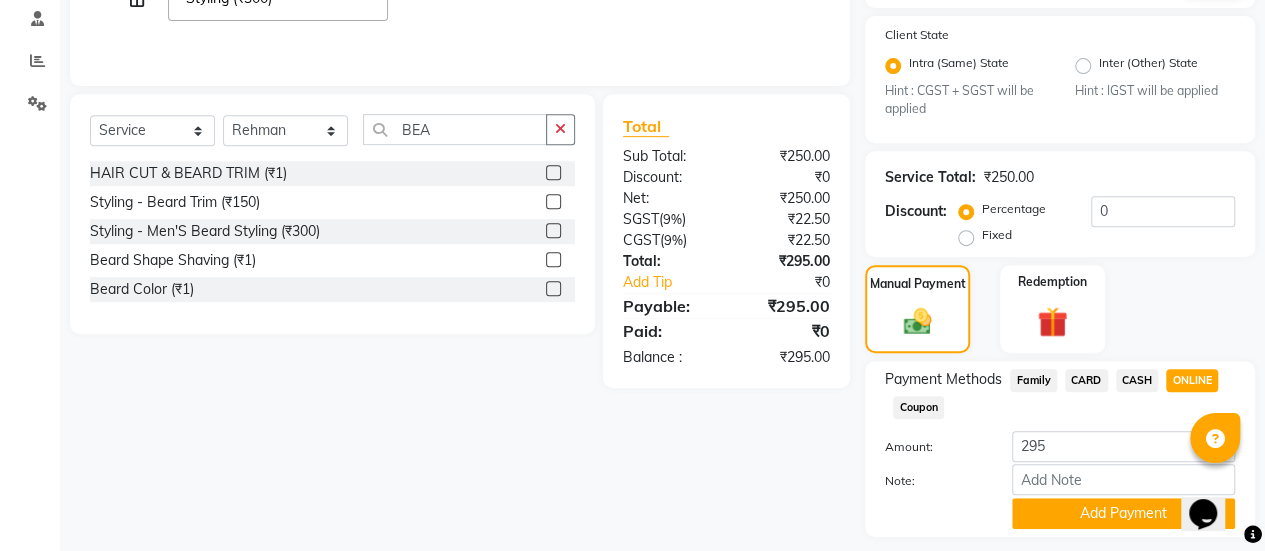 scroll, scrollTop: 438, scrollLeft: 0, axis: vertical 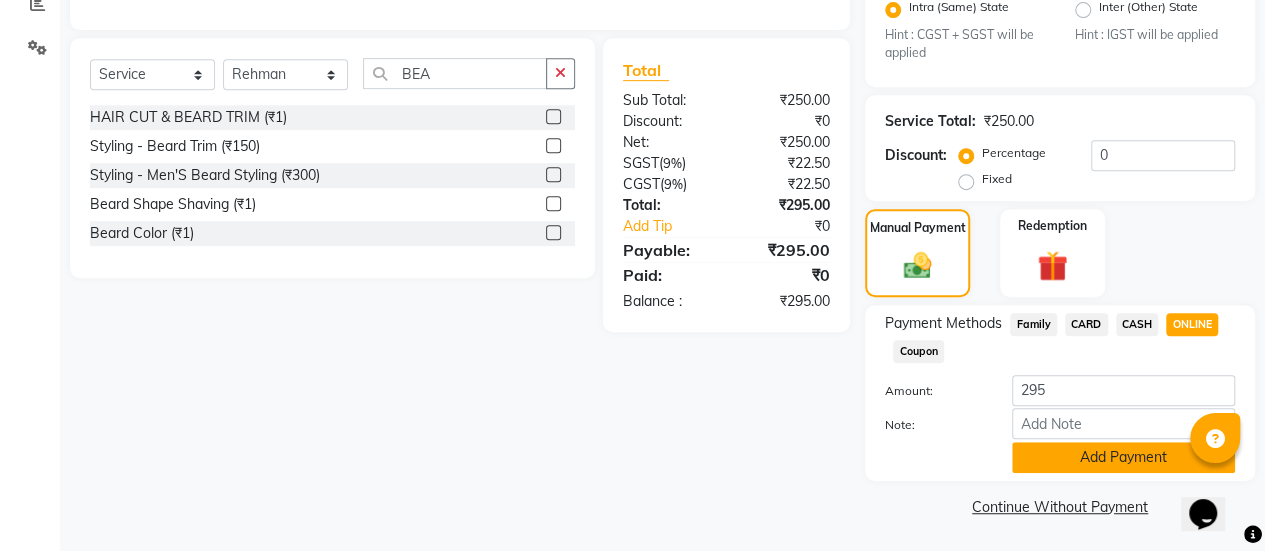 click on "Add Payment" 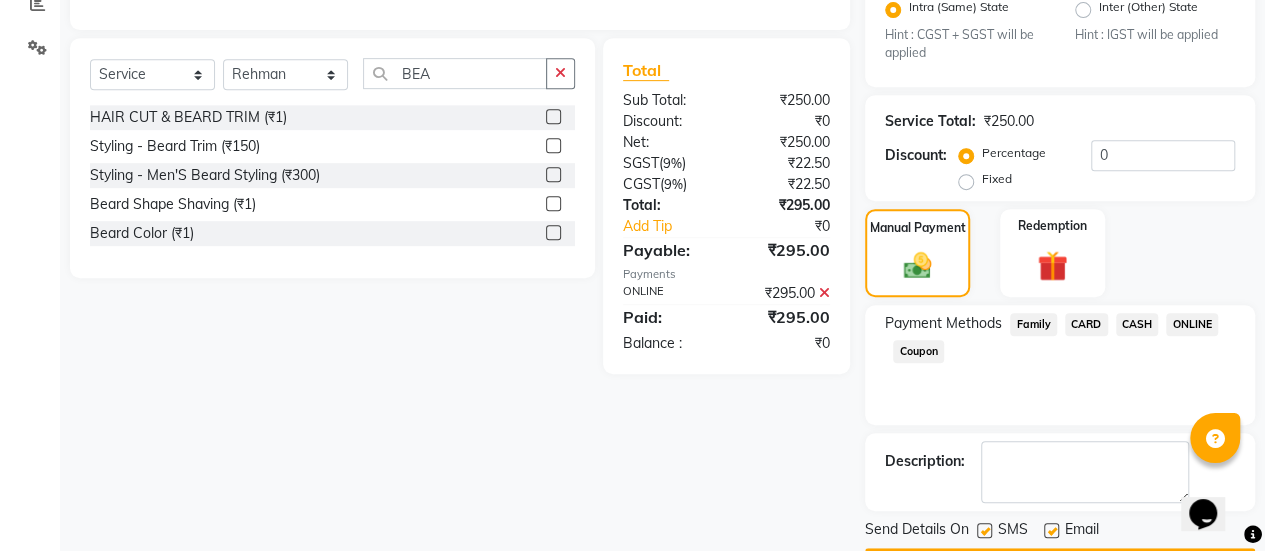 scroll, scrollTop: 493, scrollLeft: 0, axis: vertical 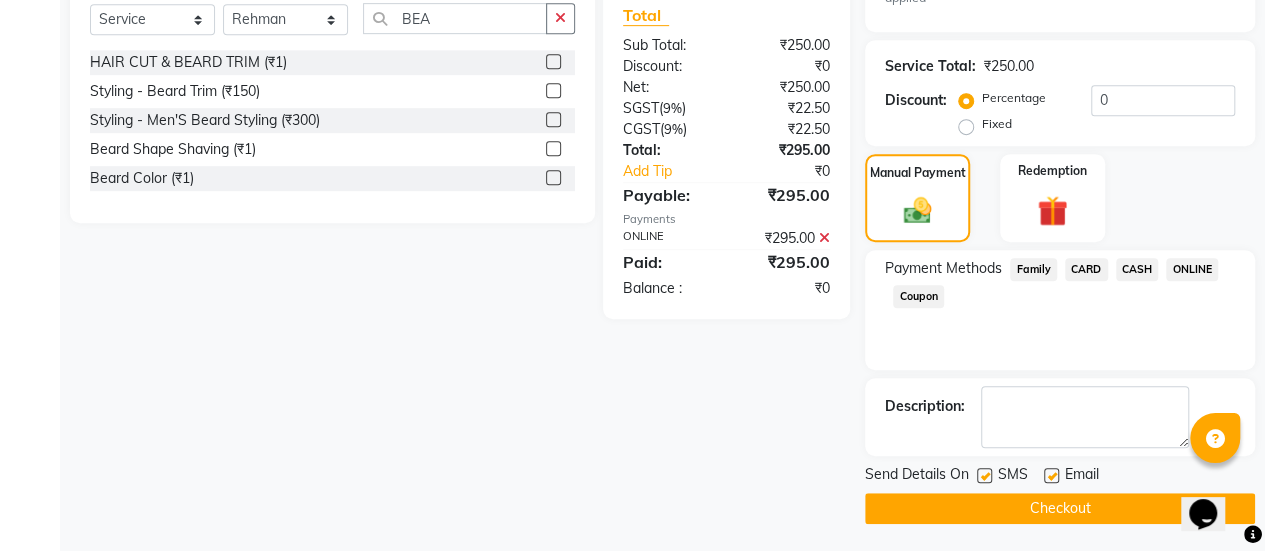 click 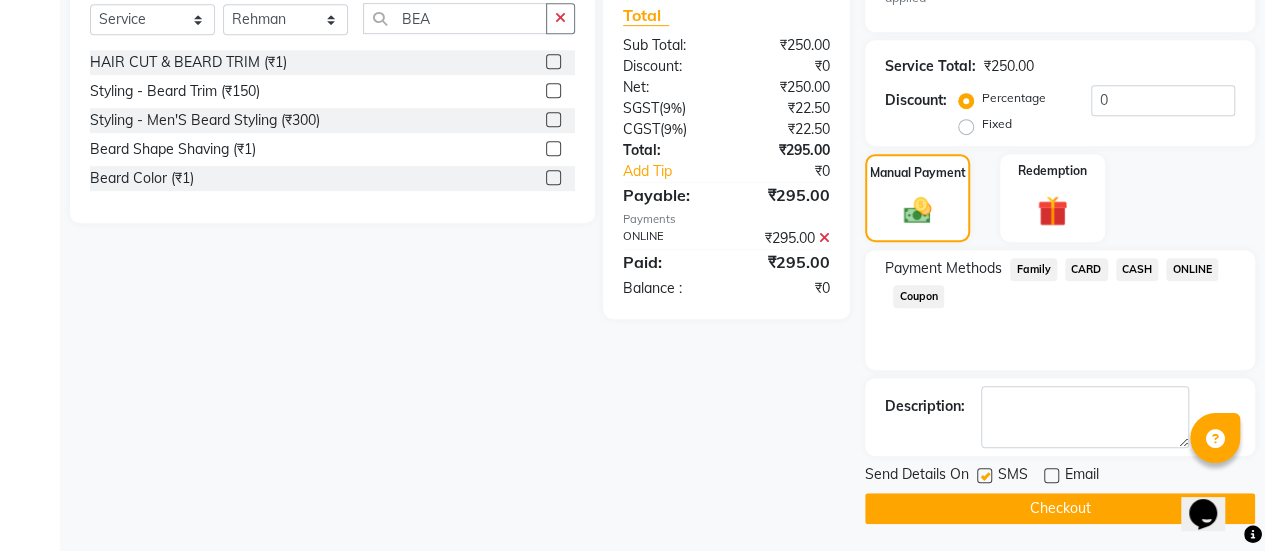 click on "Checkout" 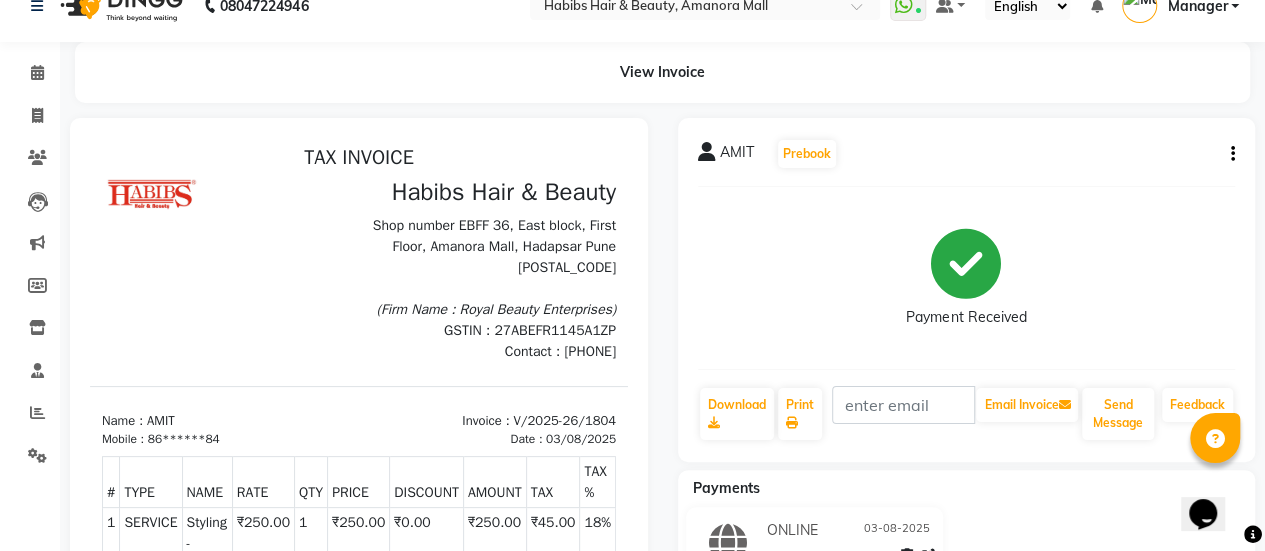 scroll, scrollTop: 0, scrollLeft: 0, axis: both 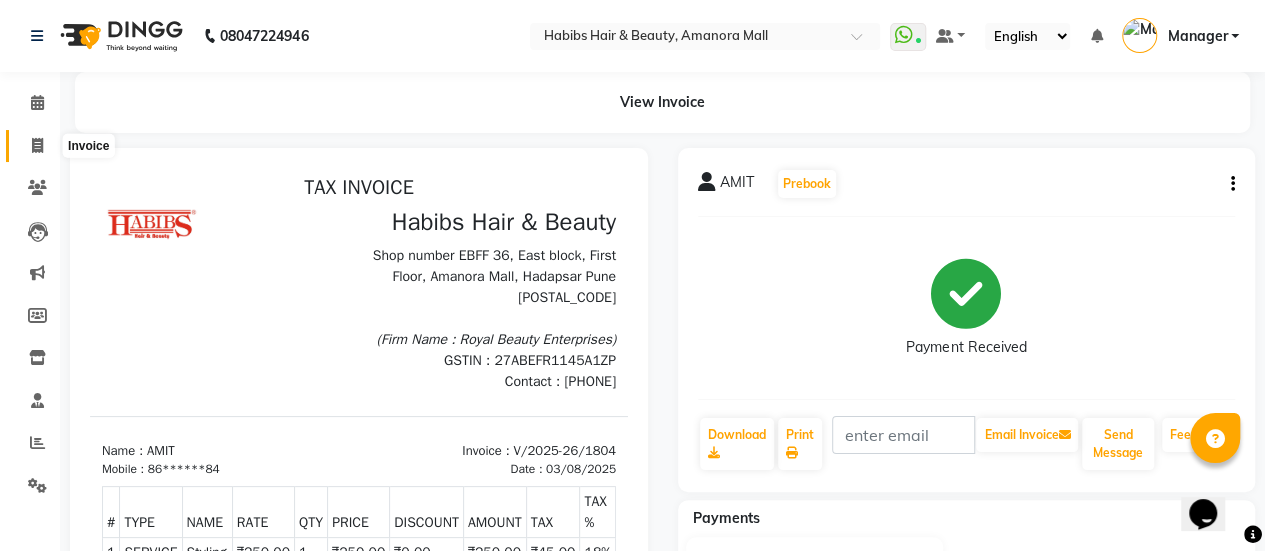 click 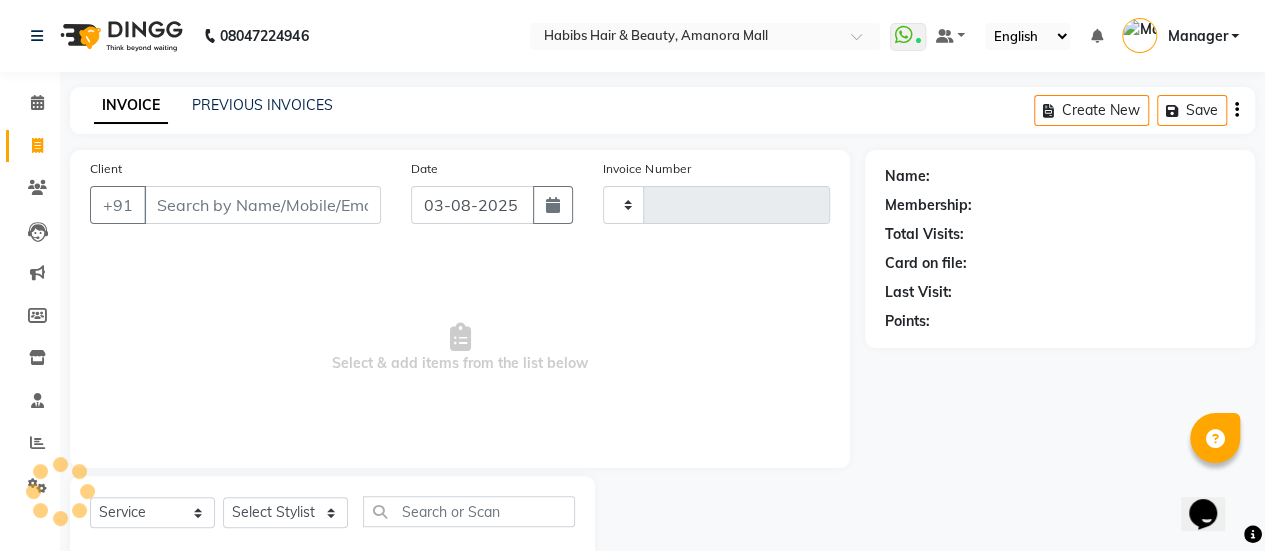 scroll, scrollTop: 49, scrollLeft: 0, axis: vertical 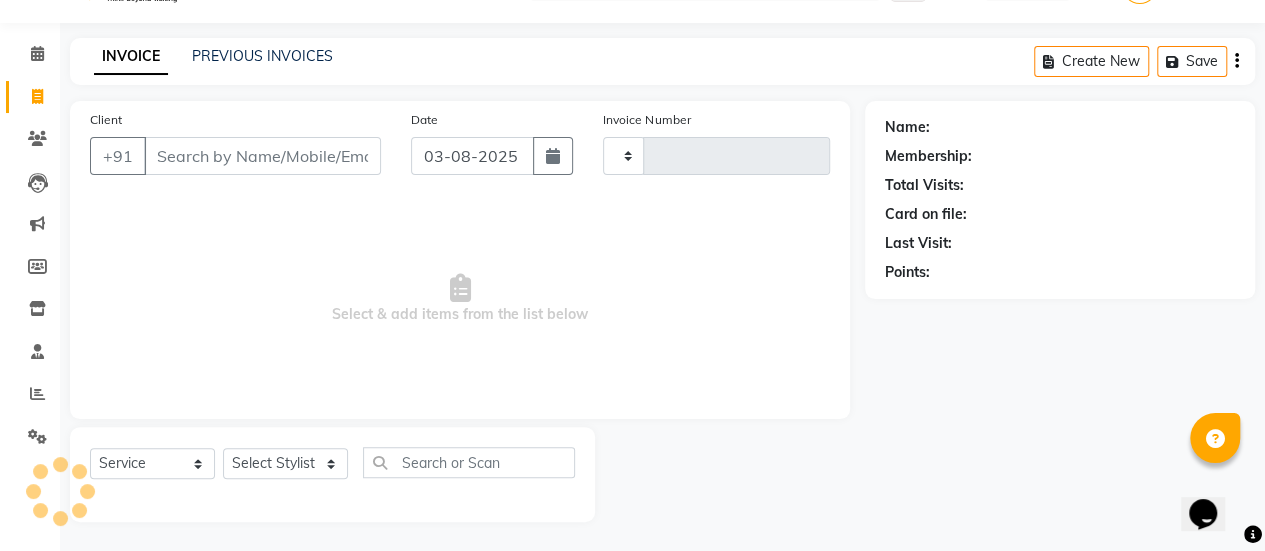 type on "1805" 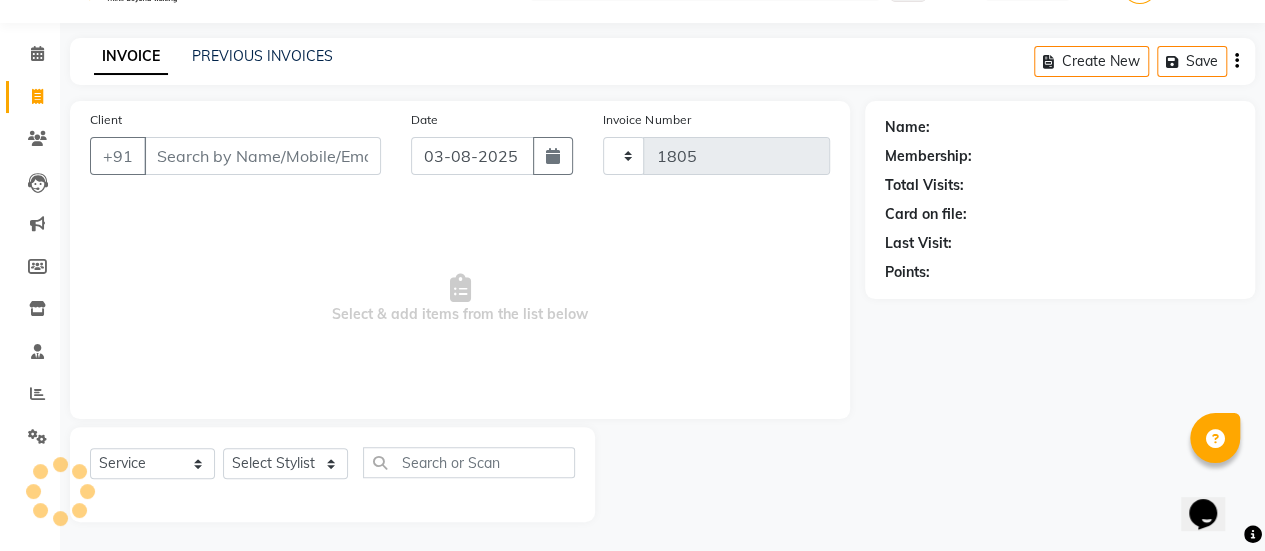 select on "5399" 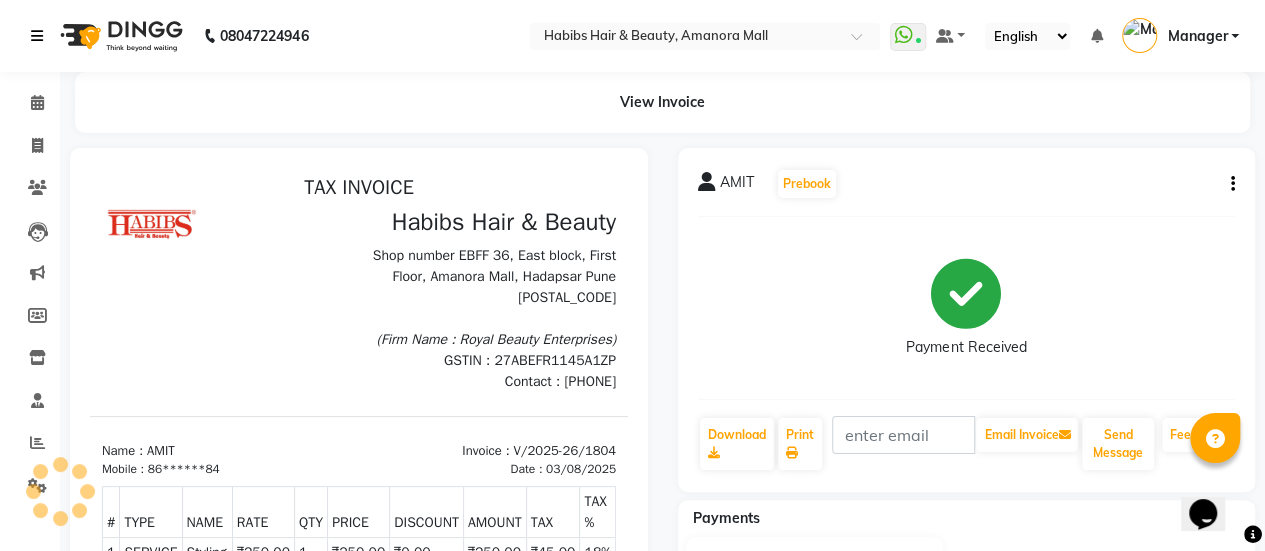 scroll, scrollTop: 0, scrollLeft: 0, axis: both 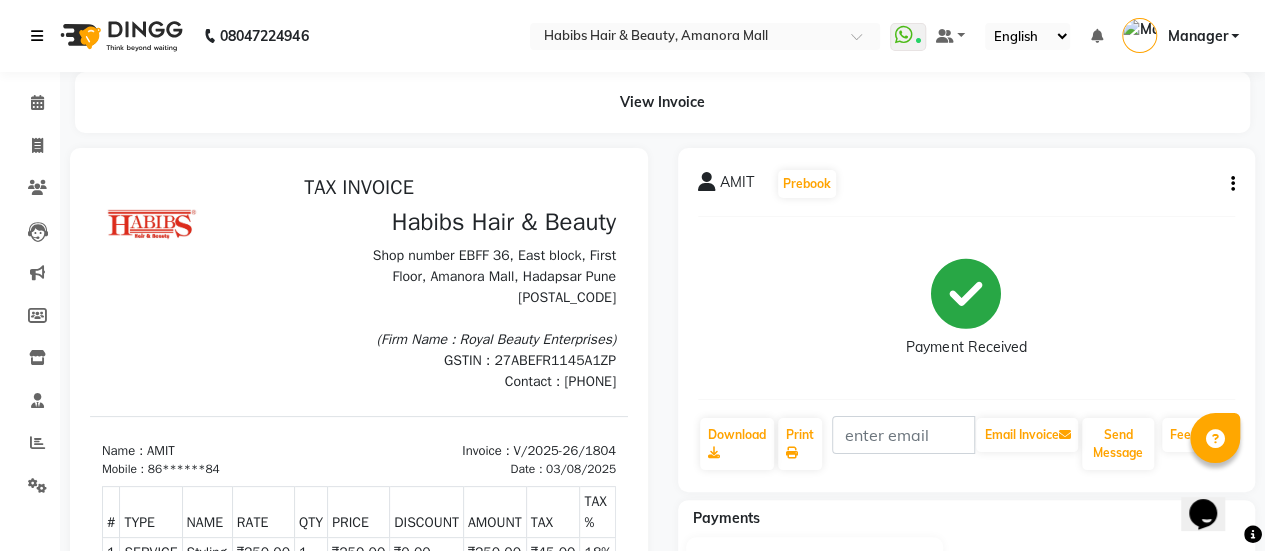 select on "service" 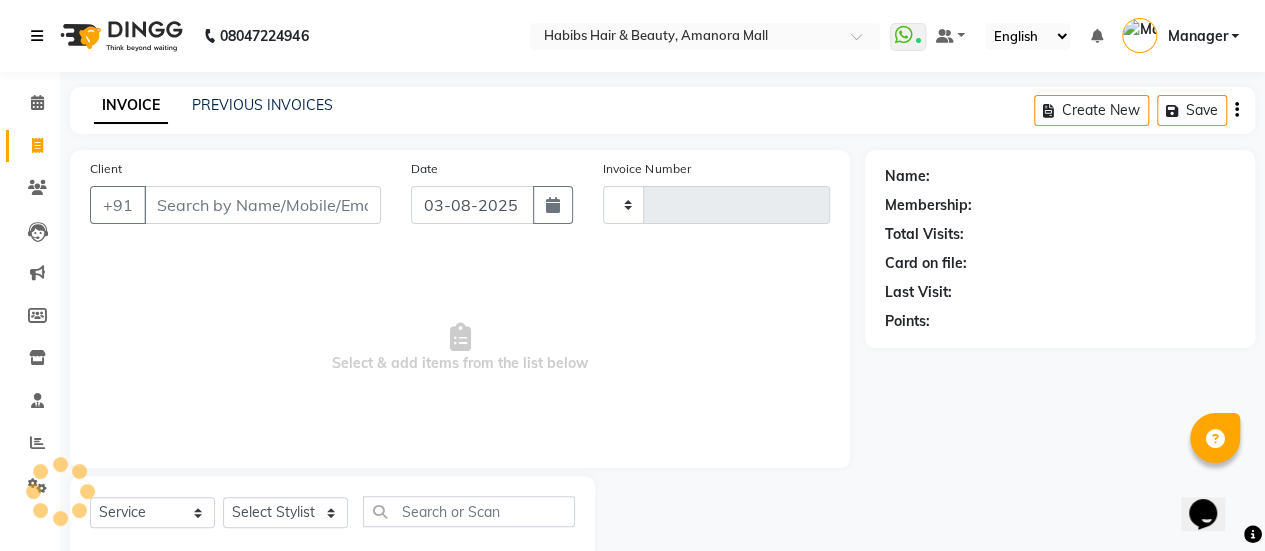 scroll, scrollTop: 49, scrollLeft: 0, axis: vertical 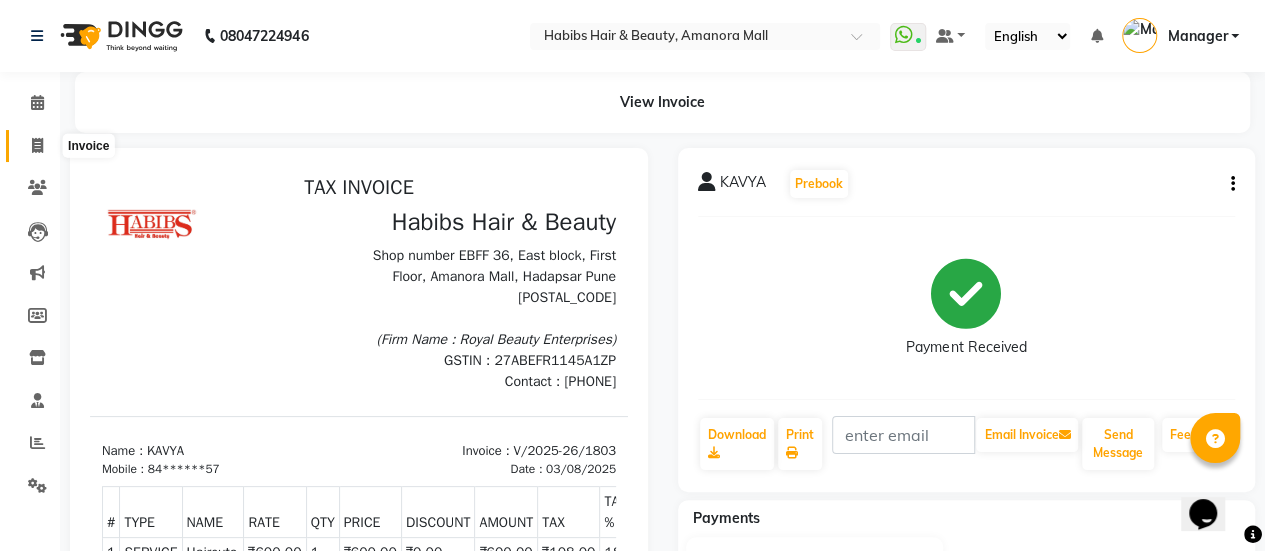 click 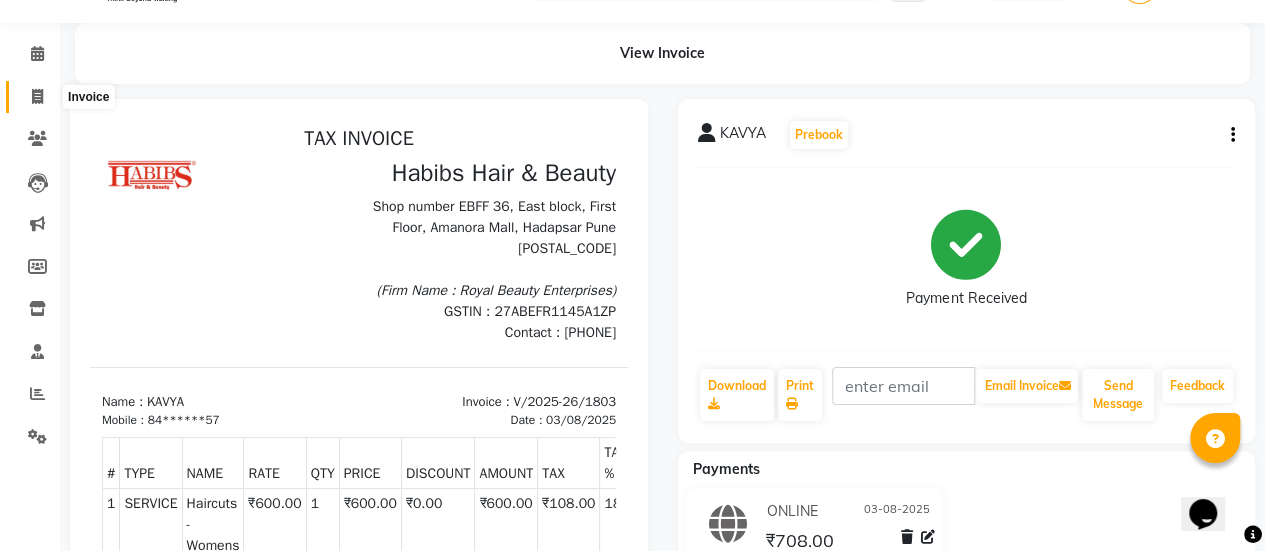 select on "service" 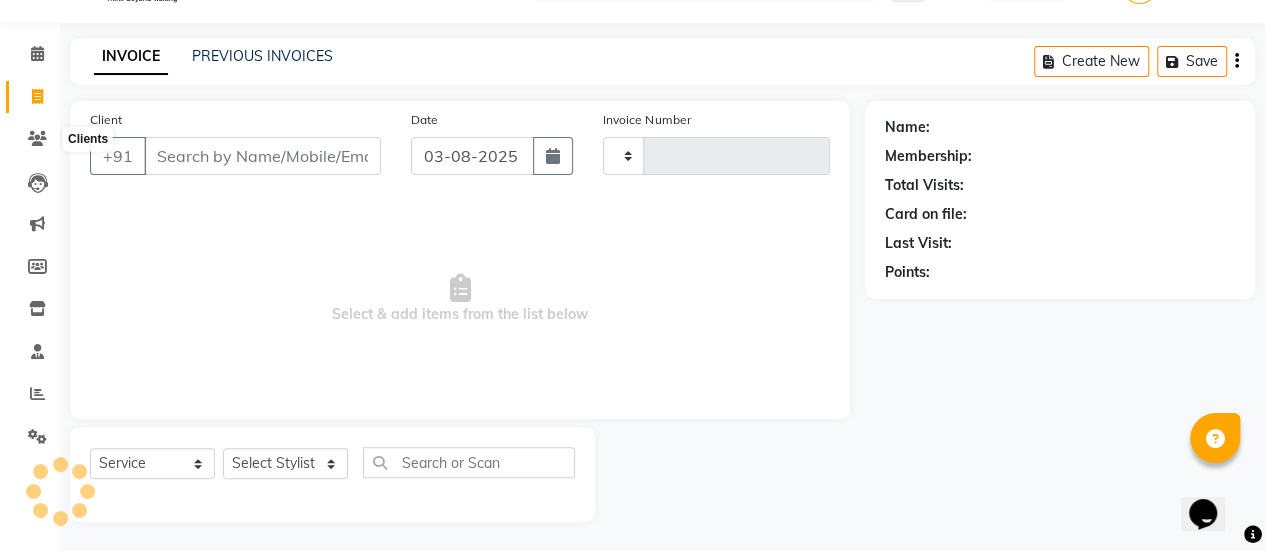 type on "1805" 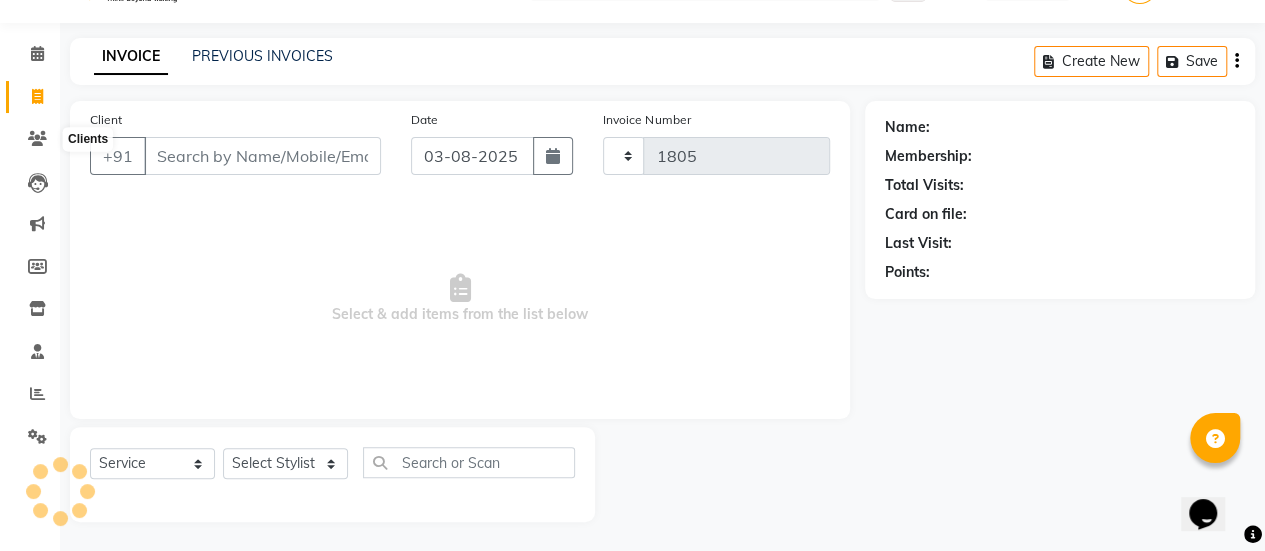 select on "5399" 